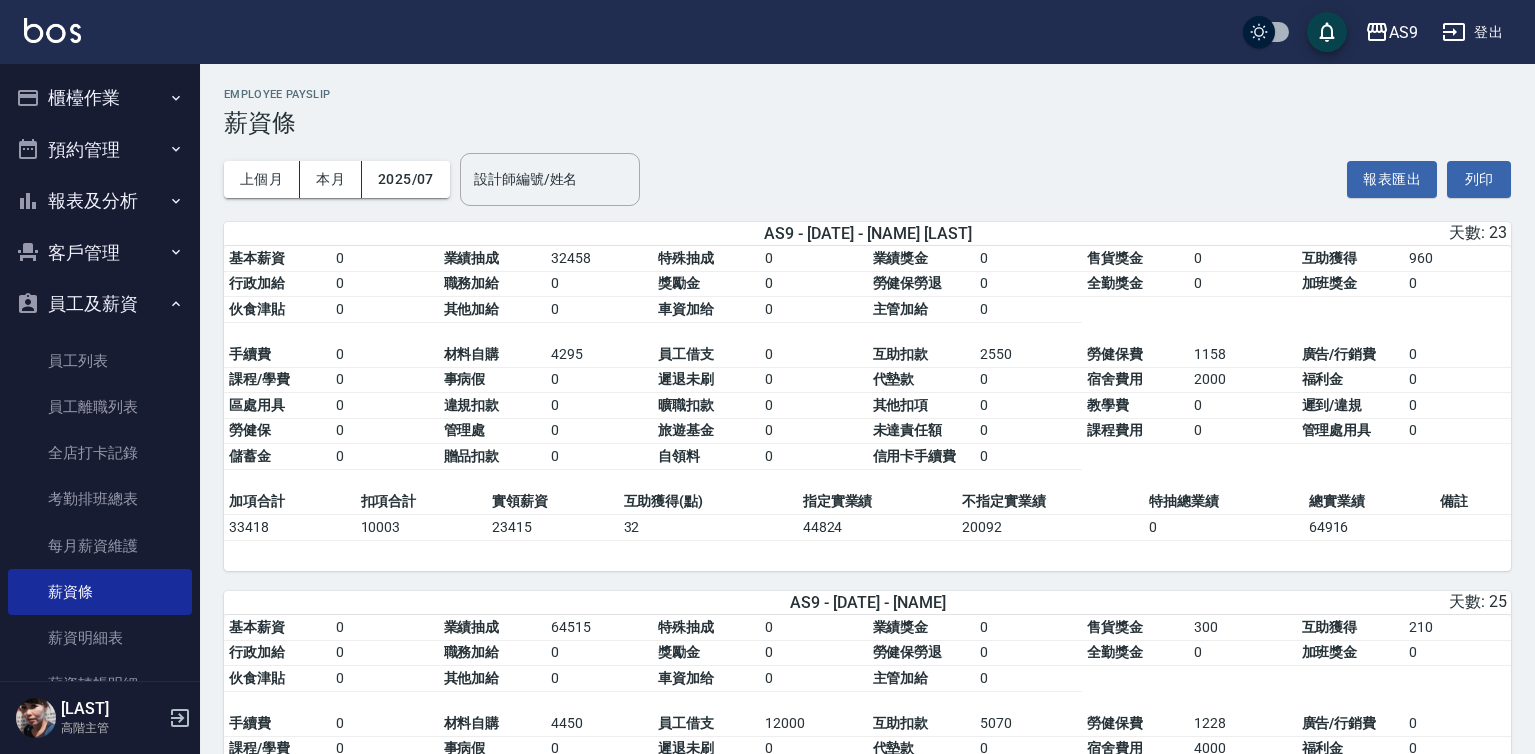 scroll, scrollTop: 200, scrollLeft: 0, axis: vertical 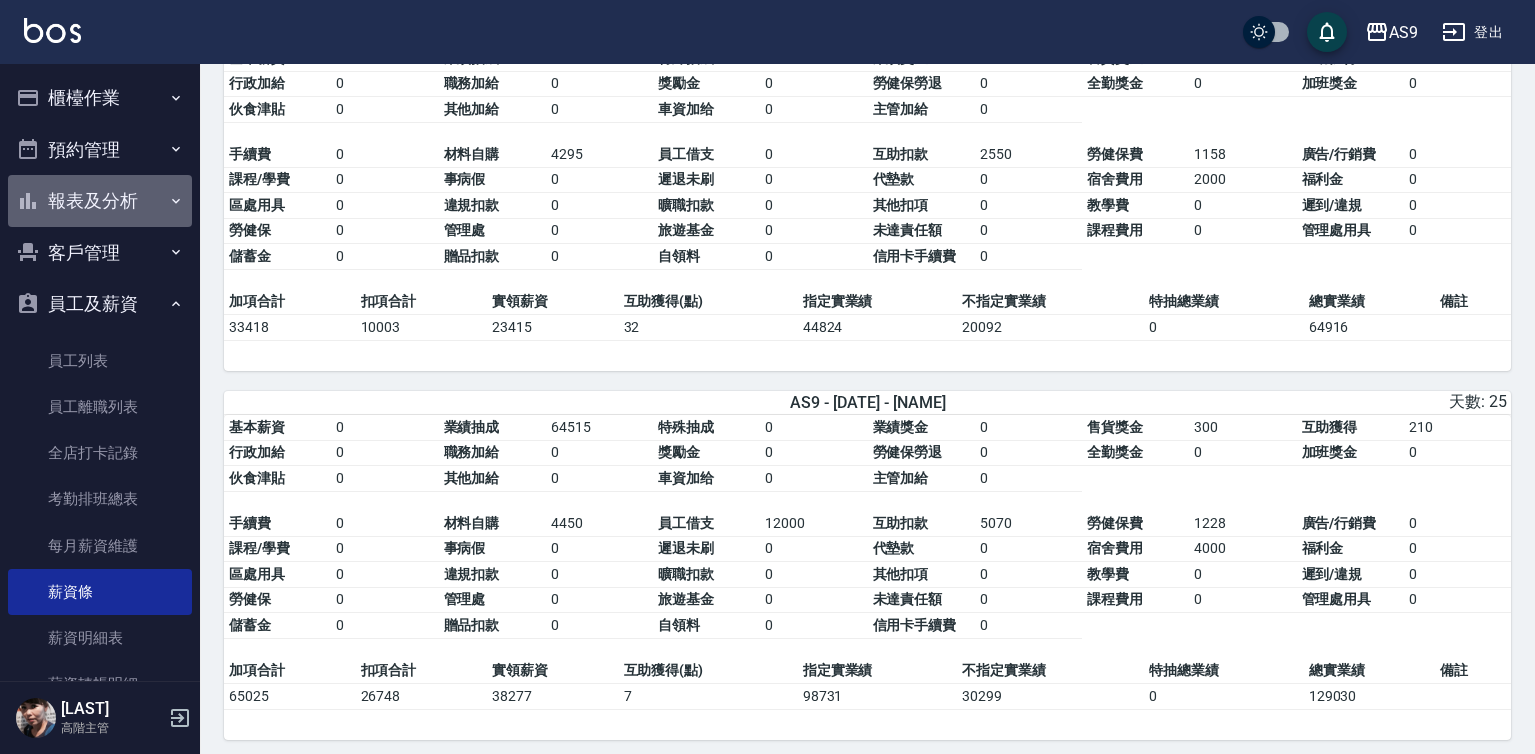 click on "報表及分析" at bounding box center [100, 201] 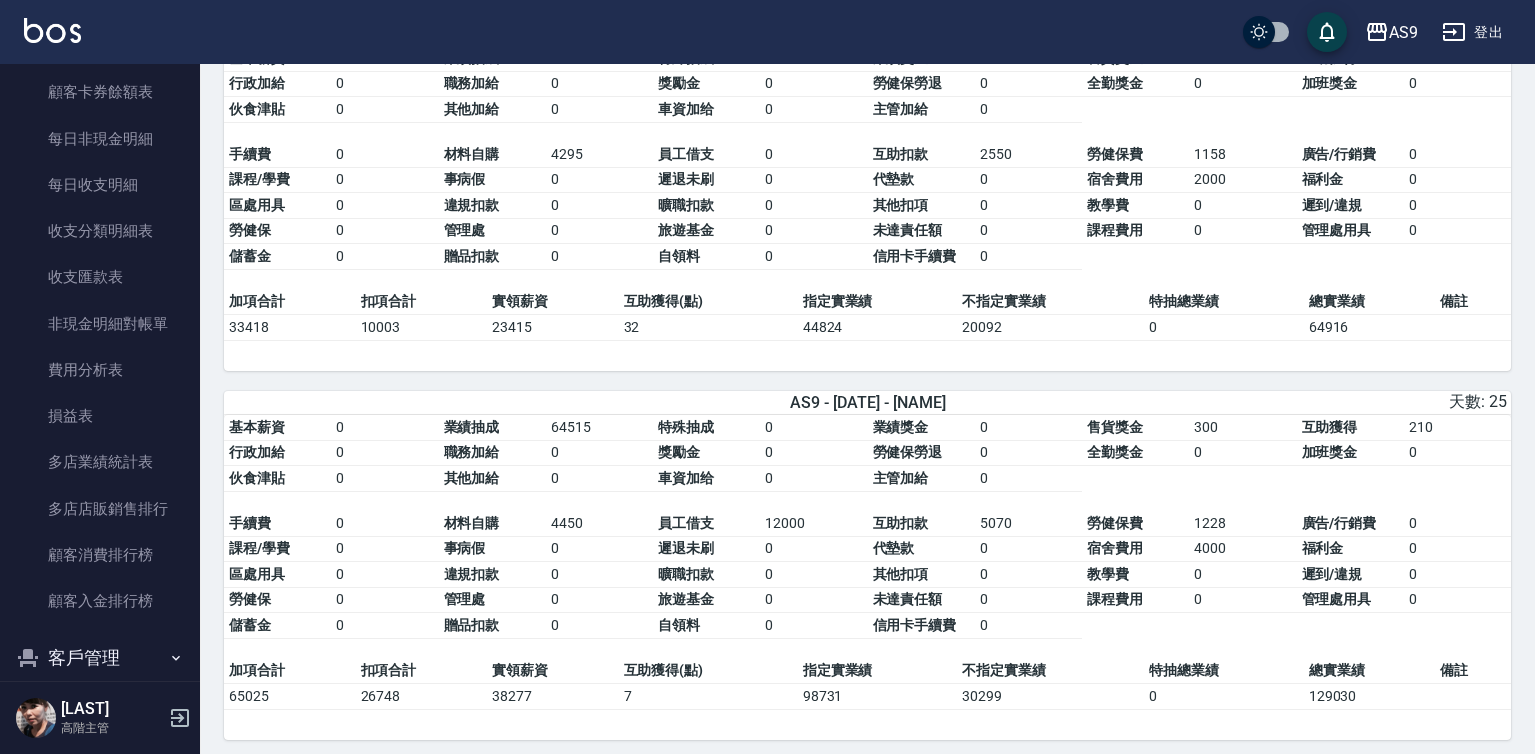 scroll, scrollTop: 1600, scrollLeft: 0, axis: vertical 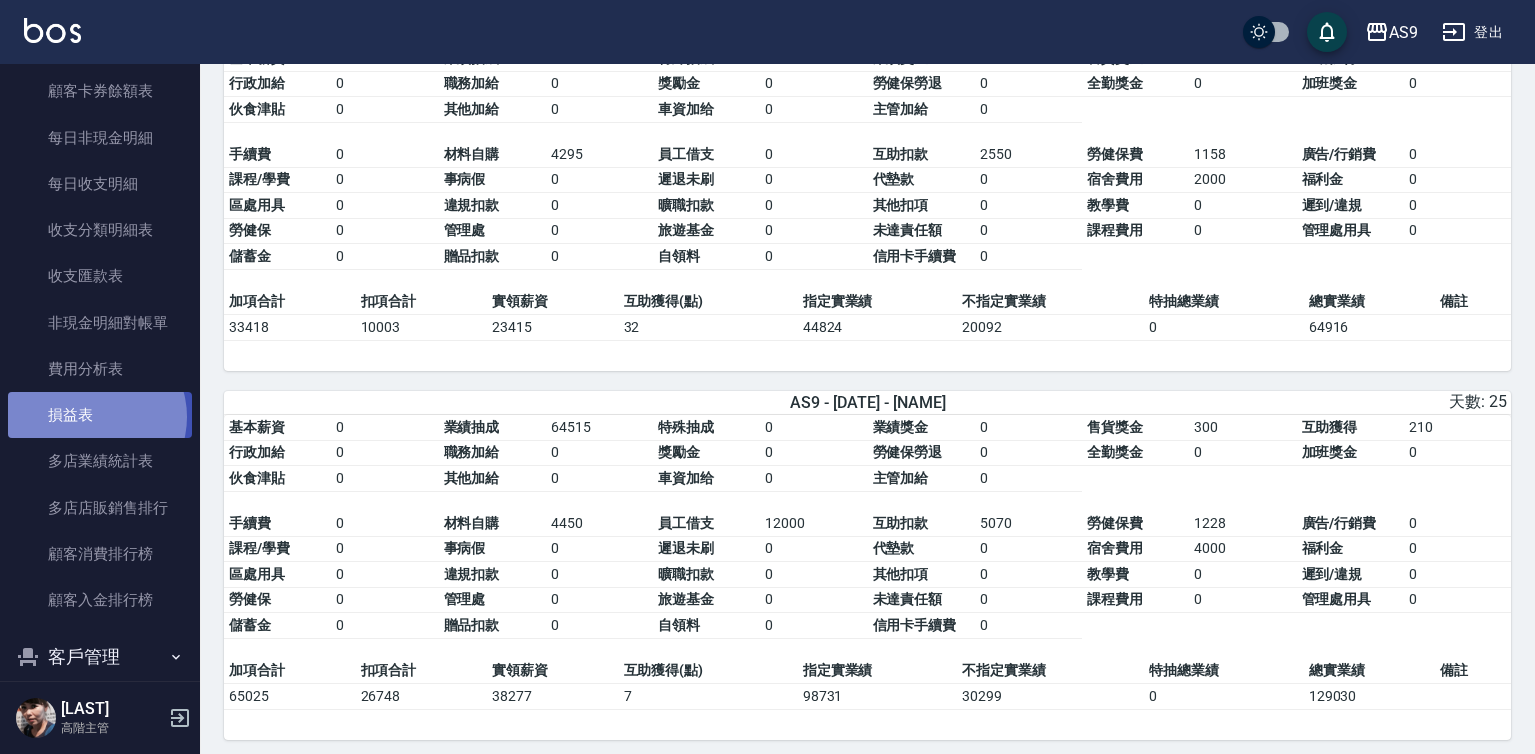 click on "損益表" at bounding box center (100, 415) 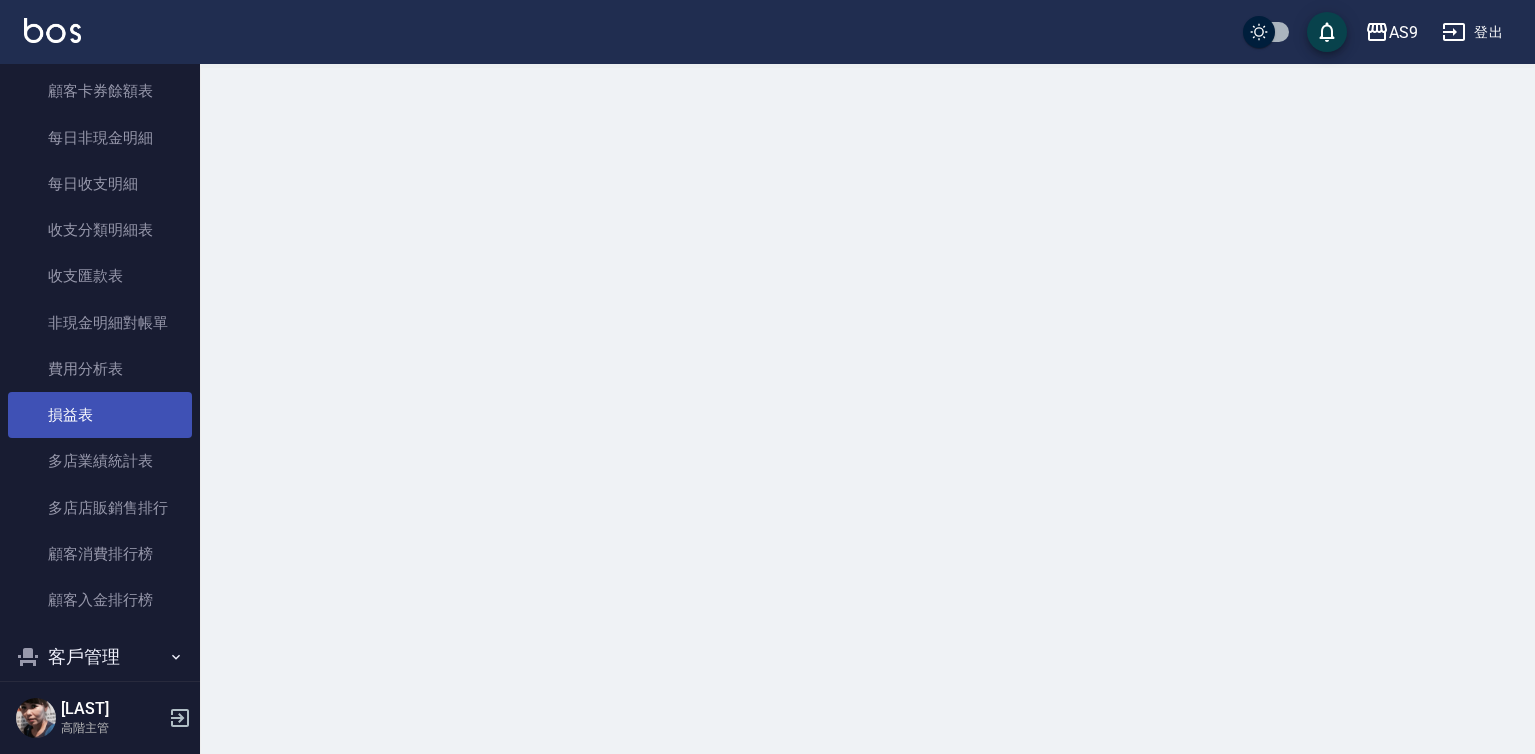 scroll, scrollTop: 0, scrollLeft: 0, axis: both 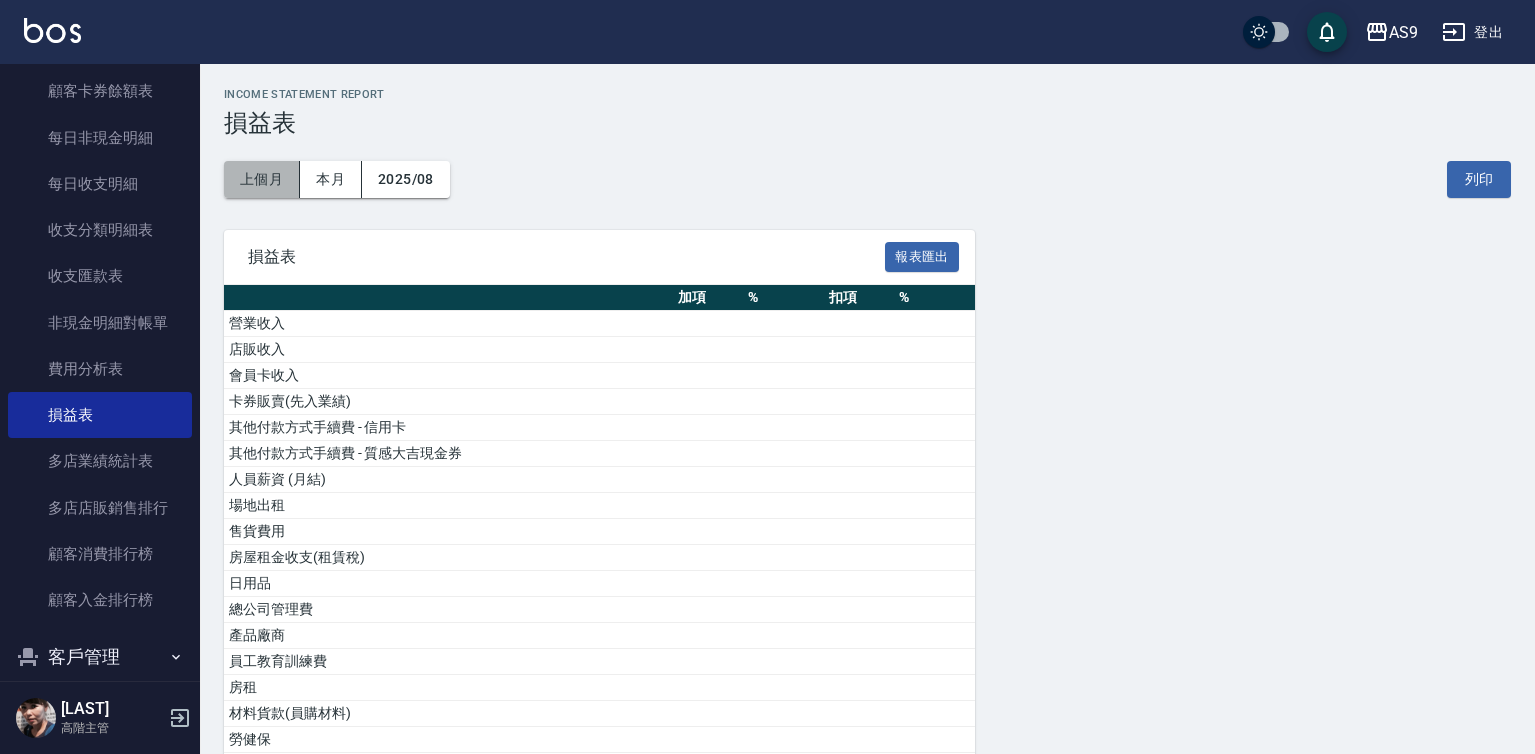 click on "上個月" at bounding box center [262, 179] 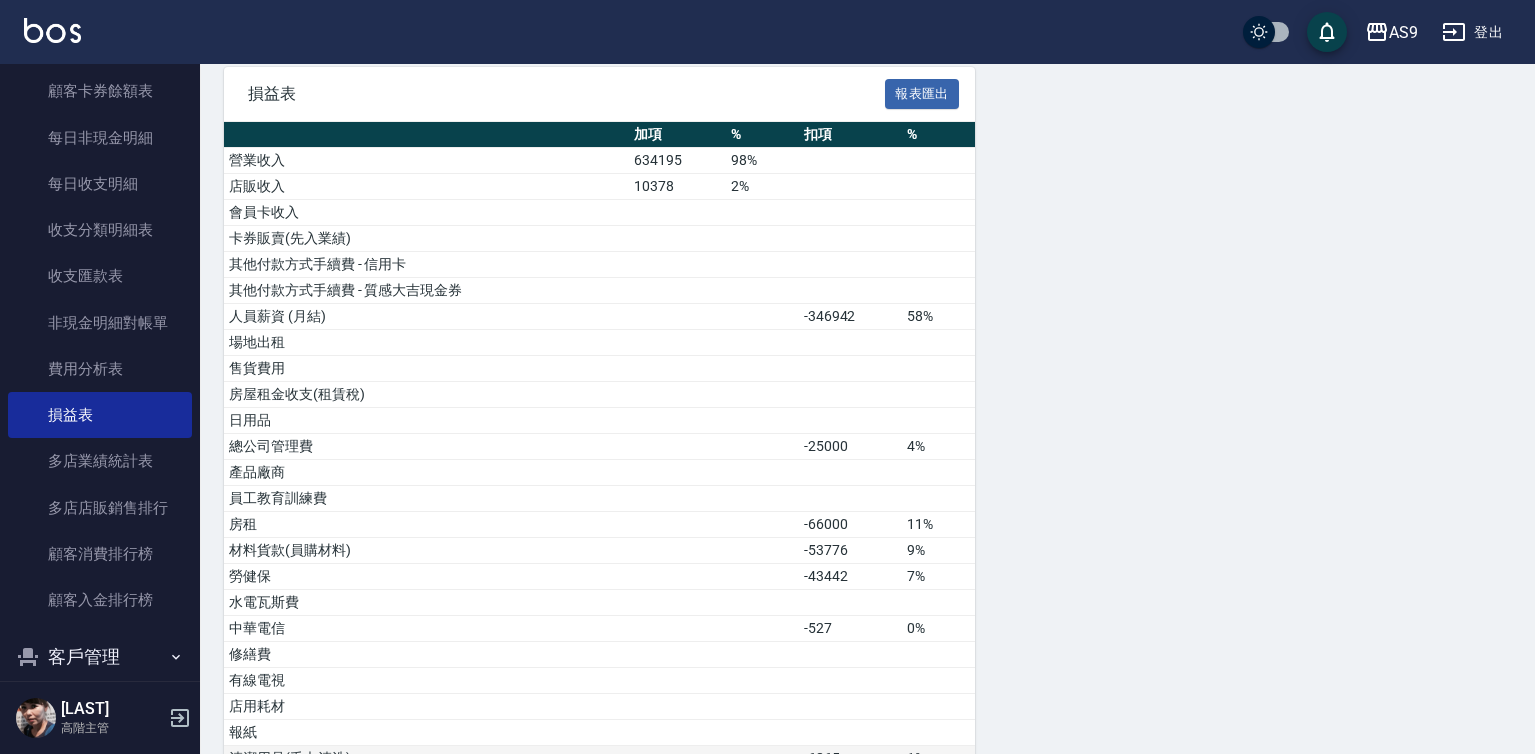 scroll, scrollTop: 100, scrollLeft: 0, axis: vertical 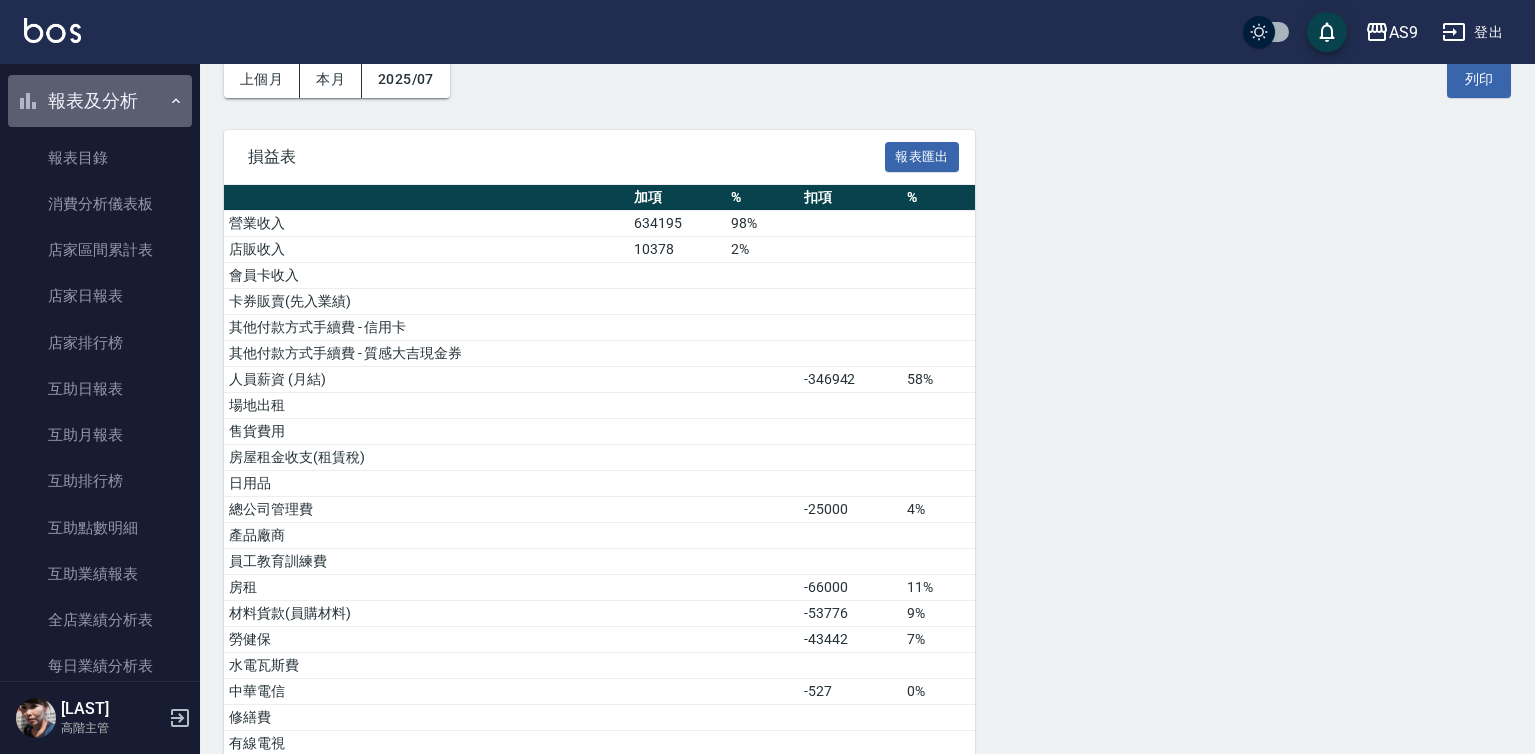 click on "報表及分析" at bounding box center [100, 101] 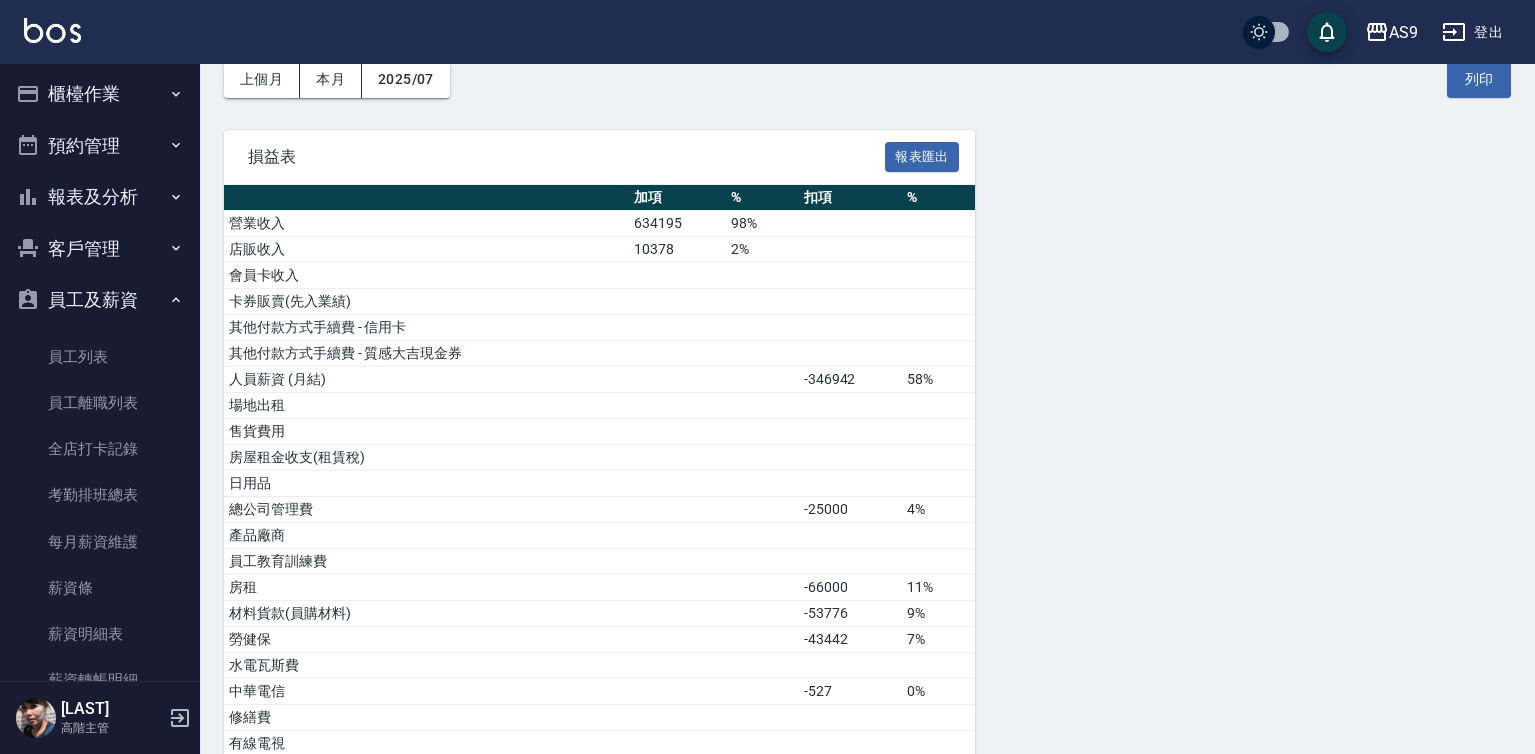 scroll, scrollTop: 0, scrollLeft: 0, axis: both 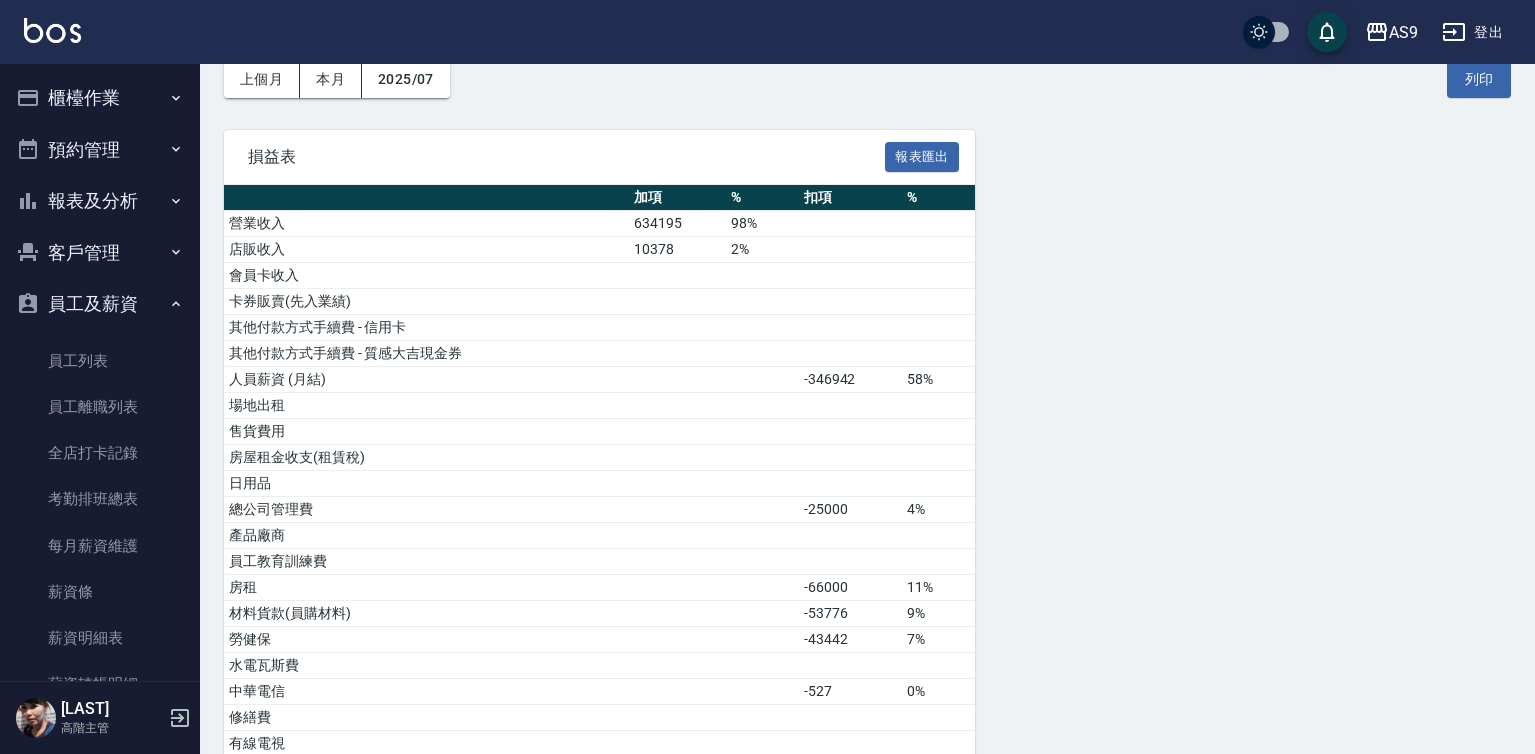 click on "櫃檯作業" at bounding box center [100, 98] 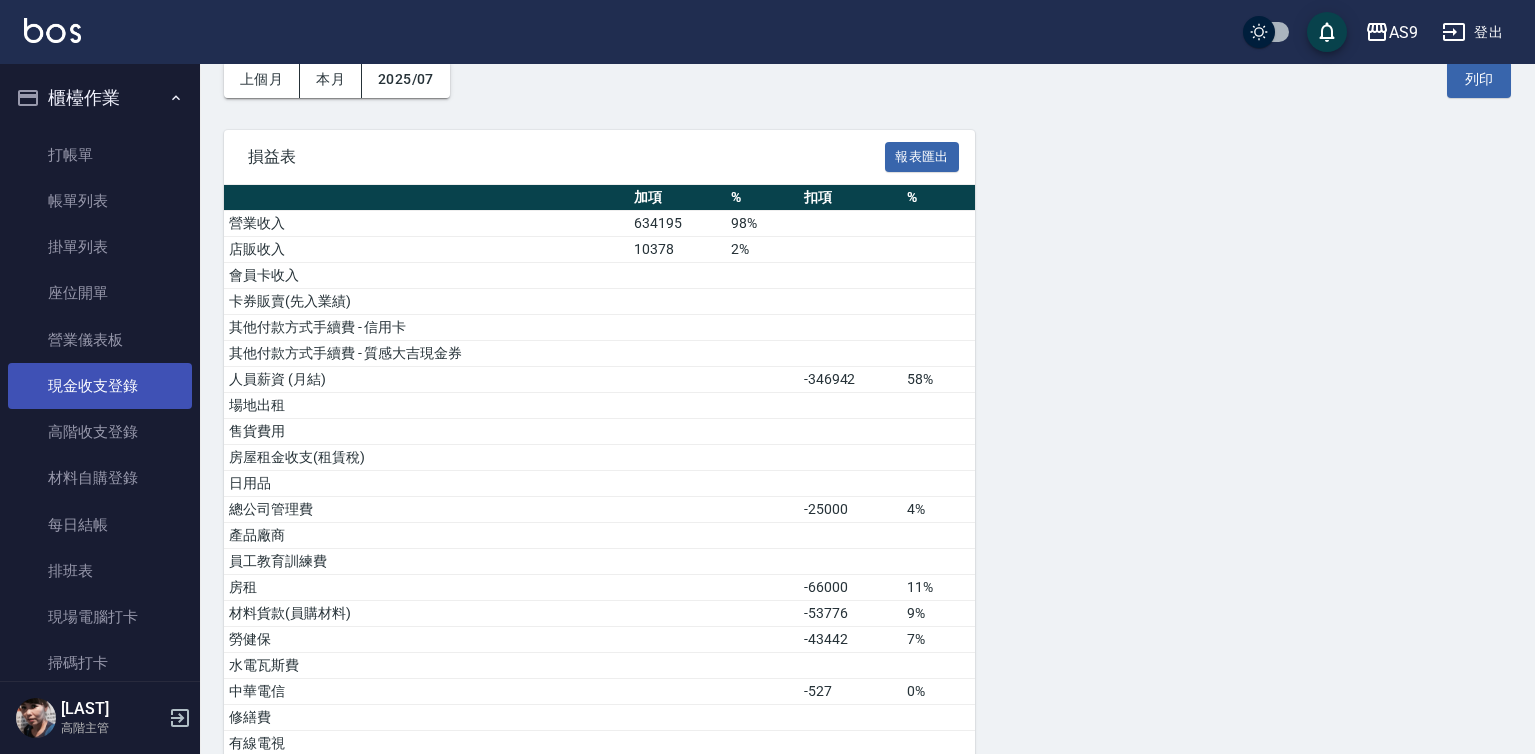 click on "現金收支登錄" at bounding box center (100, 386) 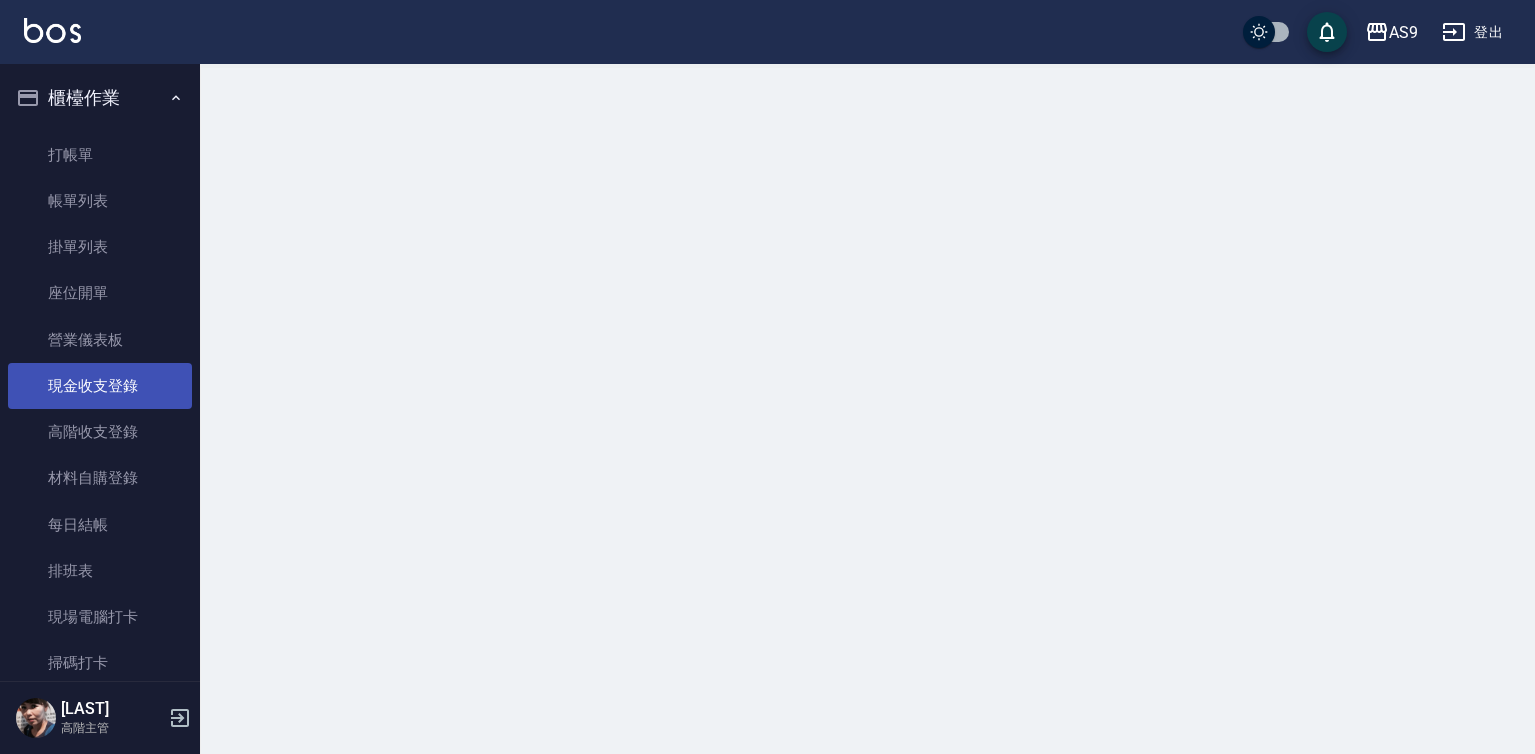 scroll, scrollTop: 0, scrollLeft: 0, axis: both 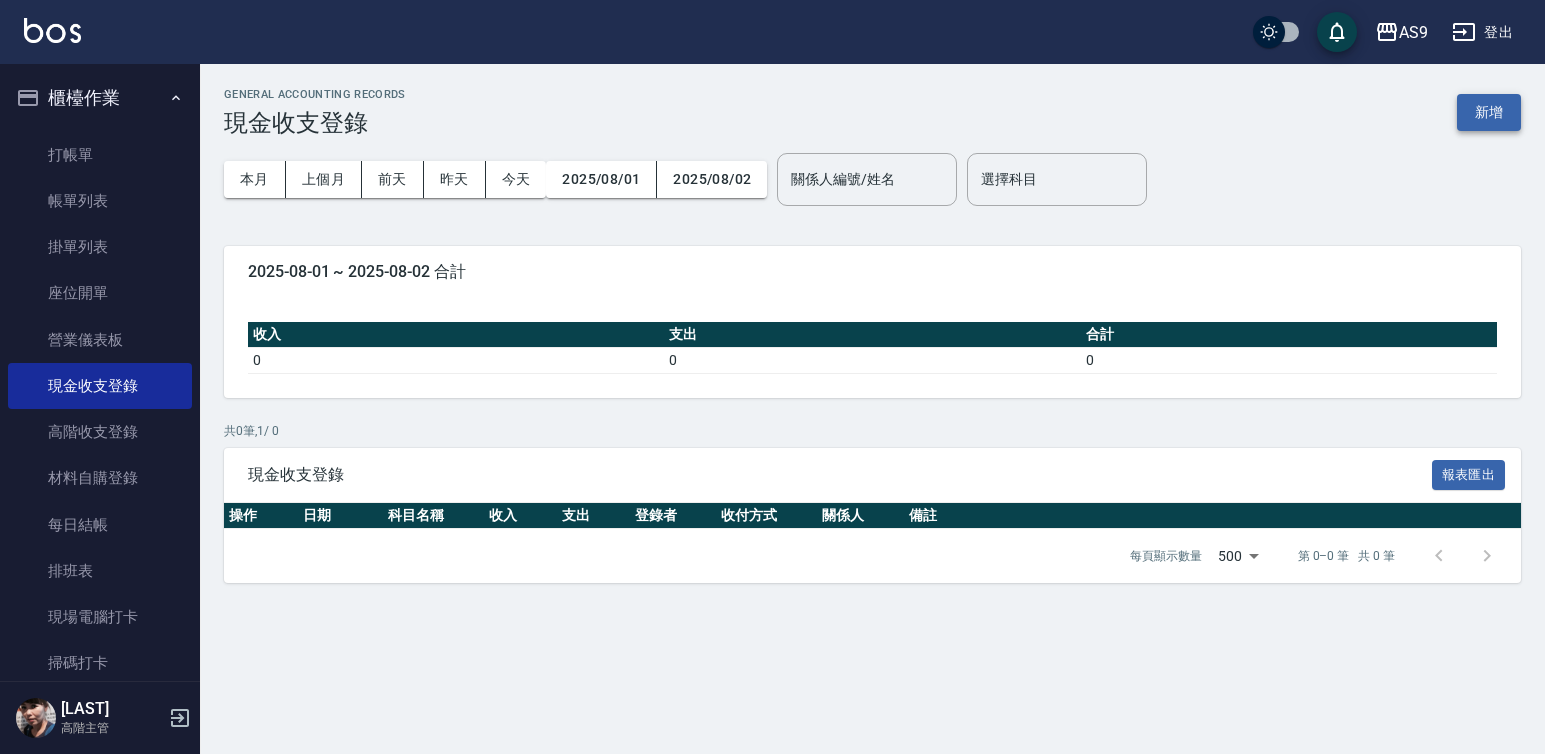 click on "新增" at bounding box center [1489, 112] 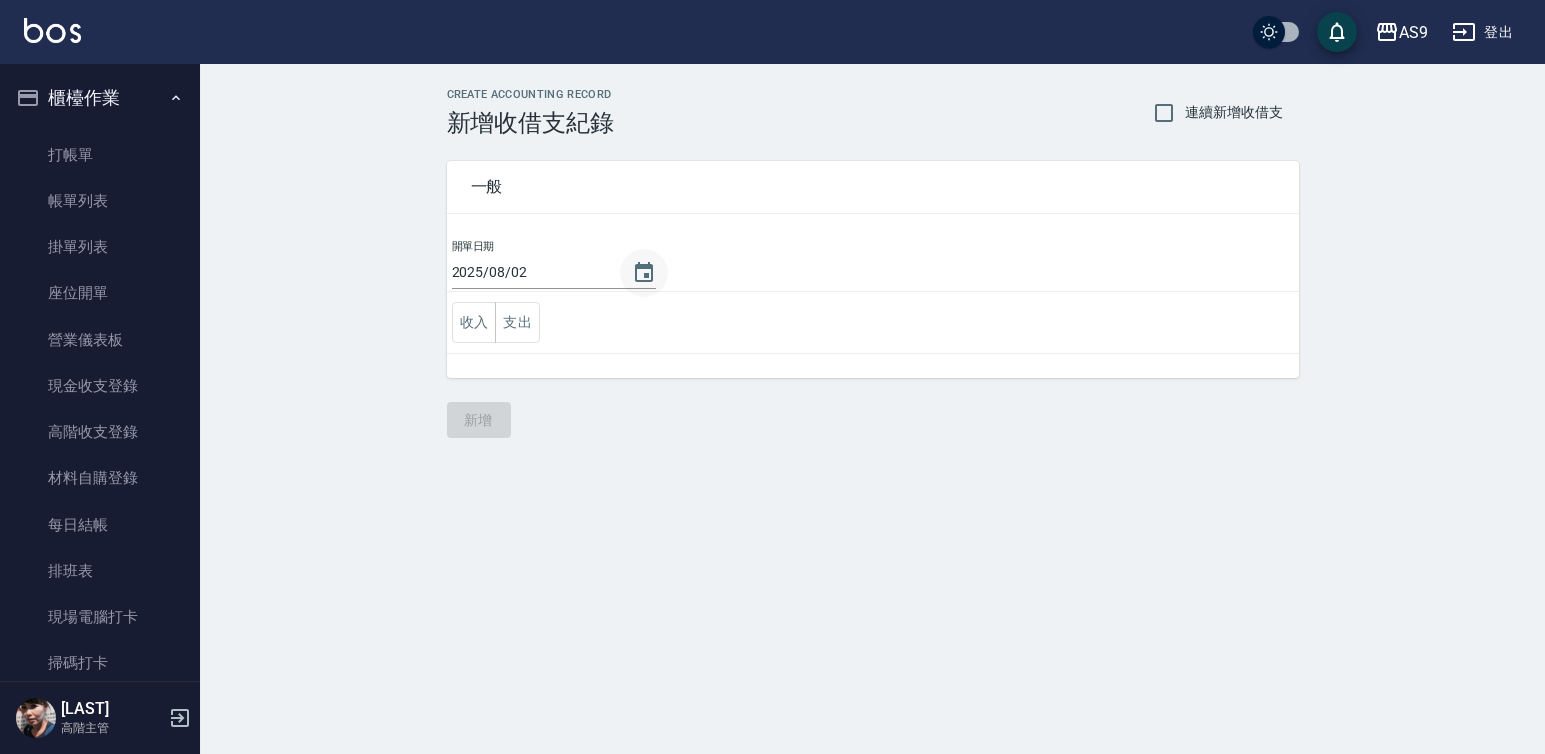 click 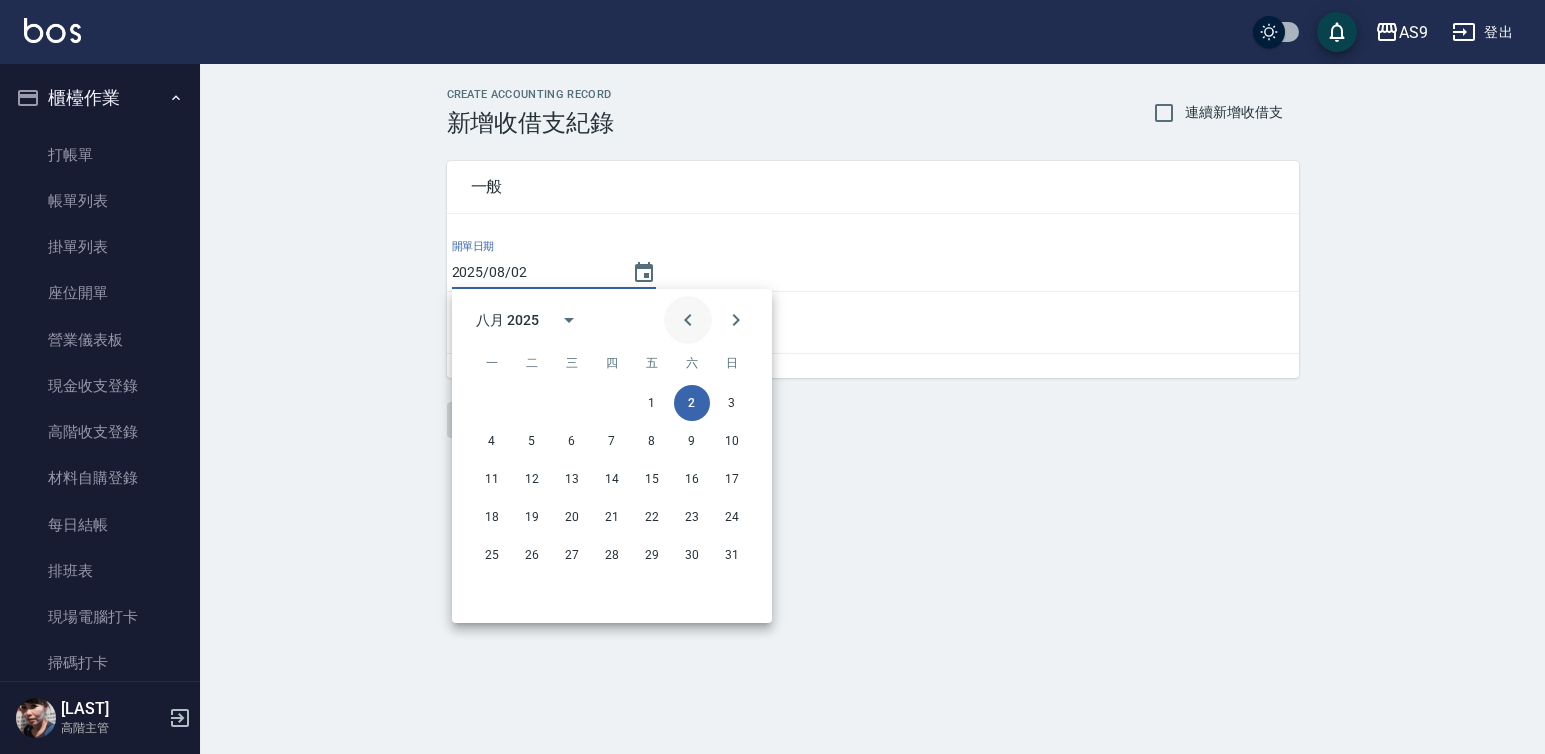 click 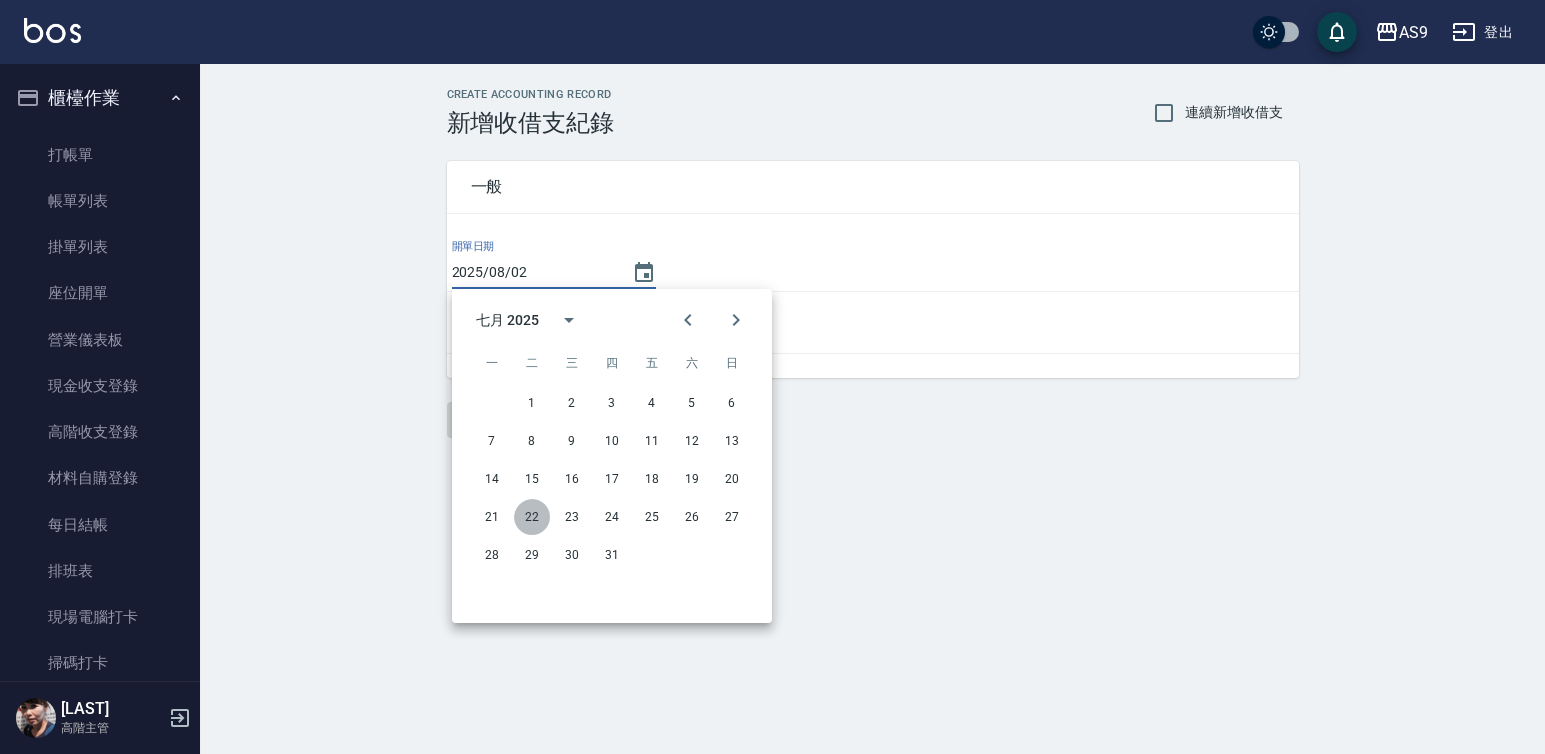 click on "22" at bounding box center (532, 517) 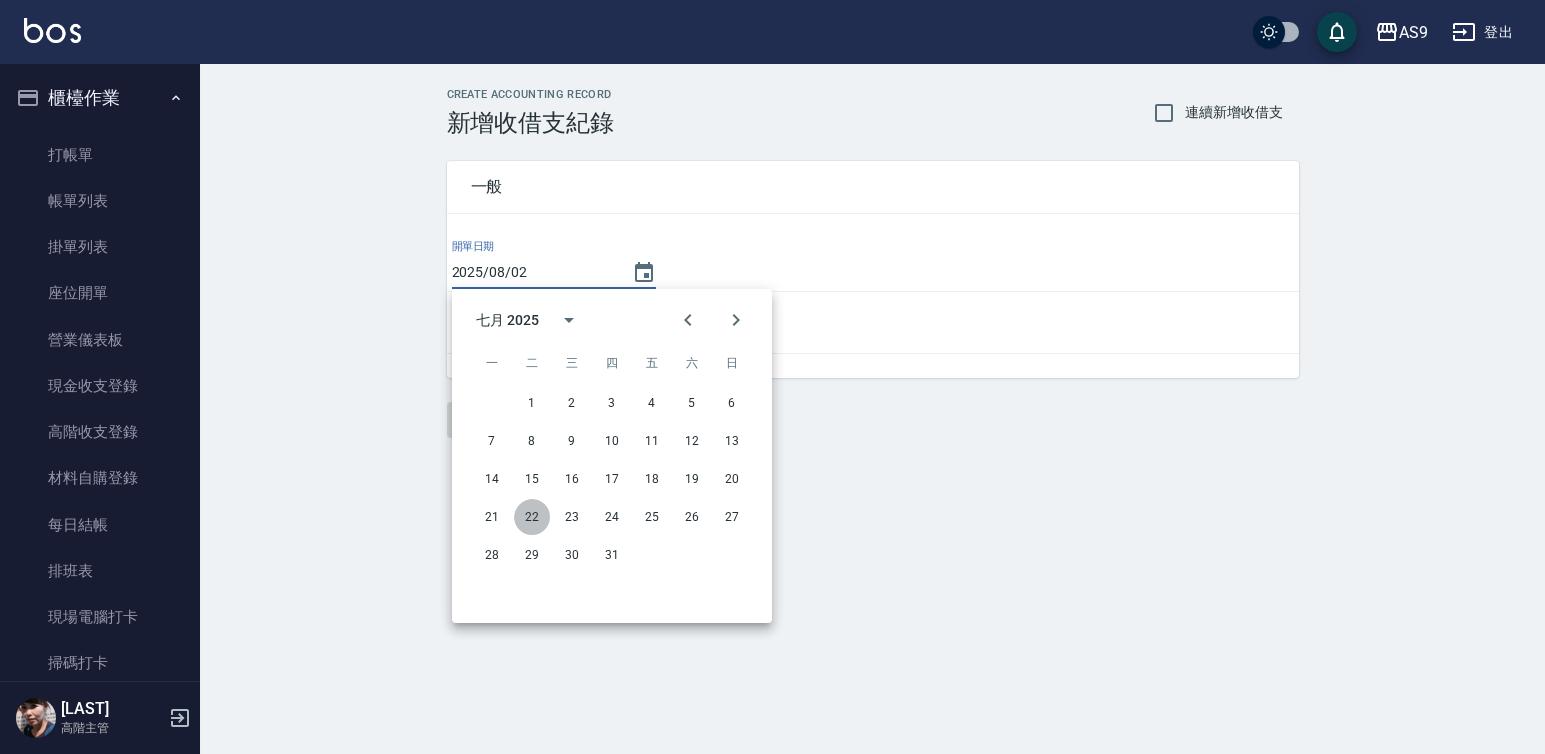 type on "2025/07/22" 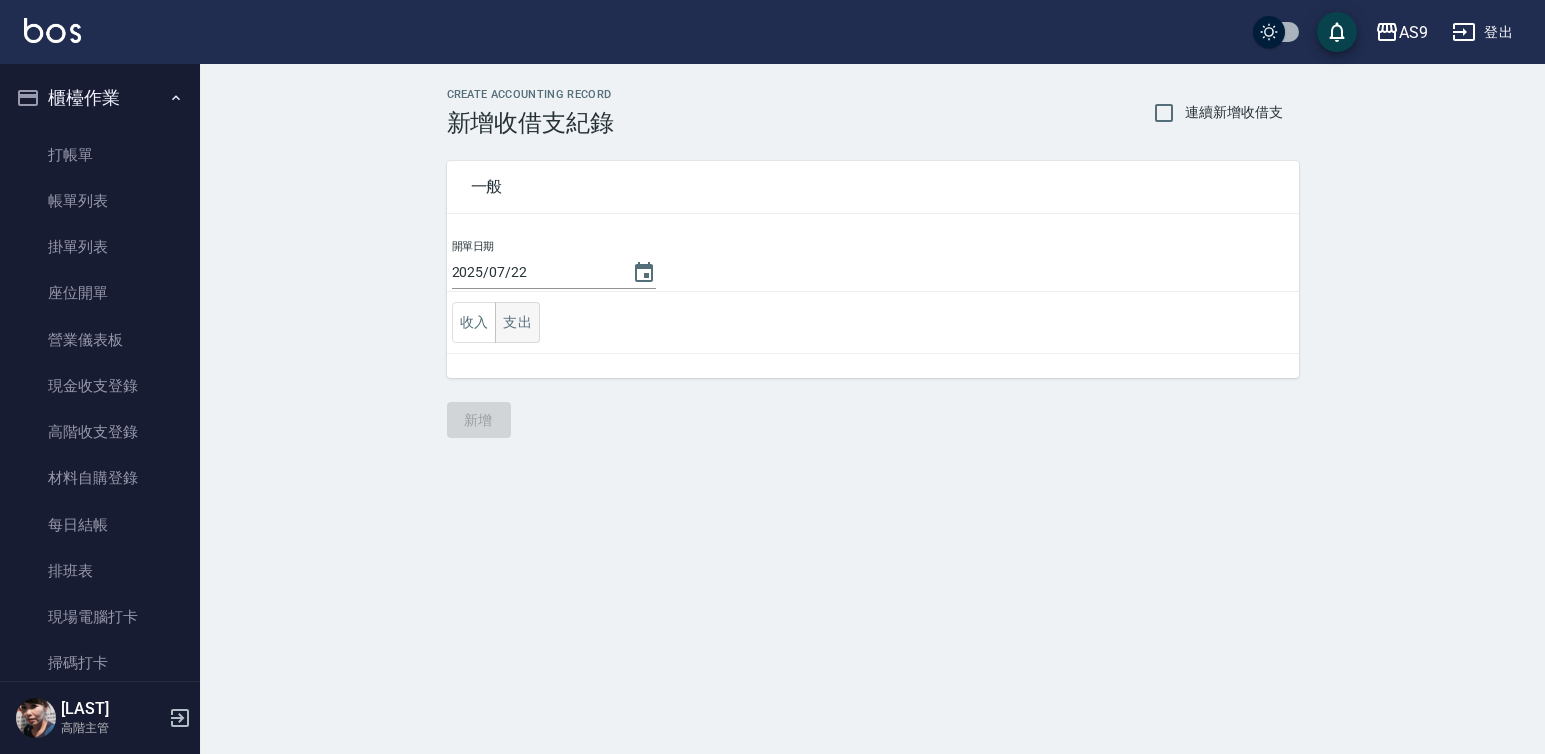 click on "支出" at bounding box center [517, 322] 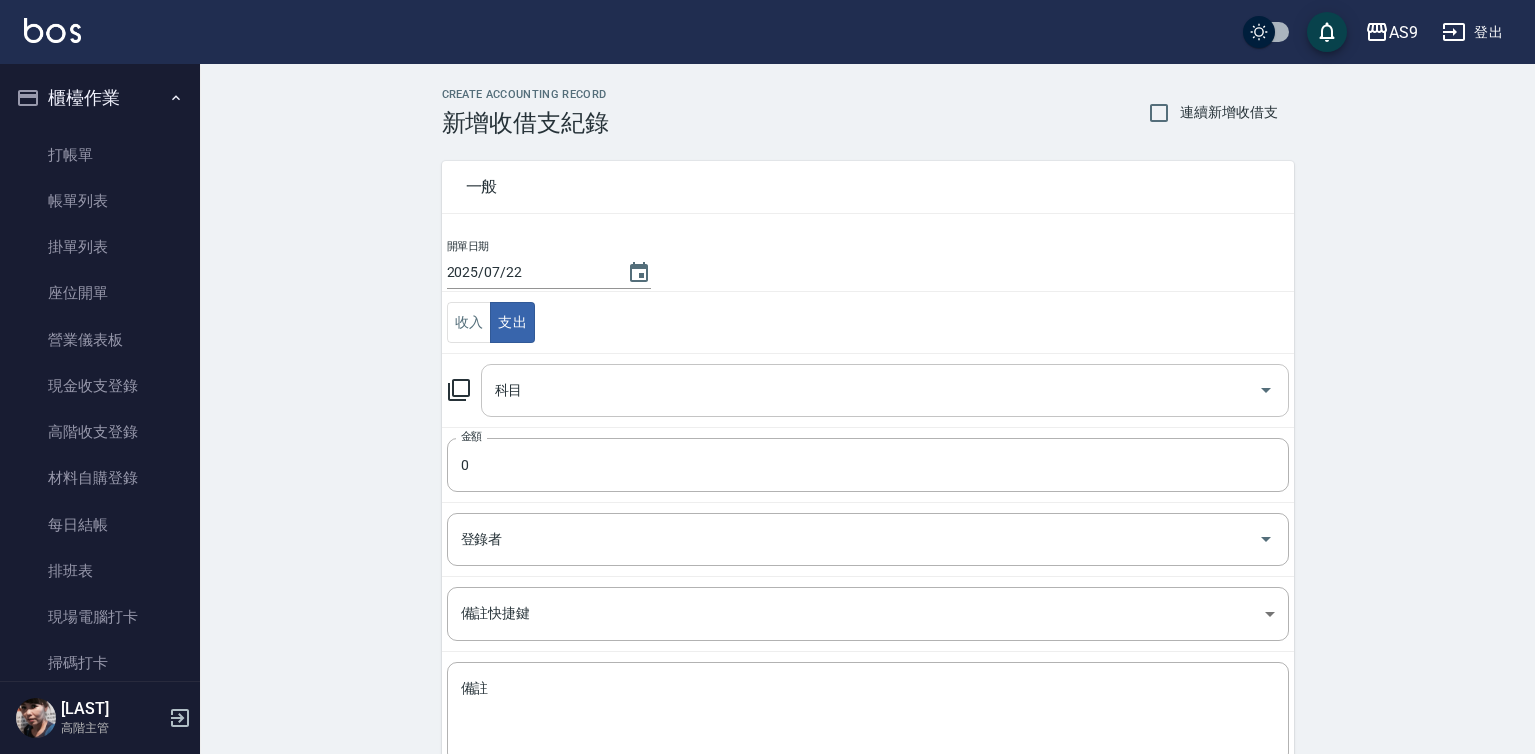 click on "科目" at bounding box center (870, 390) 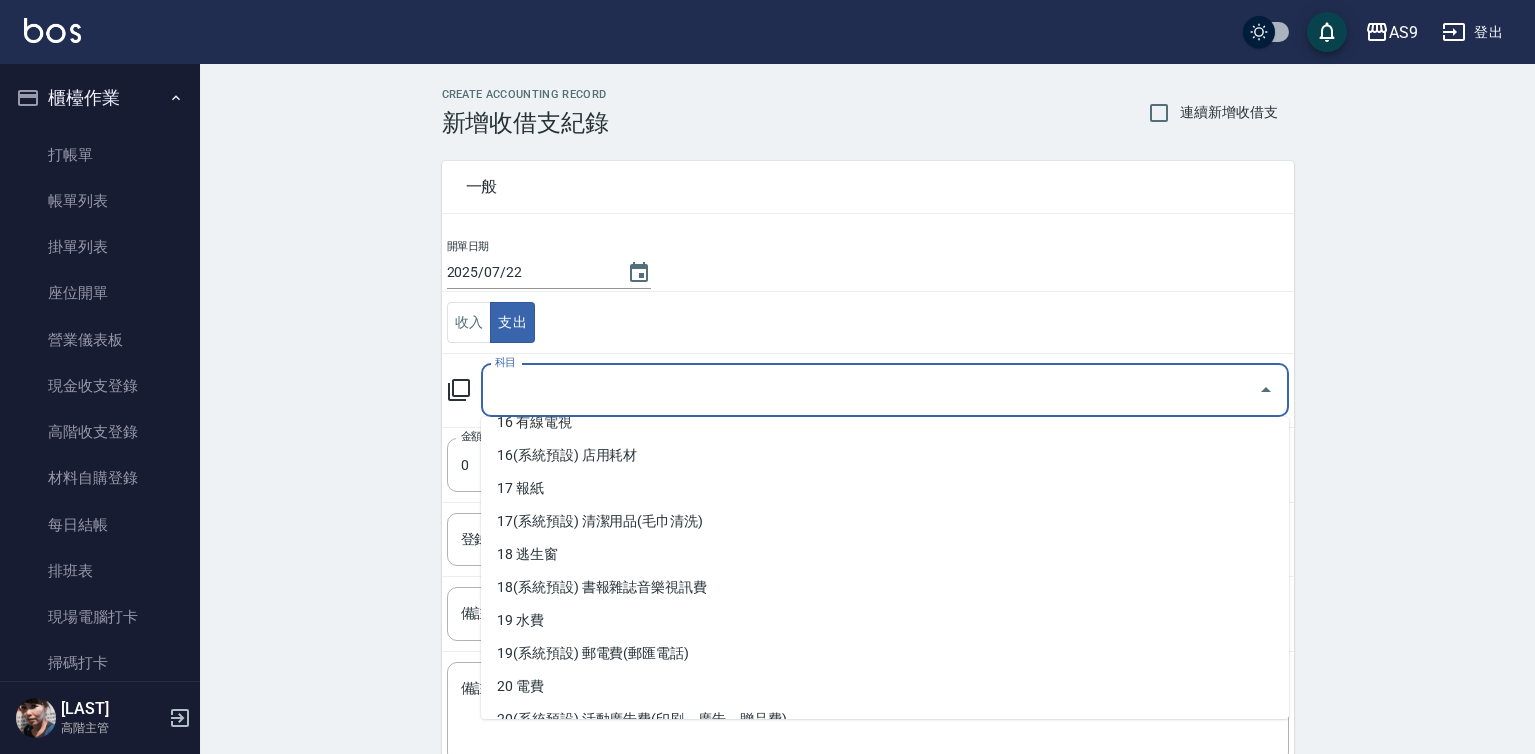 scroll, scrollTop: 700, scrollLeft: 0, axis: vertical 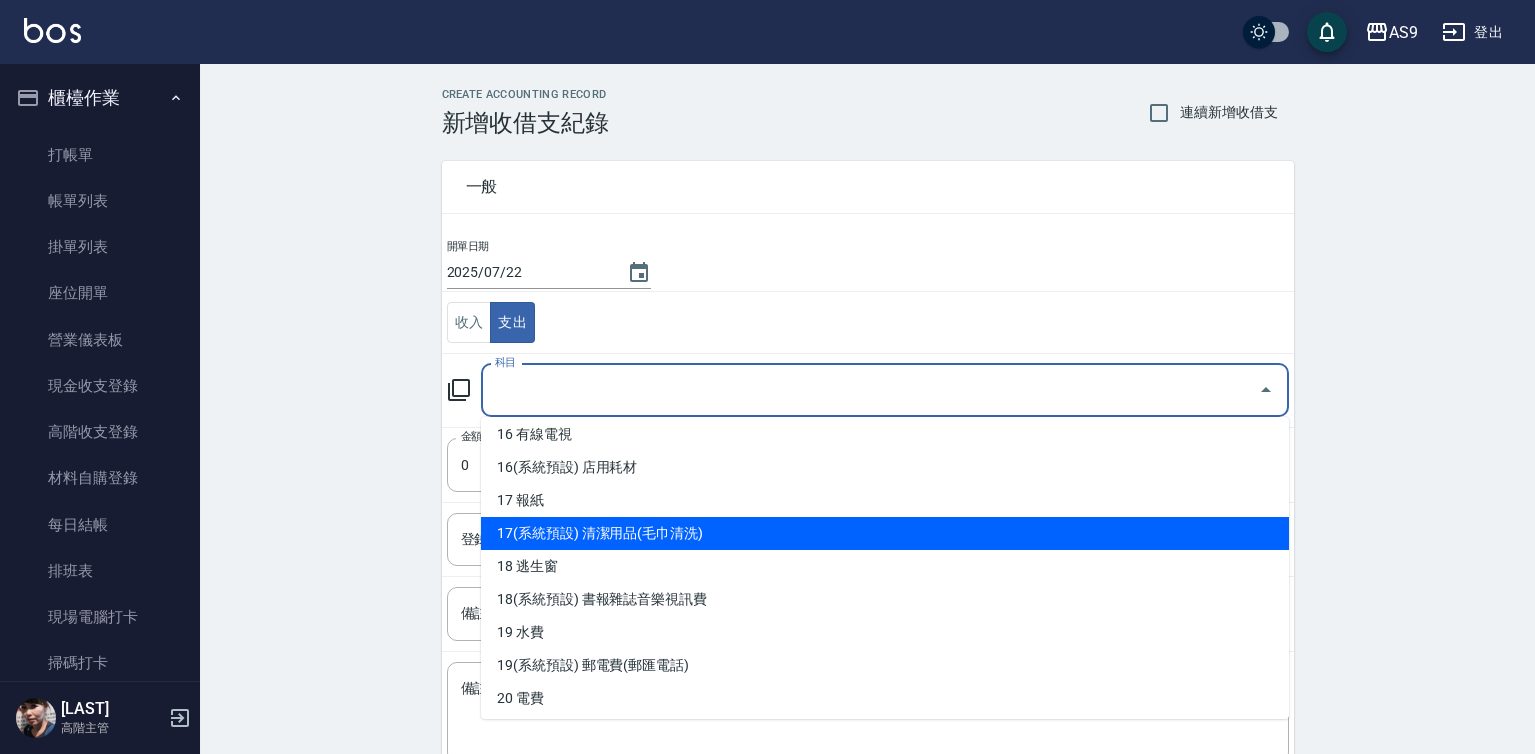 click on "17(系統預設) 清潔用品(毛巾清洗)" at bounding box center (885, 533) 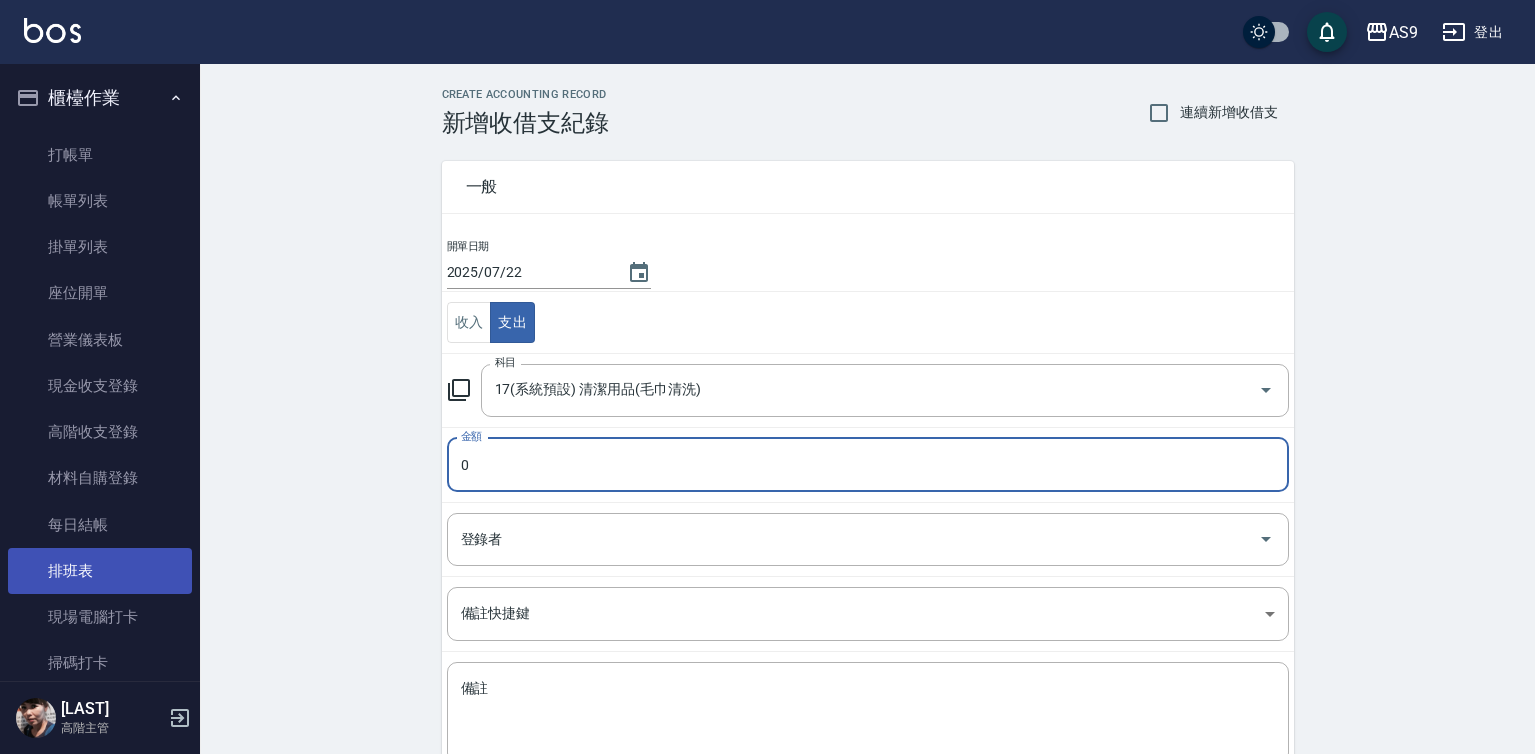 scroll, scrollTop: 500, scrollLeft: 0, axis: vertical 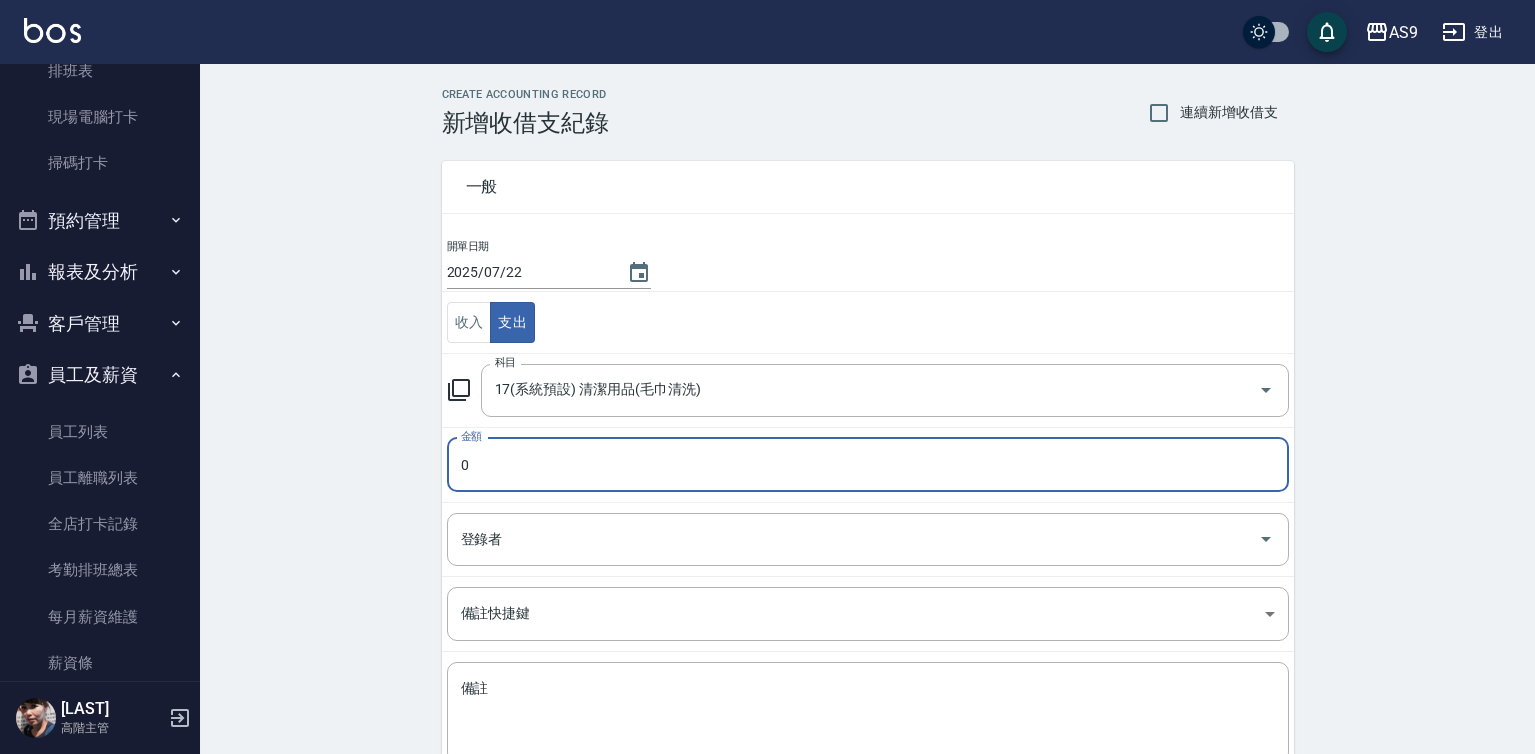click on "報表及分析" at bounding box center (100, 272) 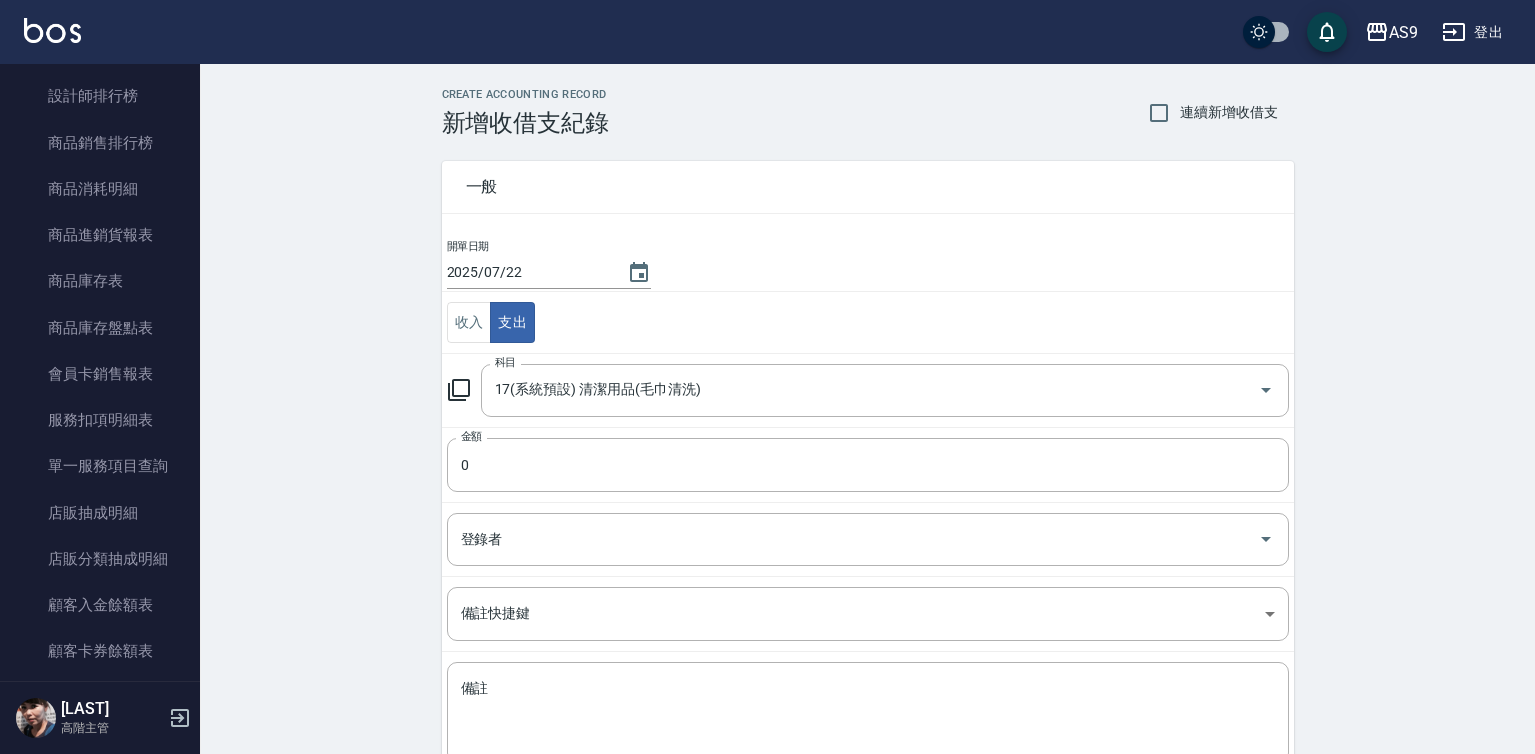 scroll, scrollTop: 2000, scrollLeft: 0, axis: vertical 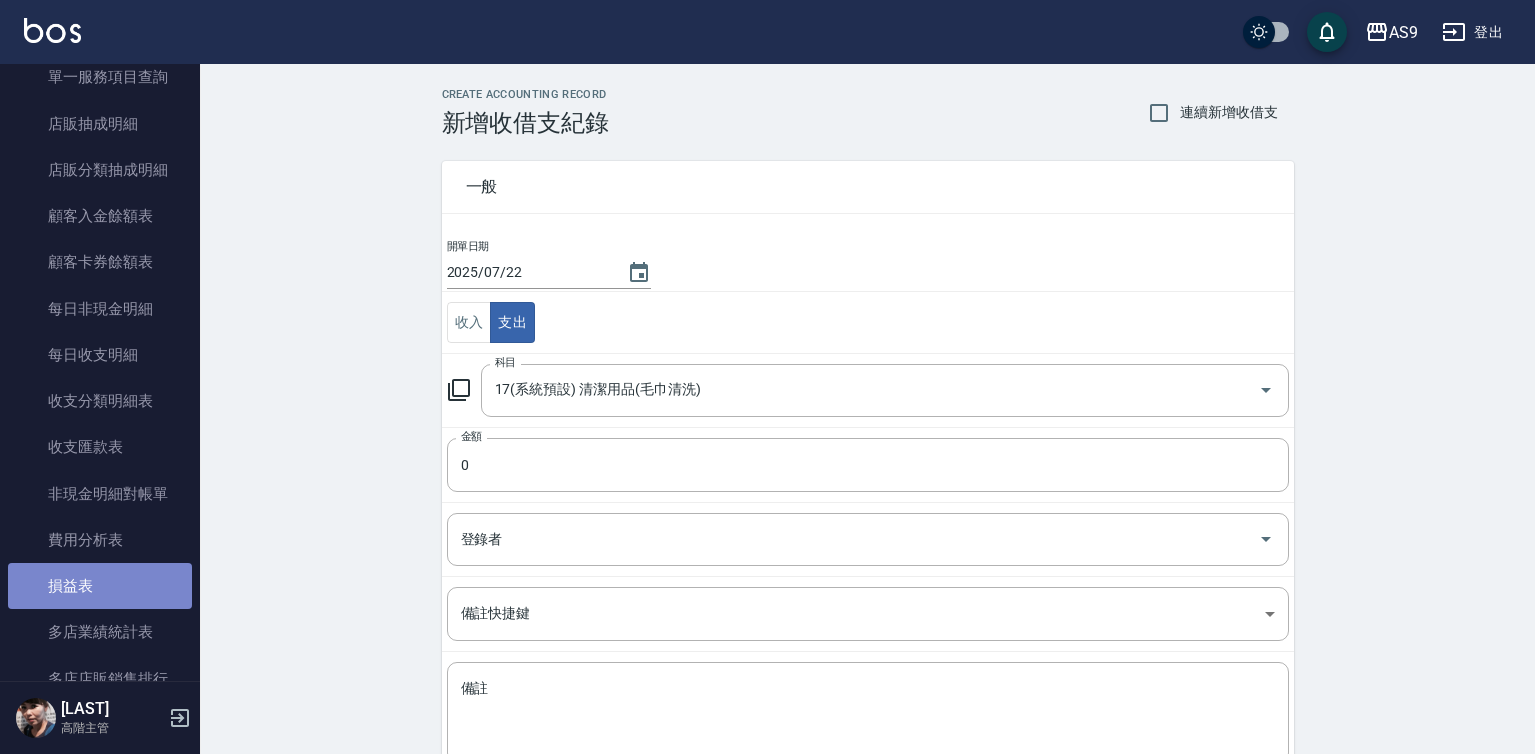 click on "損益表" at bounding box center [100, 586] 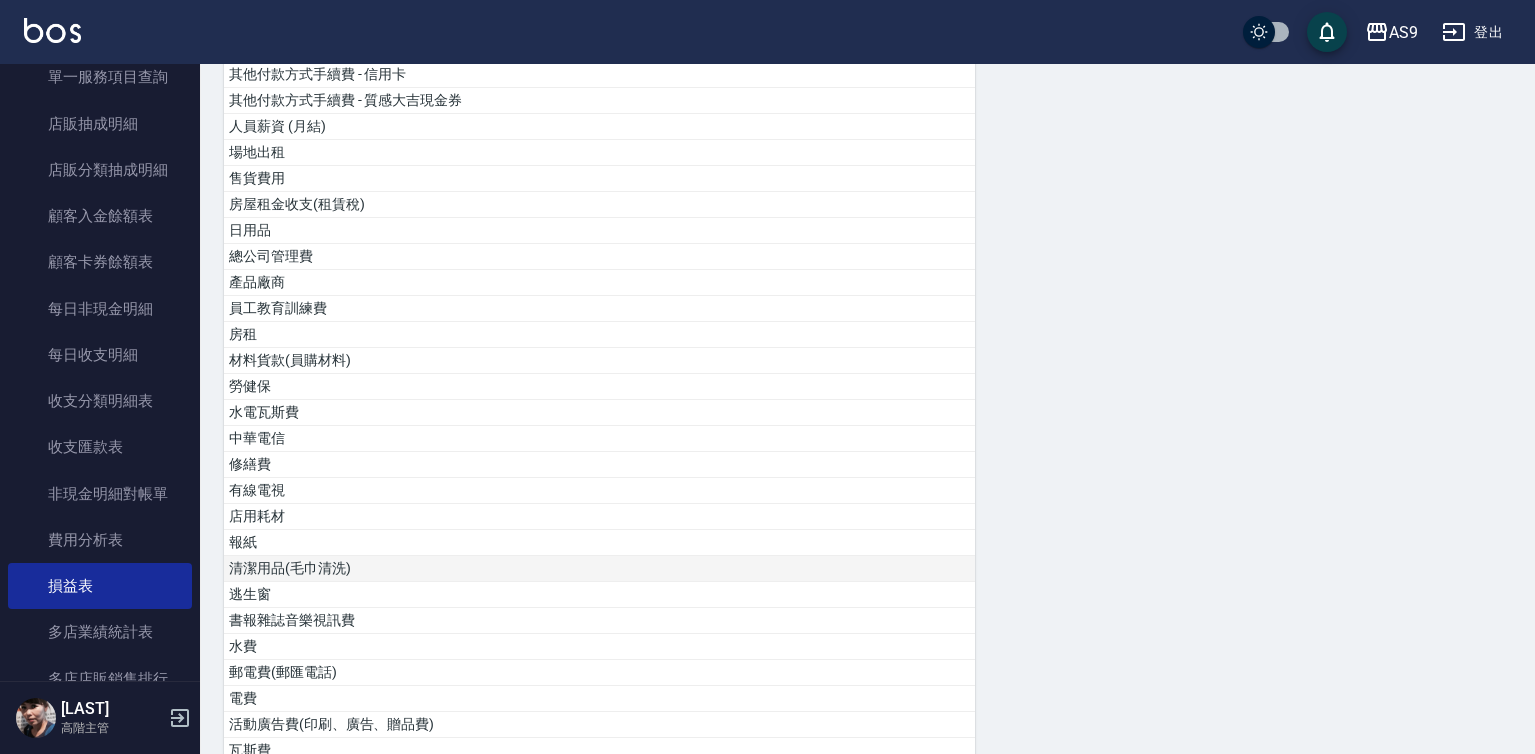 scroll, scrollTop: 400, scrollLeft: 0, axis: vertical 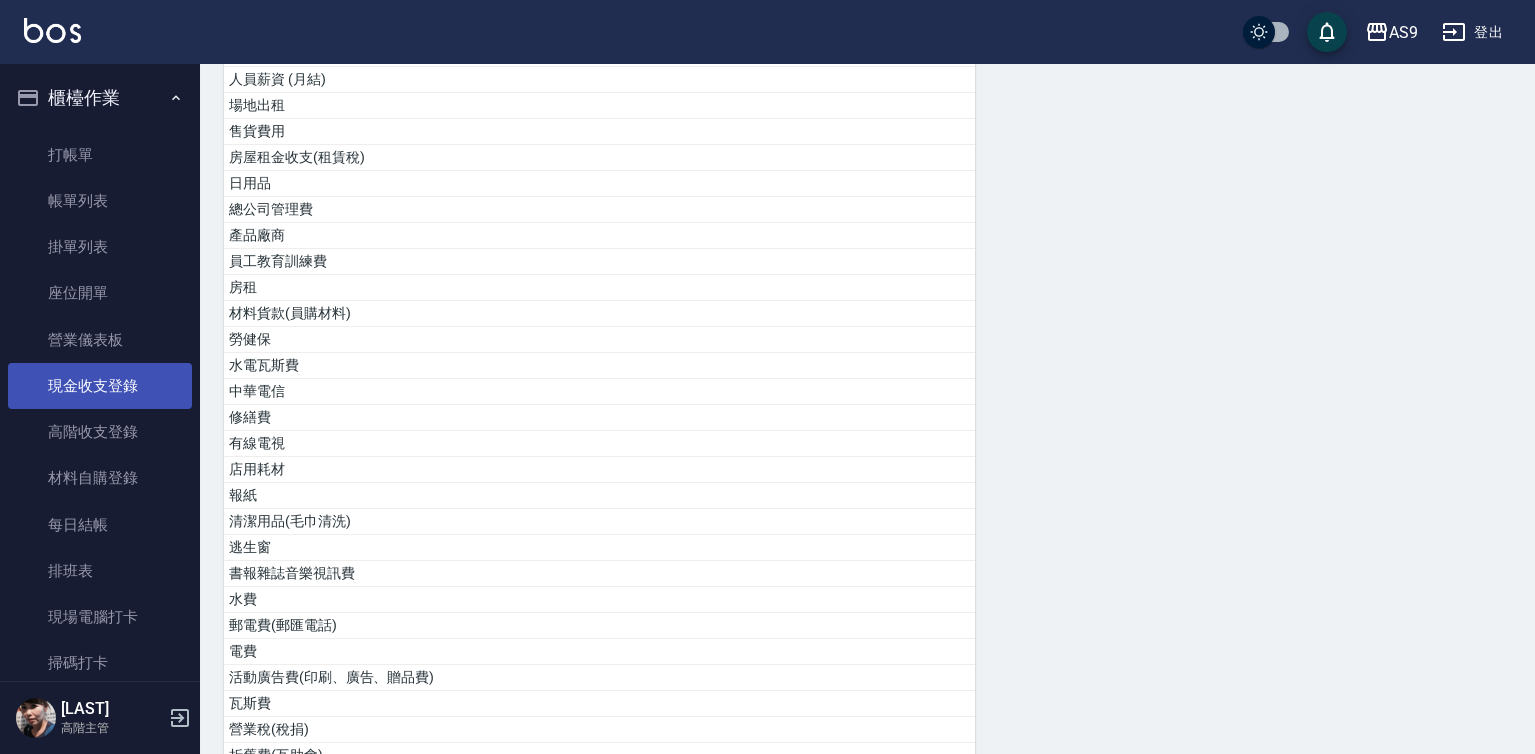 click on "現金收支登錄" at bounding box center (100, 386) 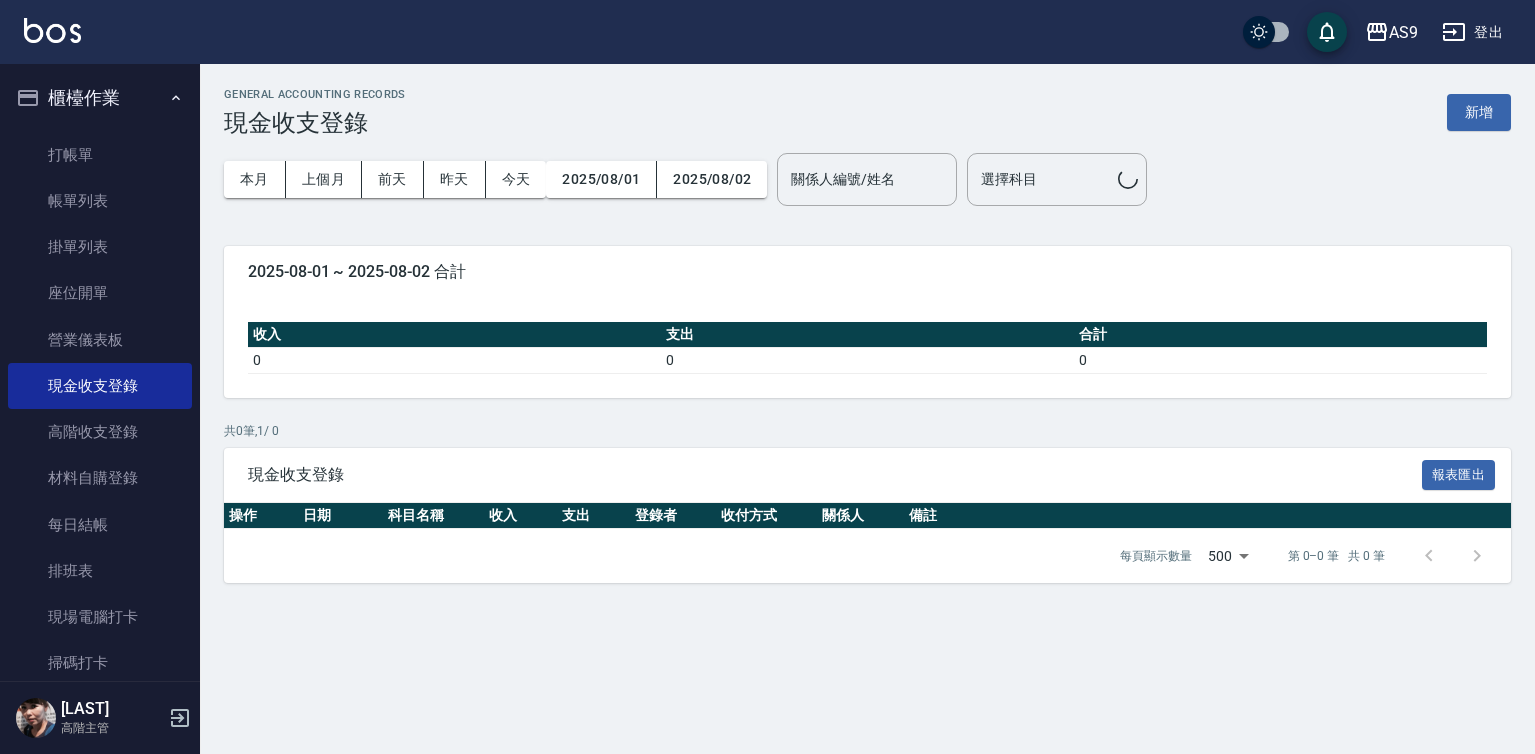 scroll, scrollTop: 0, scrollLeft: 0, axis: both 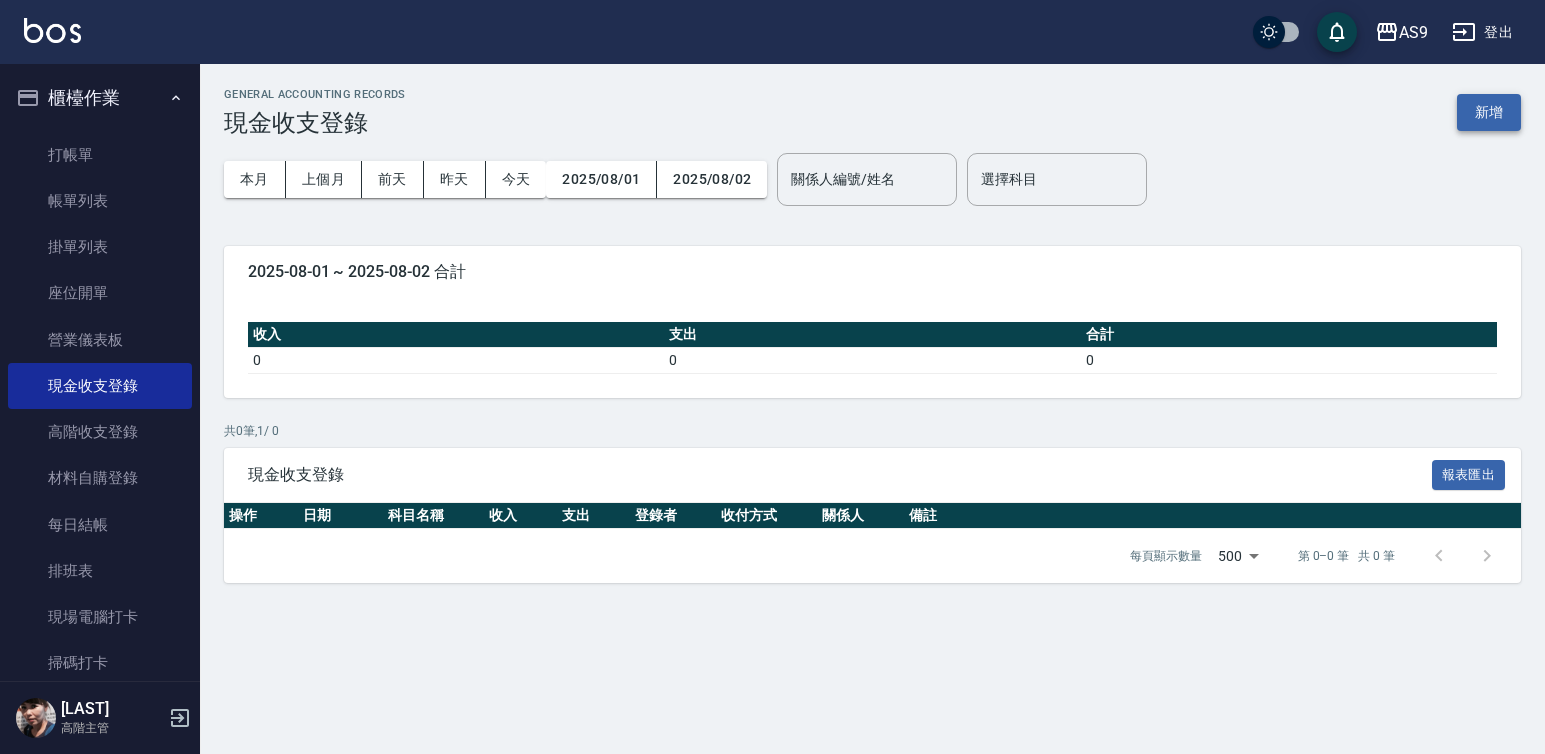 click on "新增" at bounding box center [1489, 112] 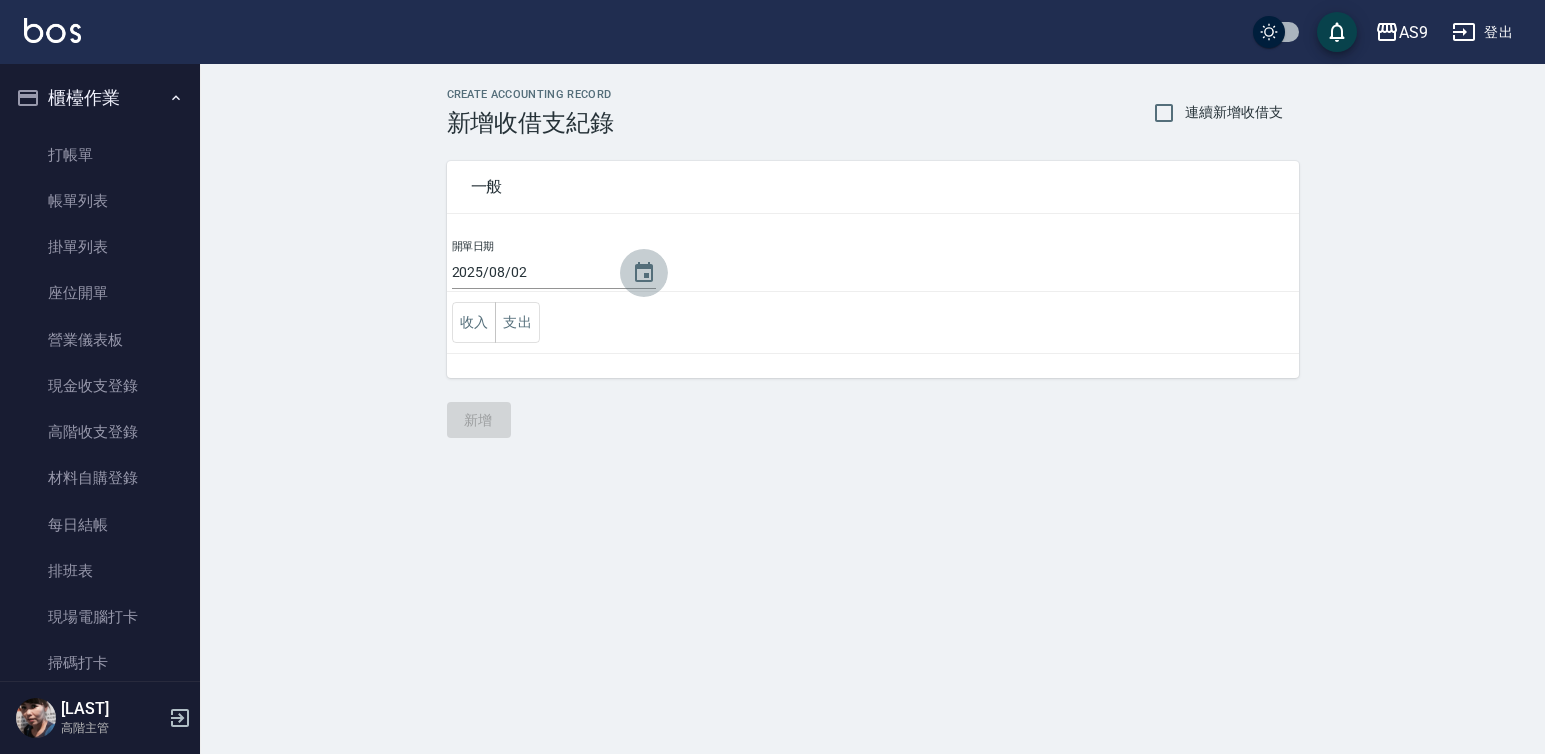 click 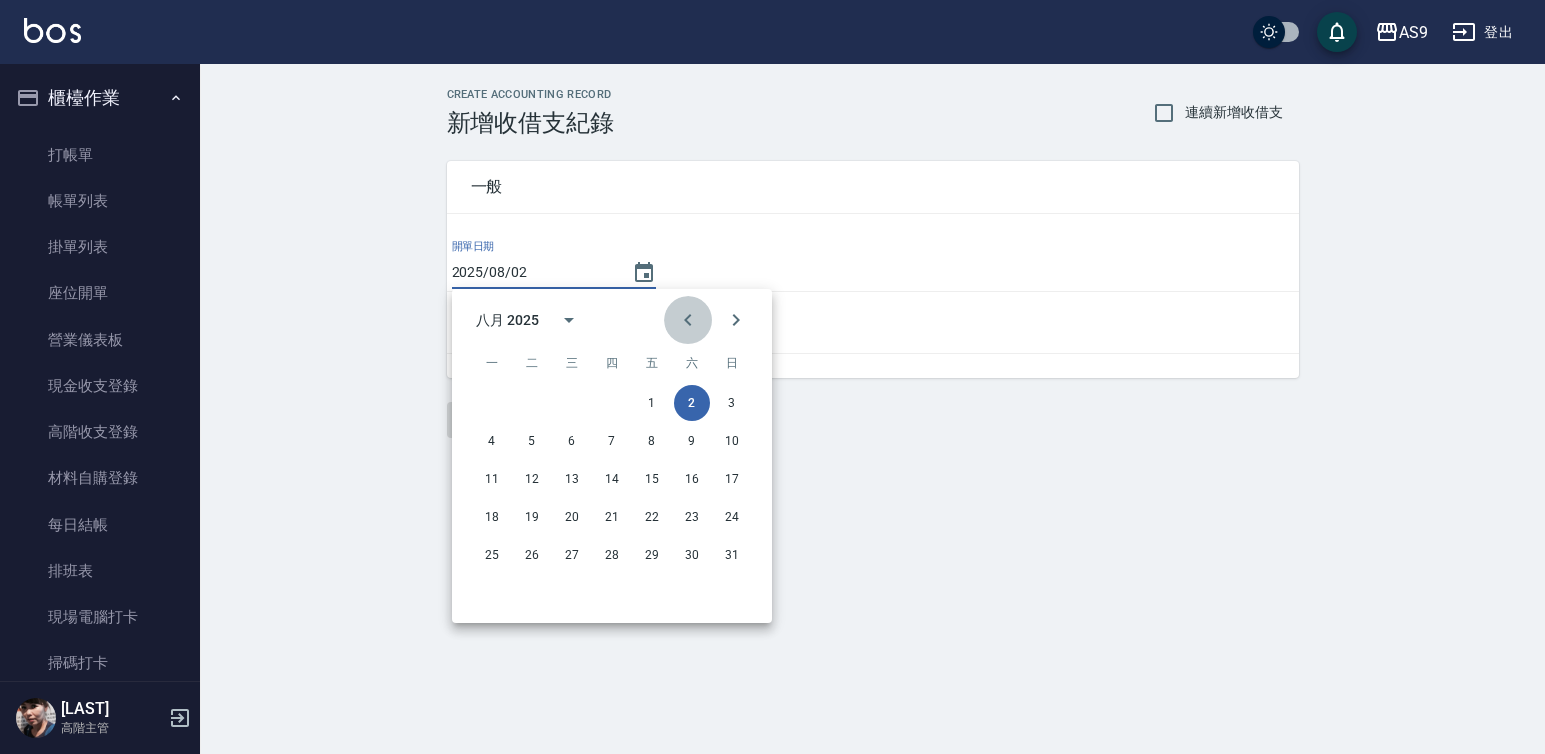 drag, startPoint x: 686, startPoint y: 318, endPoint x: 684, endPoint y: 332, distance: 14.142136 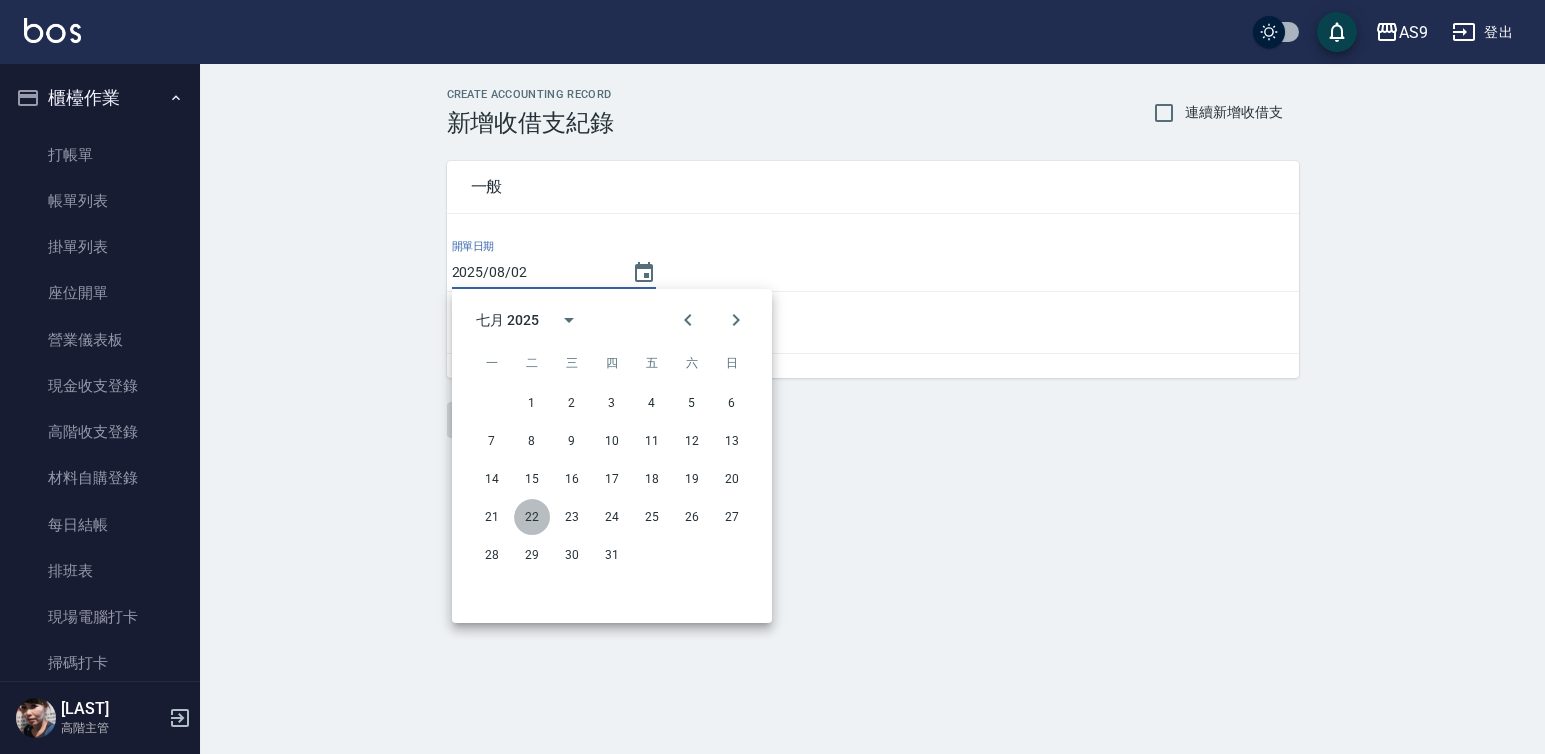 click on "22" at bounding box center (532, 517) 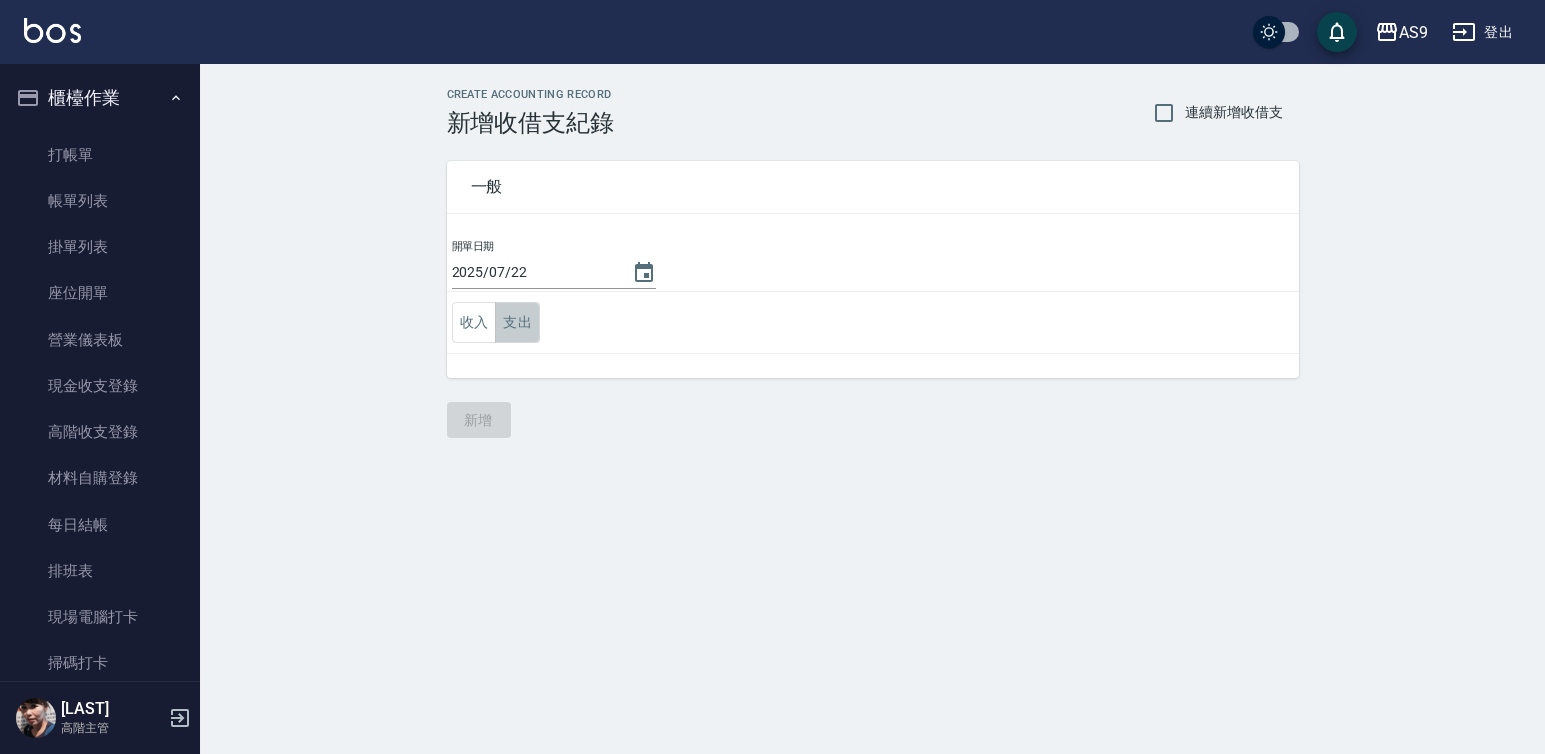 click on "支出" at bounding box center [517, 322] 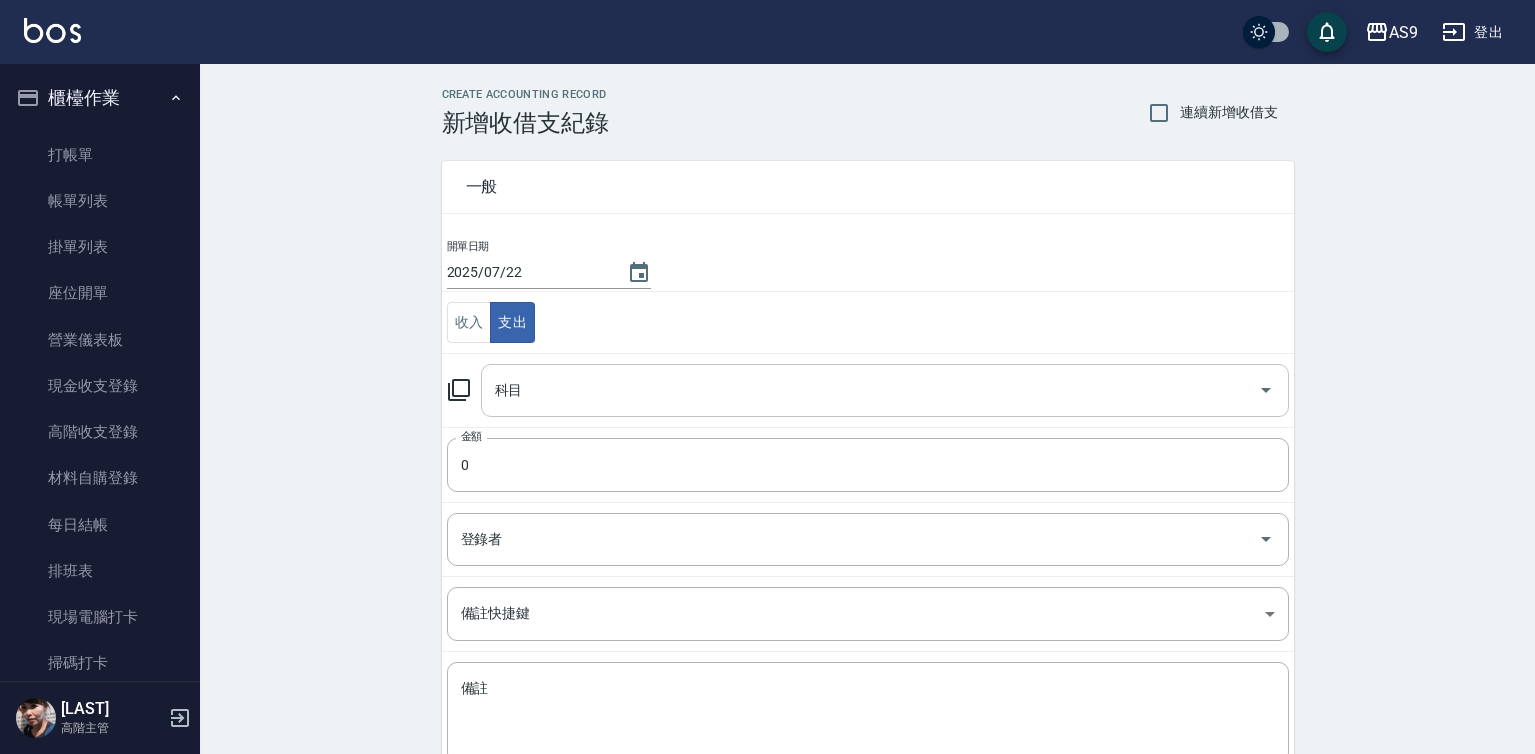 click on "科目" at bounding box center [870, 390] 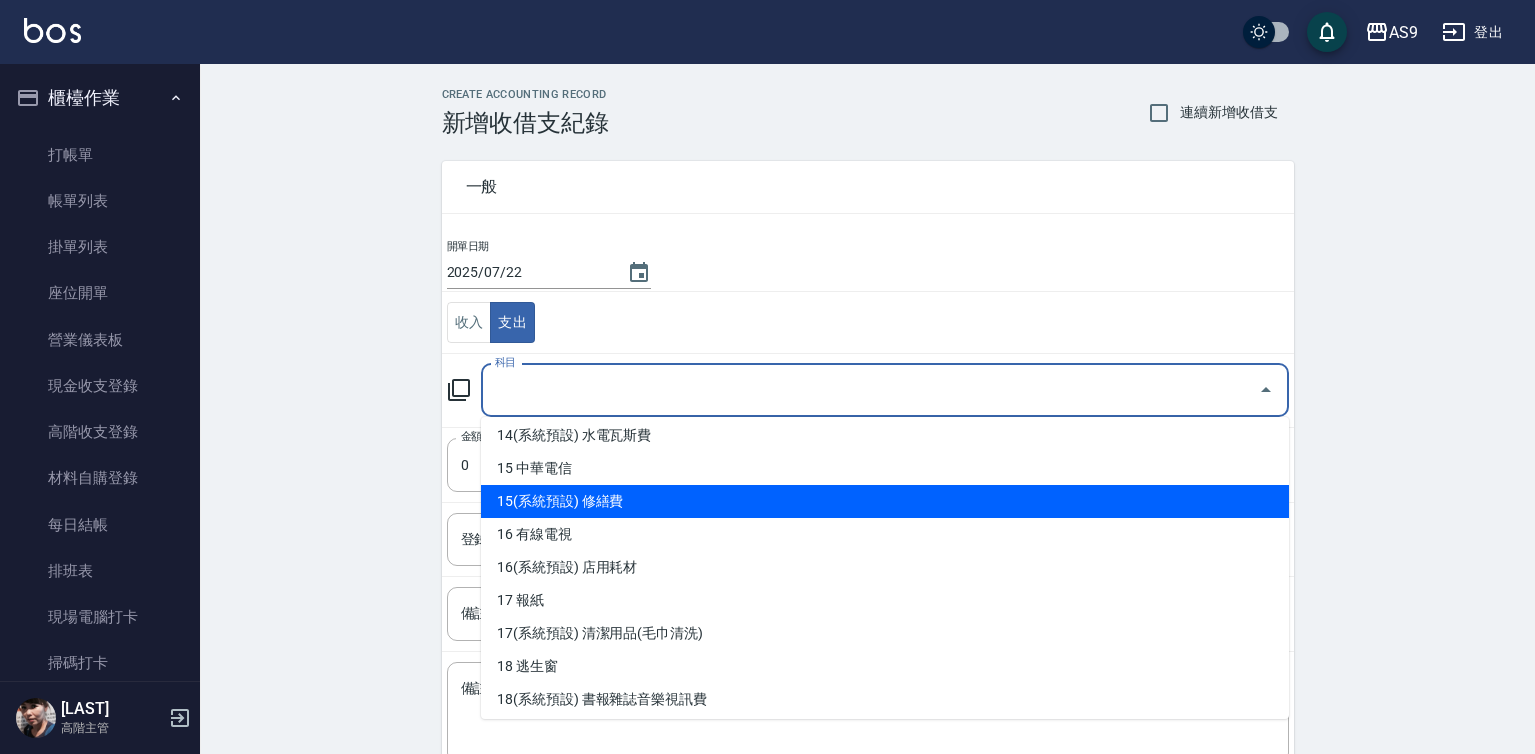 scroll, scrollTop: 700, scrollLeft: 0, axis: vertical 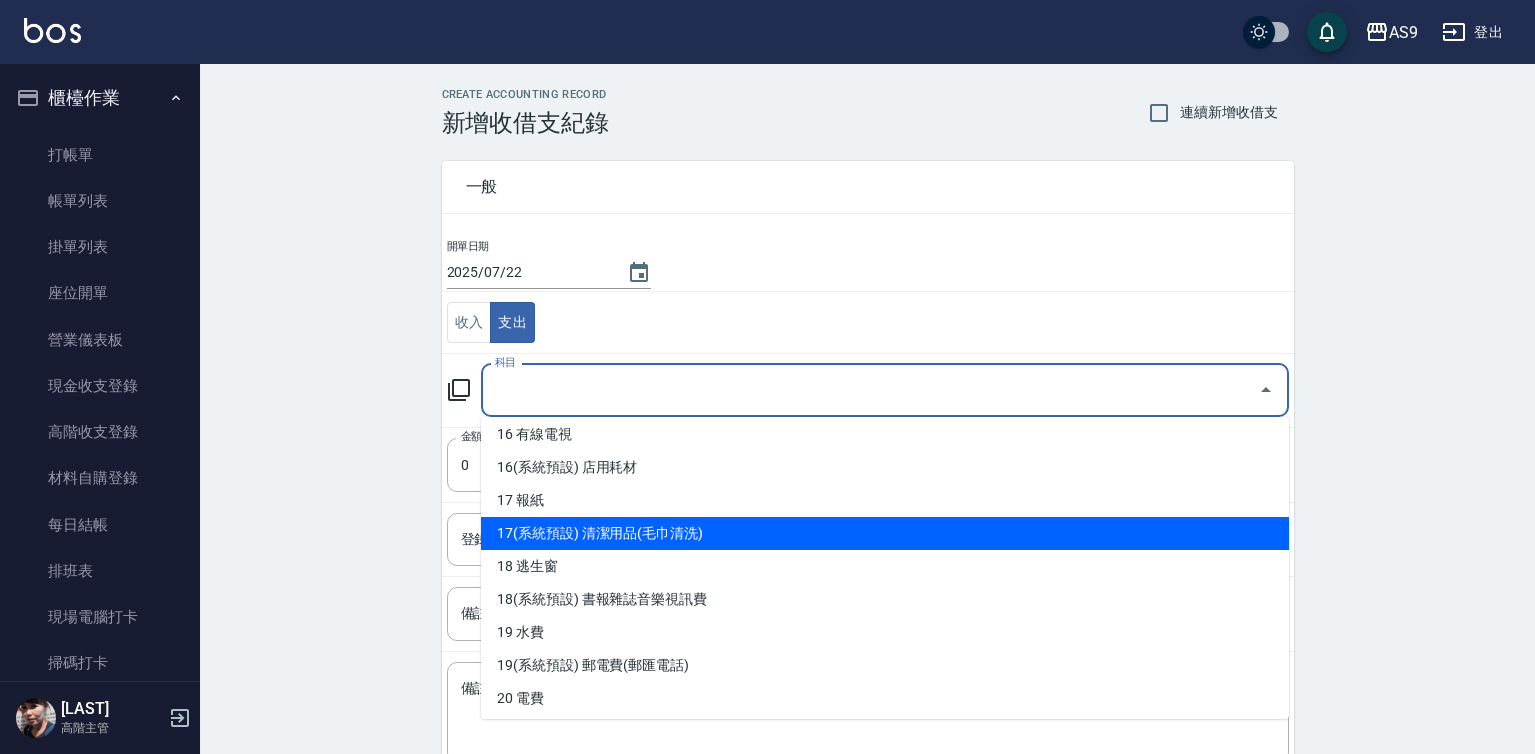 click on "17(系統預設) 清潔用品(毛巾清洗)" at bounding box center [885, 533] 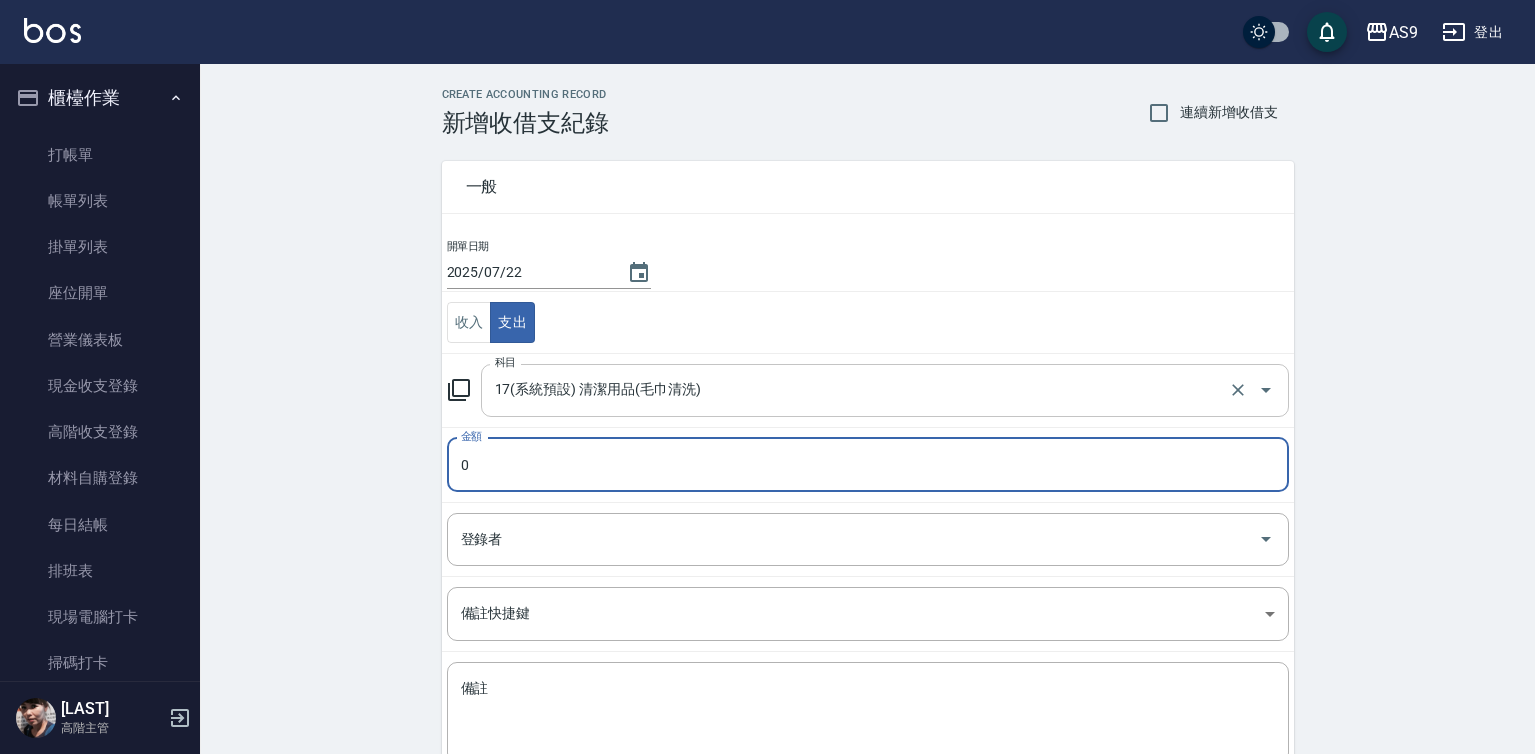 click on "17(系統預設) 清潔用品(毛巾清洗)" at bounding box center [857, 390] 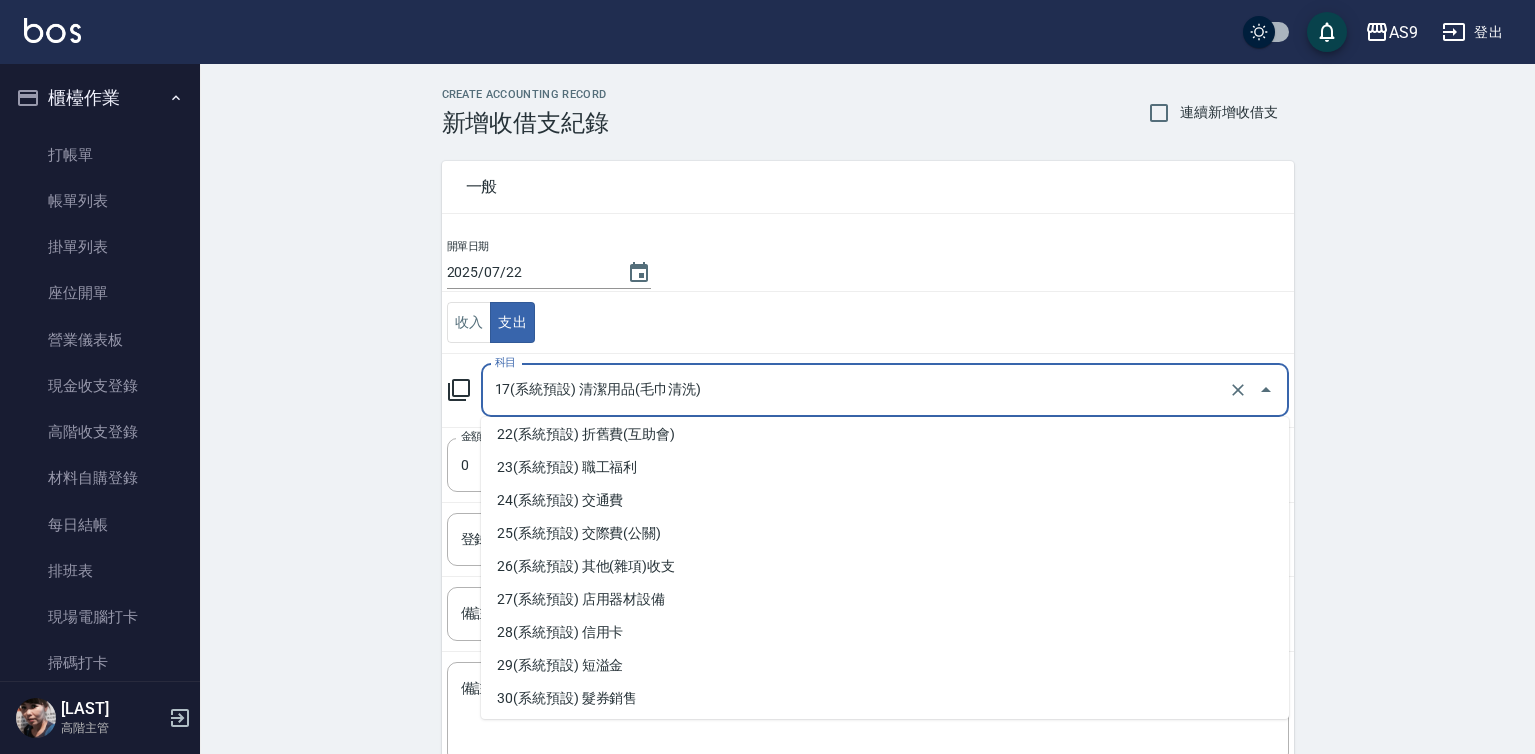 scroll, scrollTop: 1100, scrollLeft: 0, axis: vertical 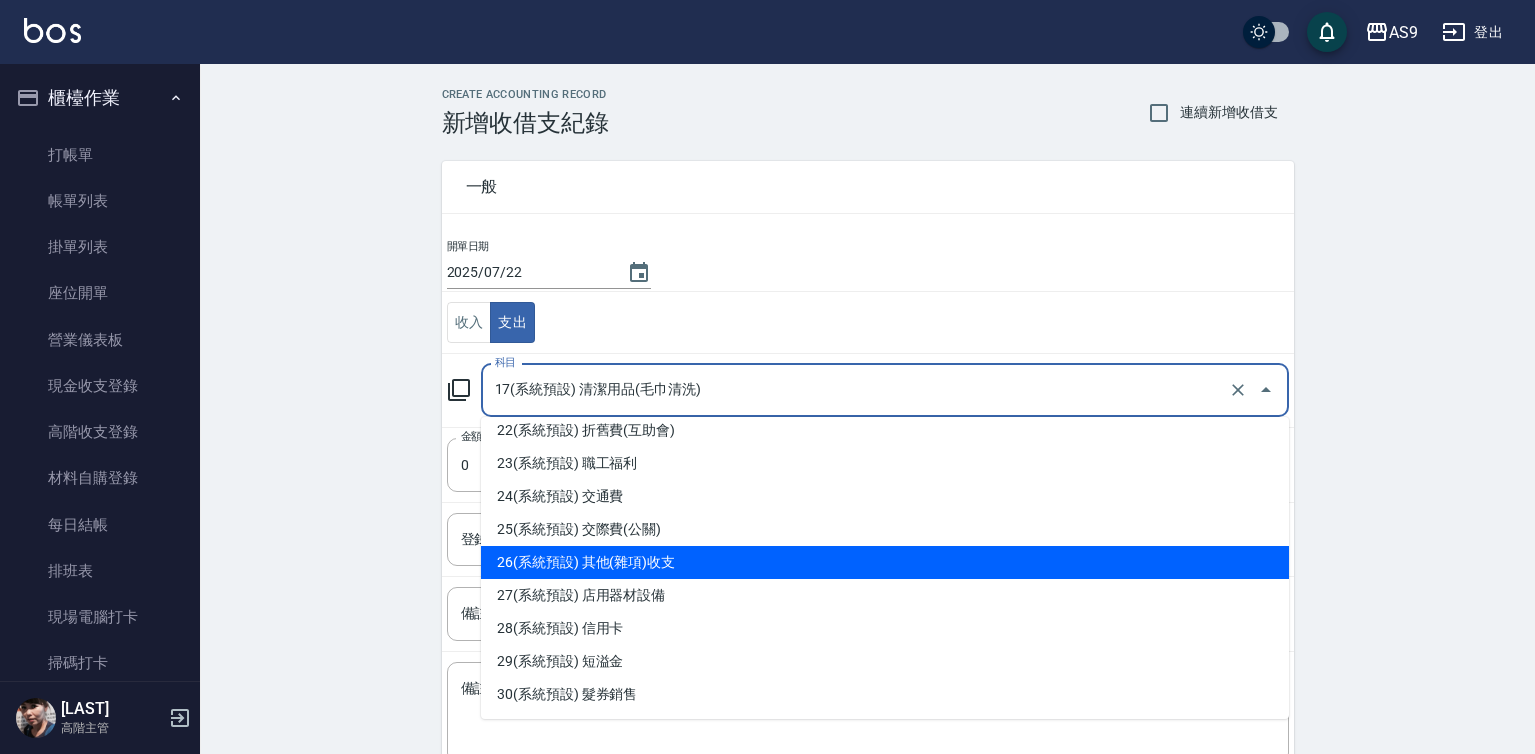 click on "26(系統預設) 其他(雜項)收支" at bounding box center [885, 562] 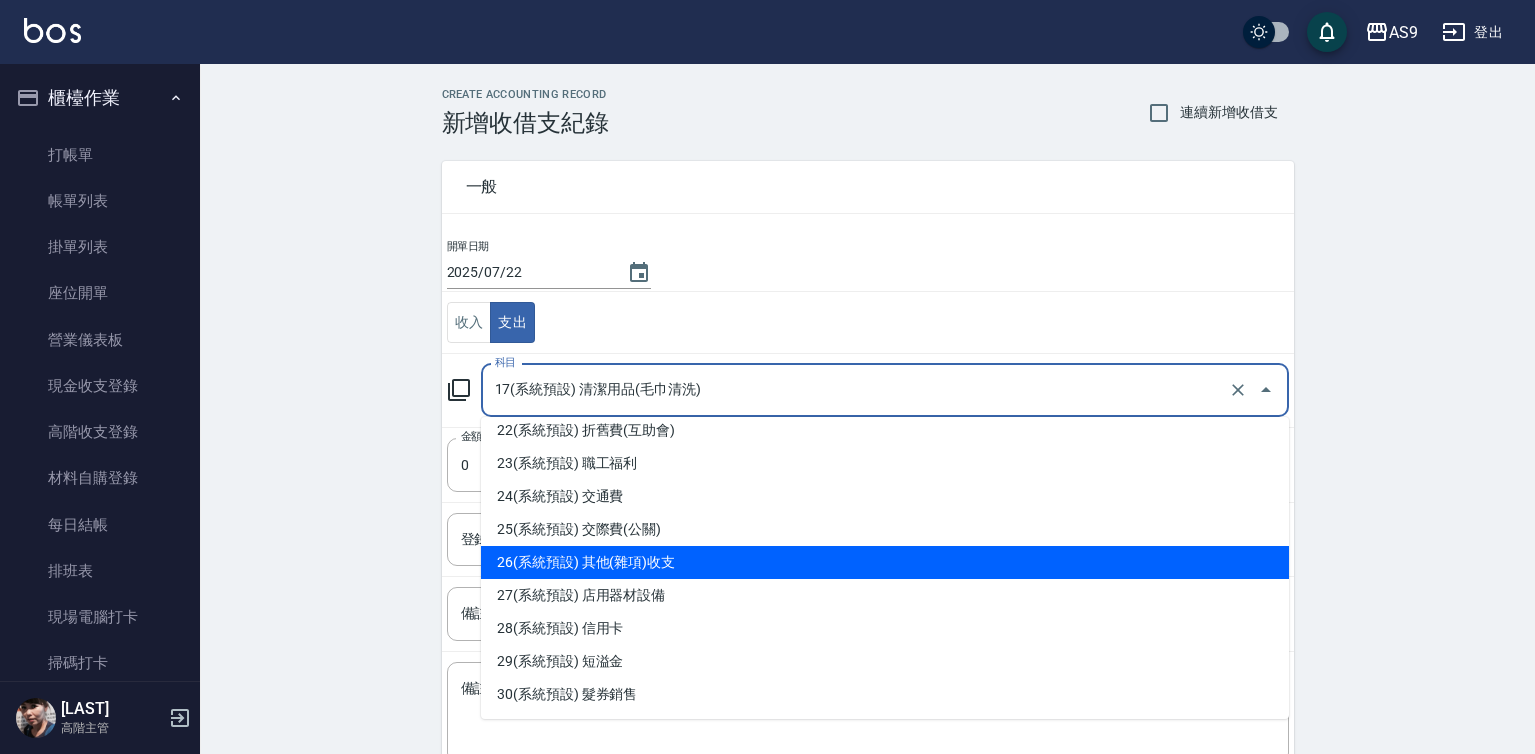 type on "26(系統預設) 其他(雜項)收支" 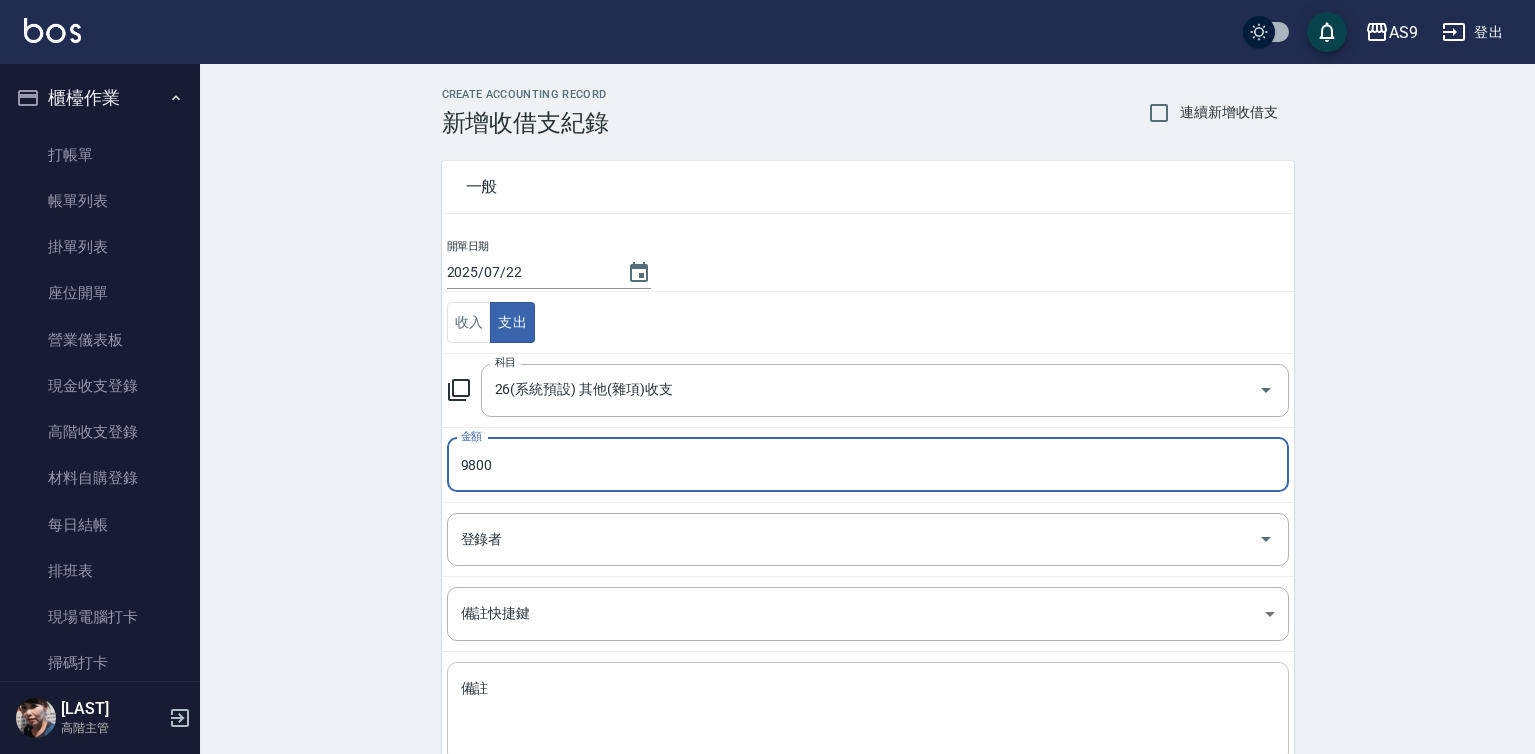 type on "9800" 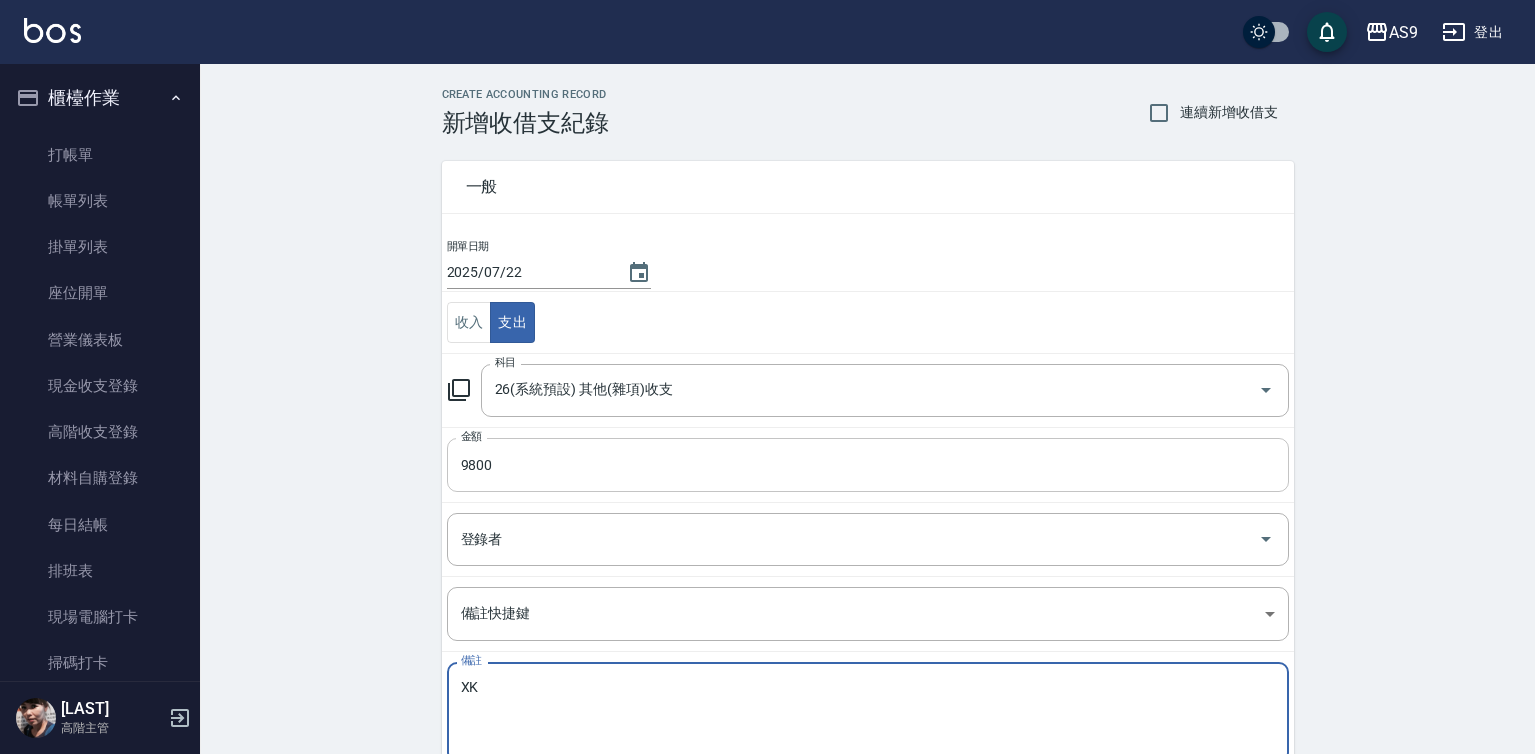 type on "X" 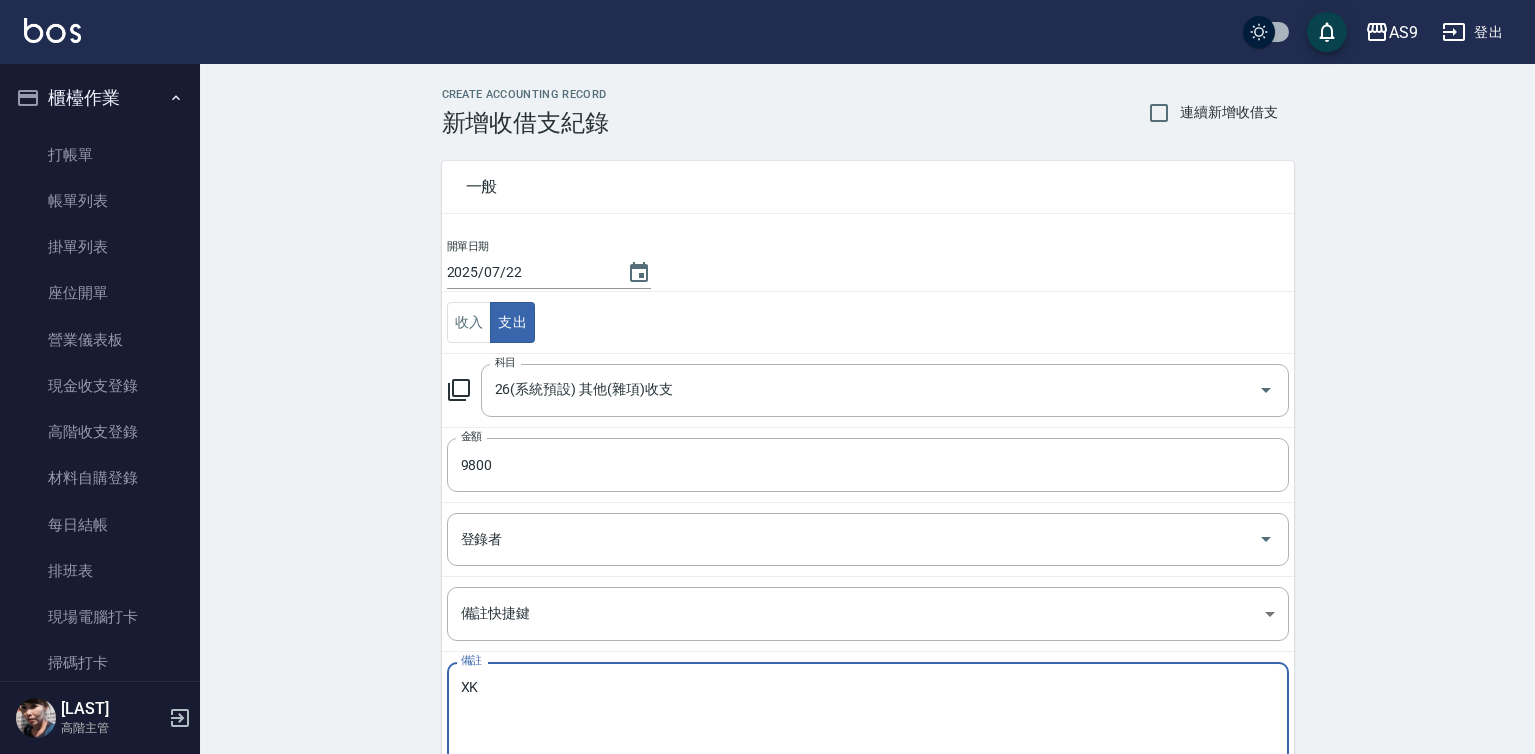 type on "X" 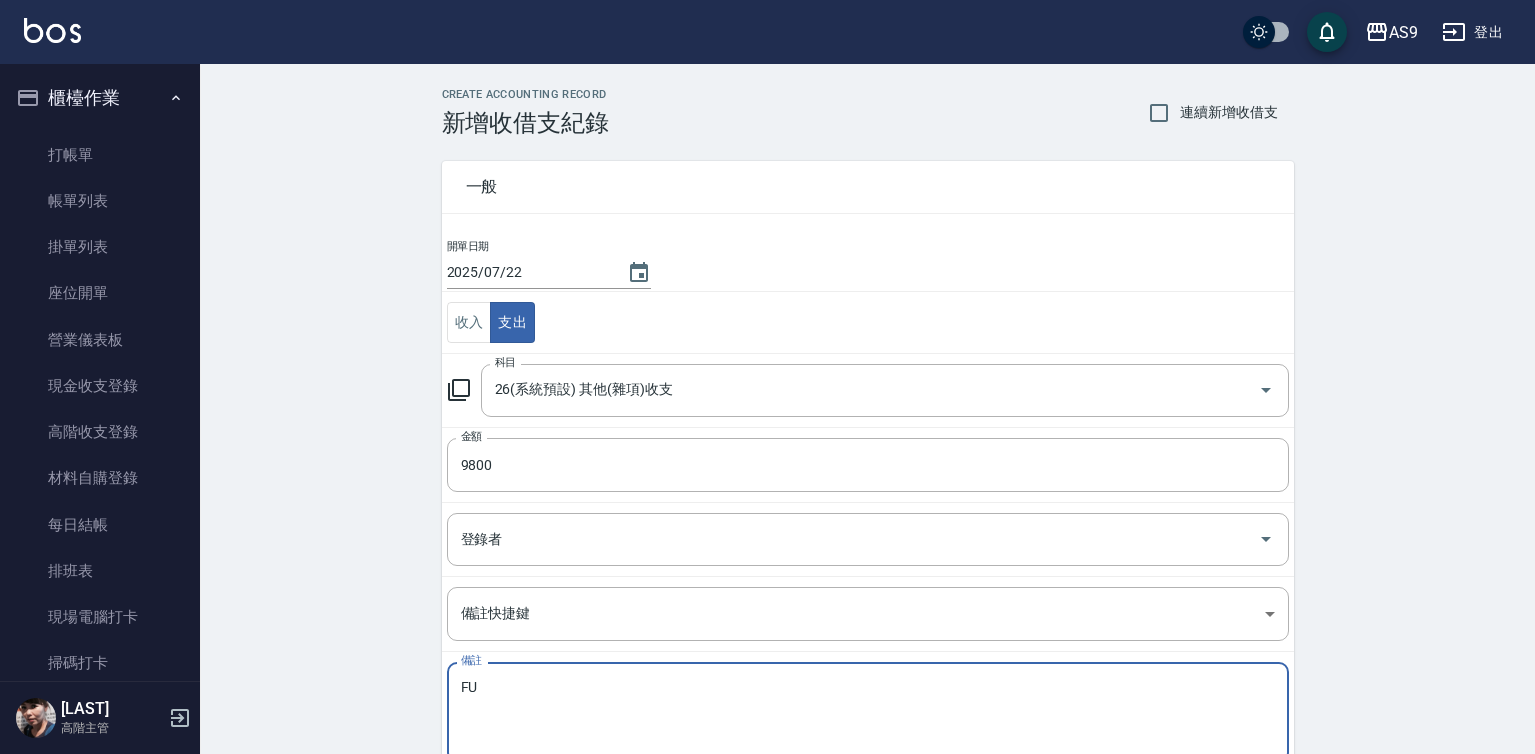 type on "F" 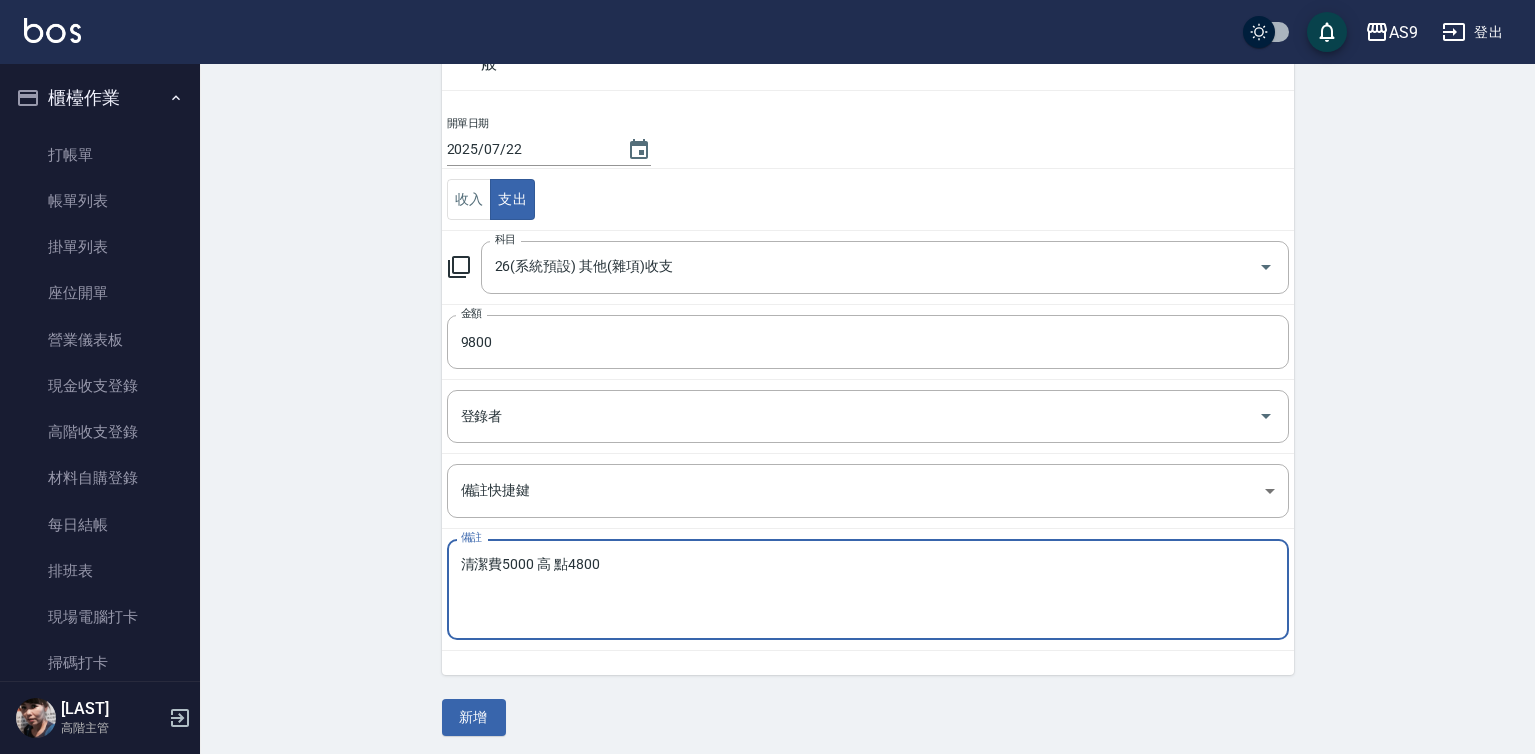 scroll, scrollTop: 129, scrollLeft: 0, axis: vertical 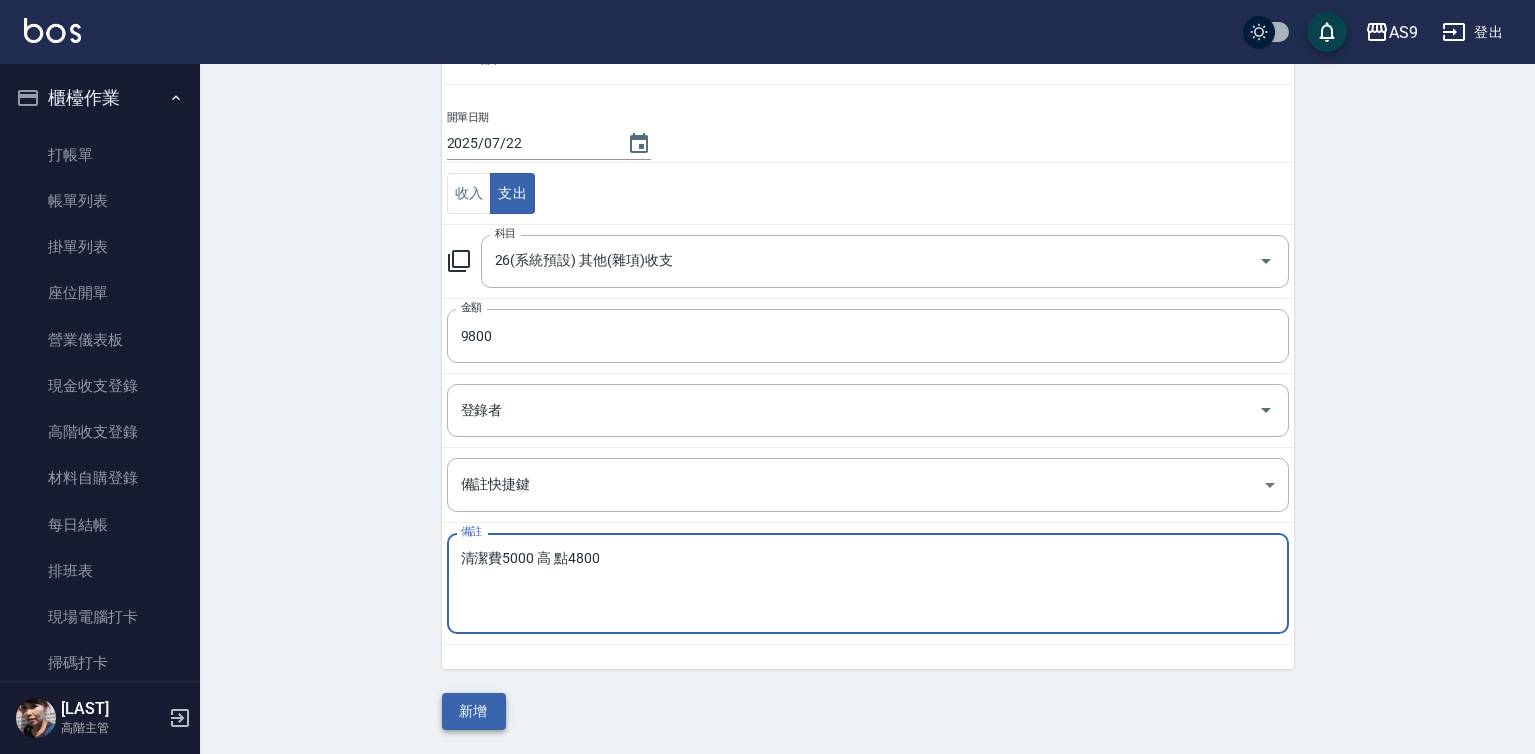 type on "清潔費5000 高 點4800" 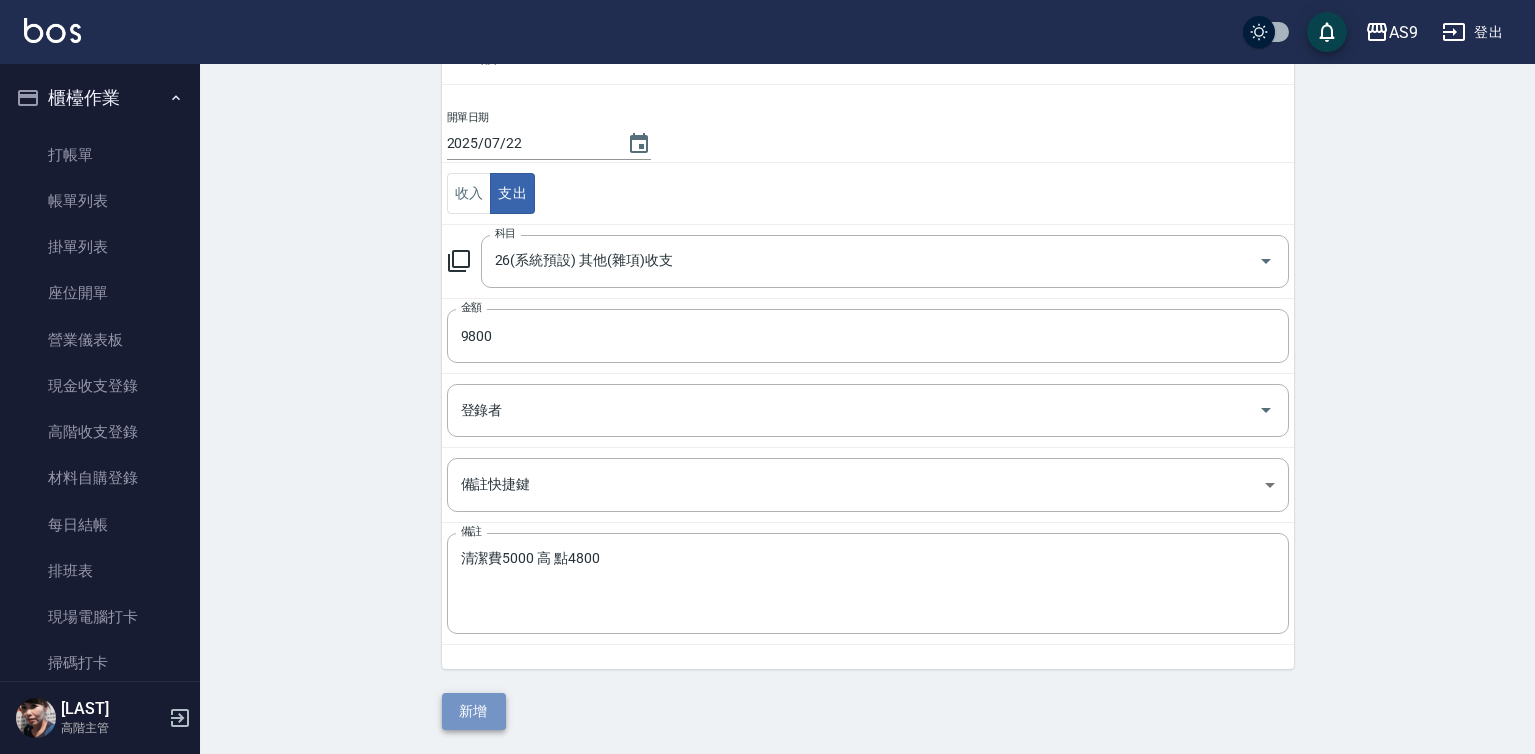 click on "新增" at bounding box center (474, 711) 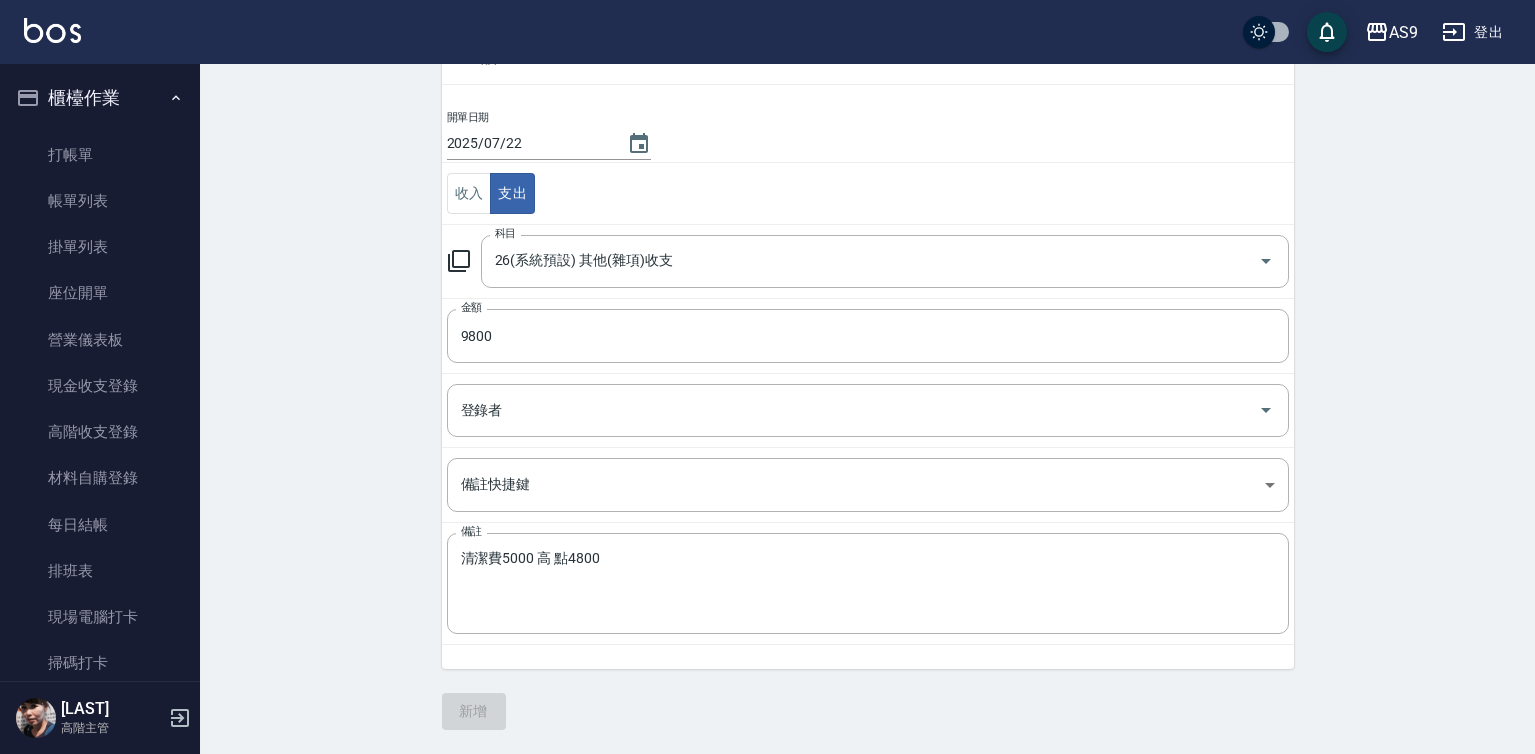 scroll, scrollTop: 0, scrollLeft: 0, axis: both 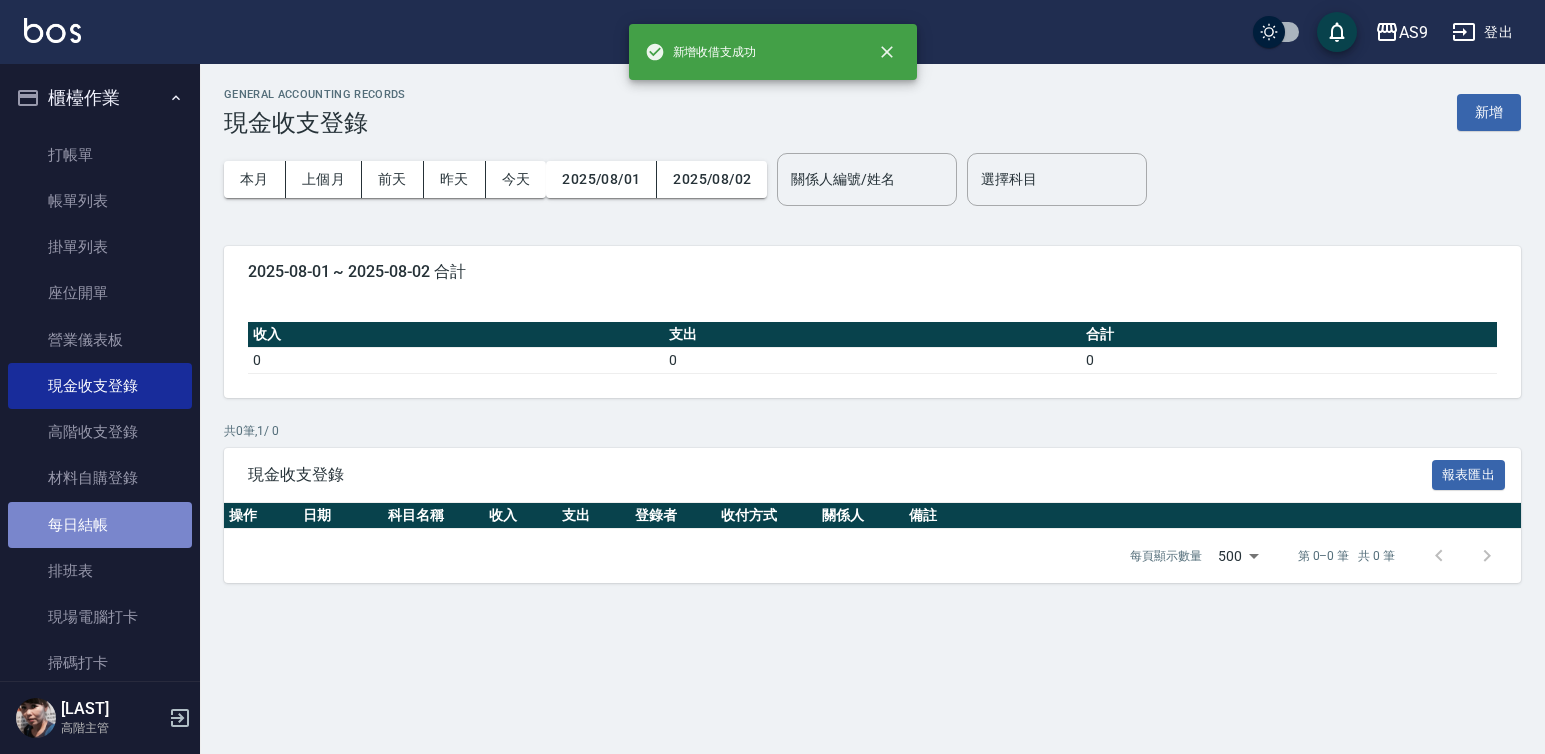click on "每日結帳" at bounding box center (100, 525) 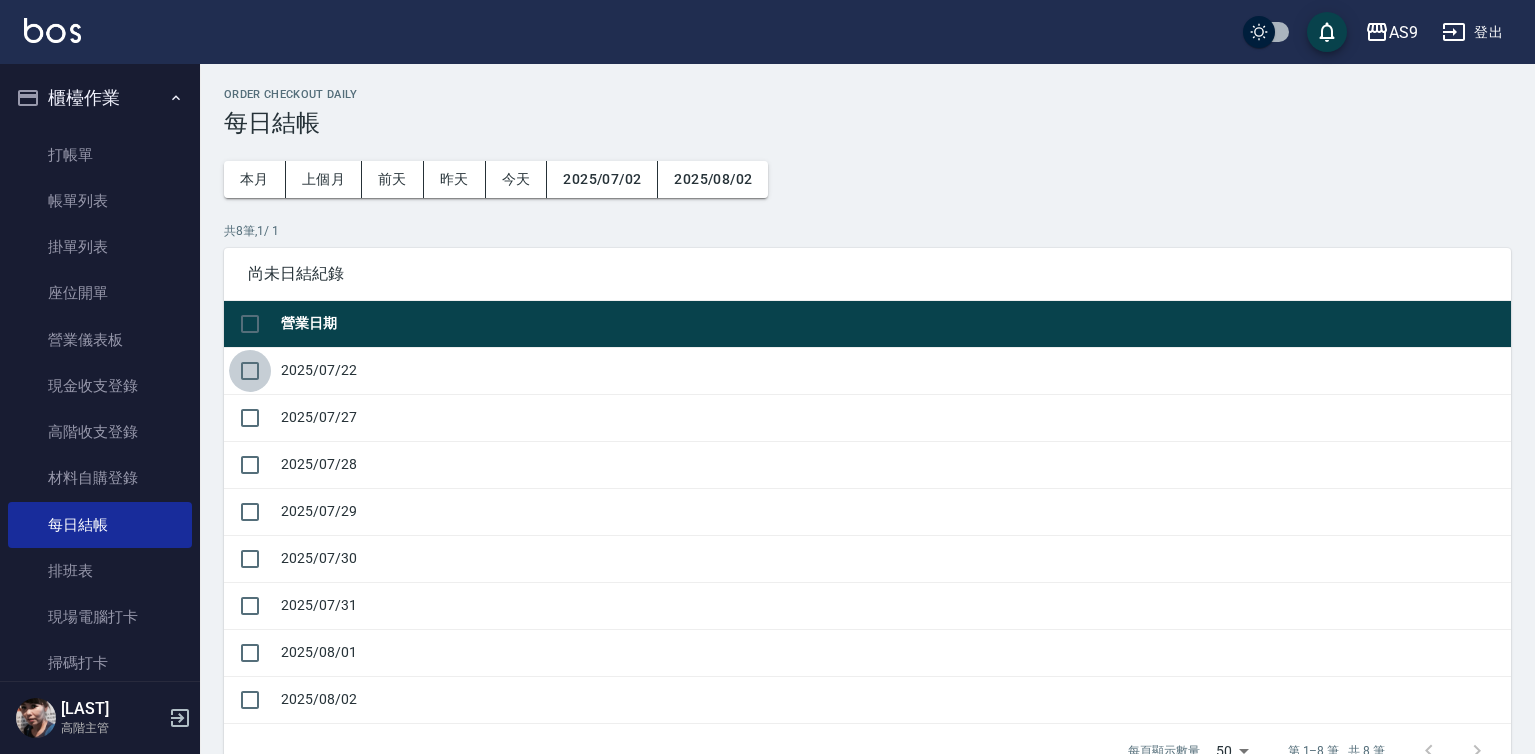 click at bounding box center [250, 371] 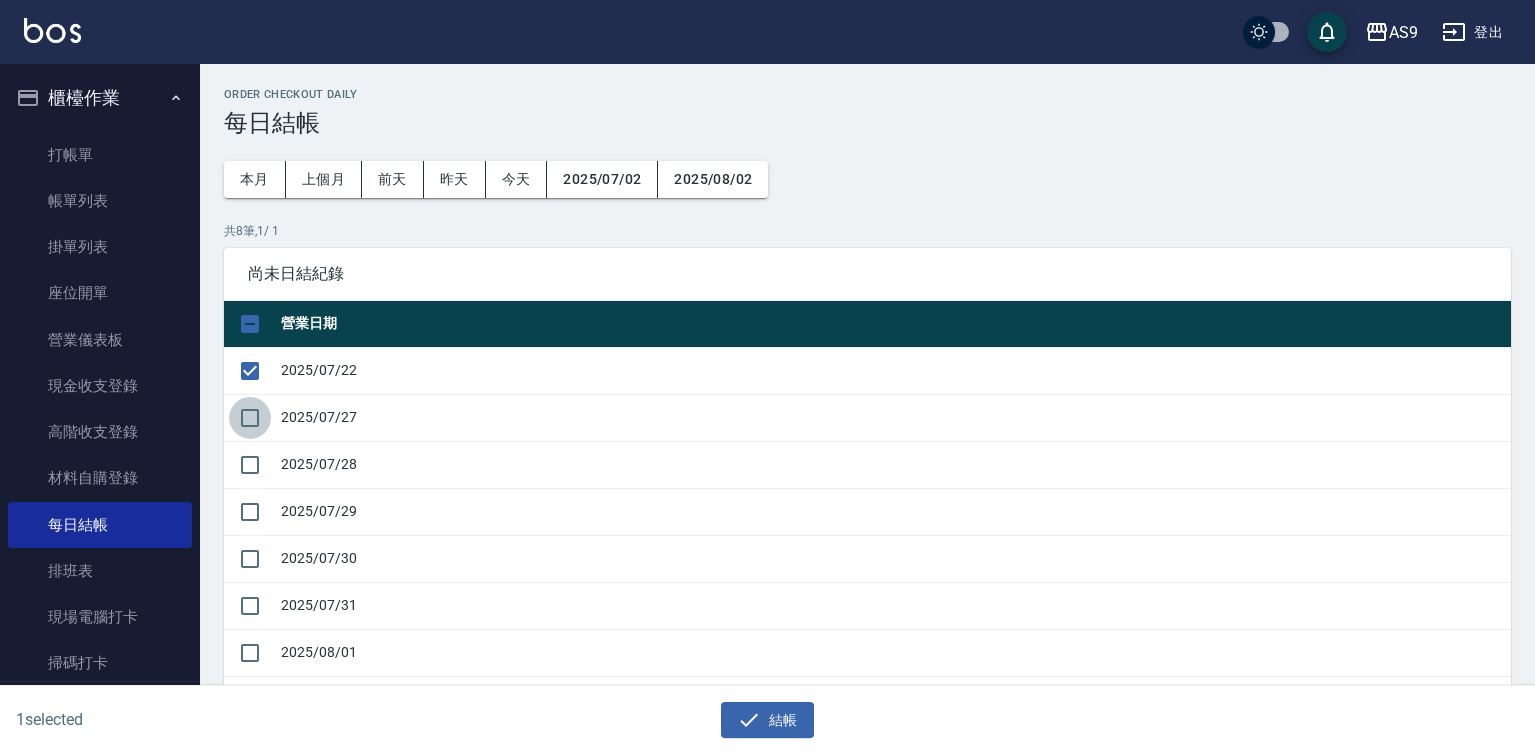click at bounding box center (250, 418) 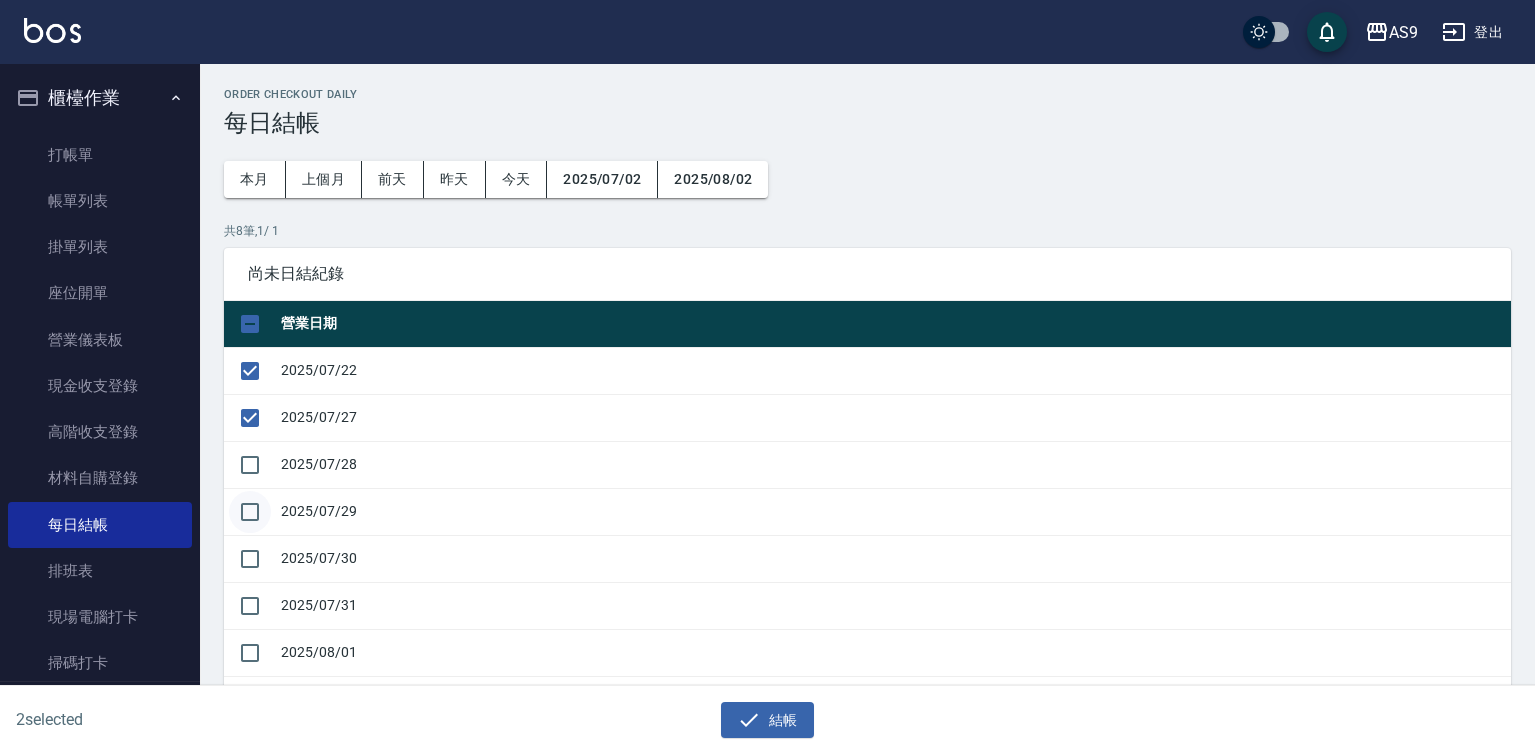drag, startPoint x: 247, startPoint y: 464, endPoint x: 257, endPoint y: 508, distance: 45.122055 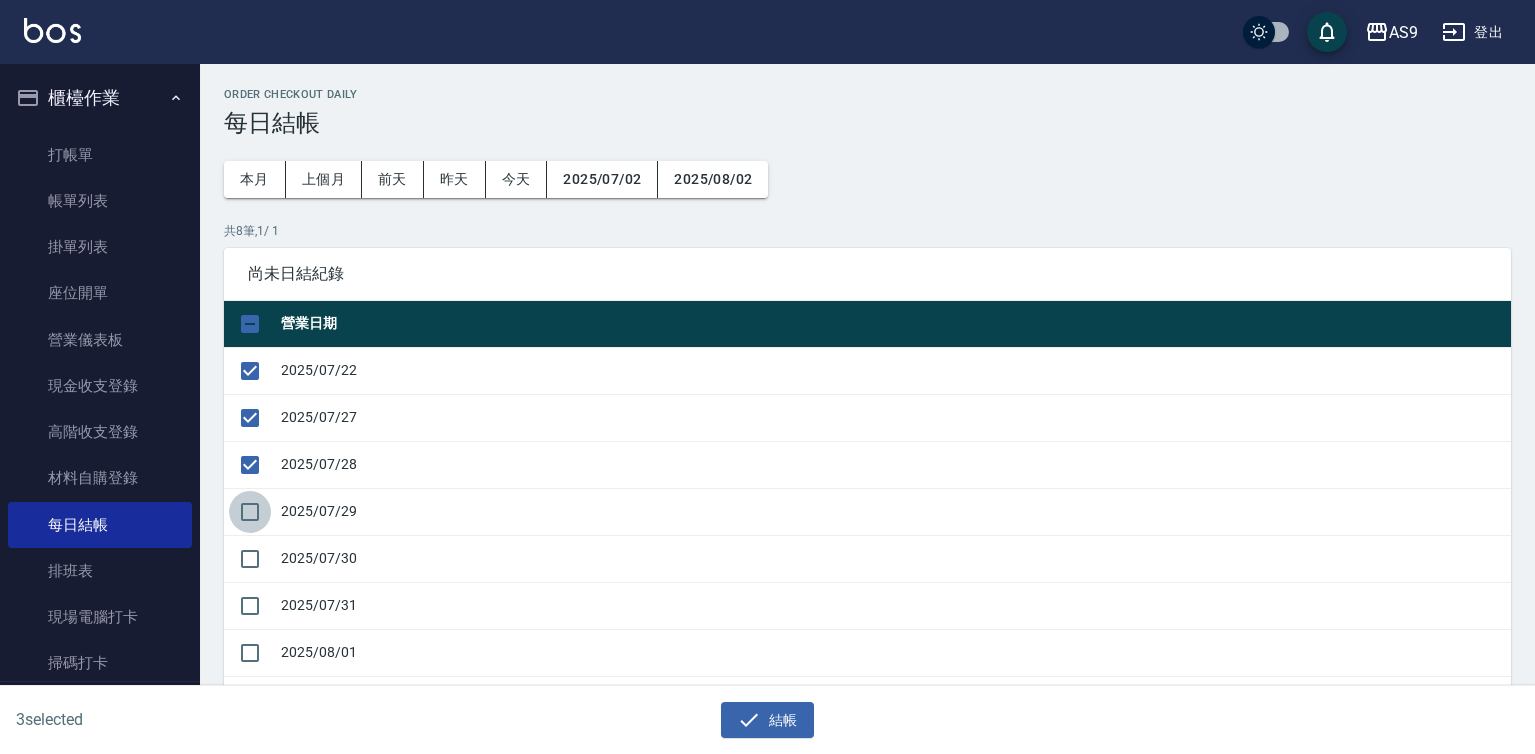 click at bounding box center [250, 512] 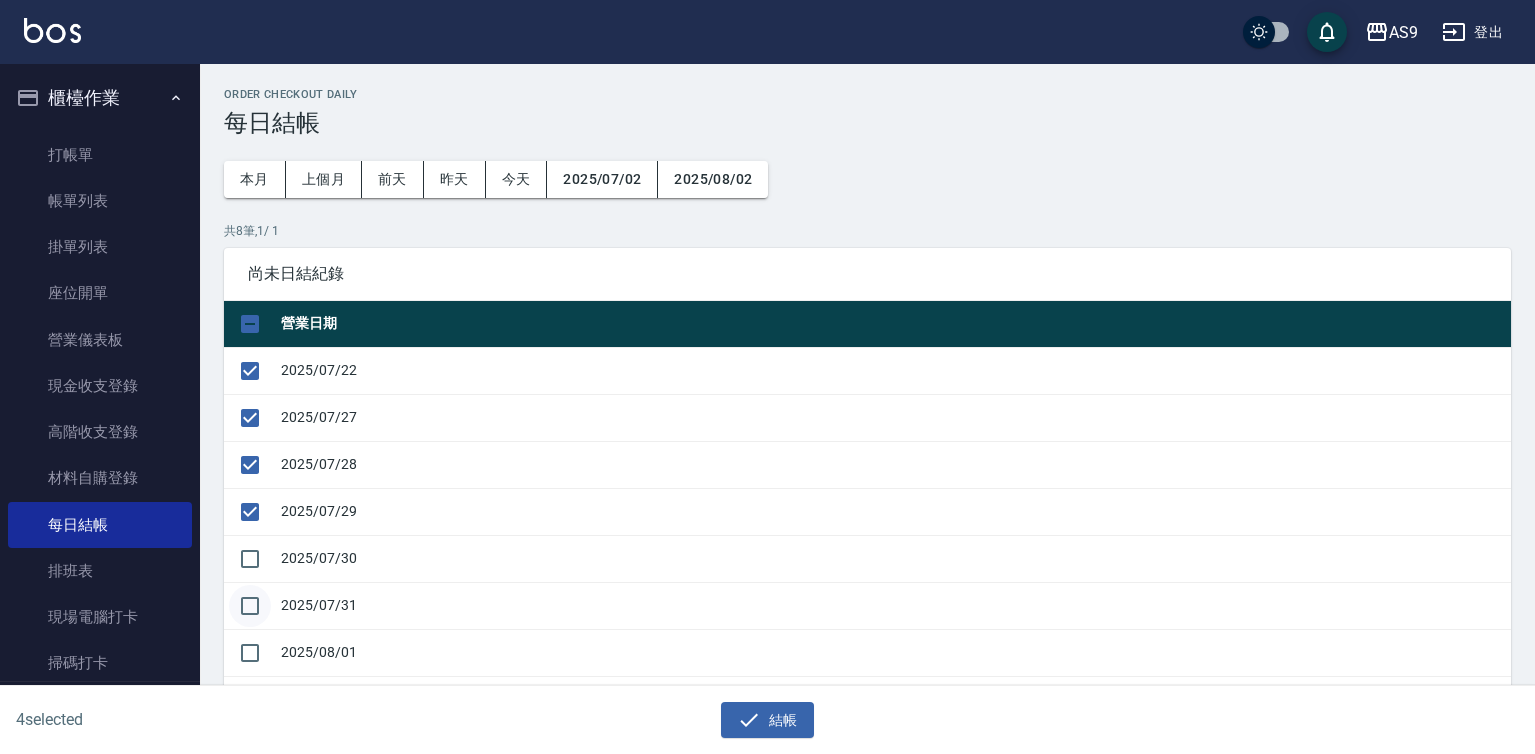 drag, startPoint x: 247, startPoint y: 553, endPoint x: 250, endPoint y: 595, distance: 42.107006 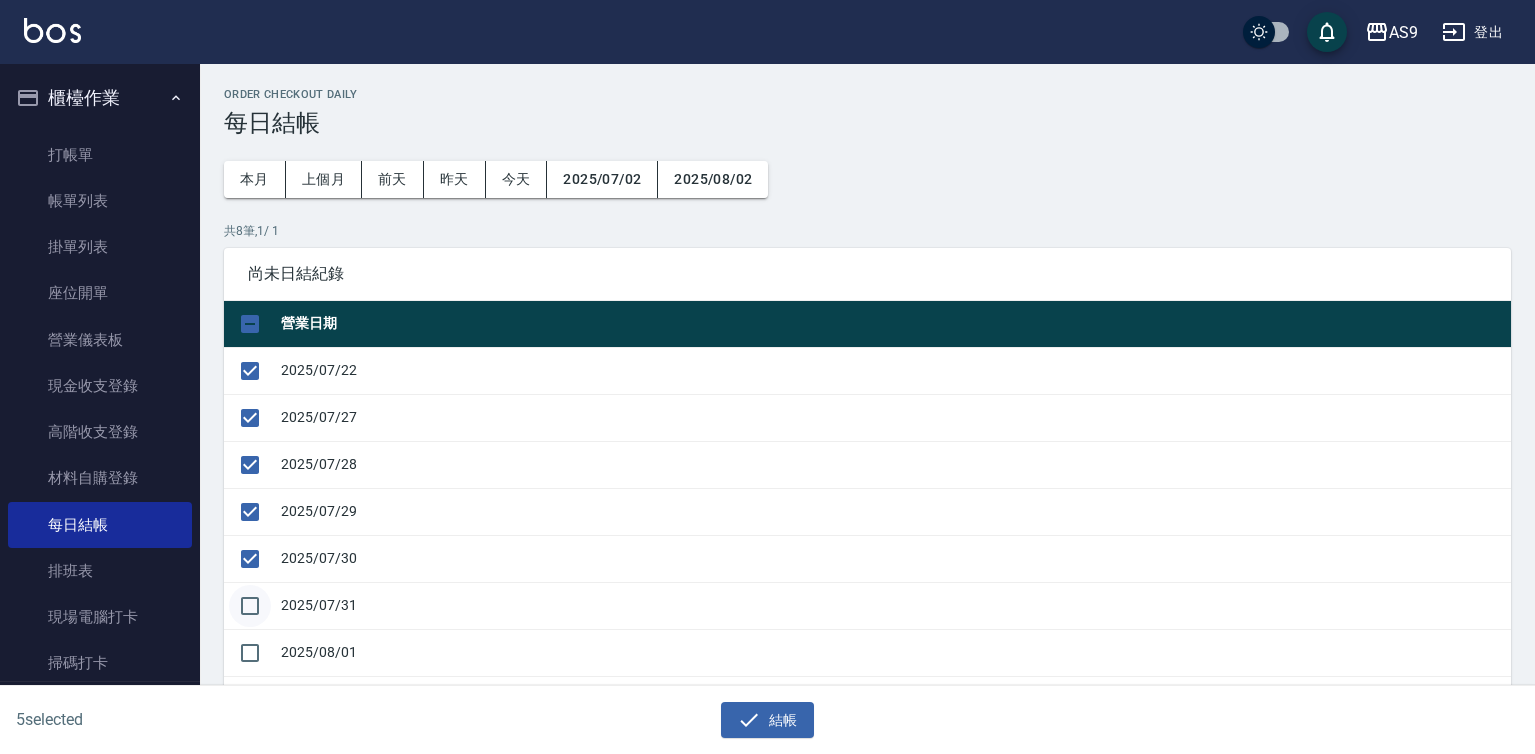 drag, startPoint x: 252, startPoint y: 602, endPoint x: 252, endPoint y: 624, distance: 22 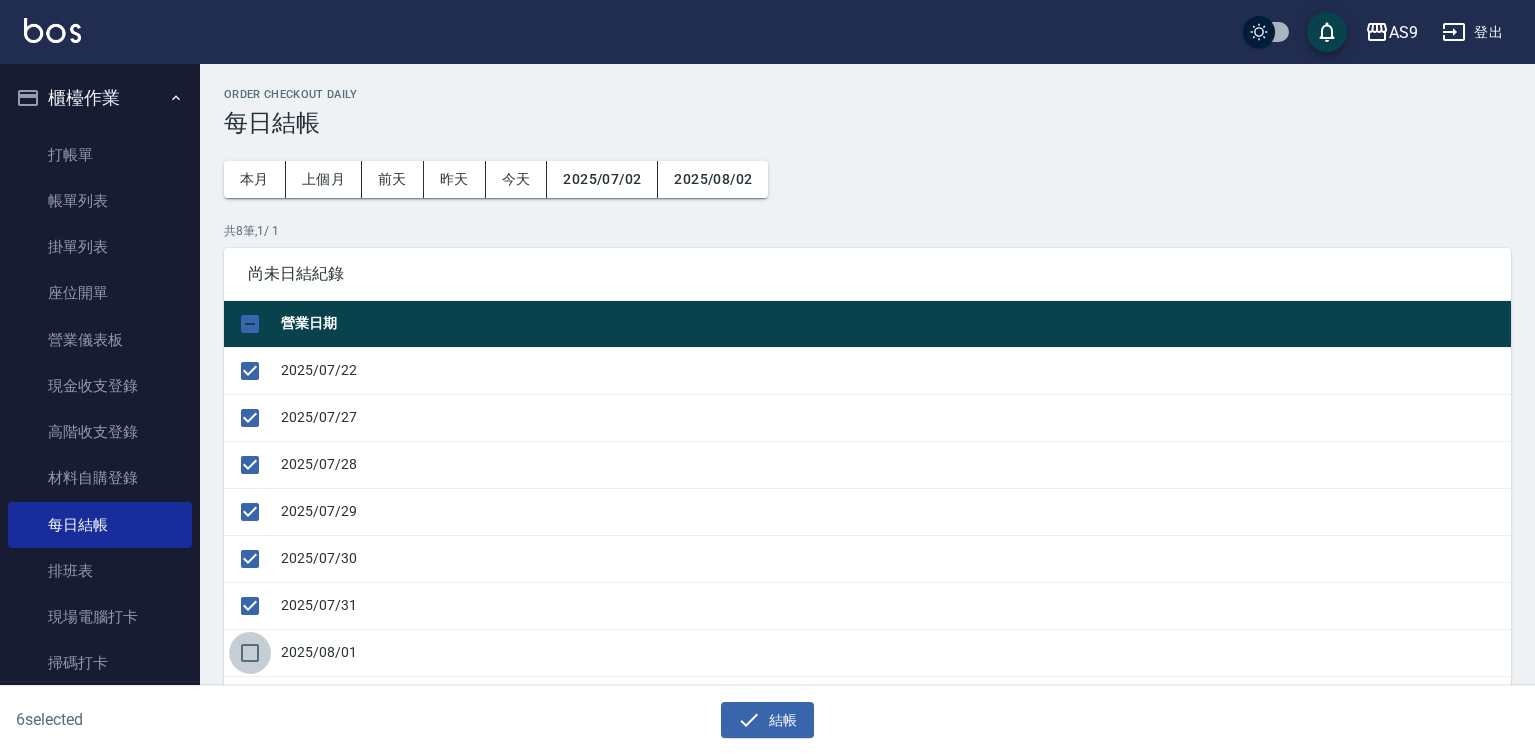click at bounding box center [250, 653] 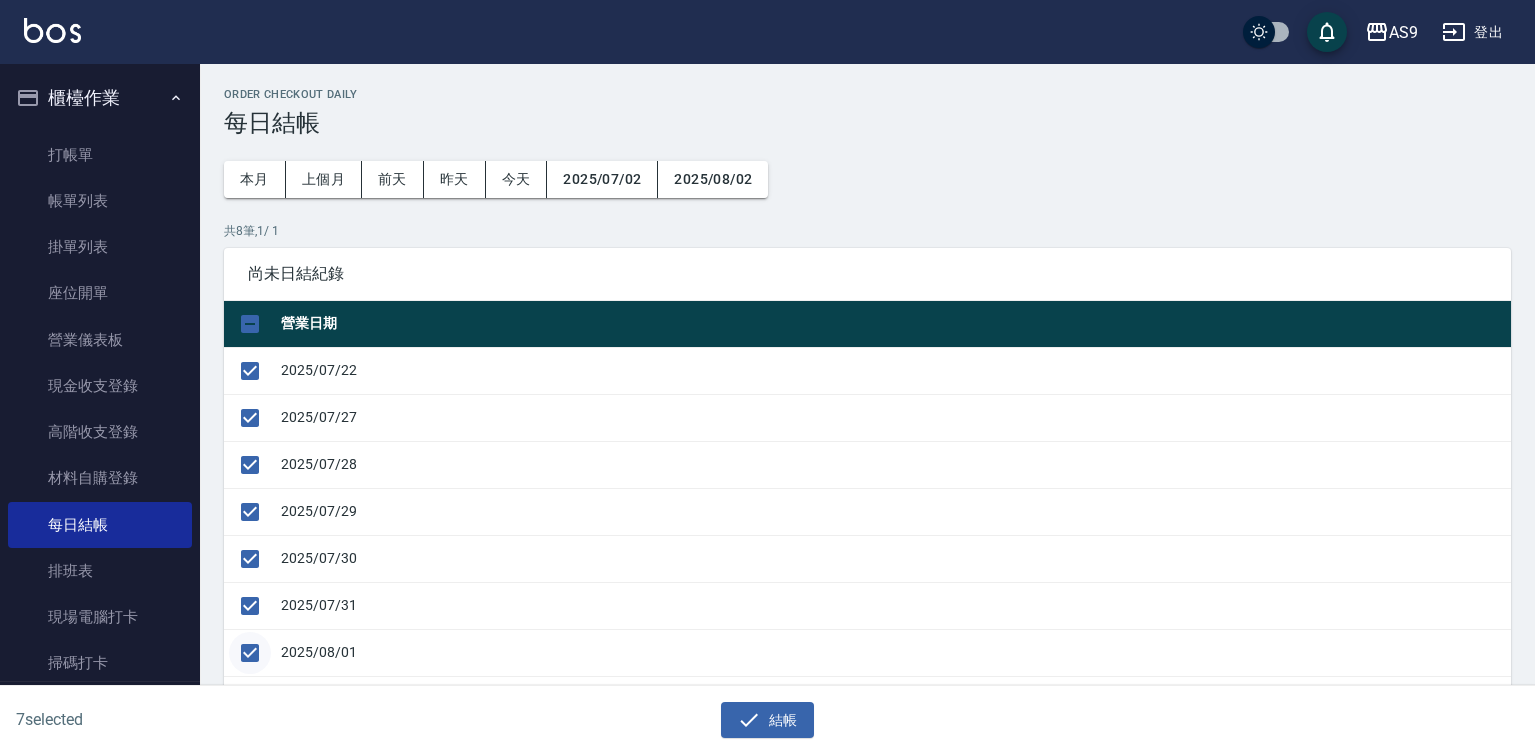 click at bounding box center (250, 653) 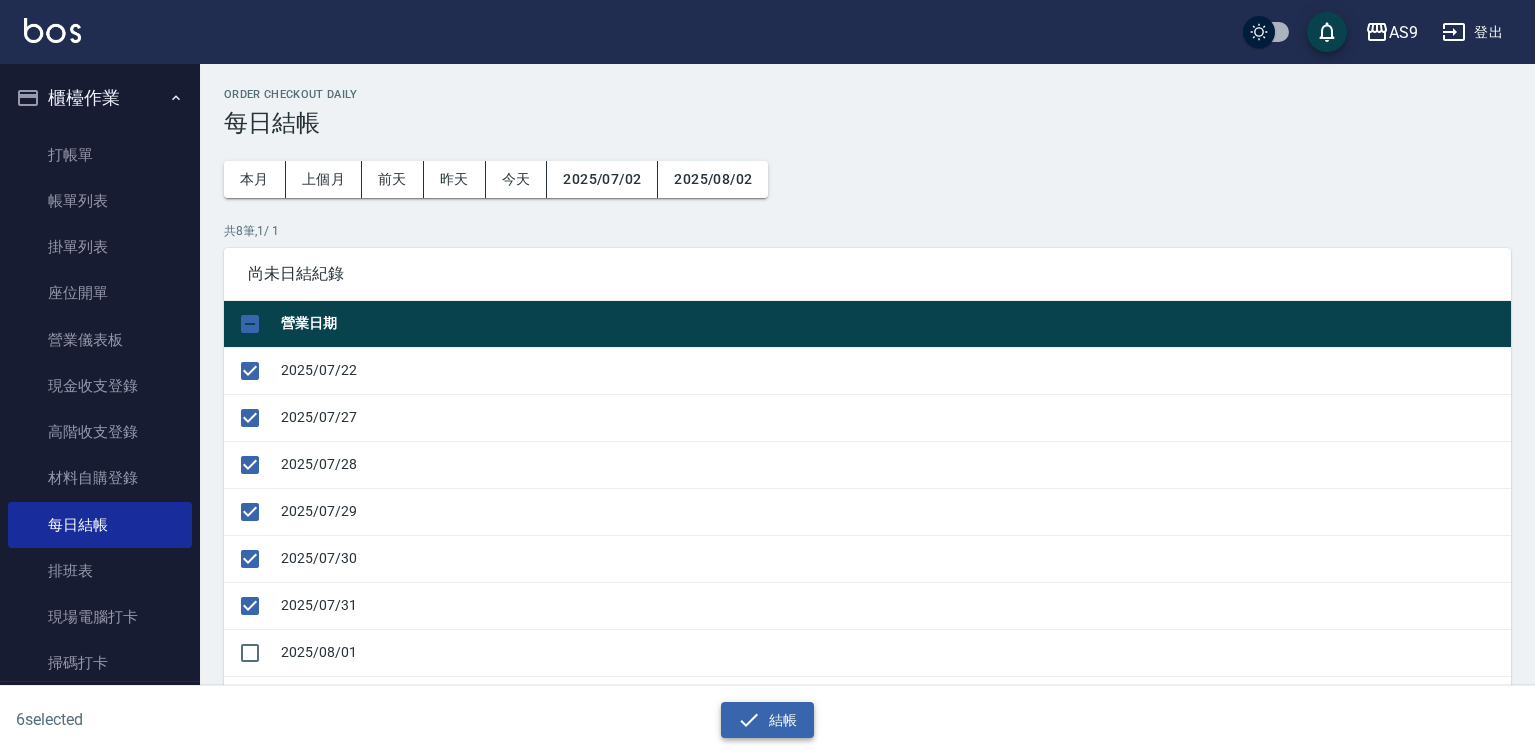 click 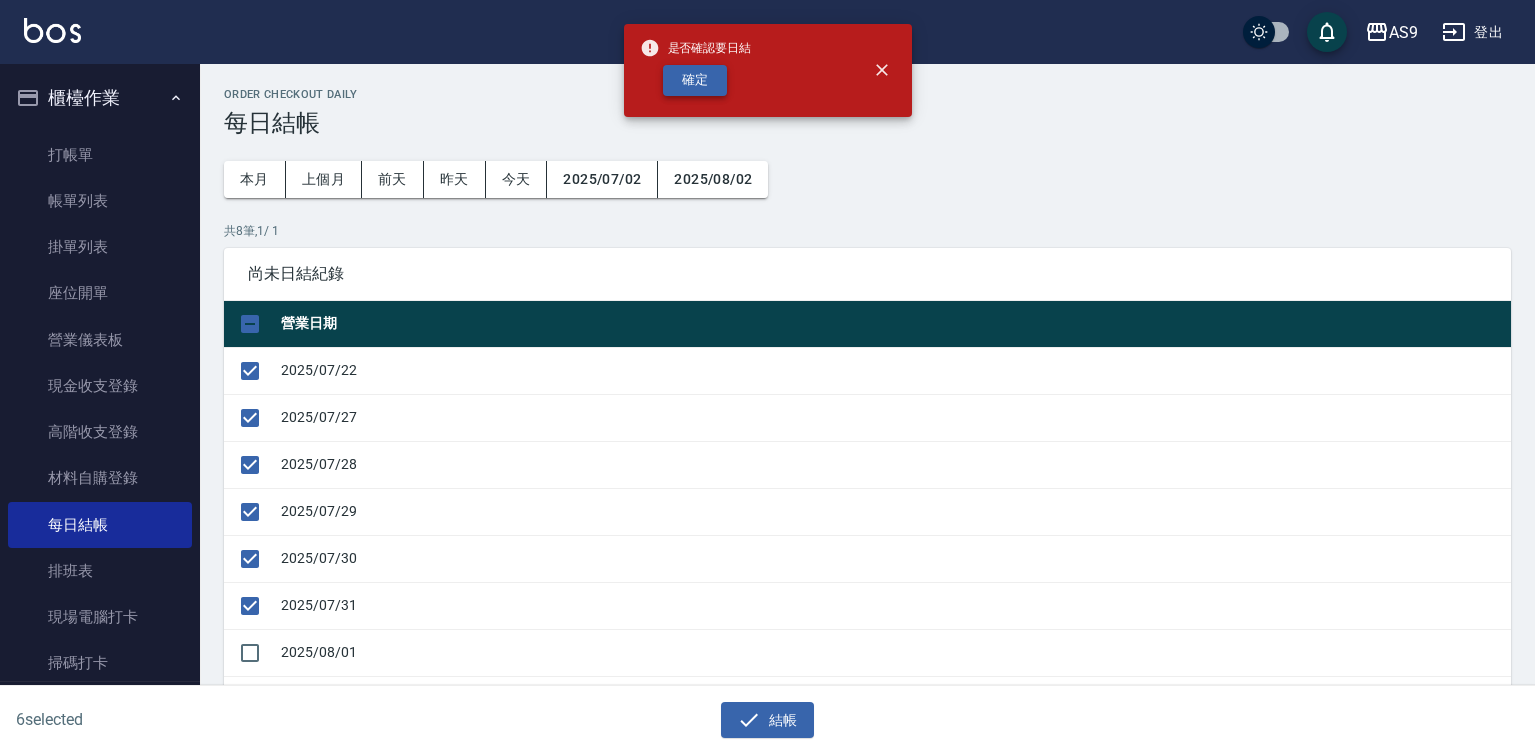 click on "確定" at bounding box center (695, 80) 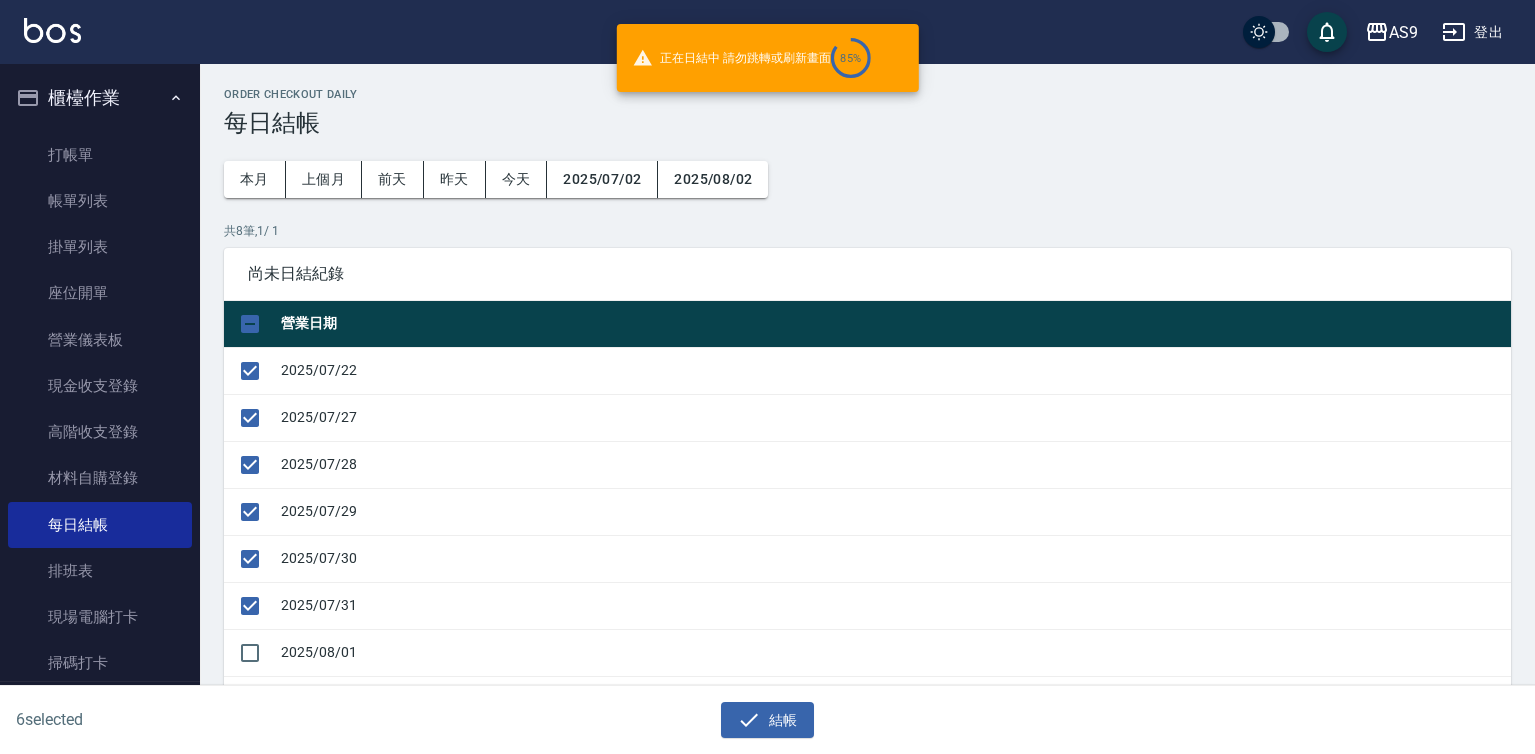 checkbox on "false" 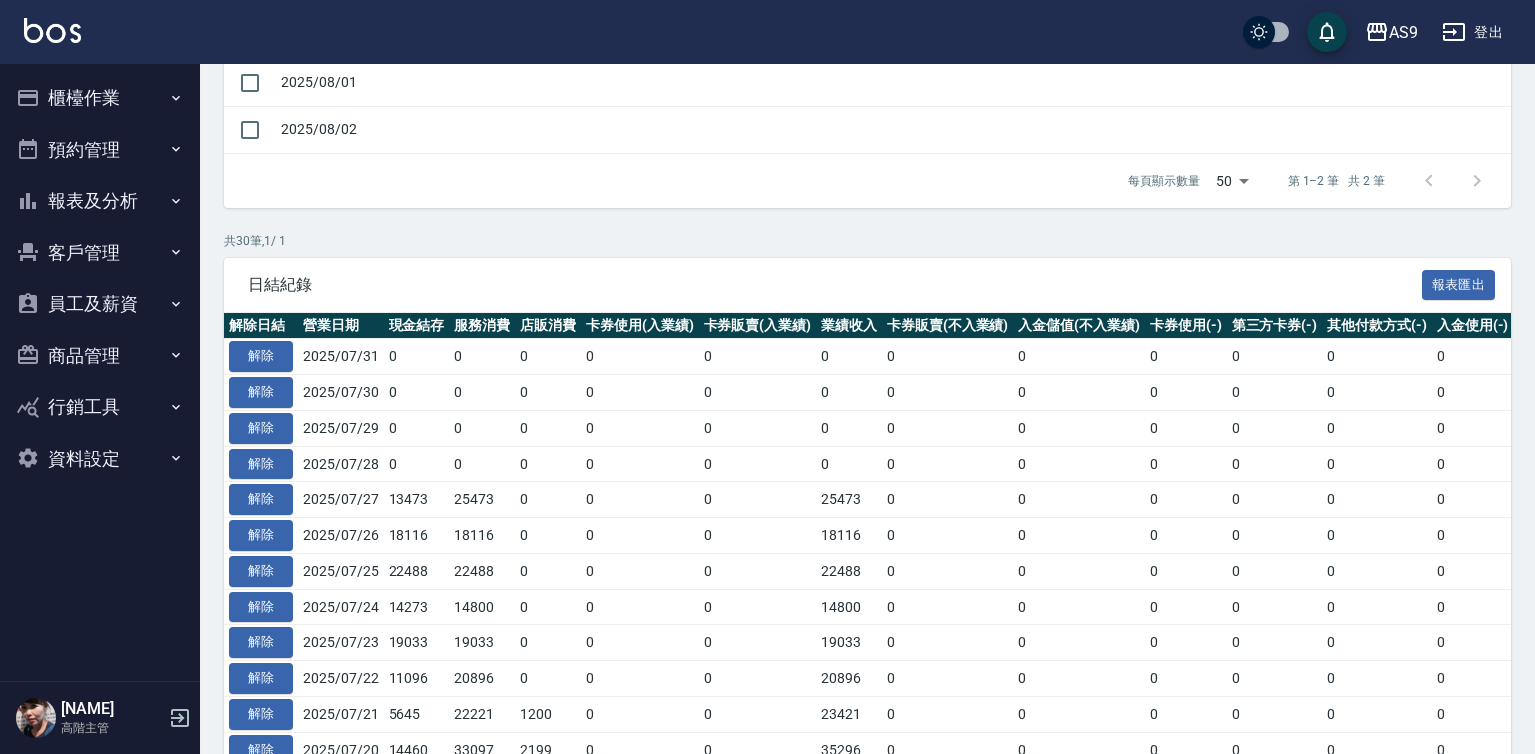 scroll, scrollTop: 290, scrollLeft: 0, axis: vertical 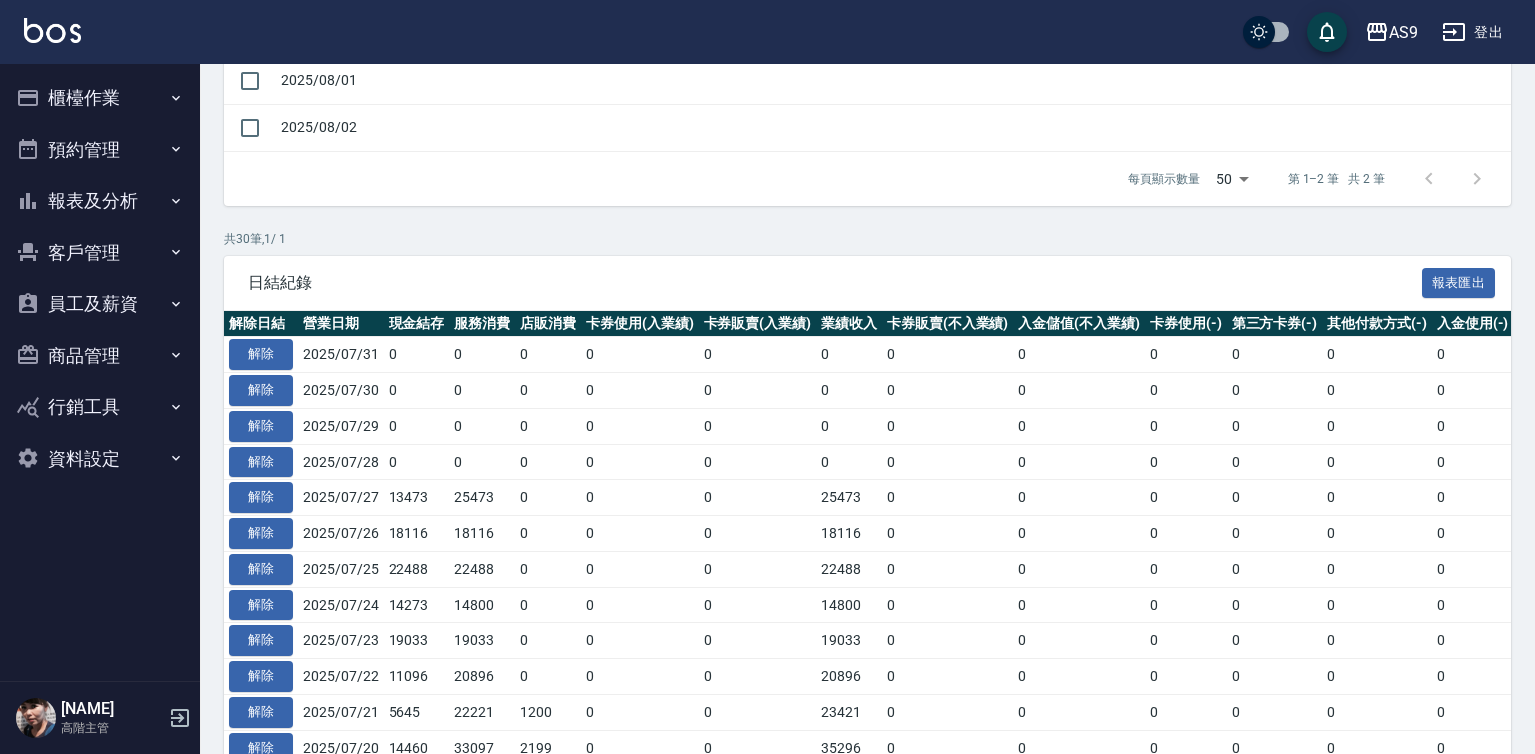 click on "櫃檯作業" at bounding box center (100, 98) 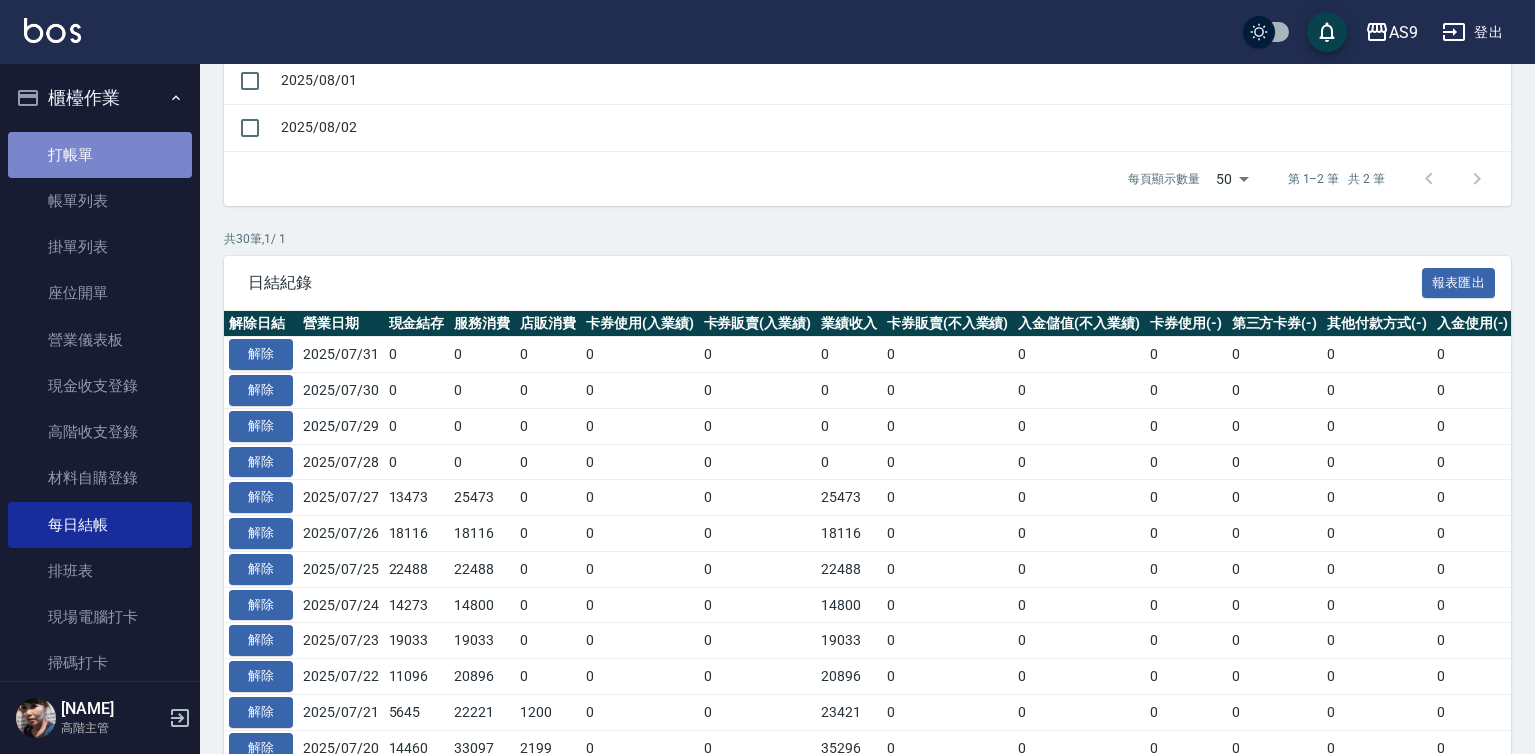 click on "打帳單" at bounding box center (100, 155) 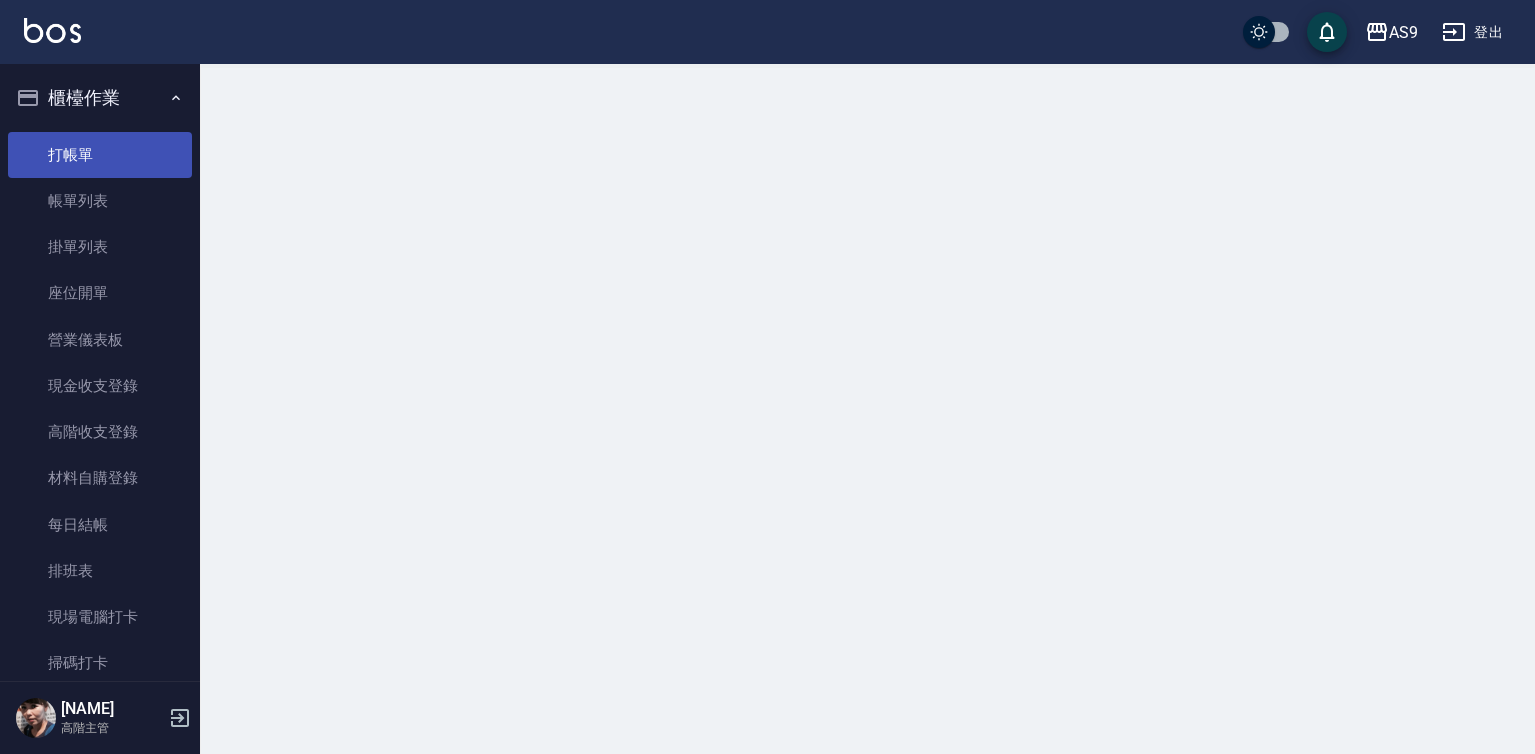 scroll, scrollTop: 0, scrollLeft: 0, axis: both 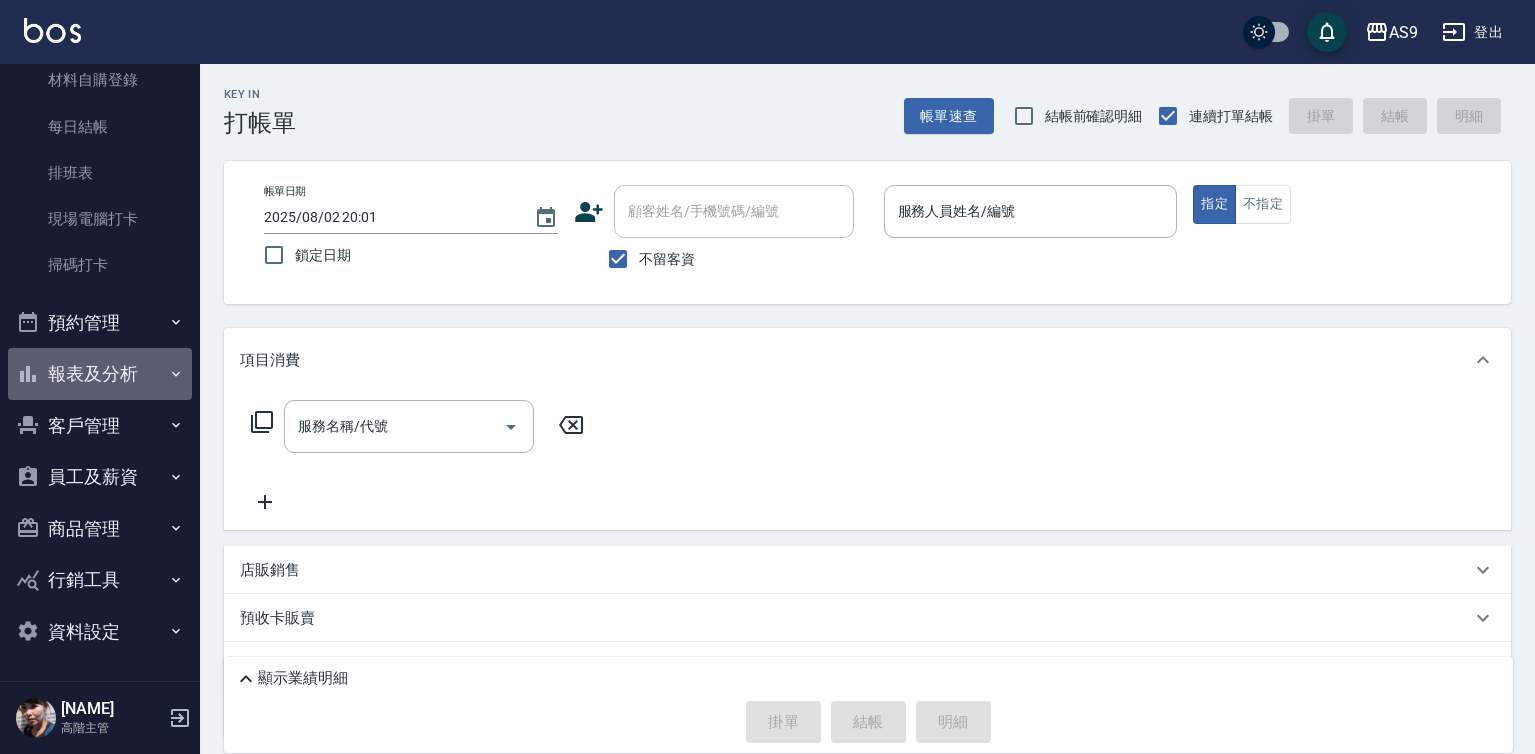 click on "報表及分析" at bounding box center (100, 374) 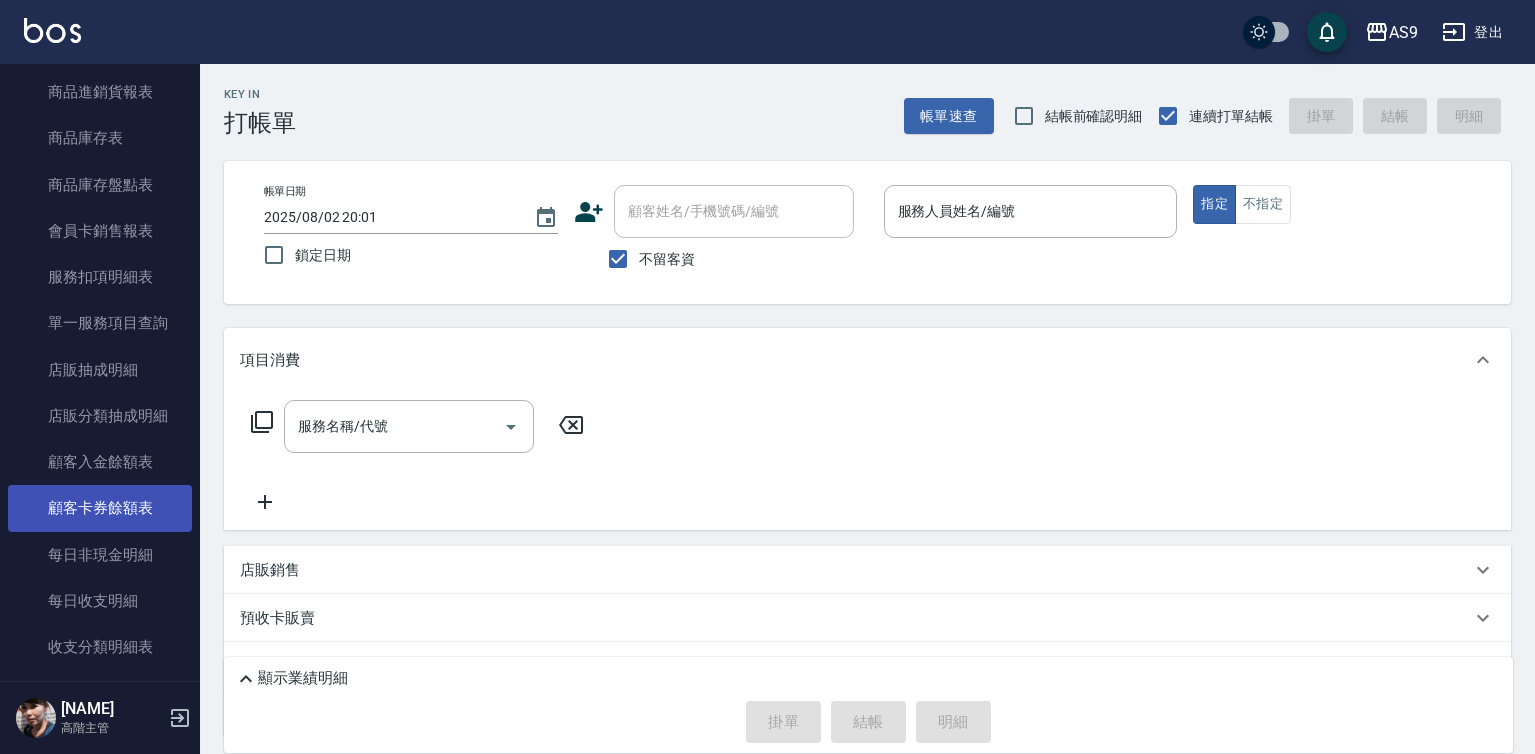 scroll, scrollTop: 1998, scrollLeft: 0, axis: vertical 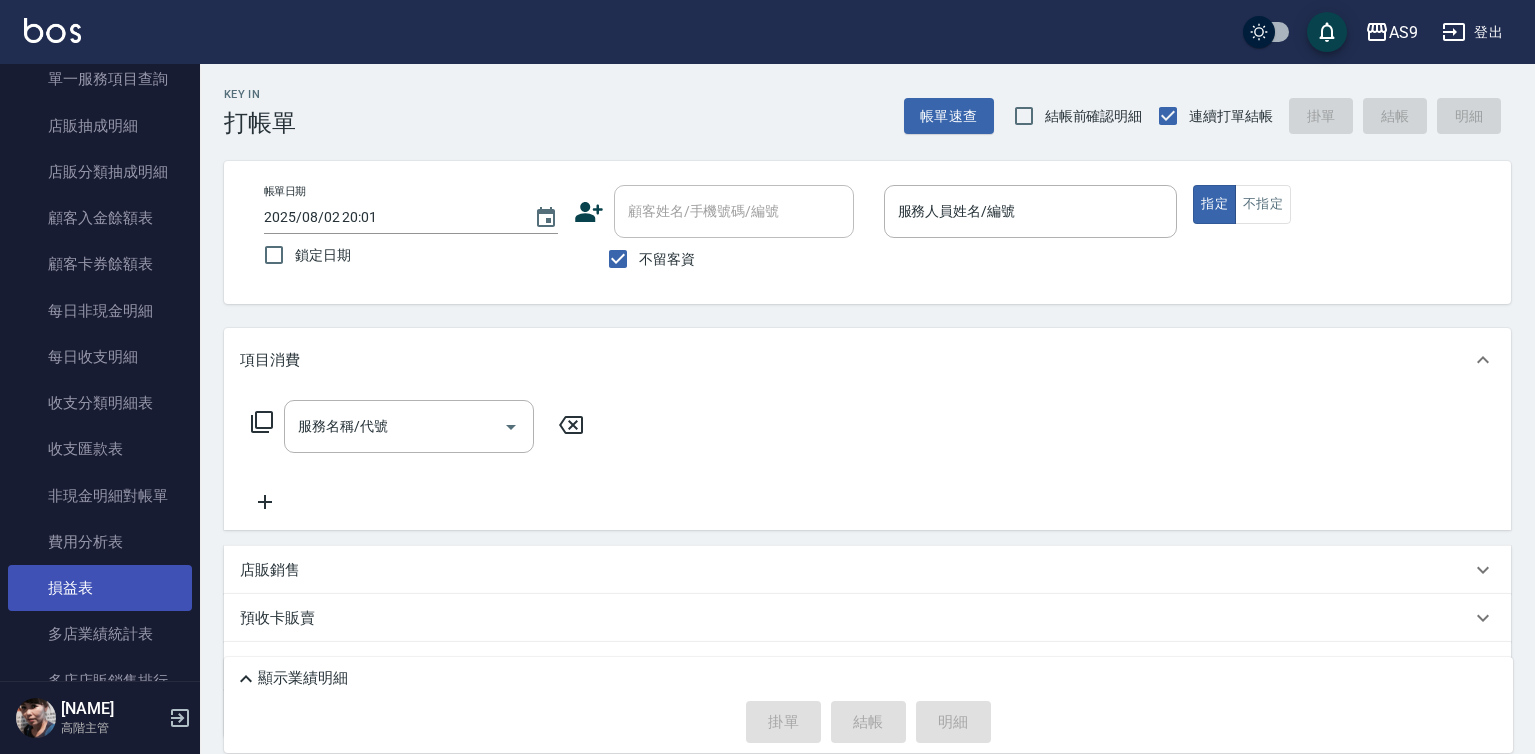 click on "損益表" at bounding box center (100, 588) 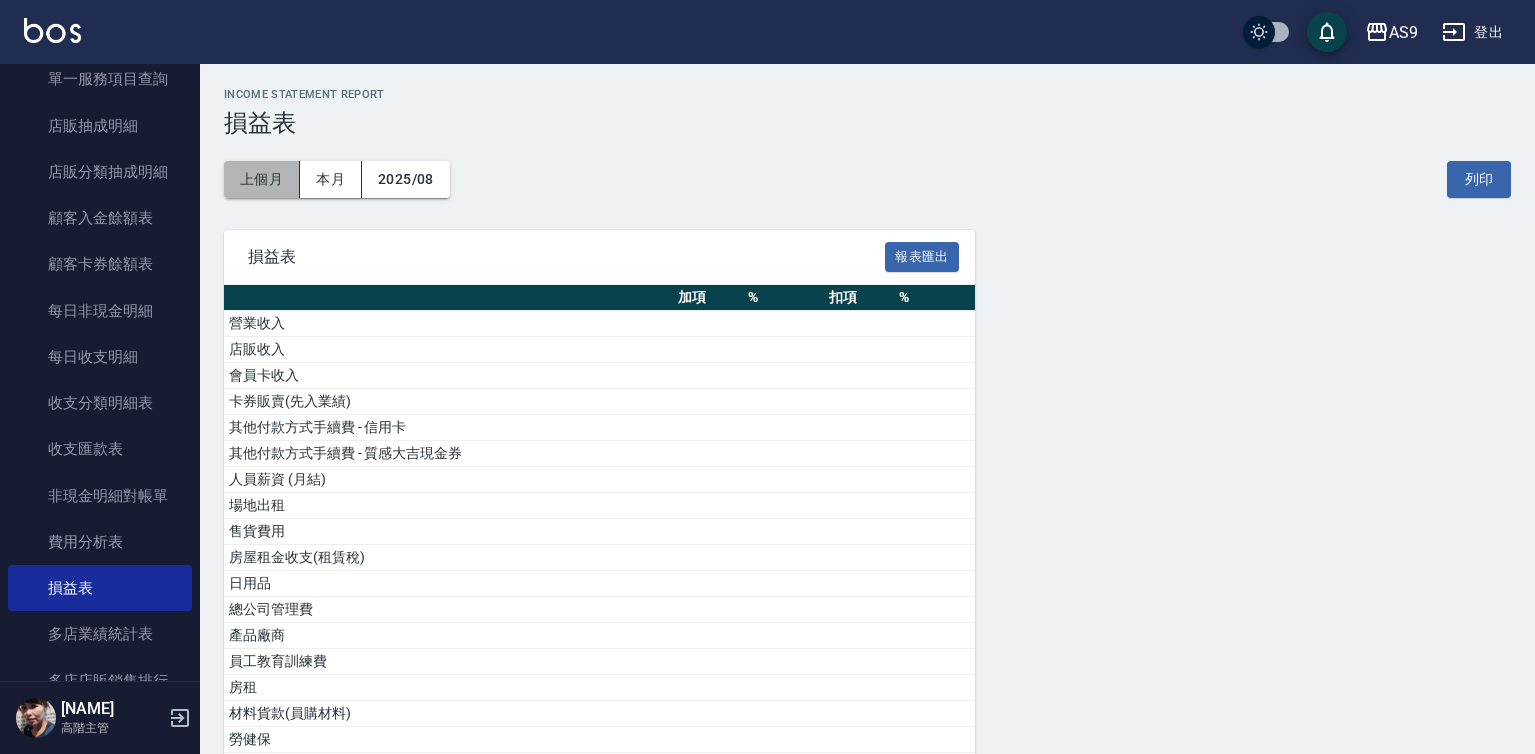 click on "上個月" at bounding box center [262, 179] 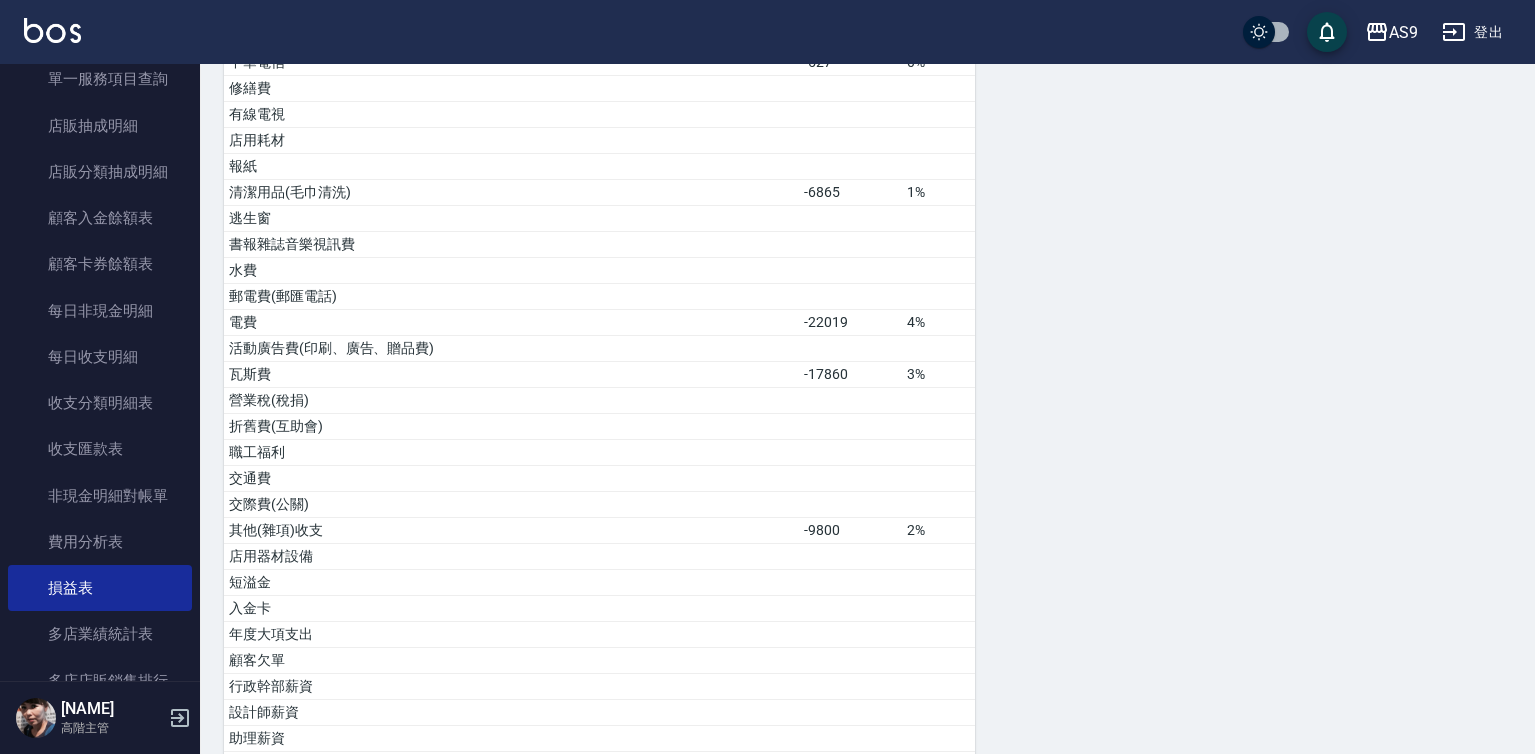 scroll, scrollTop: 435, scrollLeft: 0, axis: vertical 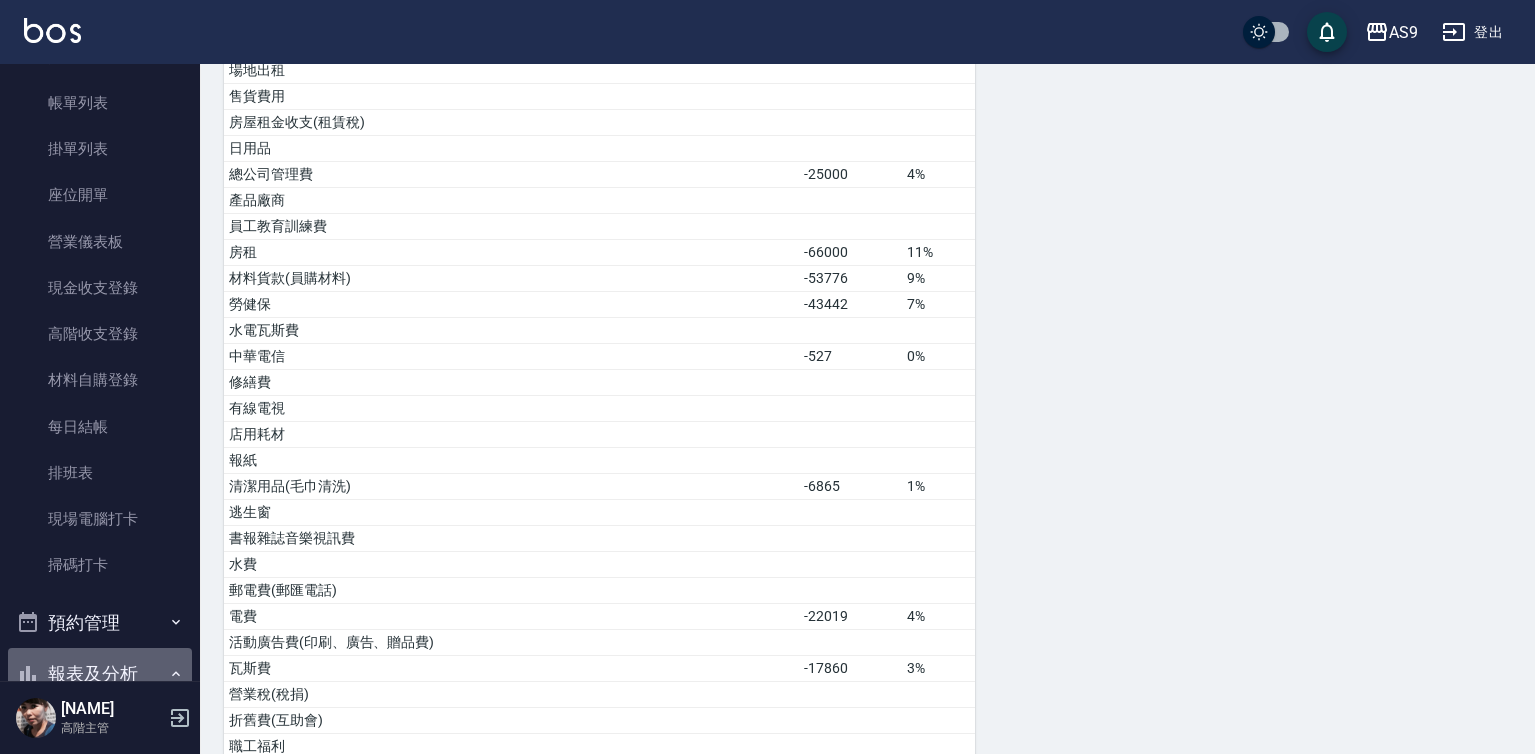 click 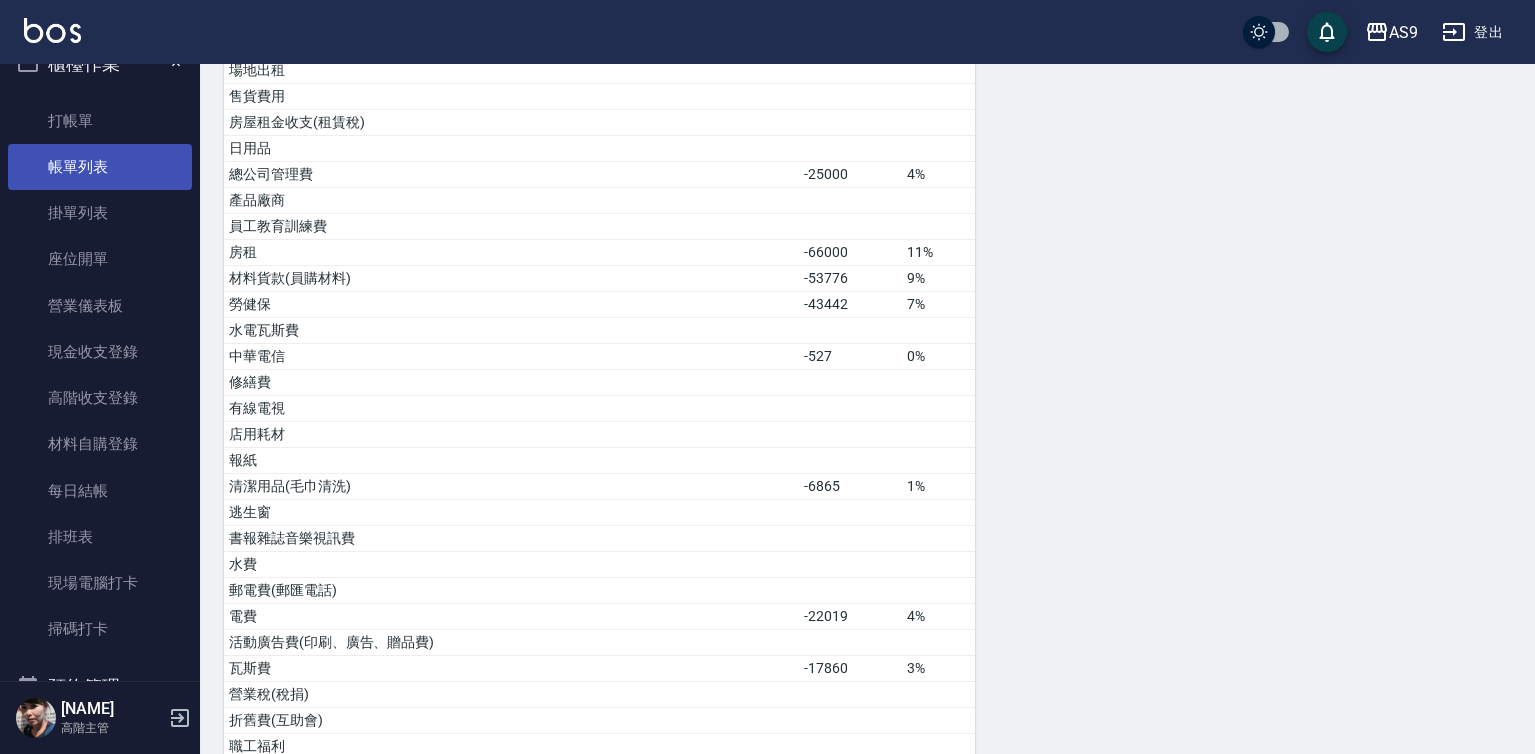 scroll, scrollTop: 0, scrollLeft: 0, axis: both 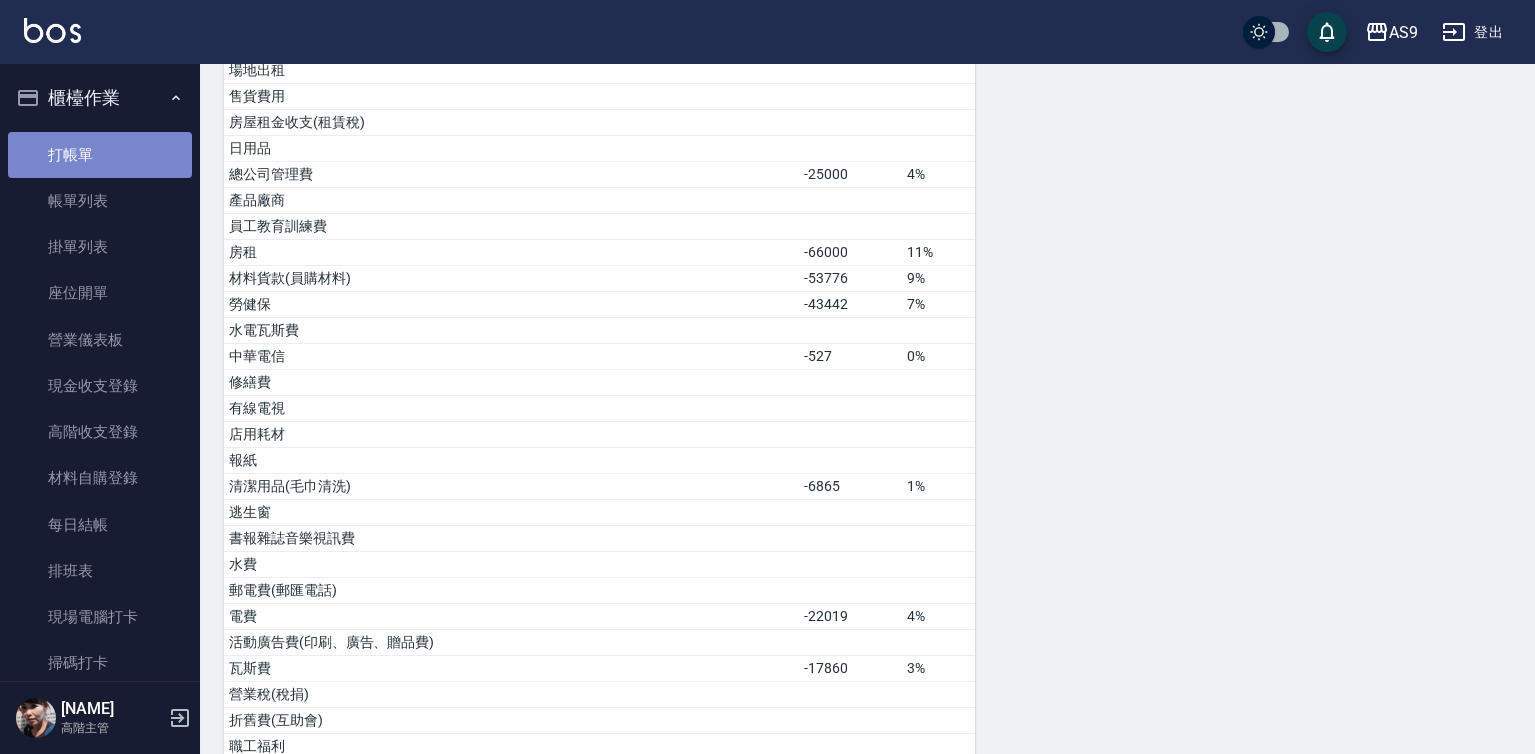 click on "打帳單" at bounding box center (100, 155) 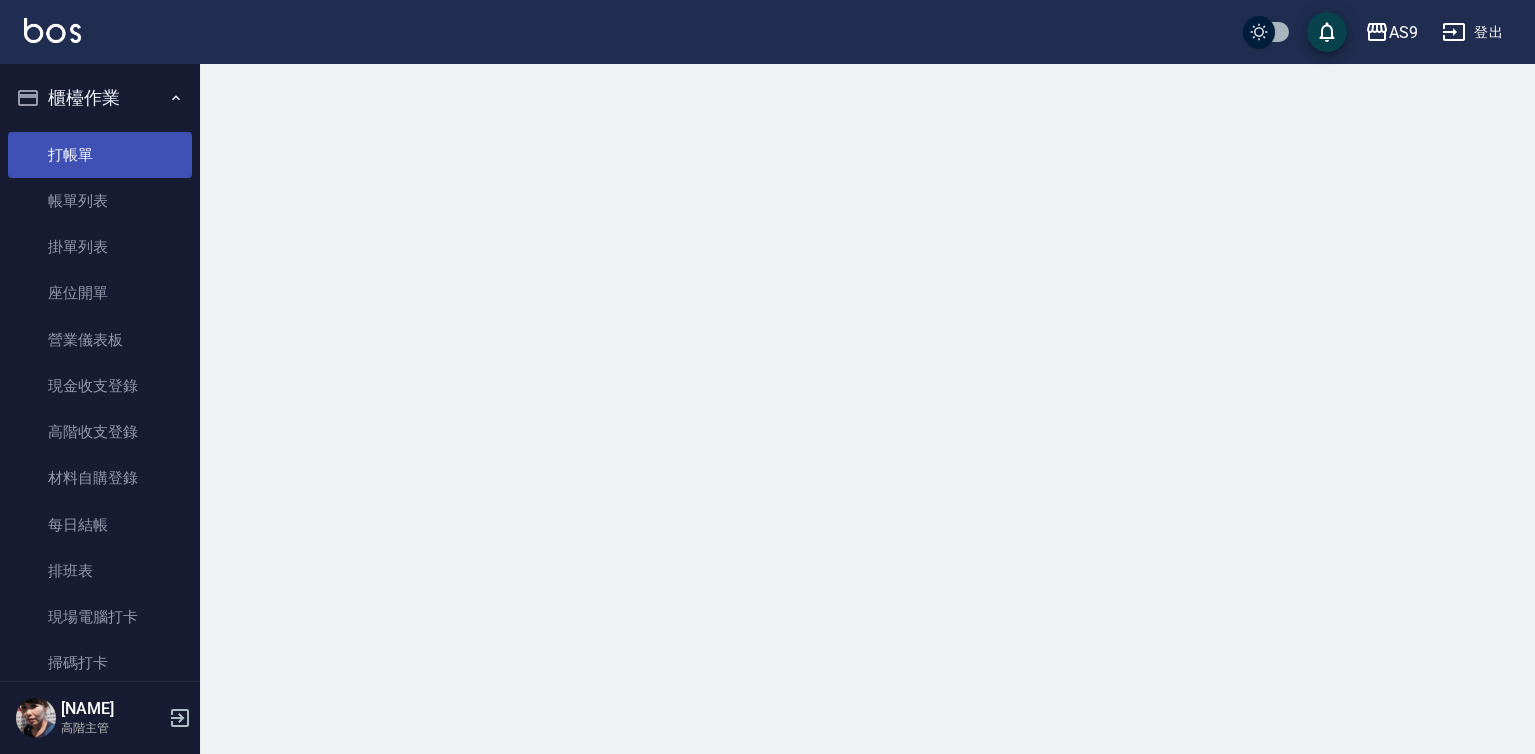 scroll, scrollTop: 0, scrollLeft: 0, axis: both 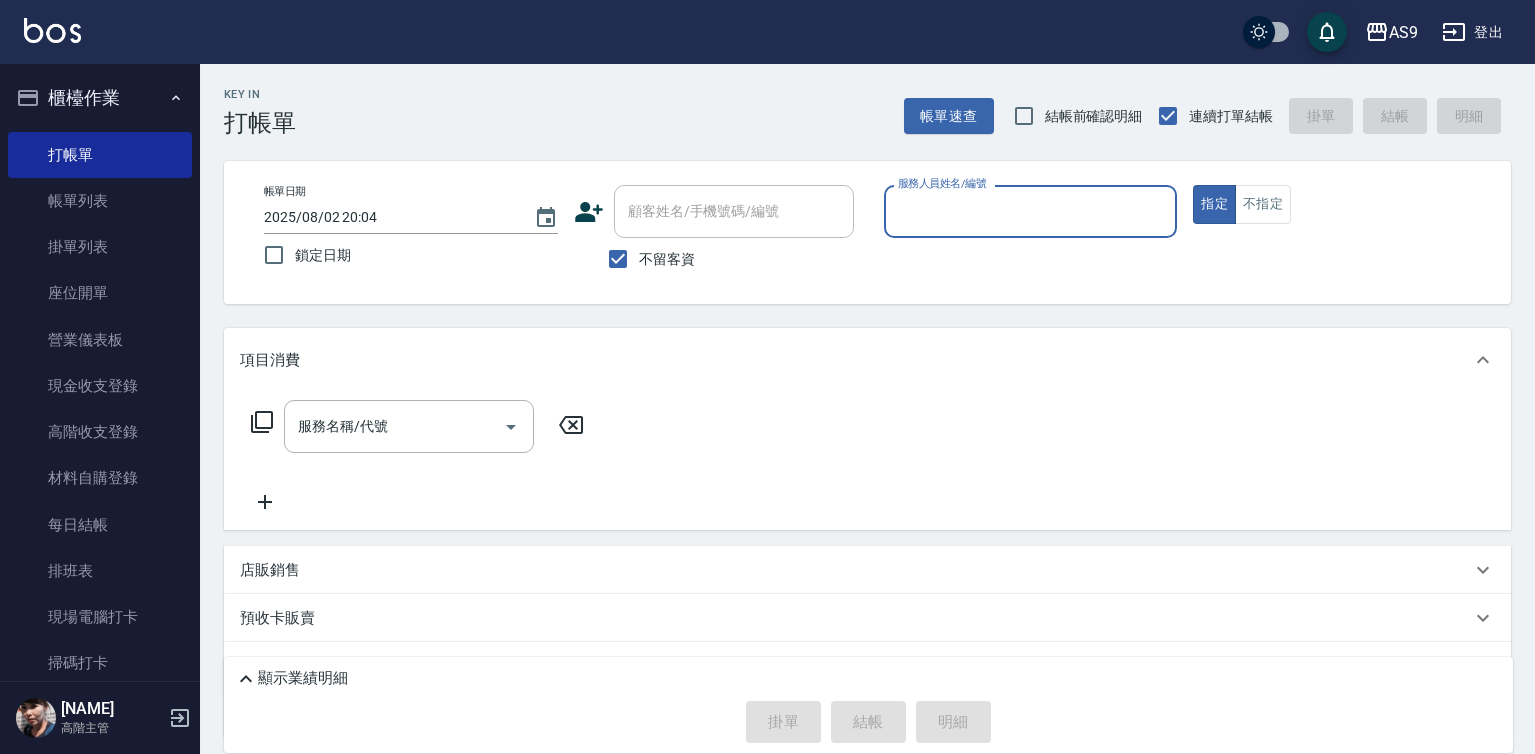 drag, startPoint x: 998, startPoint y: 203, endPoint x: 1015, endPoint y: 219, distance: 23.345236 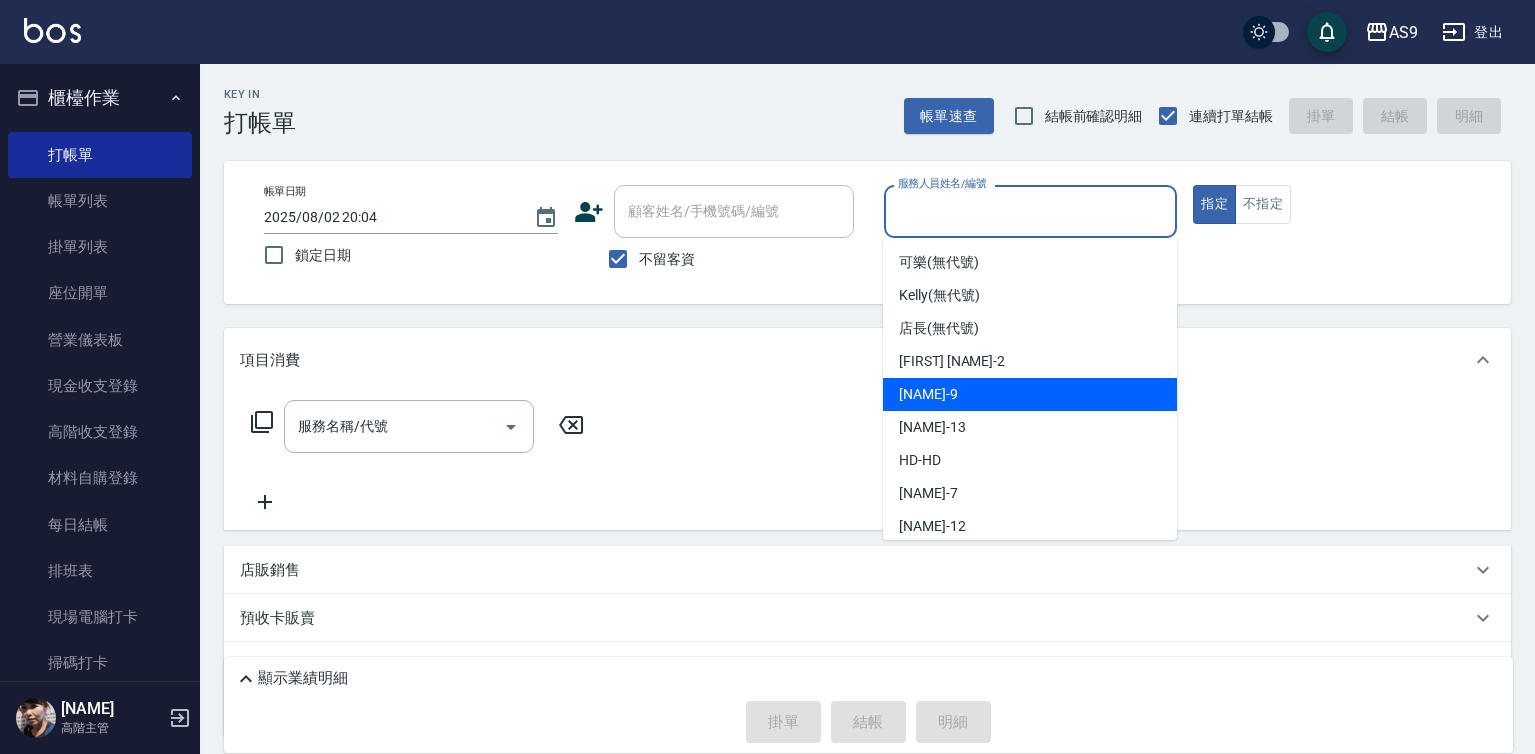 click on "葉美鈴 -9" at bounding box center [928, 394] 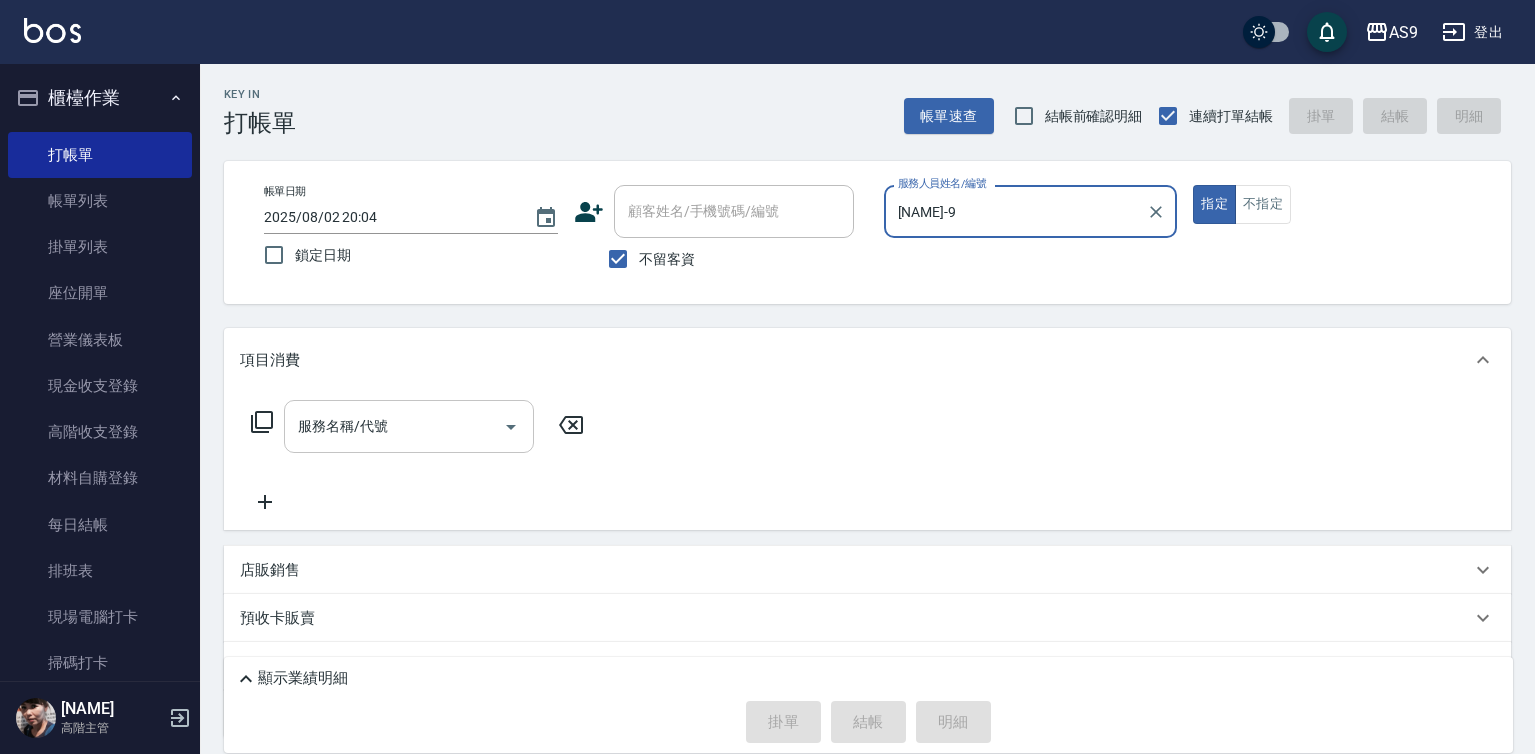 click on "服務名稱/代號" at bounding box center (394, 426) 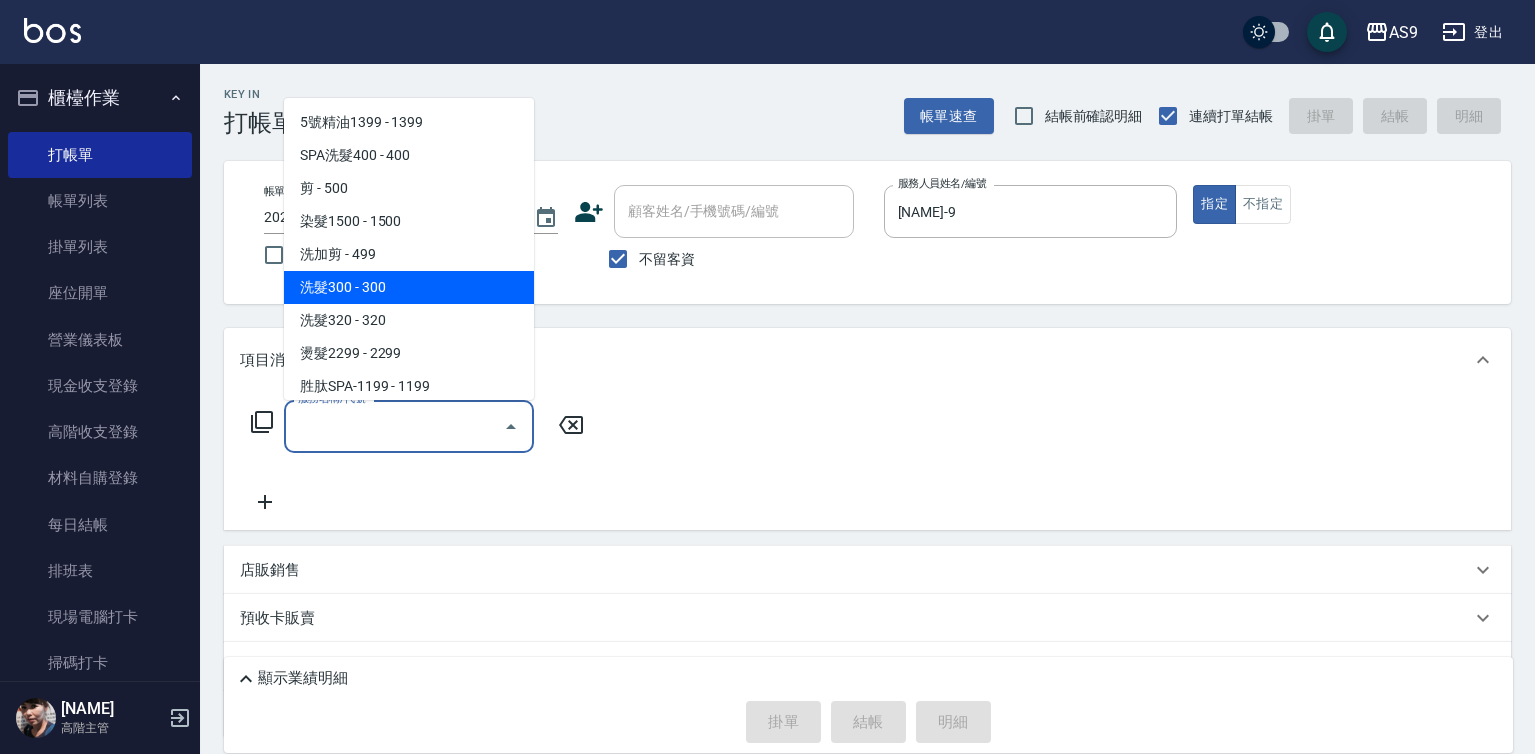 click on "洗髮300 - 300" at bounding box center (409, 287) 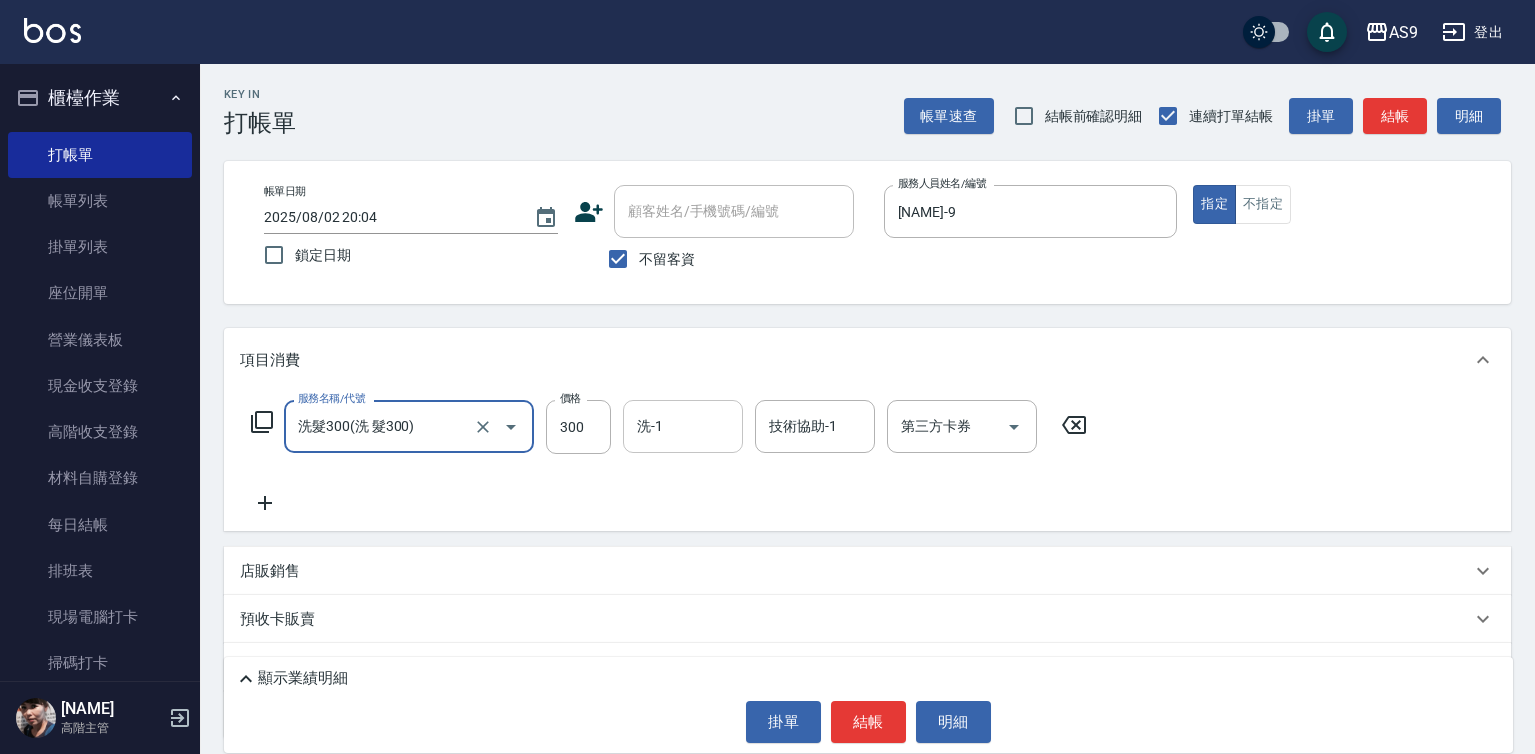 click on "洗-1" at bounding box center (683, 426) 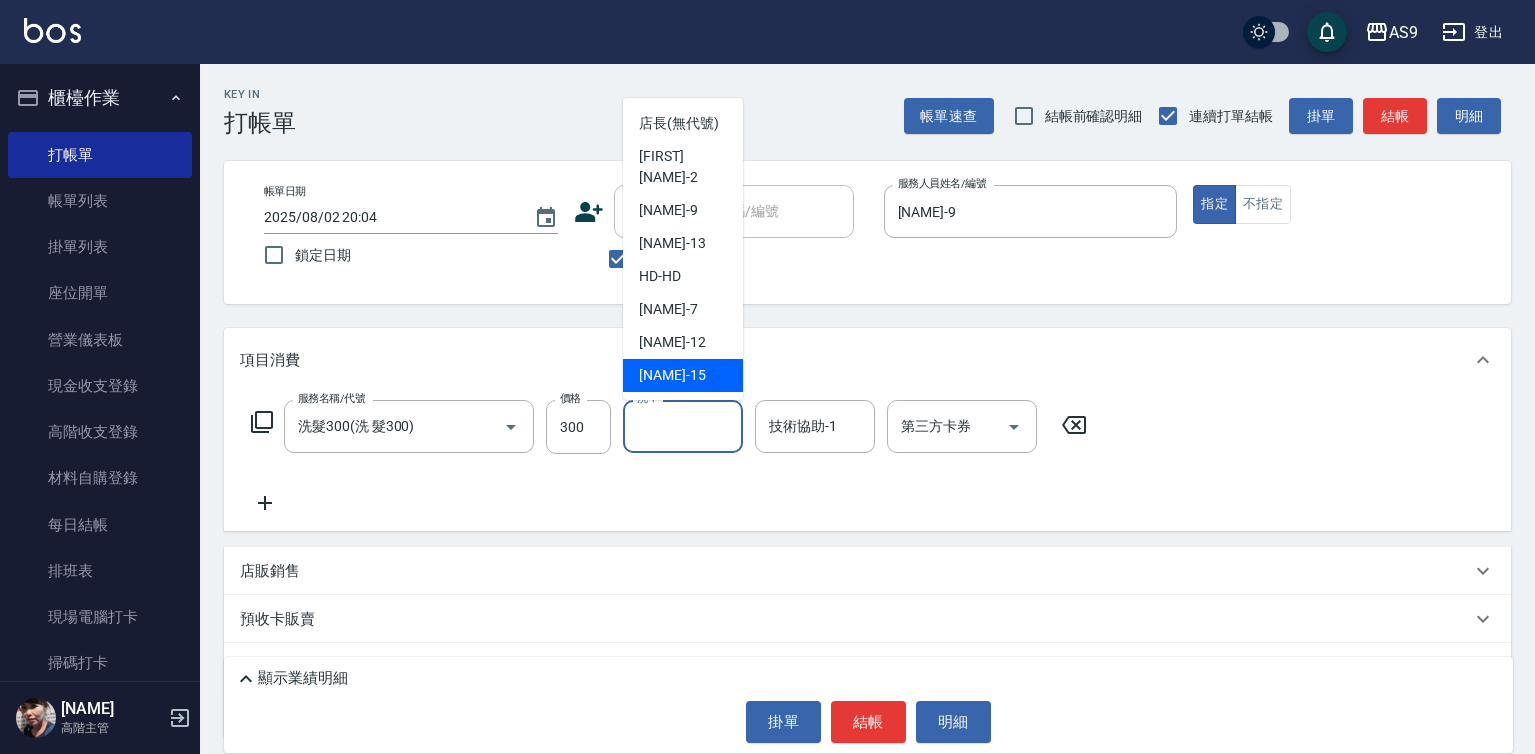 scroll, scrollTop: 128, scrollLeft: 0, axis: vertical 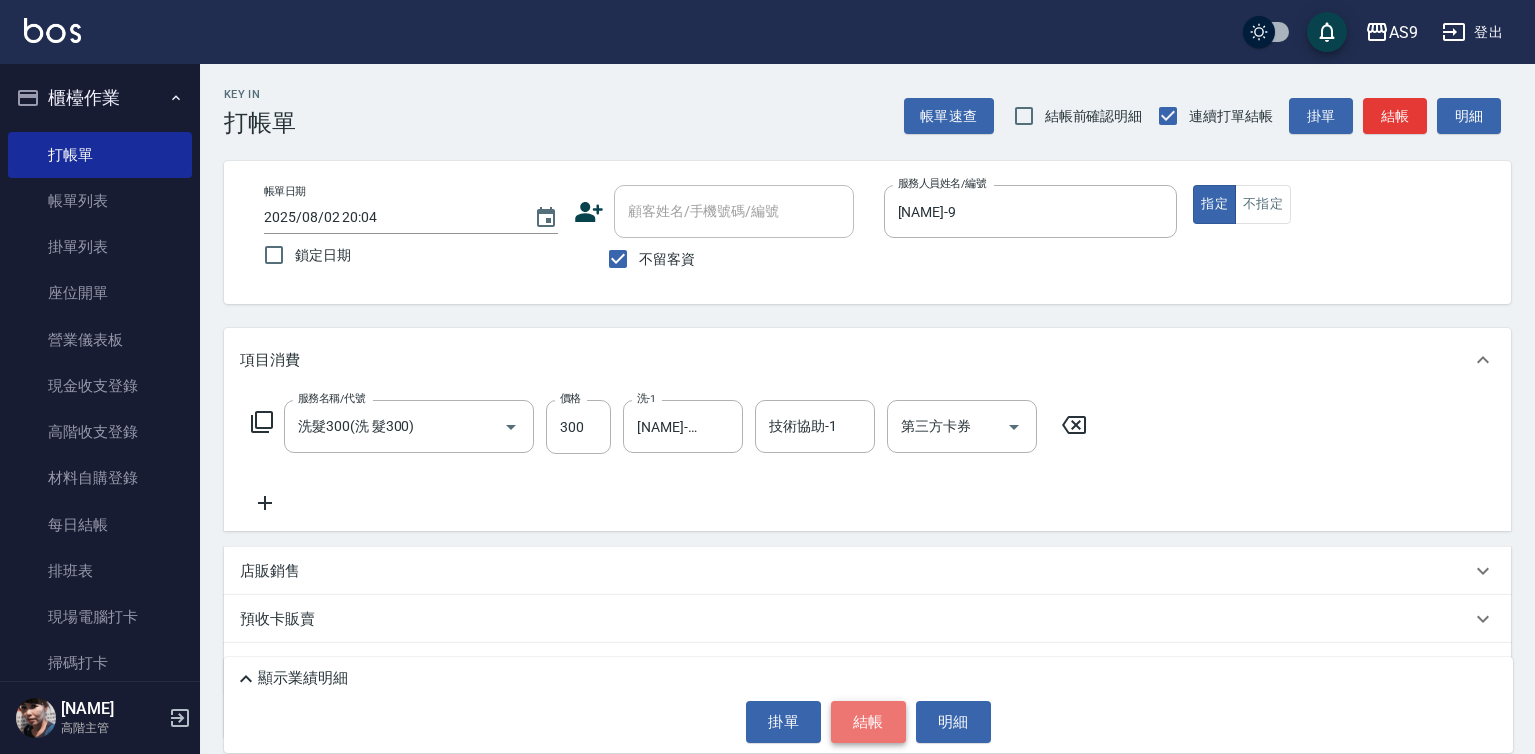 click on "結帳" at bounding box center (868, 722) 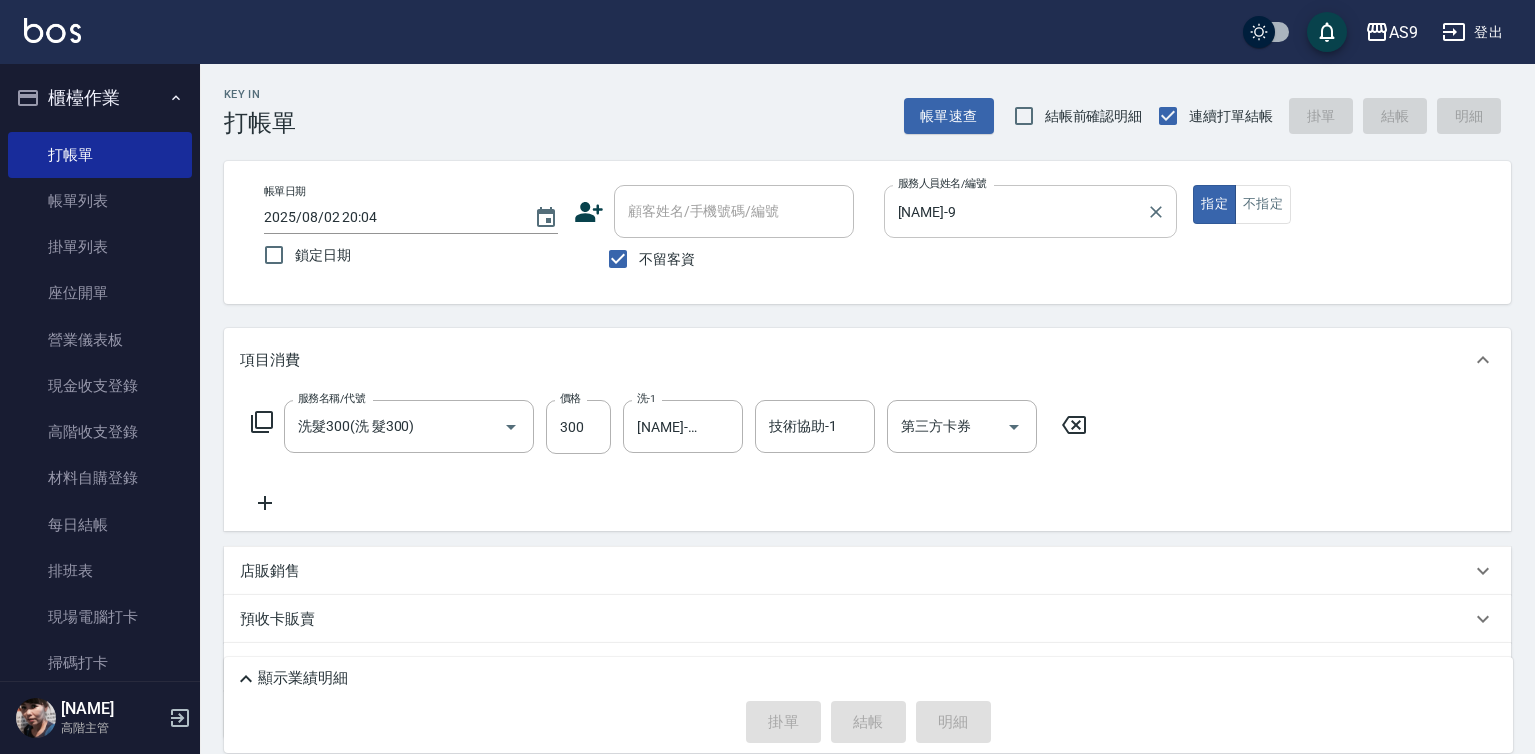 click on "葉美鈴-9" at bounding box center [1016, 211] 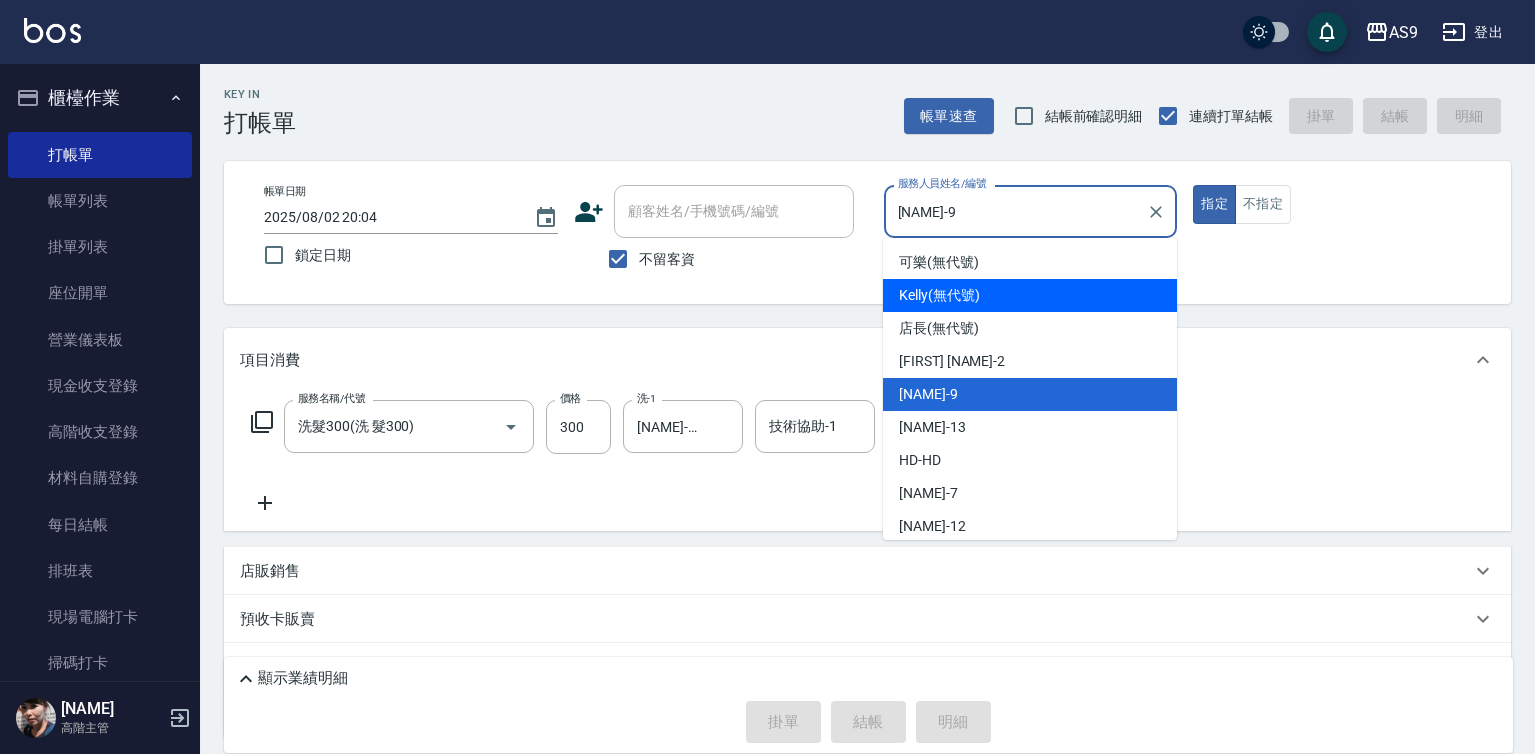type on "2025/08/02 20:05" 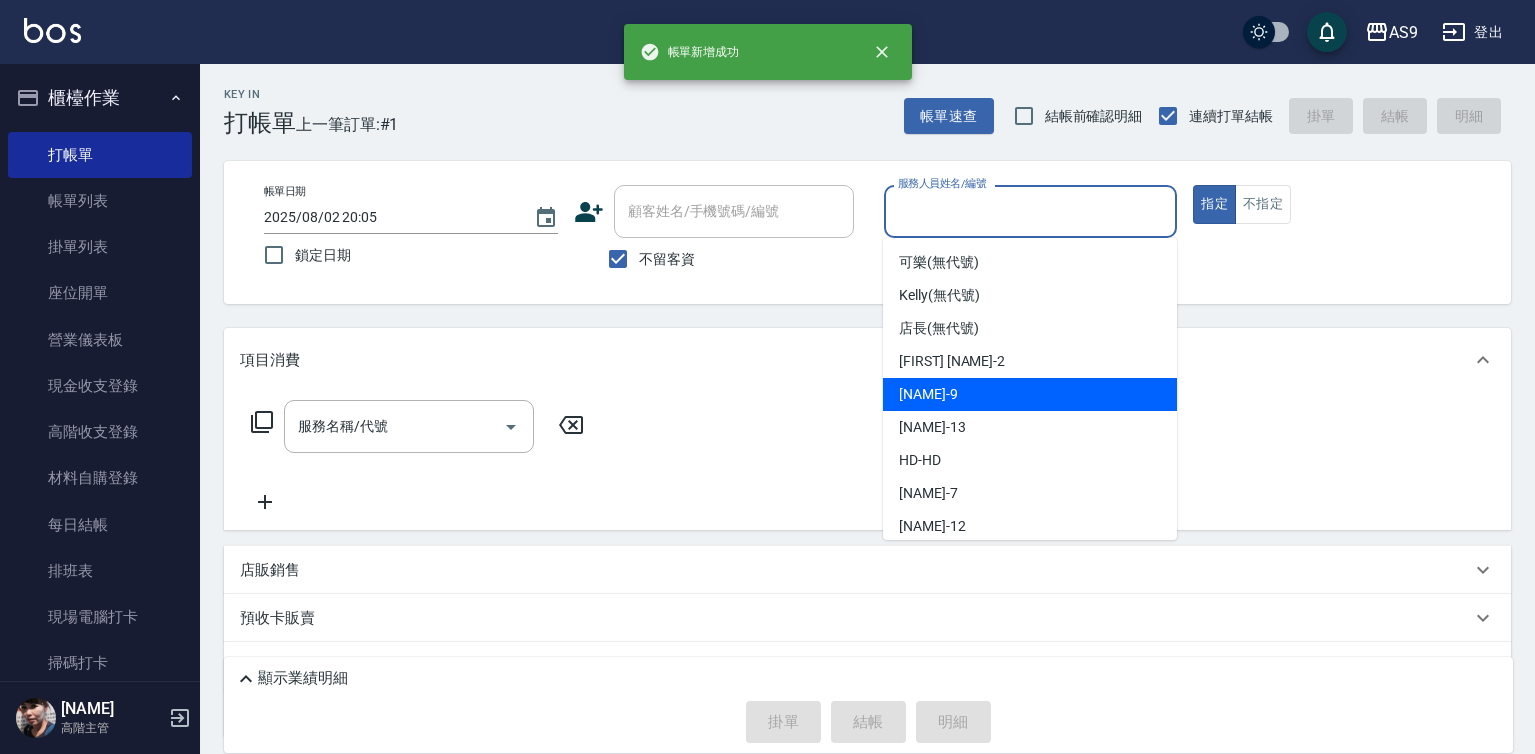 click on "葉美鈴 -9" at bounding box center (1030, 394) 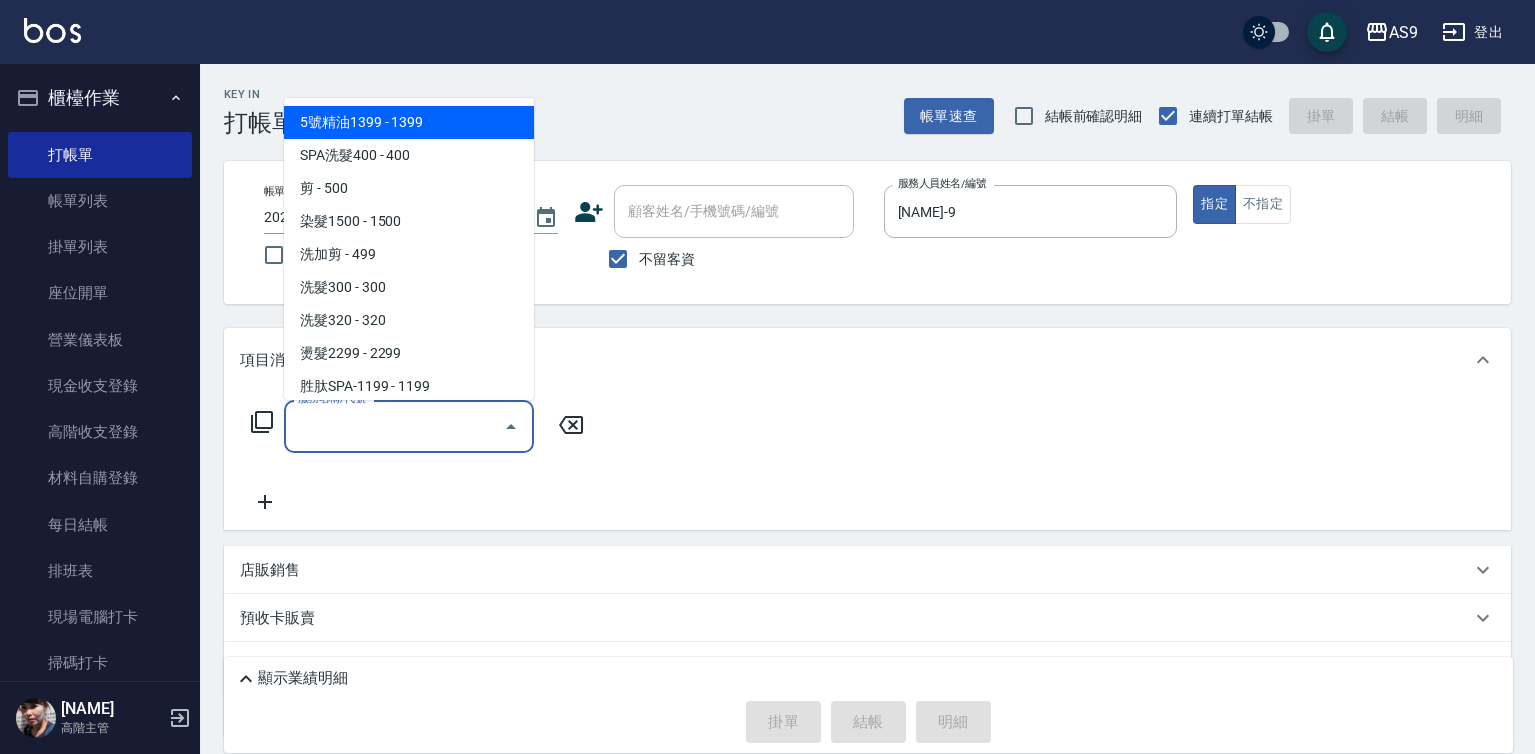 click on "服務名稱/代號" at bounding box center (394, 426) 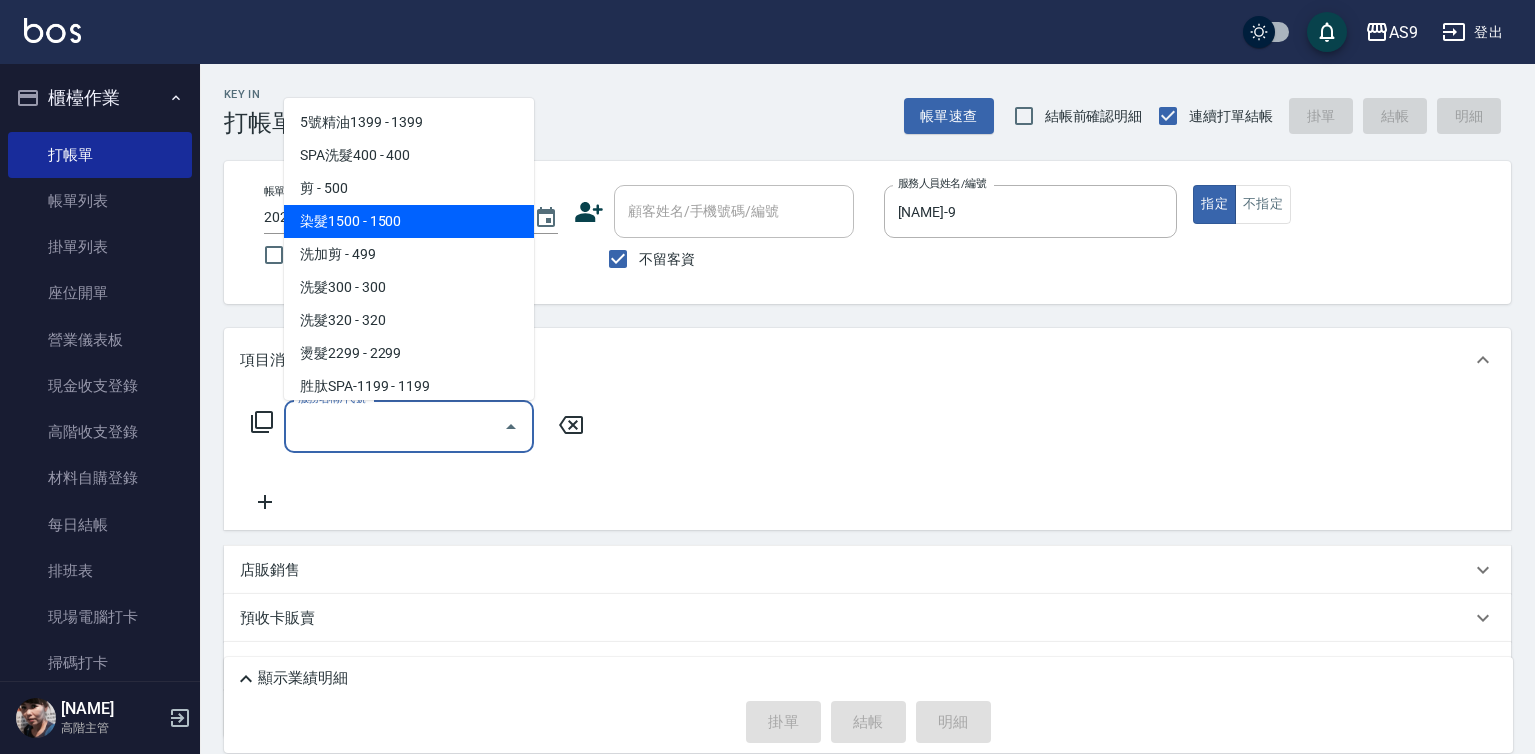 click on "染髮1500 - 1500" at bounding box center [409, 221] 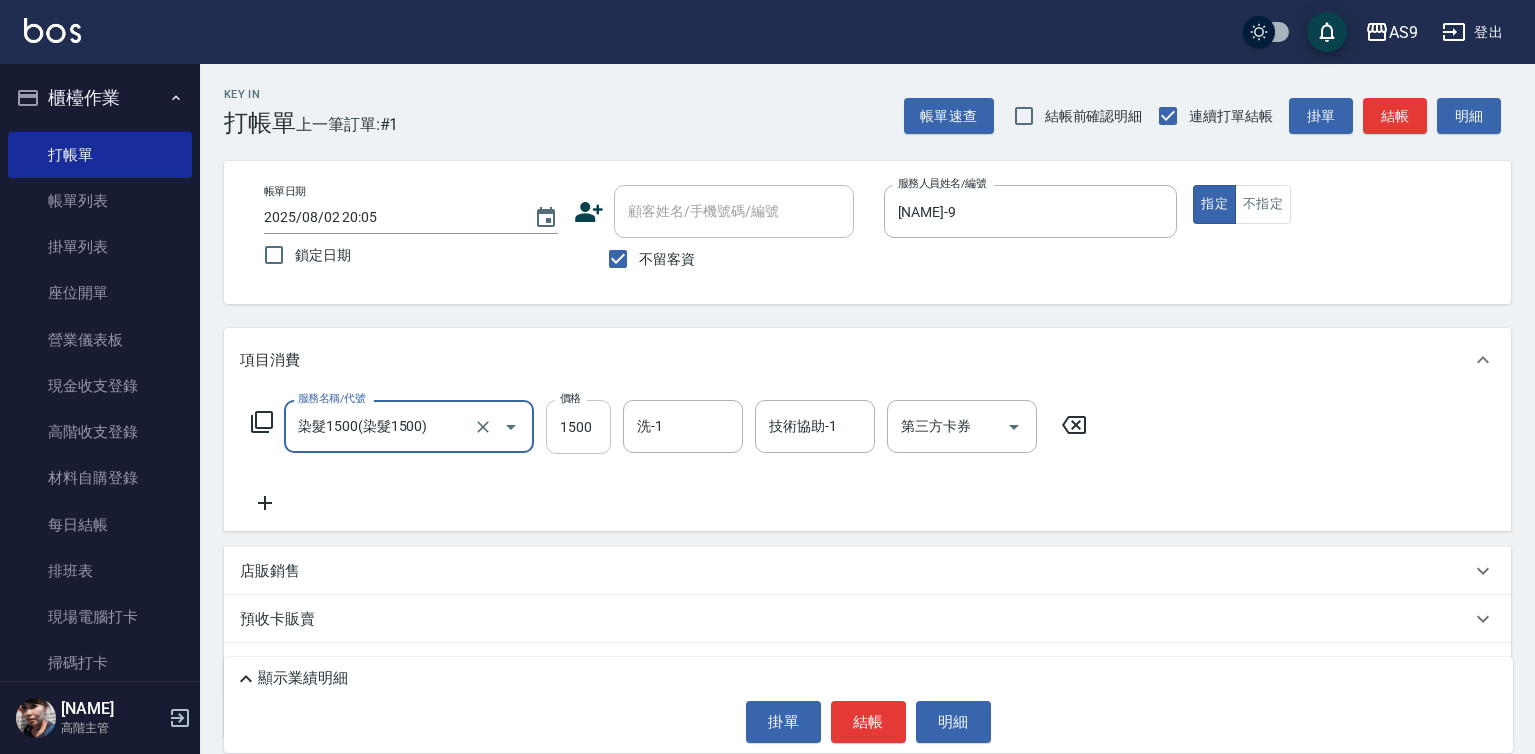 click on "1500" at bounding box center [578, 427] 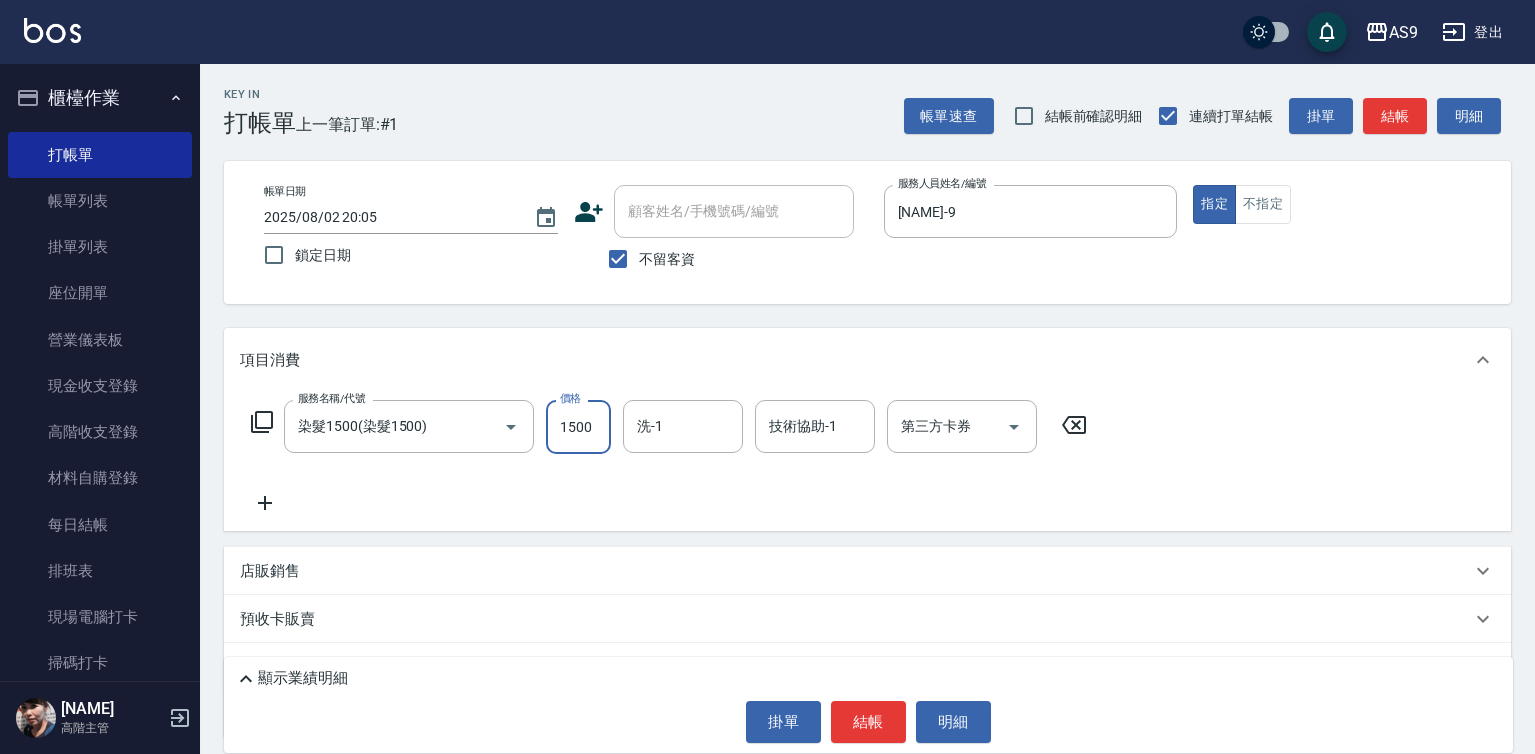 click on "1500" at bounding box center (578, 427) 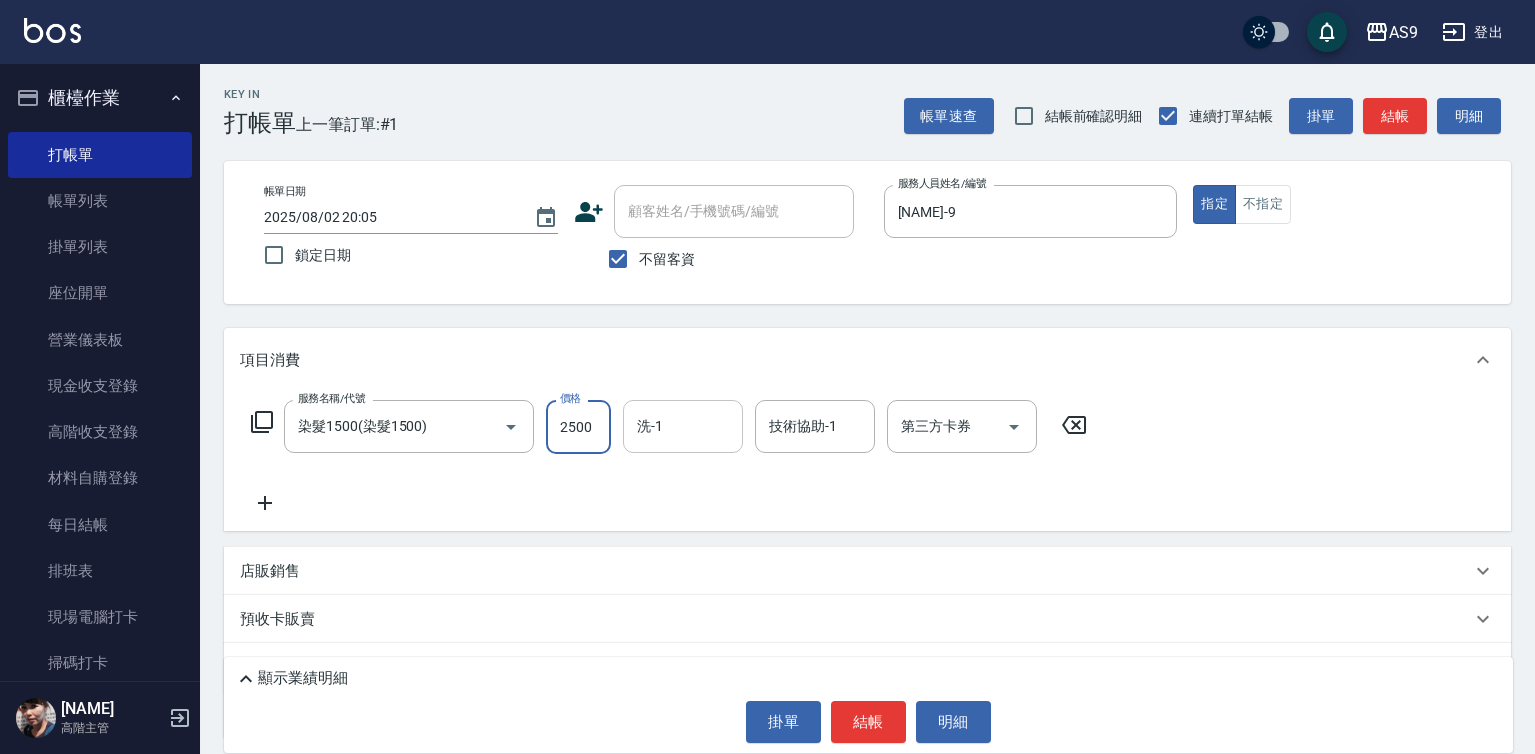 type on "2500" 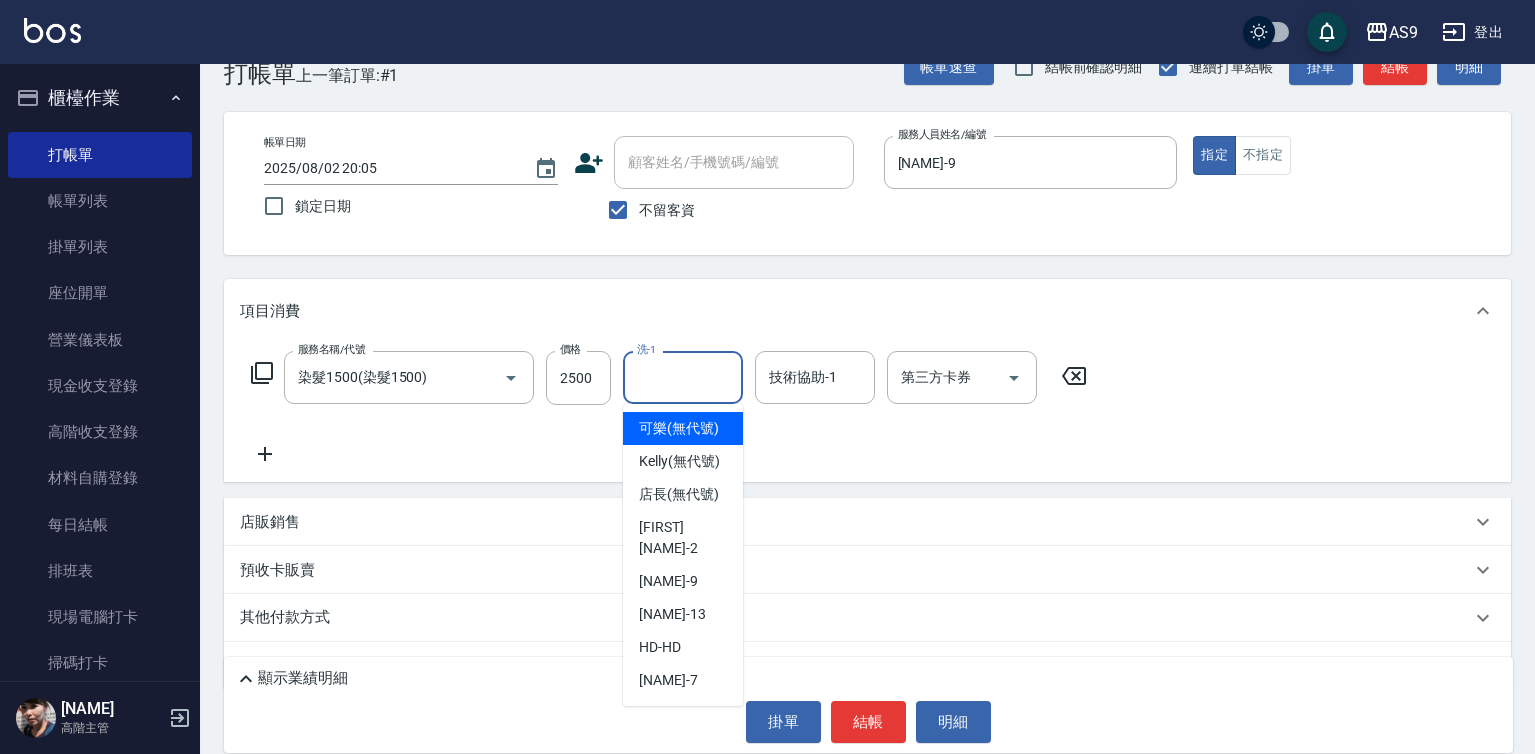scroll, scrollTop: 95, scrollLeft: 0, axis: vertical 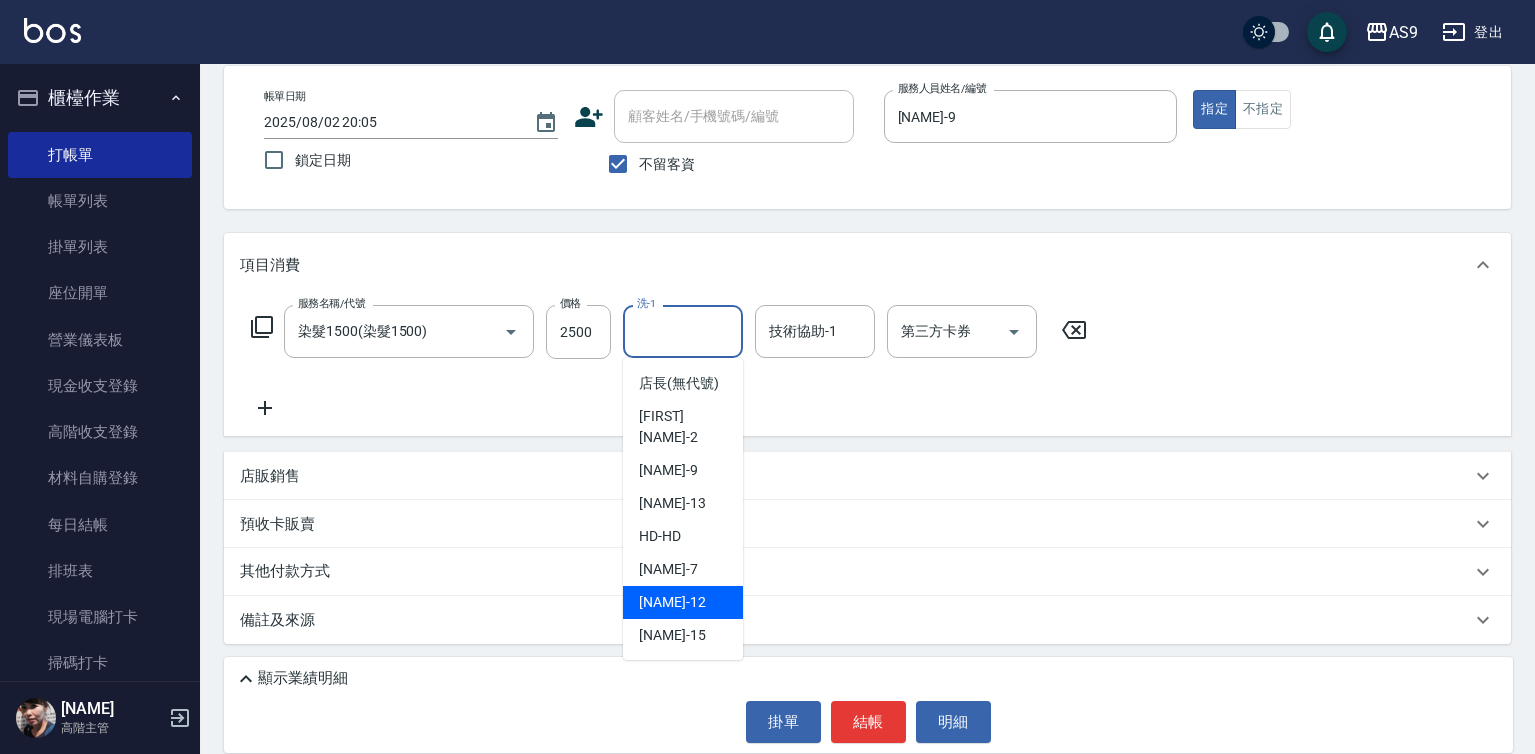 drag, startPoint x: 716, startPoint y: 593, endPoint x: 733, endPoint y: 613, distance: 26.24881 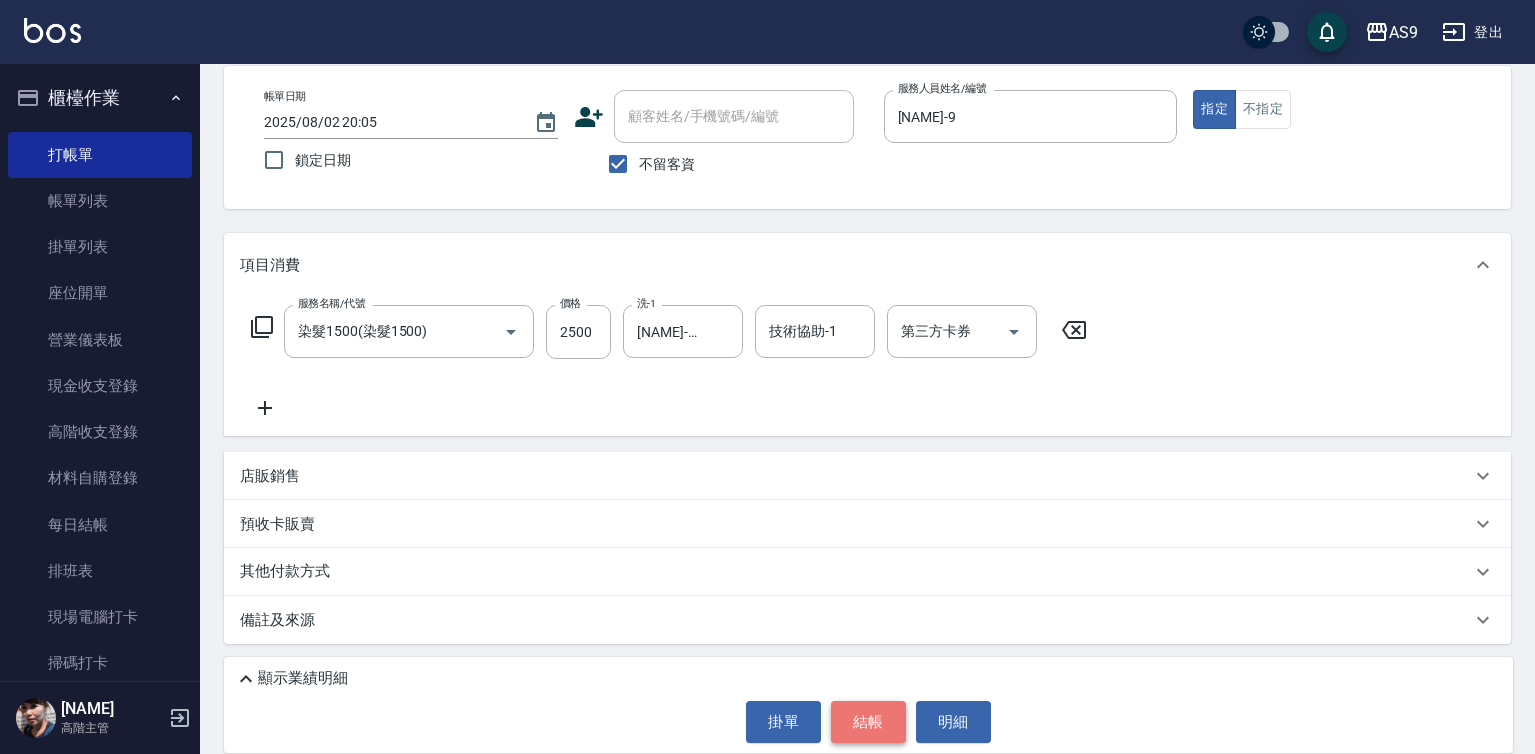 click on "結帳" at bounding box center (868, 722) 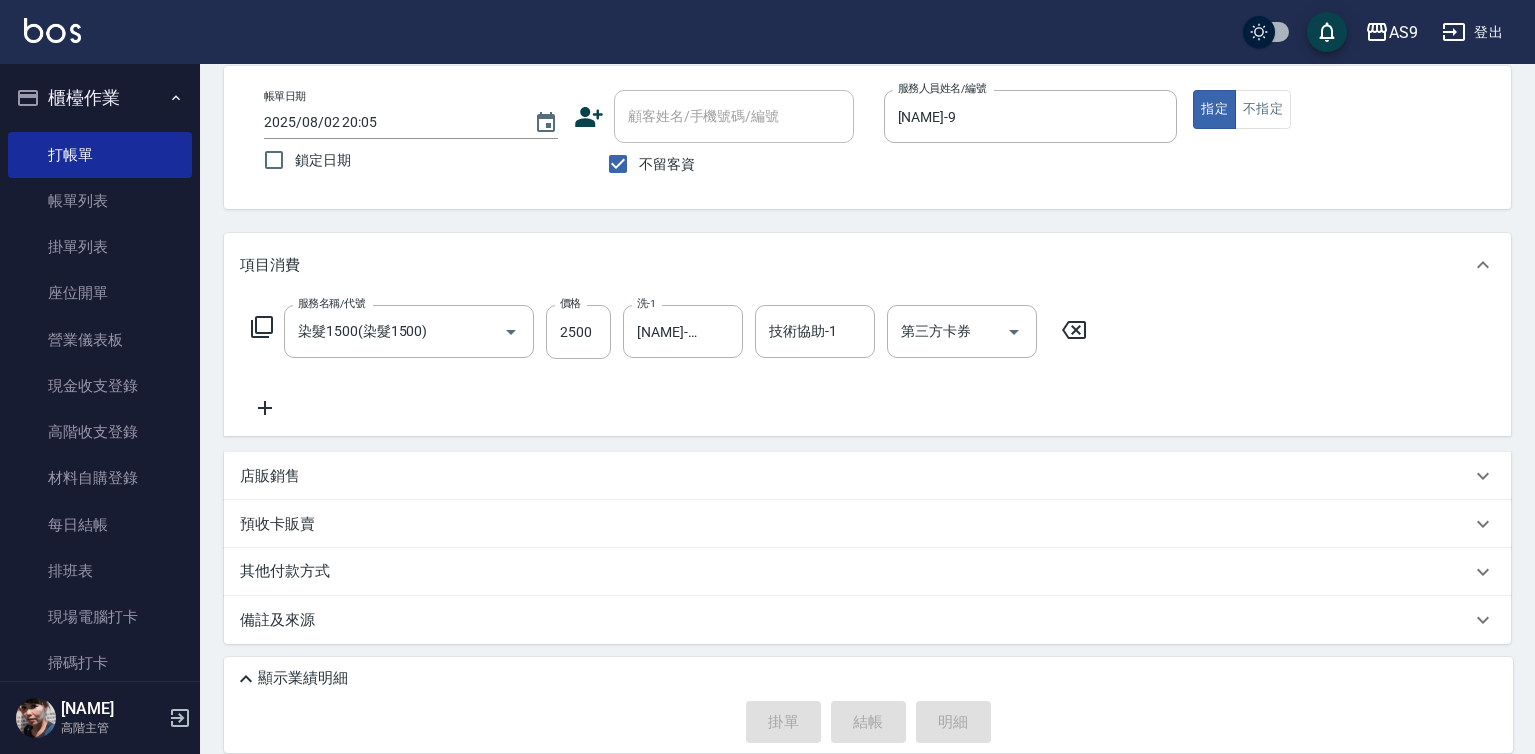 type 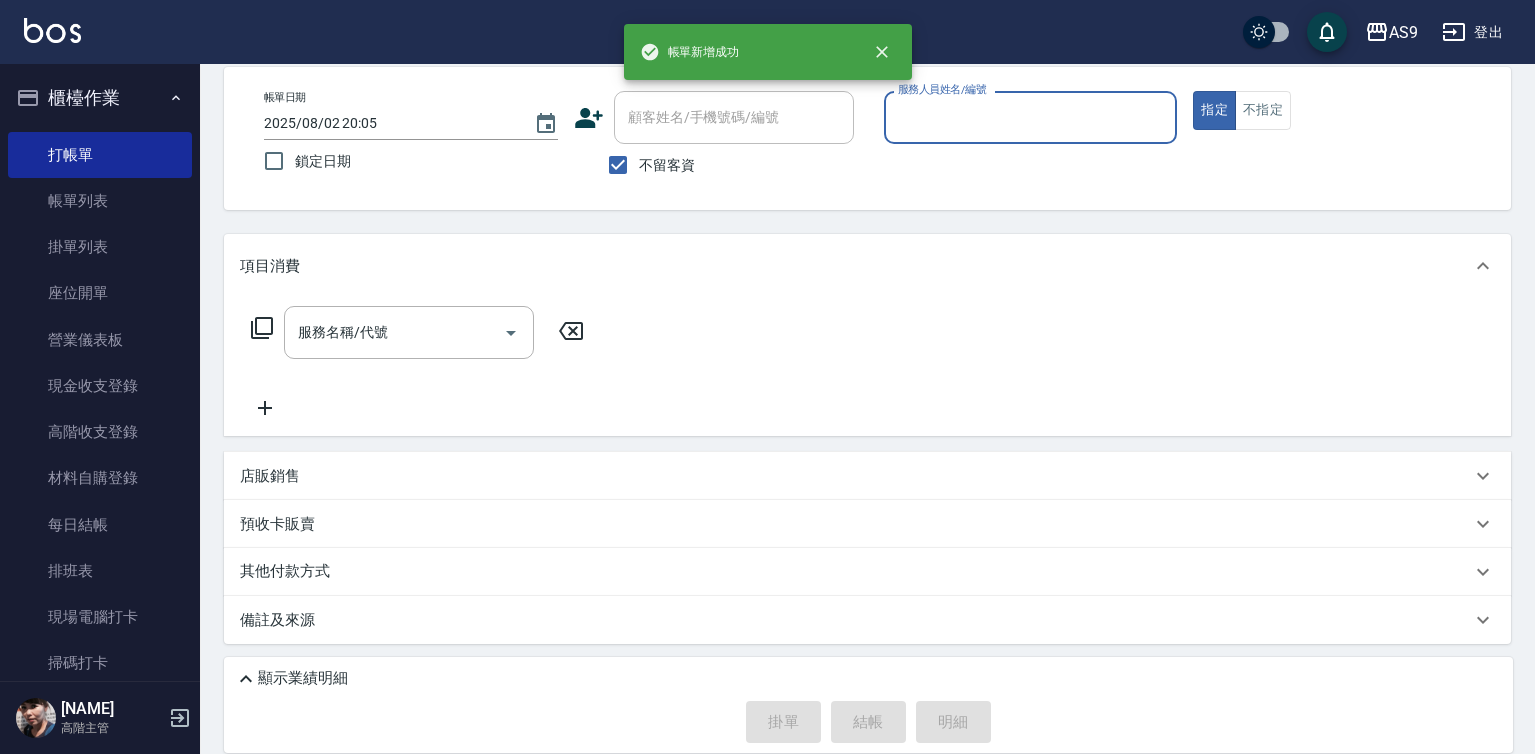 scroll, scrollTop: 94, scrollLeft: 0, axis: vertical 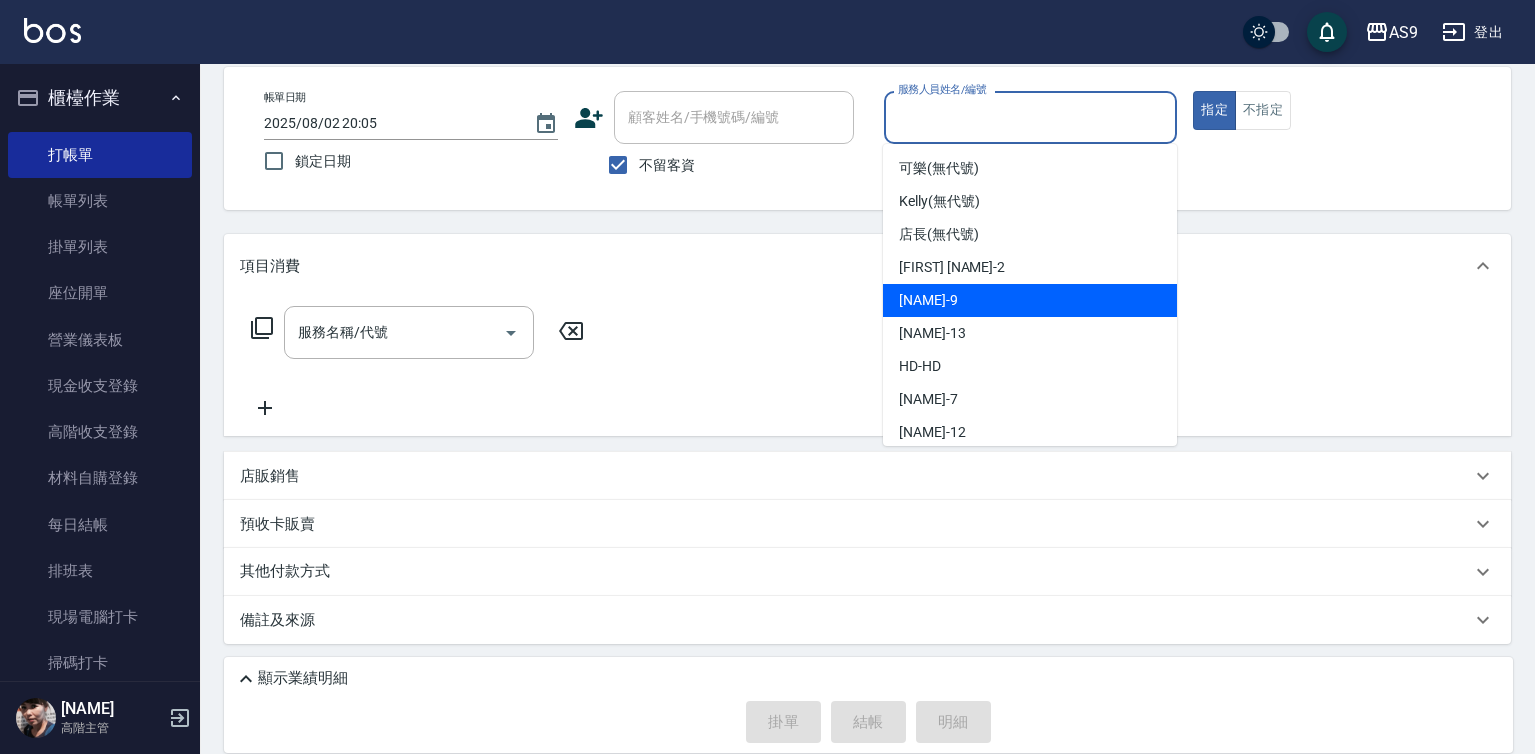 click on "葉美鈴 -9" at bounding box center [1030, 300] 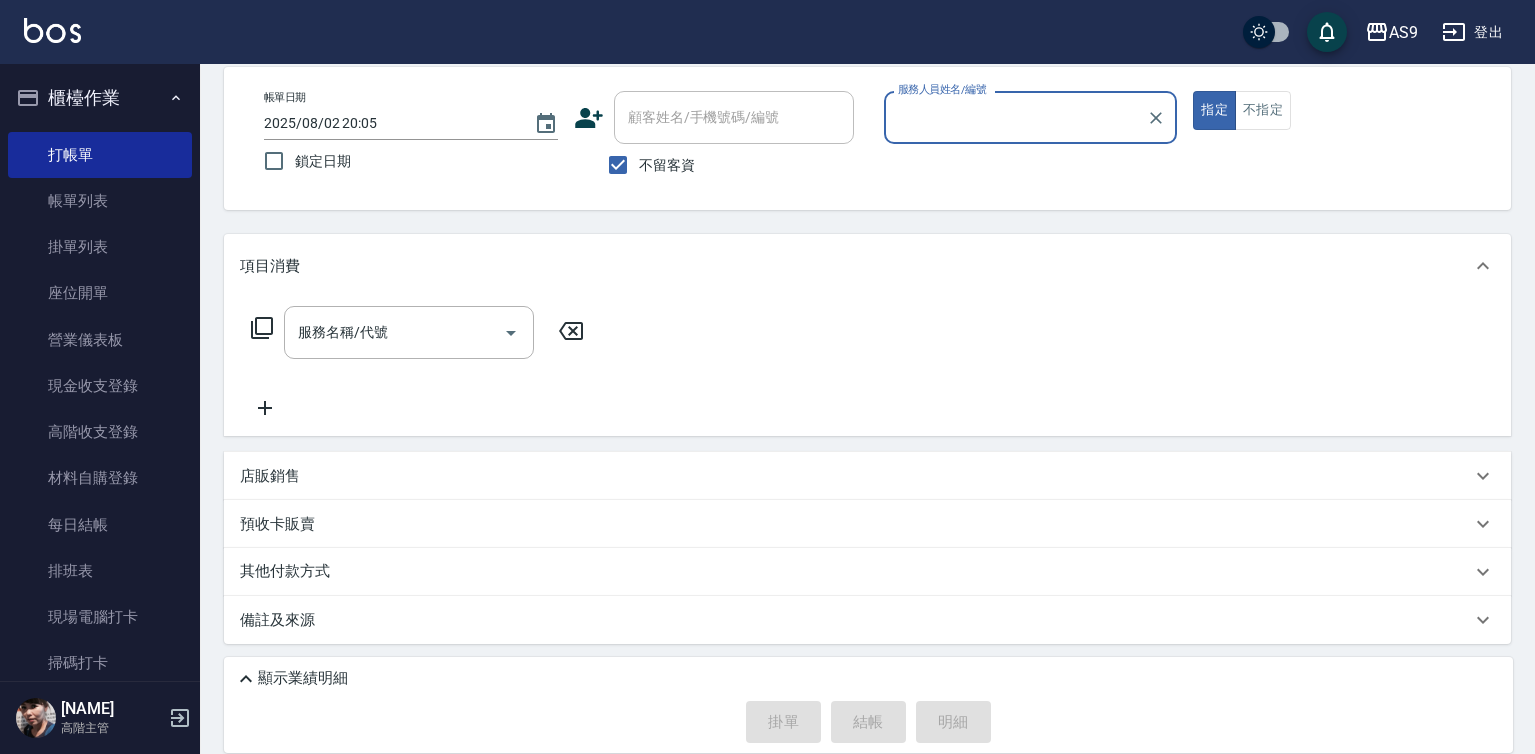 type on "葉美鈴-9" 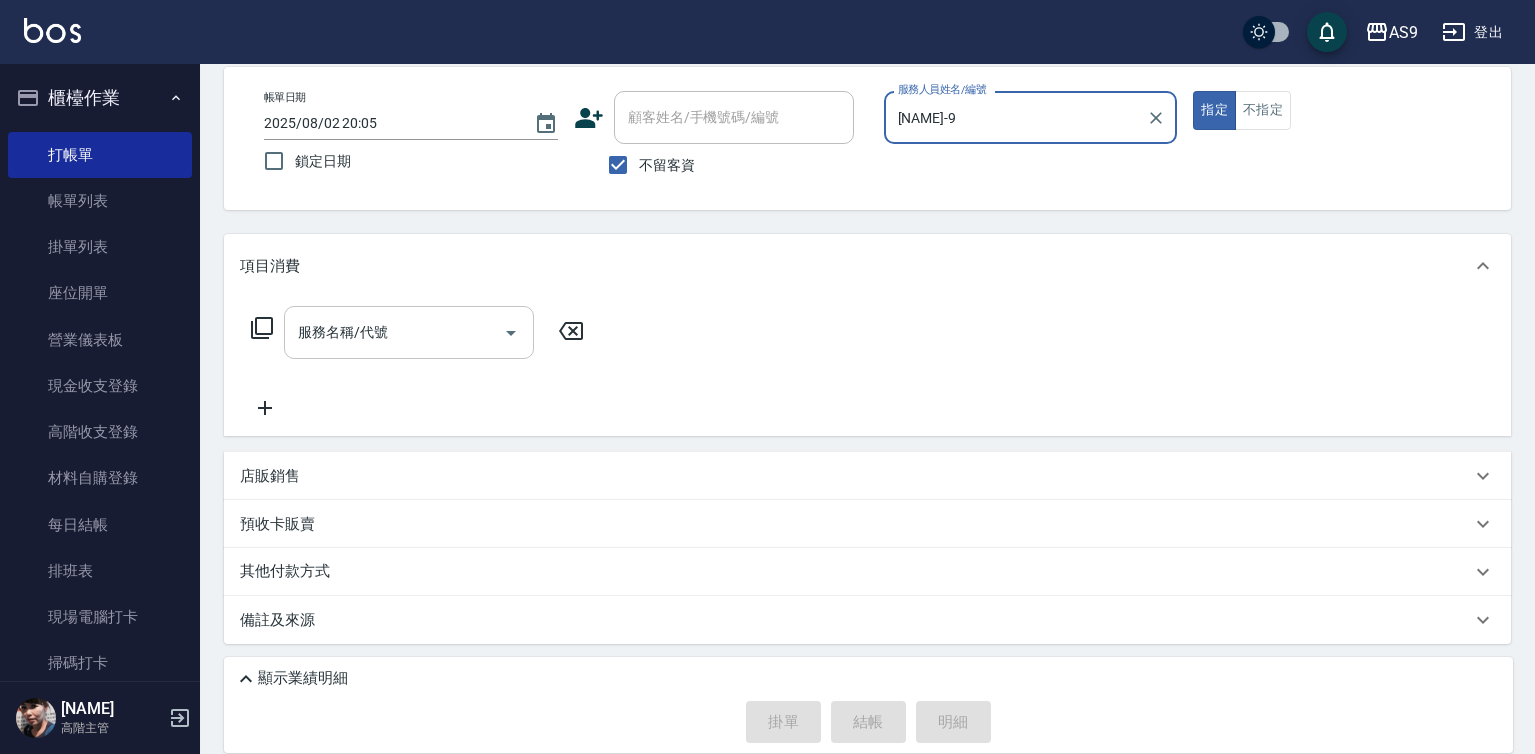 click on "服務名稱/代號 服務名稱/代號" at bounding box center (409, 332) 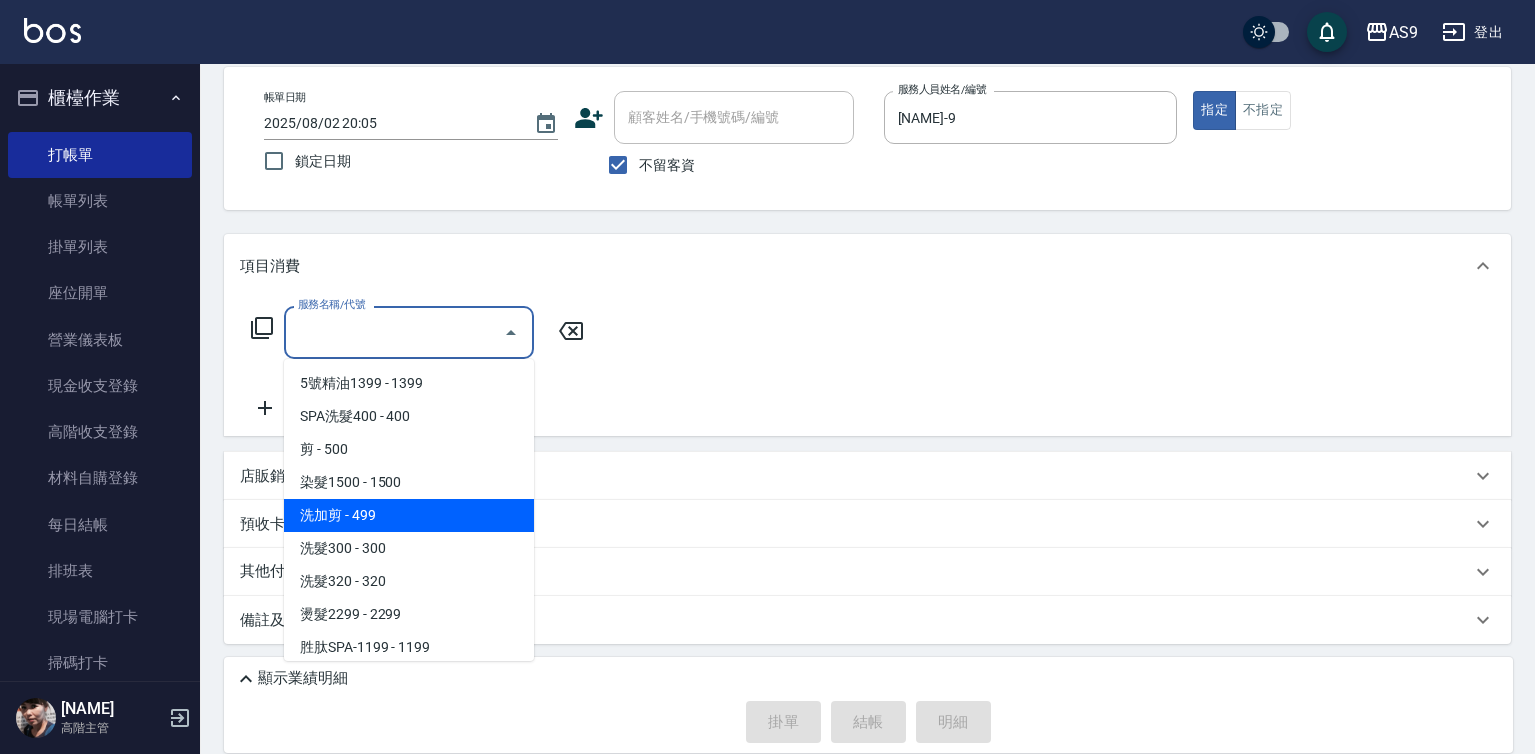 click on "洗加剪 - 499" at bounding box center [409, 515] 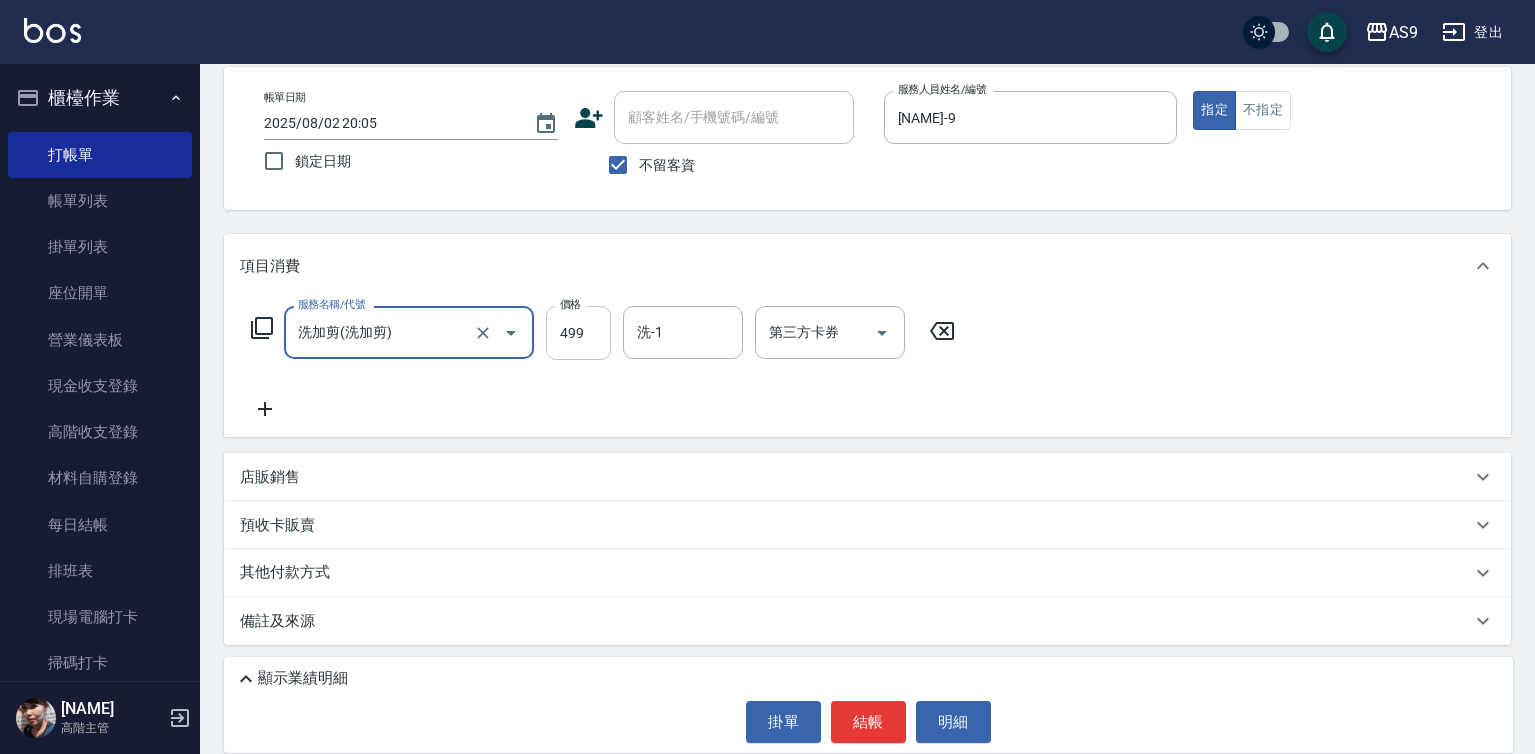 click on "499" at bounding box center (578, 333) 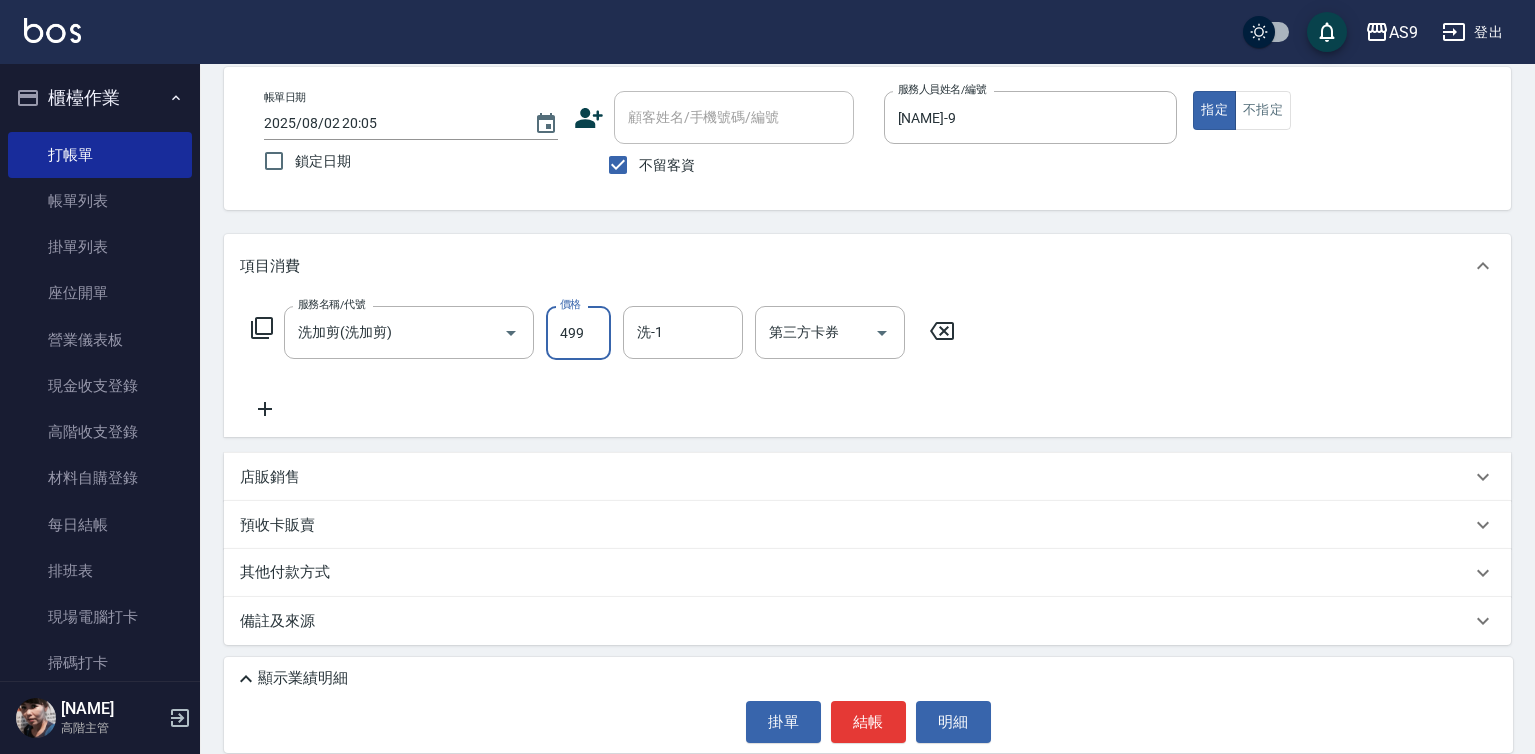 click on "499" at bounding box center [578, 333] 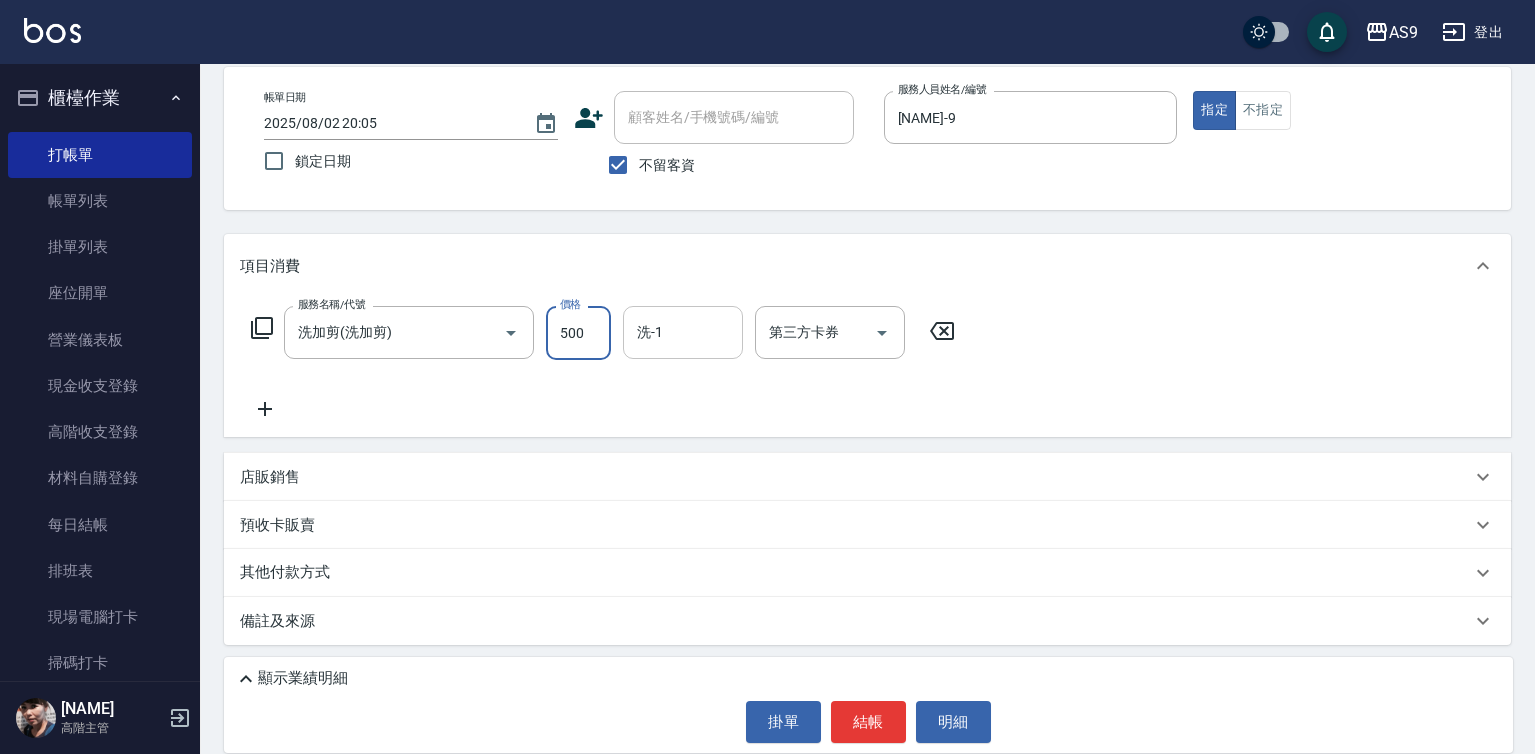 type on "500" 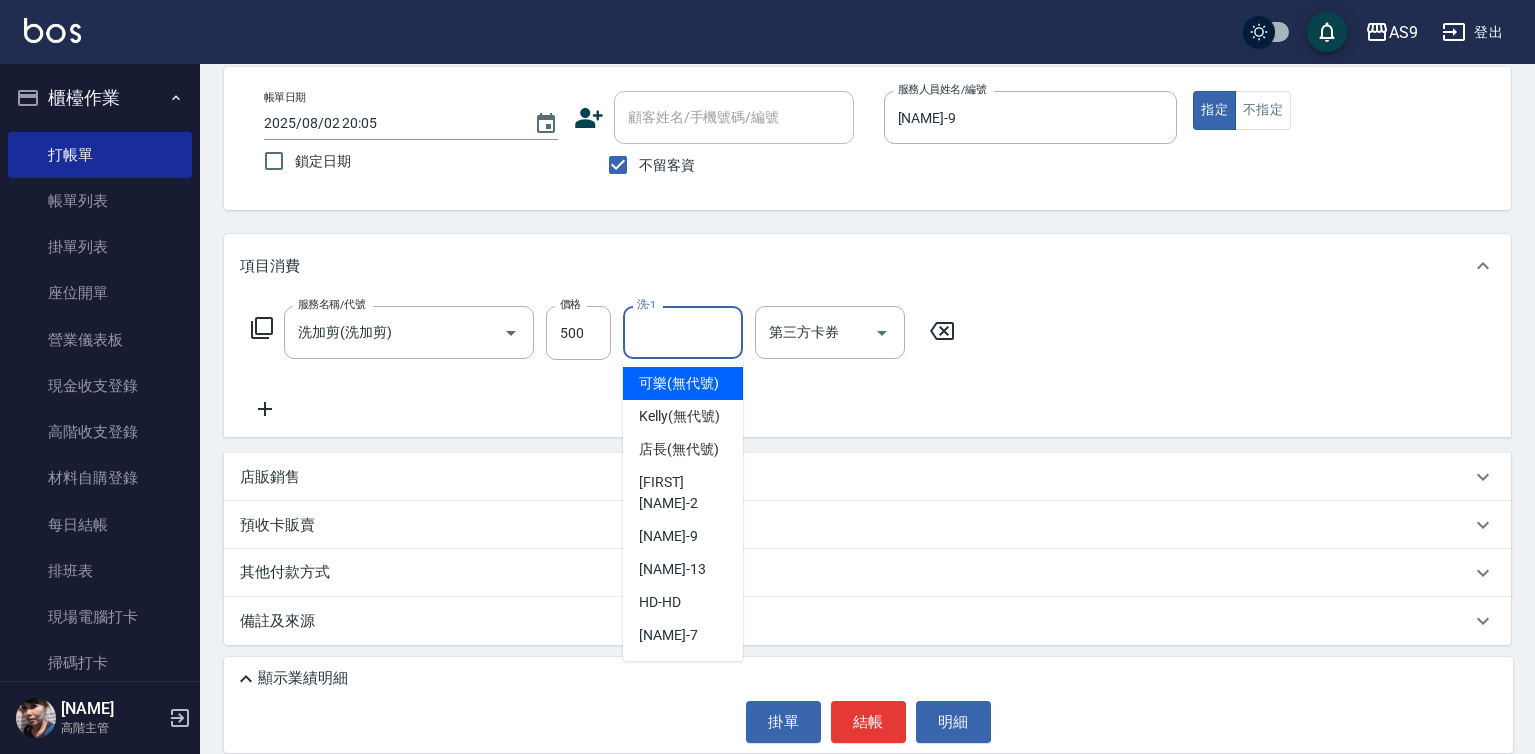 click on "洗-1" at bounding box center [683, 332] 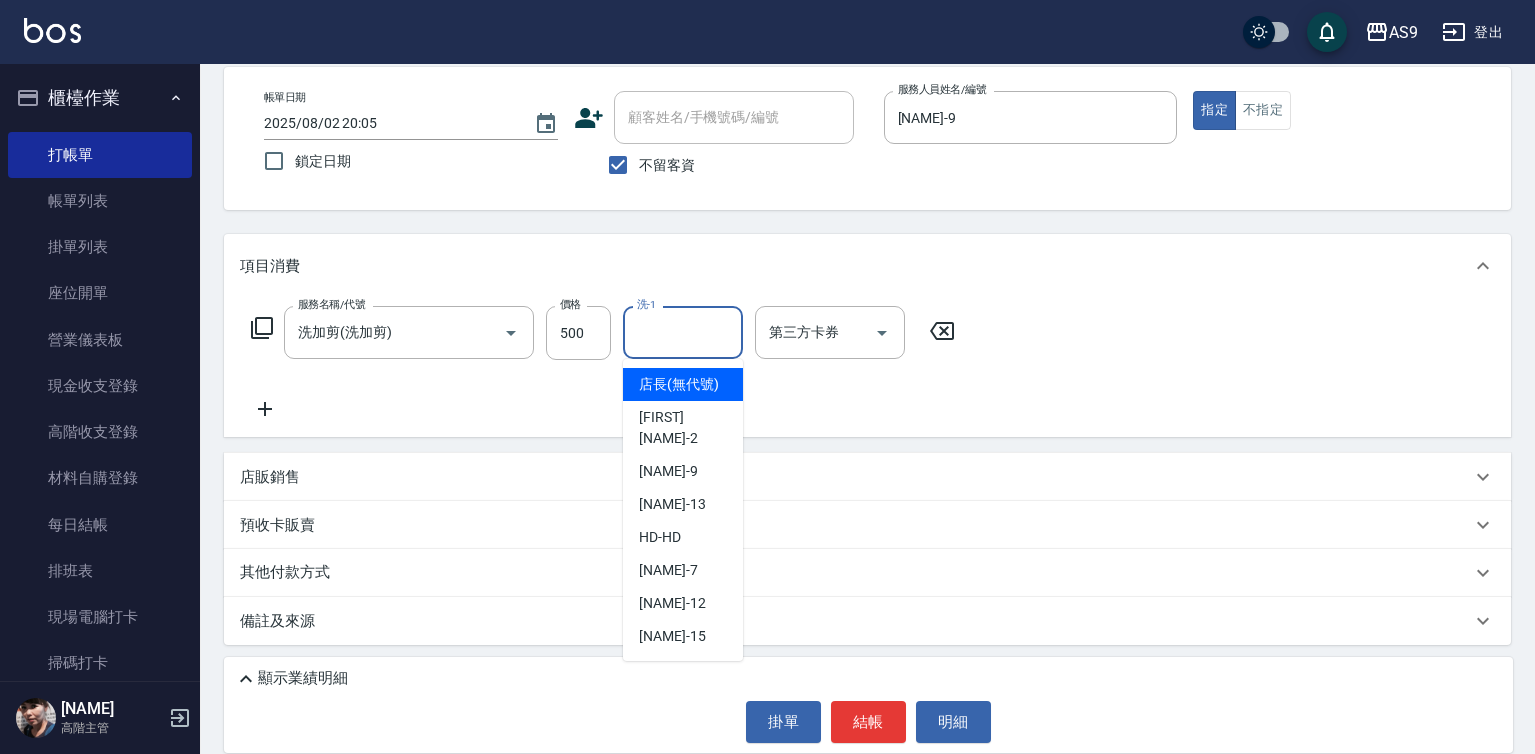 scroll, scrollTop: 128, scrollLeft: 0, axis: vertical 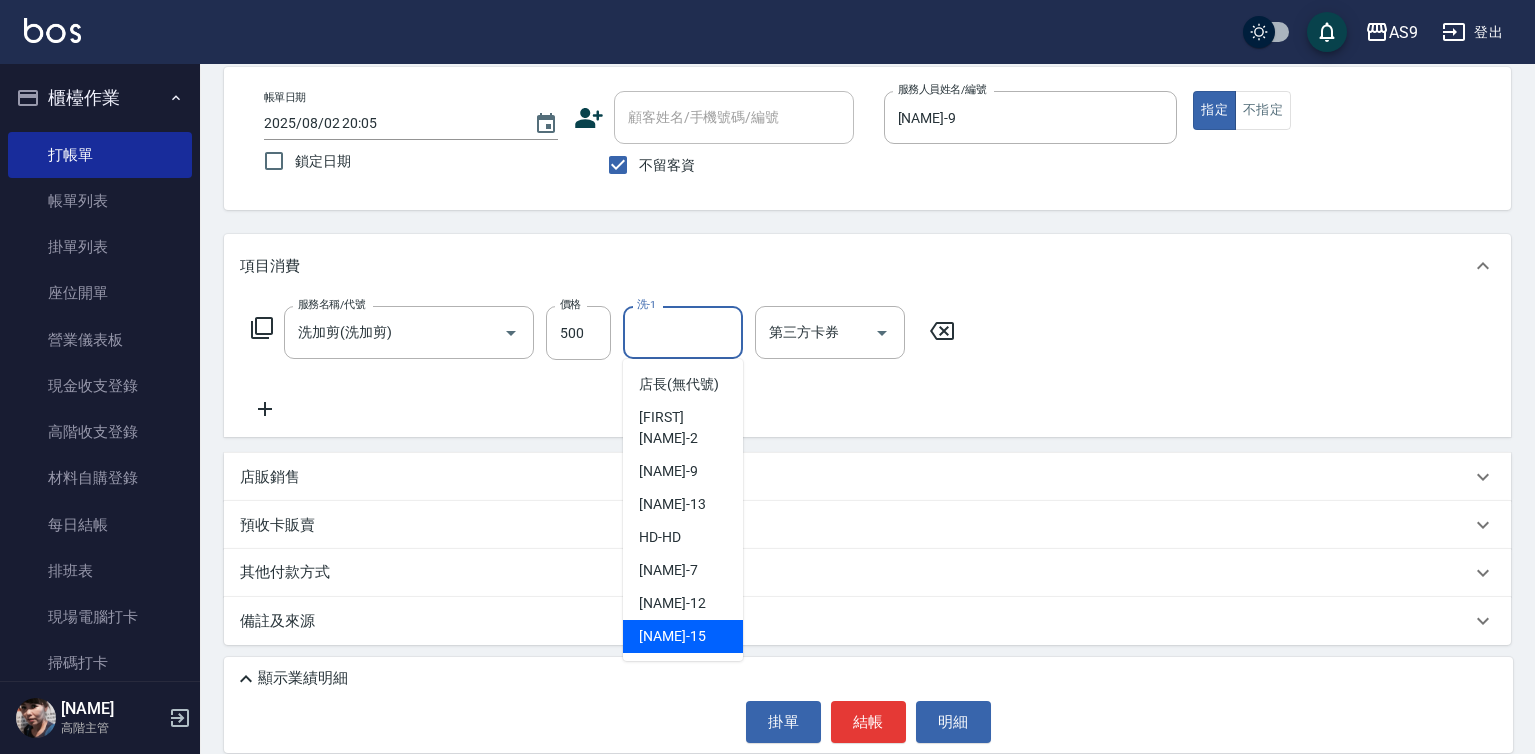 click on "遲婷而 -15" at bounding box center [672, 636] 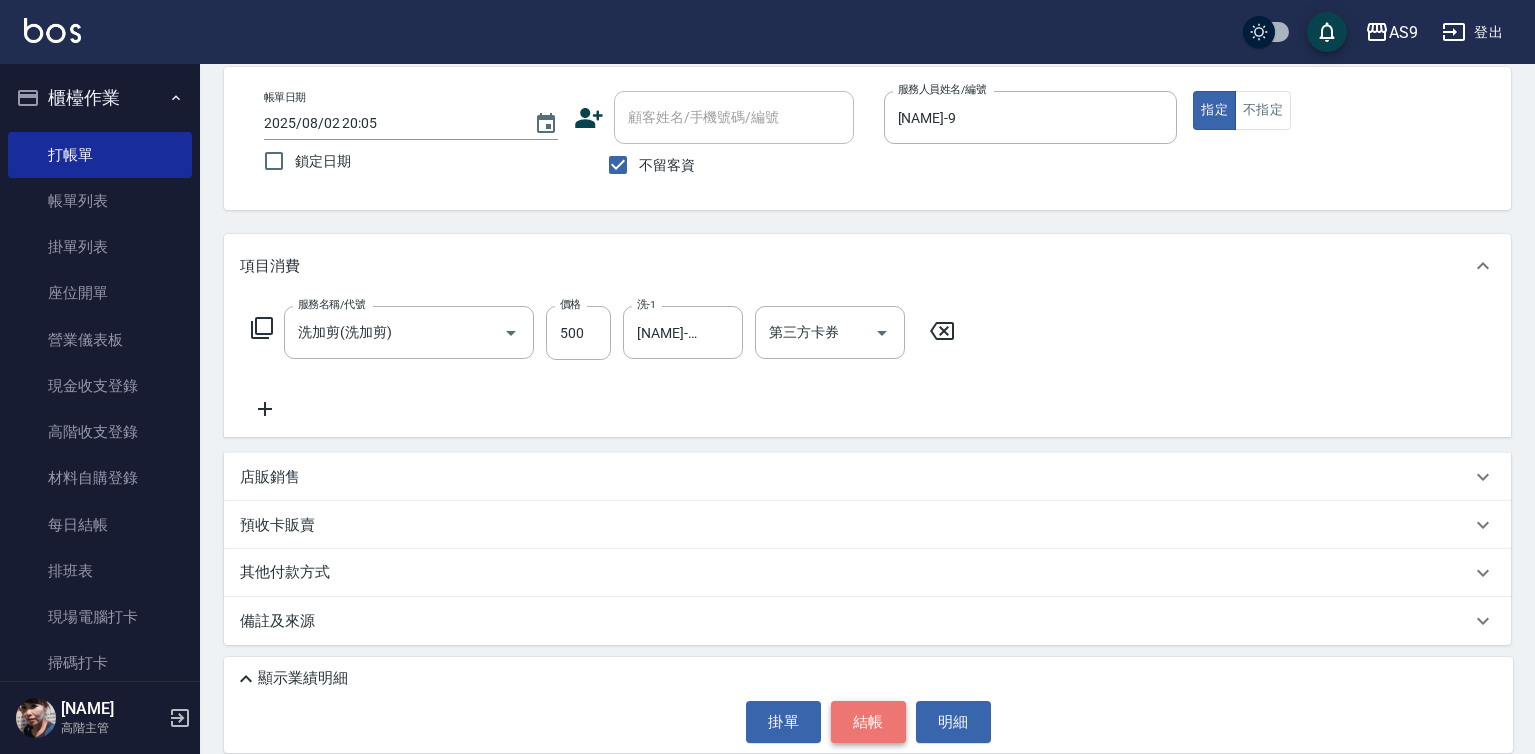 click on "結帳" at bounding box center (868, 722) 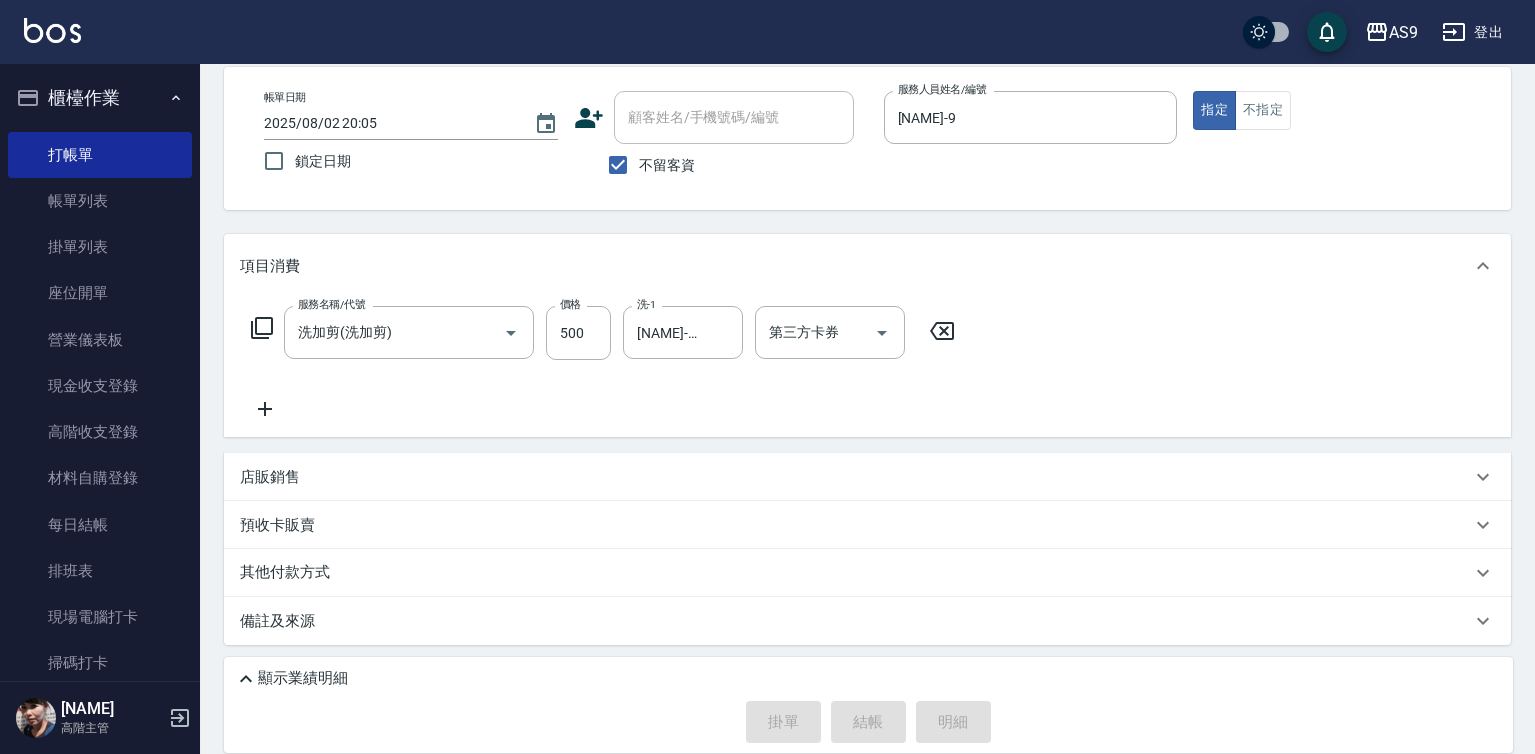type 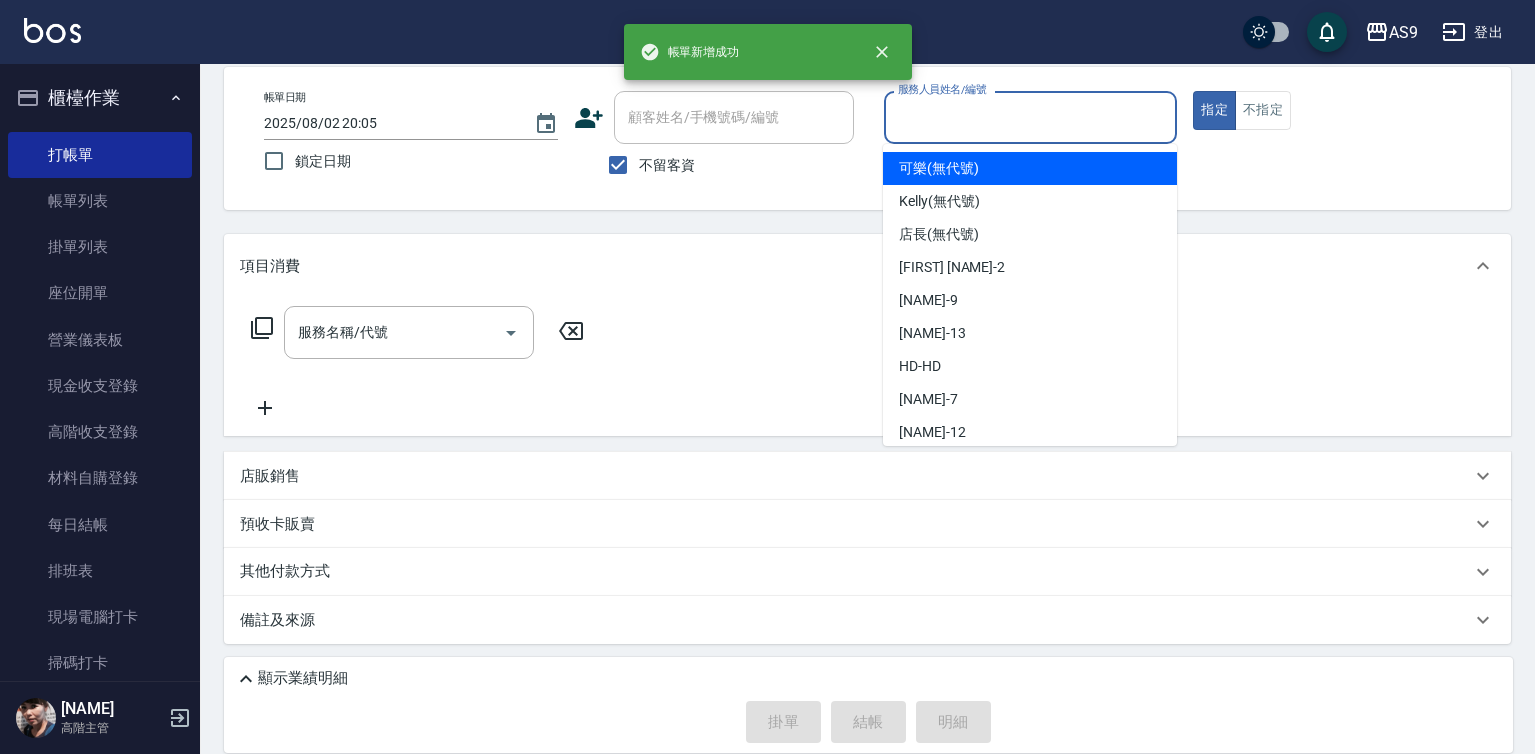 click on "服務人員姓名/編號" at bounding box center (1031, 117) 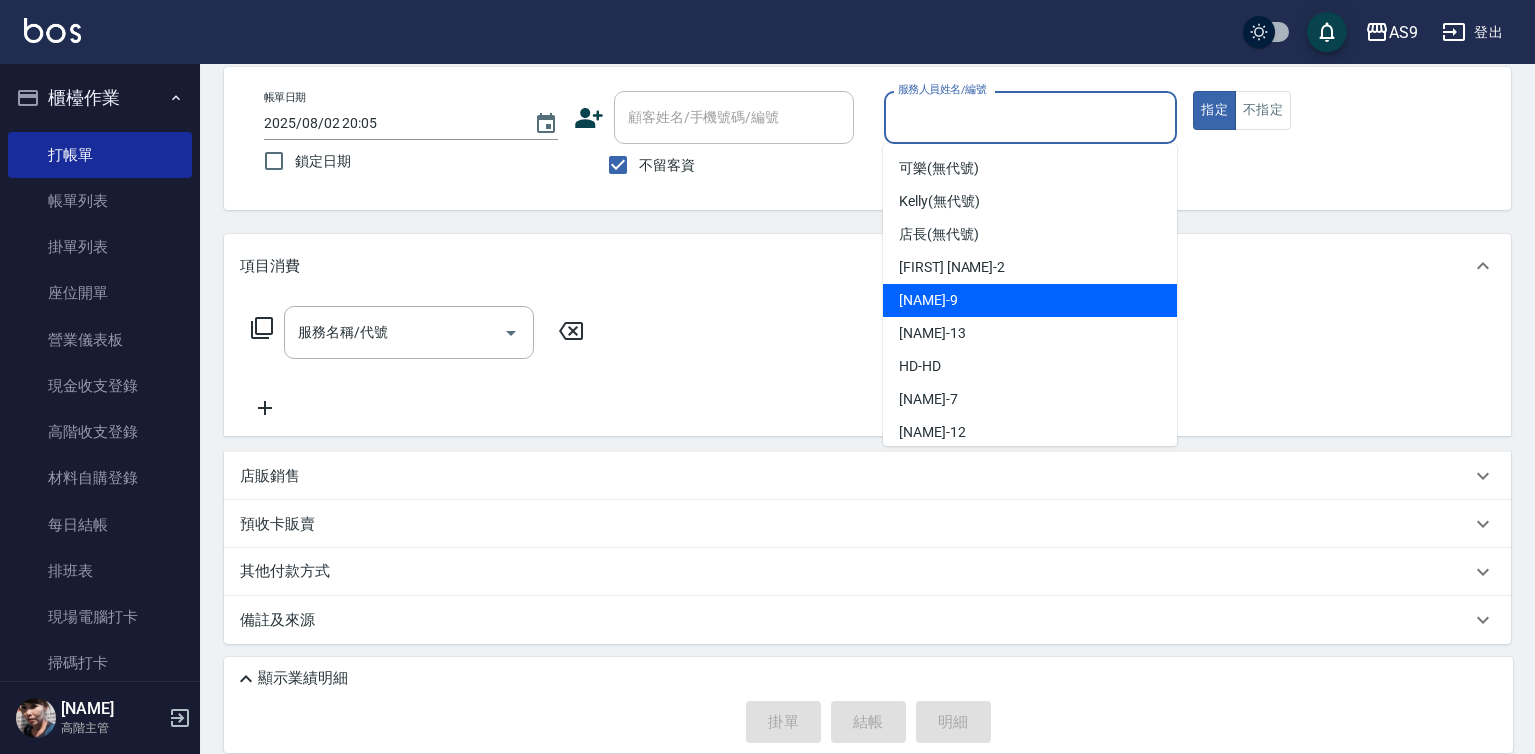 drag, startPoint x: 966, startPoint y: 299, endPoint x: 690, endPoint y: 304, distance: 276.0453 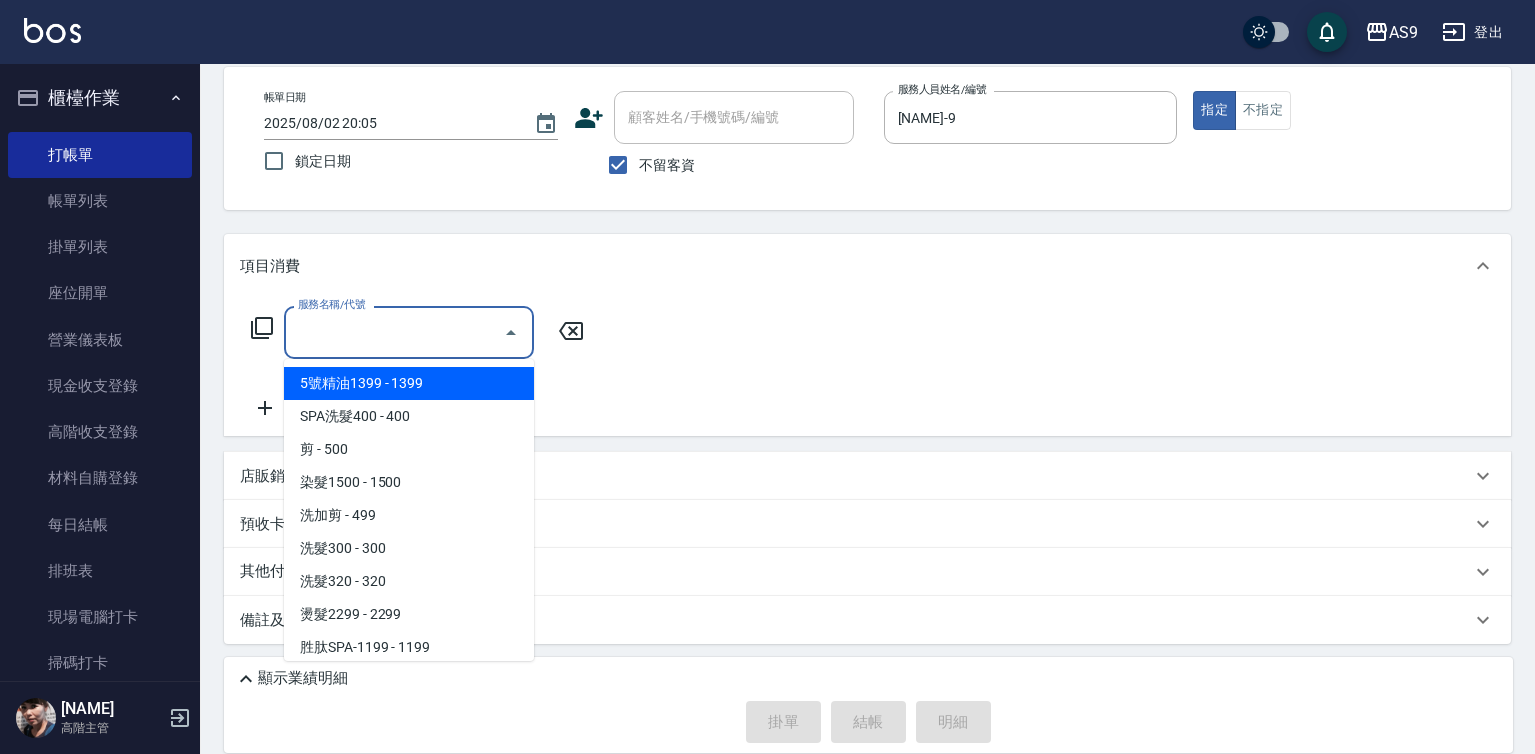 click on "服務名稱/代號" at bounding box center [394, 332] 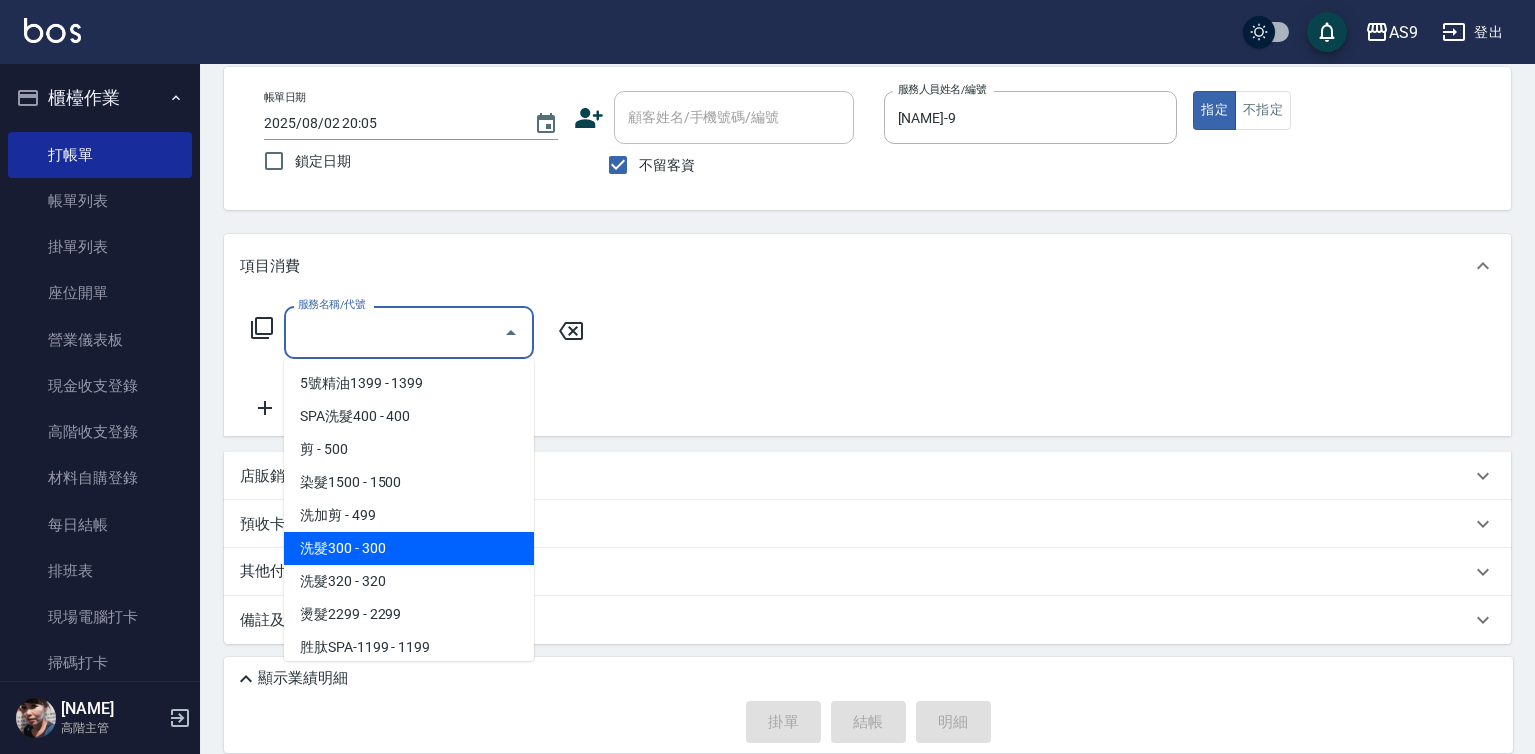 click on "洗髮300 - 300" at bounding box center (409, 548) 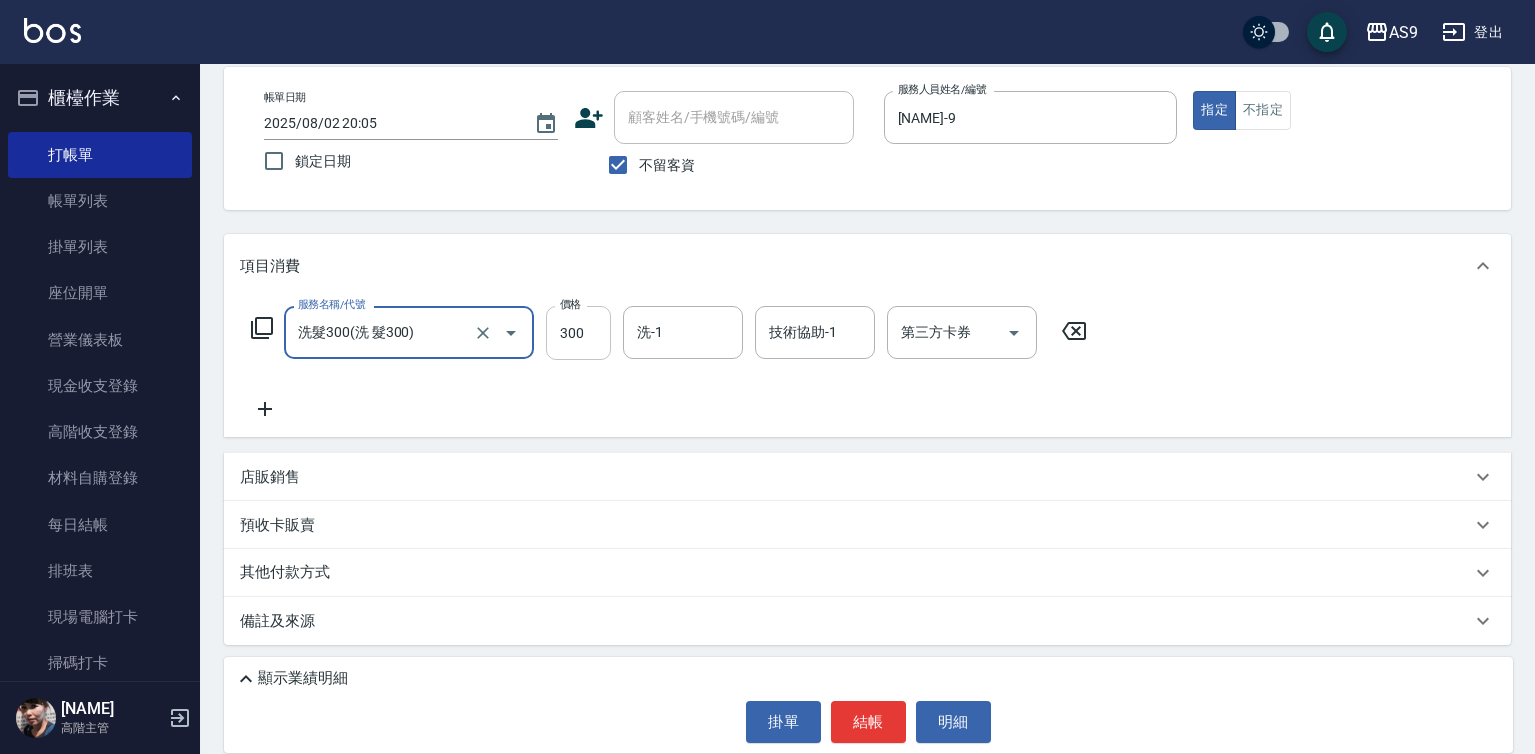 click on "300" at bounding box center (578, 333) 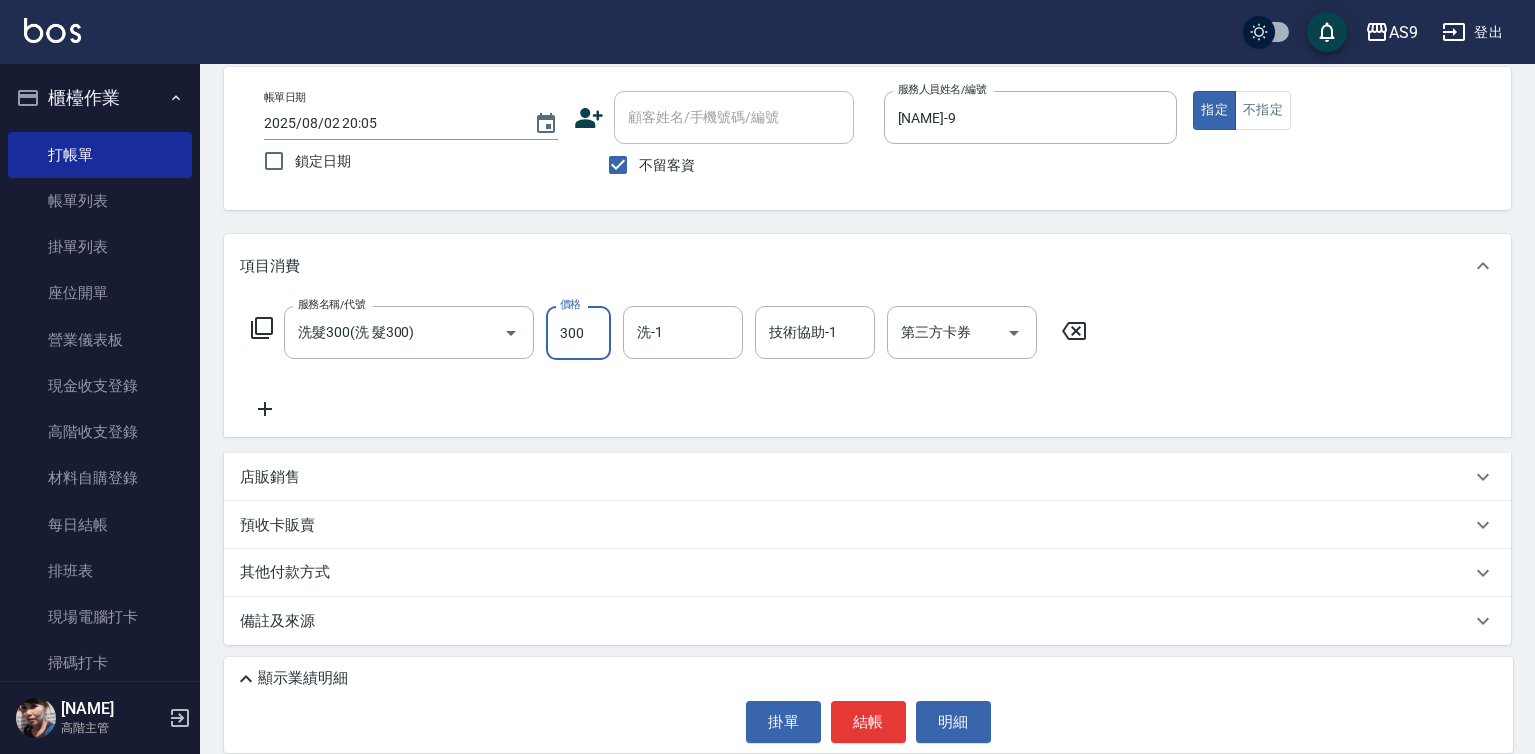 click on "300" at bounding box center (578, 333) 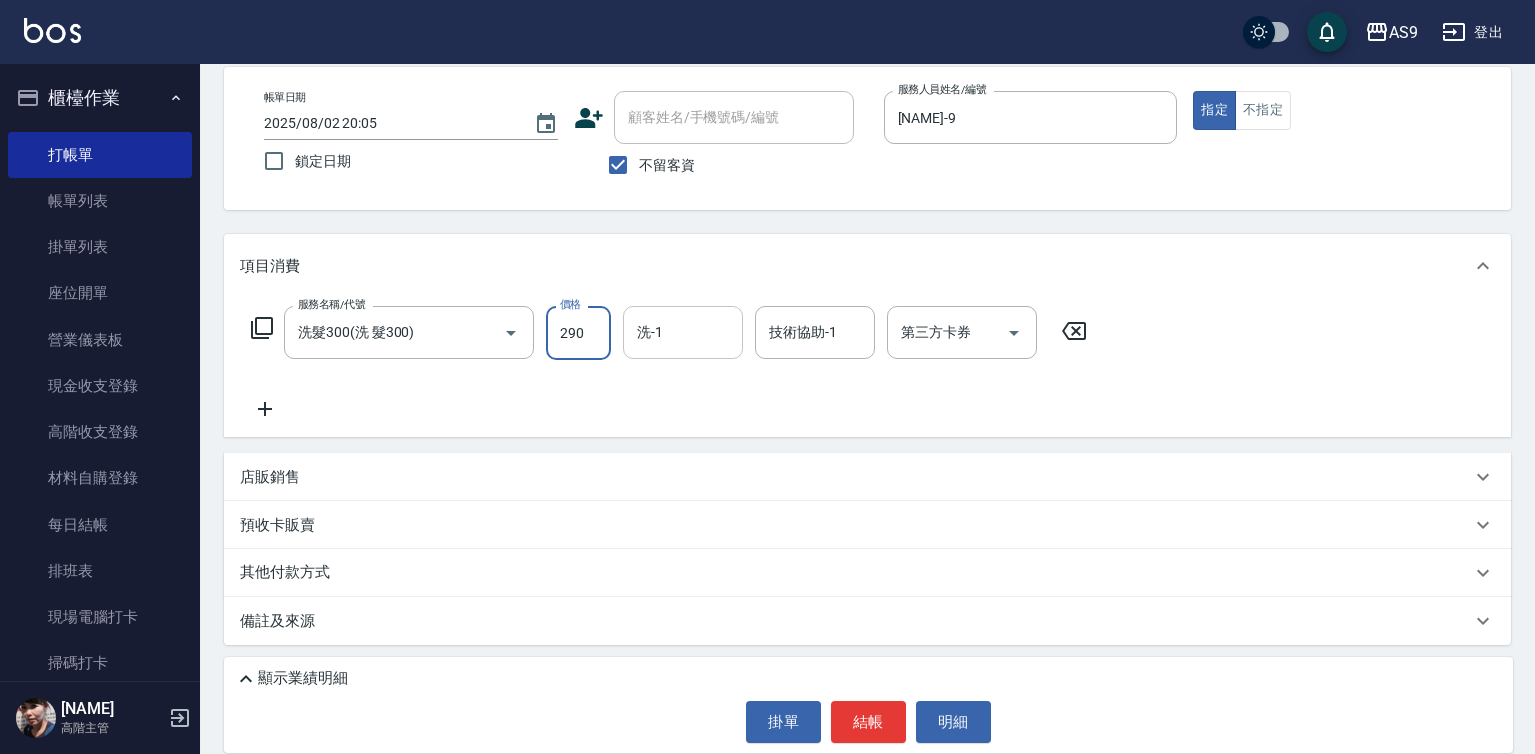 type on "290" 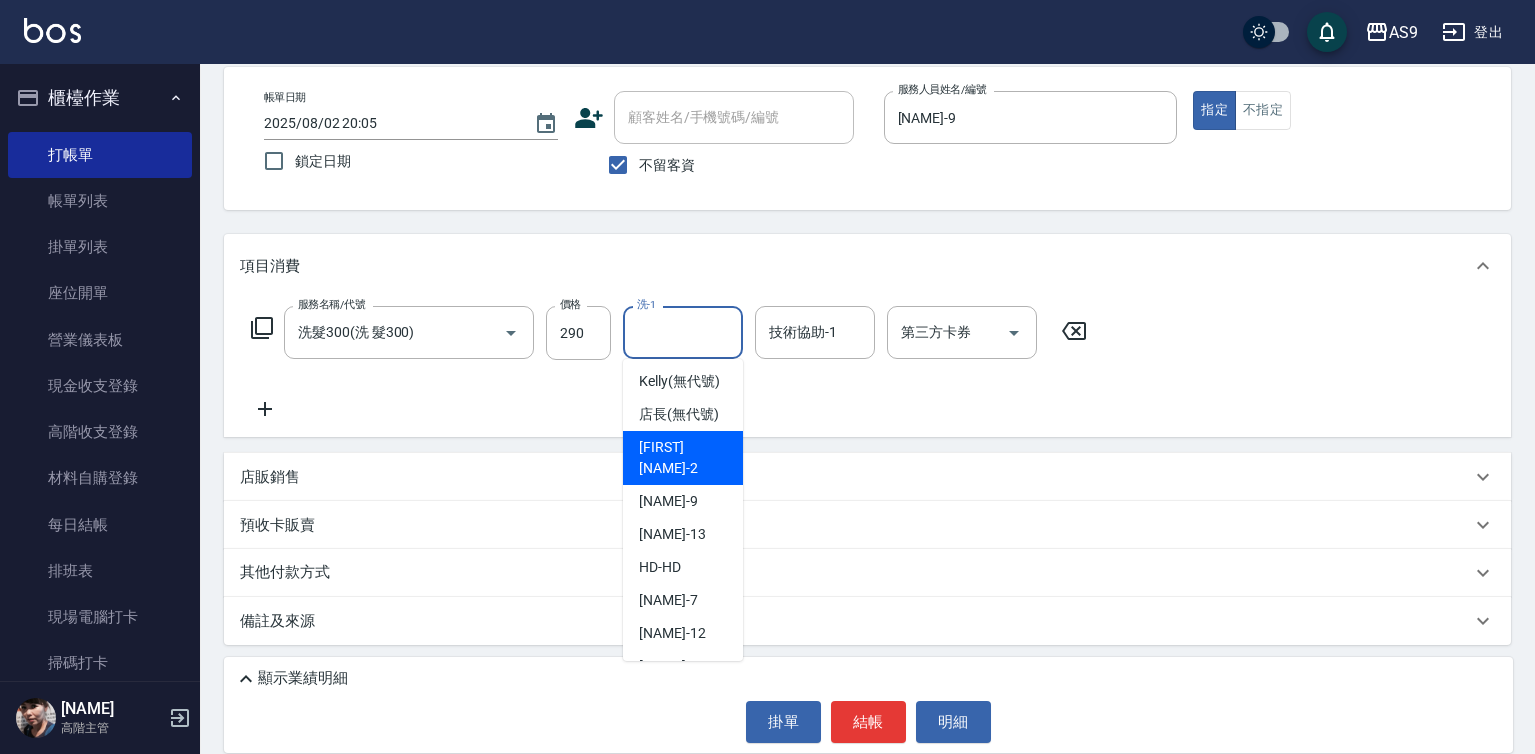 scroll, scrollTop: 0, scrollLeft: 0, axis: both 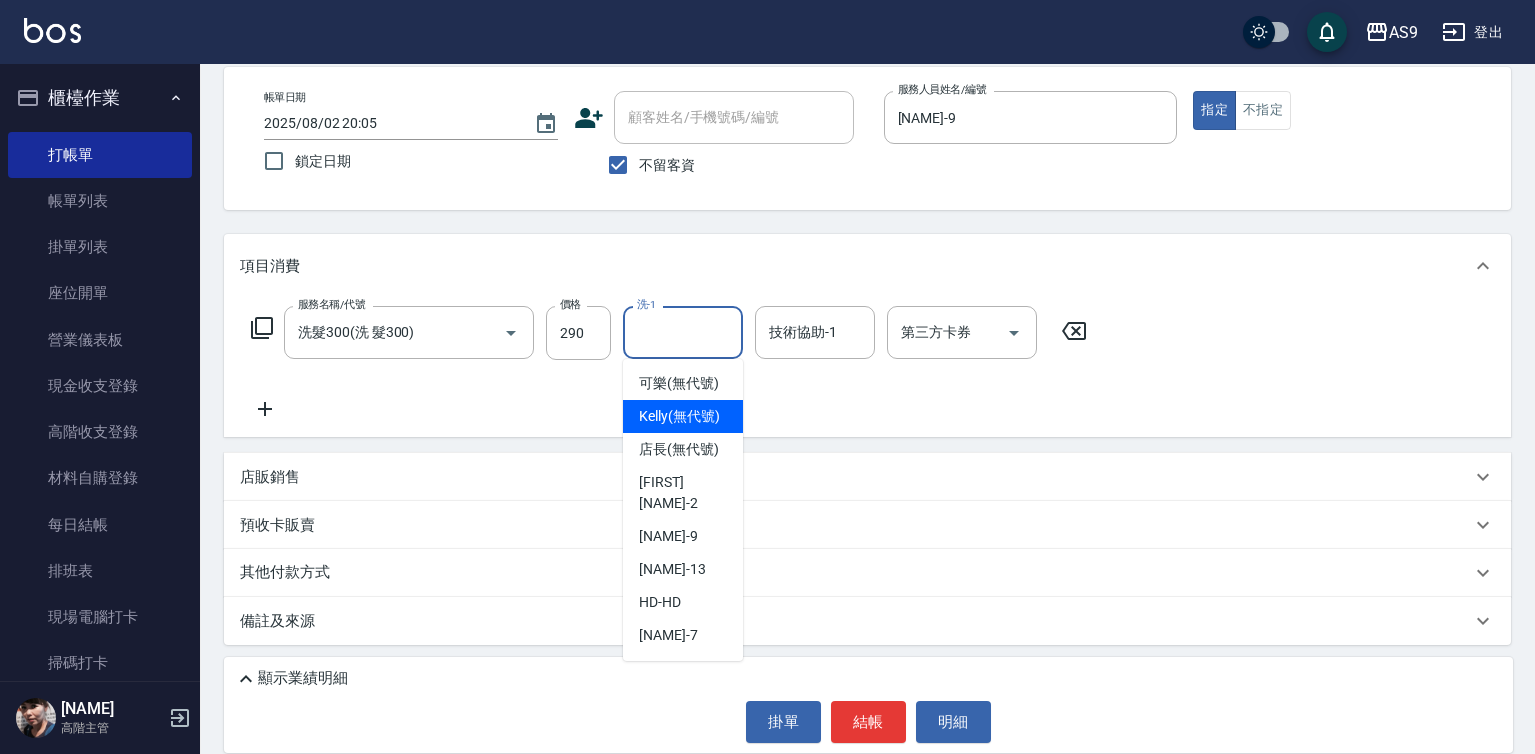 click on "Kelly (無代號)" at bounding box center [679, 416] 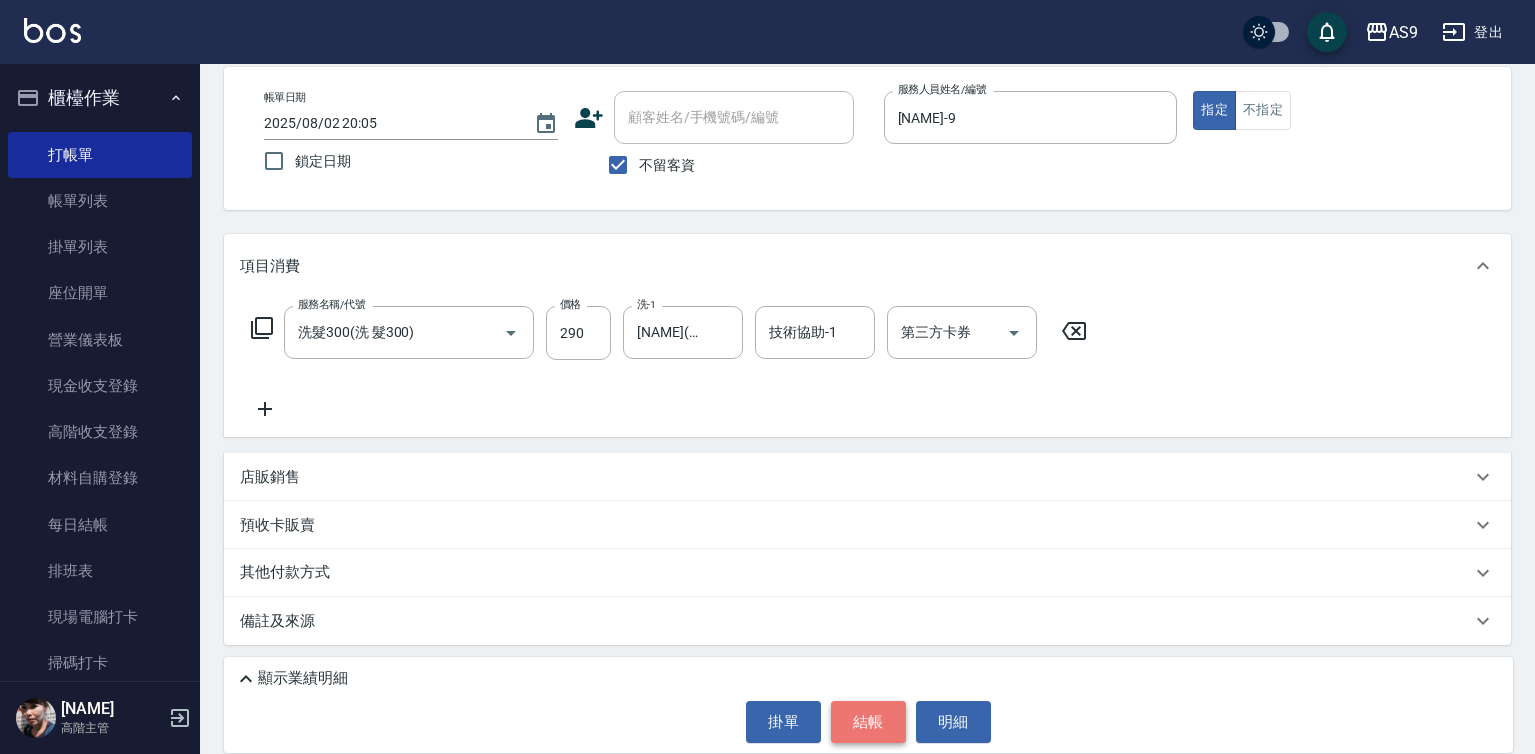 click on "結帳" at bounding box center (868, 722) 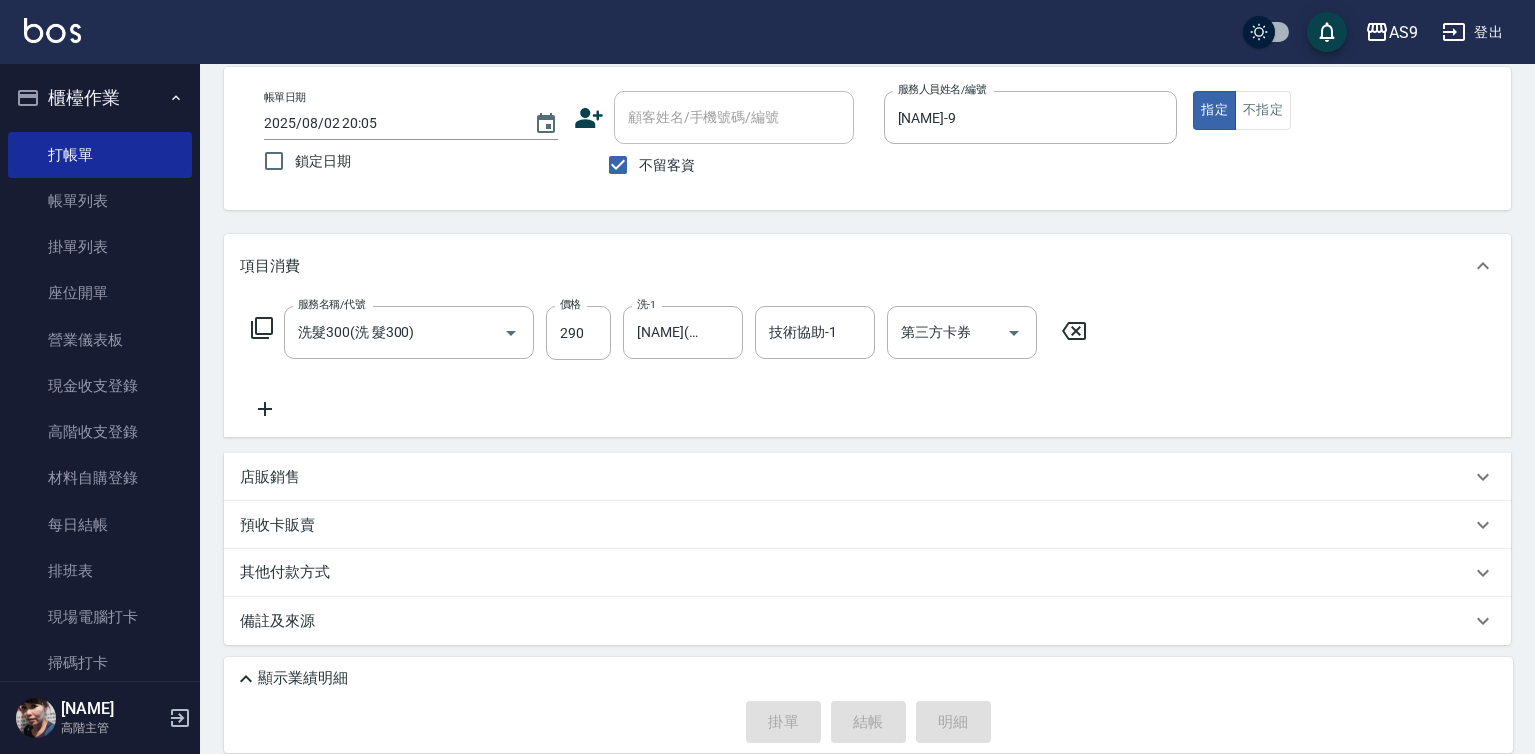 type 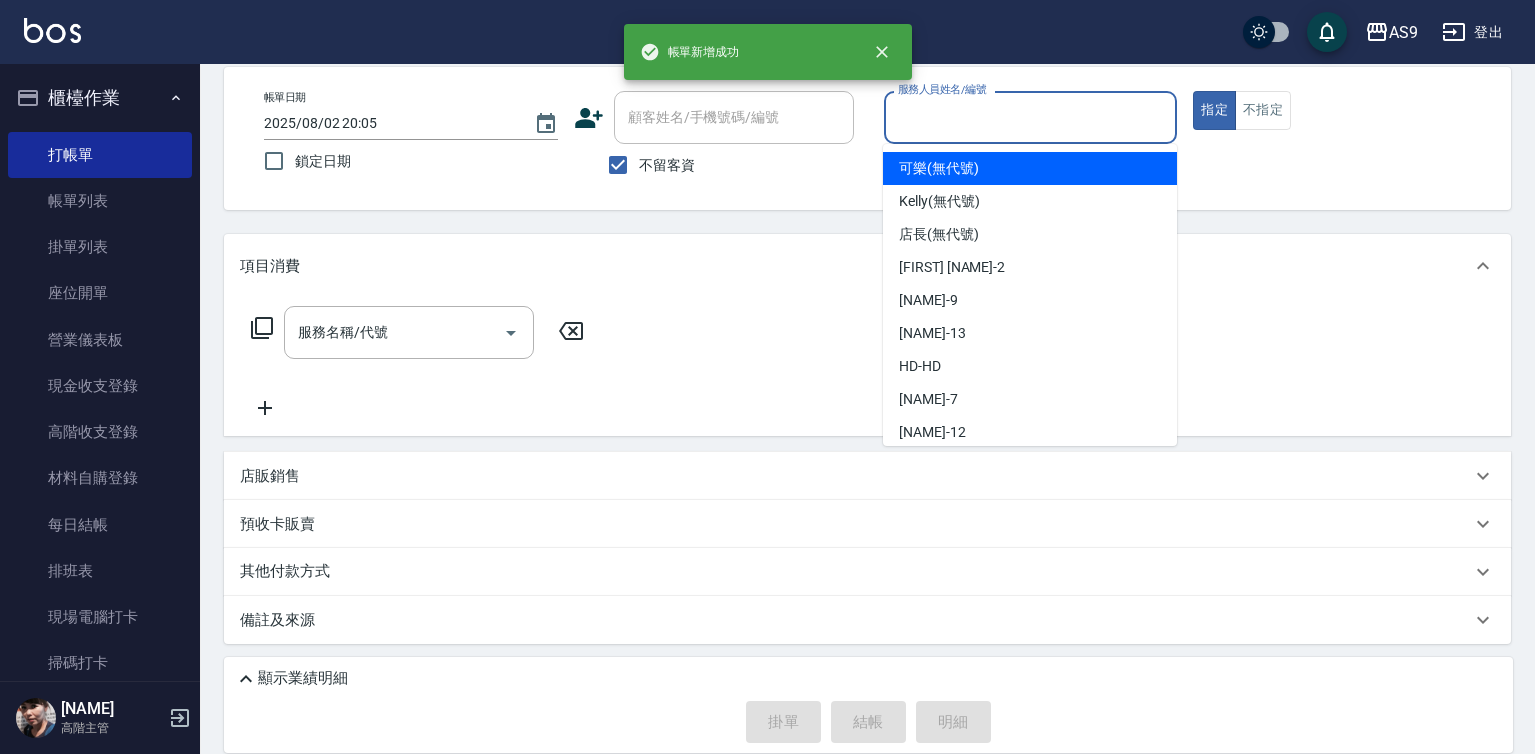 drag, startPoint x: 990, startPoint y: 118, endPoint x: 990, endPoint y: 153, distance: 35 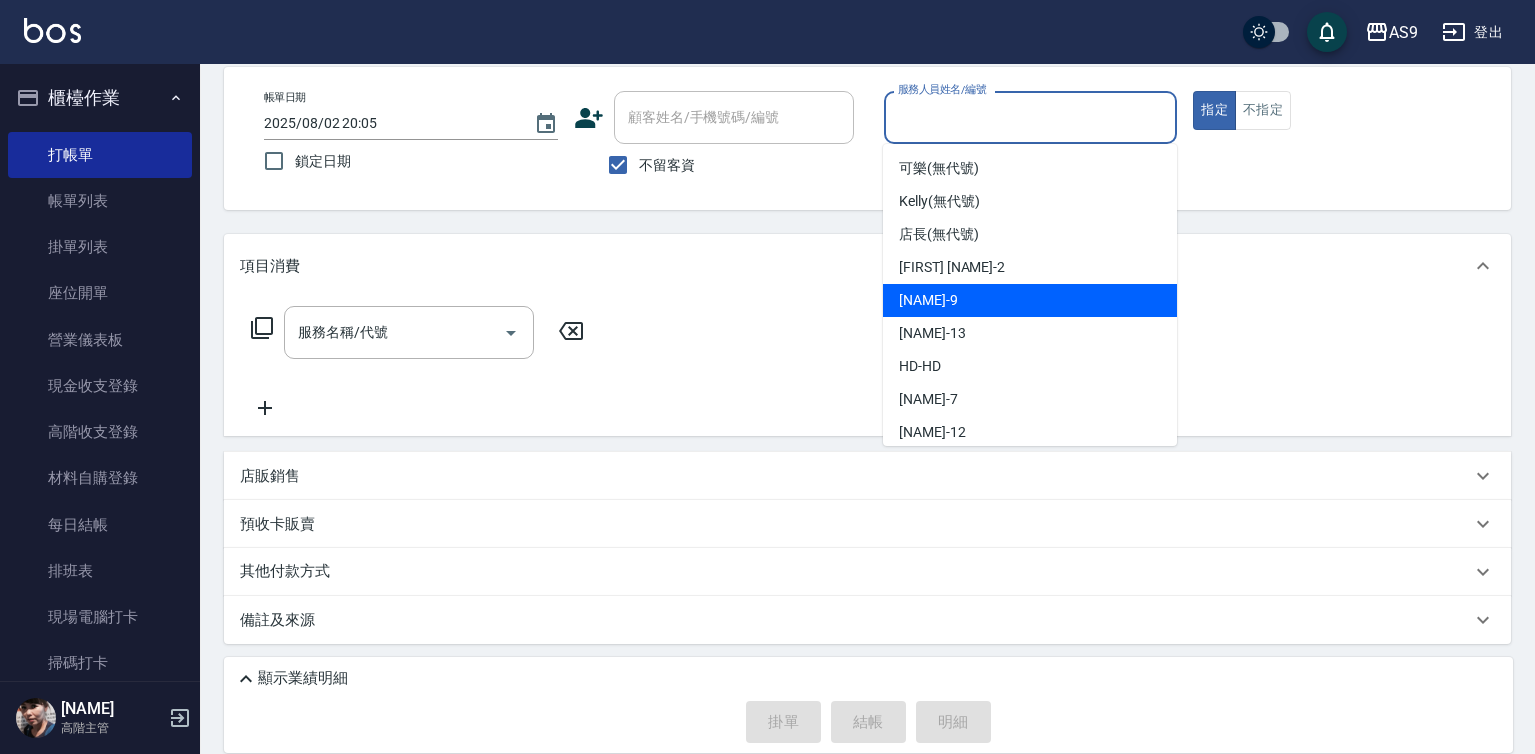 click on "葉美鈴 -9" at bounding box center (1030, 300) 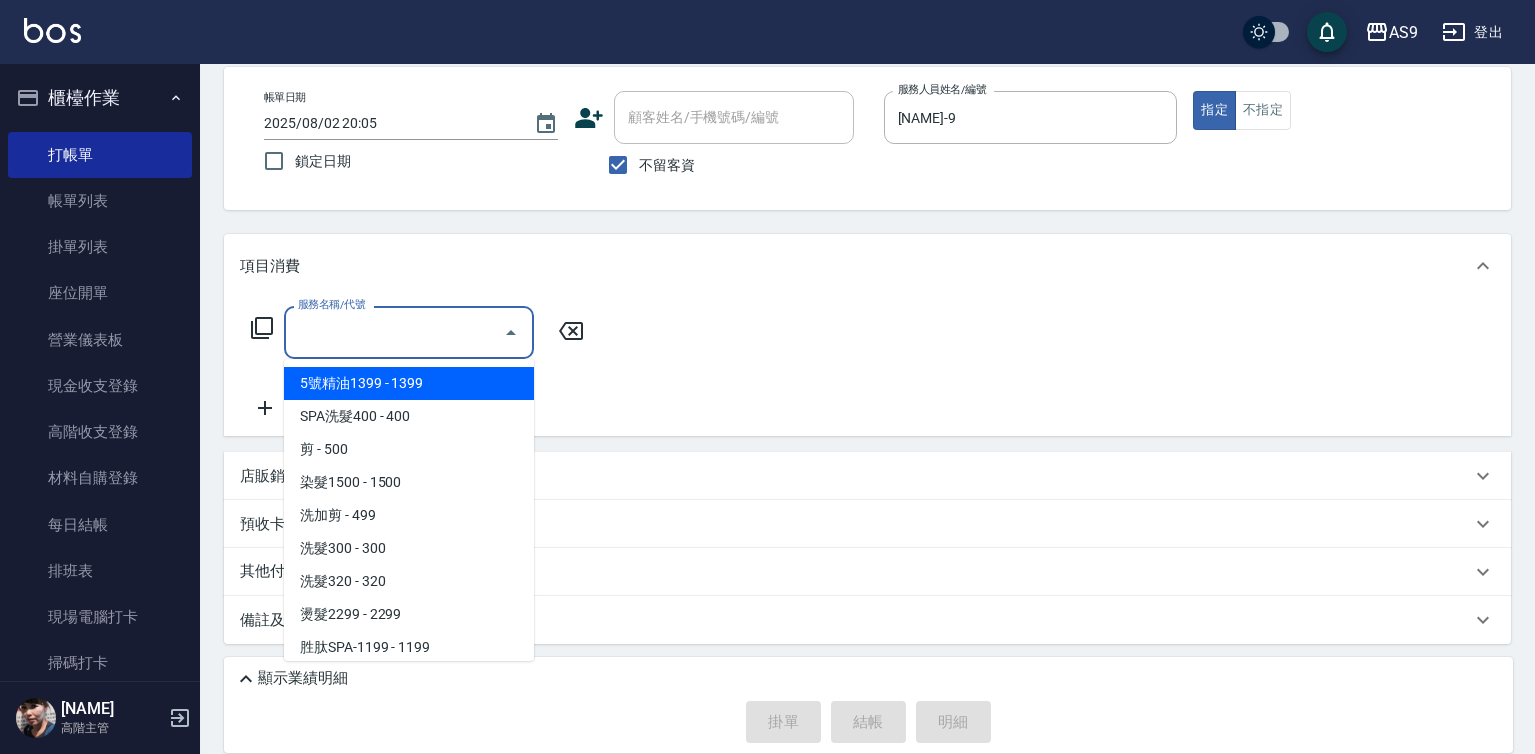 click on "服務名稱/代號" at bounding box center [394, 332] 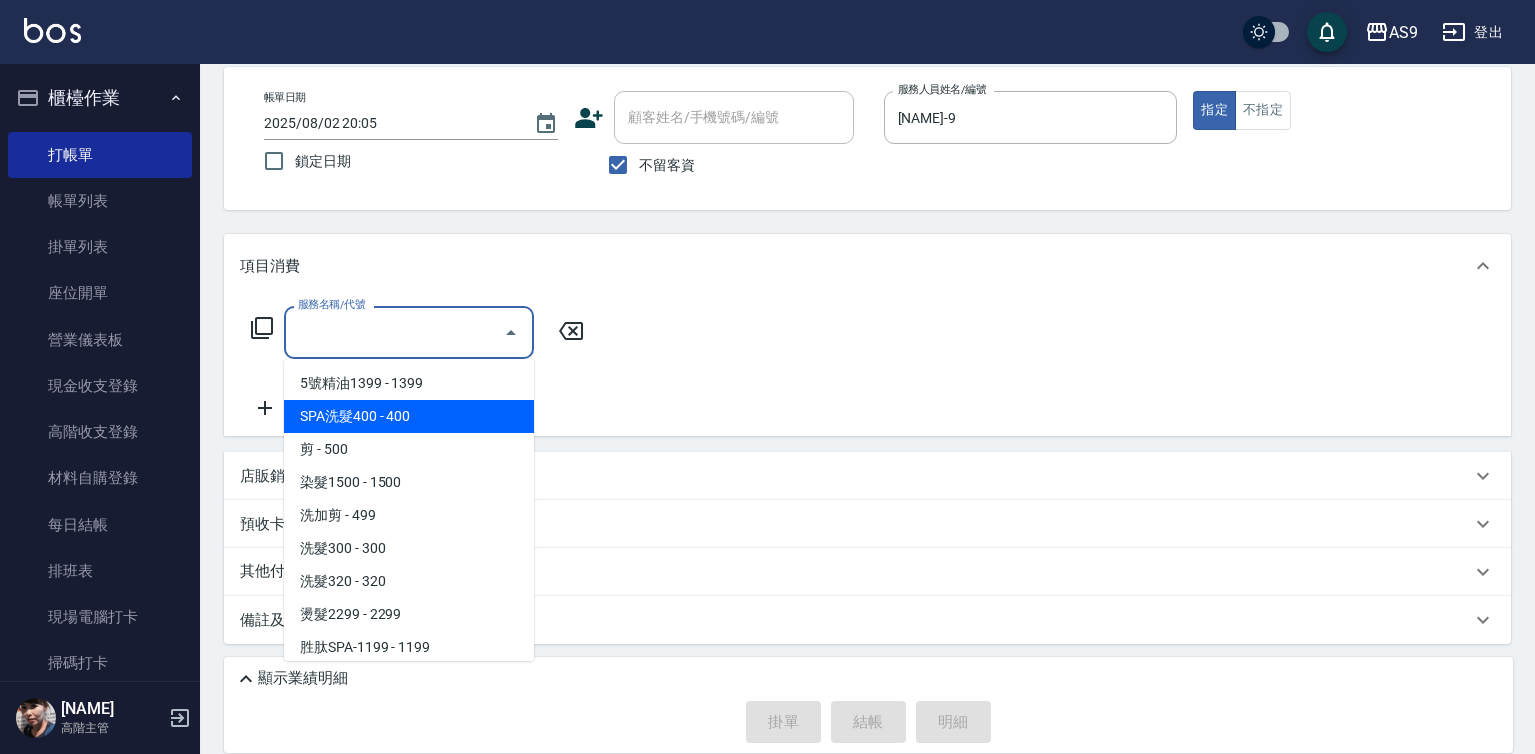 click on "SPA洗髮400 - 400" at bounding box center (409, 416) 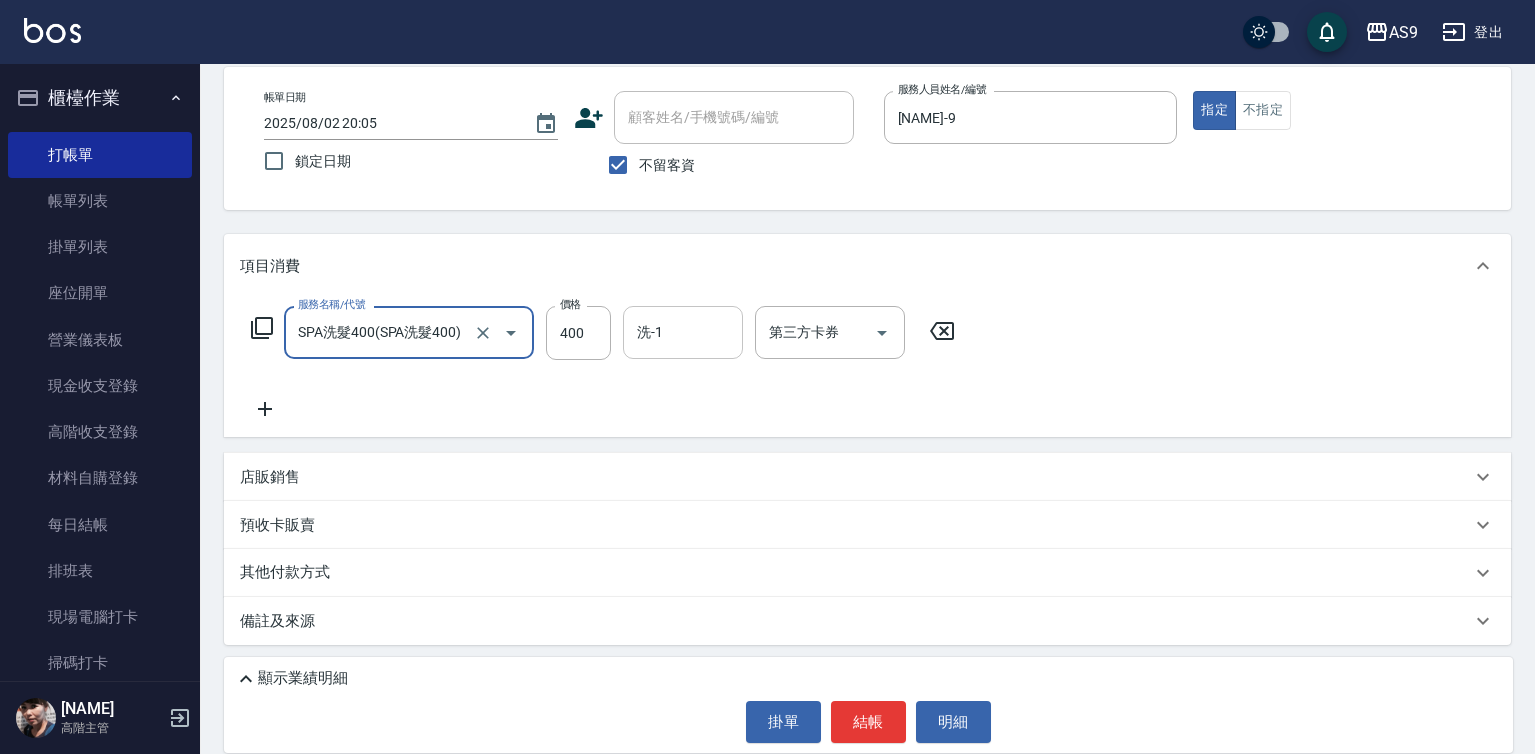 click on "洗-1" at bounding box center (683, 332) 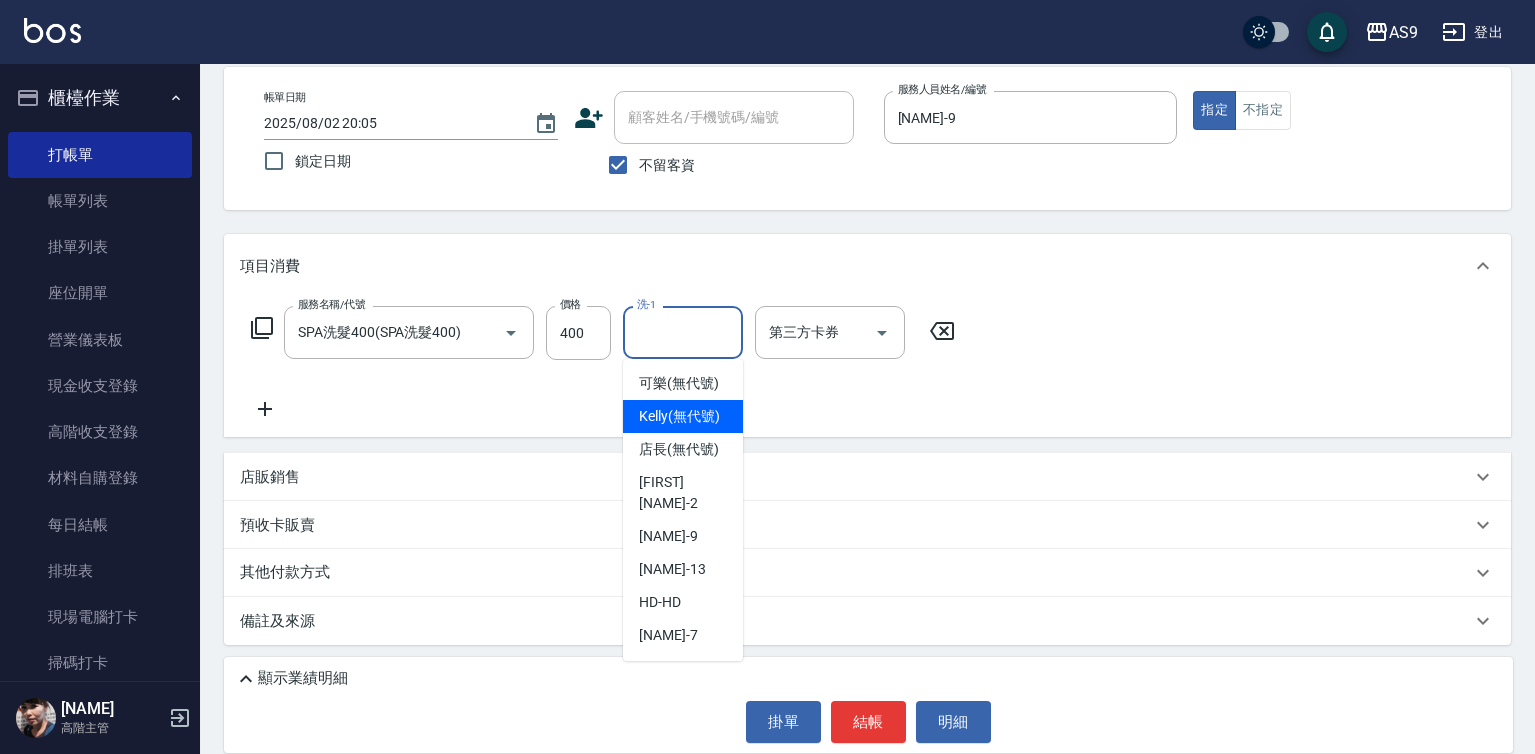 scroll, scrollTop: 128, scrollLeft: 0, axis: vertical 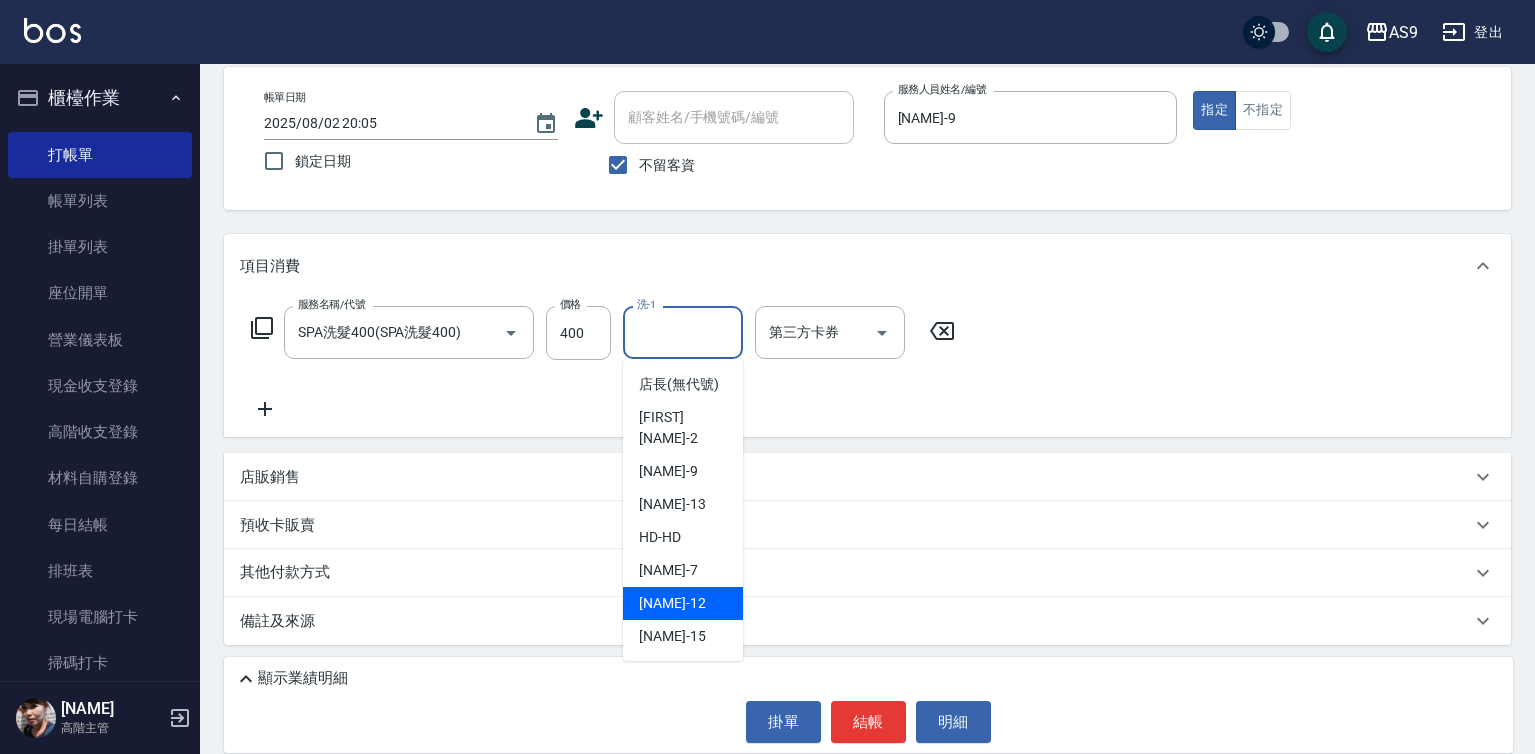 click on "戴佳慧 -12" at bounding box center [672, 603] 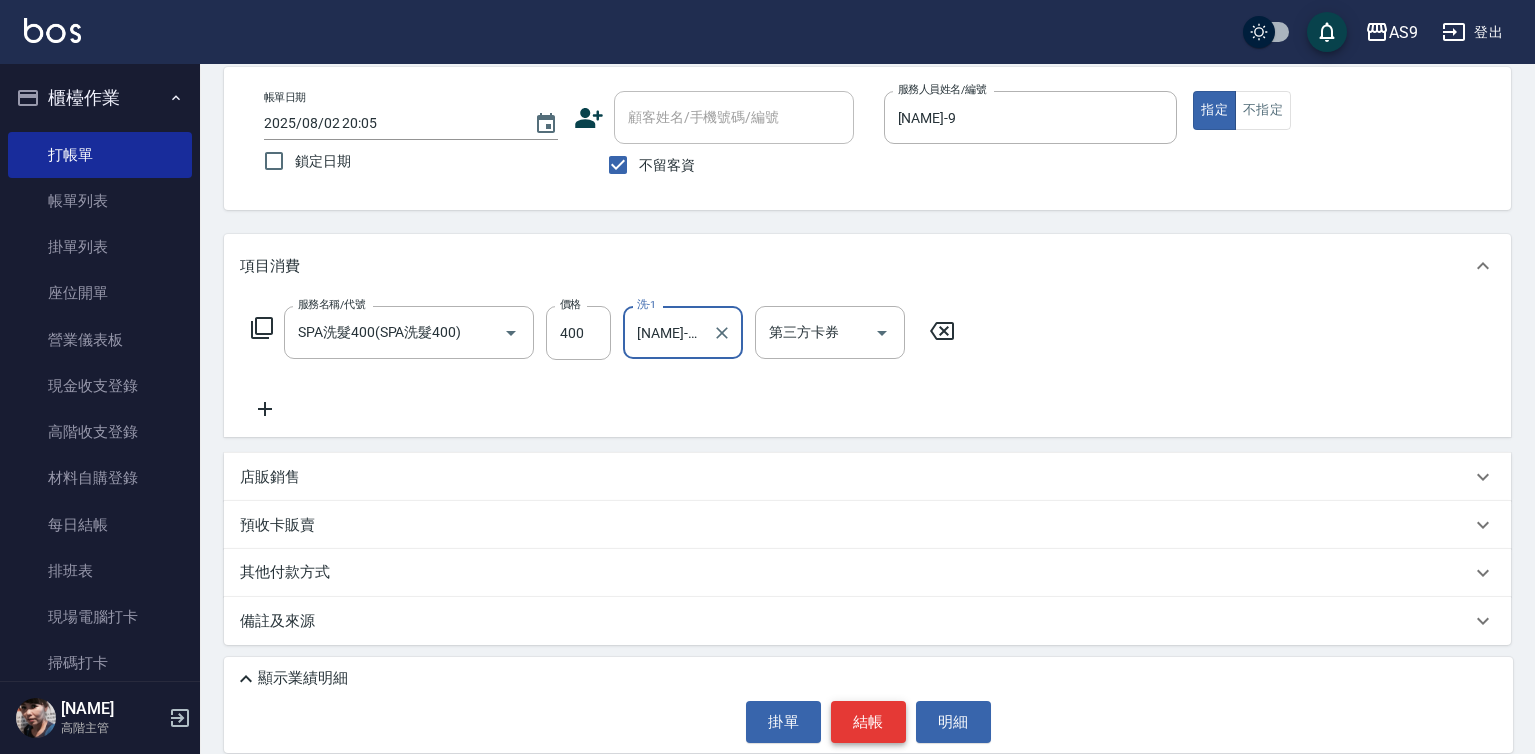 click on "結帳" at bounding box center (868, 722) 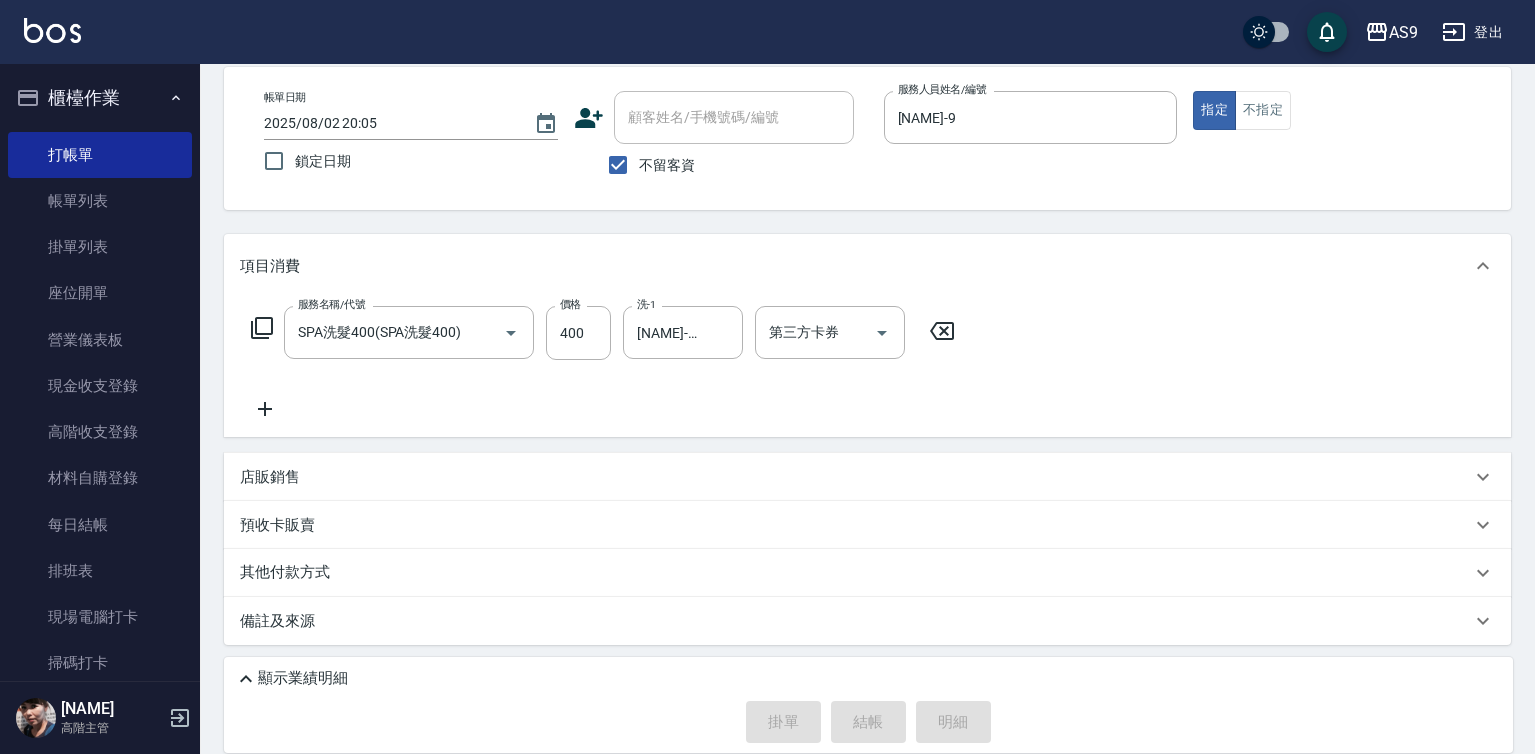 type 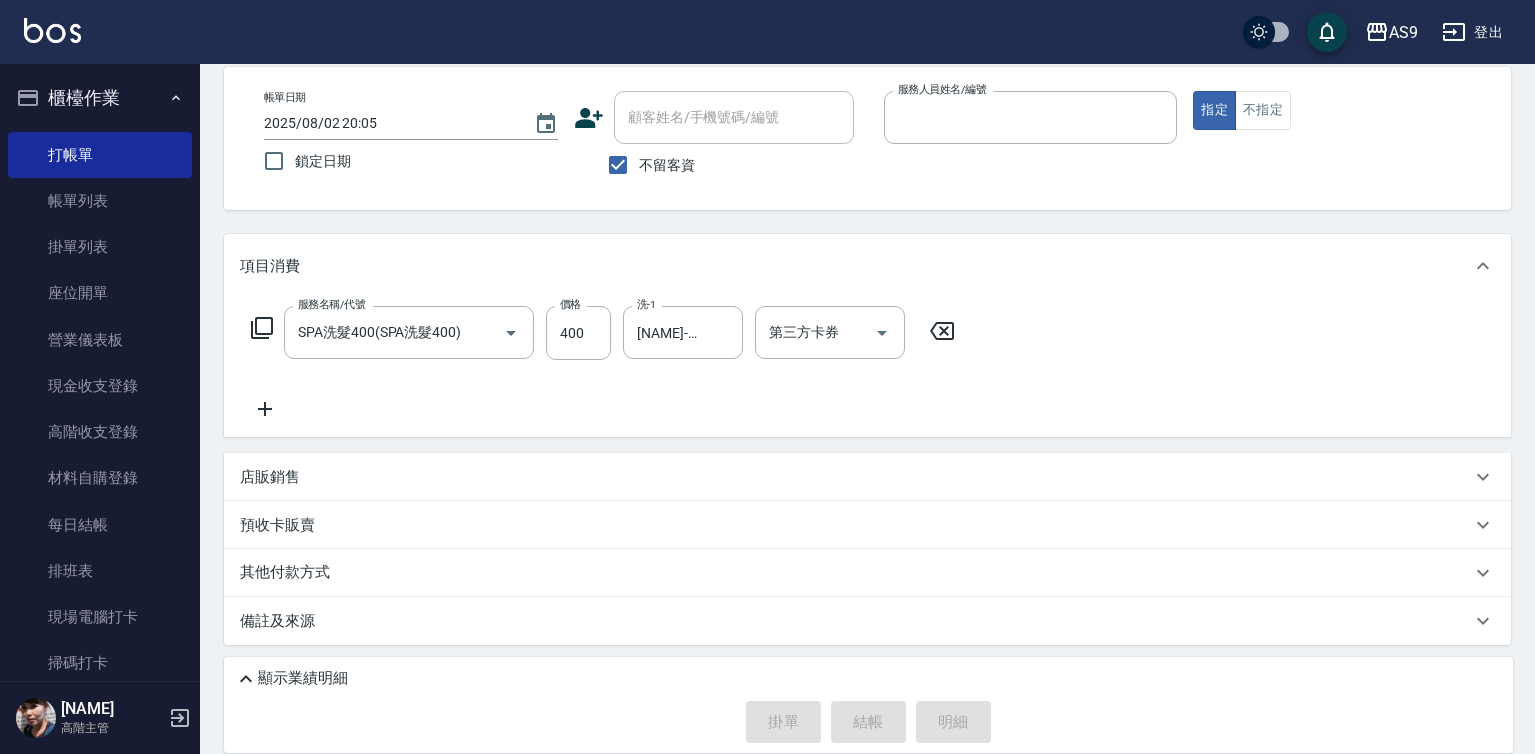 type 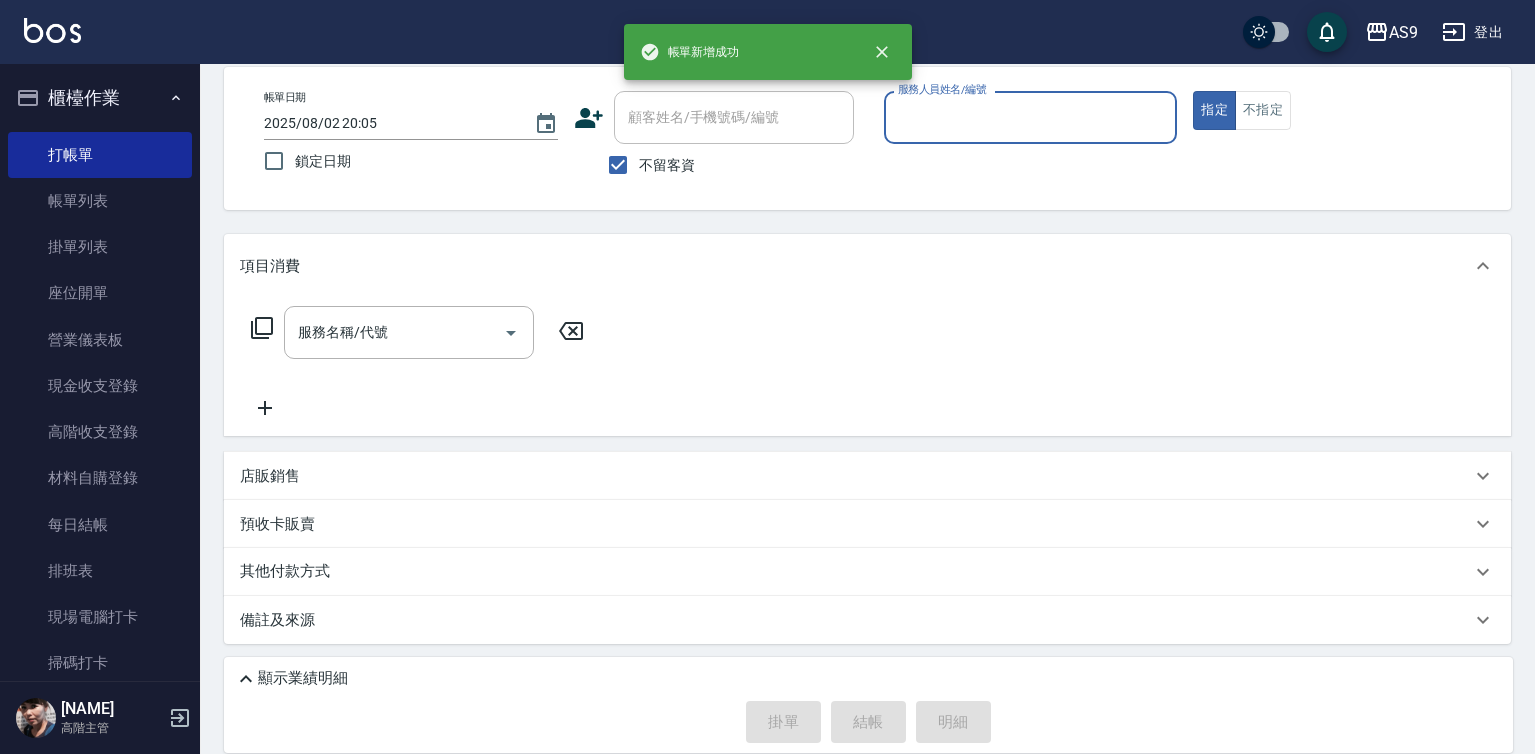 click on "服務人員姓名/編號" at bounding box center (1031, 117) 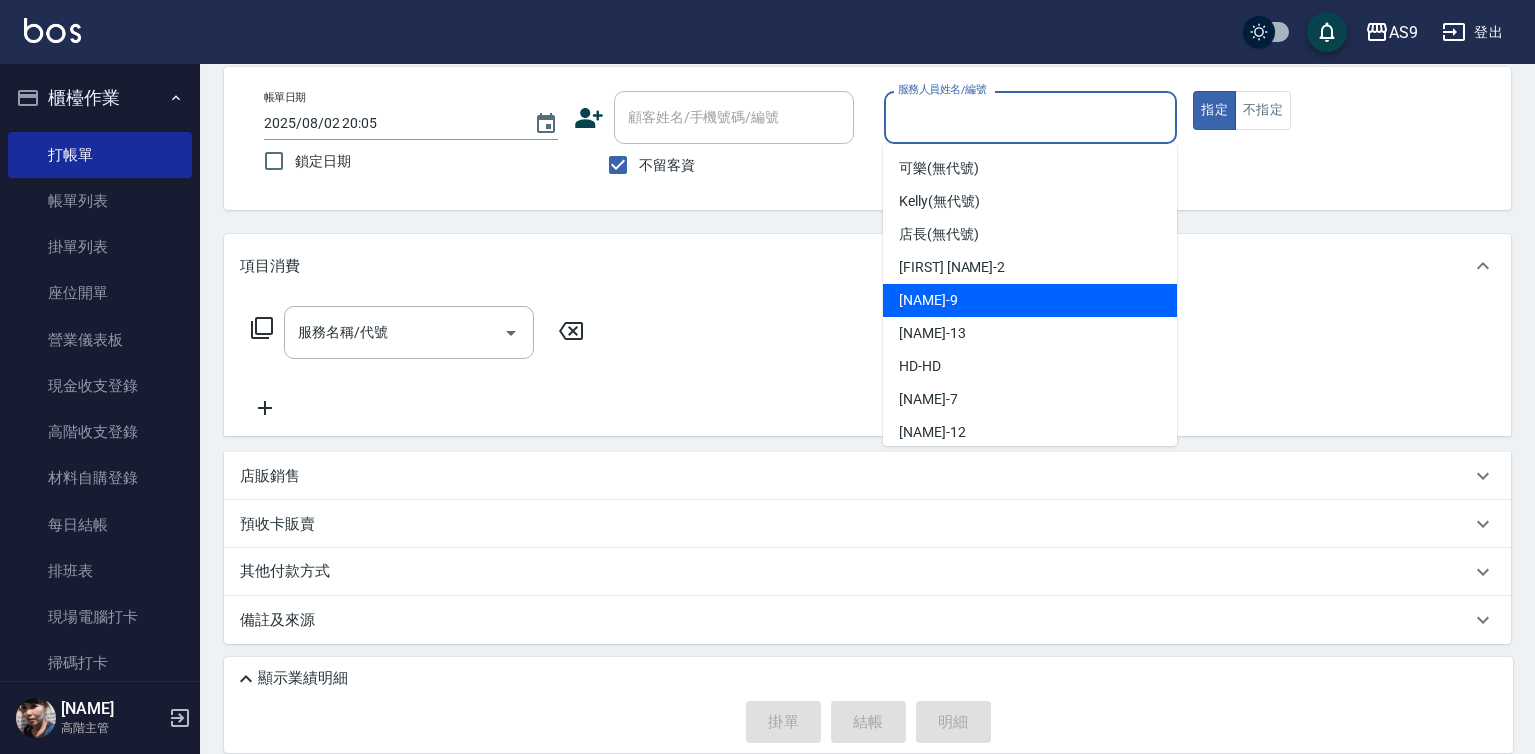 drag, startPoint x: 952, startPoint y: 302, endPoint x: 653, endPoint y: 348, distance: 302.51776 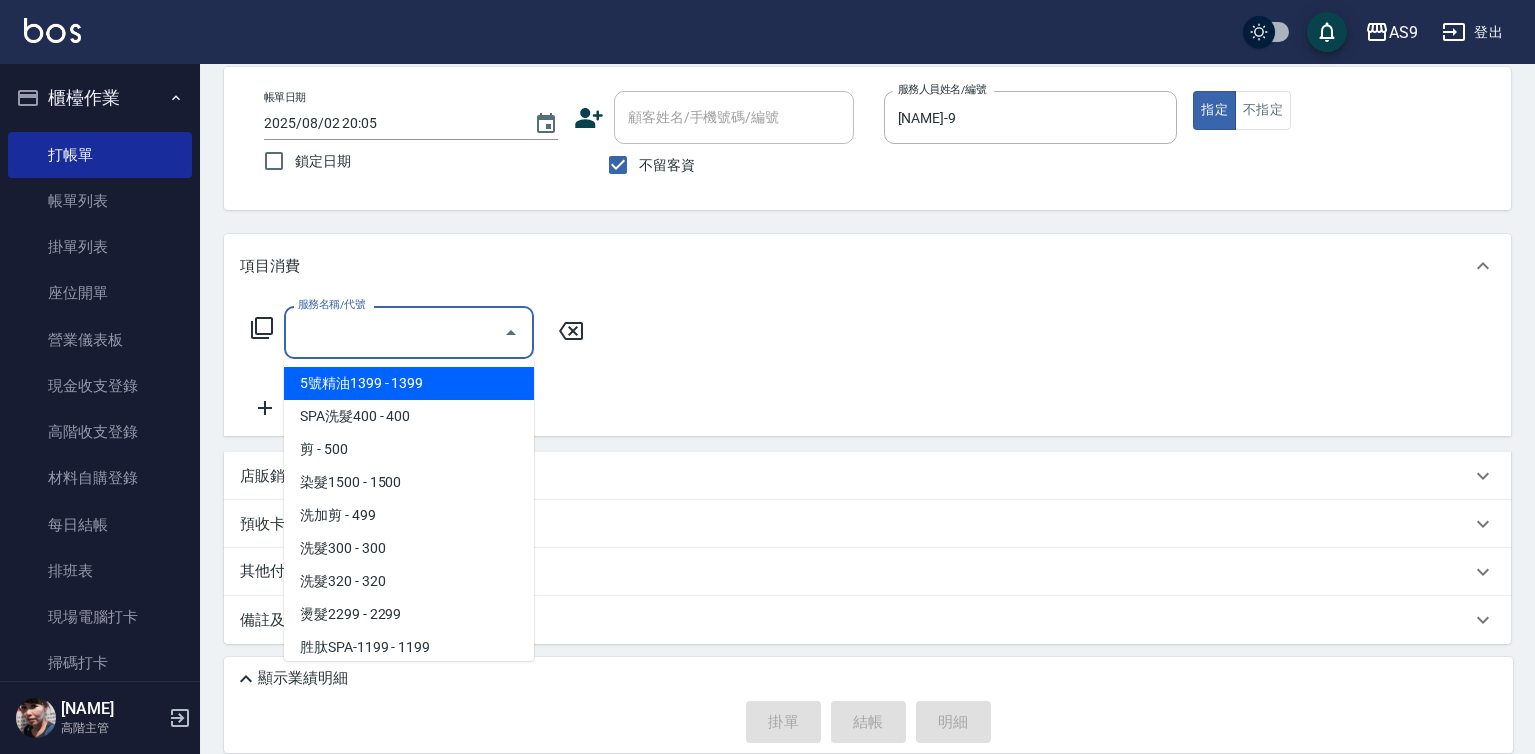 click on "服務名稱/代號" at bounding box center (394, 332) 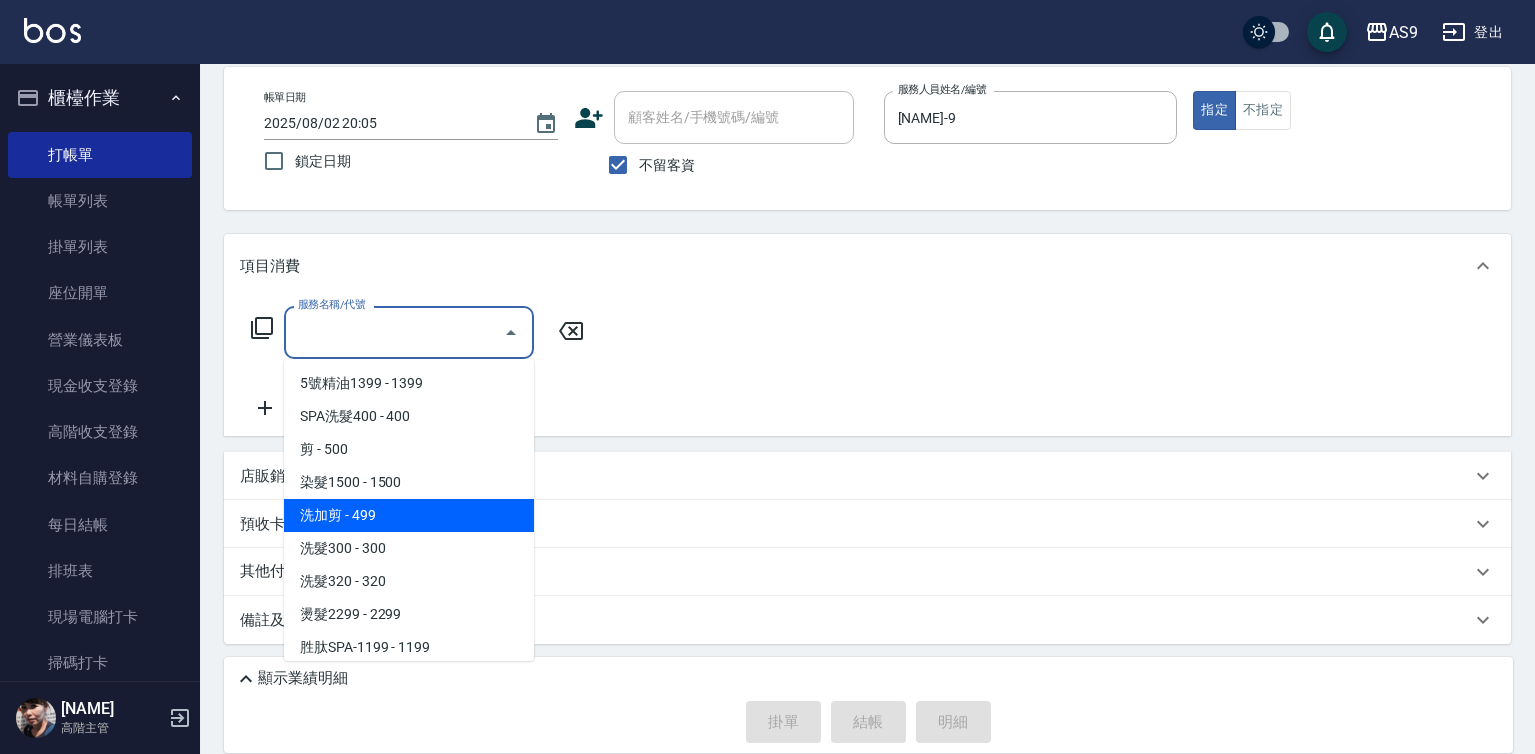 click on "洗加剪 - 499" at bounding box center (409, 515) 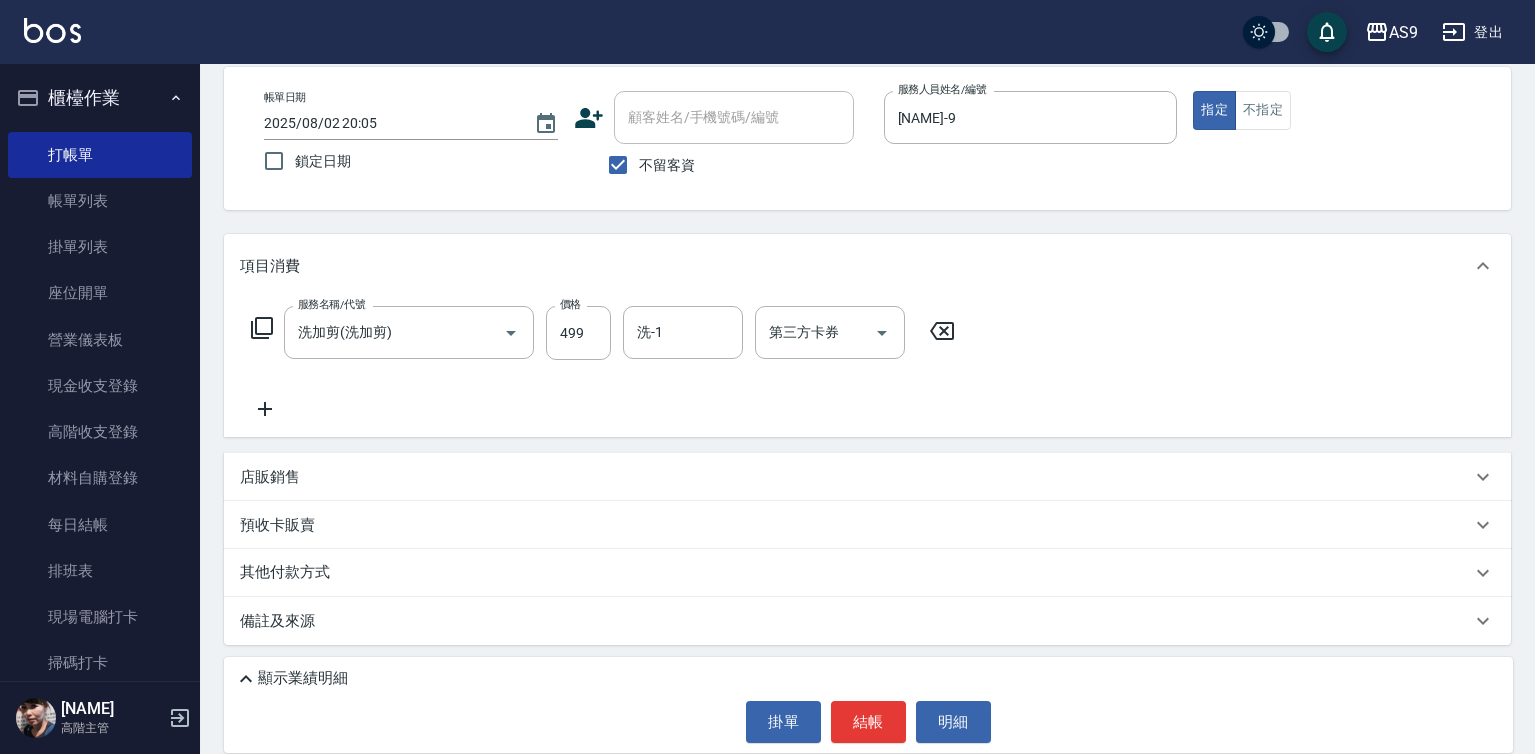 click 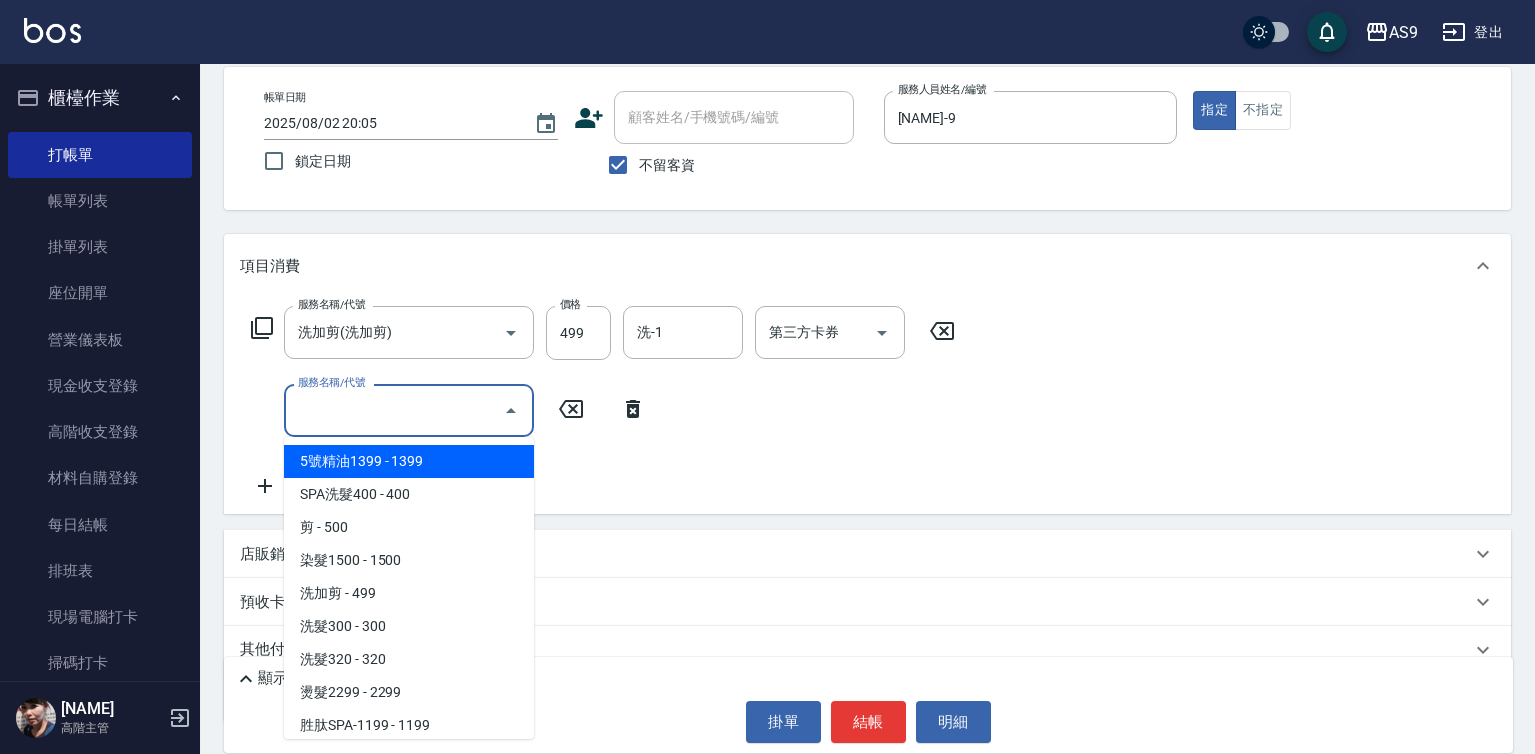 click on "服務名稱/代號" at bounding box center (394, 410) 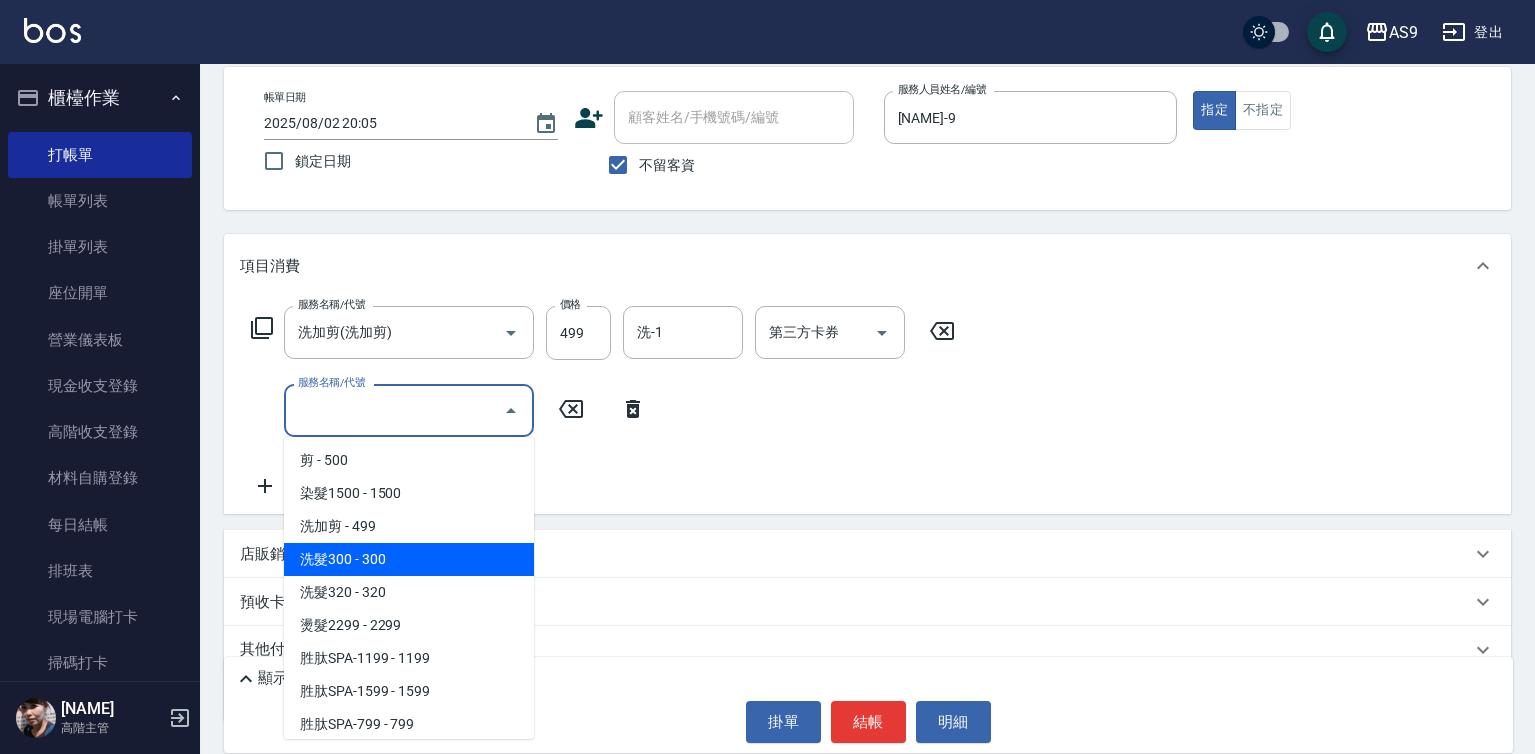 scroll, scrollTop: 308, scrollLeft: 0, axis: vertical 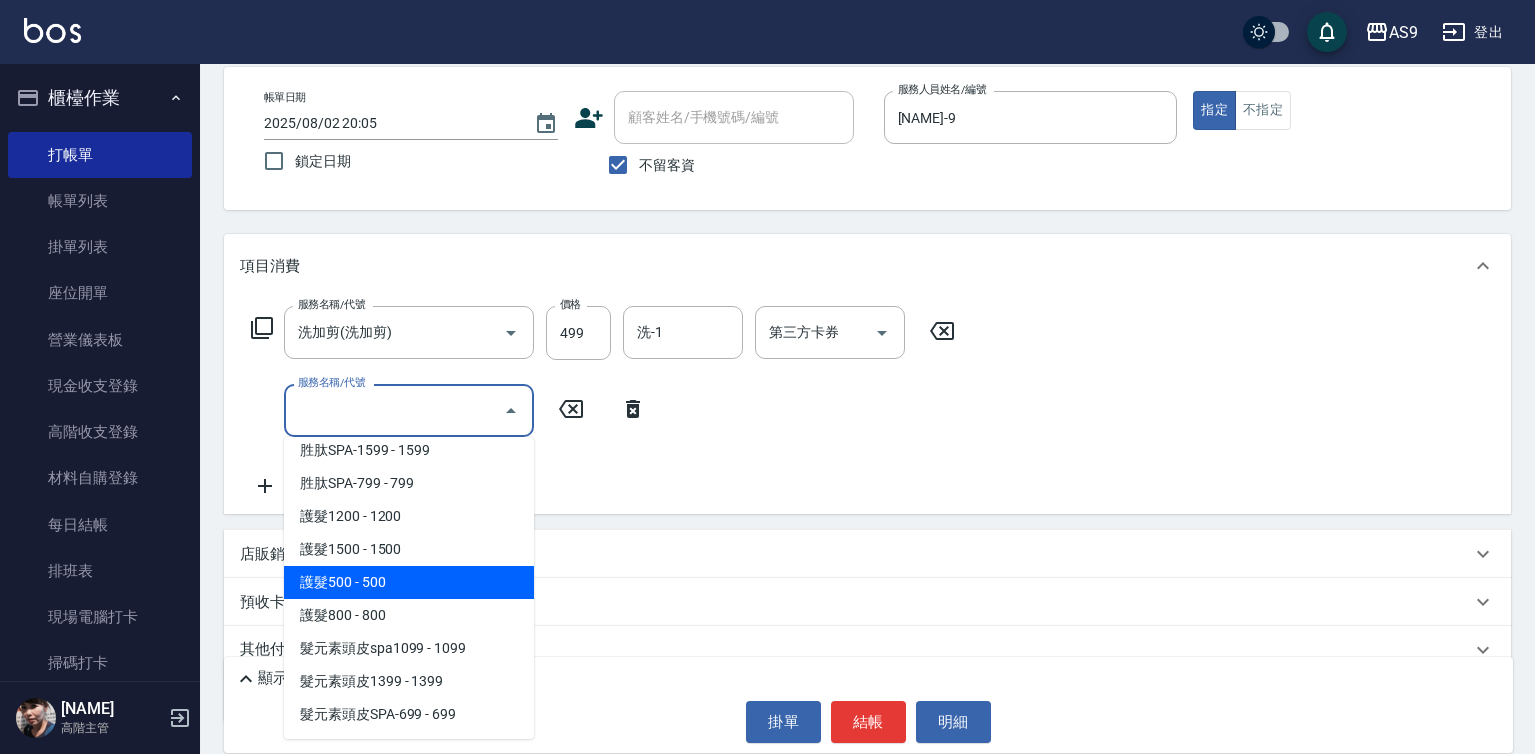 click on "護髮500 - 500" at bounding box center [409, 582] 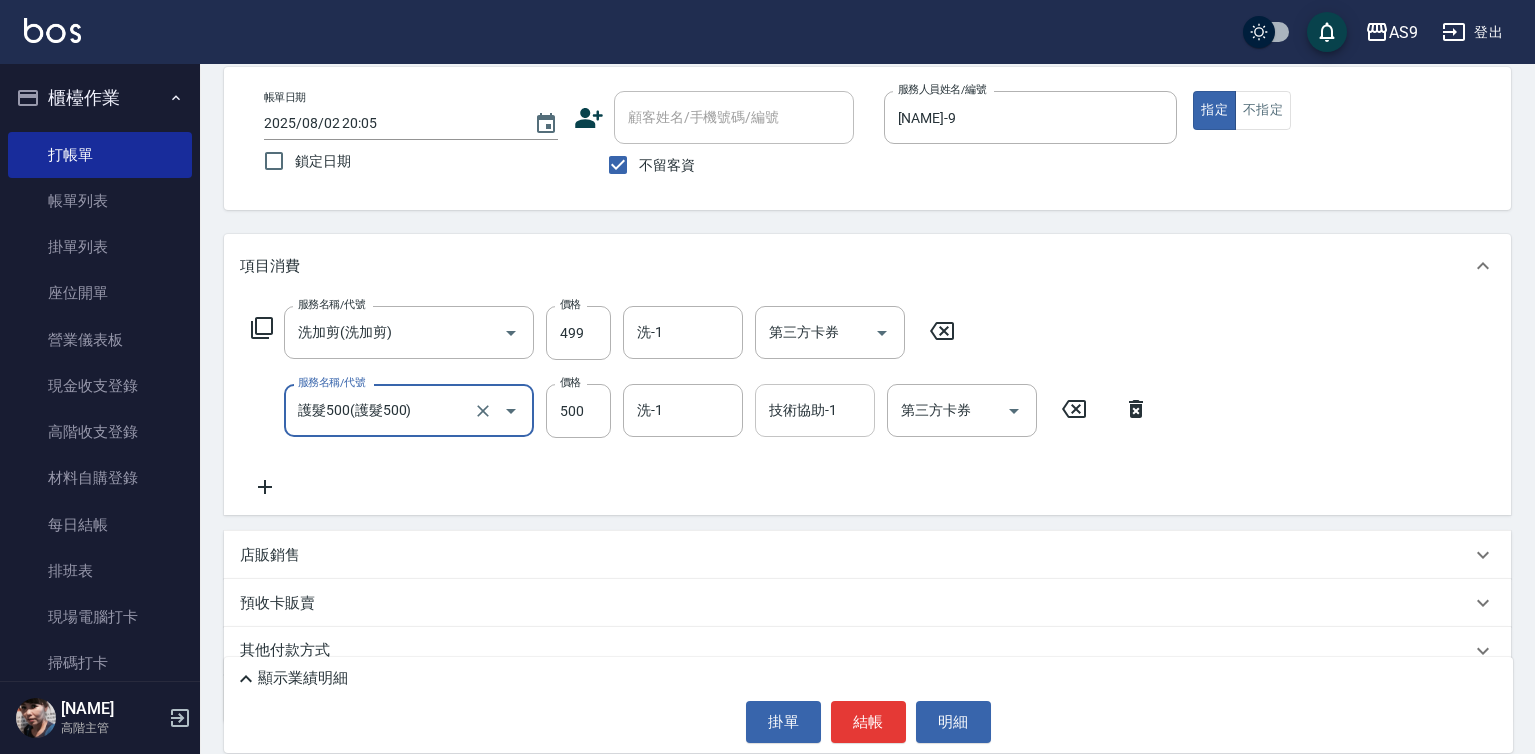 click on "技術協助-1 技術協助-1" at bounding box center [815, 410] 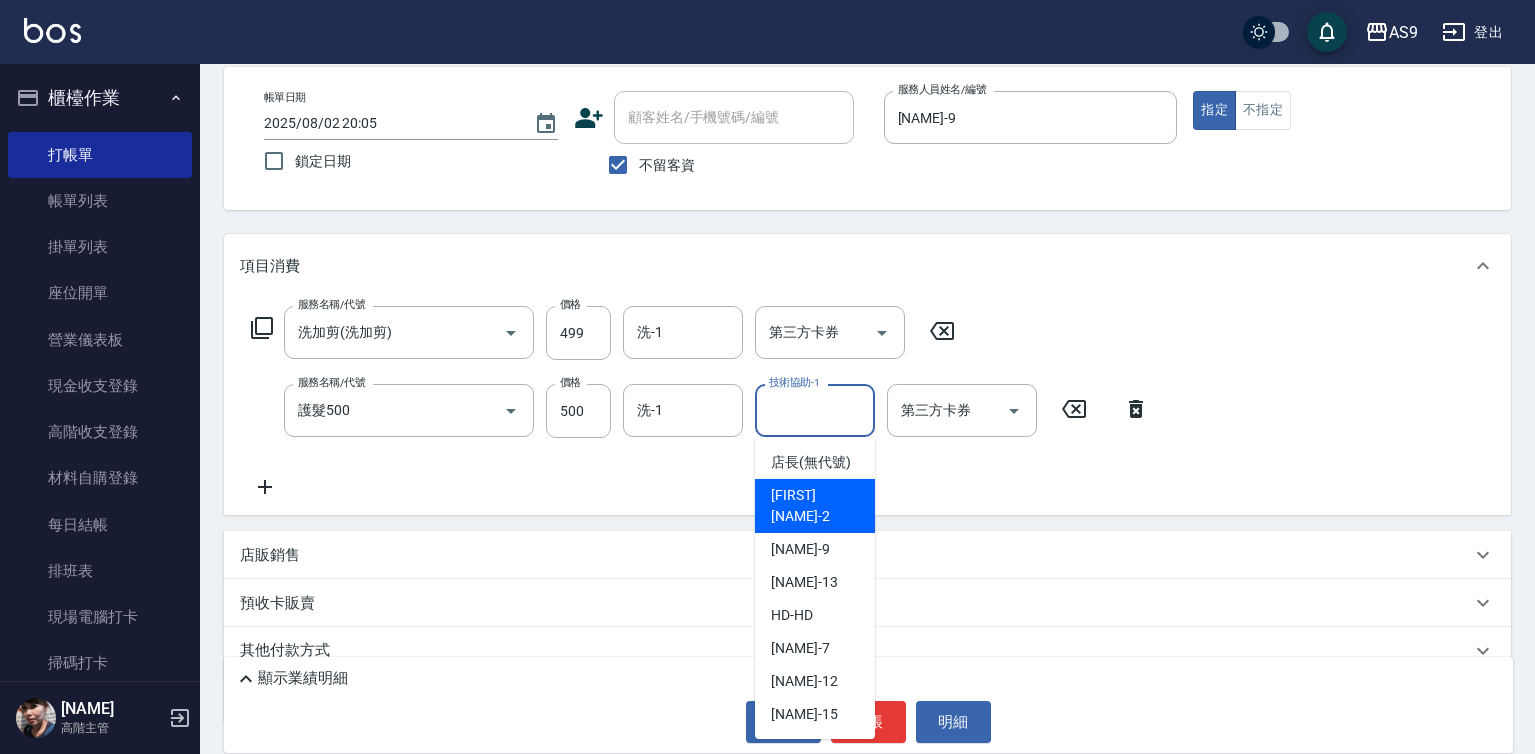 scroll, scrollTop: 128, scrollLeft: 0, axis: vertical 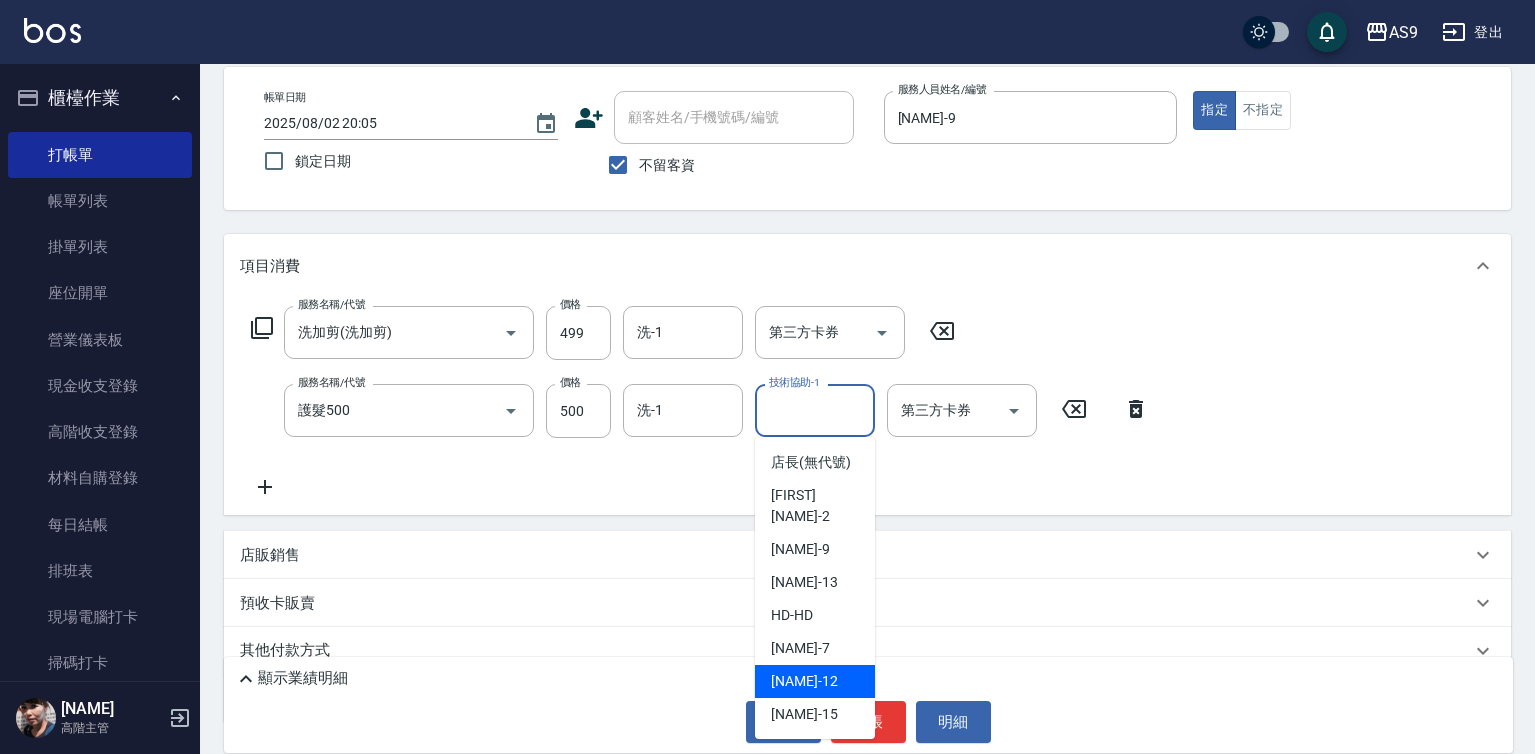 click on "戴佳慧 -12" at bounding box center (804, 681) 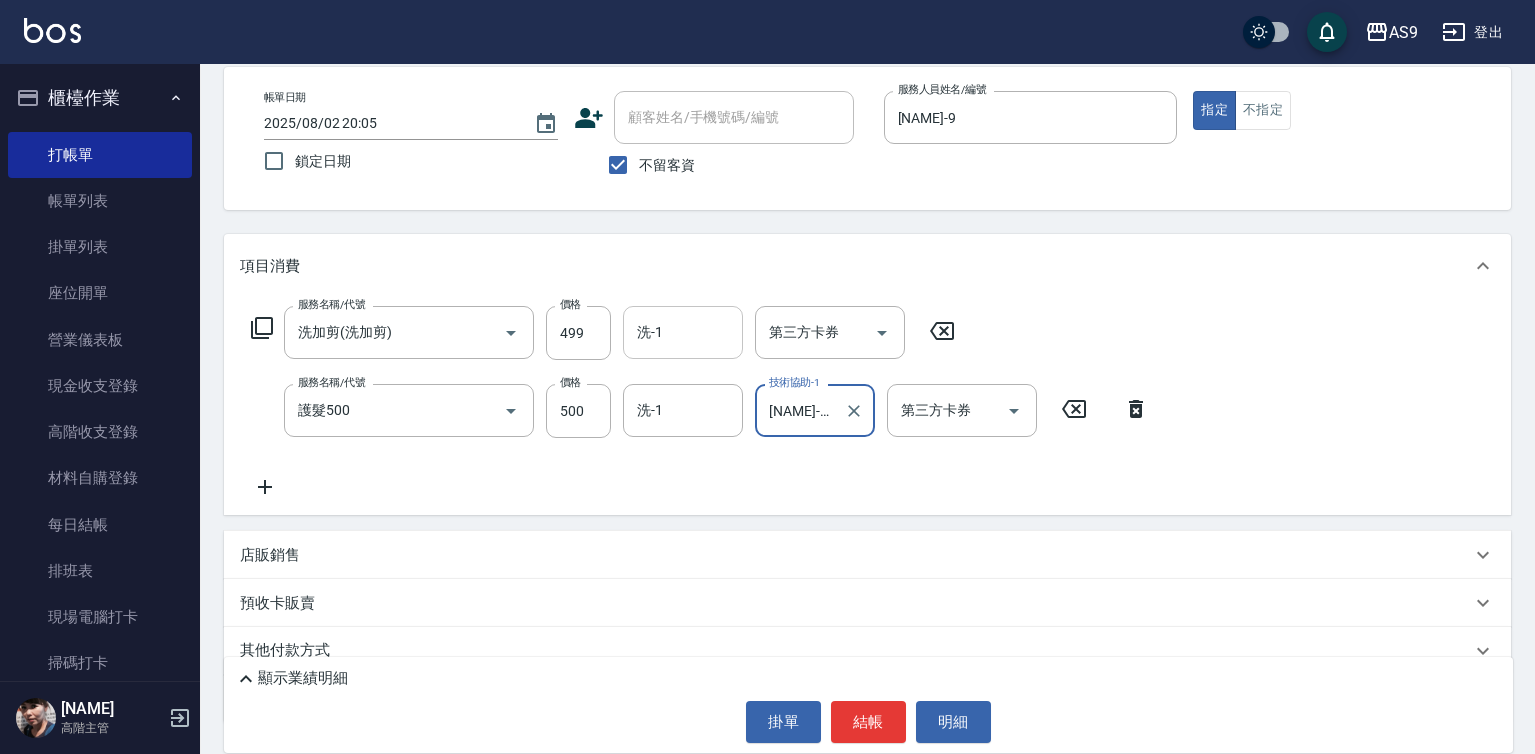 click on "洗-1 洗-1" at bounding box center [683, 332] 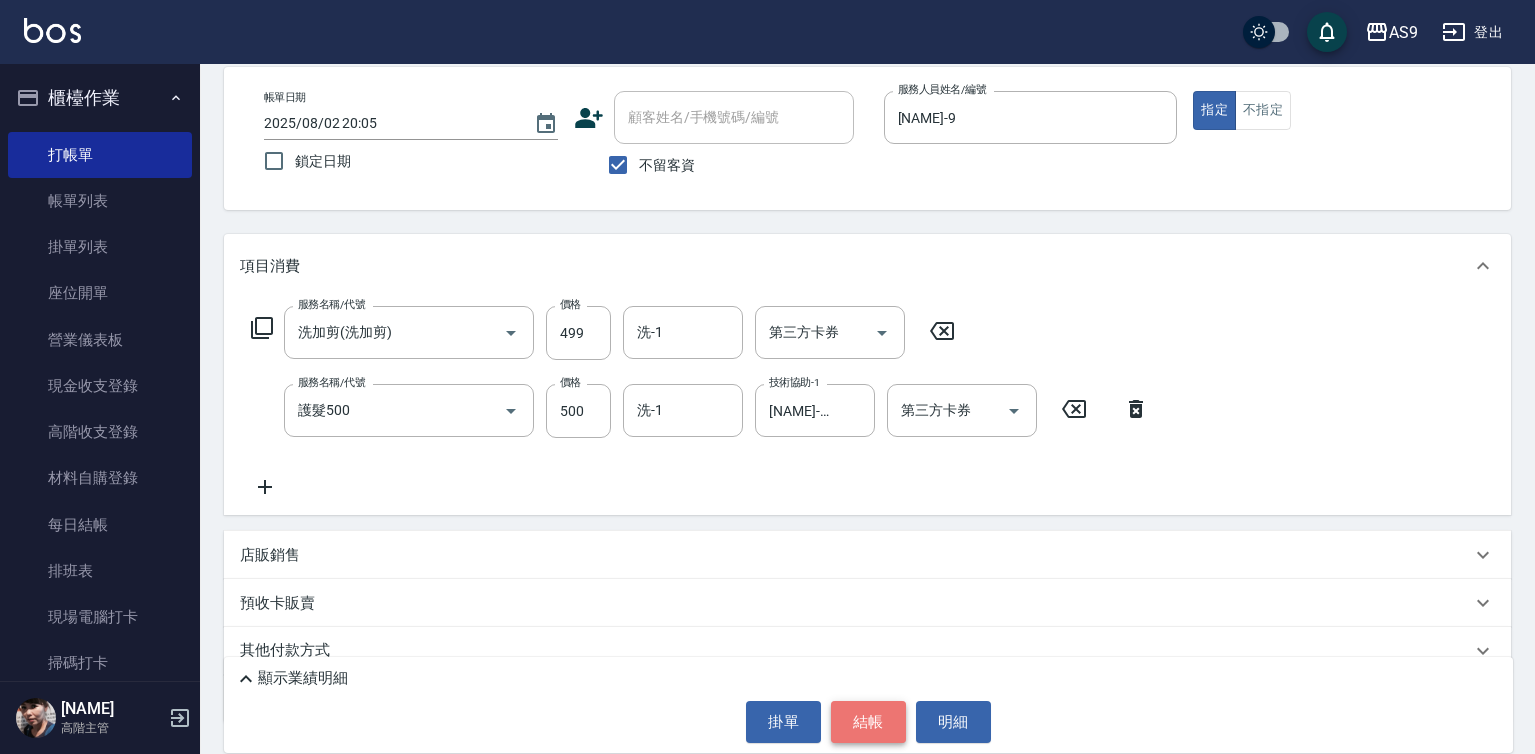 click on "結帳" at bounding box center (868, 722) 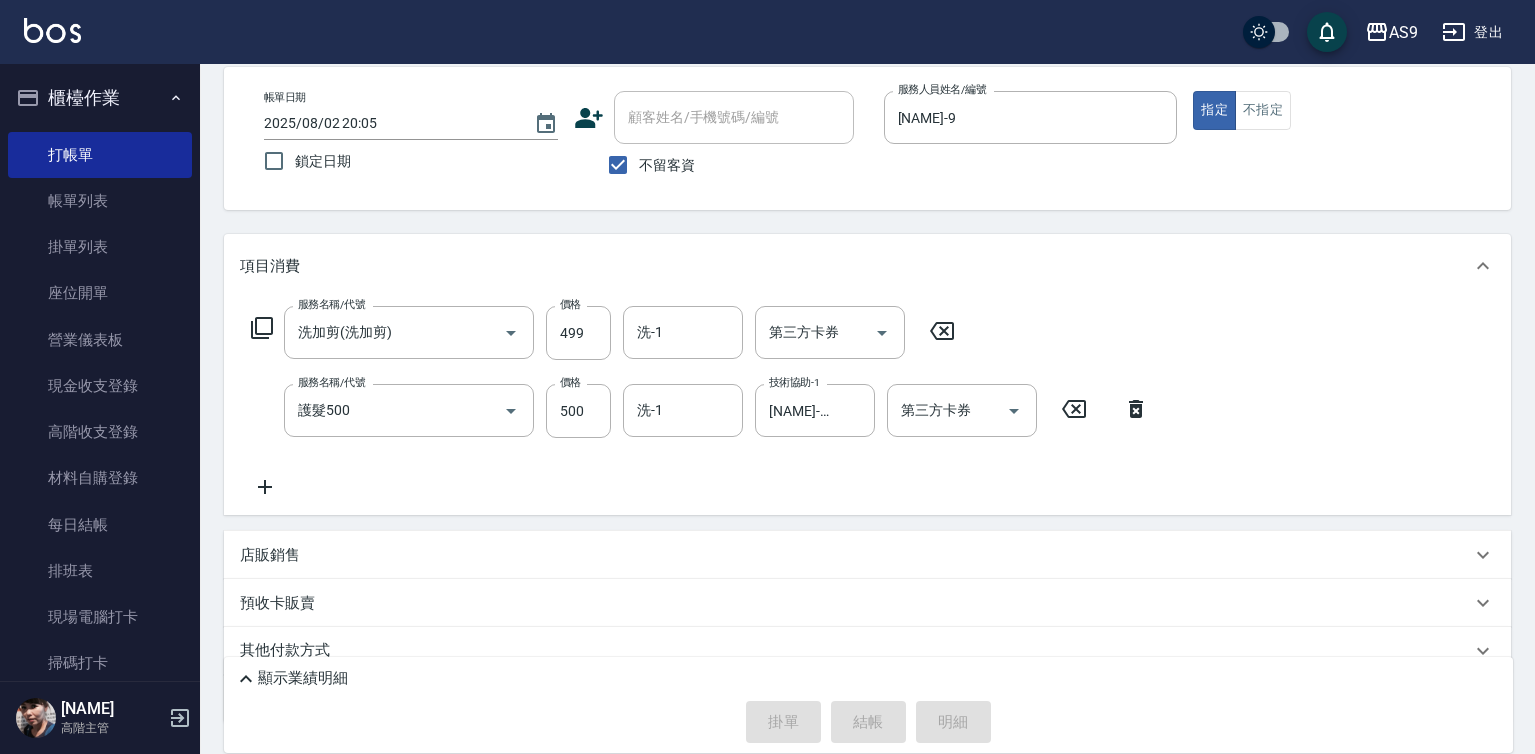 type on "2025/08/02 20:06" 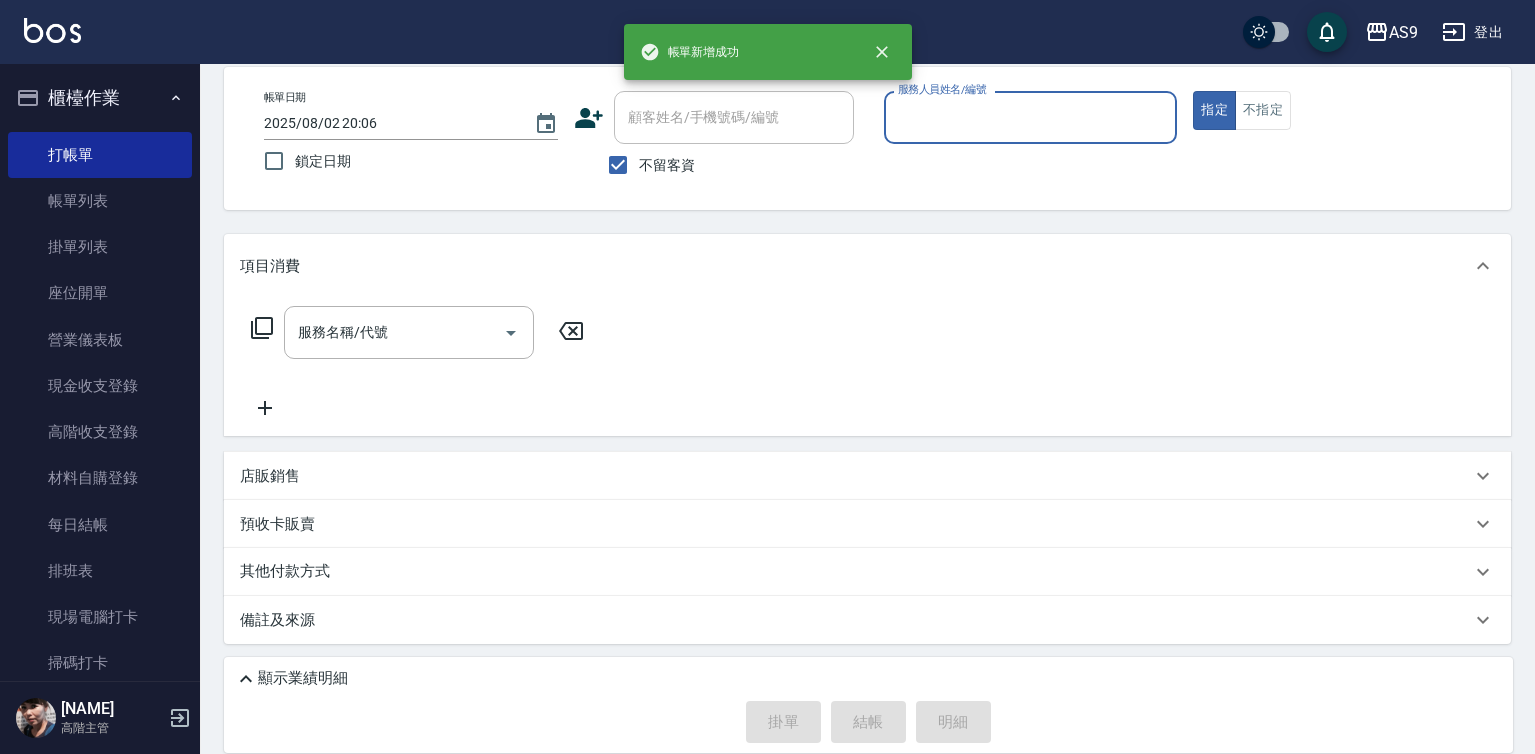 click on "服務人員姓名/編號" at bounding box center [1031, 117] 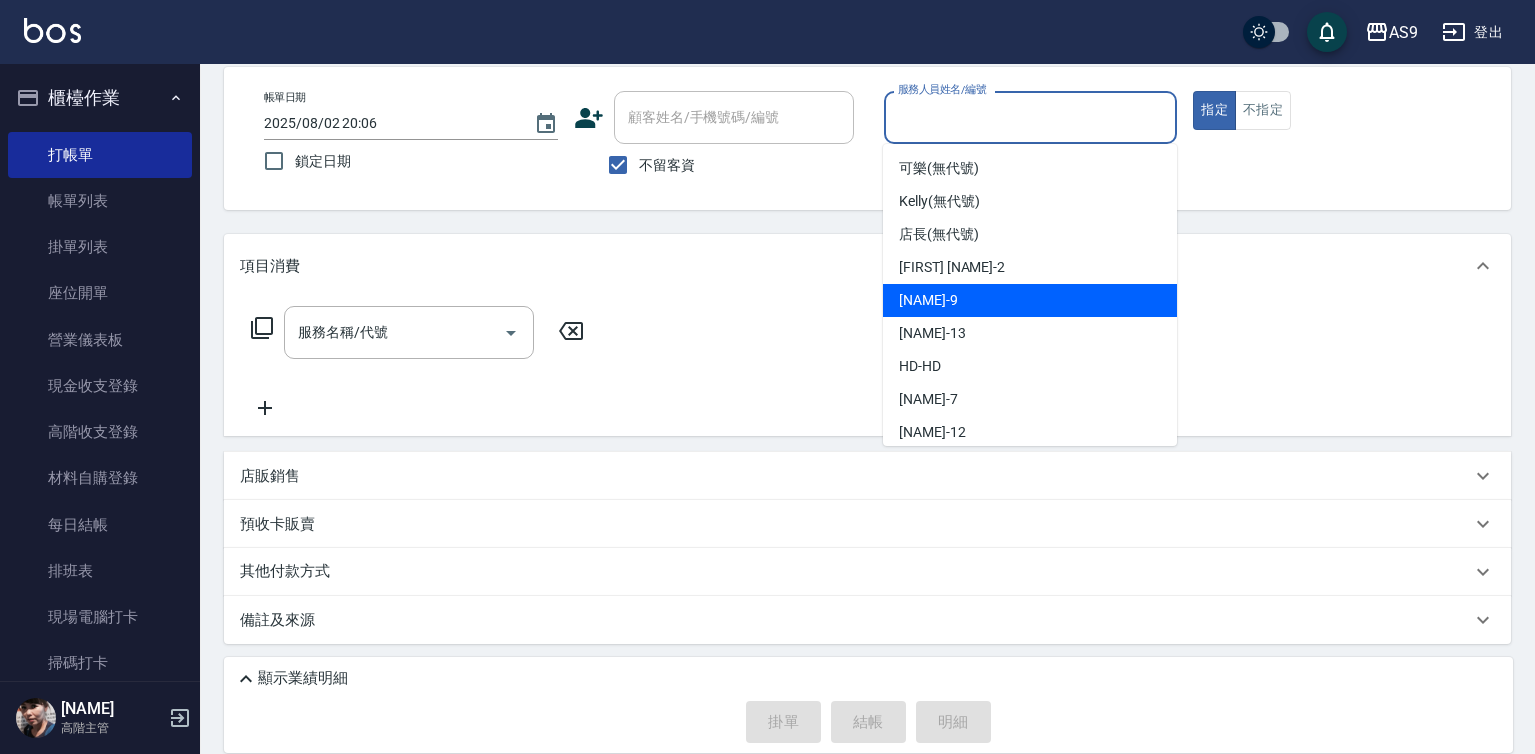 drag, startPoint x: 947, startPoint y: 113, endPoint x: 754, endPoint y: 308, distance: 274.36108 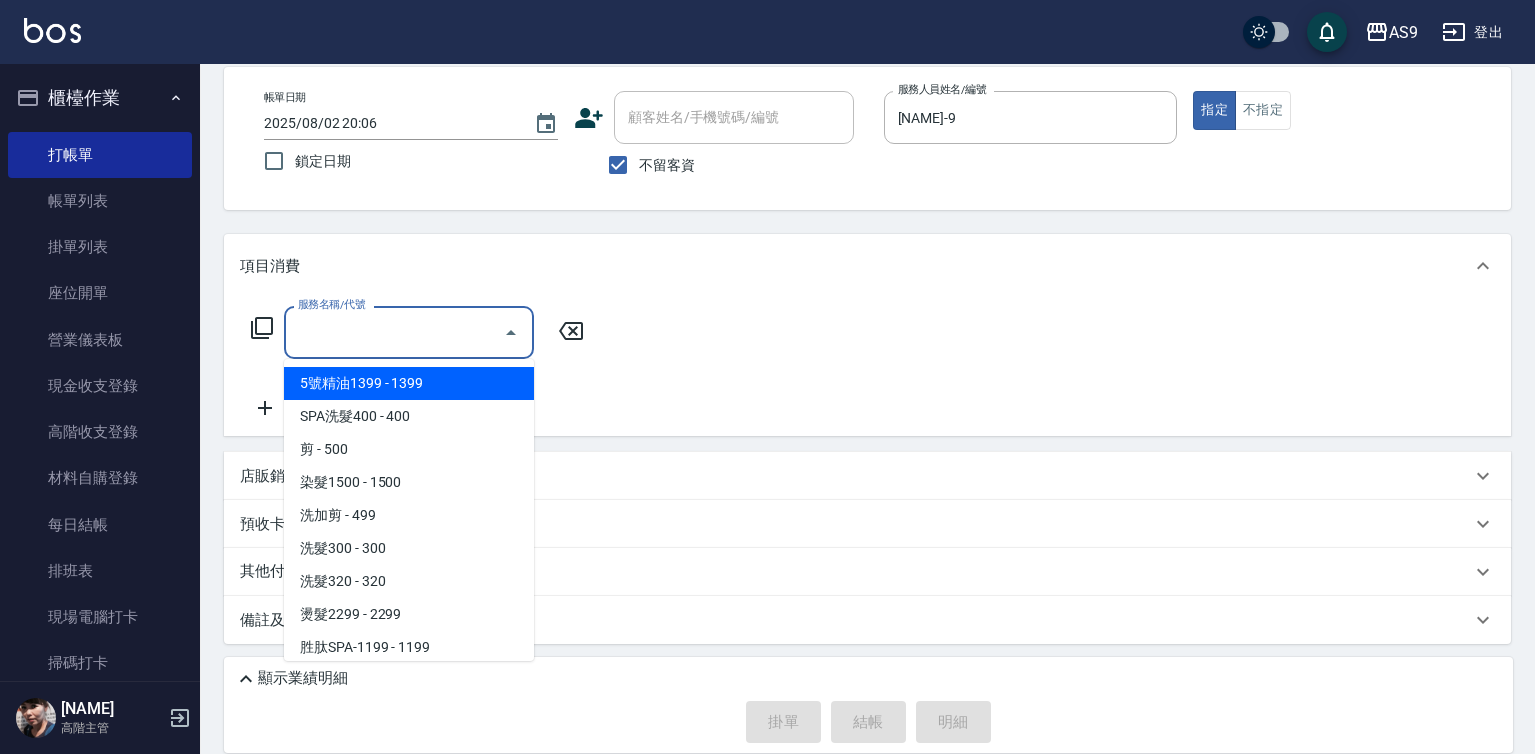 click on "服務名稱/代號" at bounding box center [394, 332] 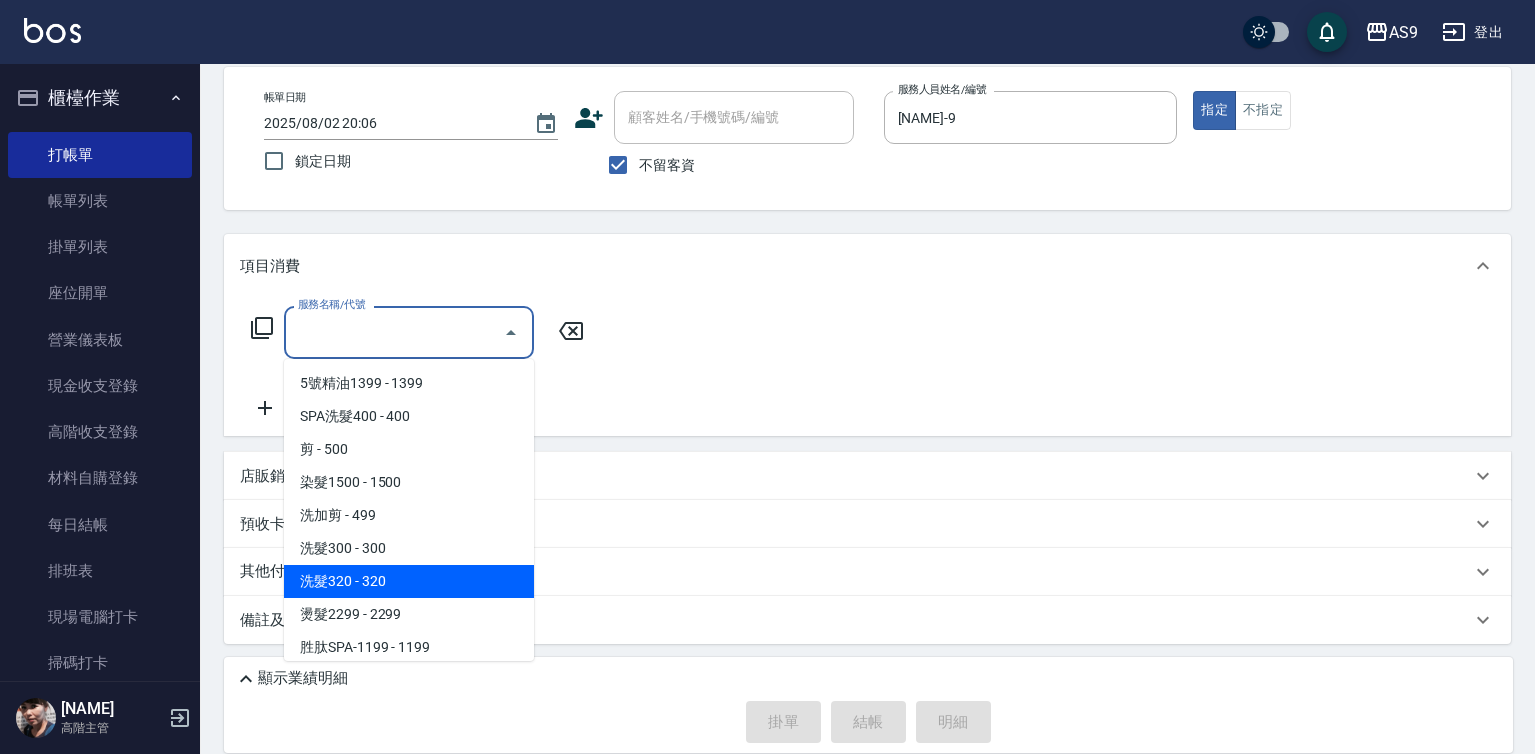 click on "洗髮320 - 320" at bounding box center [409, 581] 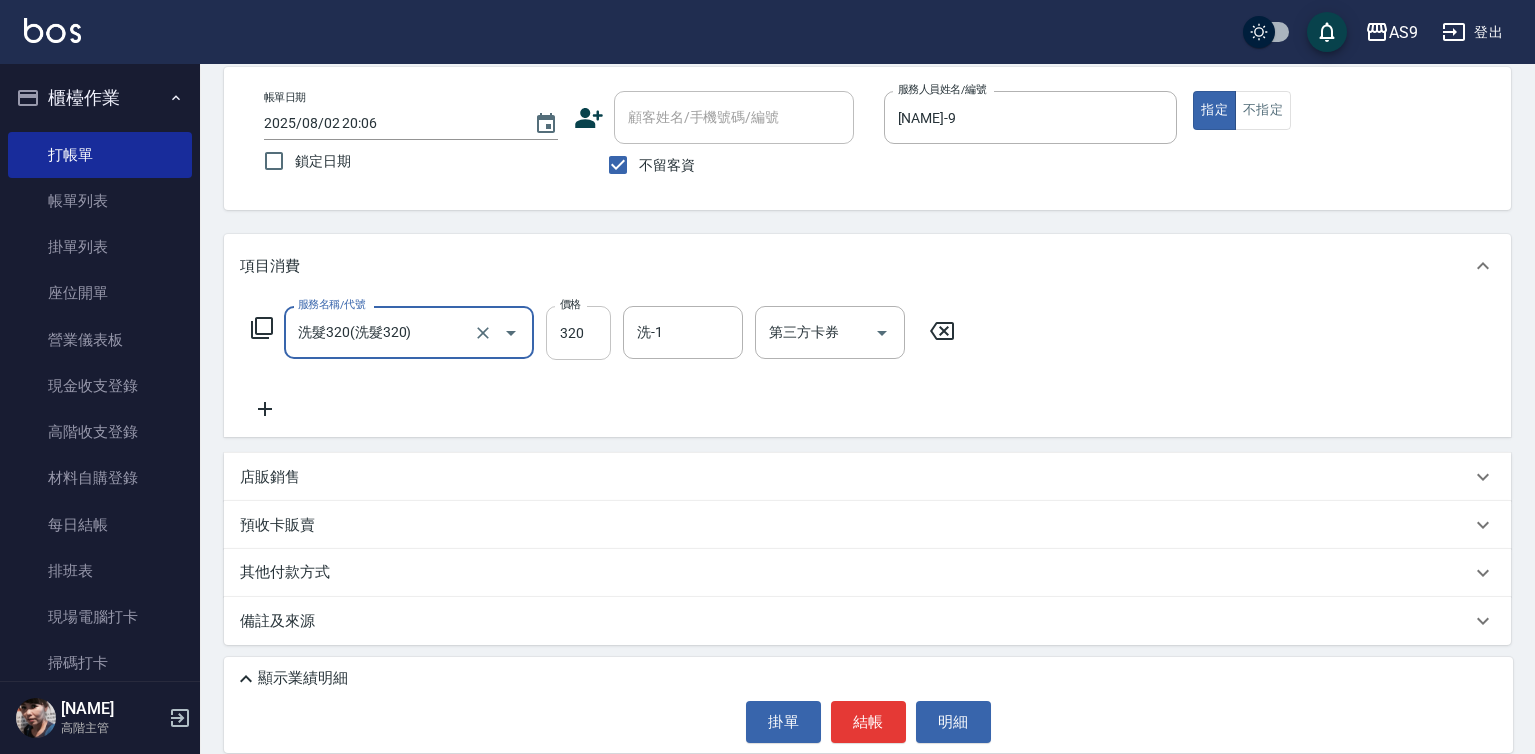 click on "320" at bounding box center [578, 333] 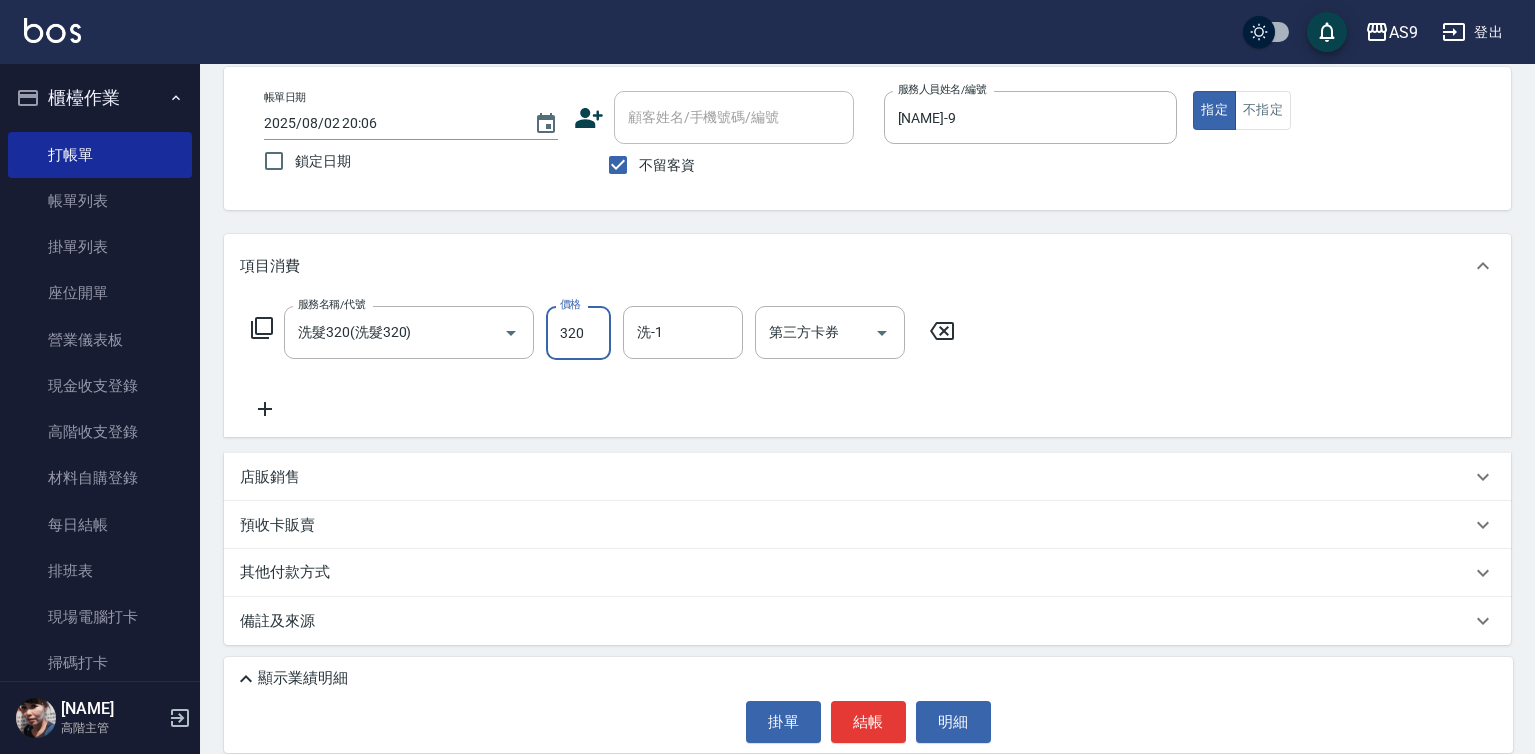 click on "320" at bounding box center [578, 333] 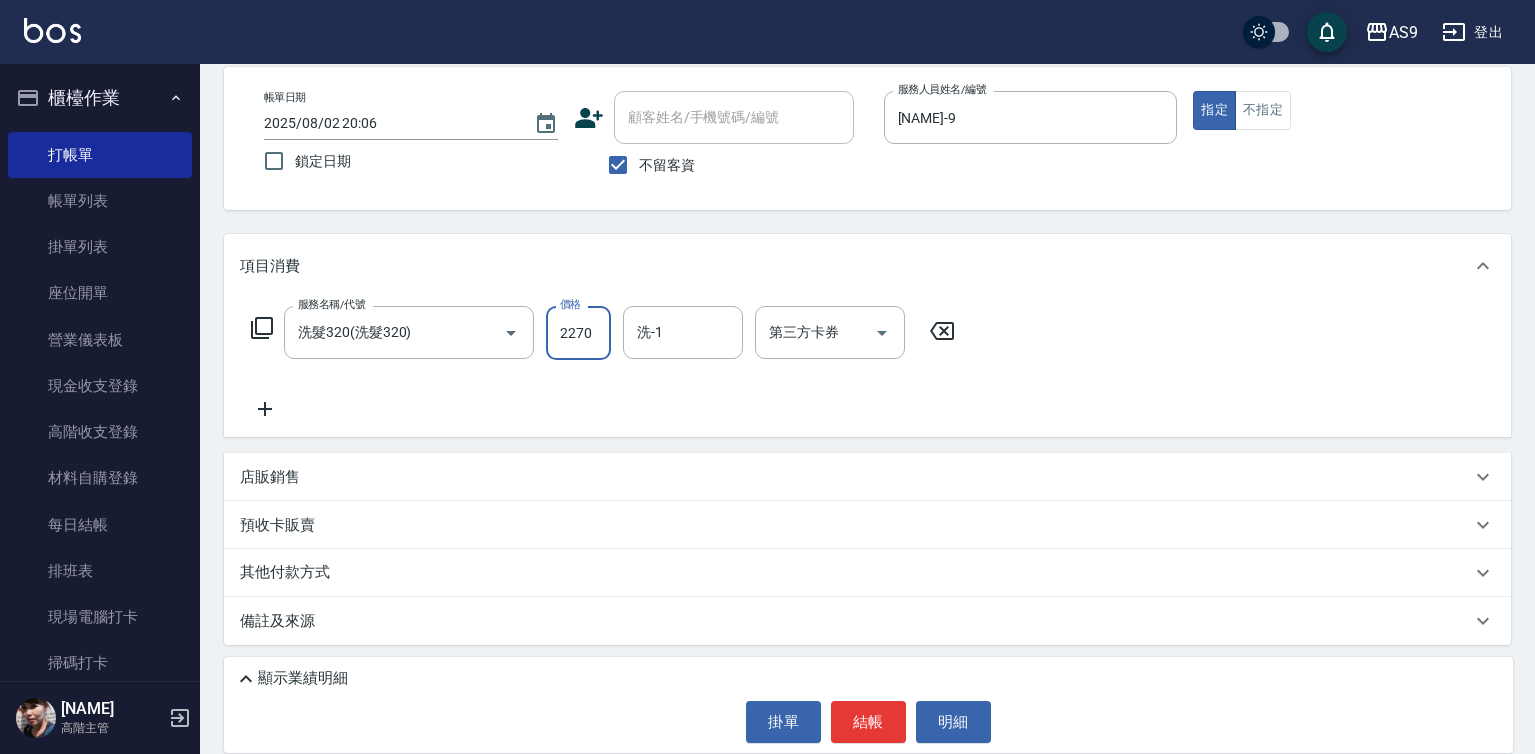 click on "2270" at bounding box center [578, 333] 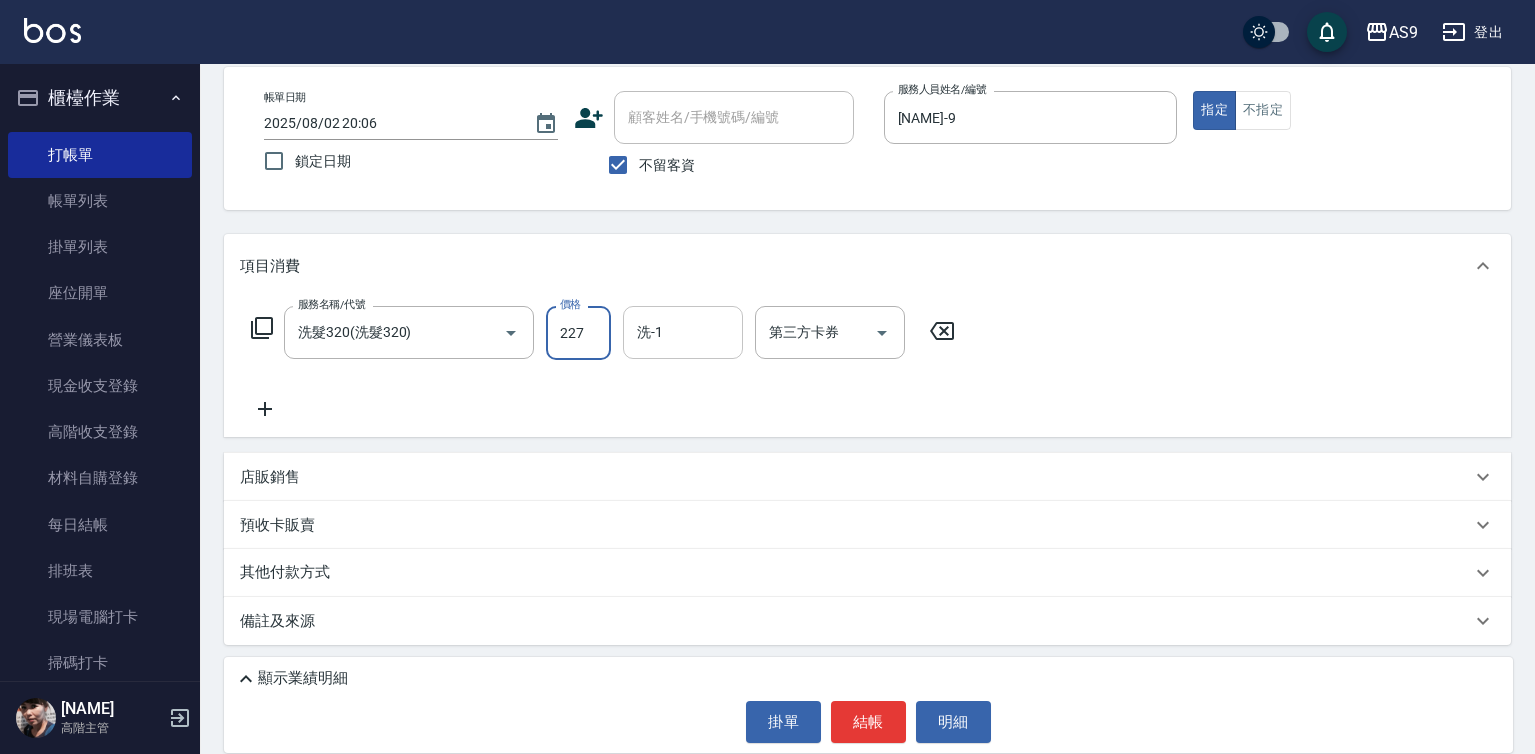 type on "227" 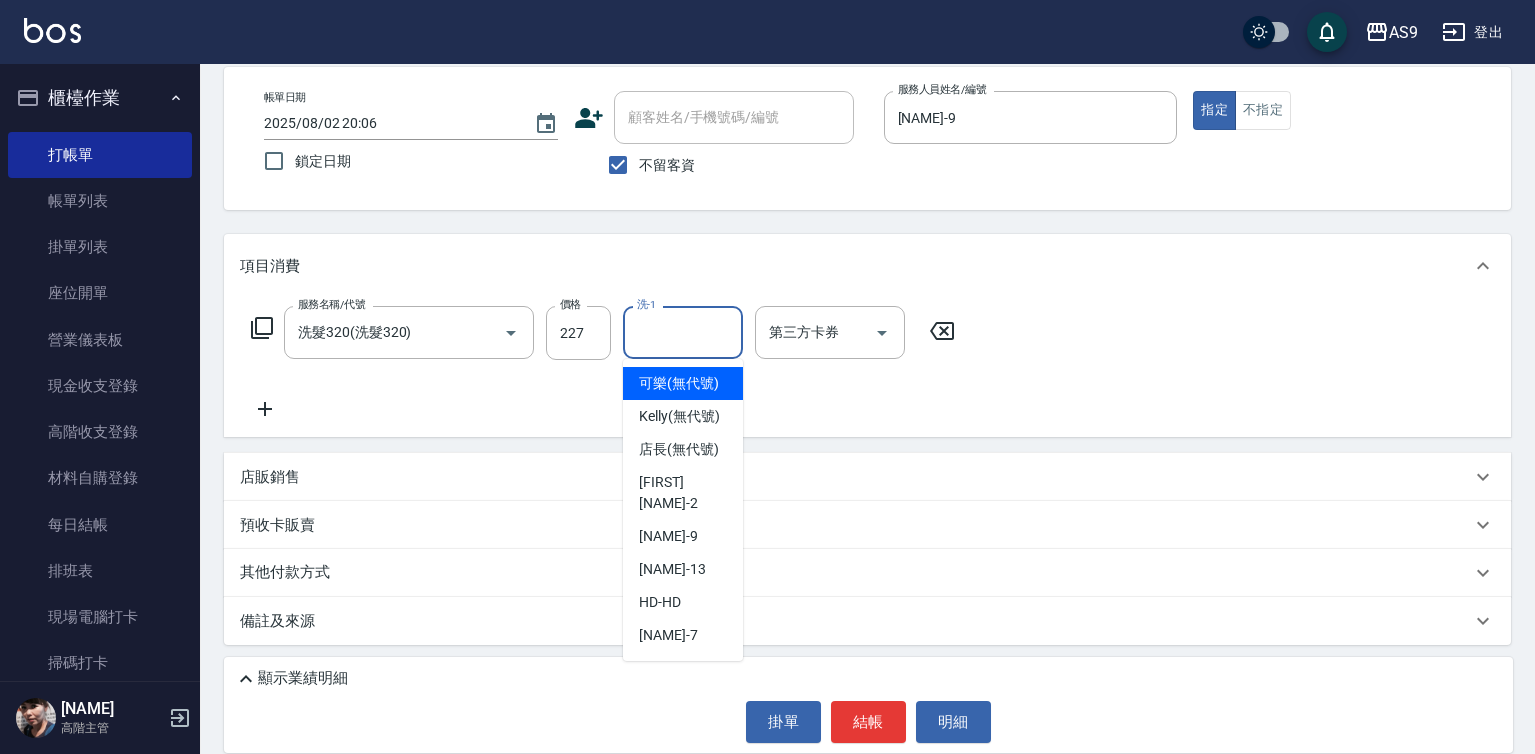 click on "洗-1" at bounding box center [683, 332] 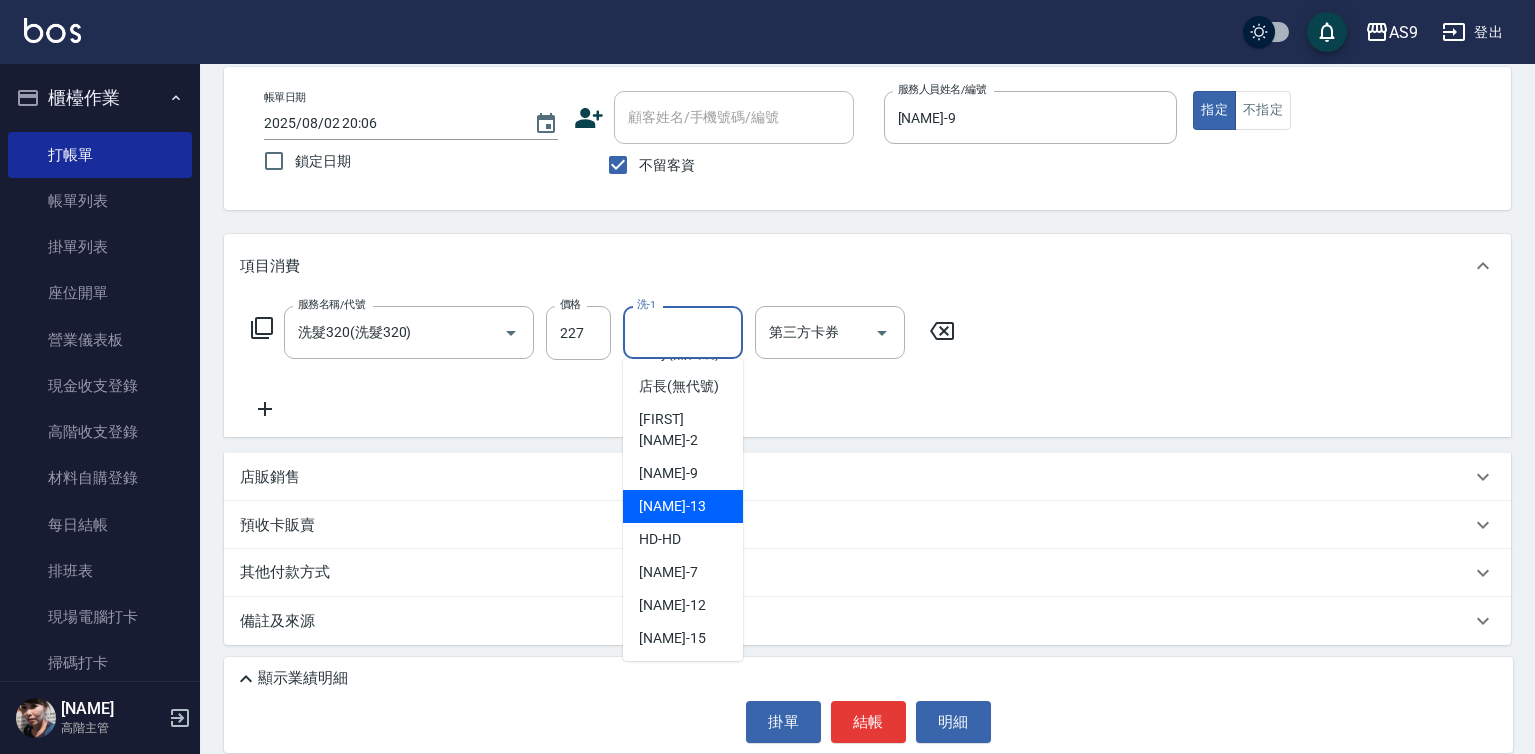 scroll, scrollTop: 128, scrollLeft: 0, axis: vertical 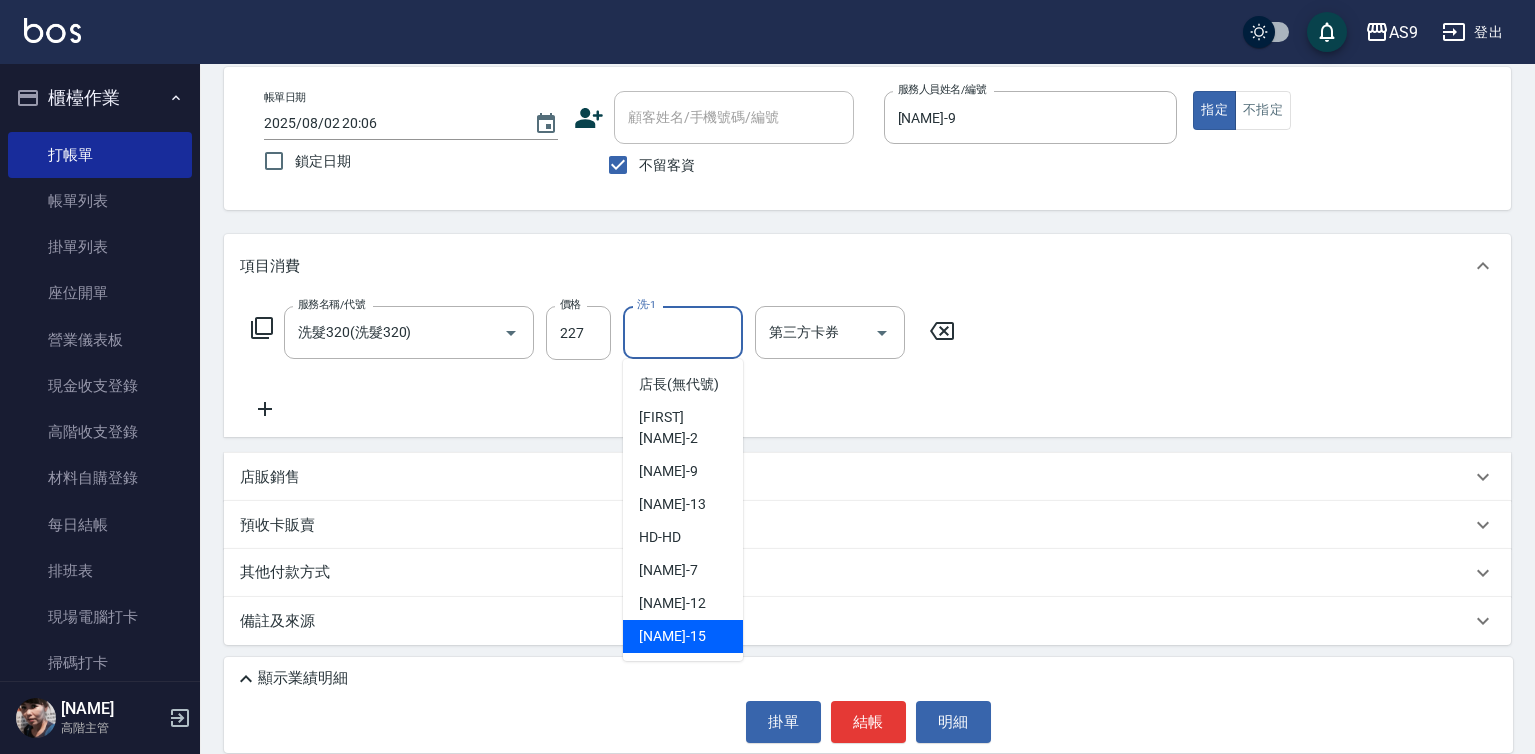 click on "遲婷而 -15" at bounding box center [672, 636] 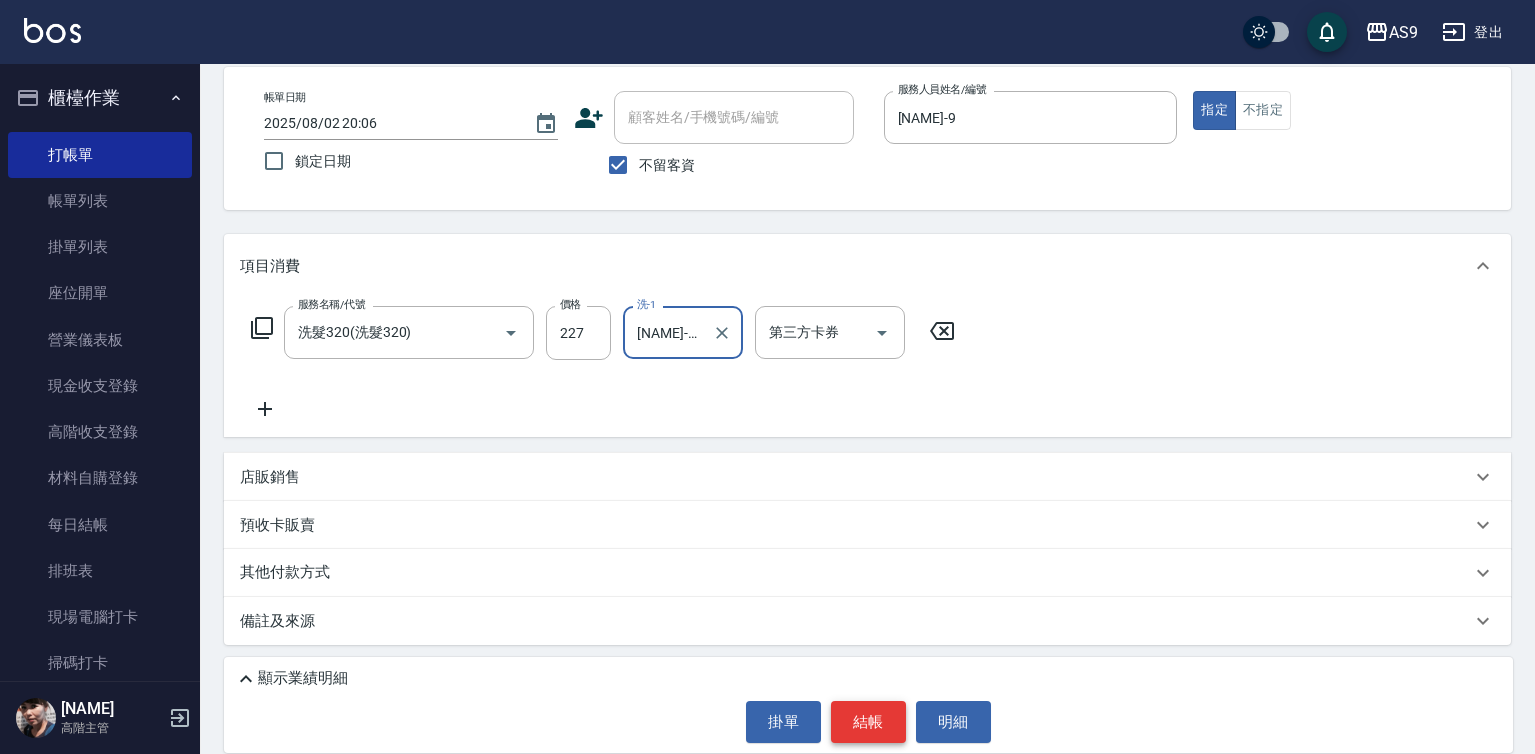 click on "結帳" at bounding box center [868, 722] 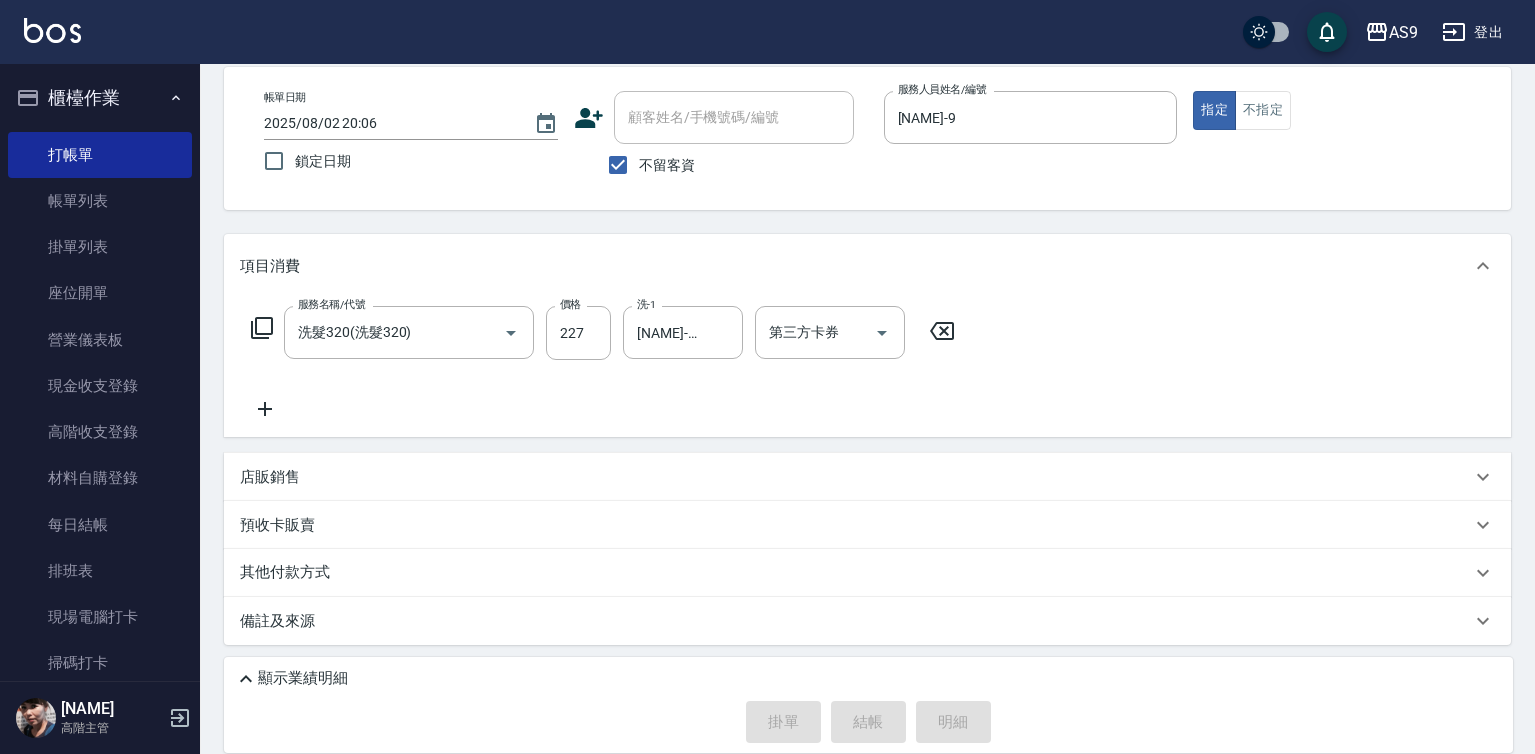 type 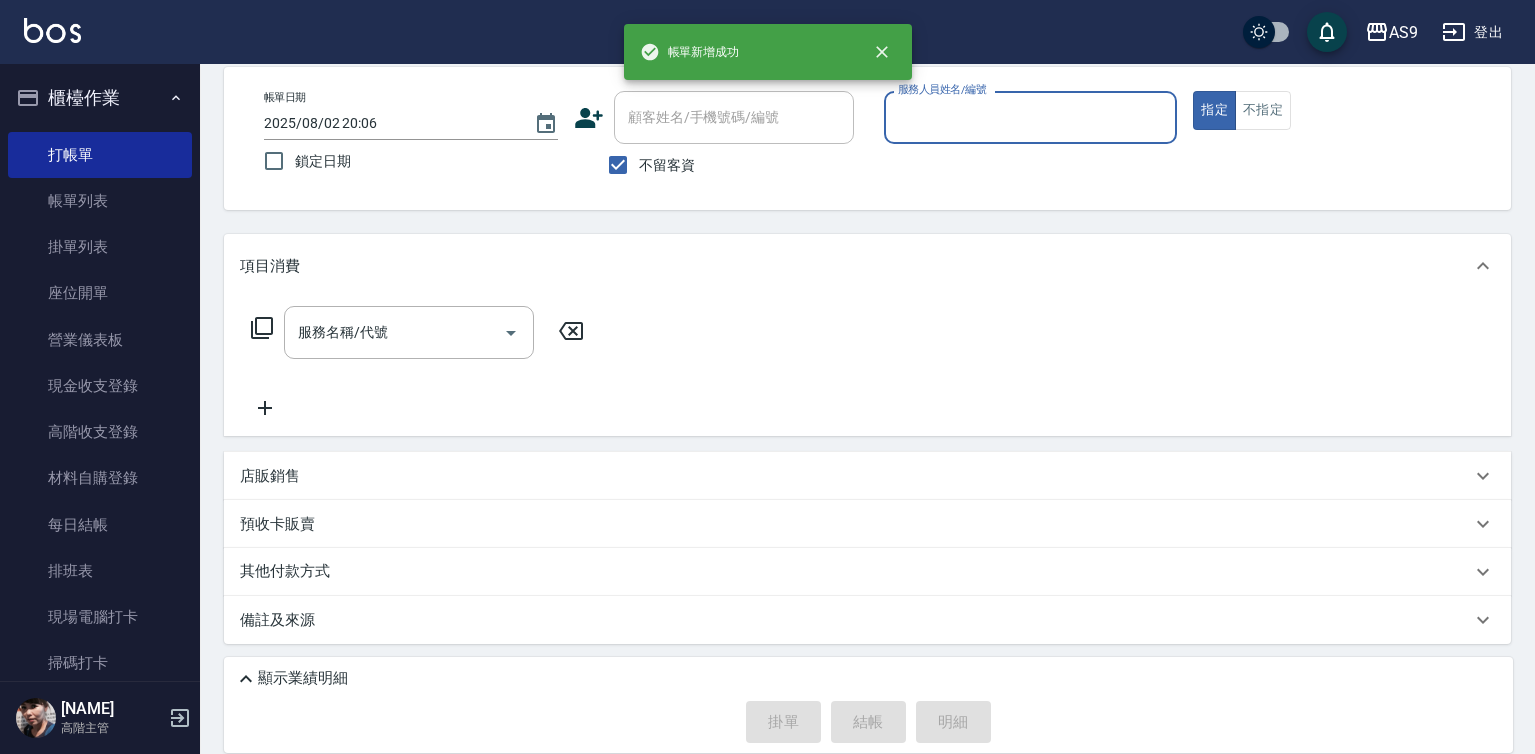 click on "服務人員姓名/編號" at bounding box center [1031, 117] 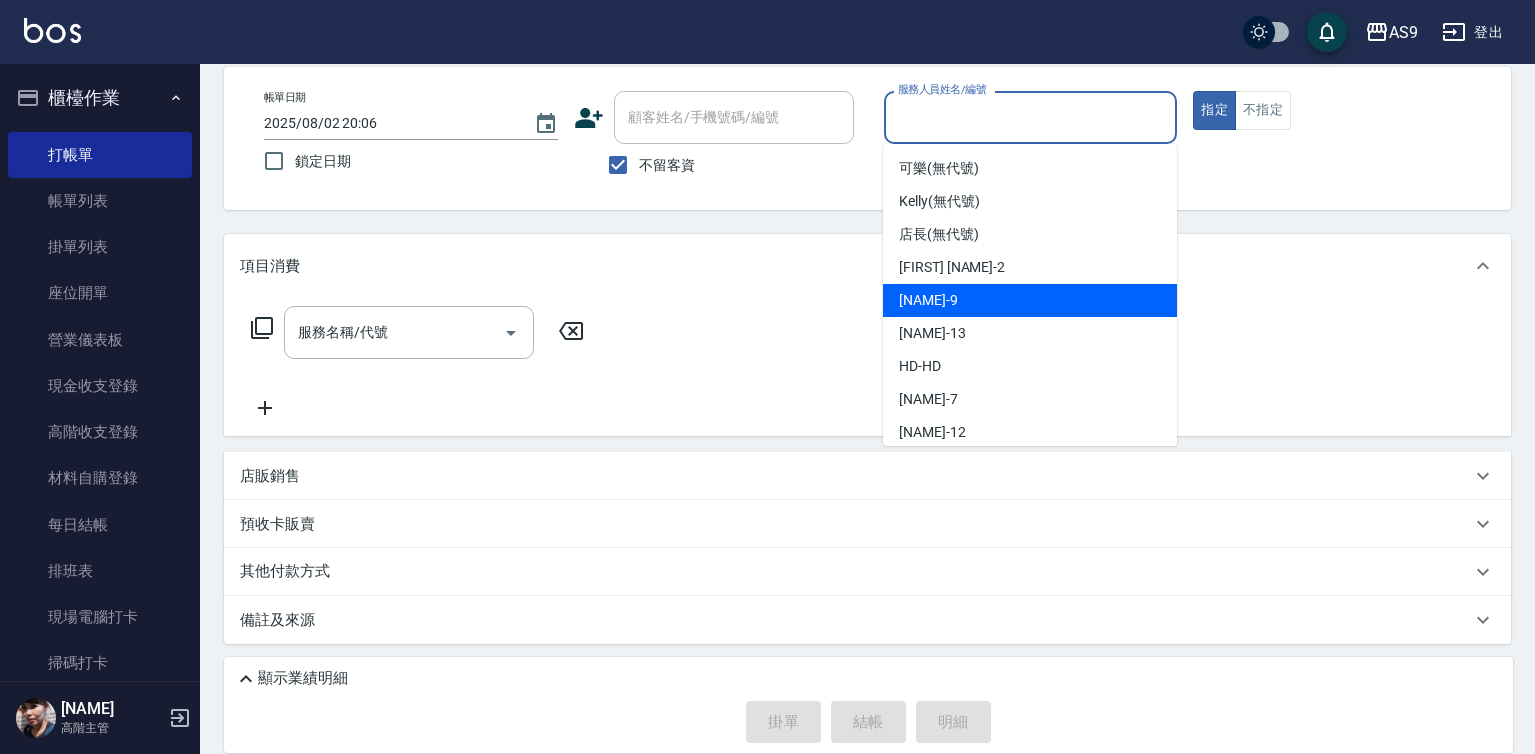 click on "葉美鈴 -9" at bounding box center (1030, 300) 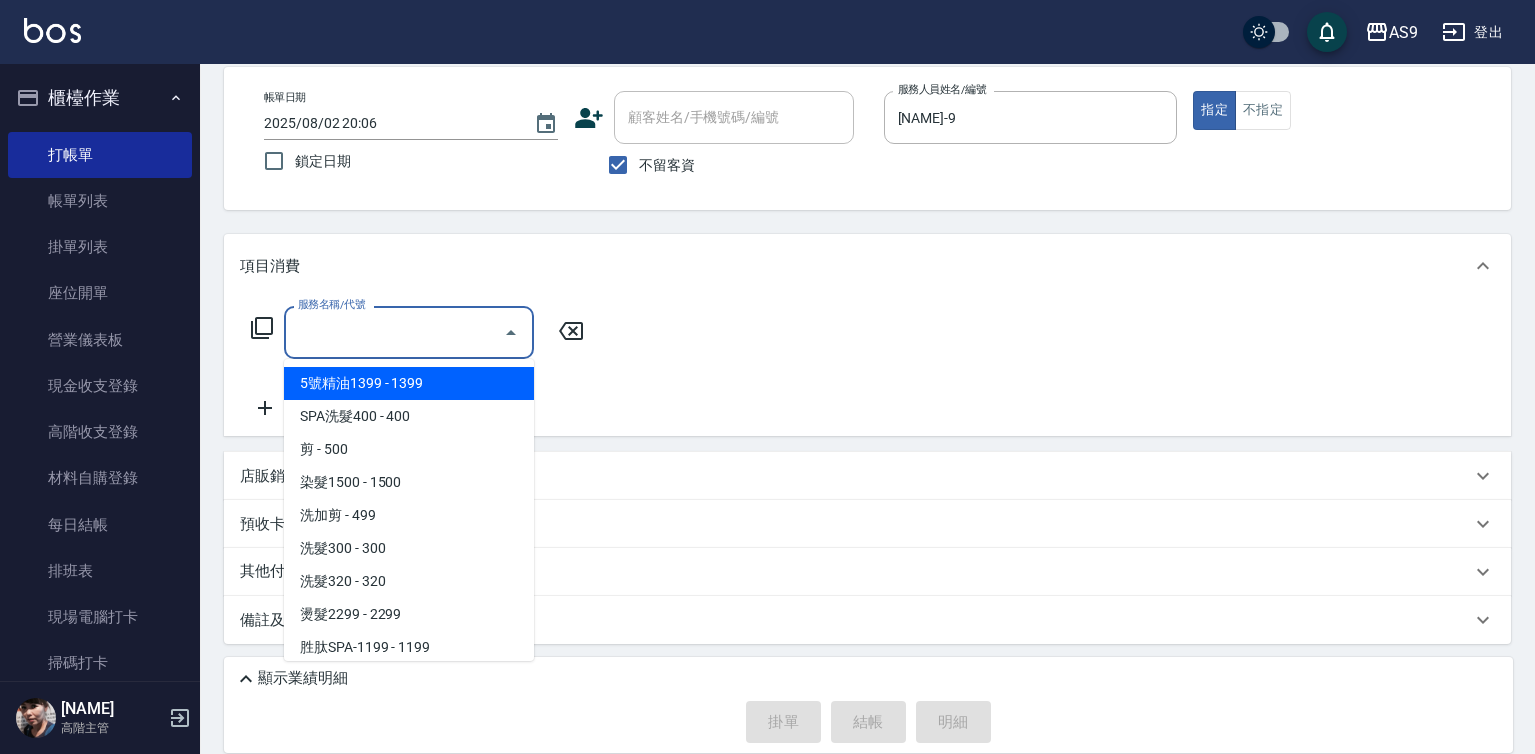click on "服務名稱/代號" at bounding box center (394, 332) 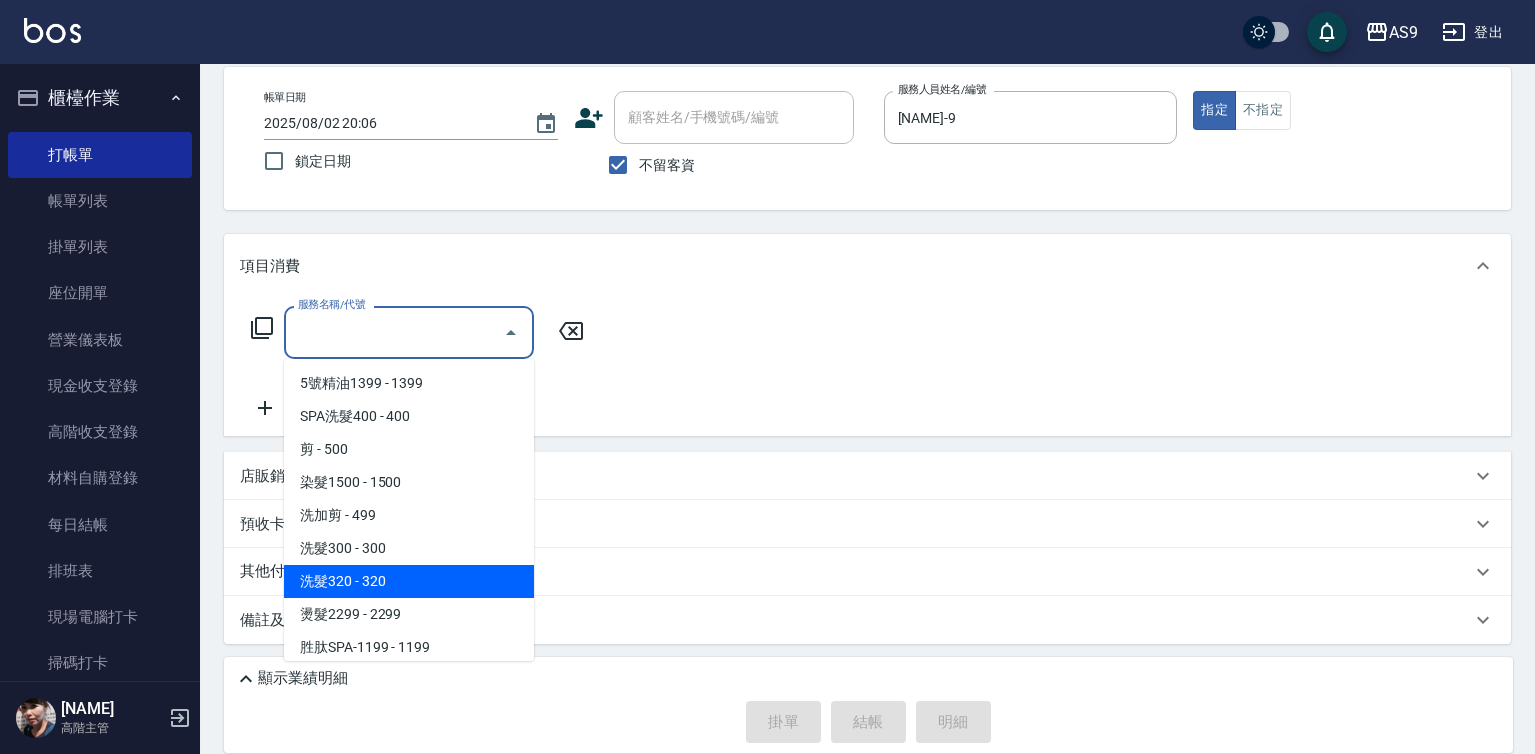 click on "洗髮320 - 320" at bounding box center (409, 581) 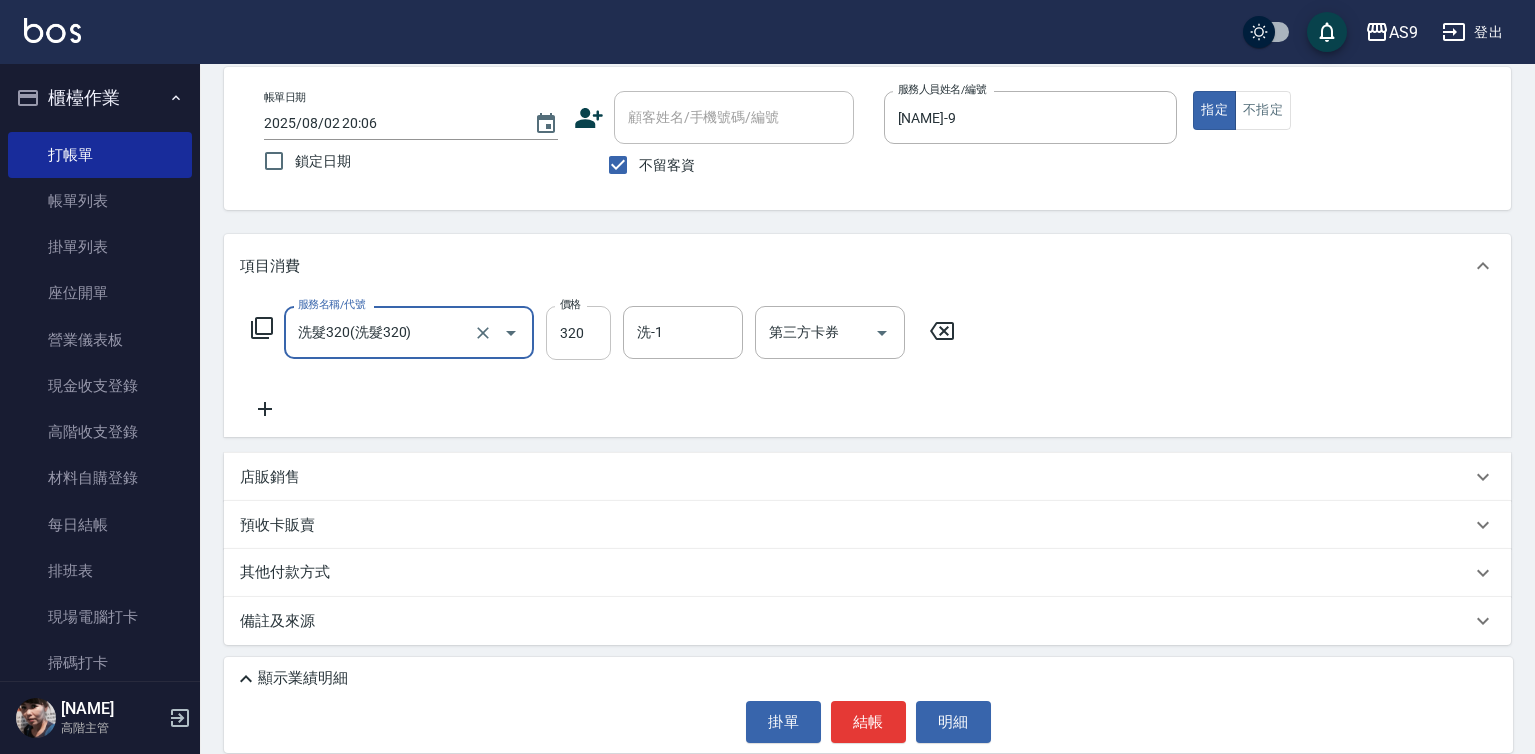 click on "320" at bounding box center (578, 333) 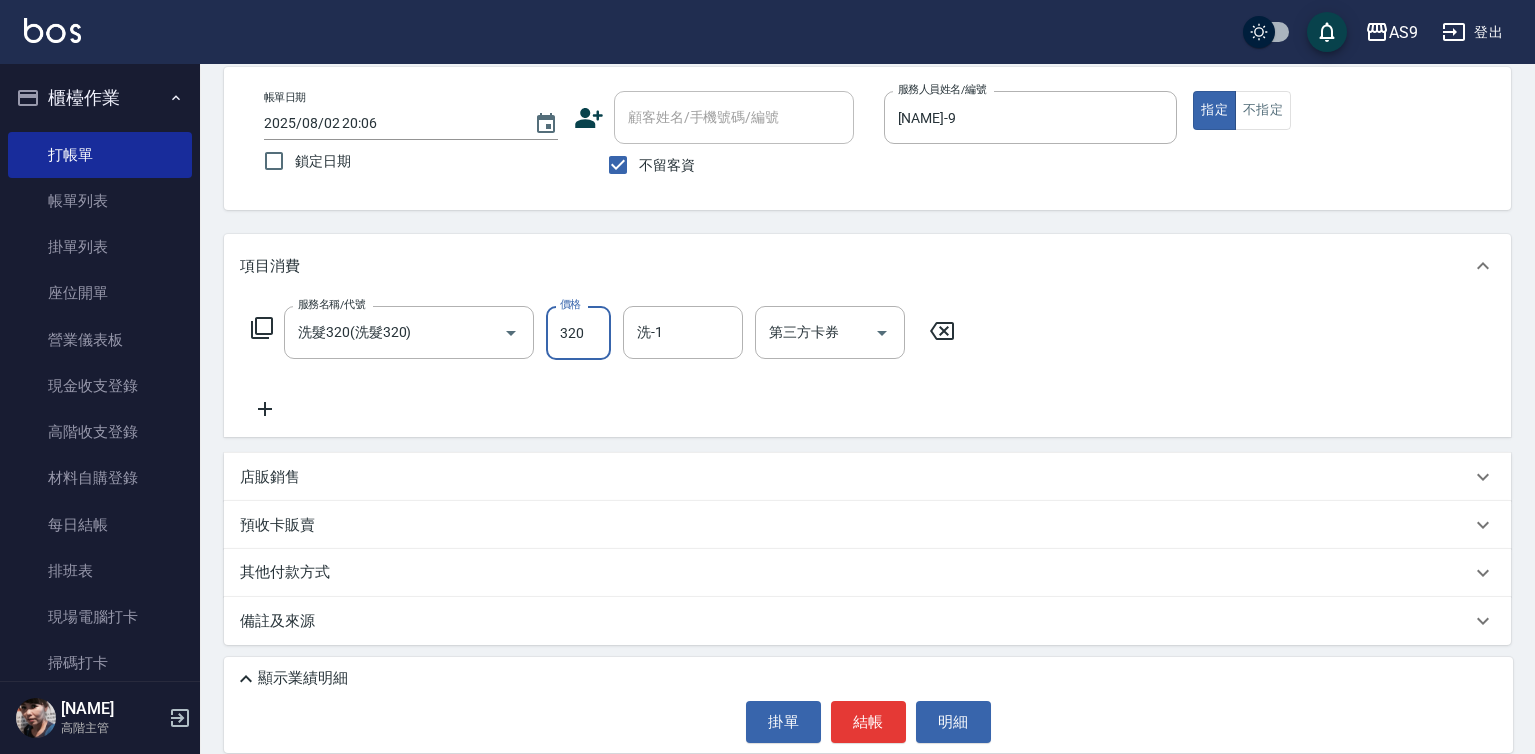 click on "320" at bounding box center (578, 333) 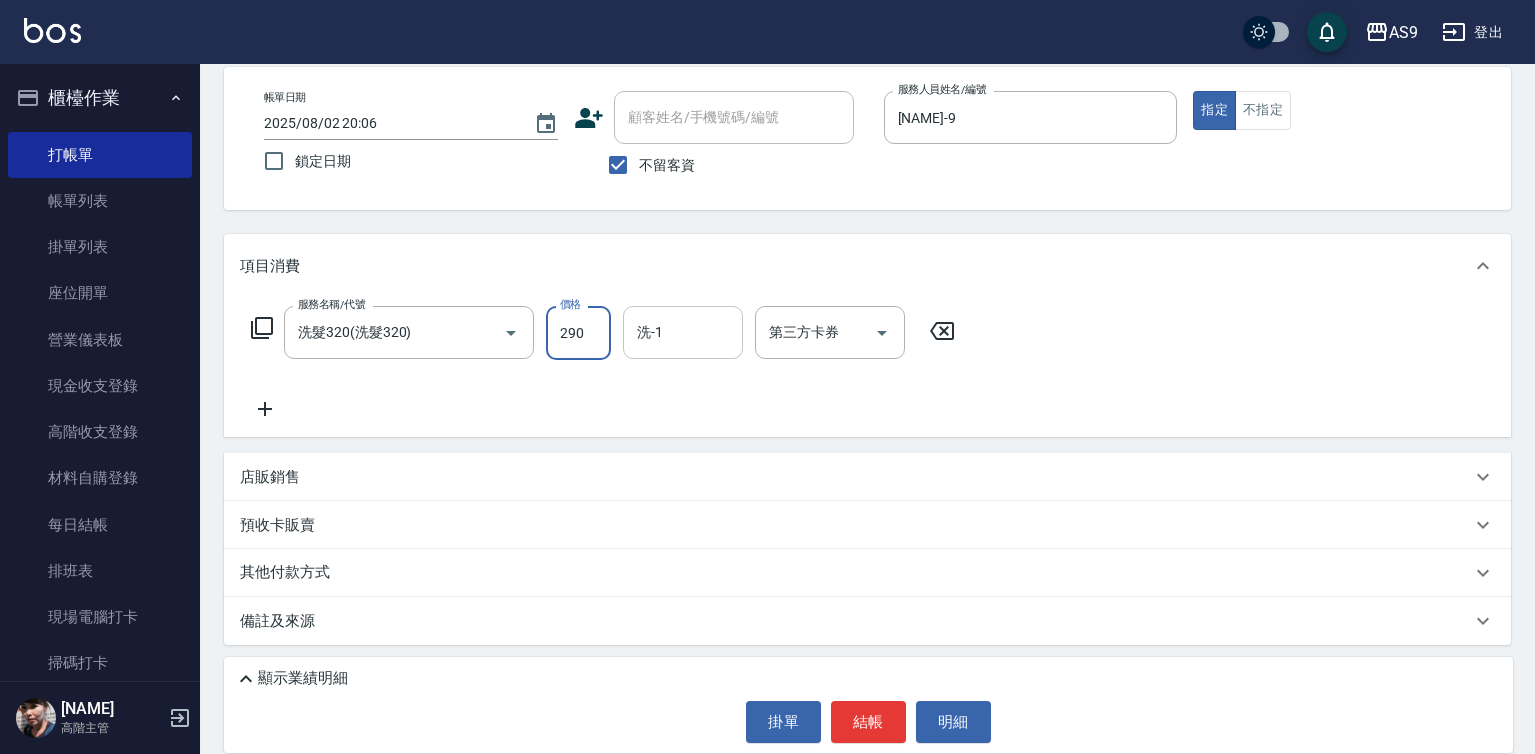type on "290" 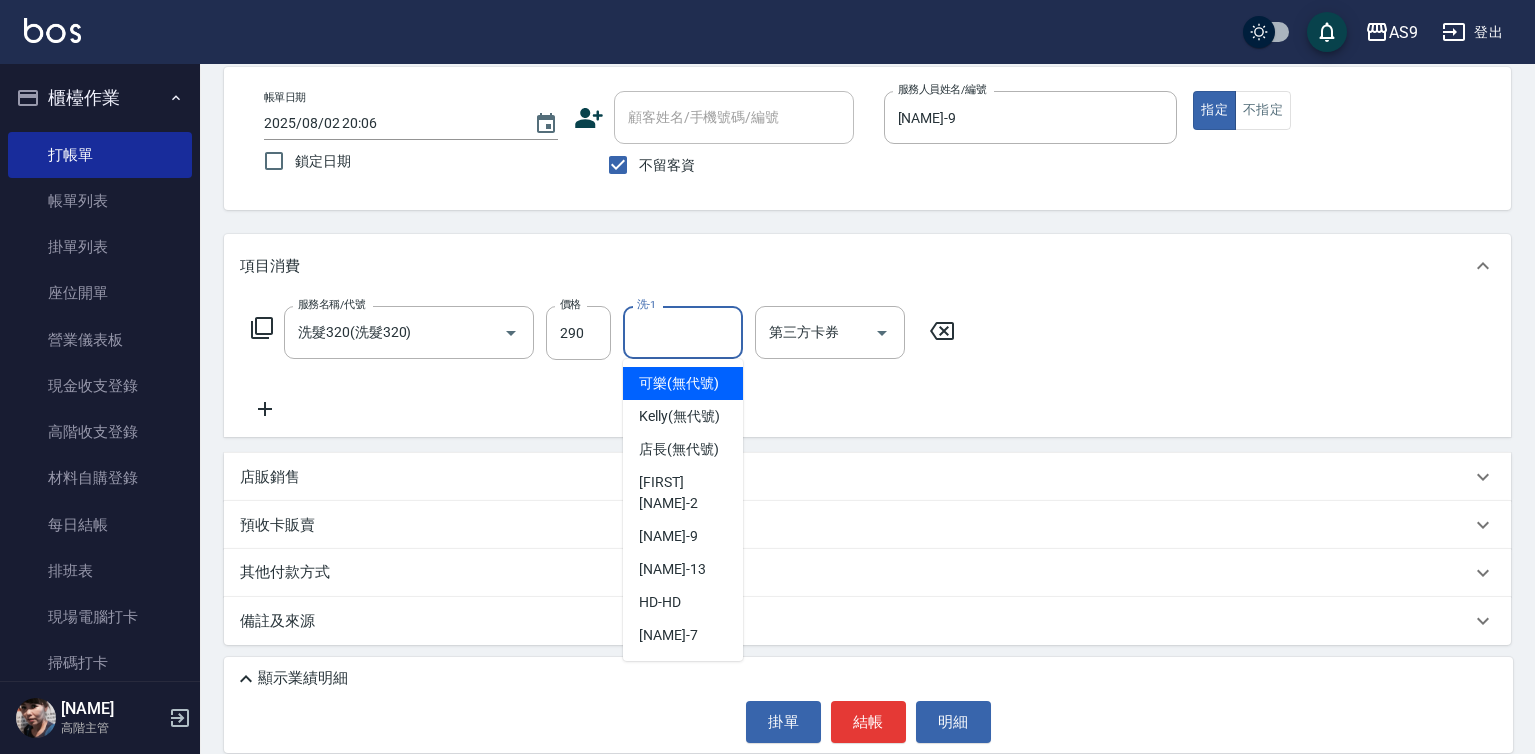 click on "洗-1" at bounding box center (683, 332) 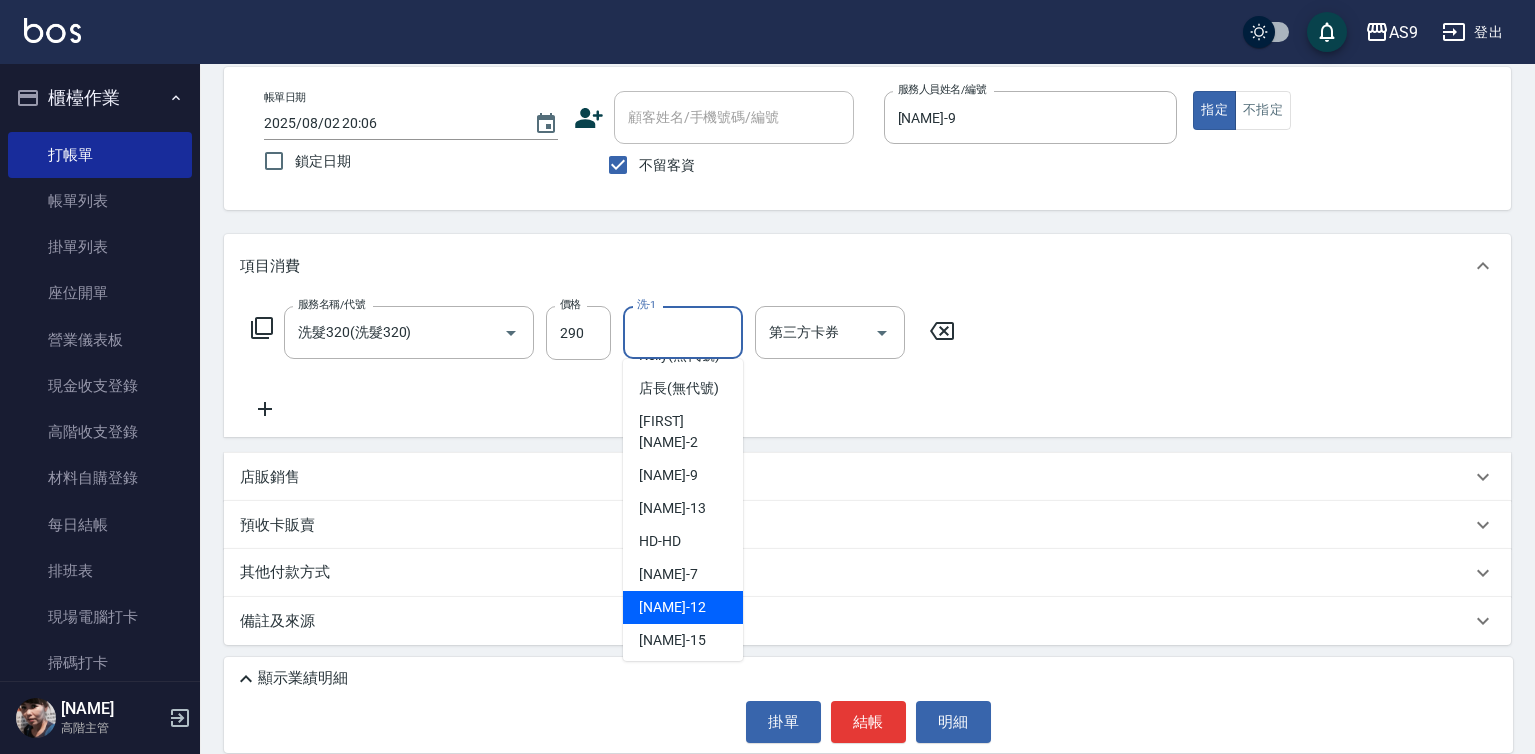 scroll, scrollTop: 128, scrollLeft: 0, axis: vertical 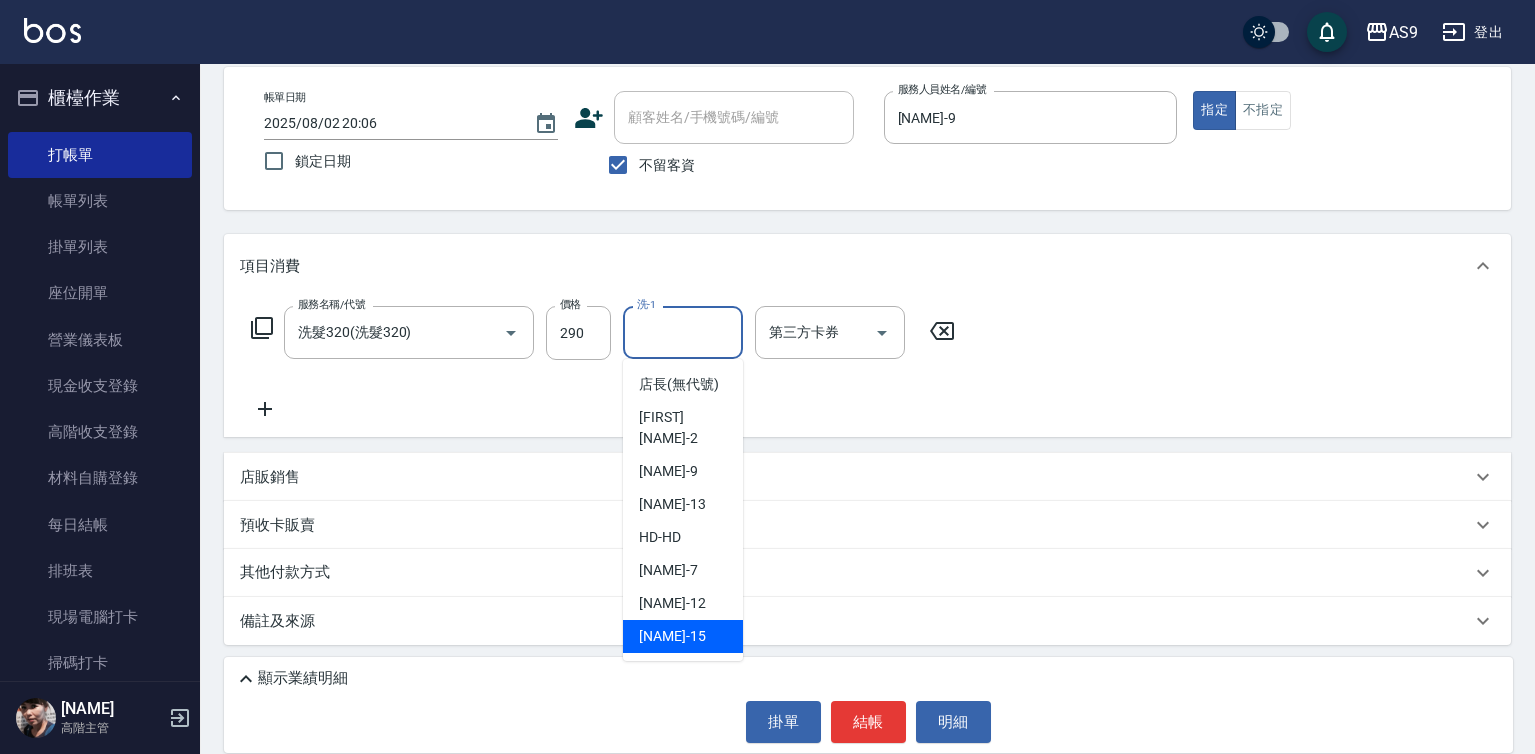 click on "遲婷而 -15" at bounding box center [672, 636] 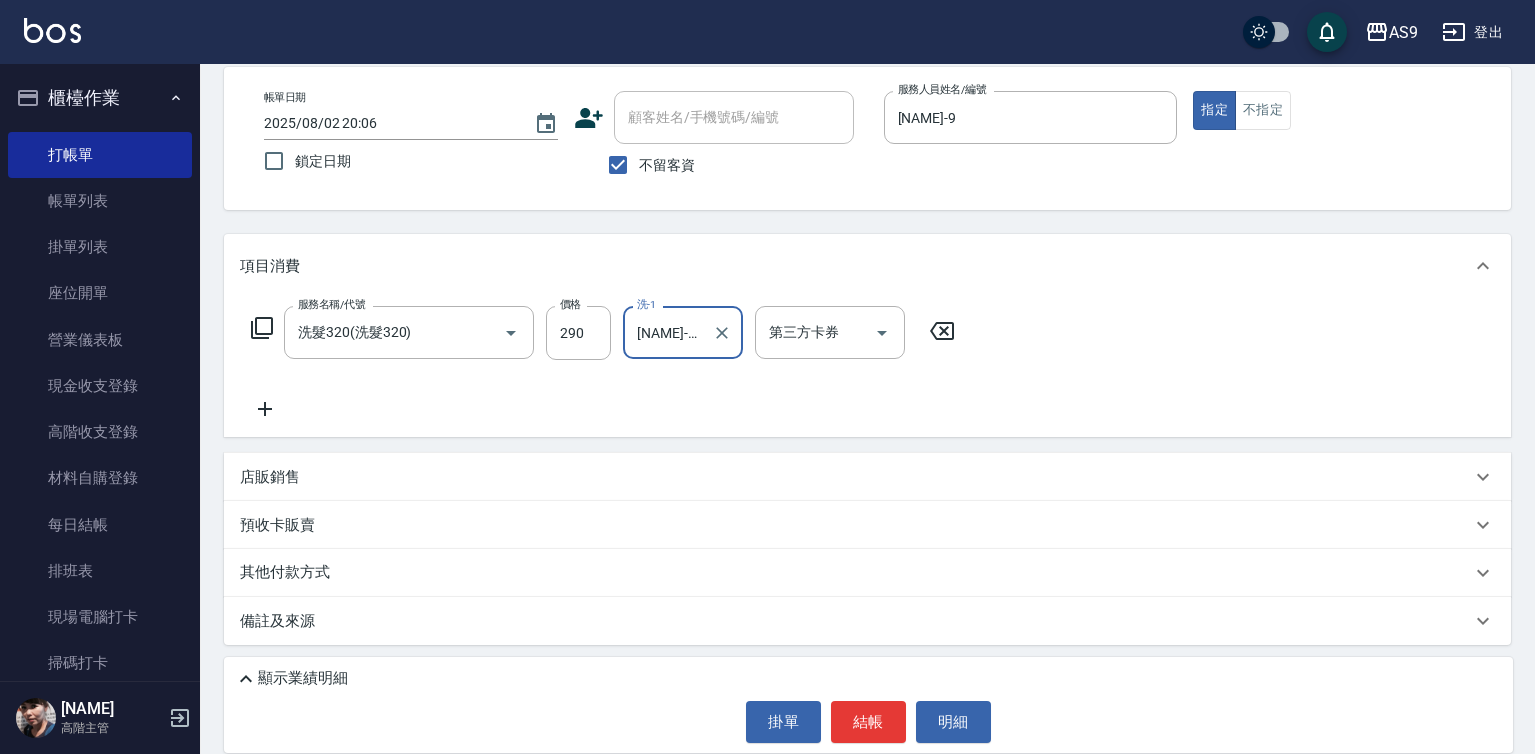 type on "遲婷而-15" 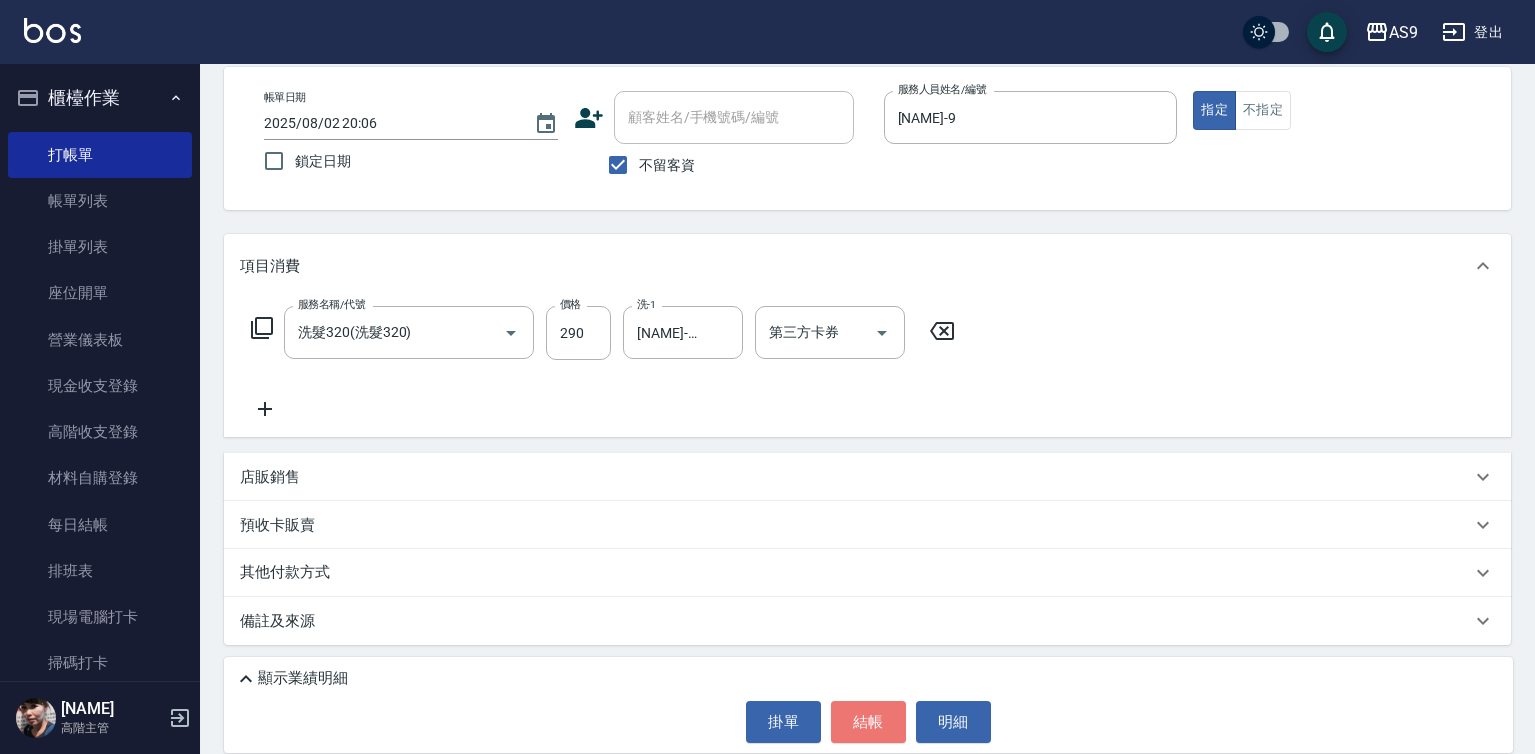 drag, startPoint x: 848, startPoint y: 720, endPoint x: 840, endPoint y: 691, distance: 30.083218 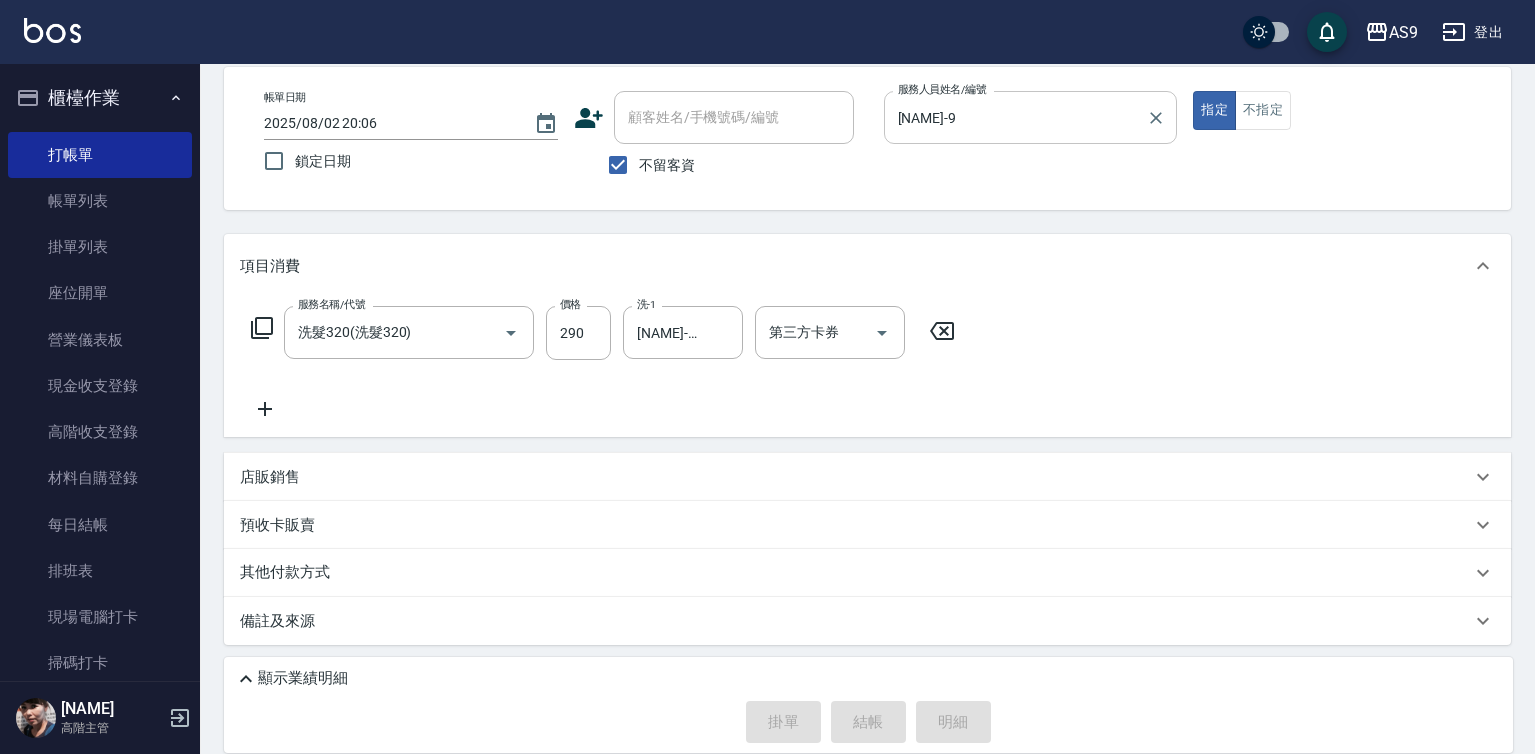 type 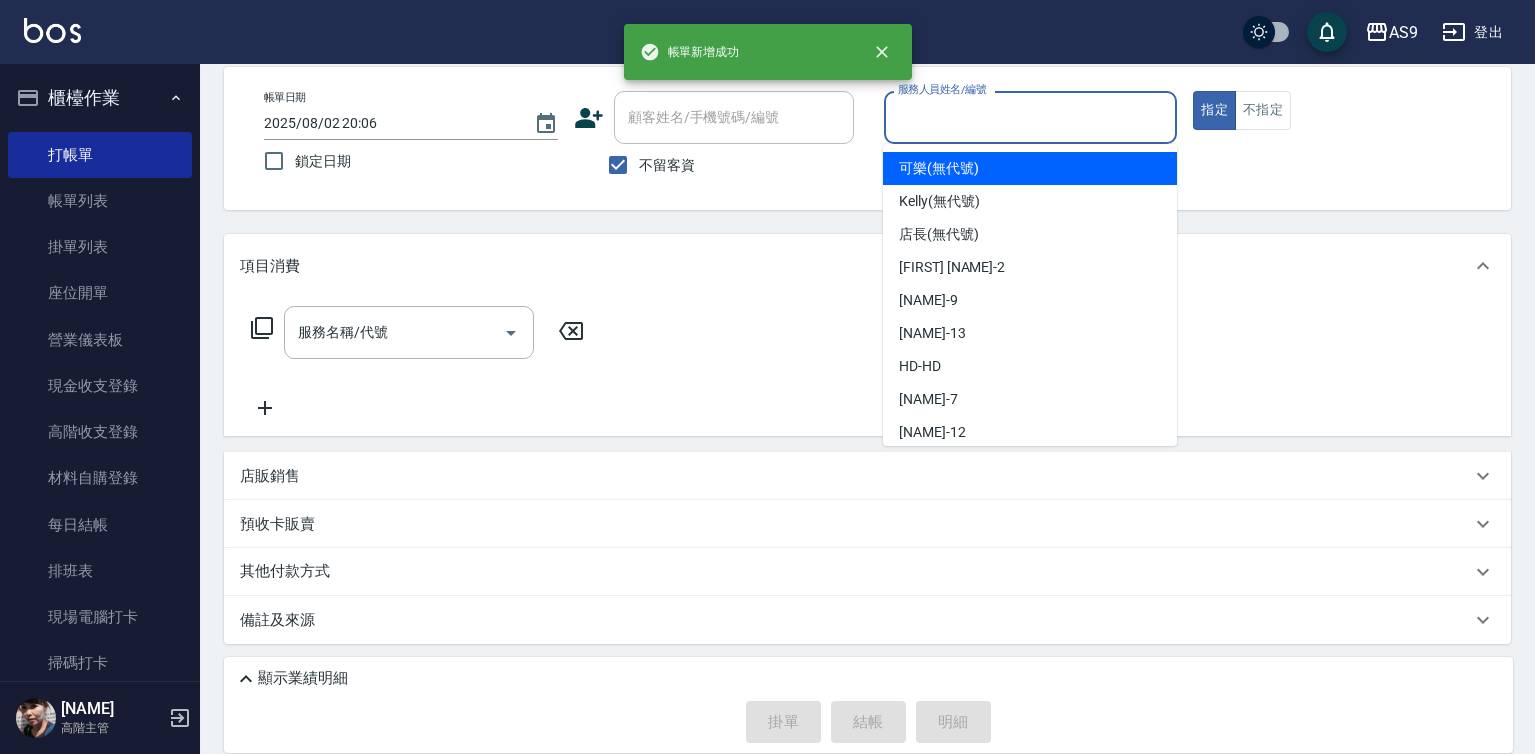 click on "服務人員姓名/編號" at bounding box center [1031, 117] 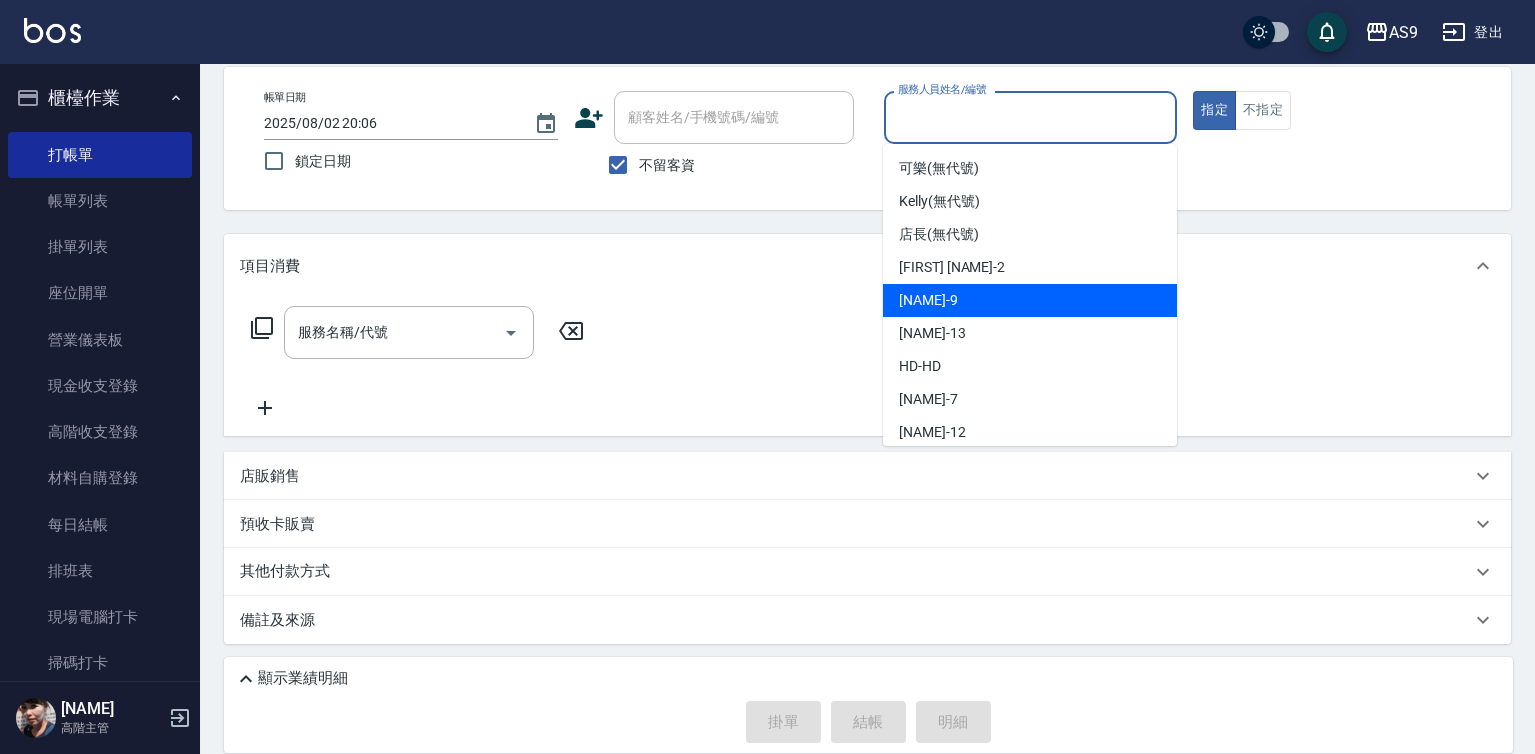 drag, startPoint x: 949, startPoint y: 302, endPoint x: 685, endPoint y: 310, distance: 264.1212 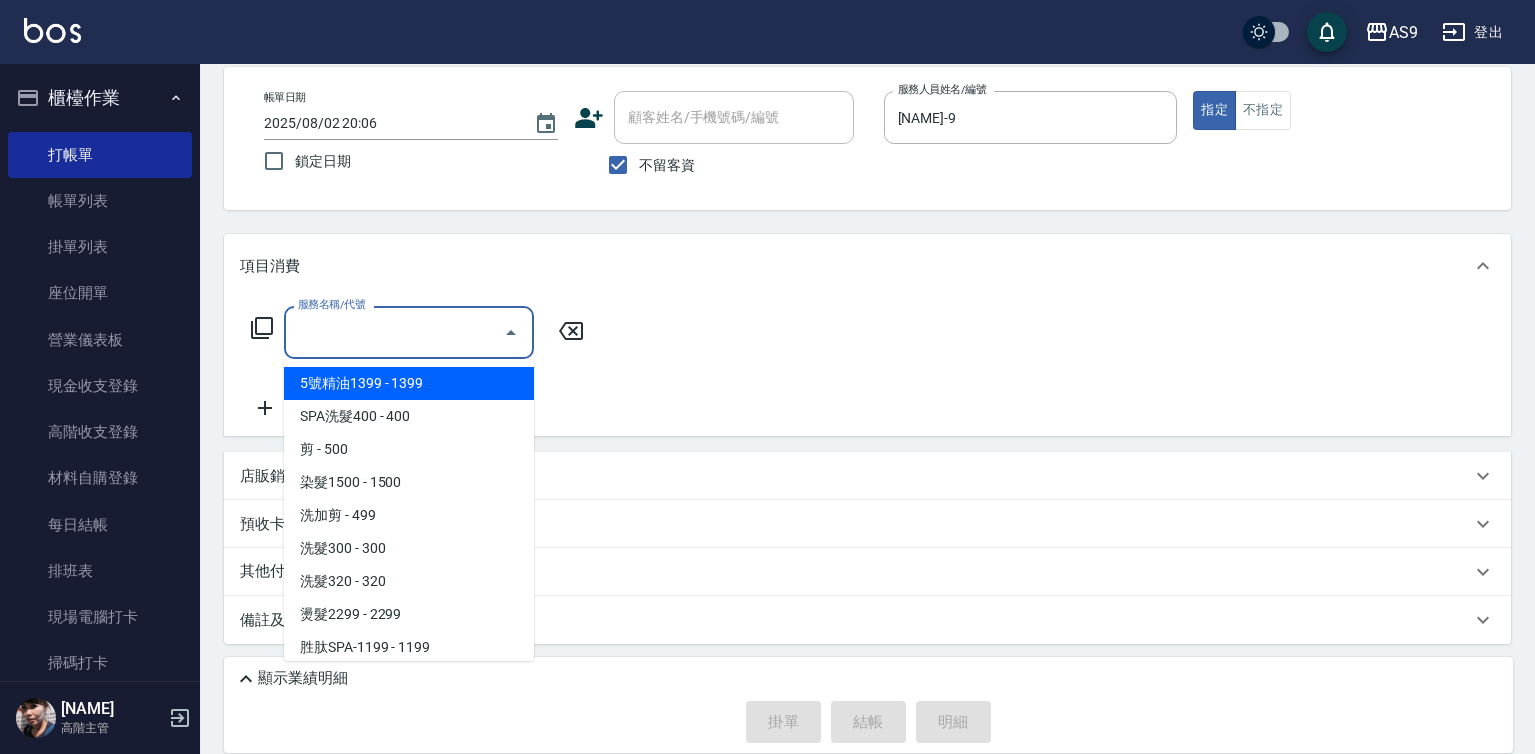 click on "服務名稱/代號" at bounding box center (394, 332) 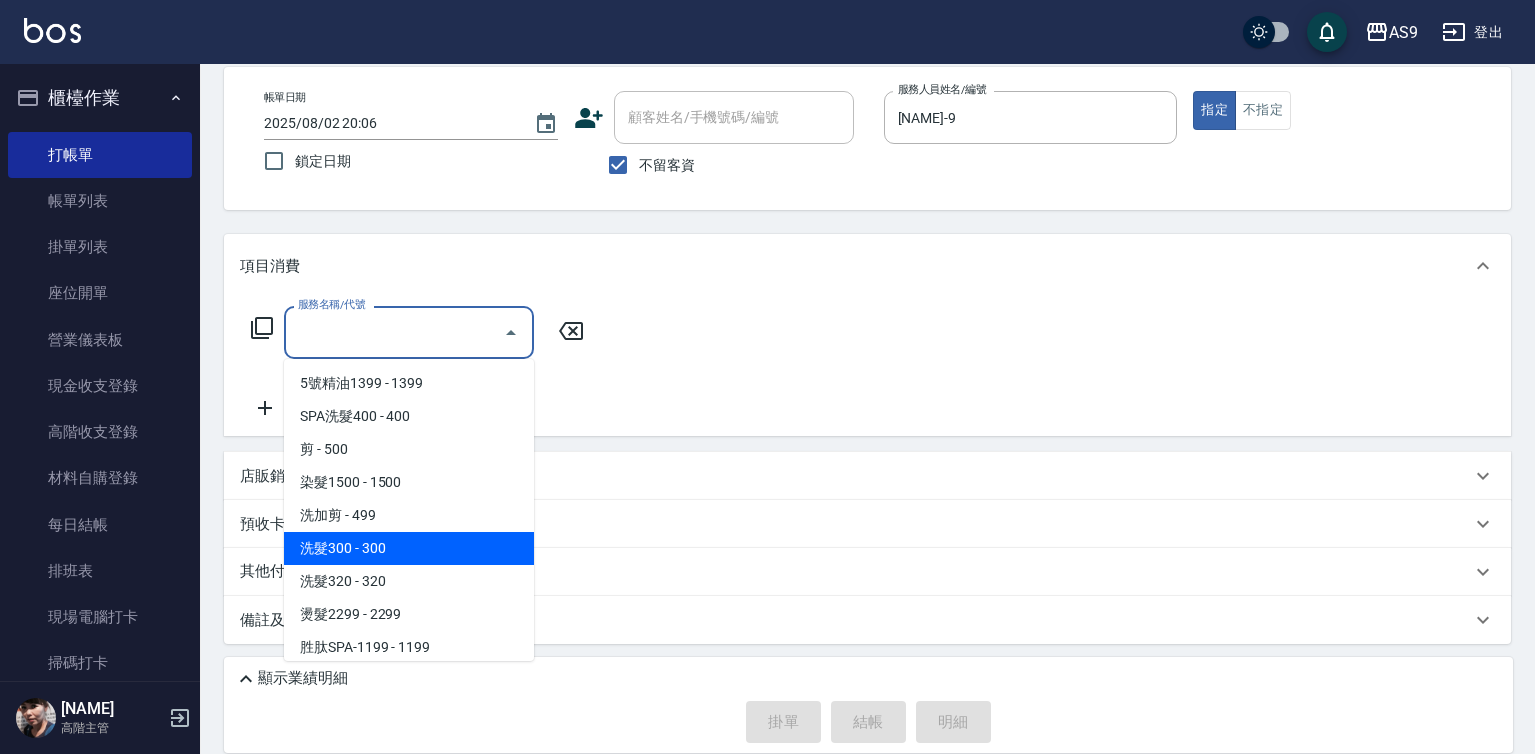 click on "洗髮300 - 300" at bounding box center (409, 548) 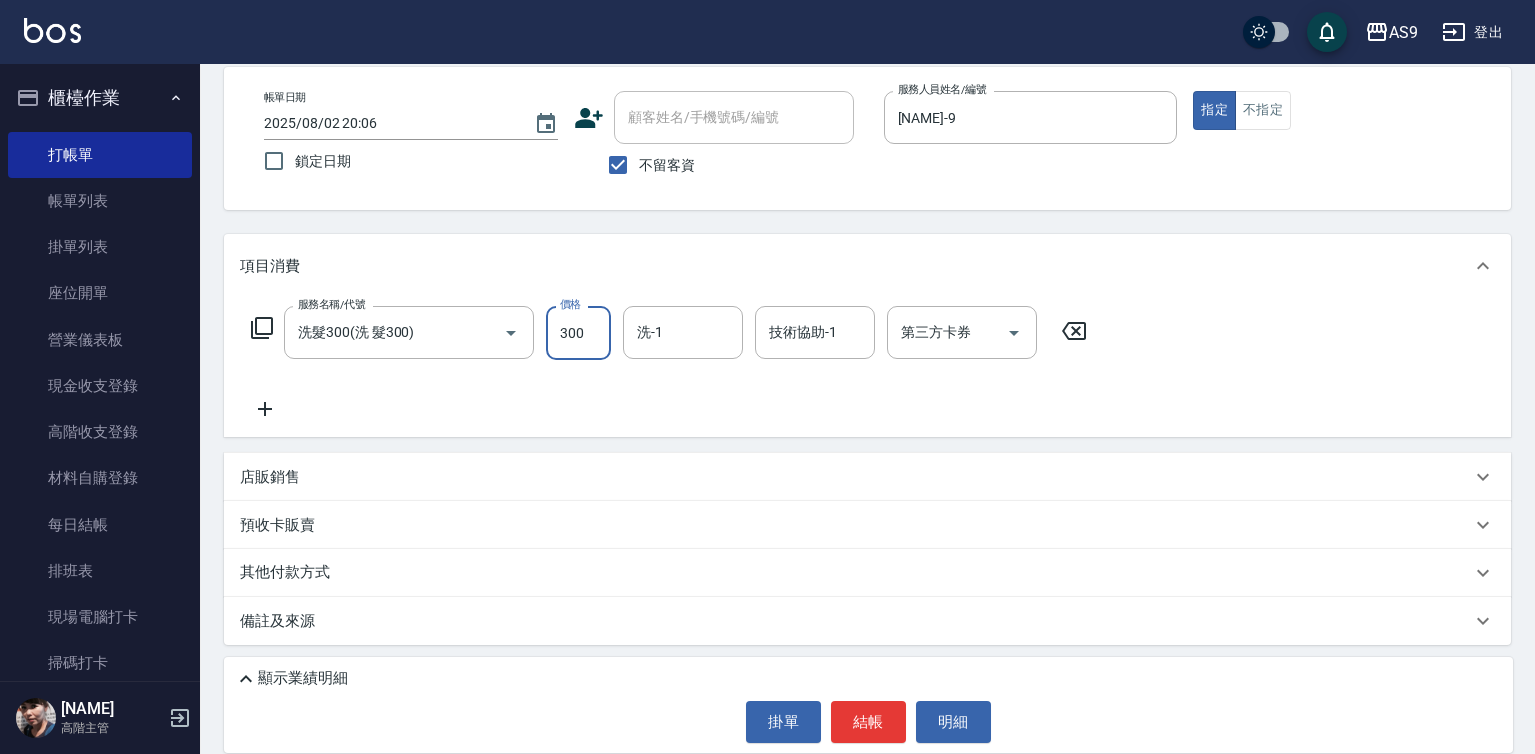 click on "300" at bounding box center [578, 333] 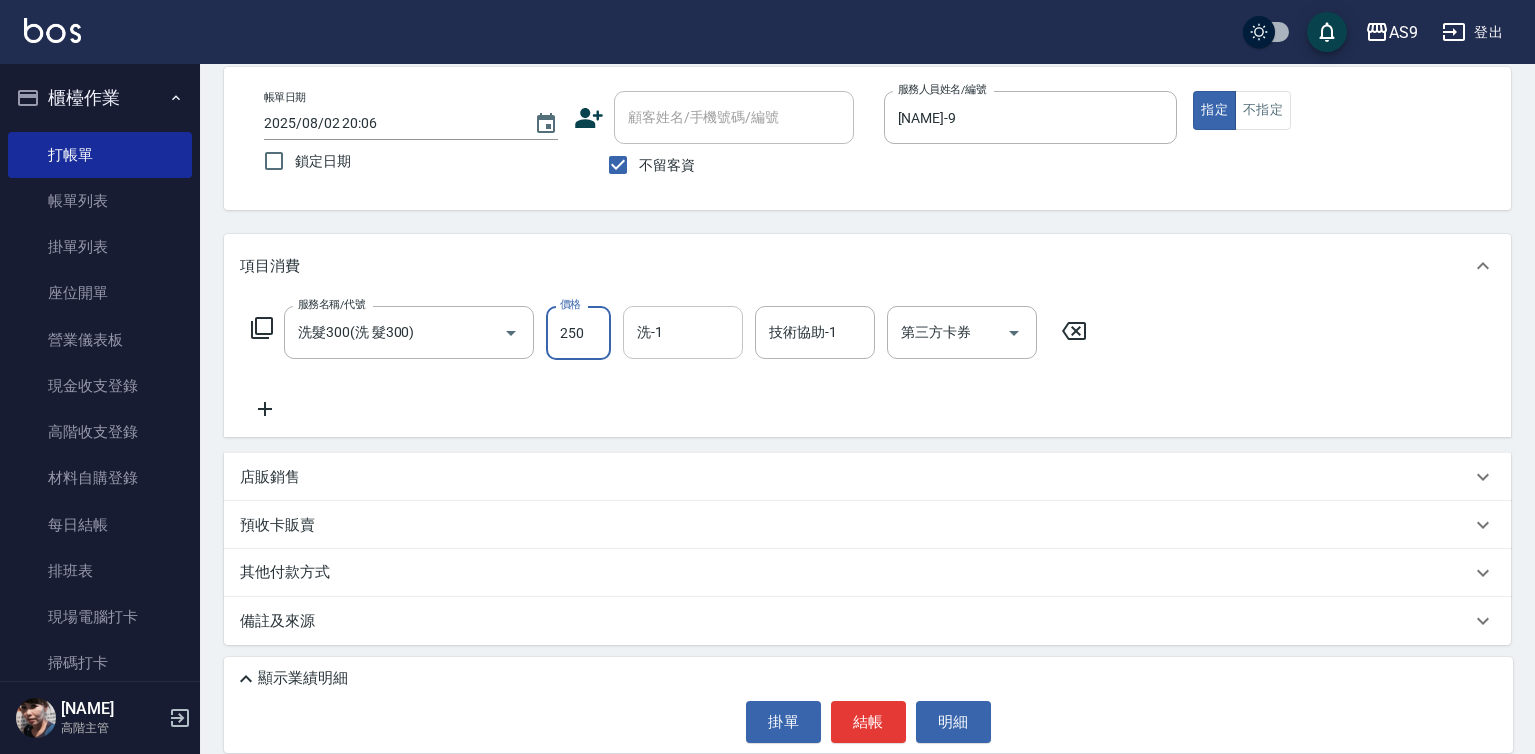 type on "250" 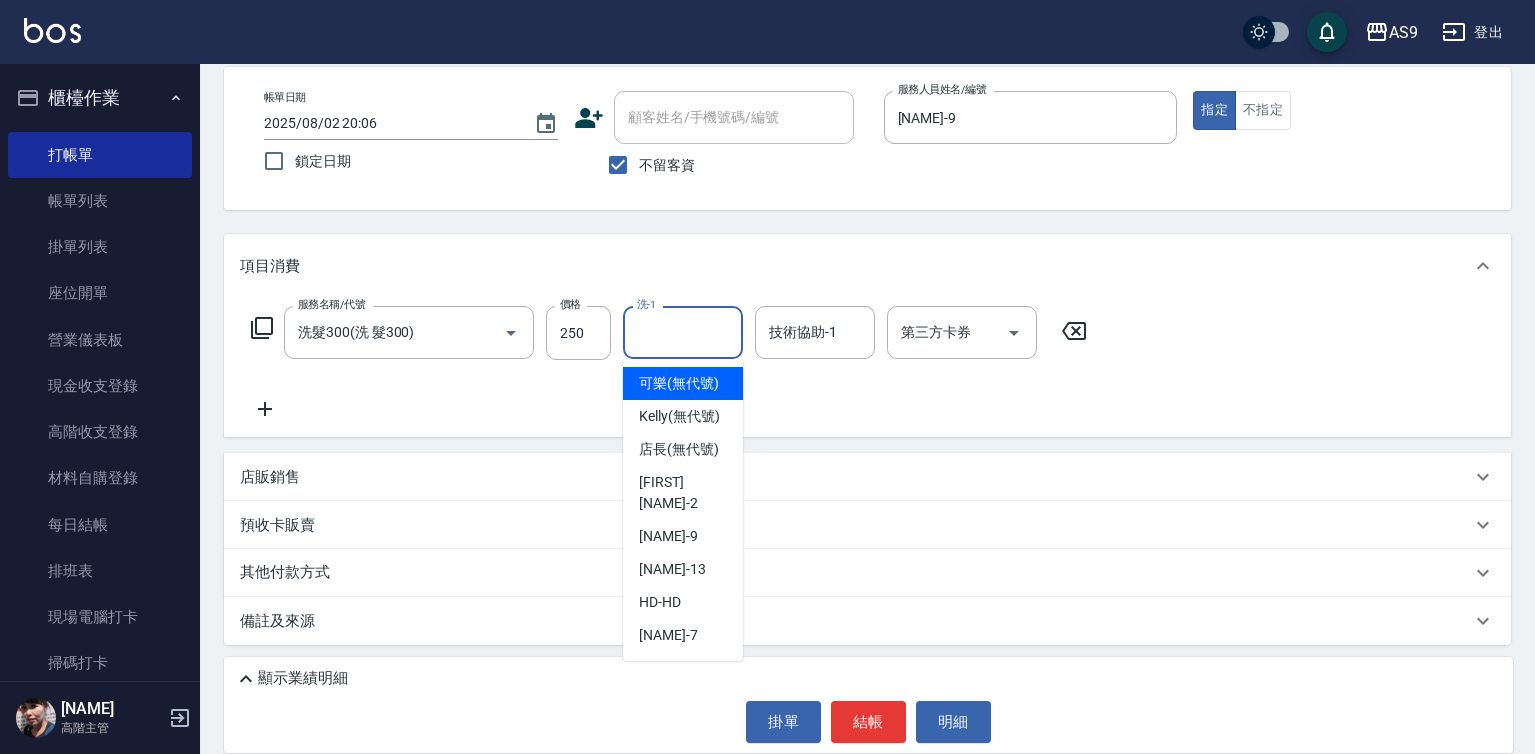 click on "洗-1" at bounding box center [683, 332] 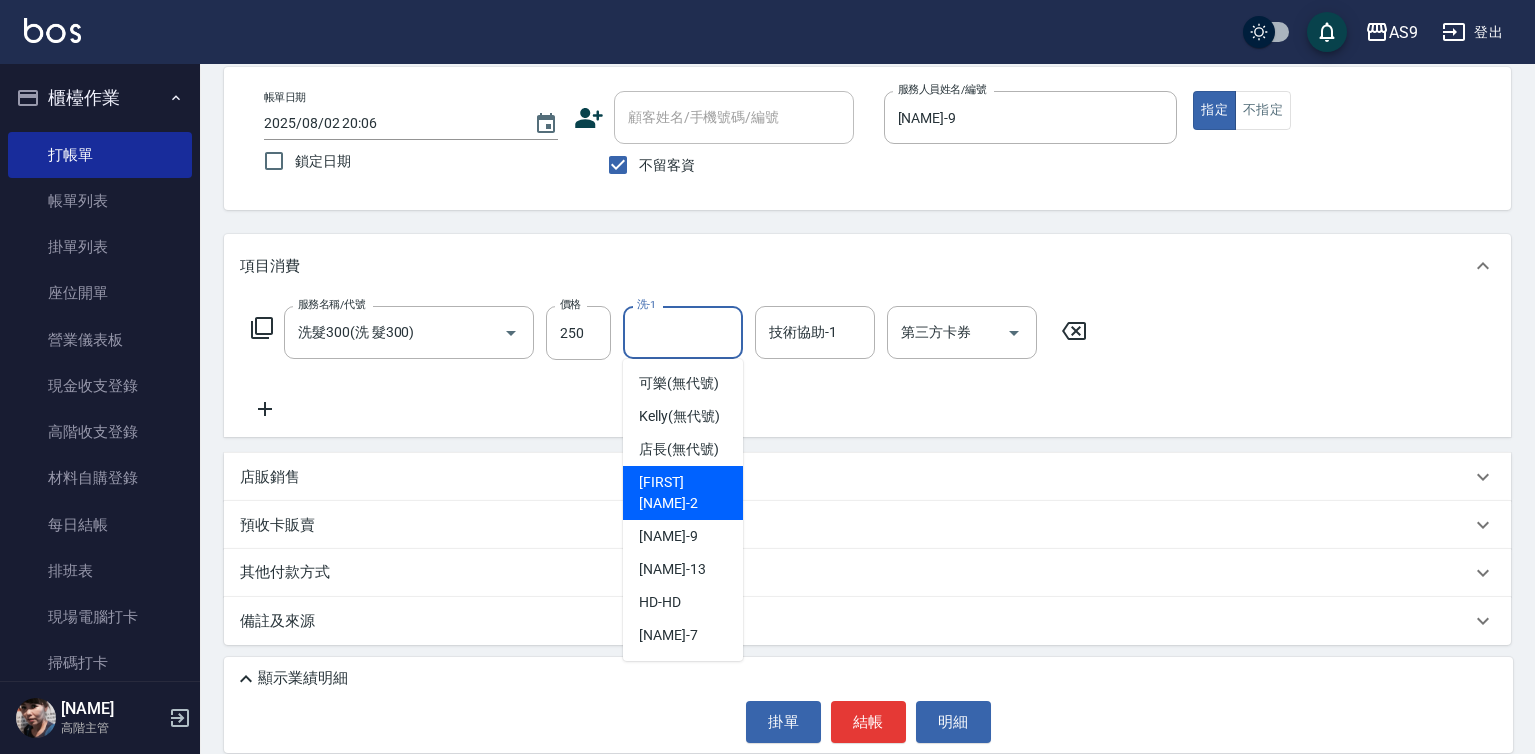 click on "Wendy怡蘭 -2" at bounding box center (683, 493) 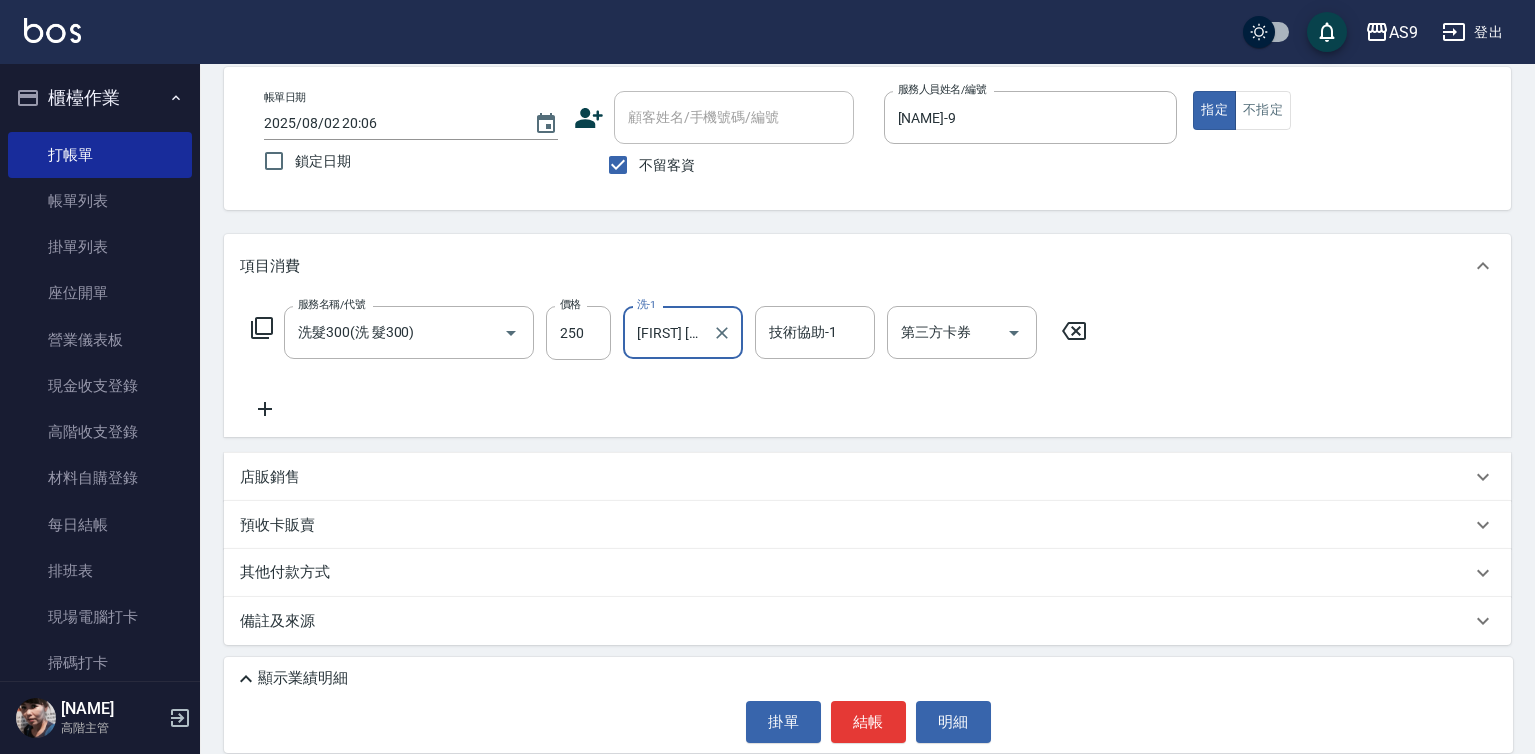 drag, startPoint x: 840, startPoint y: 724, endPoint x: 851, endPoint y: 694, distance: 31.95309 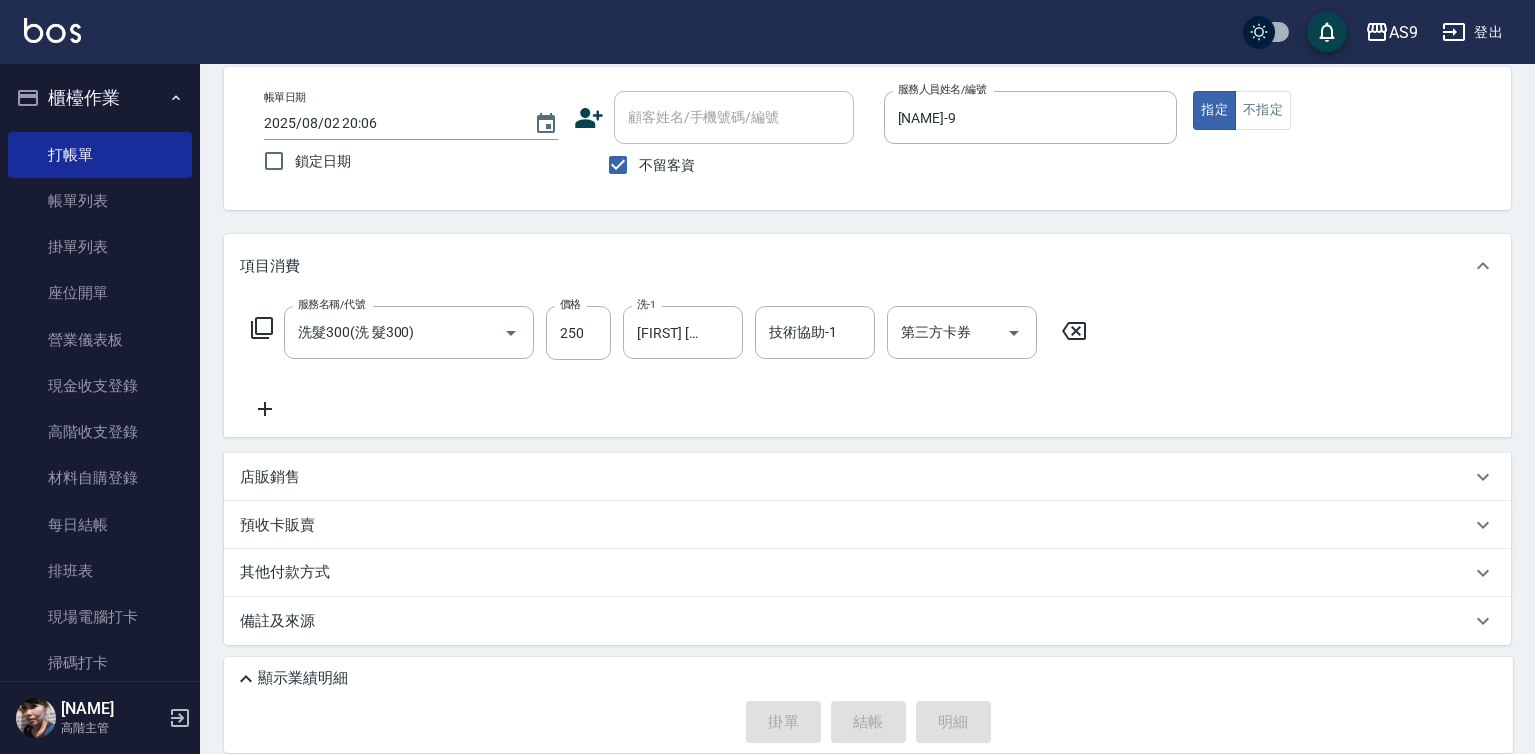 type 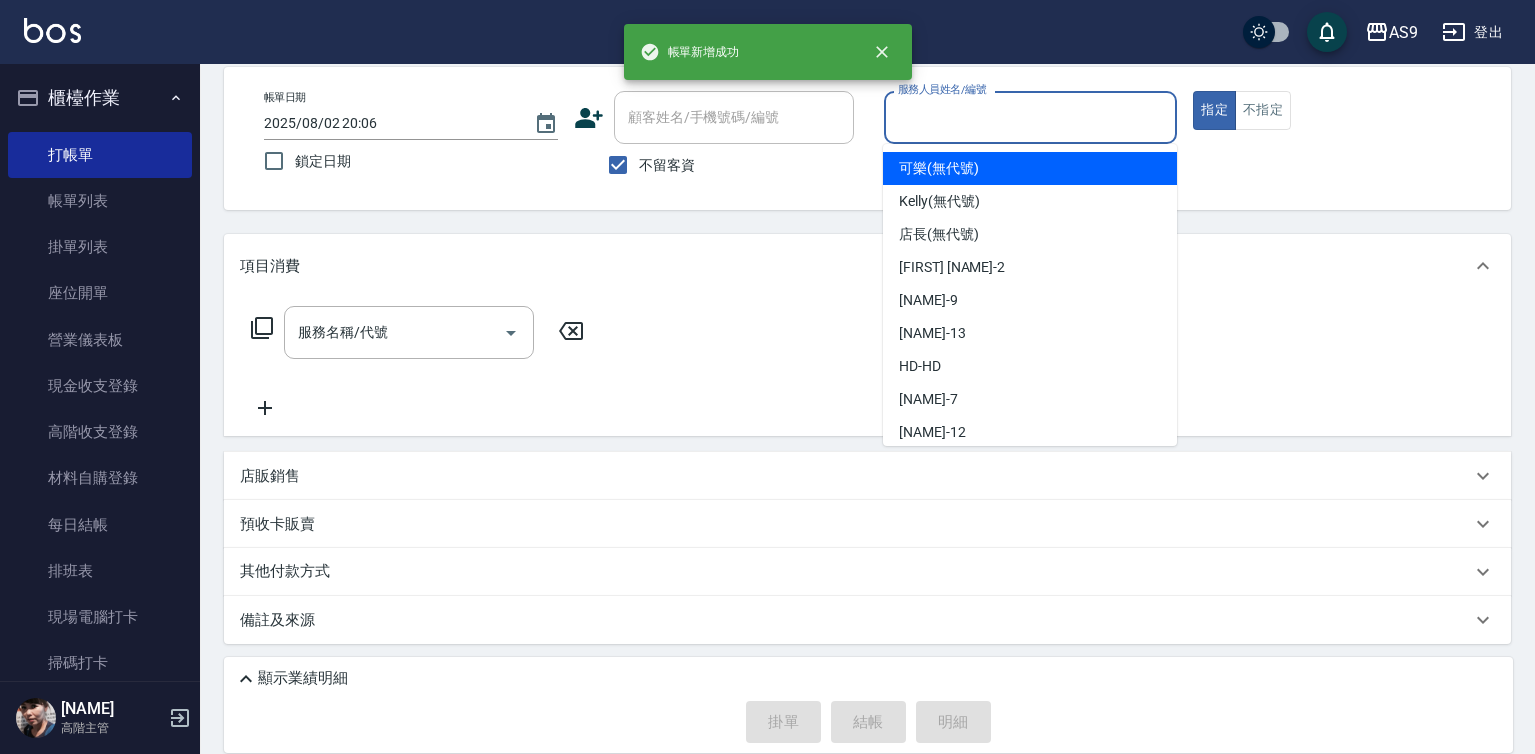 click on "服務人員姓名/編號" at bounding box center [1031, 117] 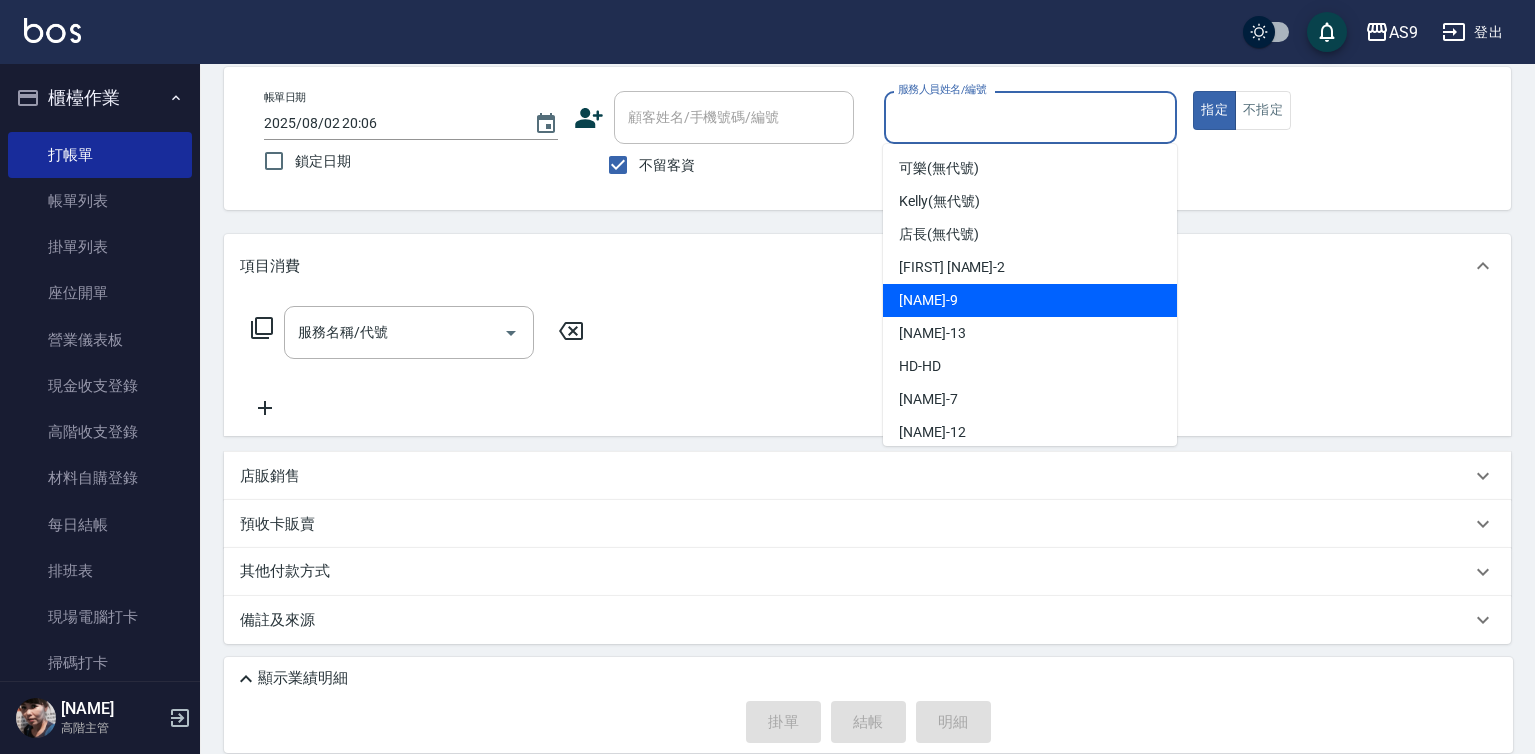 drag, startPoint x: 981, startPoint y: 298, endPoint x: 685, endPoint y: 307, distance: 296.13678 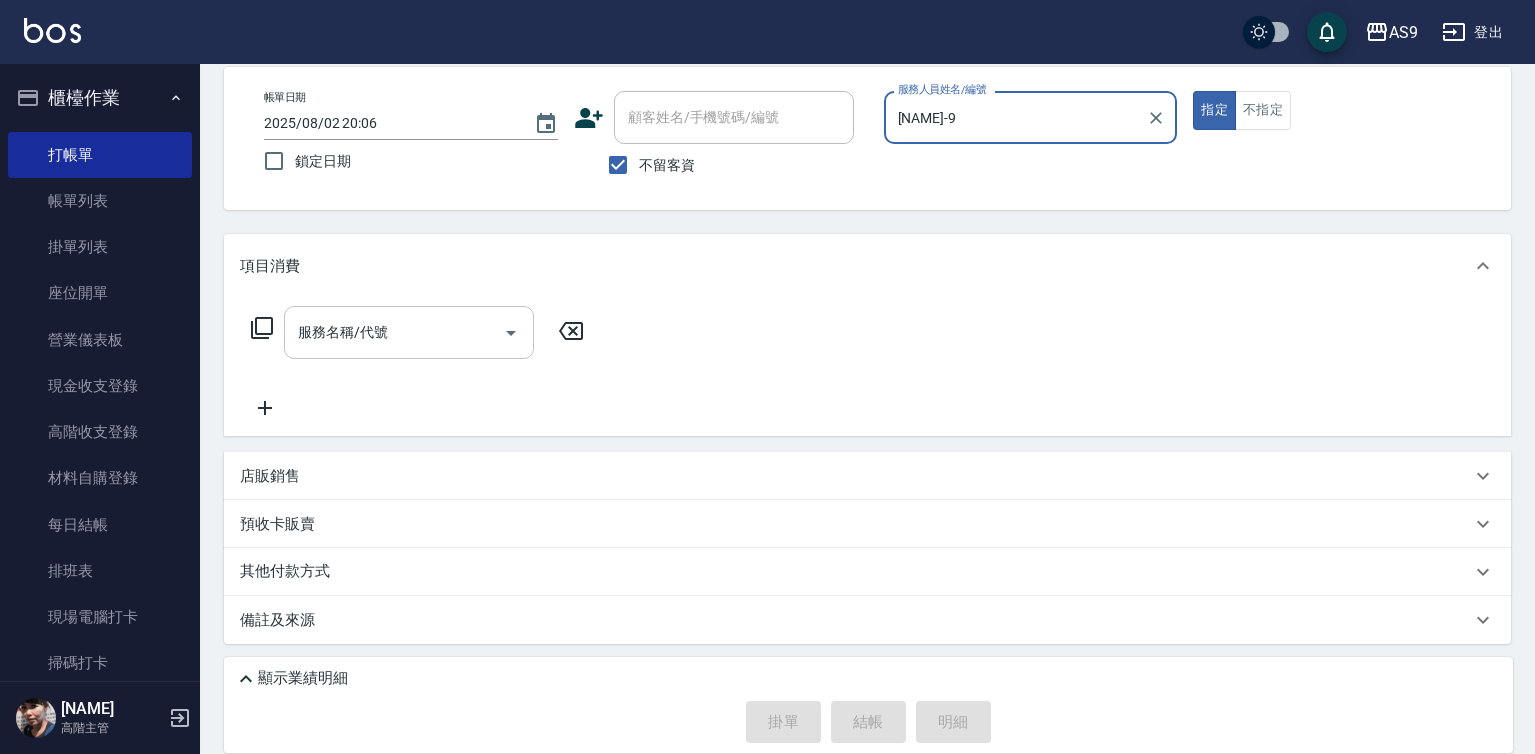 click on "服務名稱/代號" at bounding box center (394, 332) 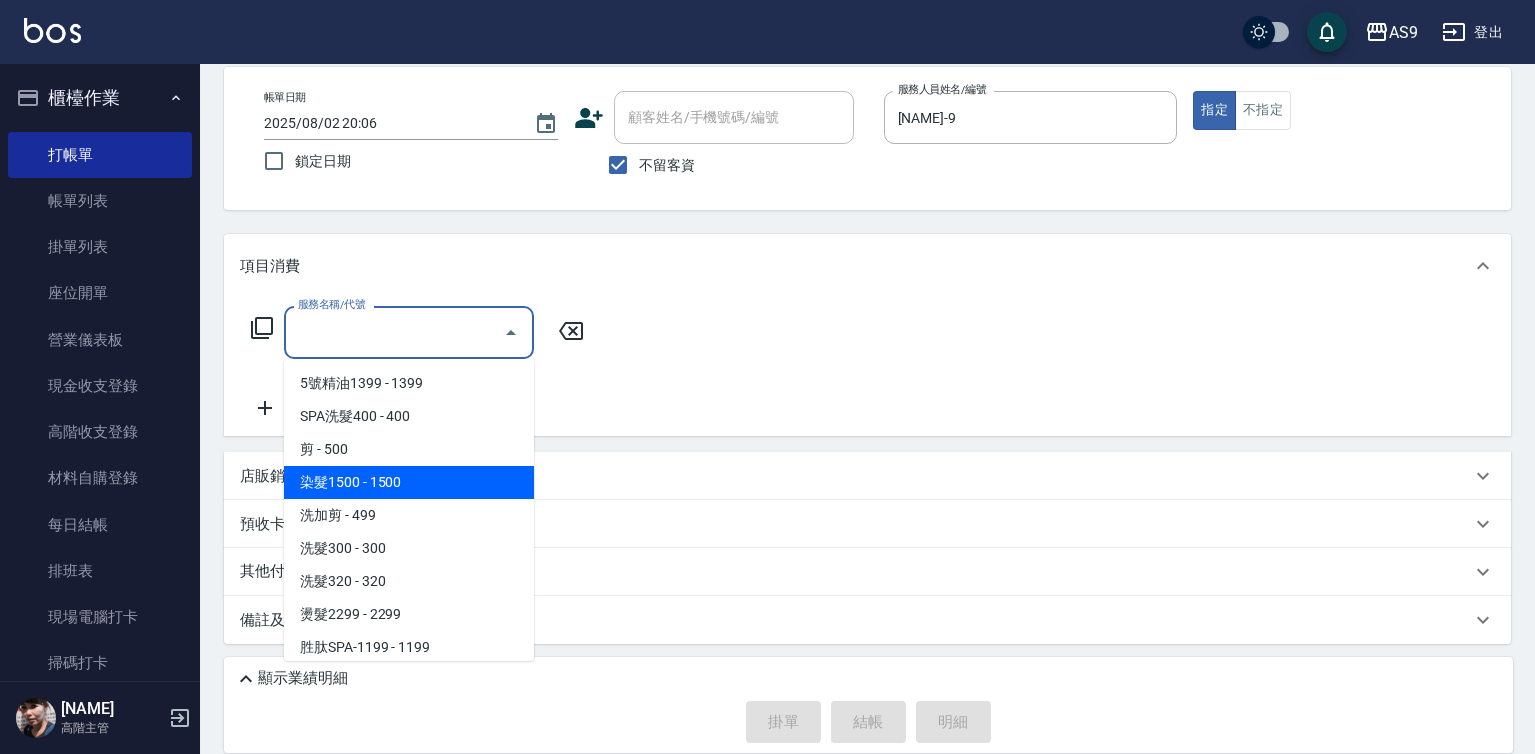 click on "染髮1500 - 1500" at bounding box center (409, 482) 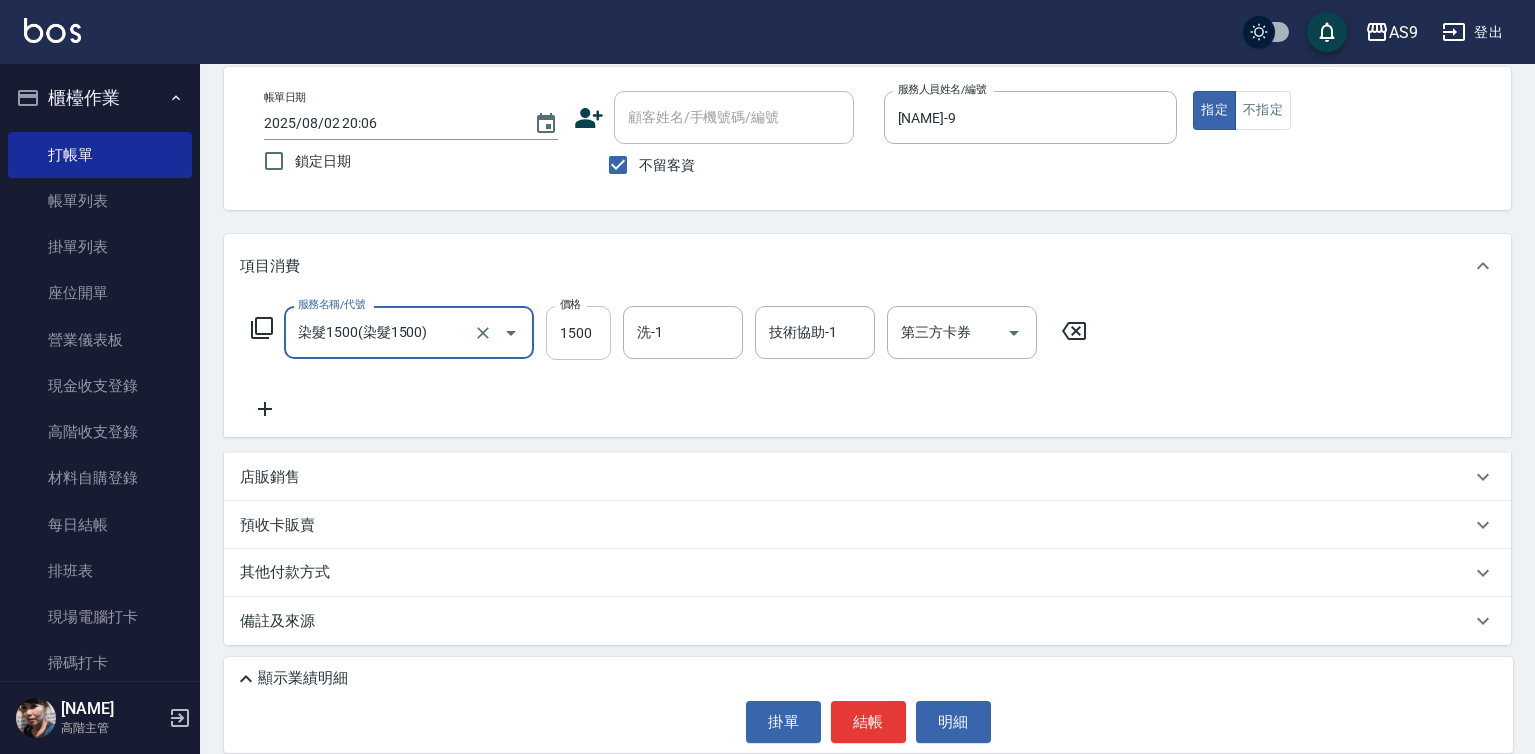 click on "1500" at bounding box center [578, 333] 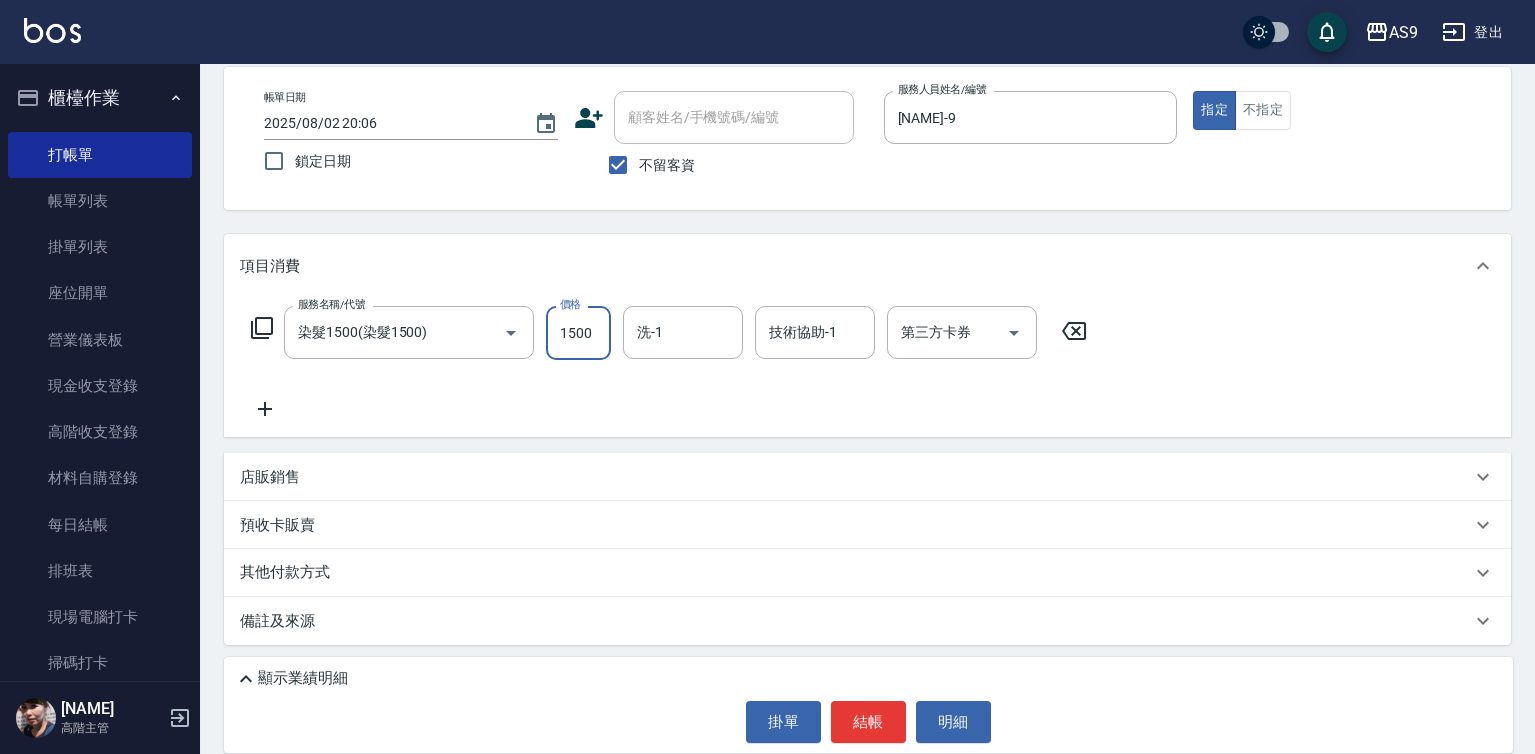click on "1500" at bounding box center [578, 333] 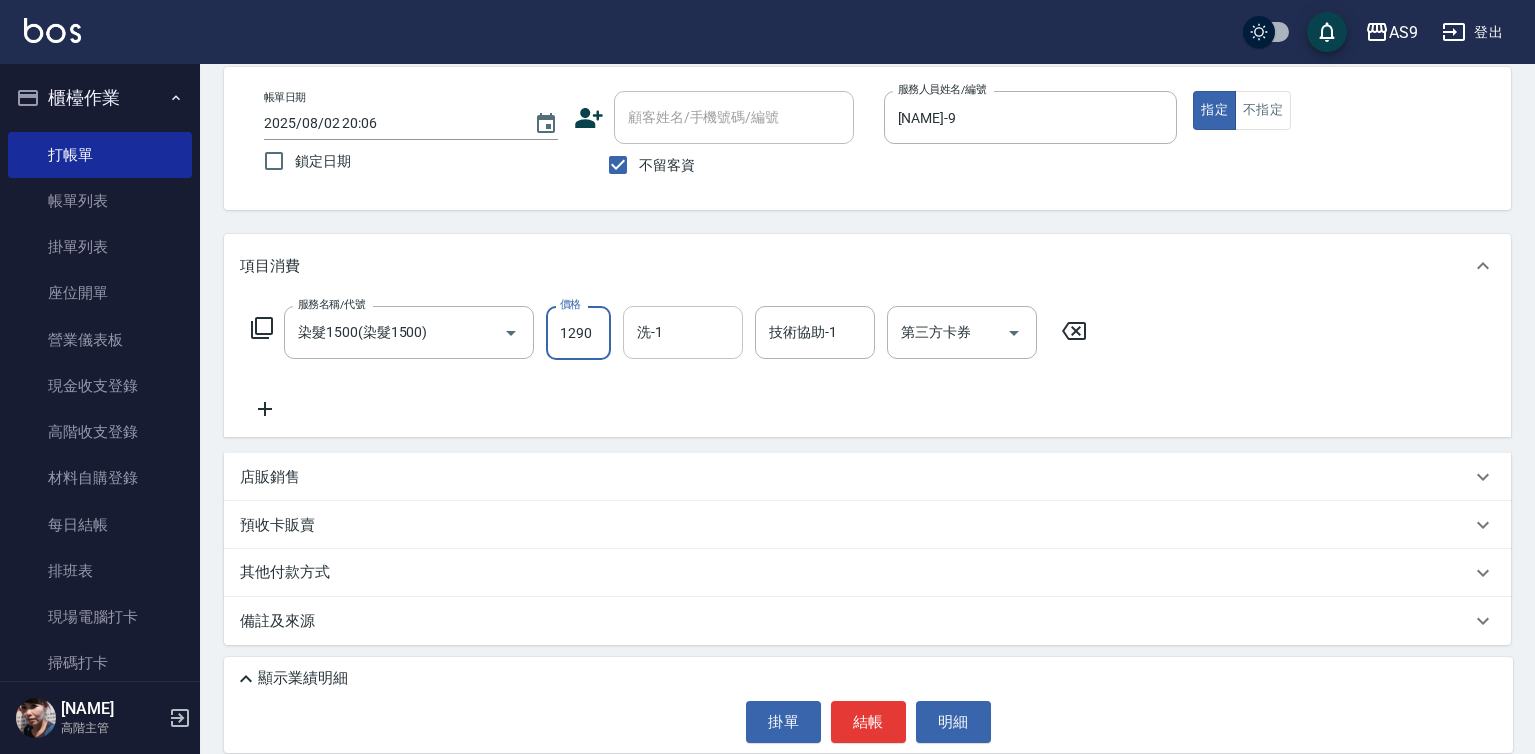 type on "1290" 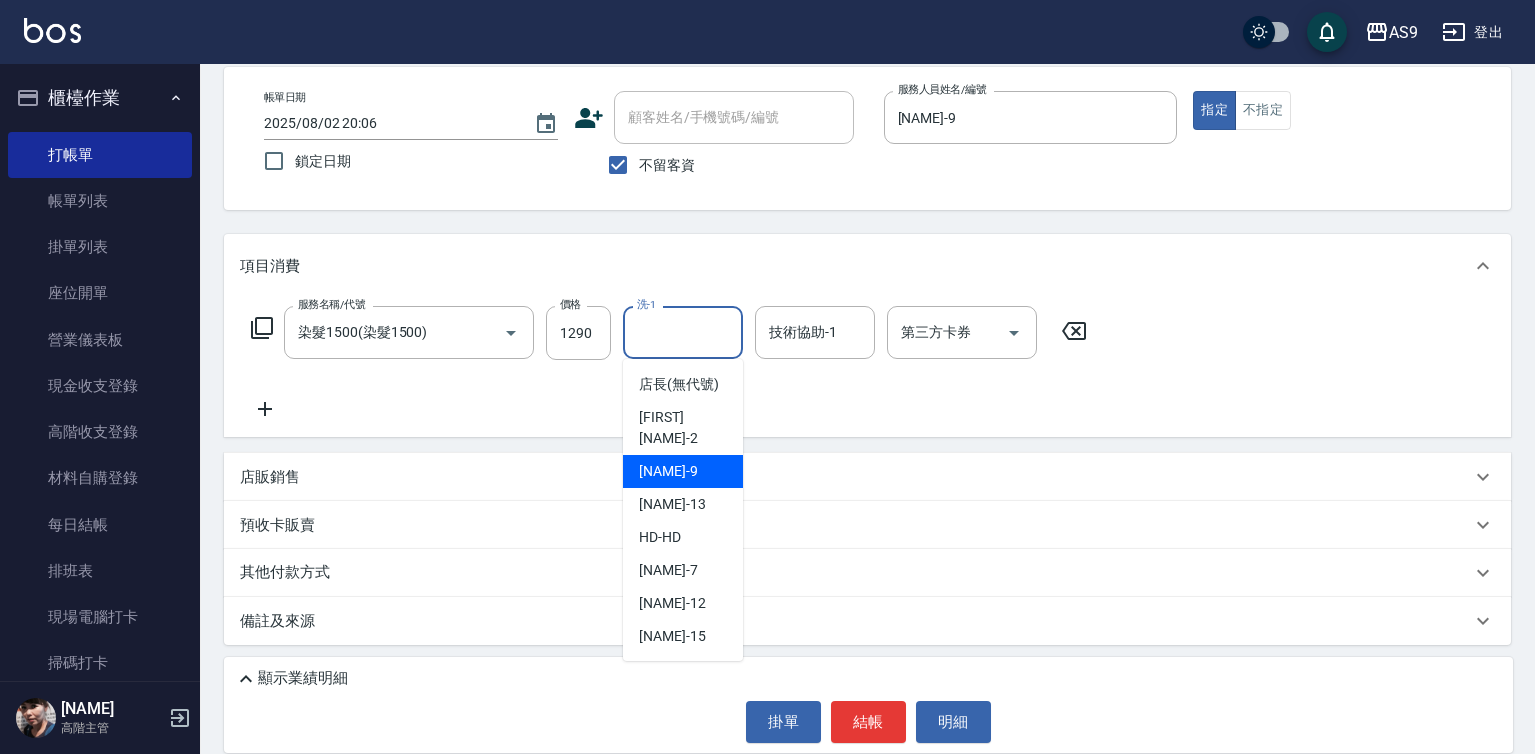 scroll, scrollTop: 100, scrollLeft: 0, axis: vertical 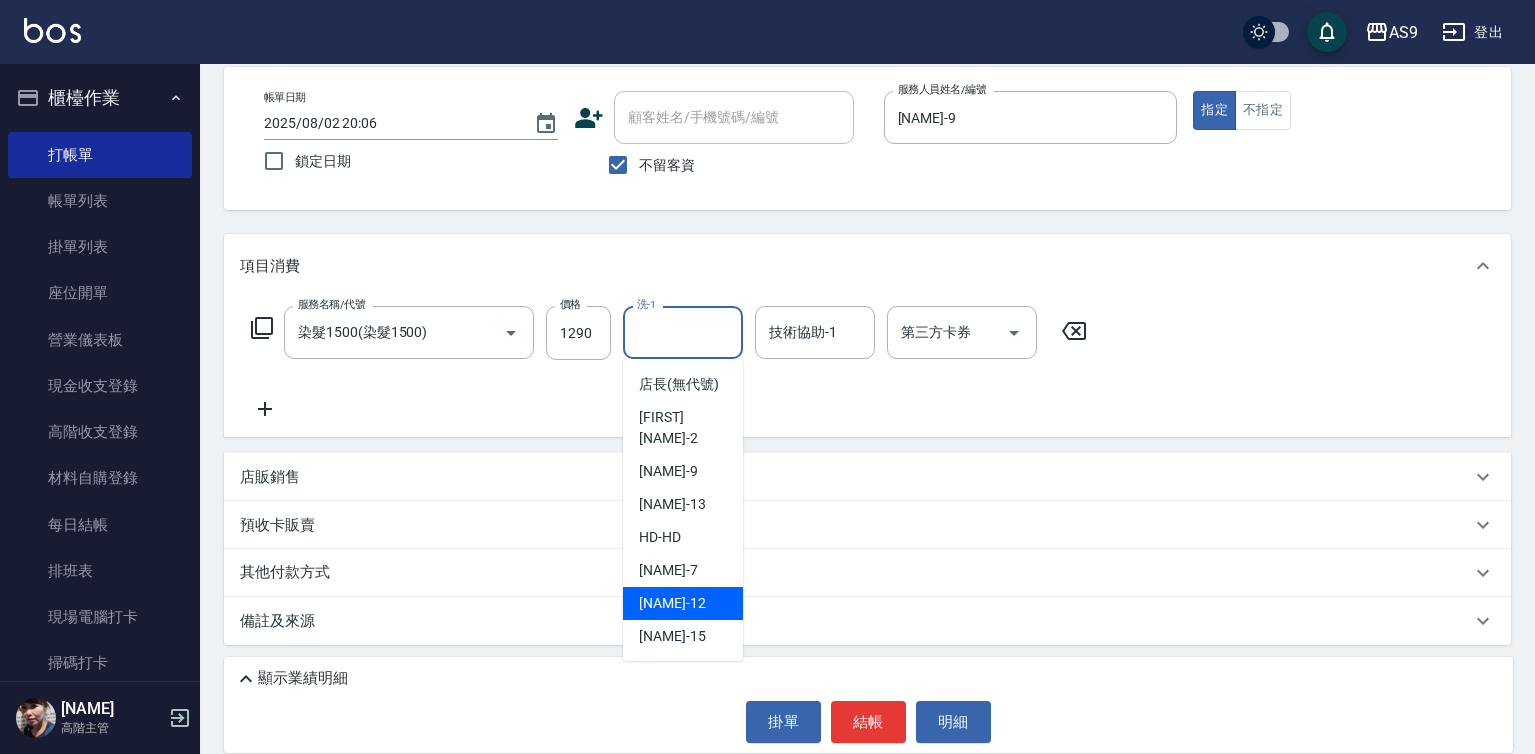 click on "戴佳慧 -12" at bounding box center (672, 603) 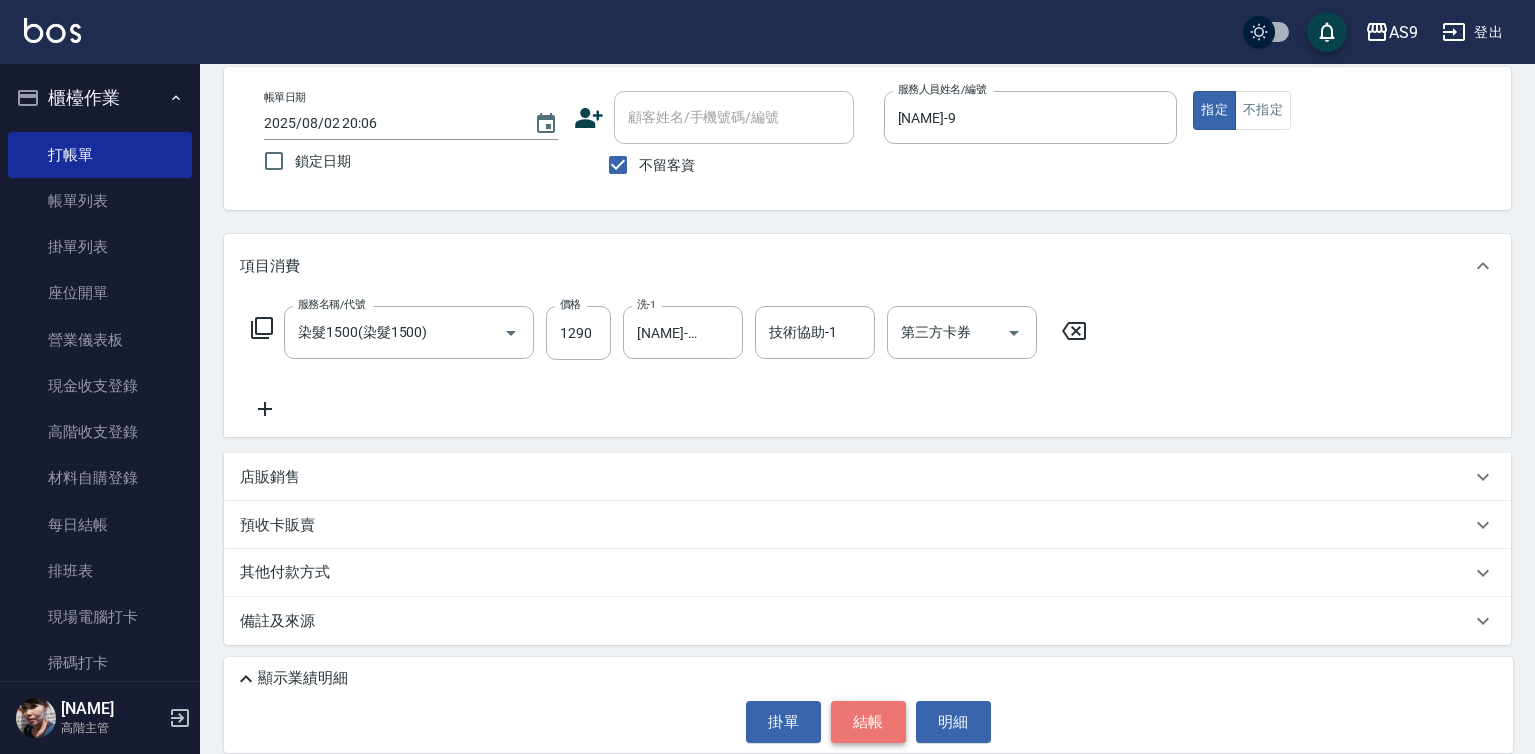 click on "結帳" at bounding box center [868, 722] 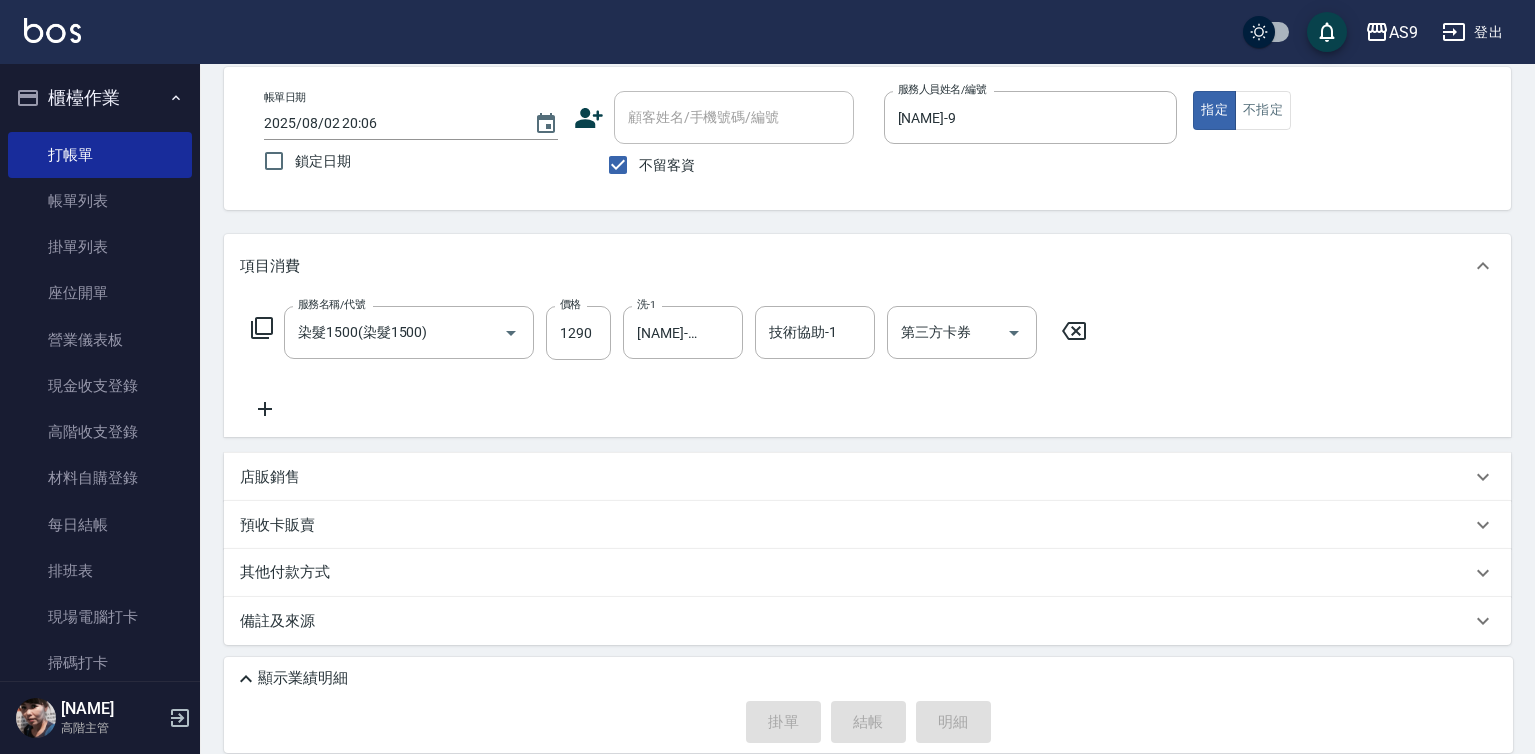 type 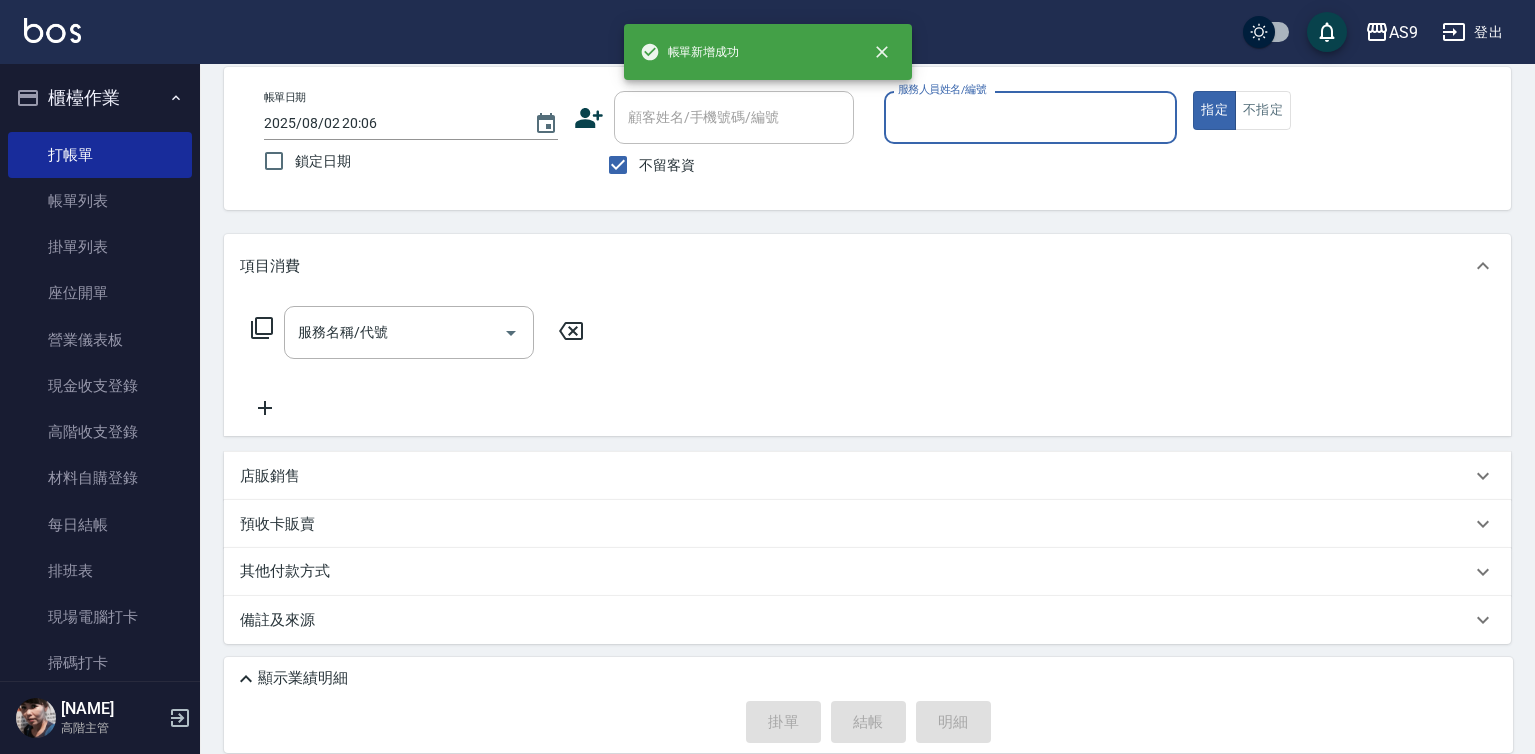 drag, startPoint x: 936, startPoint y: 139, endPoint x: 951, endPoint y: 173, distance: 37.161808 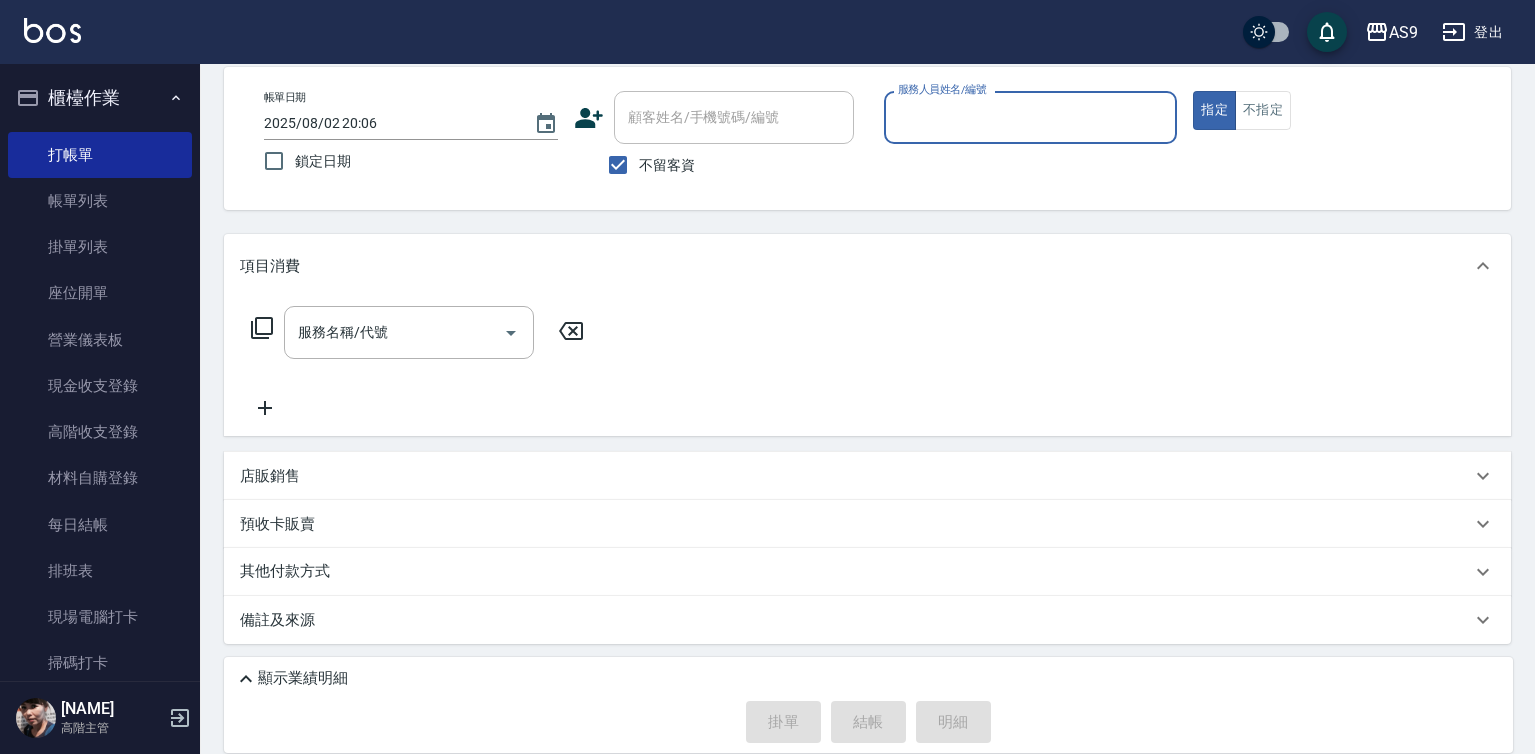 click on "服務人員姓名/編號" at bounding box center (1031, 117) 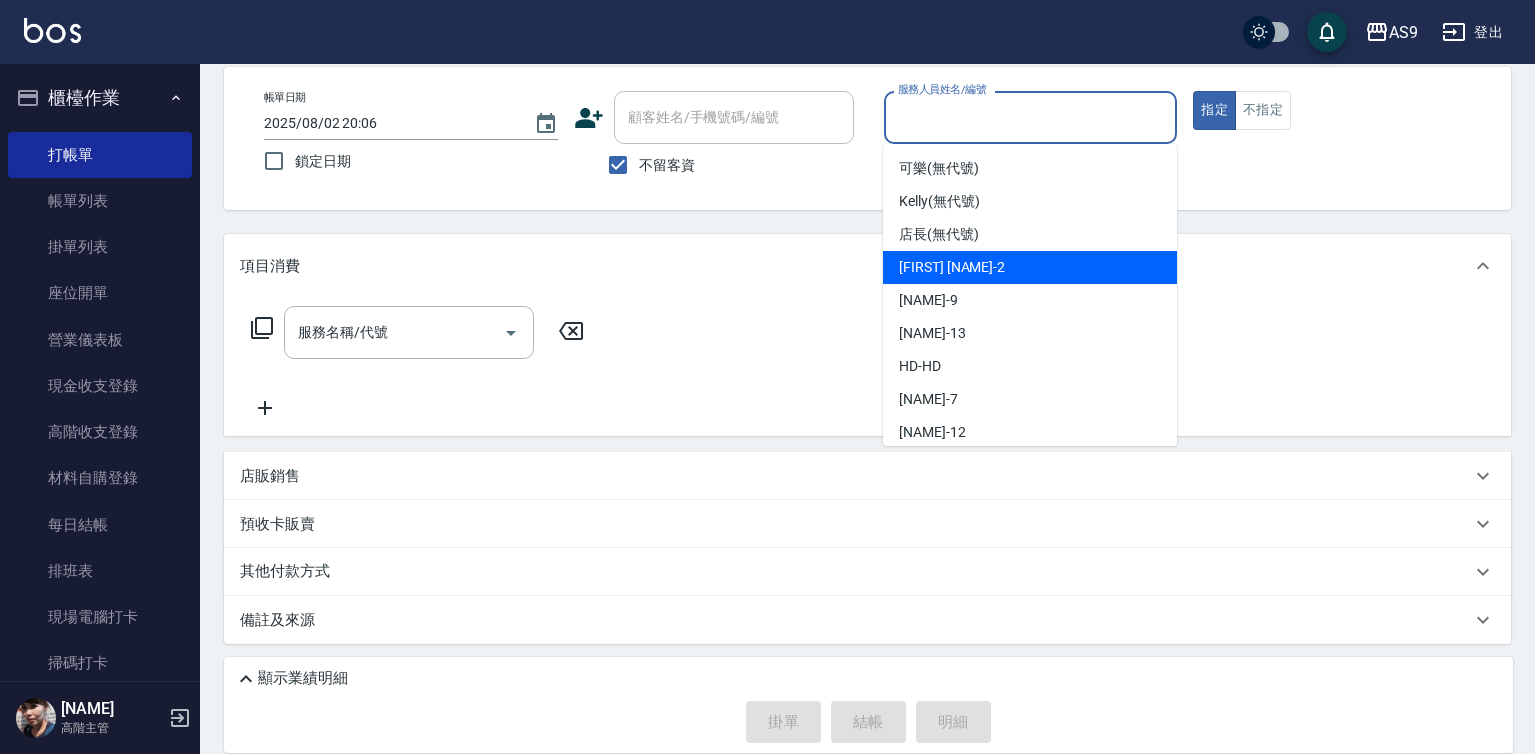 drag, startPoint x: 986, startPoint y: 281, endPoint x: 972, endPoint y: 306, distance: 28.653097 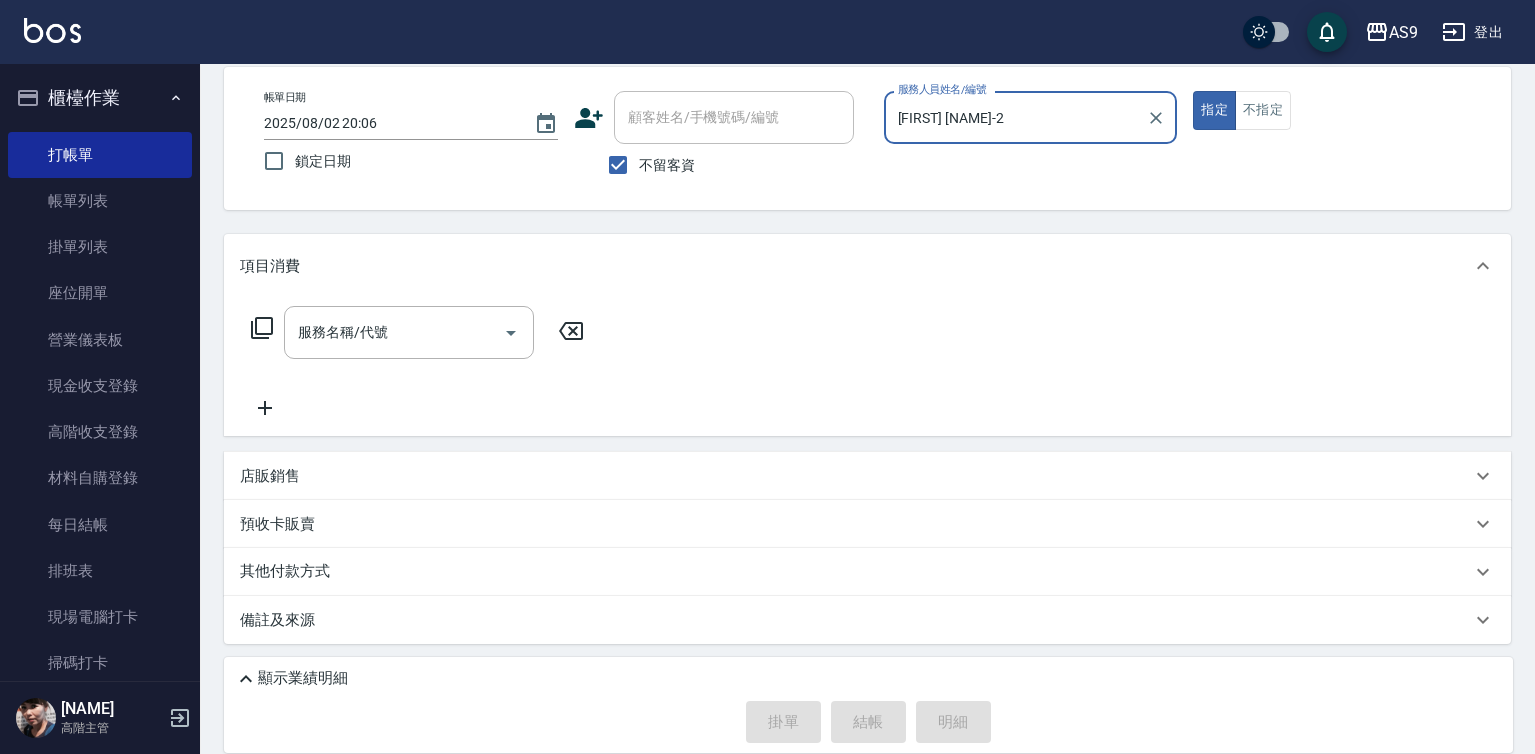 click on "Wendy怡蘭-2" at bounding box center [1016, 117] 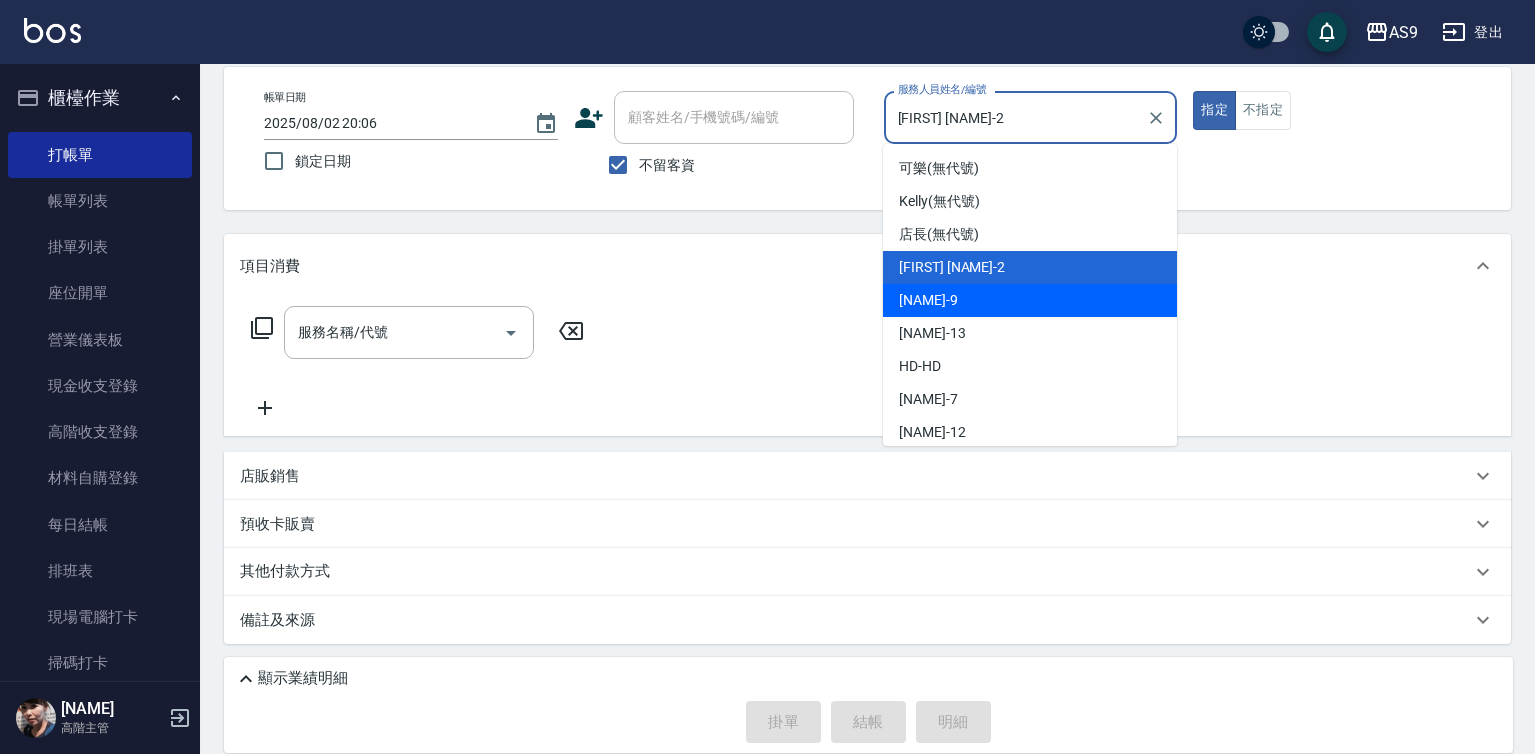 click on "葉美鈴 -9" at bounding box center [1030, 300] 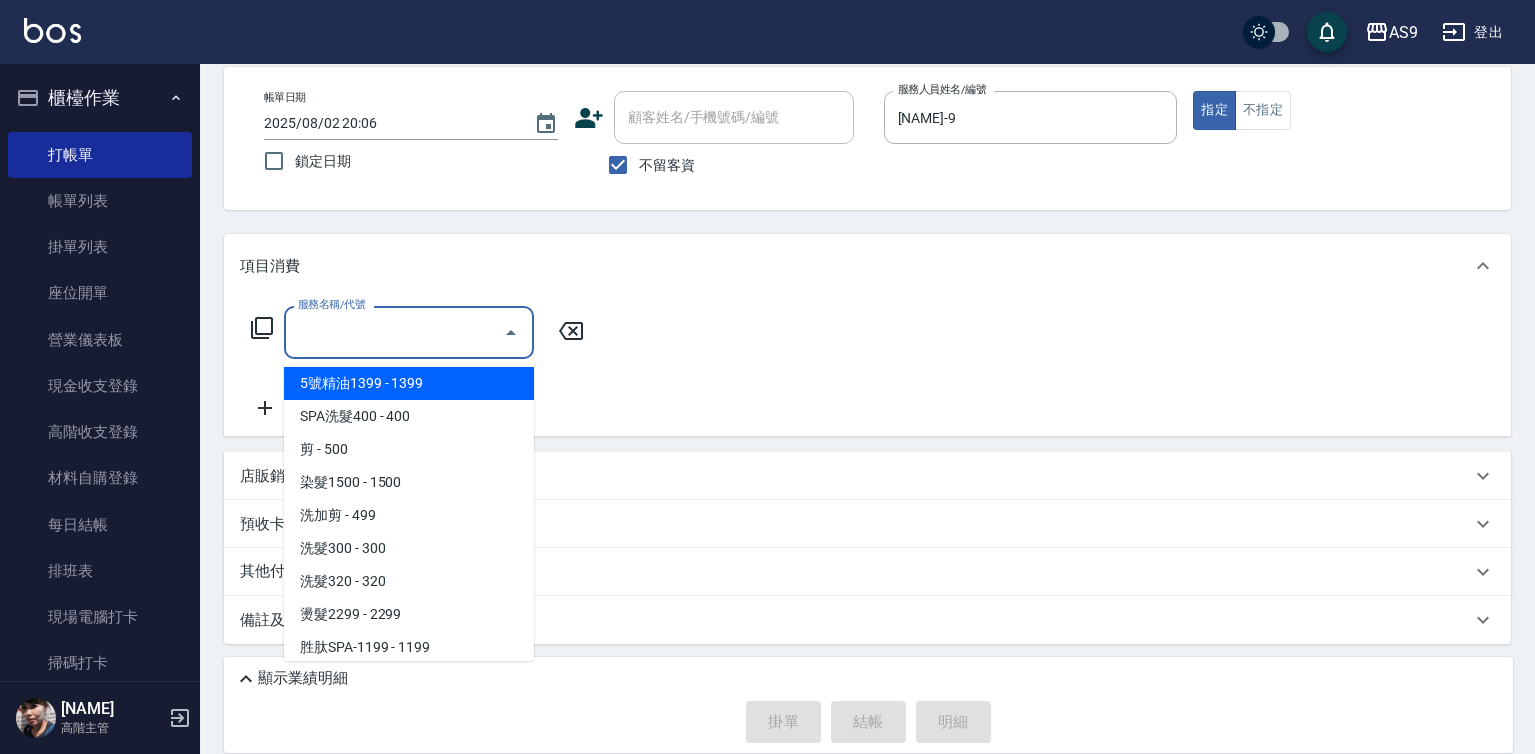 click on "服務名稱/代號" at bounding box center [394, 332] 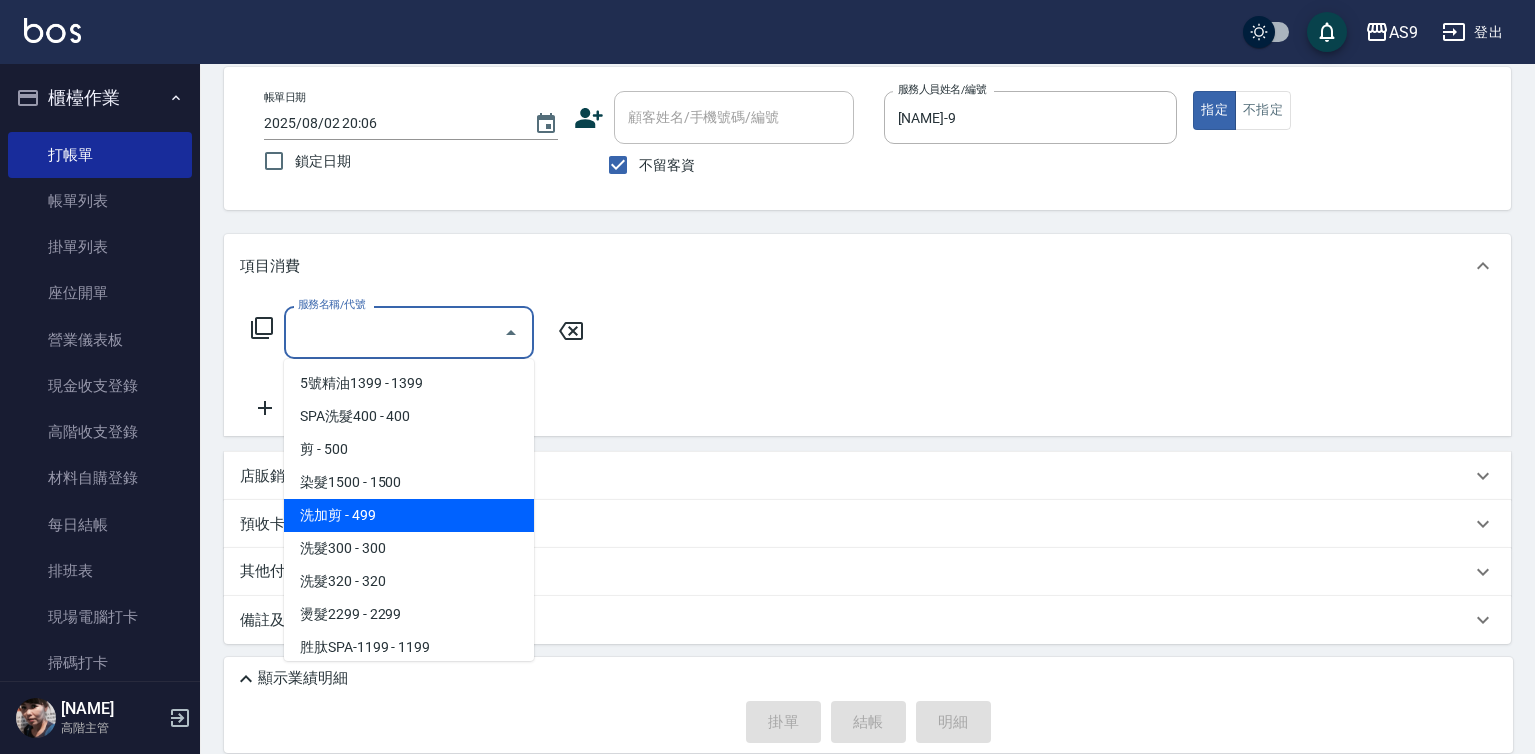 click on "洗加剪 - 499" at bounding box center [409, 515] 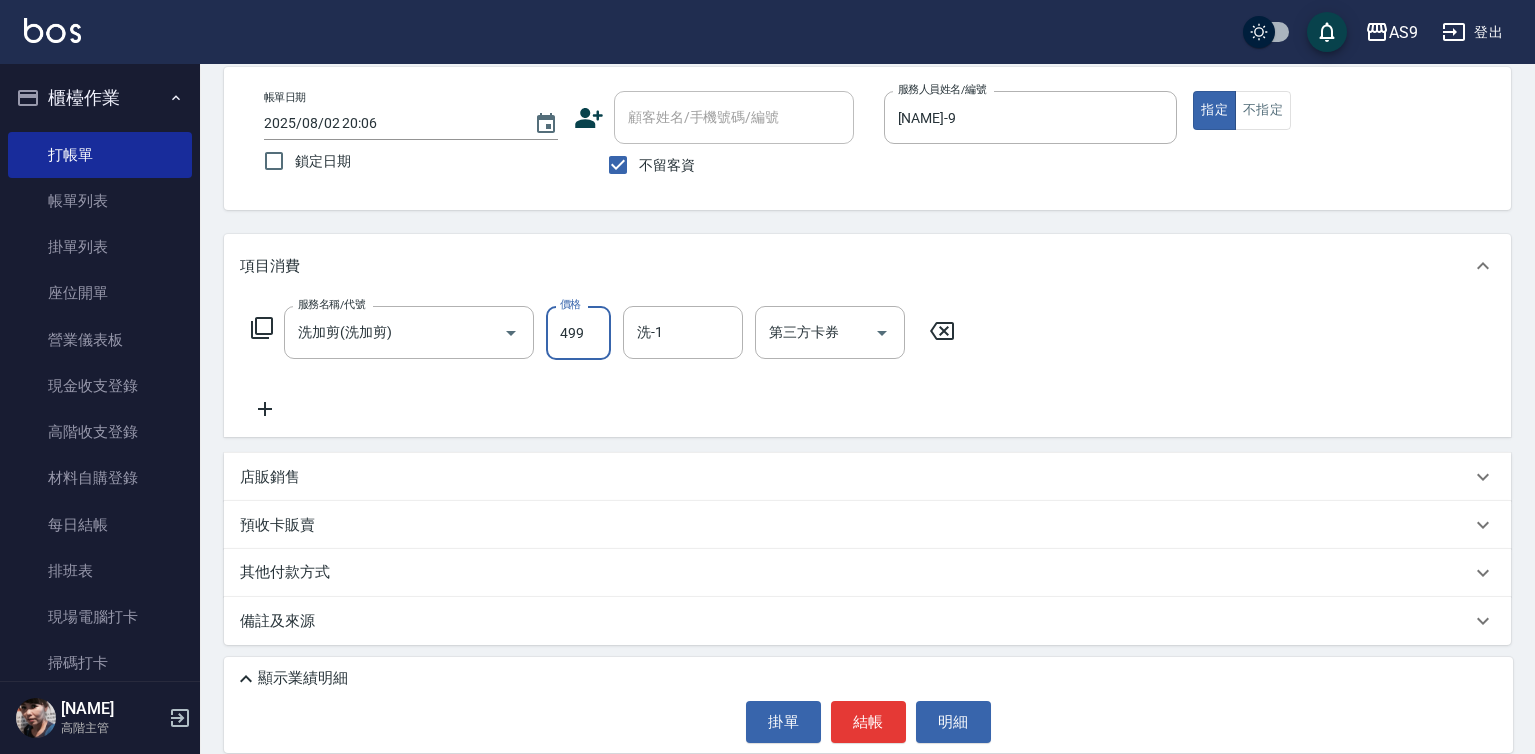 click on "499" at bounding box center (578, 333) 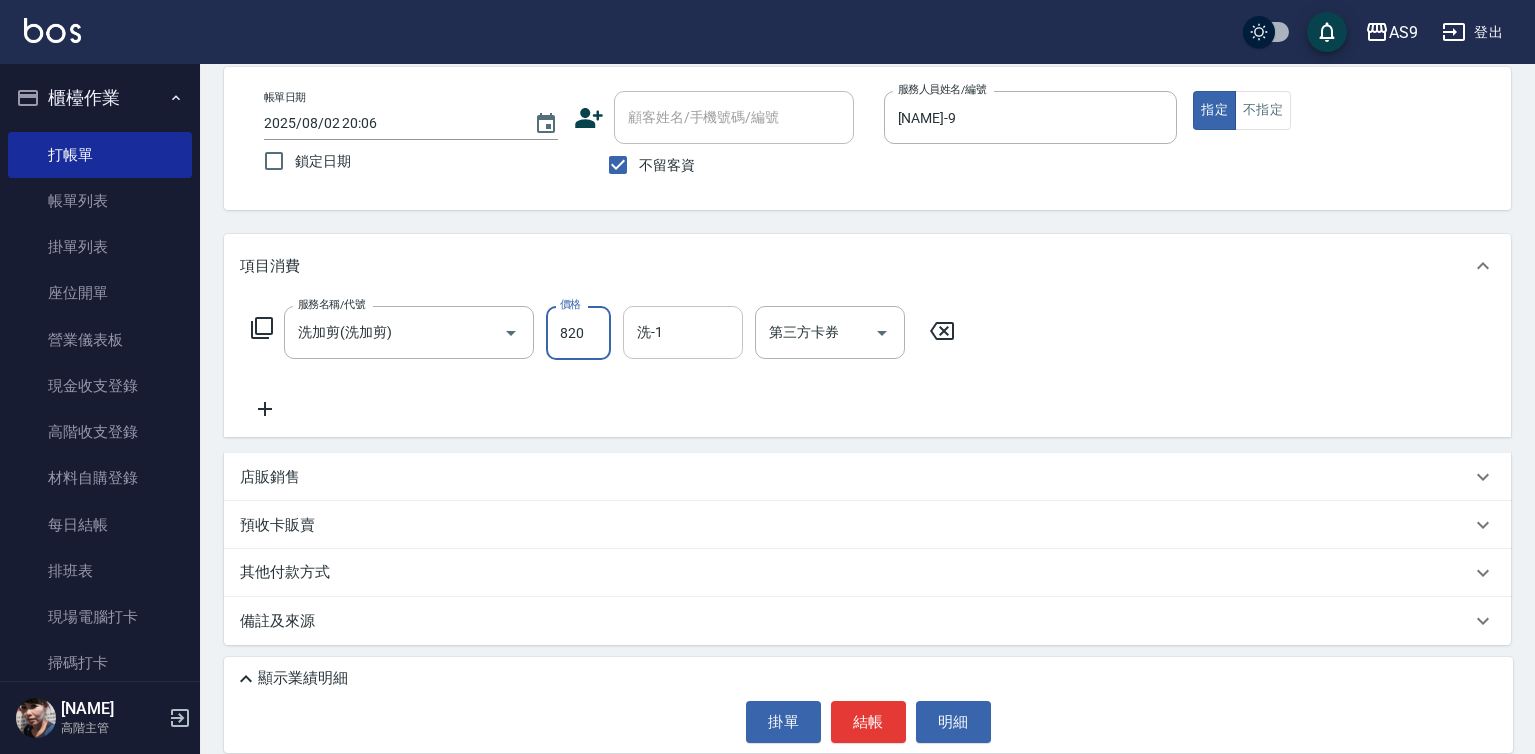 type on "820" 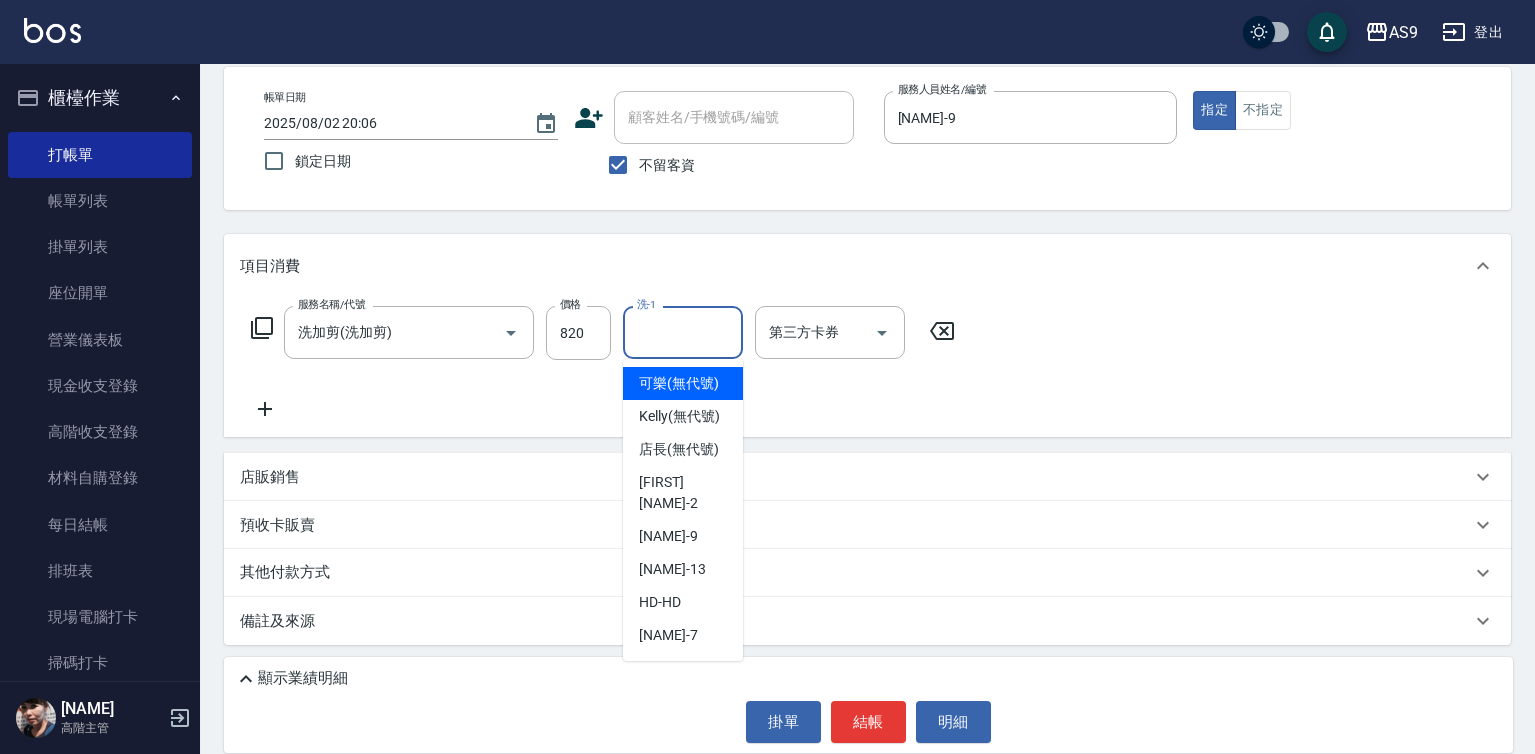 drag, startPoint x: 667, startPoint y: 333, endPoint x: 674, endPoint y: 396, distance: 63.387695 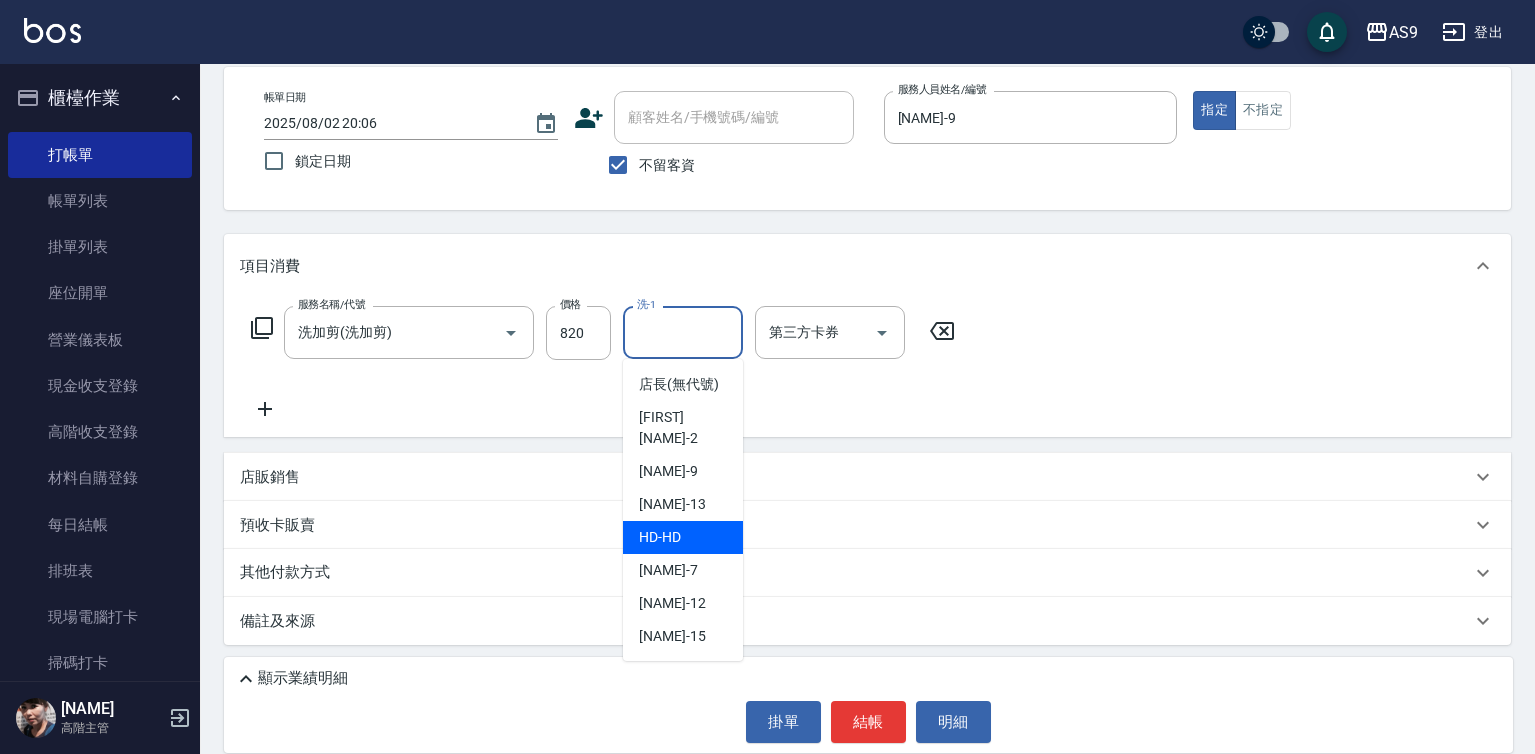 scroll, scrollTop: 128, scrollLeft: 0, axis: vertical 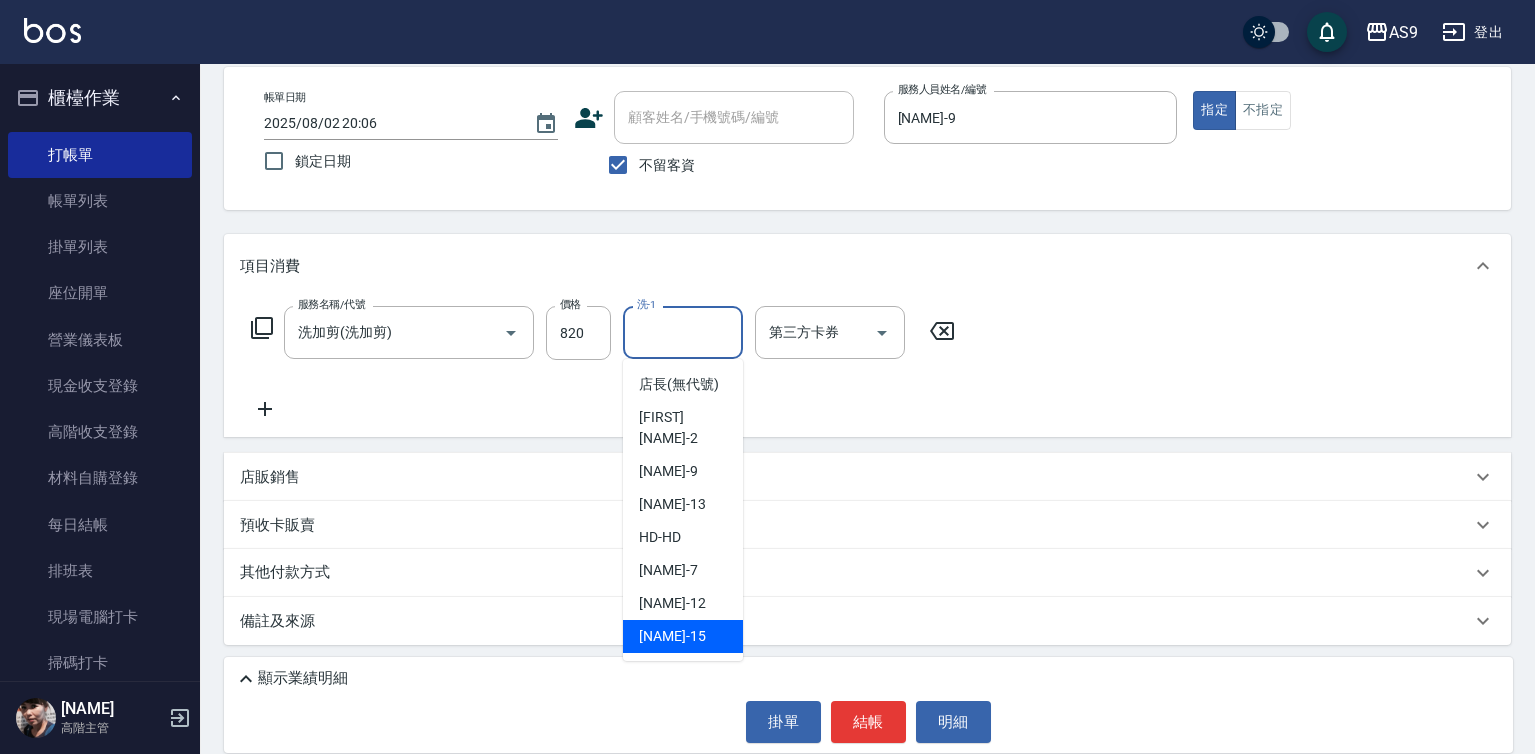 click on "遲婷而 -15" at bounding box center [683, 636] 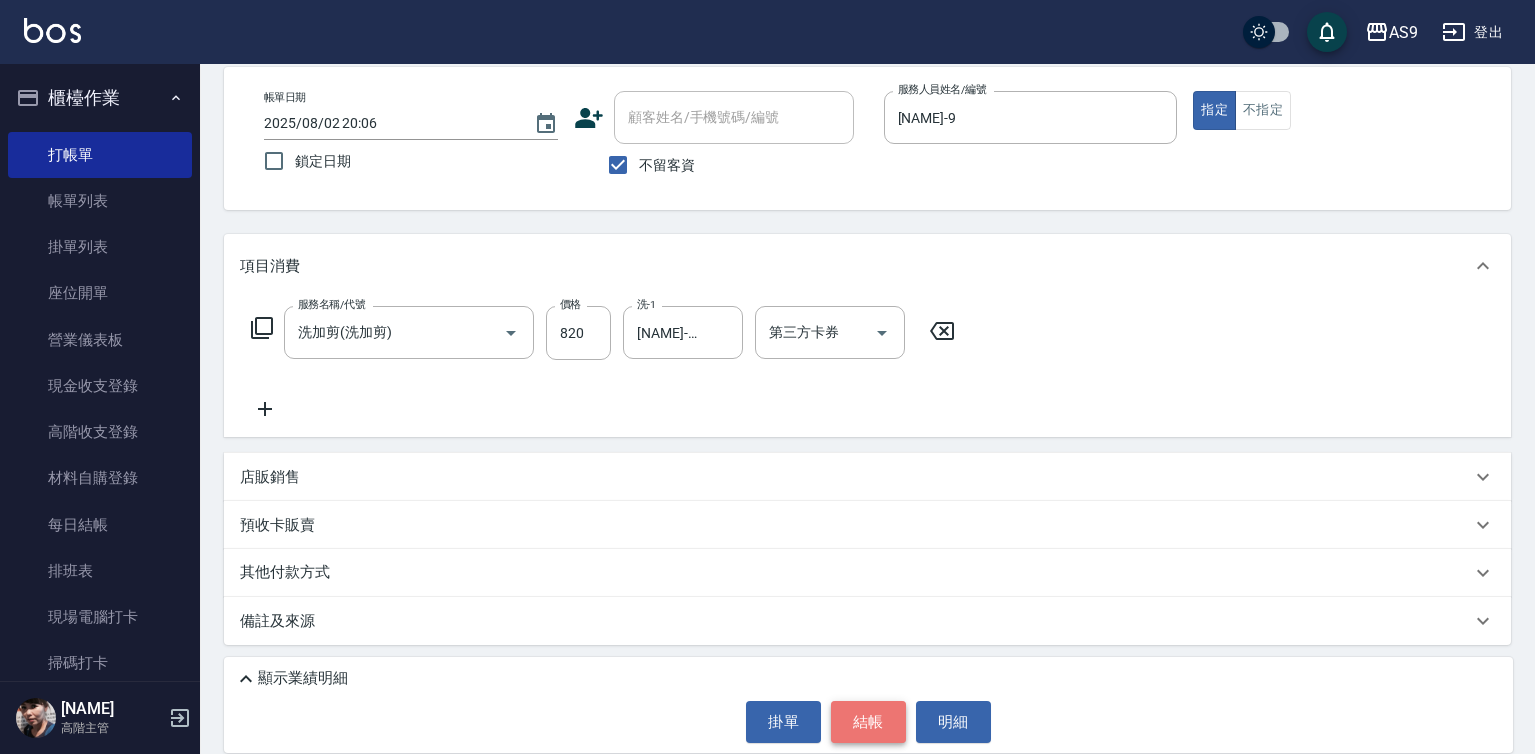 click on "結帳" at bounding box center (868, 722) 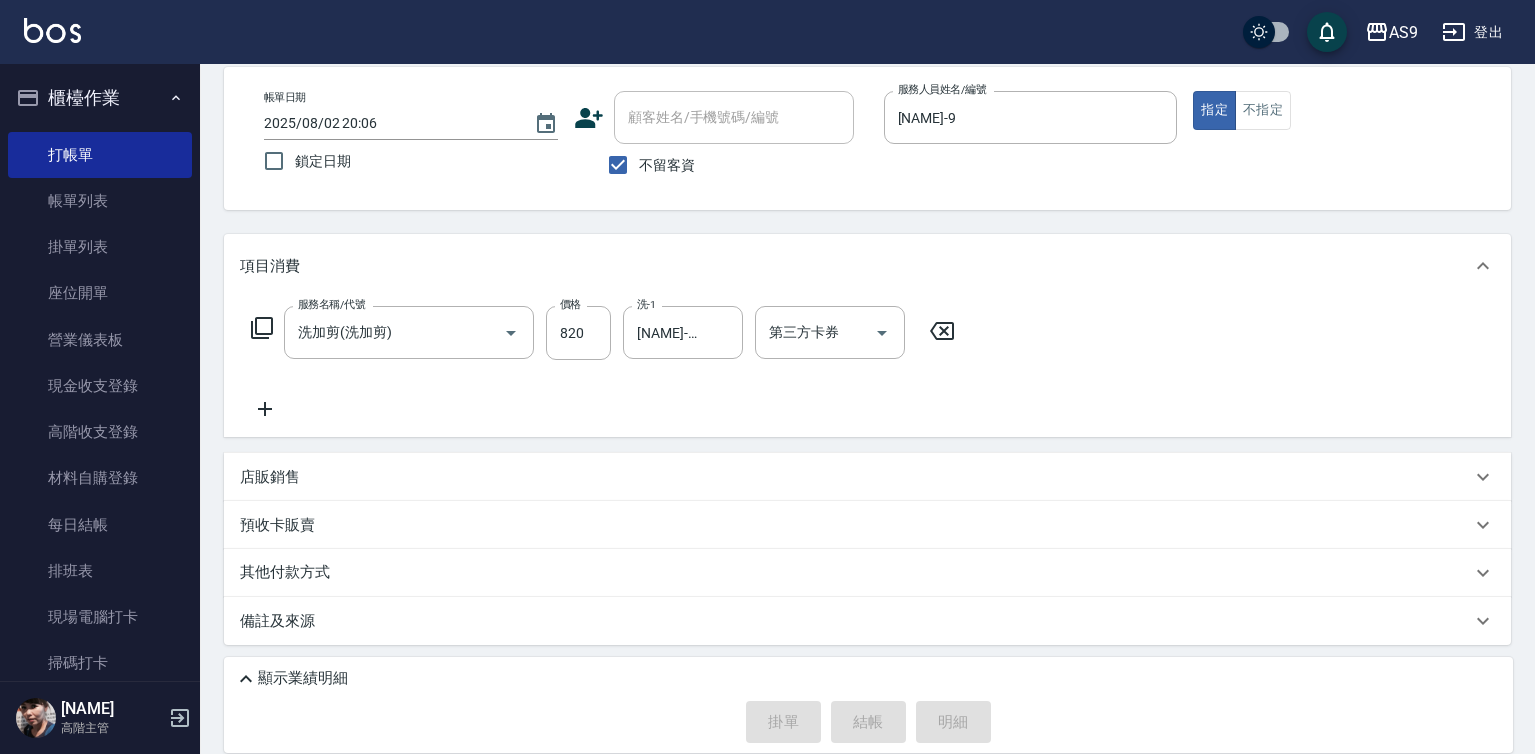 type on "2025/08/02 20:07" 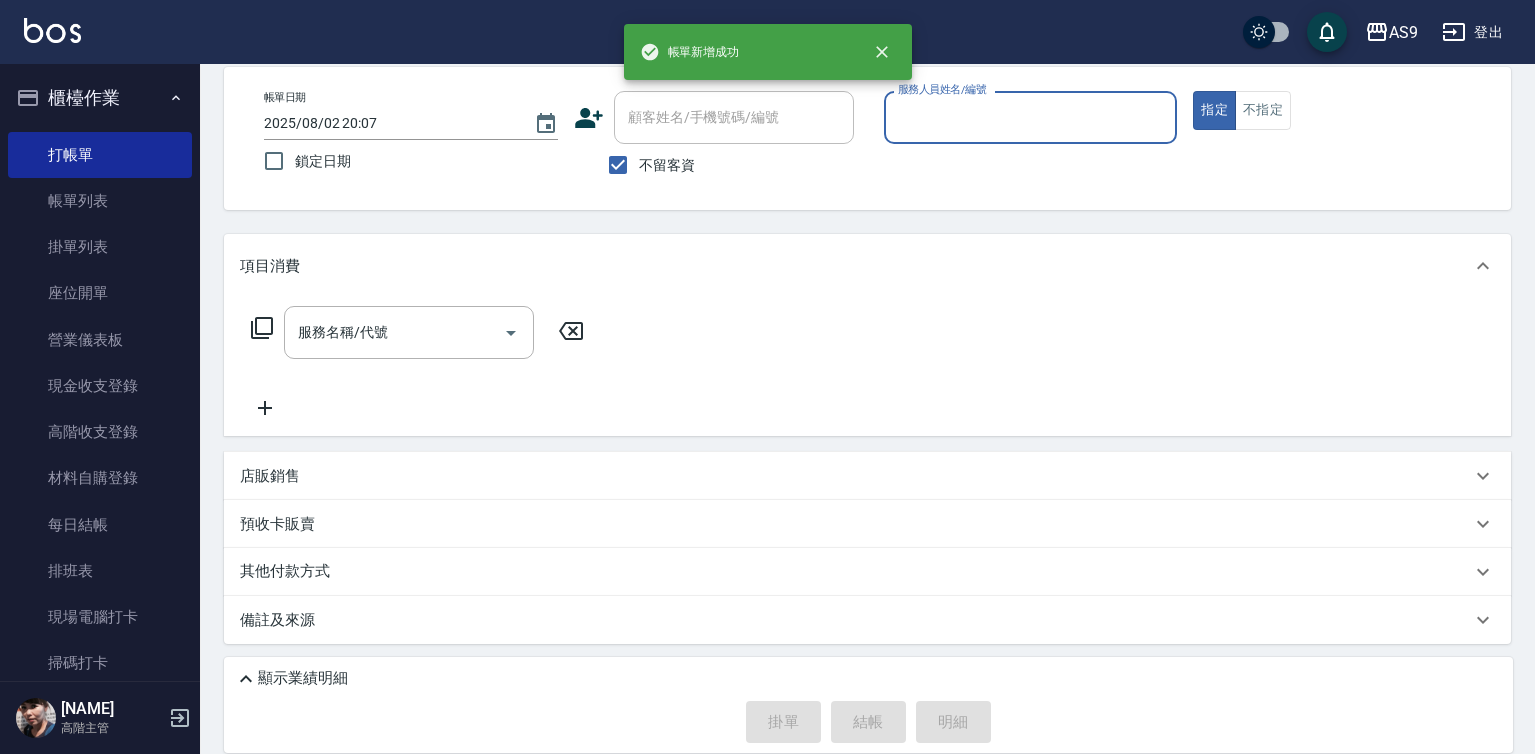 click on "服務人員姓名/編號" at bounding box center [1031, 117] 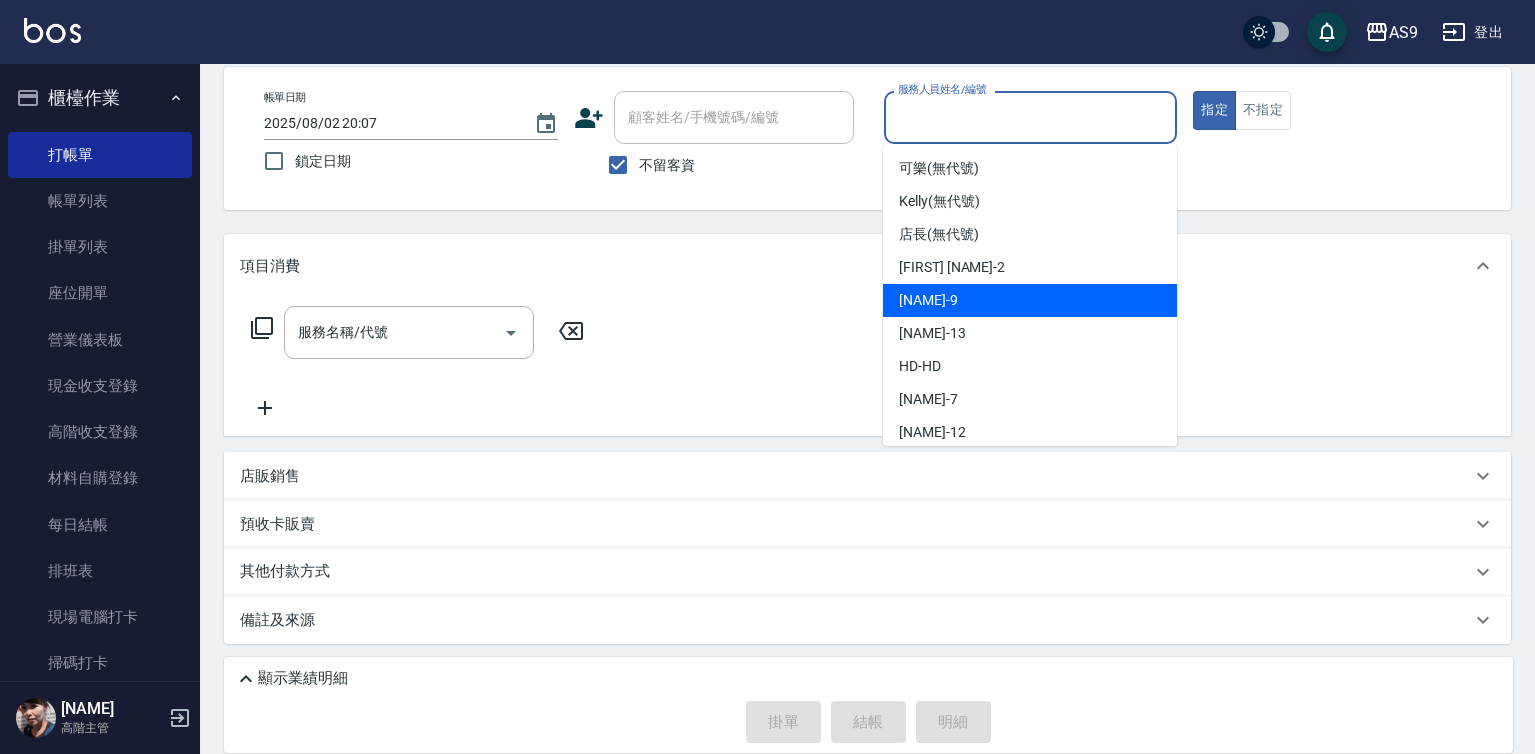 drag, startPoint x: 983, startPoint y: 299, endPoint x: 832, endPoint y: 305, distance: 151.11916 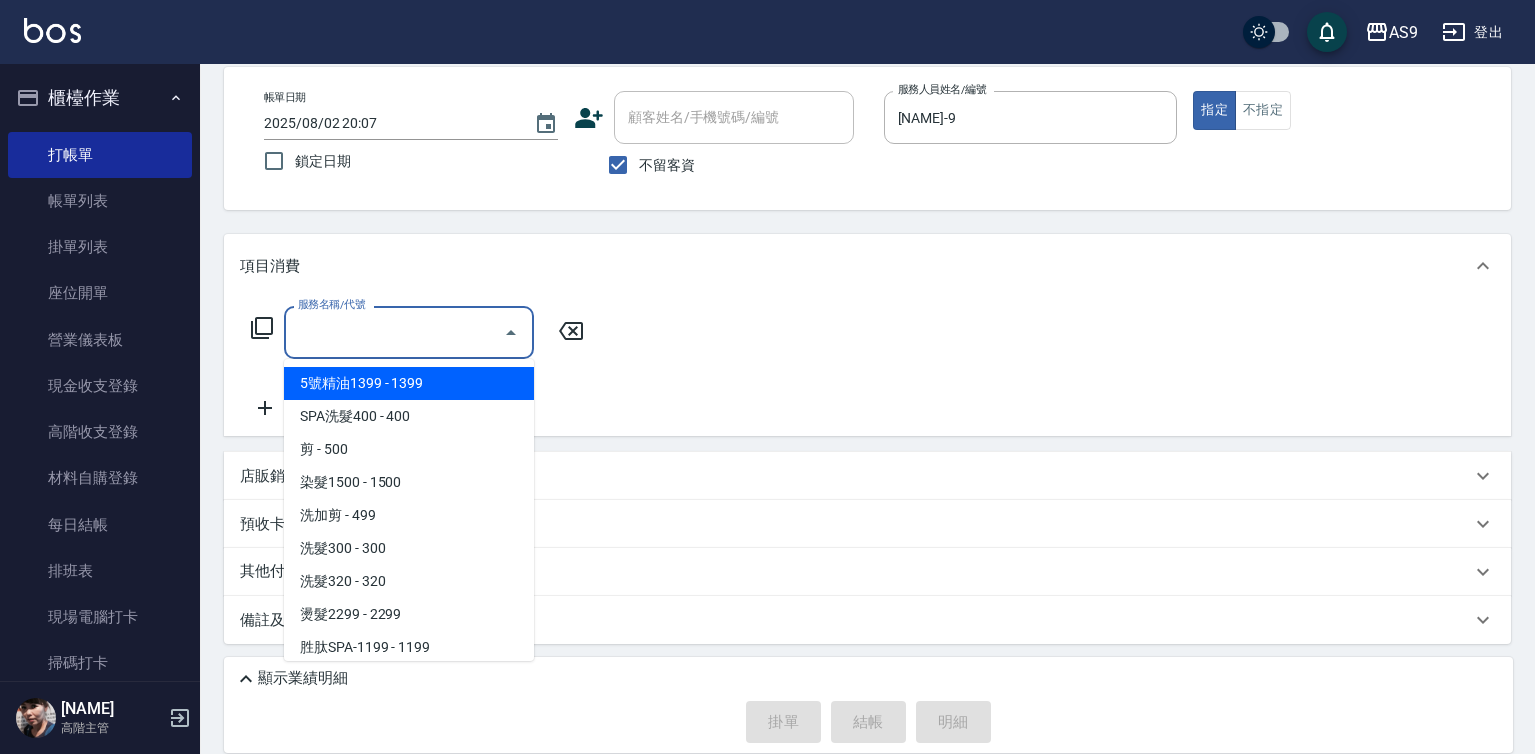 click on "服務名稱/代號" at bounding box center [394, 332] 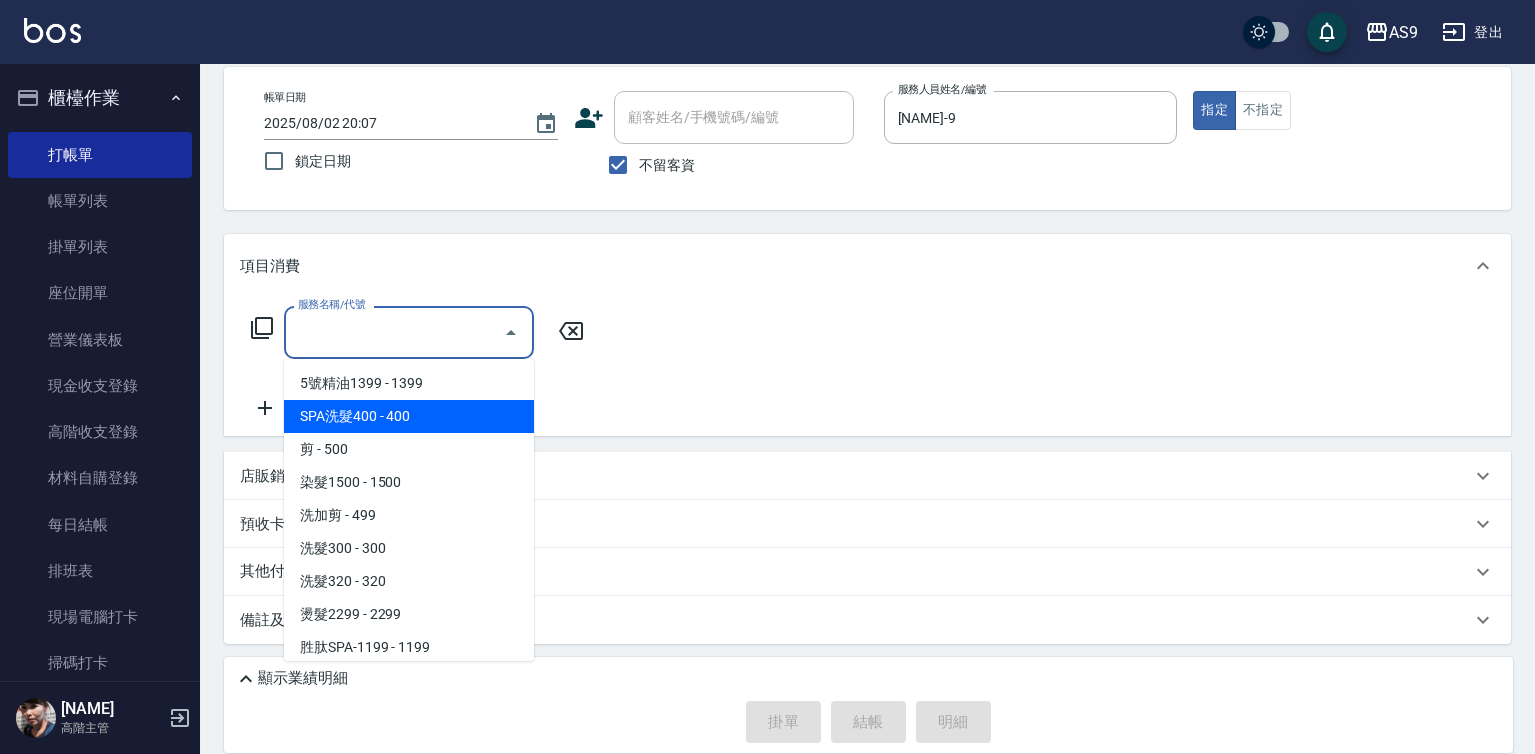 click on "SPA洗髮400 - 400" at bounding box center [409, 416] 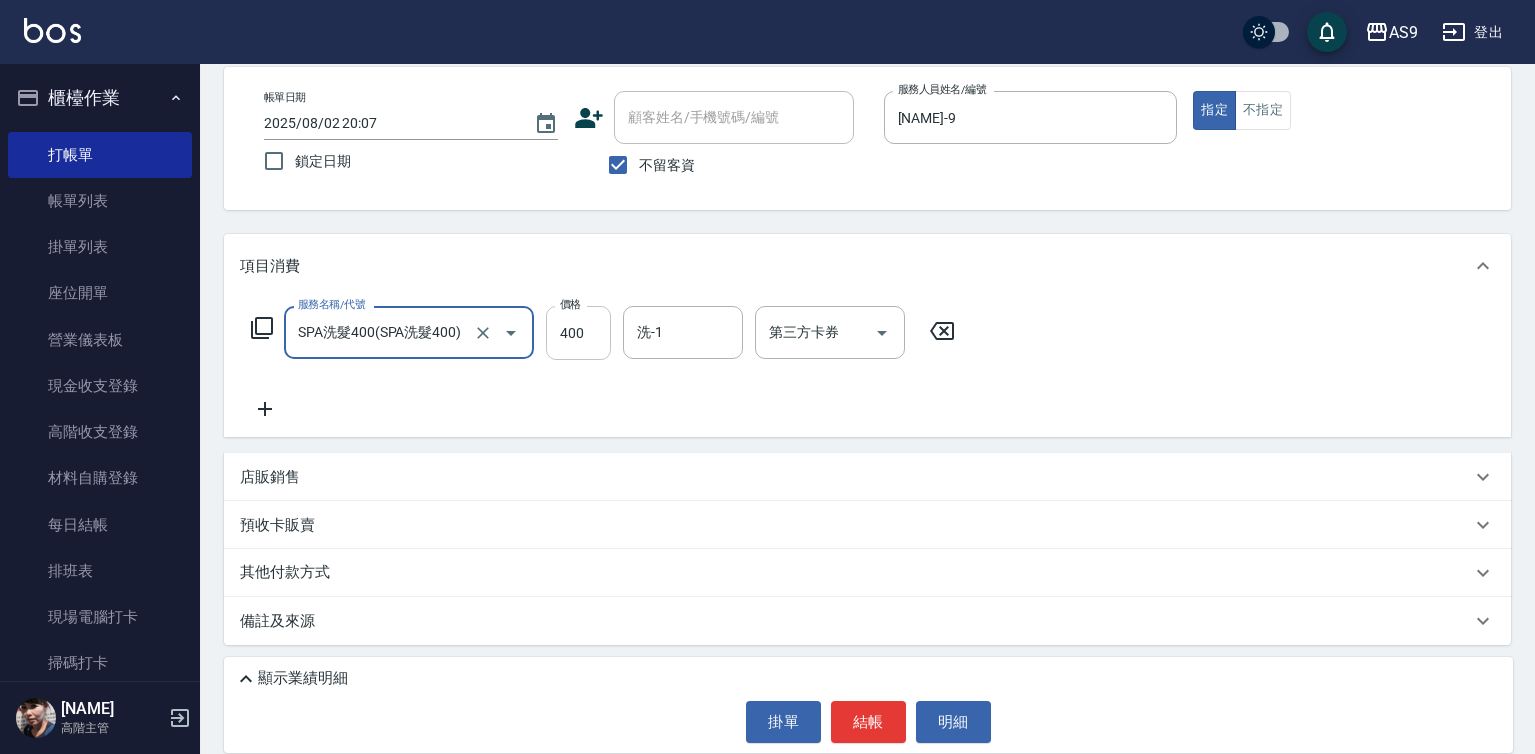click on "400" at bounding box center [578, 333] 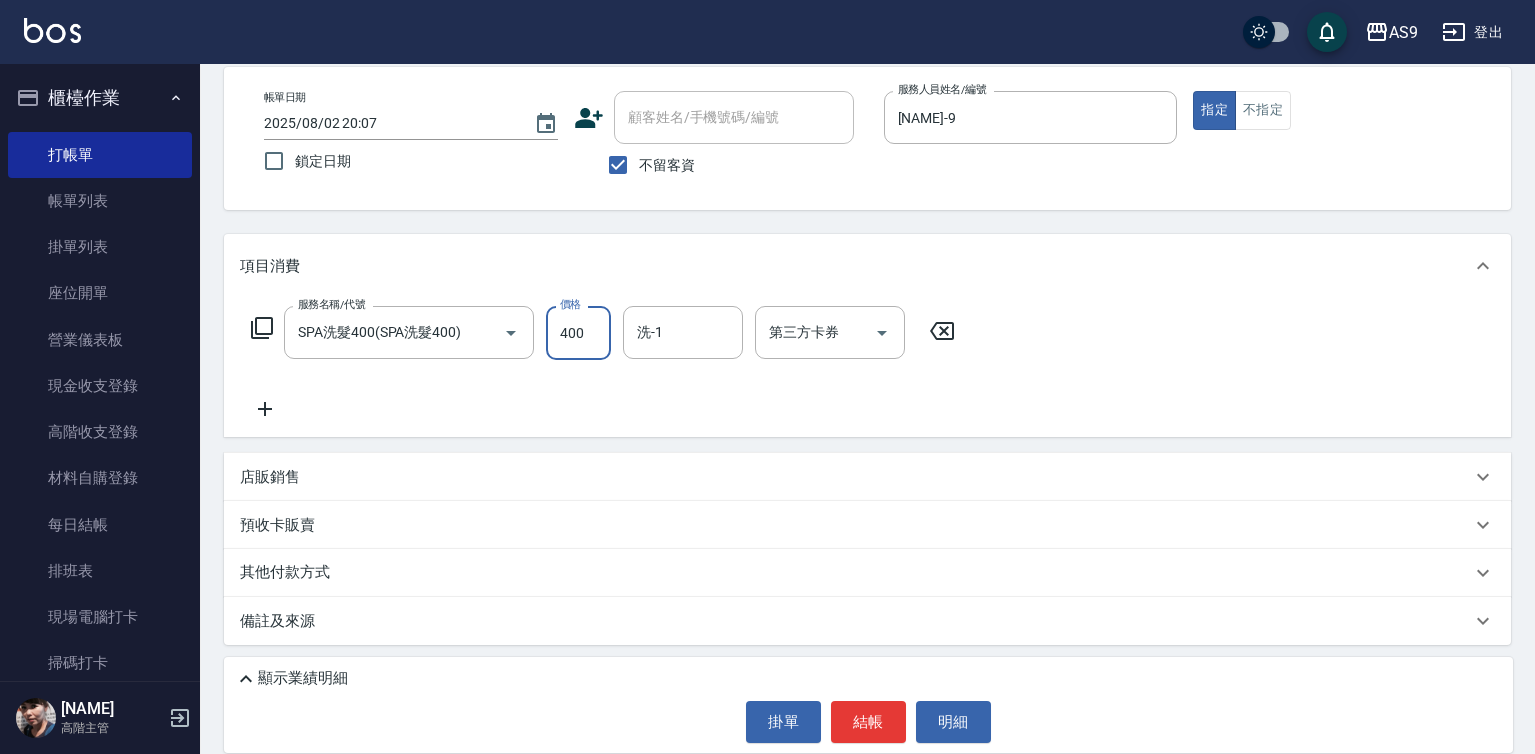 click on "400" at bounding box center [578, 333] 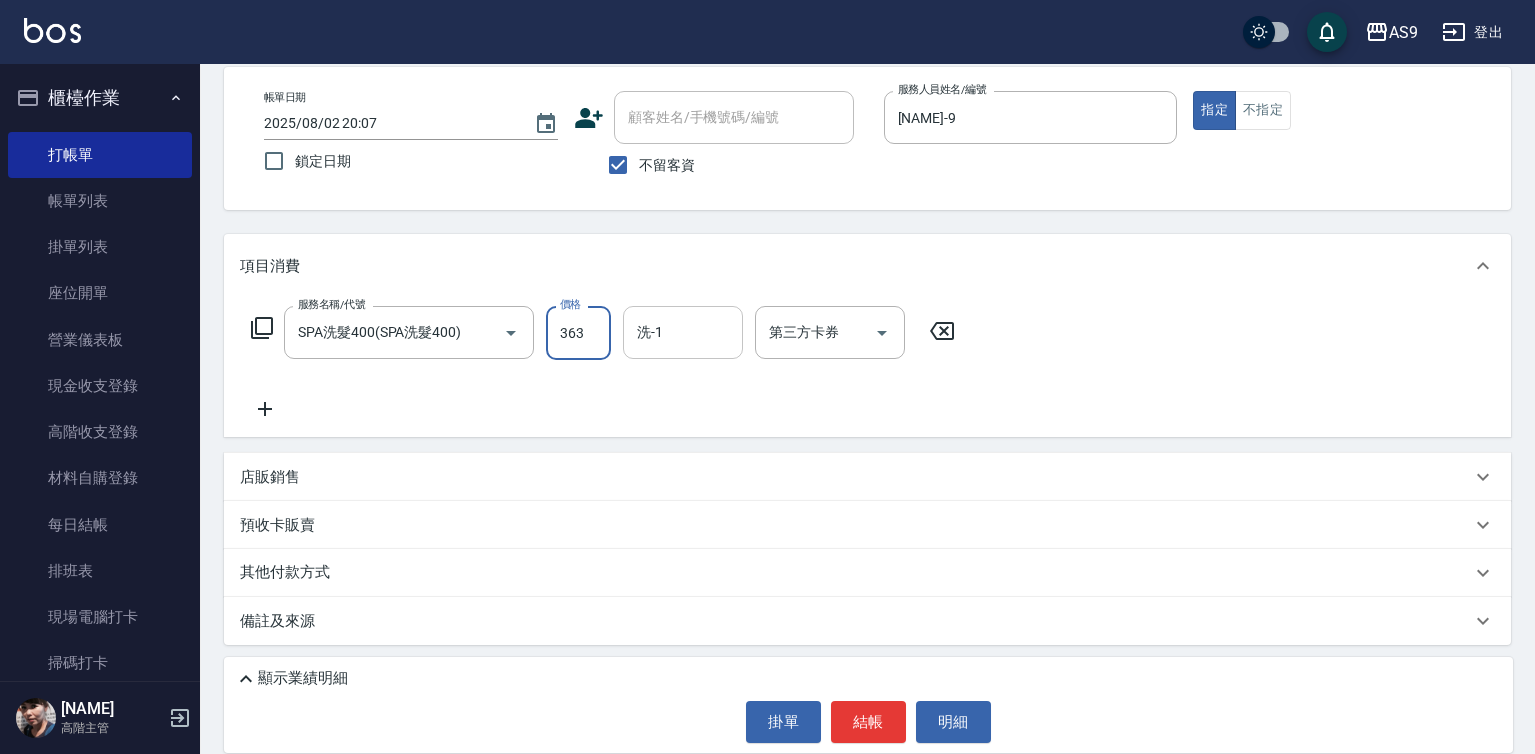 type on "363" 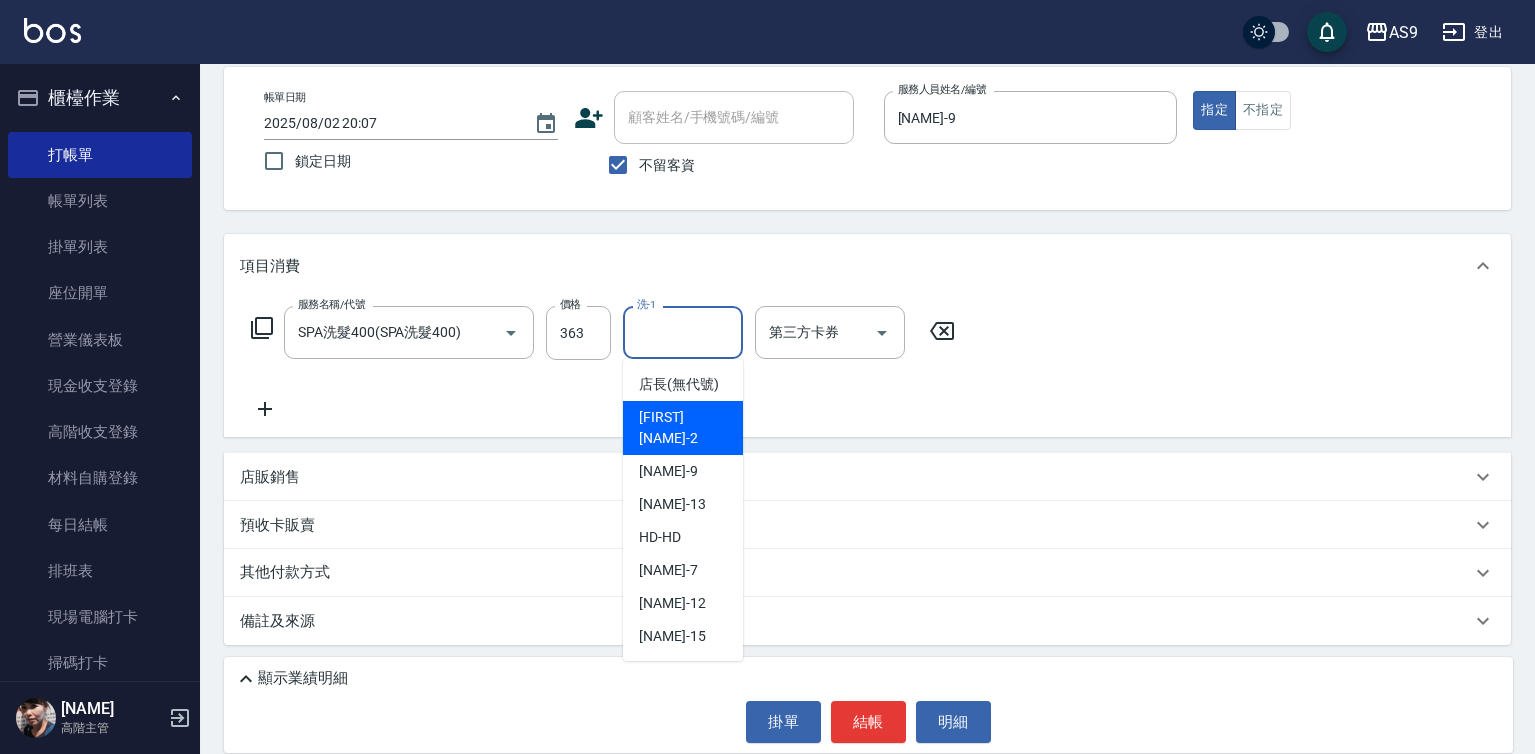 scroll, scrollTop: 128, scrollLeft: 0, axis: vertical 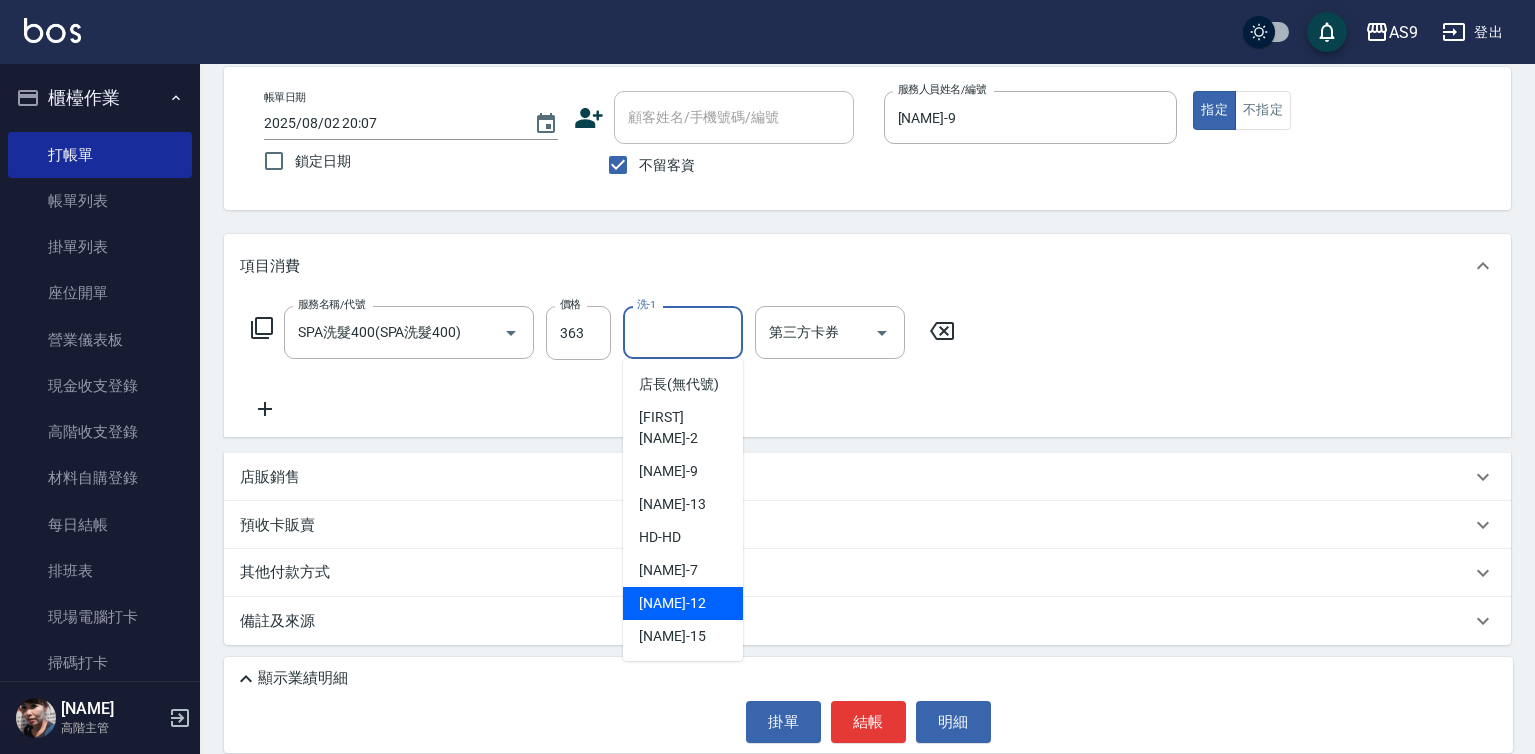 click on "戴佳慧 -12" at bounding box center [672, 603] 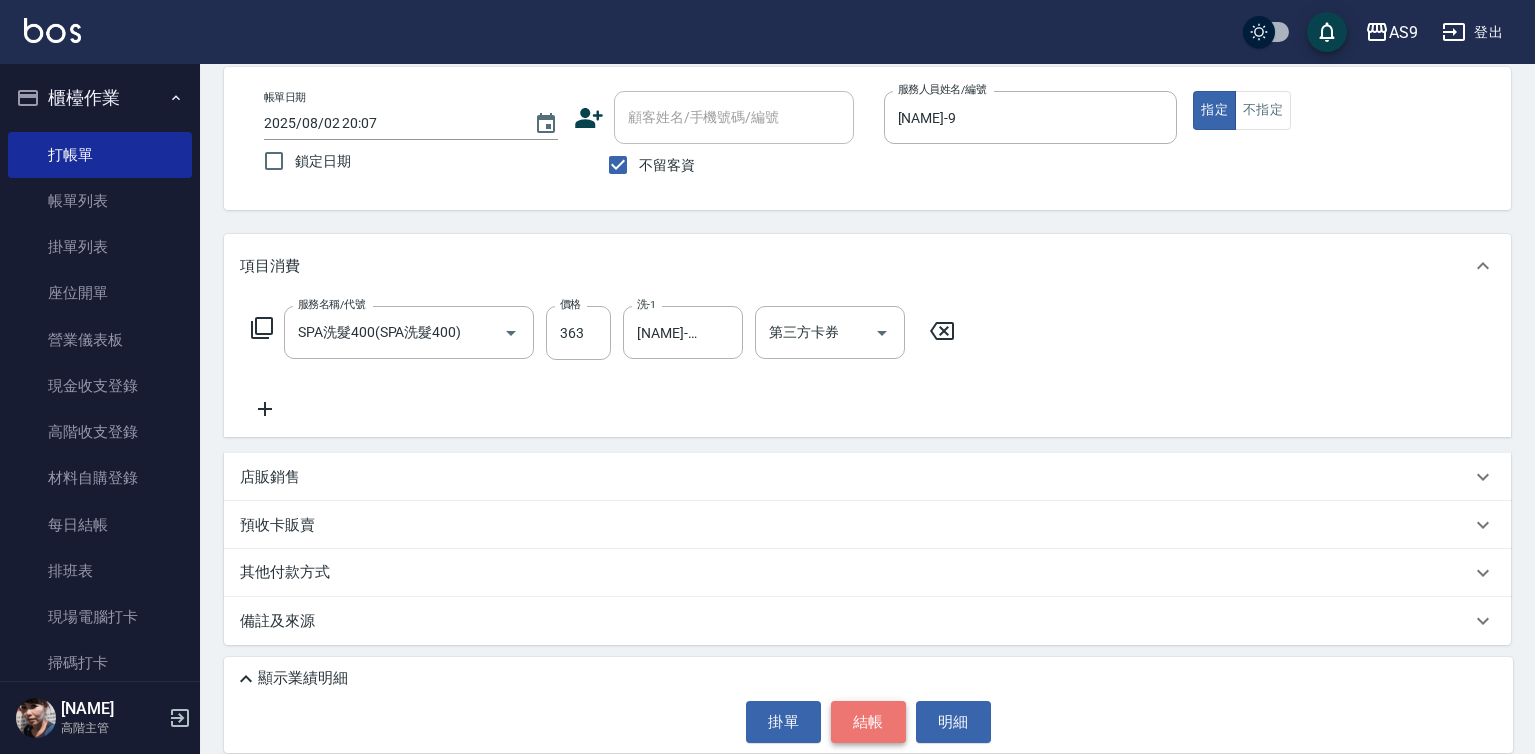 click on "結帳" at bounding box center [868, 722] 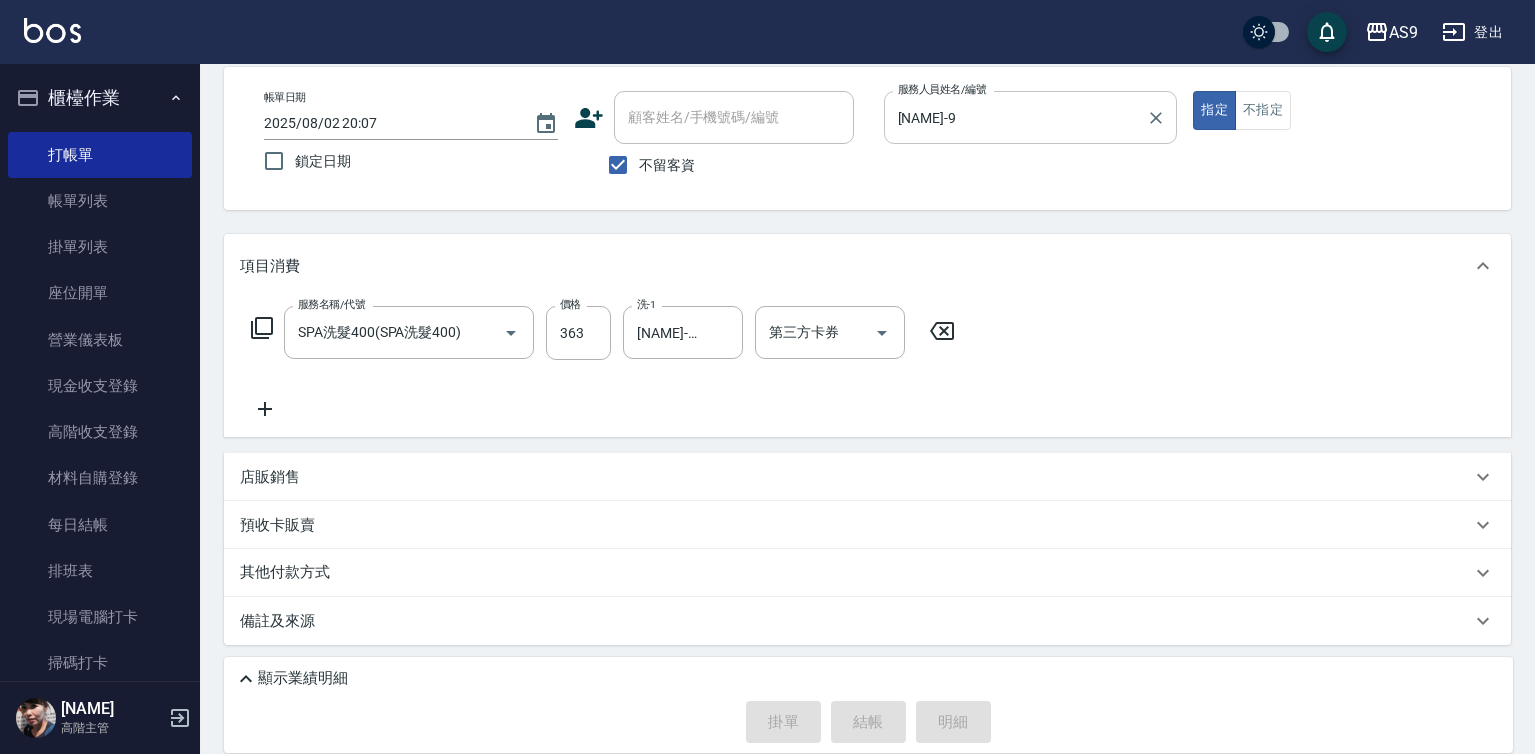 type 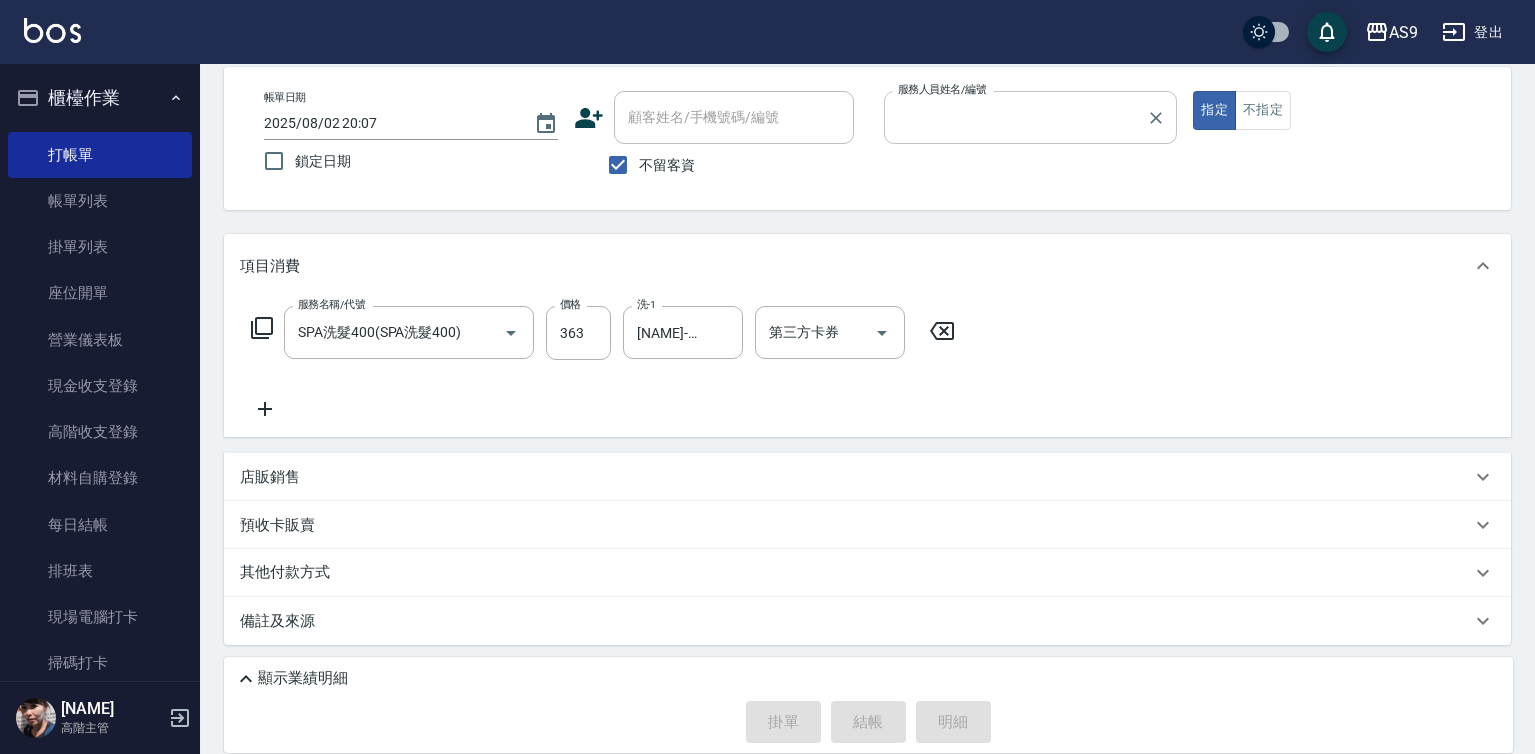 type 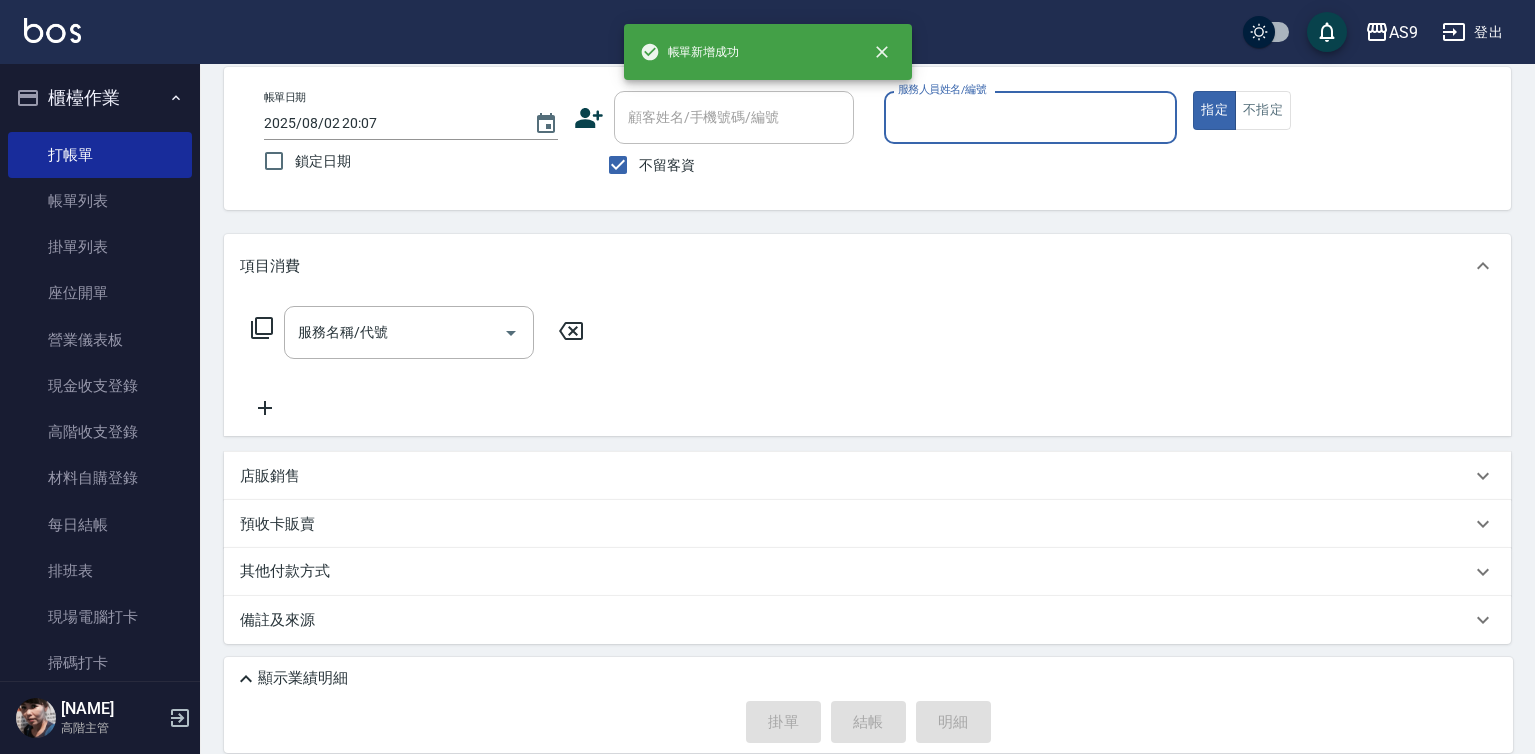 click on "服務人員姓名/編號" at bounding box center [1031, 117] 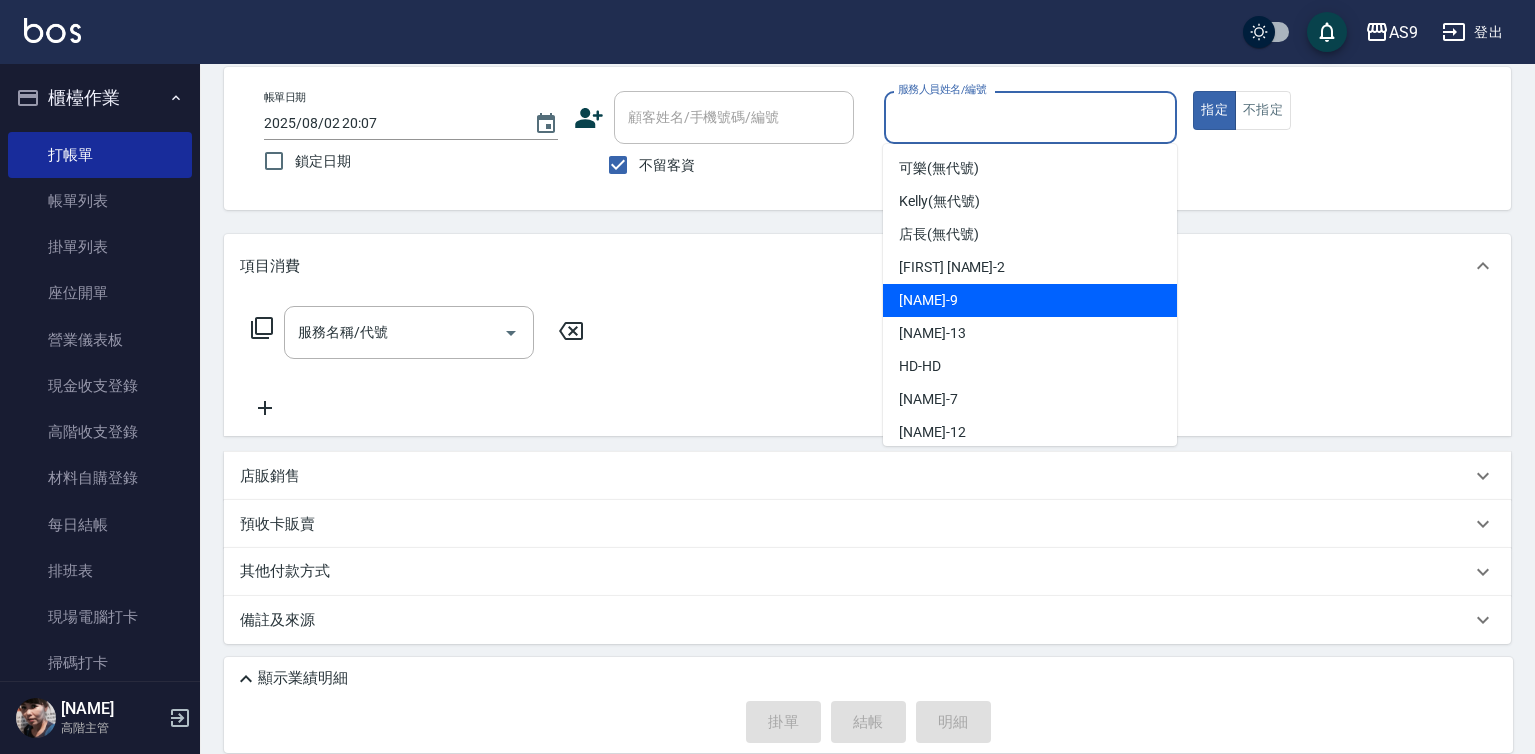 click on "葉美鈴 -9" at bounding box center (928, 300) 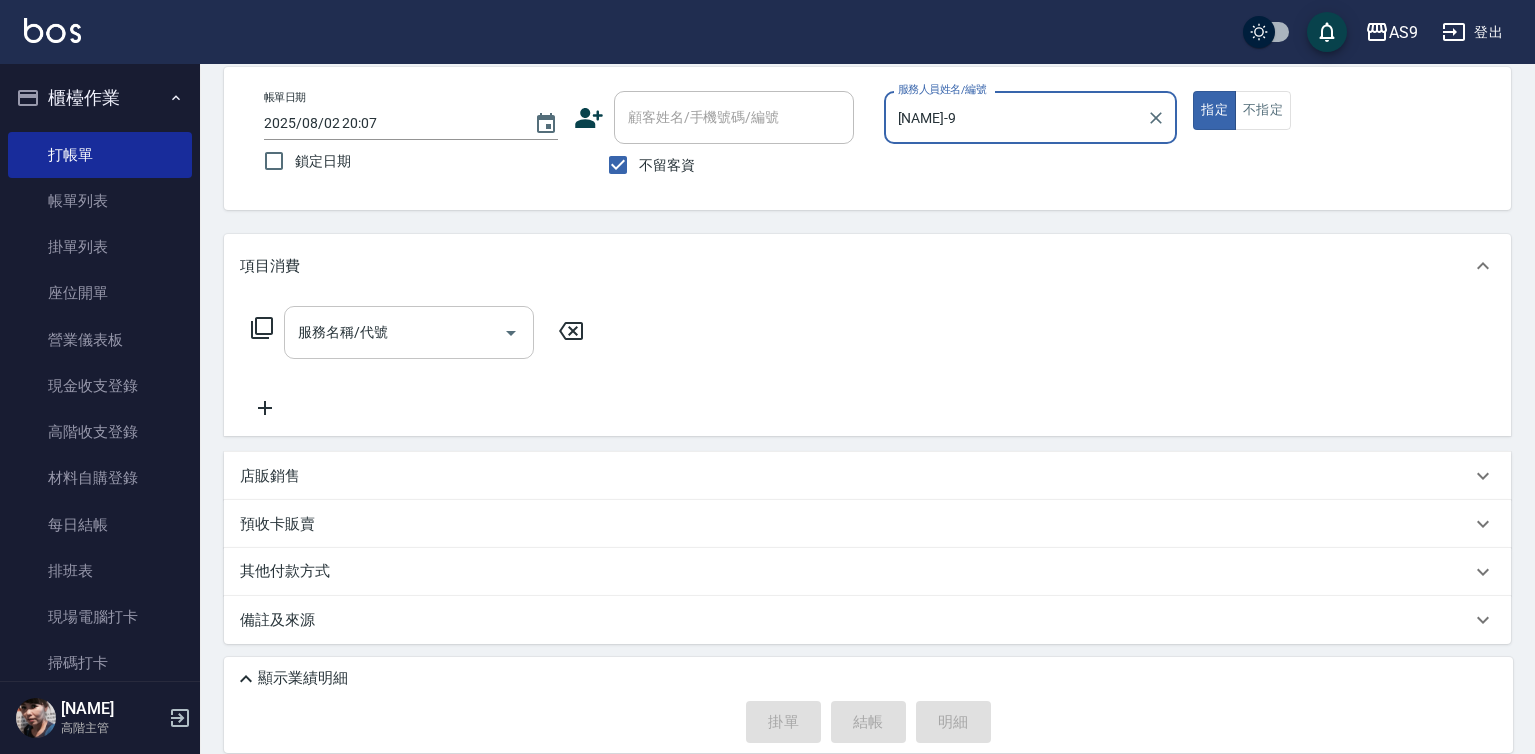 click on "服務名稱/代號" at bounding box center [394, 332] 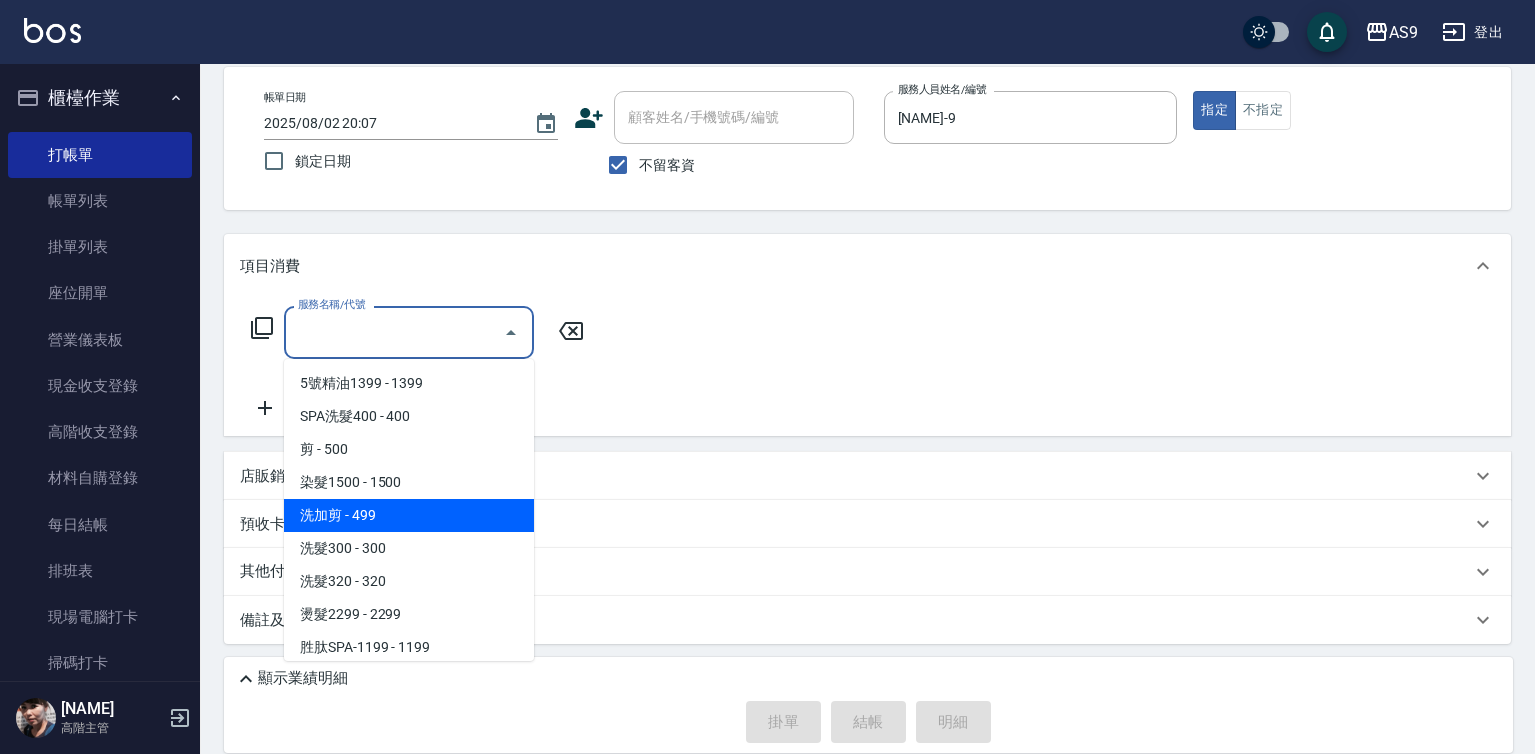 click on "洗加剪 - 499" at bounding box center [409, 515] 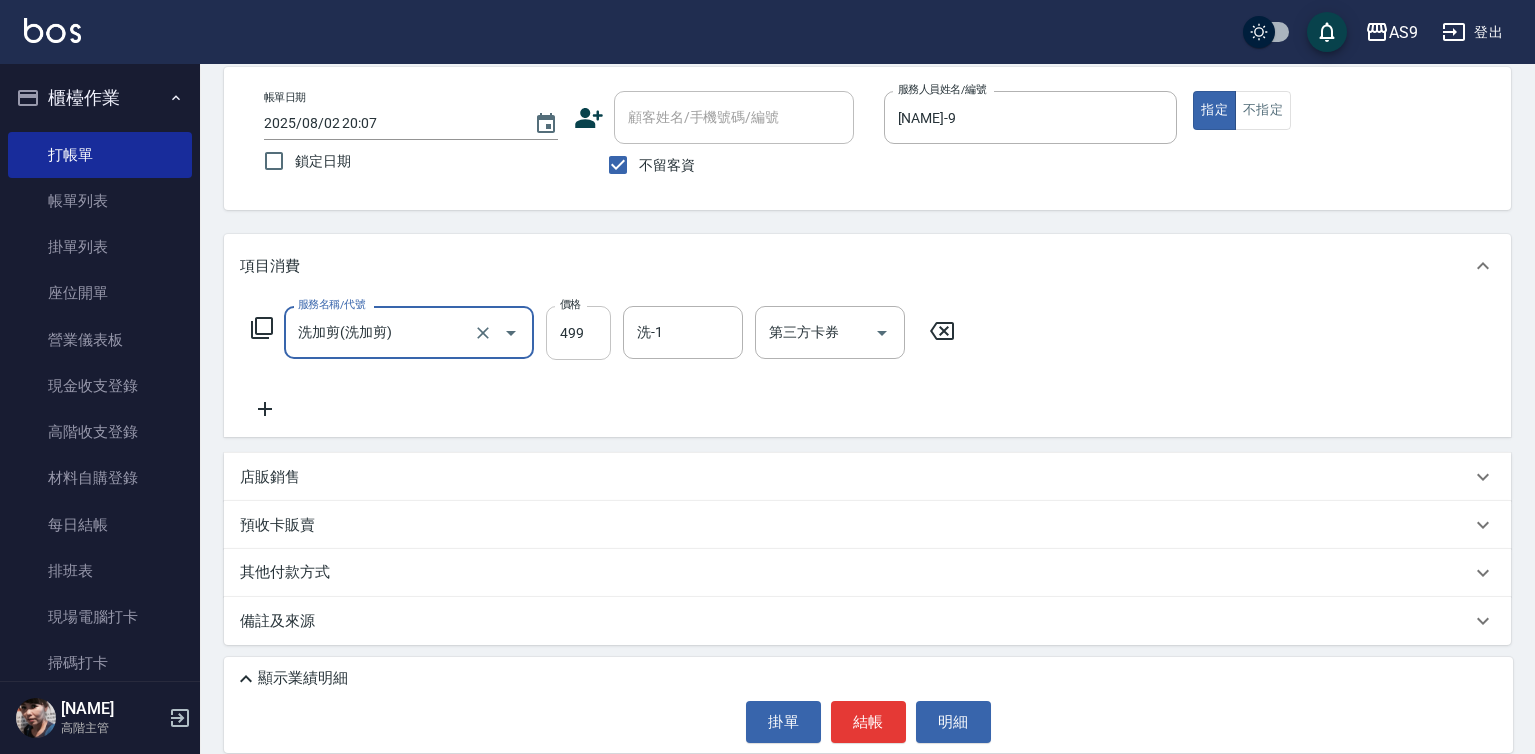 click on "499" at bounding box center (578, 333) 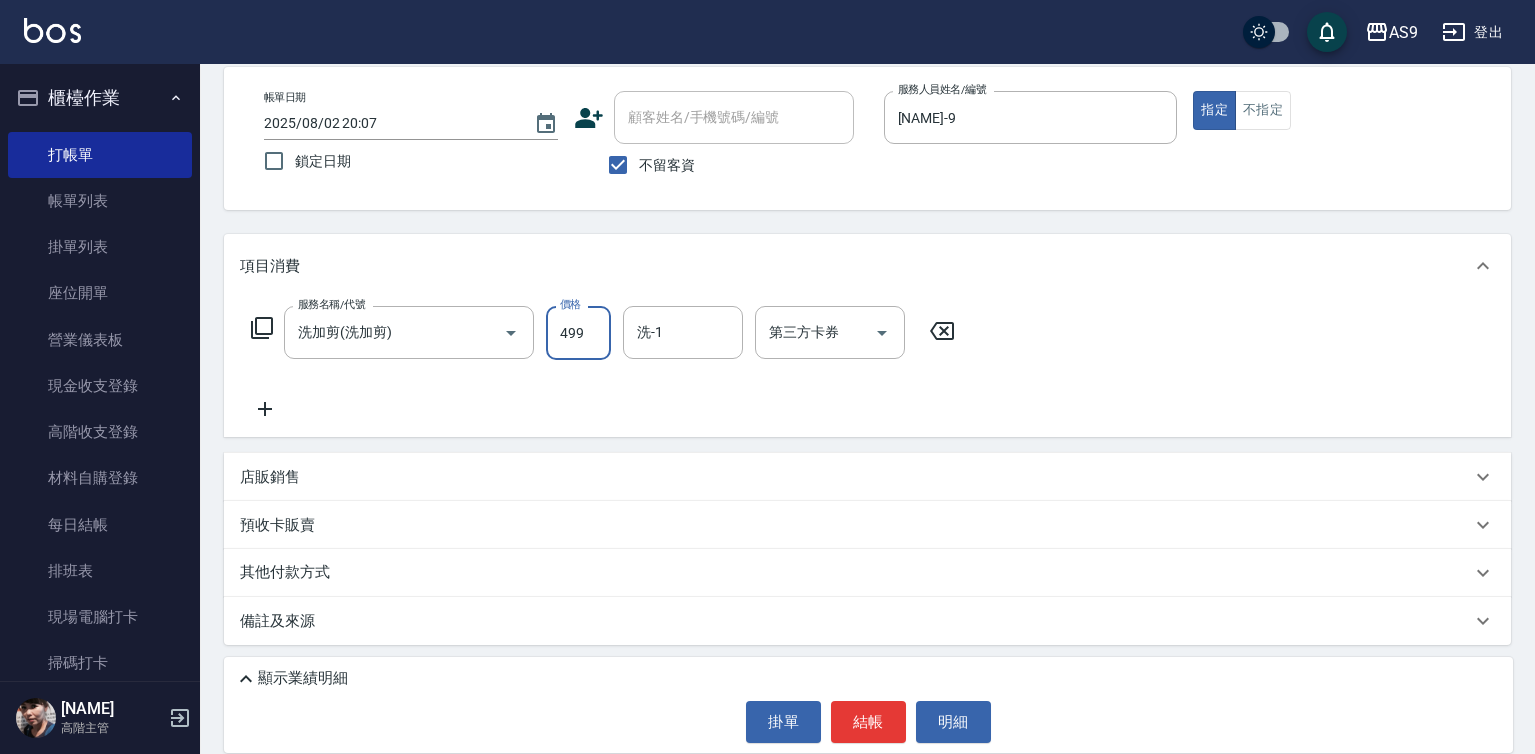 click on "499" at bounding box center (578, 333) 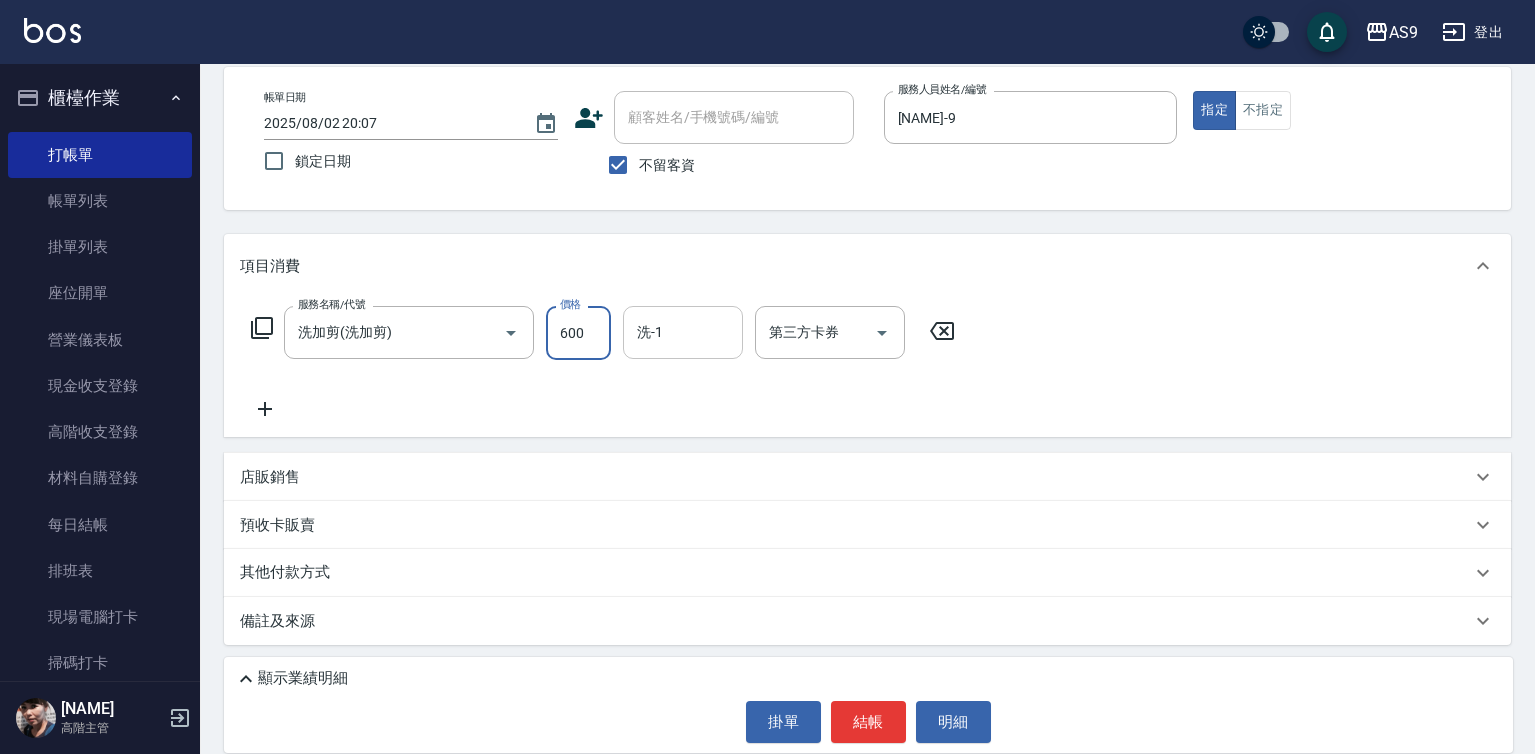 type on "600" 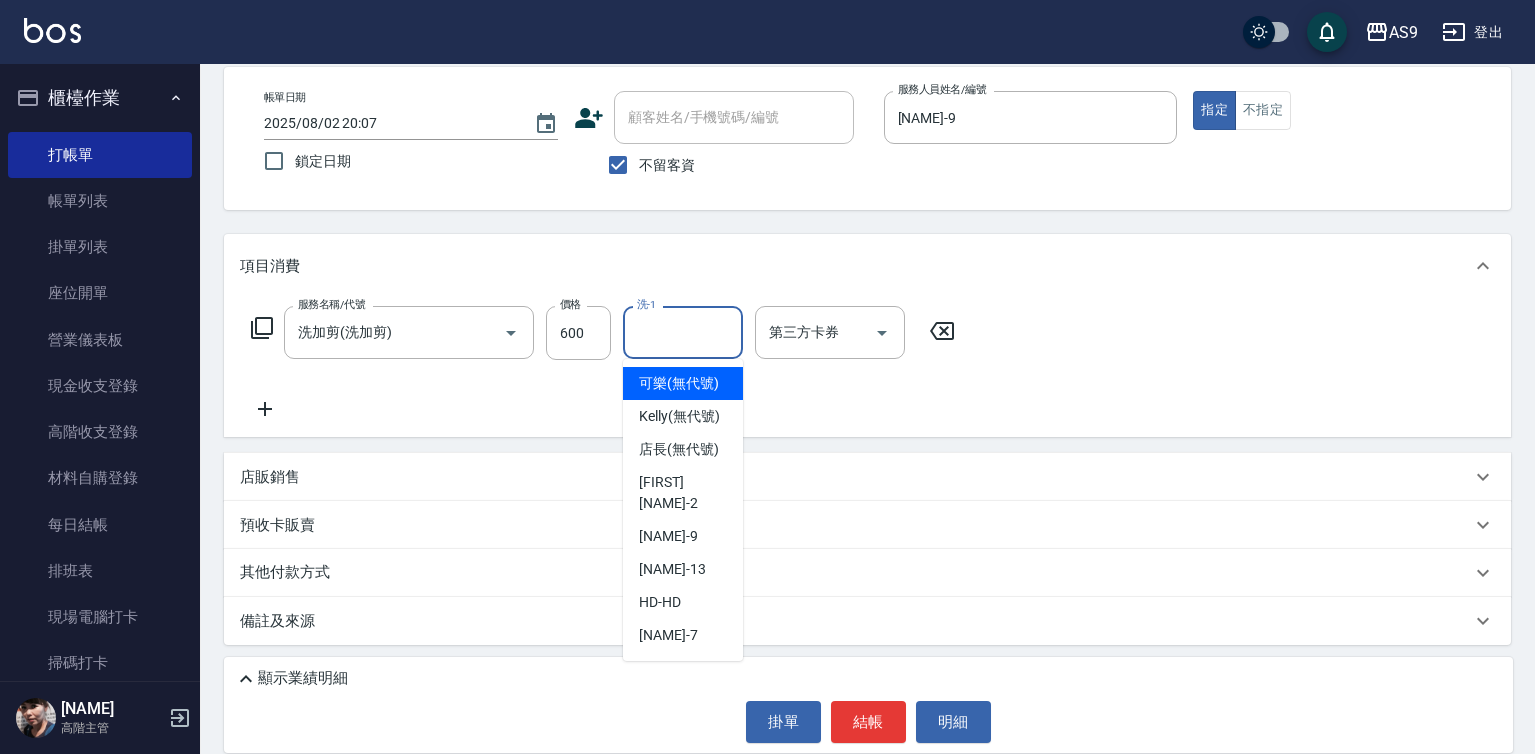 click on "洗-1" at bounding box center [683, 332] 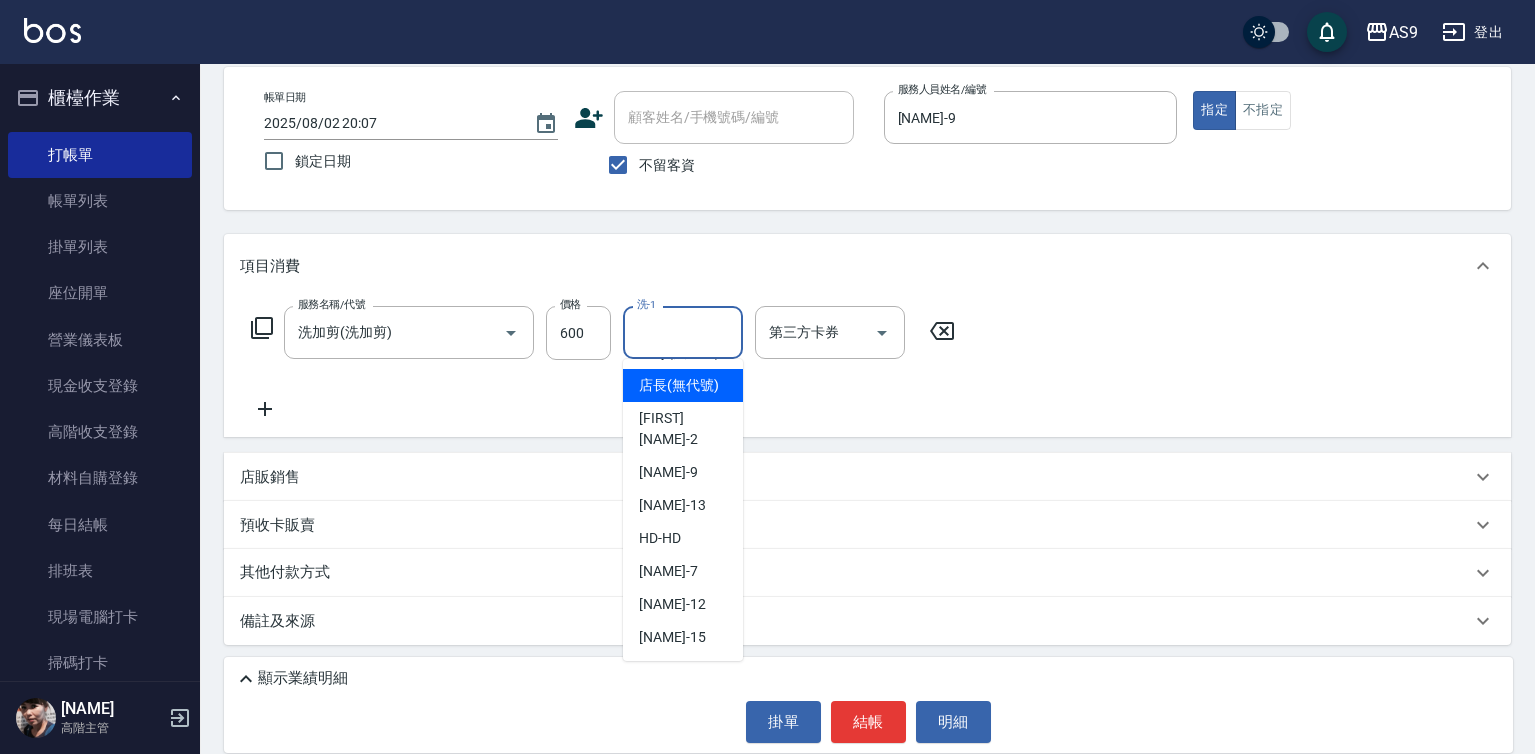 scroll, scrollTop: 128, scrollLeft: 0, axis: vertical 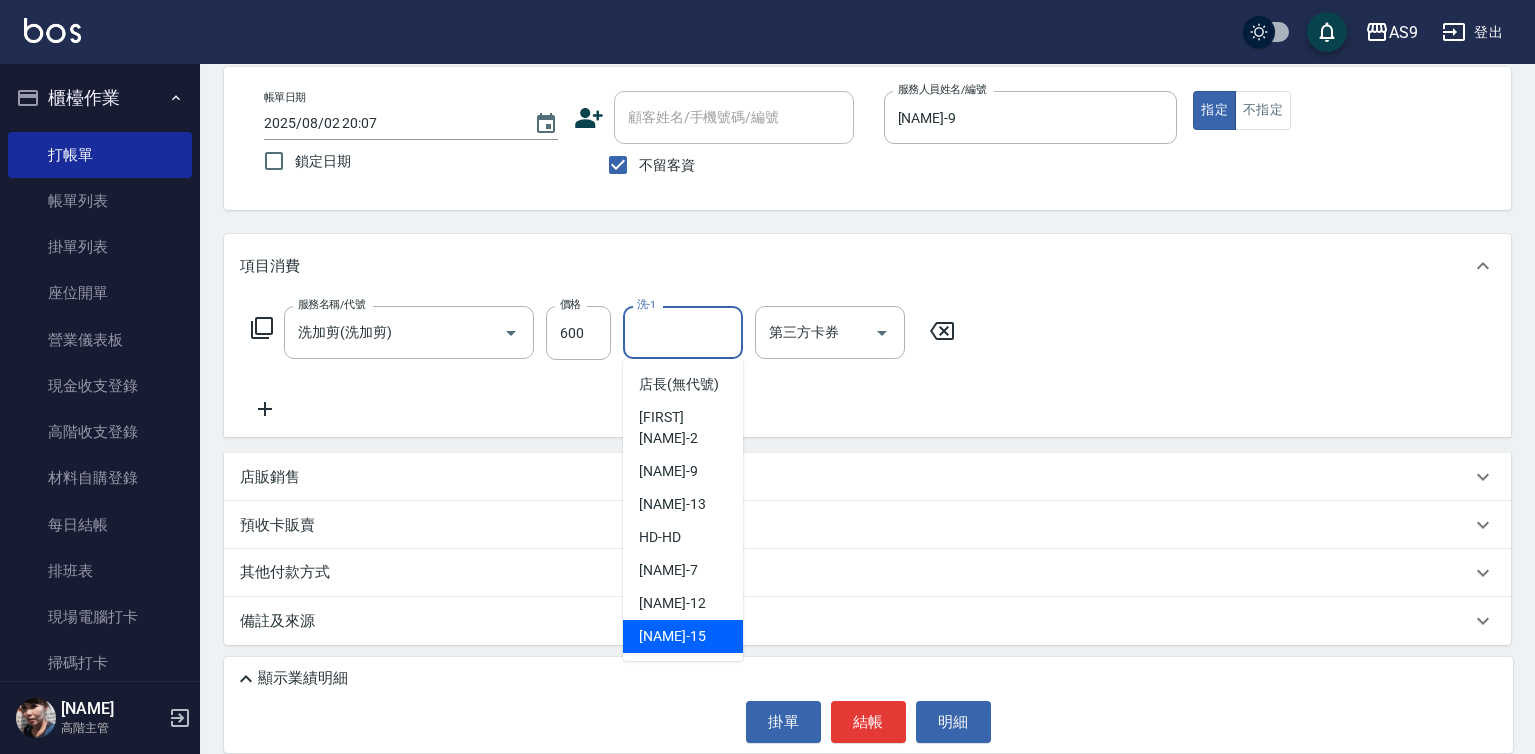 click on "遲婷而 -15" at bounding box center [683, 636] 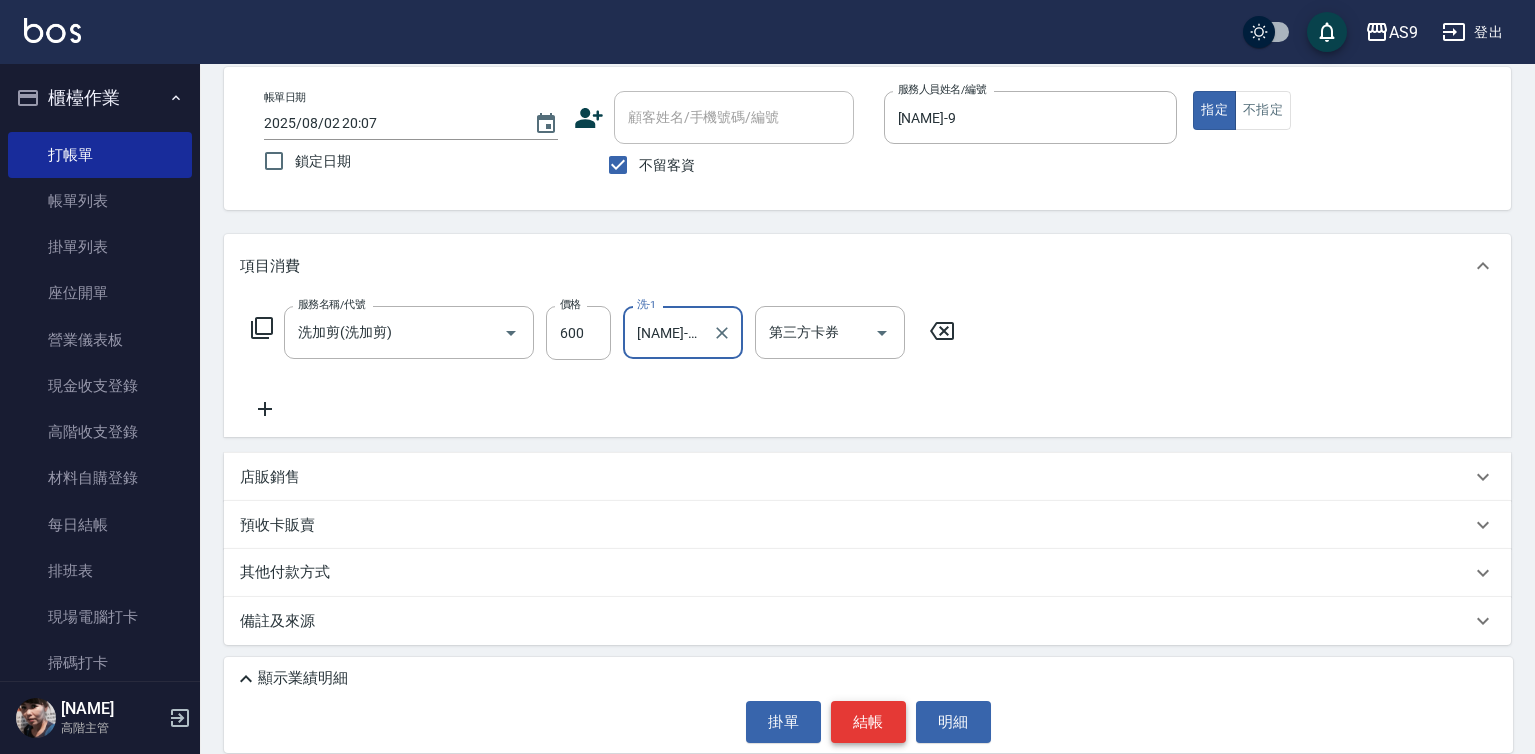 click on "結帳" at bounding box center [868, 722] 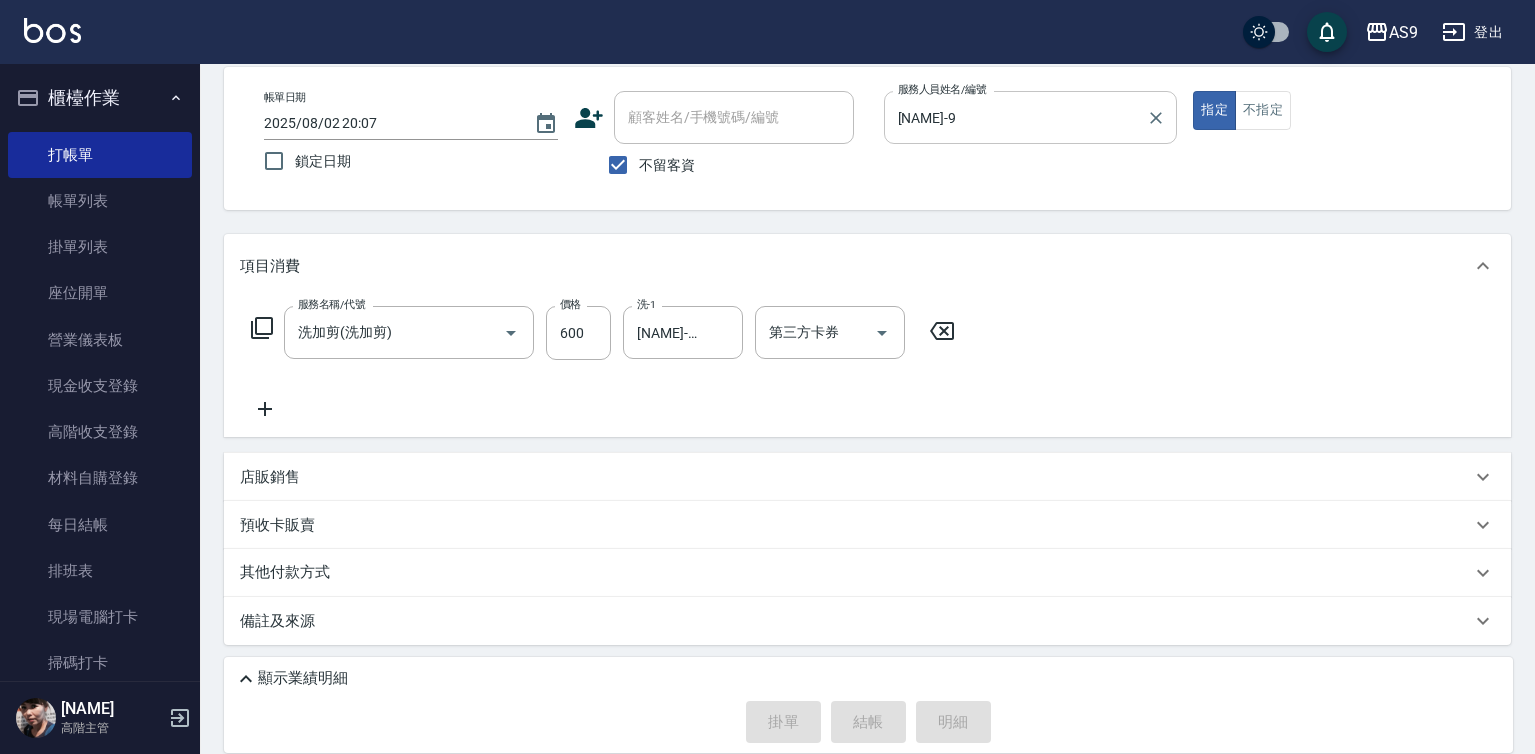 type 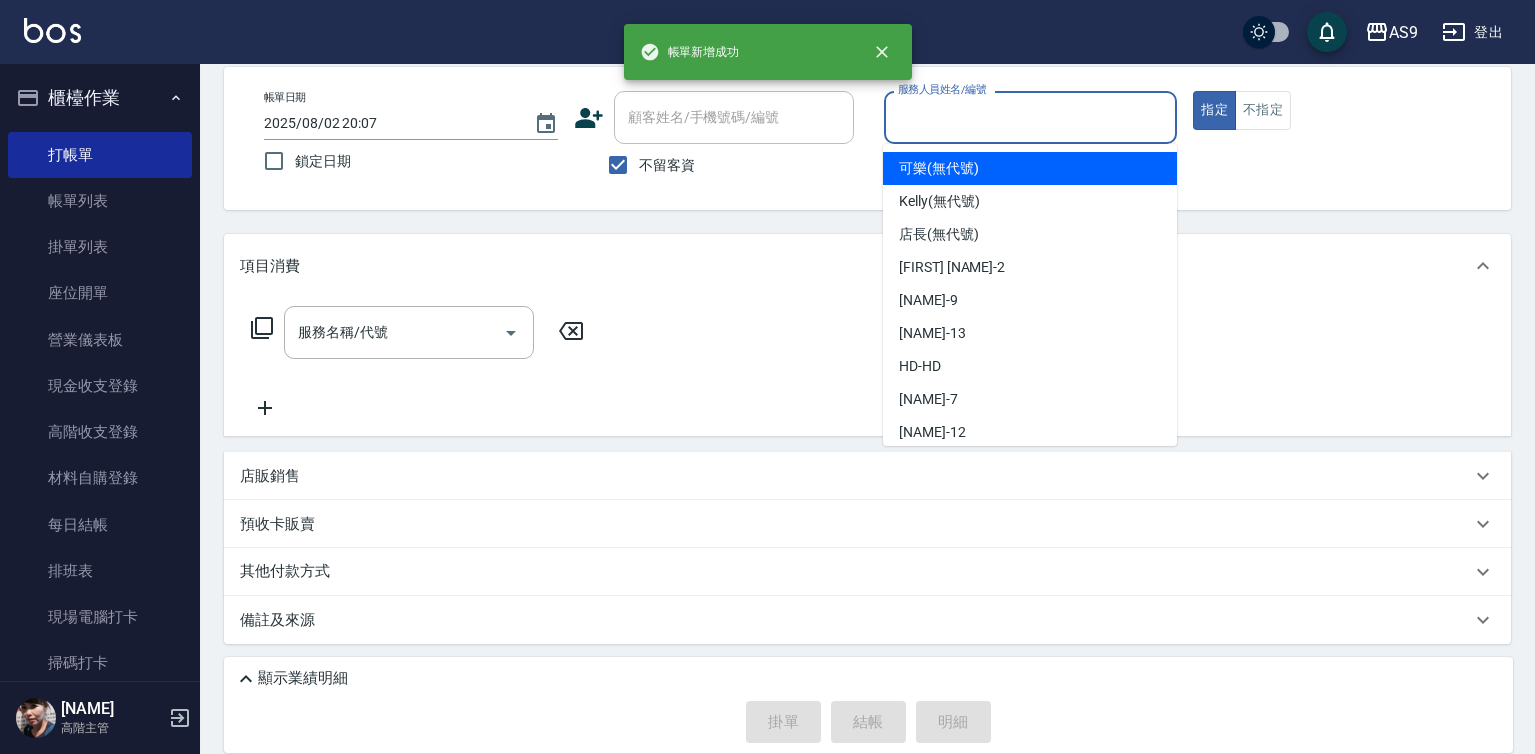 drag, startPoint x: 1033, startPoint y: 124, endPoint x: 993, endPoint y: 281, distance: 162.01543 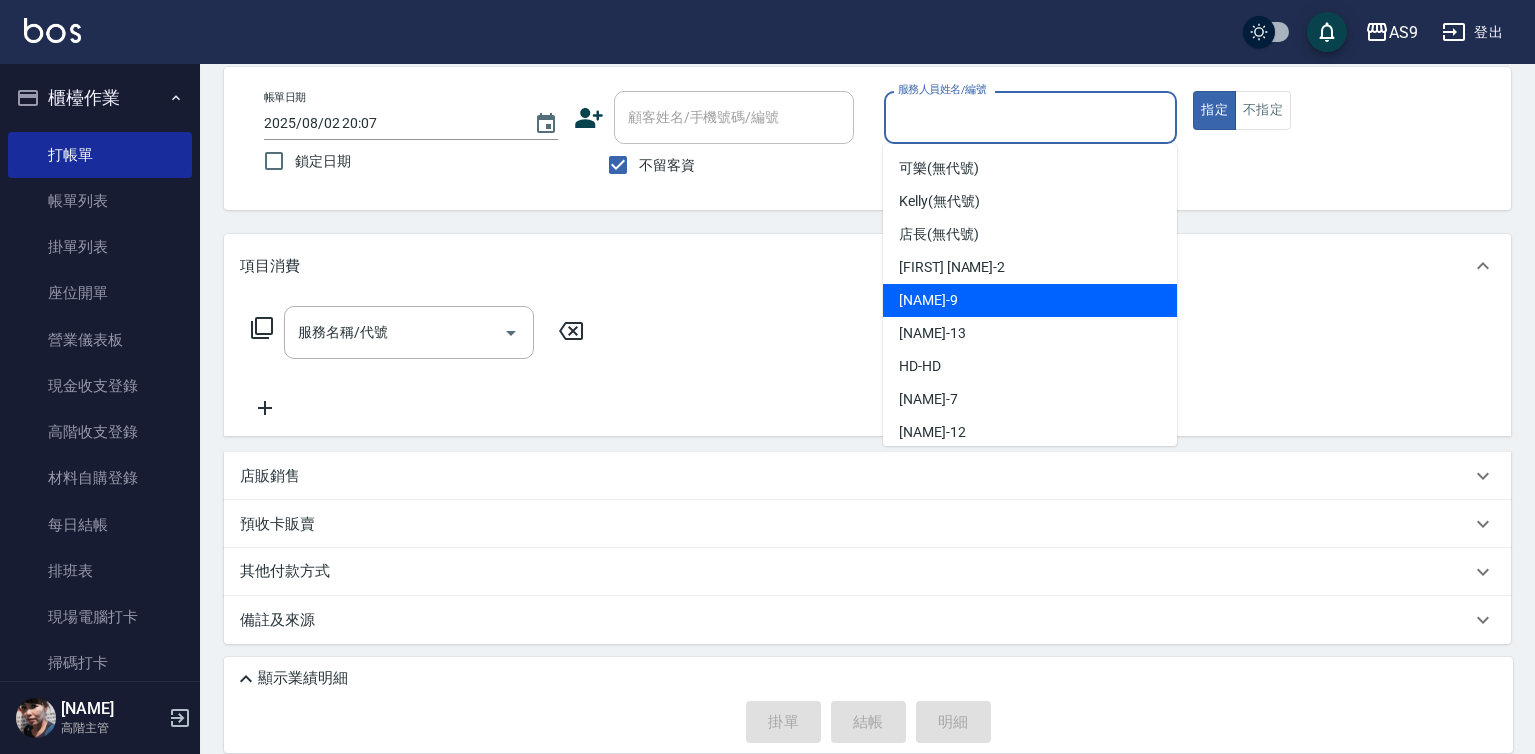 click on "葉美鈴 -9" at bounding box center [1030, 300] 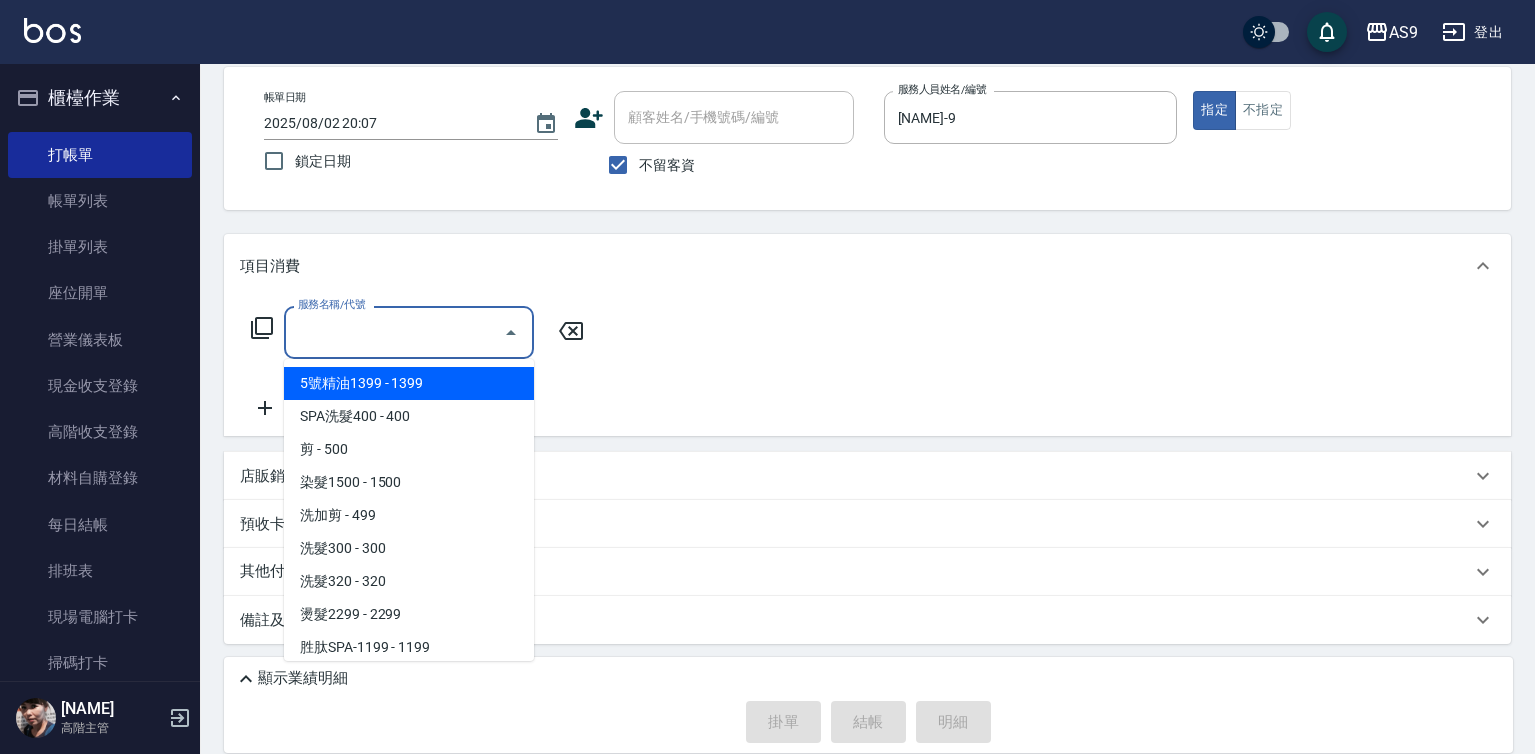 click on "服務名稱/代號" at bounding box center (394, 332) 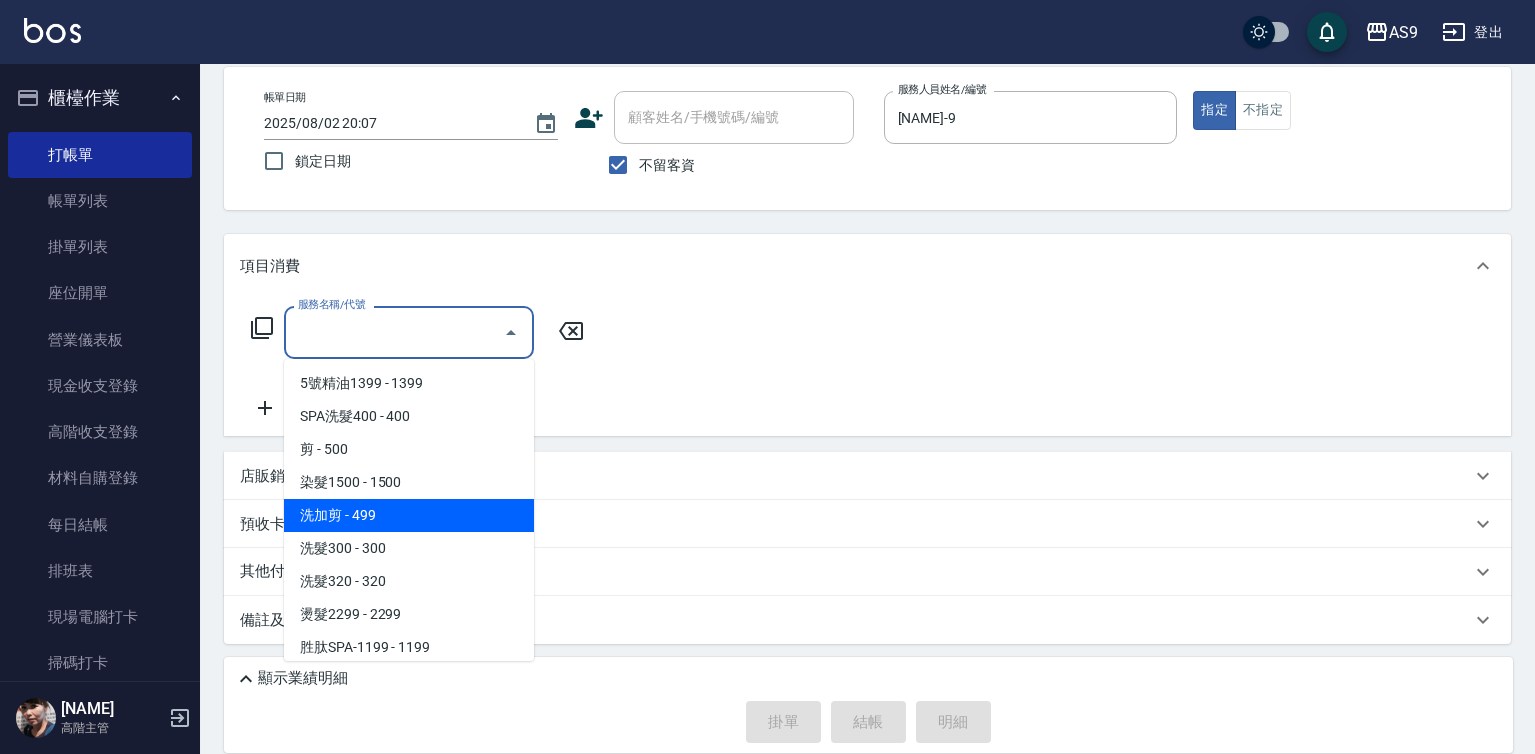 click on "洗加剪 - 499" at bounding box center (409, 515) 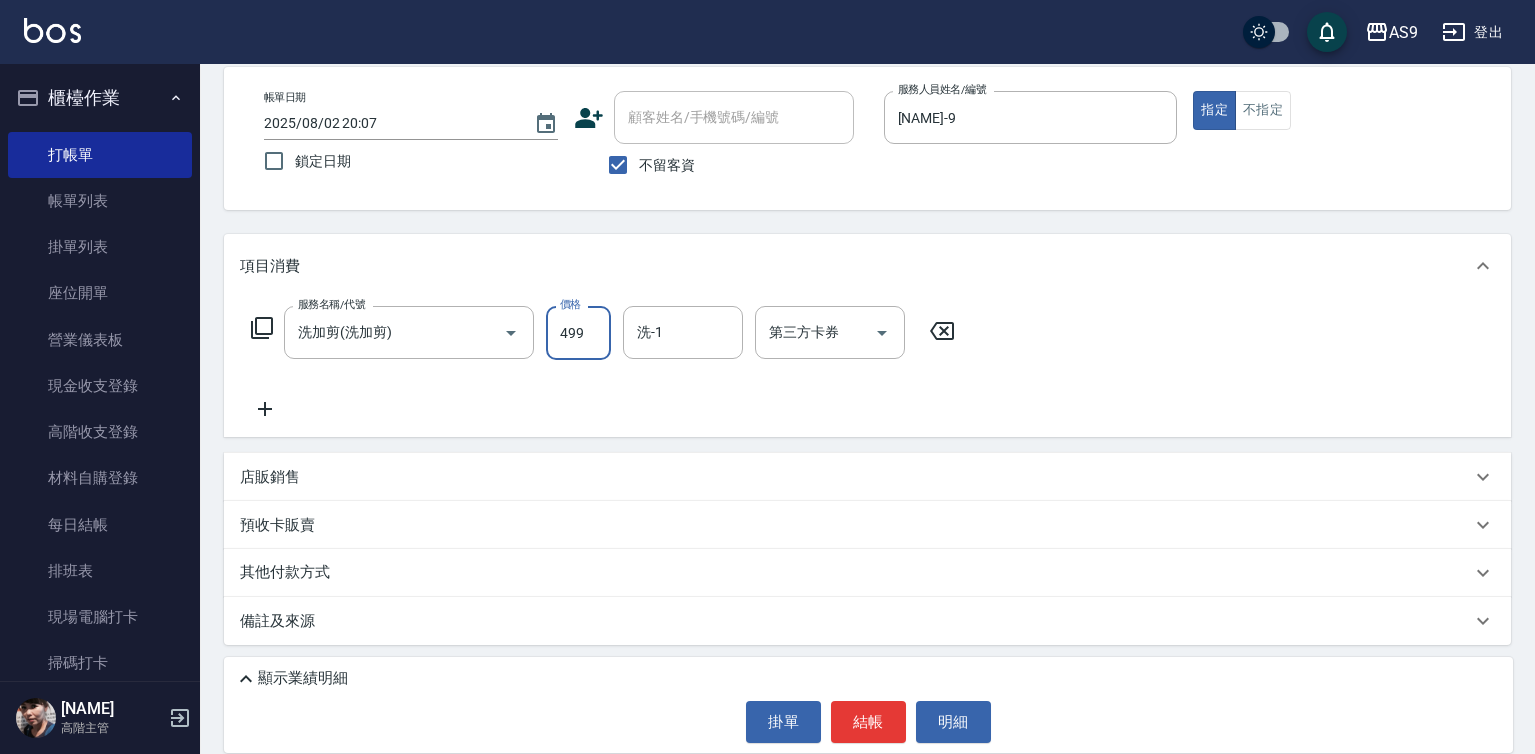 click on "499" at bounding box center (578, 333) 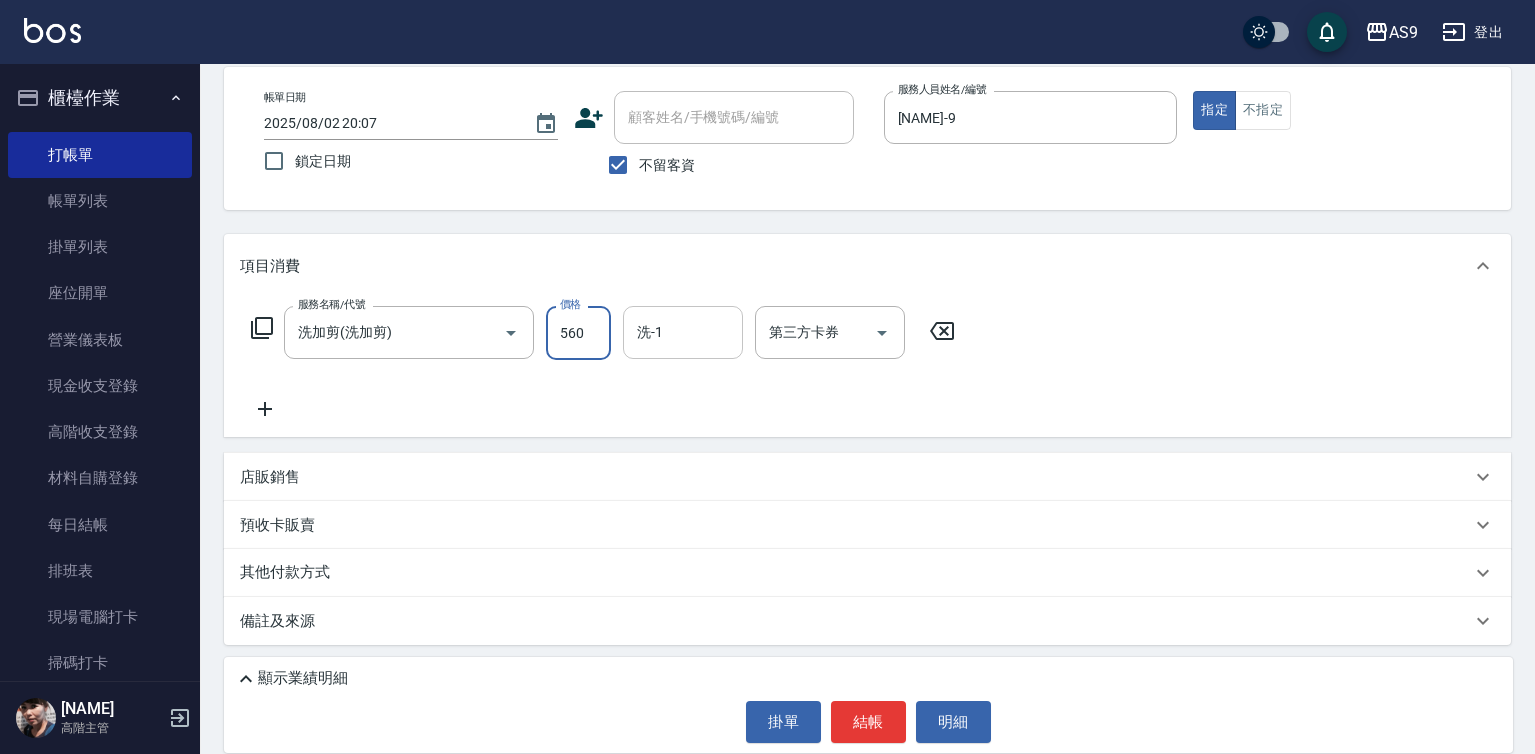 type on "560" 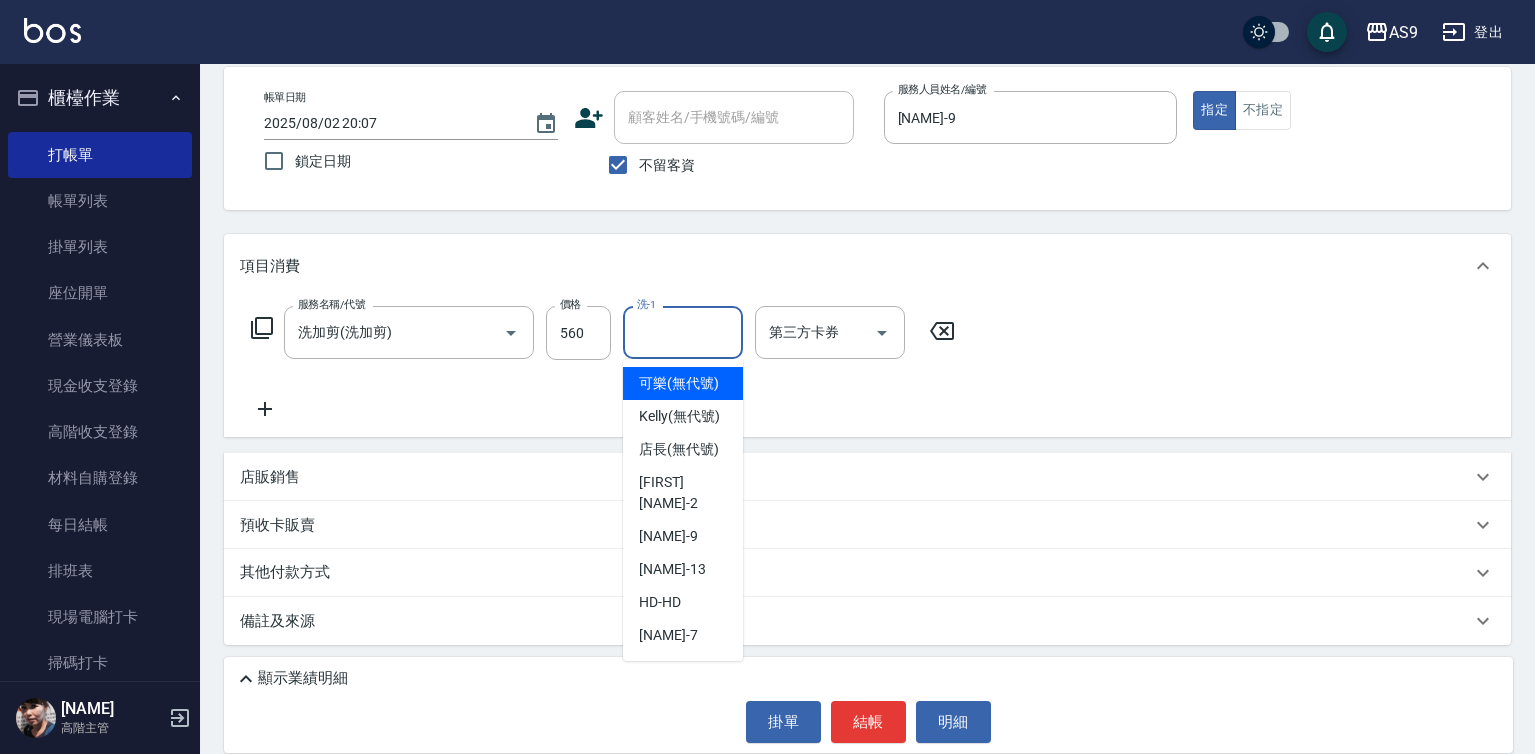 drag, startPoint x: 661, startPoint y: 326, endPoint x: 688, endPoint y: 431, distance: 108.41586 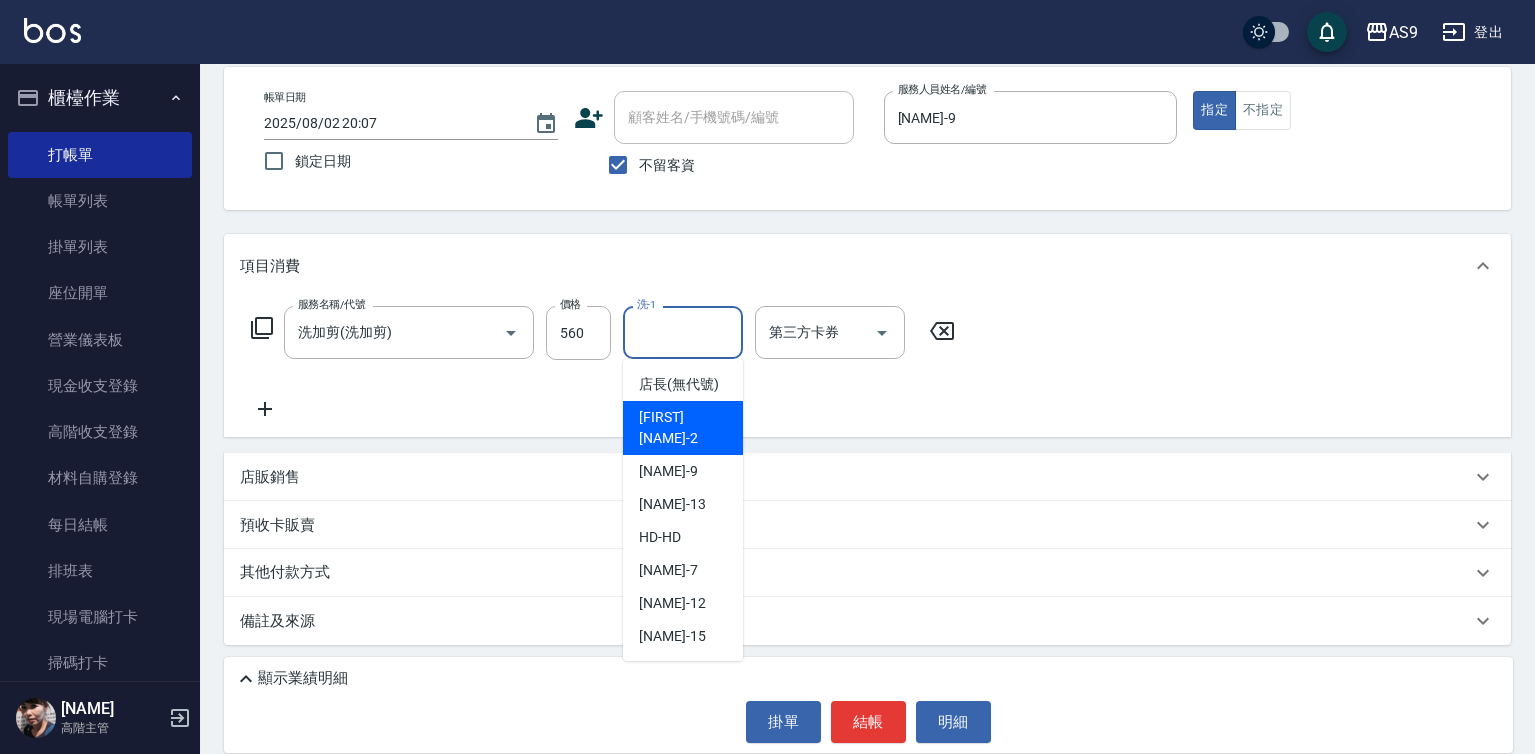 scroll, scrollTop: 128, scrollLeft: 0, axis: vertical 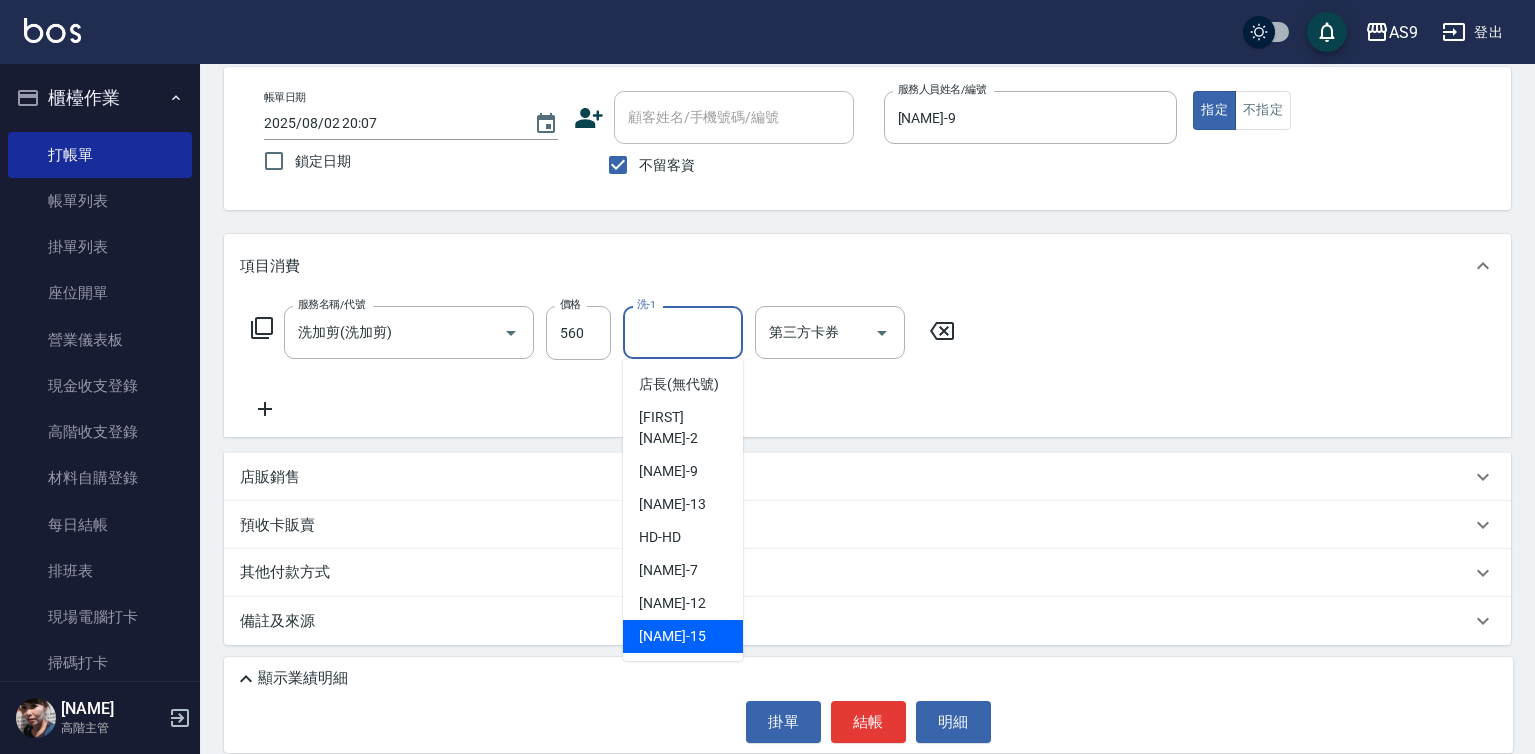 click on "遲婷而 -15" at bounding box center [683, 636] 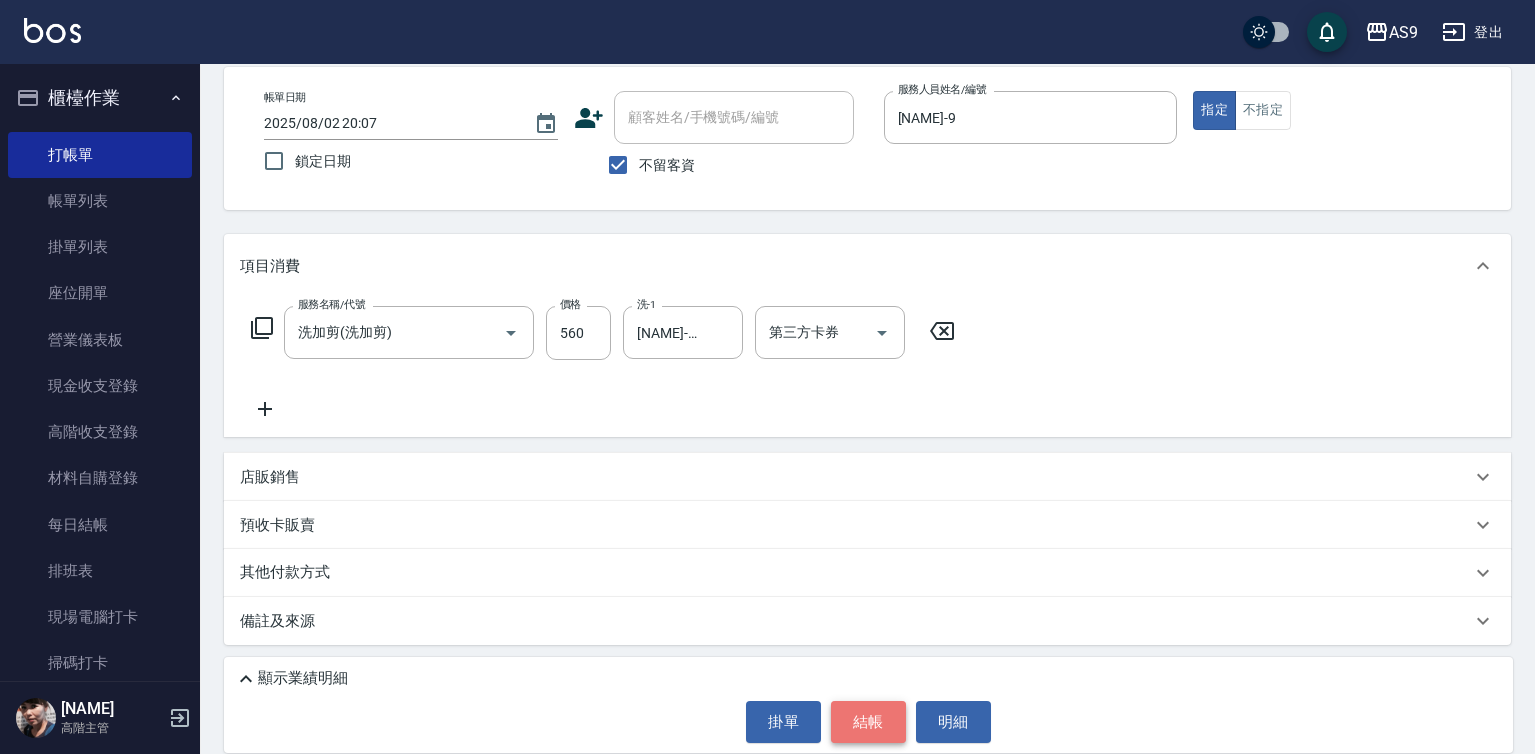 click on "結帳" at bounding box center [868, 722] 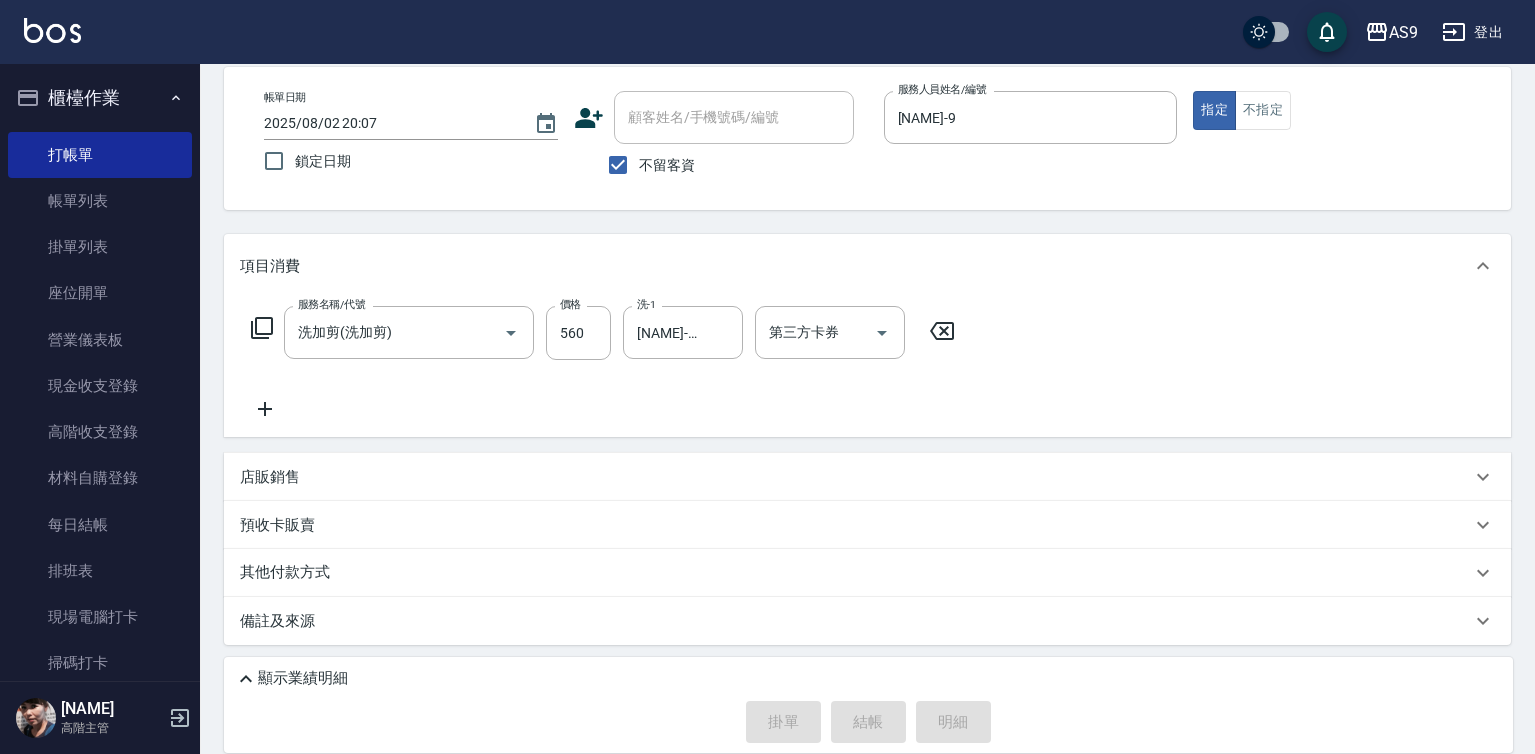type 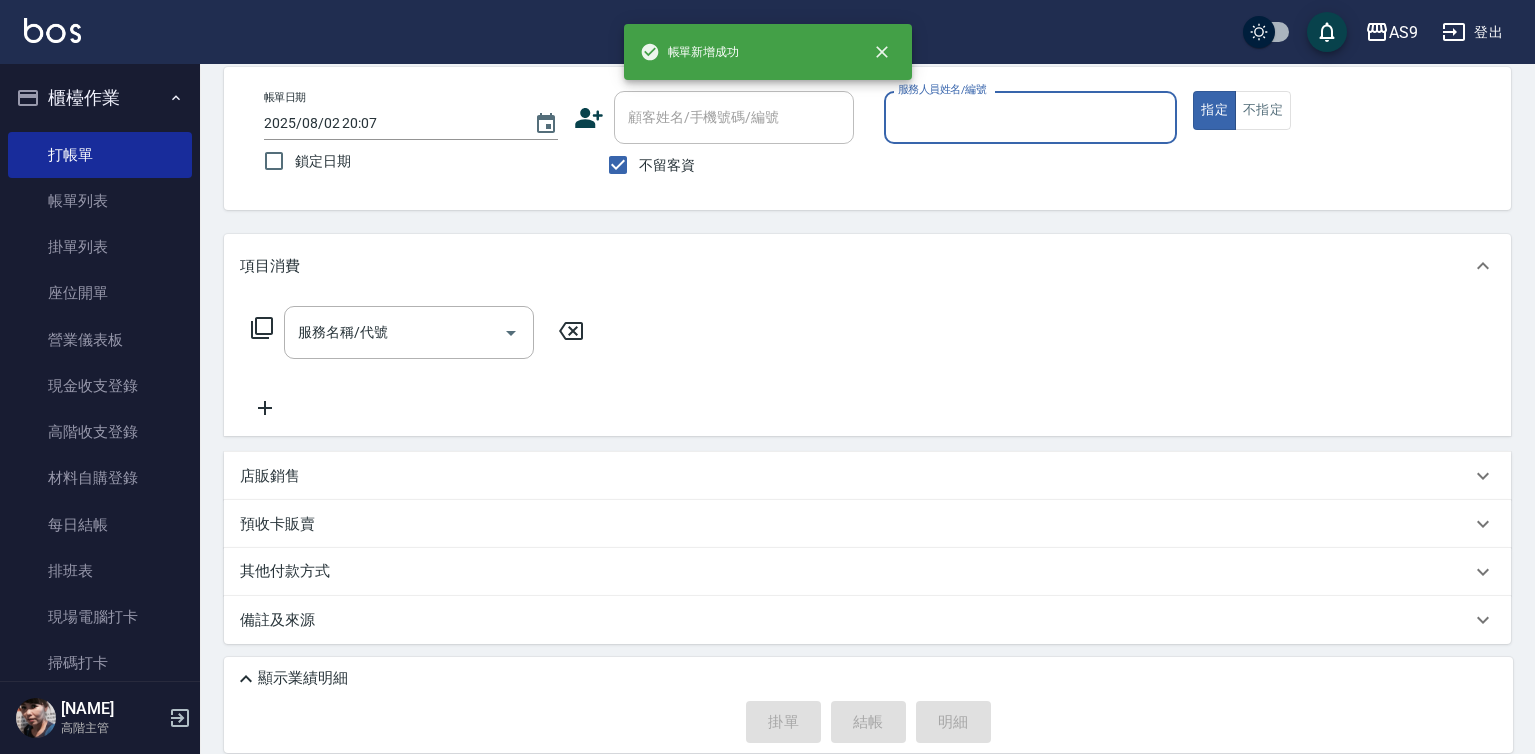click on "服務人員姓名/編號" at bounding box center [1031, 117] 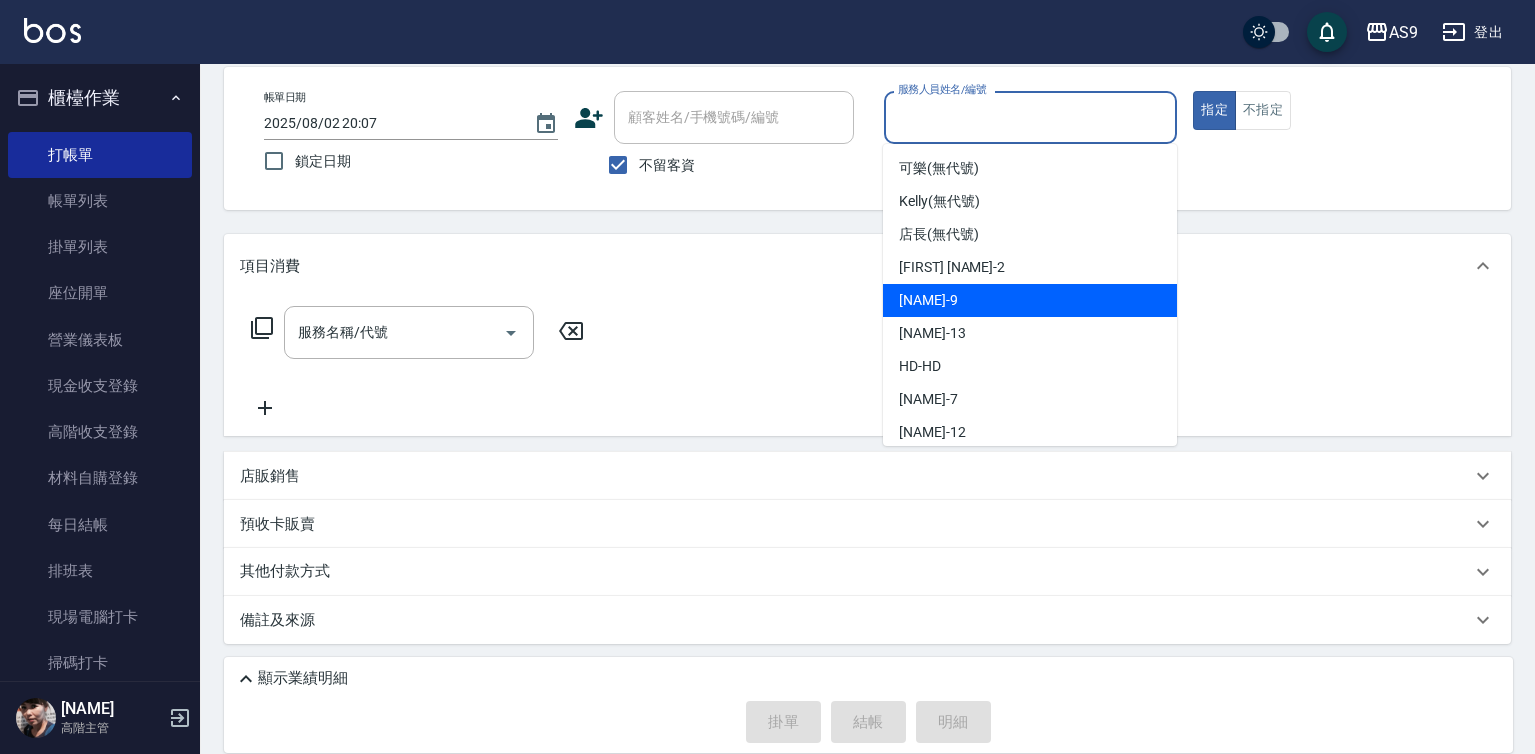 drag, startPoint x: 974, startPoint y: 301, endPoint x: 807, endPoint y: 315, distance: 167.5858 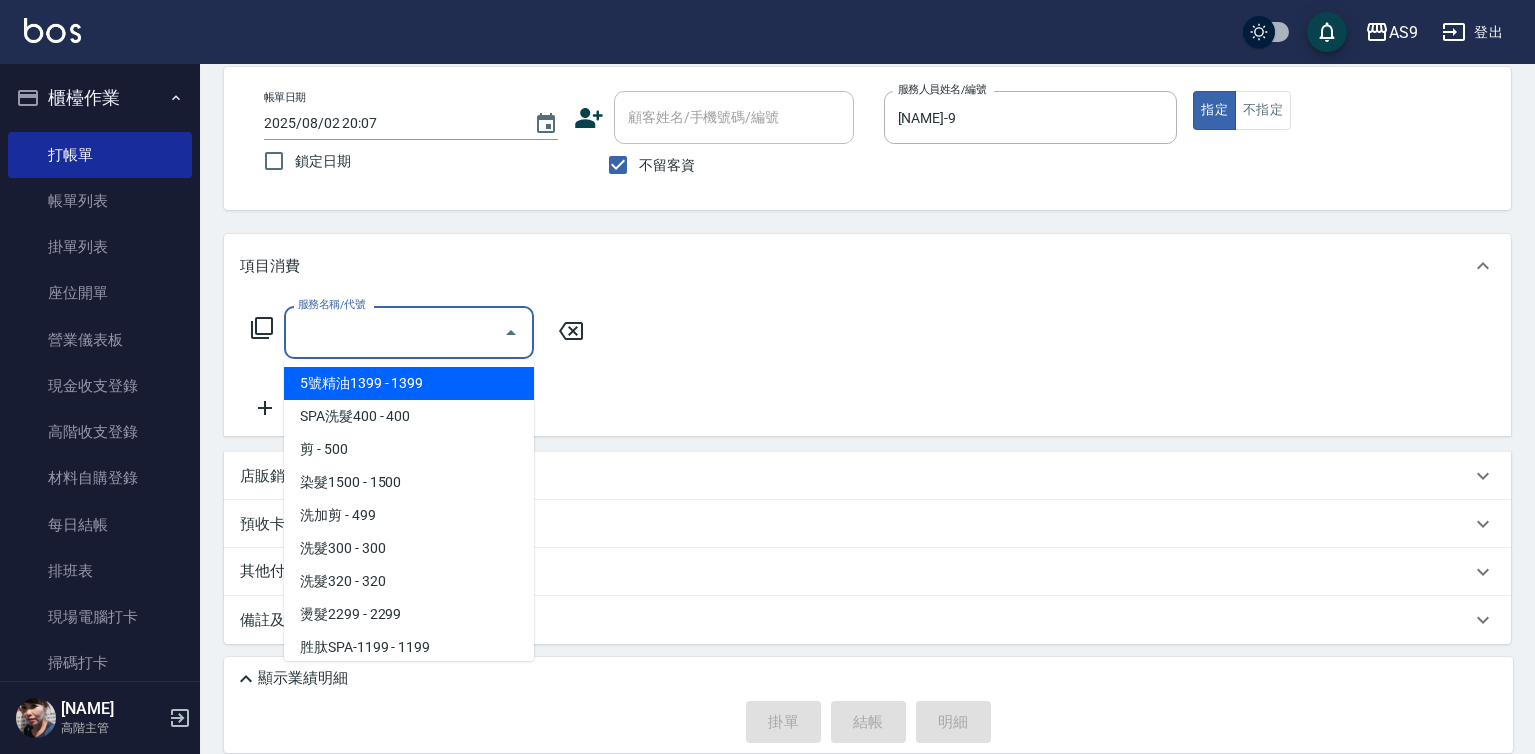 click on "服務名稱/代號" at bounding box center (394, 332) 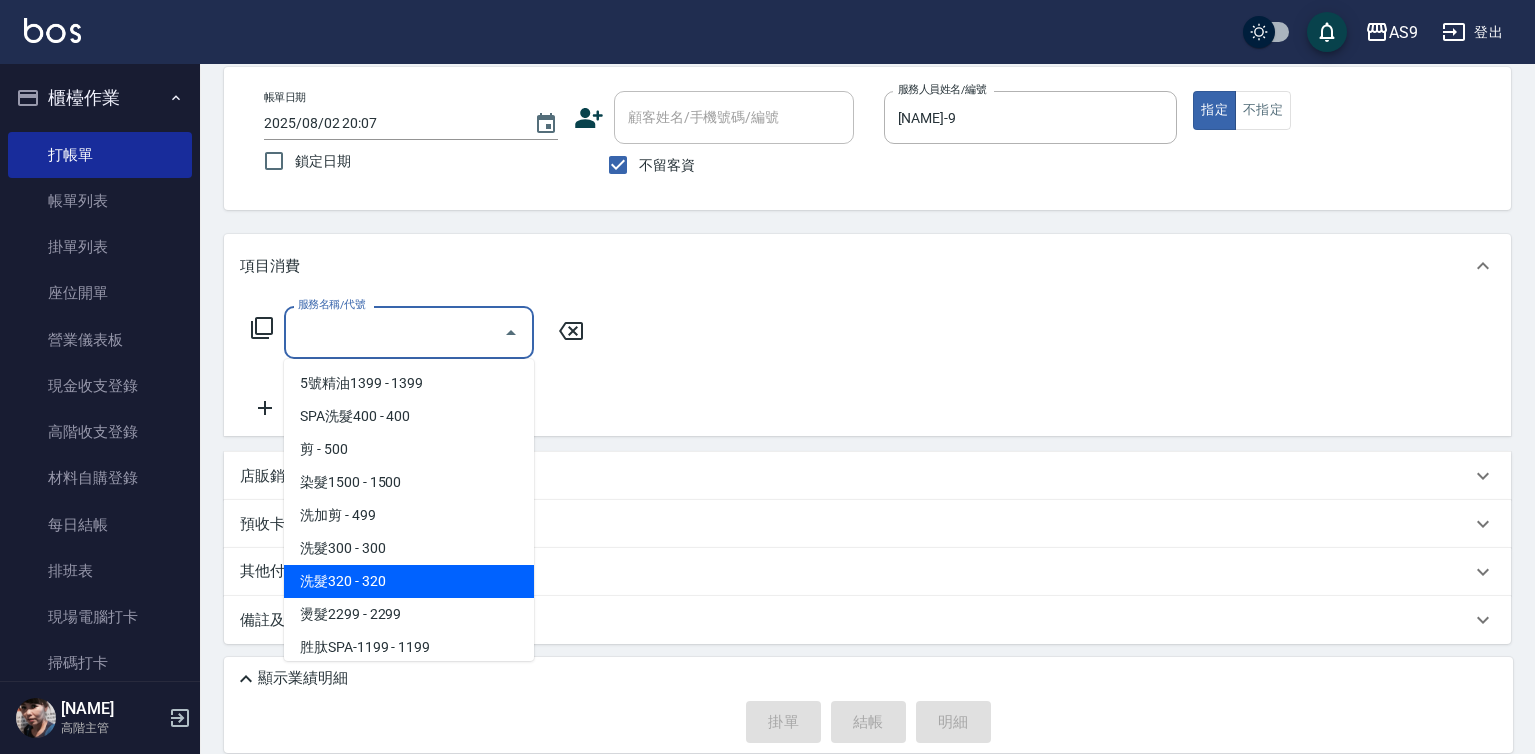click on "洗髮320 - 320" at bounding box center (409, 581) 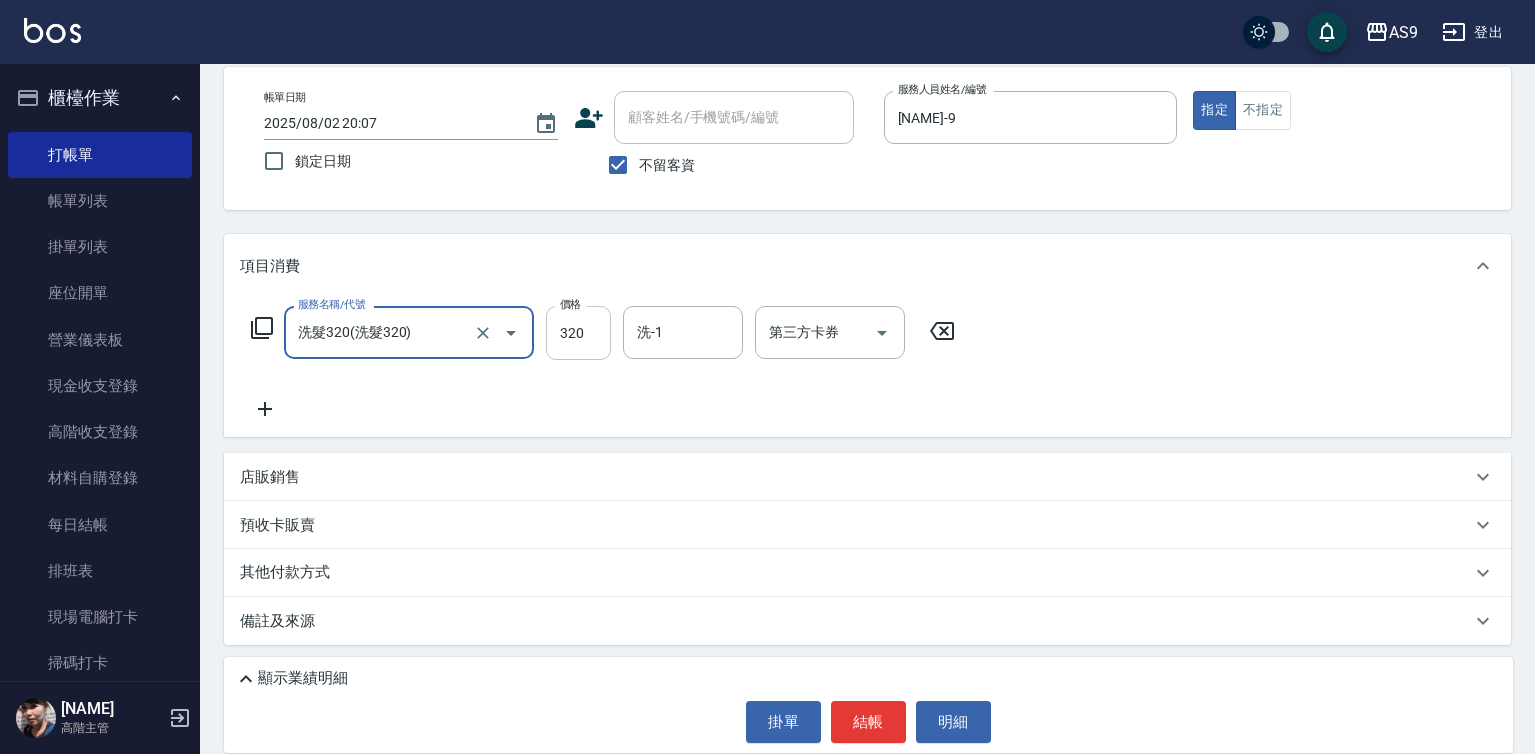 click on "320" at bounding box center (578, 333) 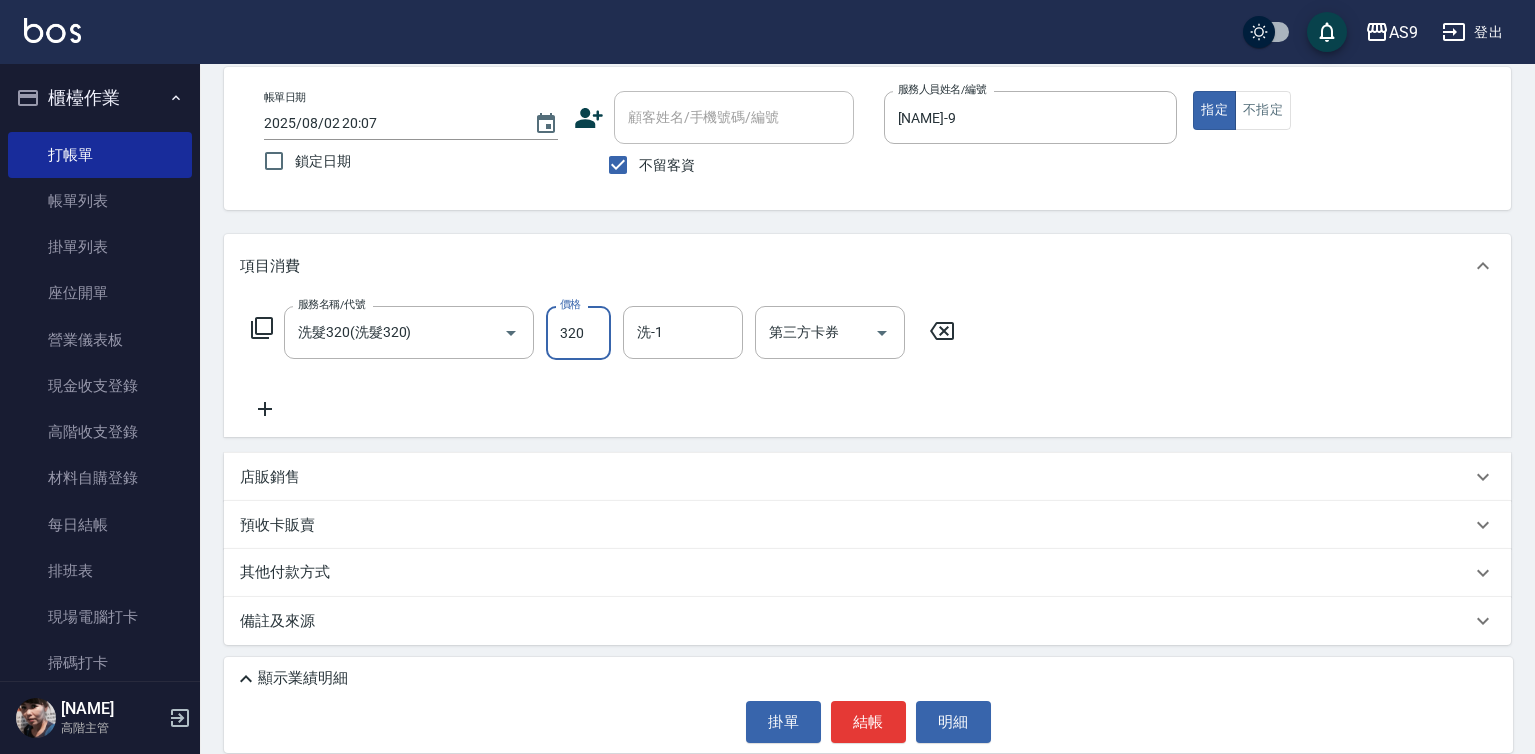click on "320" at bounding box center [578, 333] 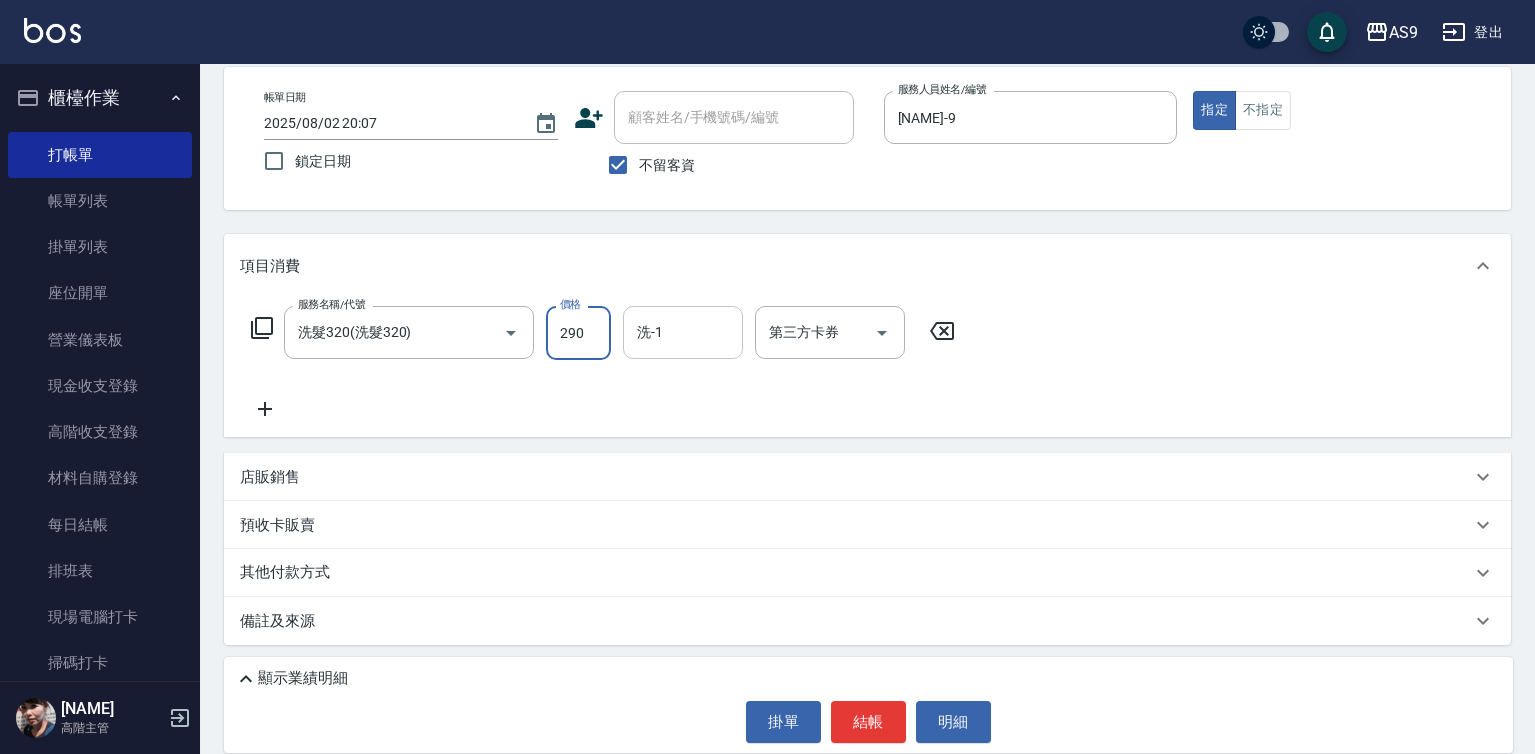 type on "290" 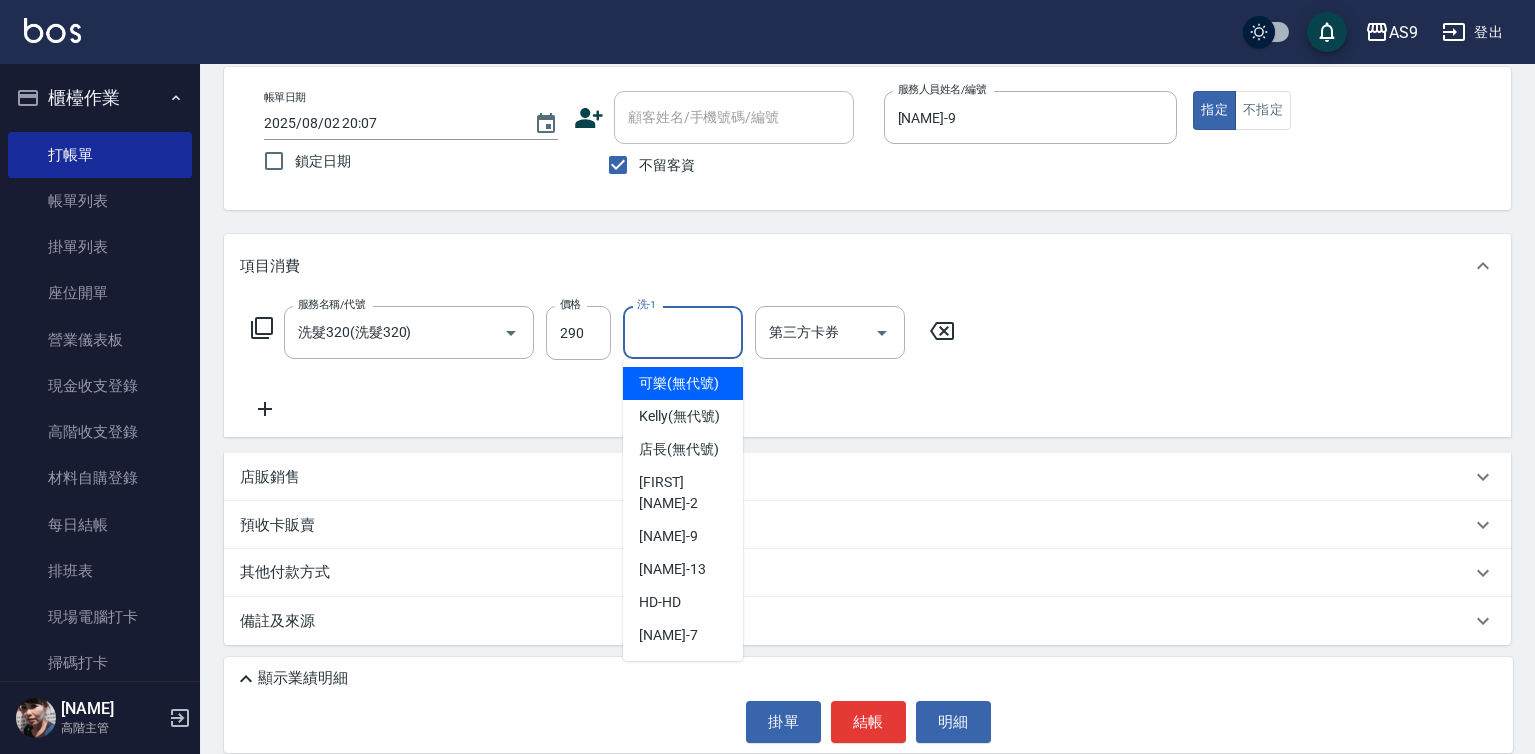 click on "洗-1" at bounding box center (683, 332) 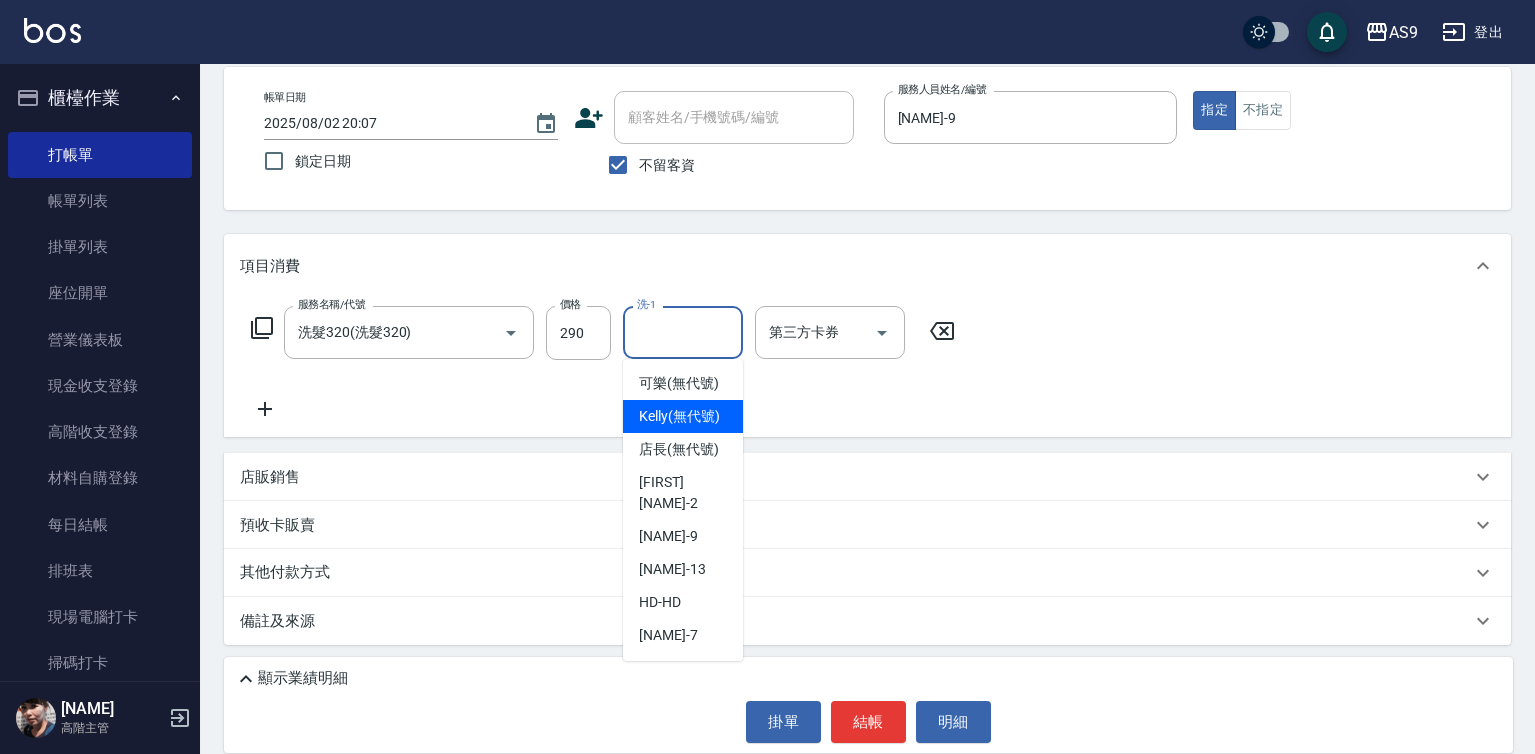 click on "Kelly (無代號)" at bounding box center (679, 416) 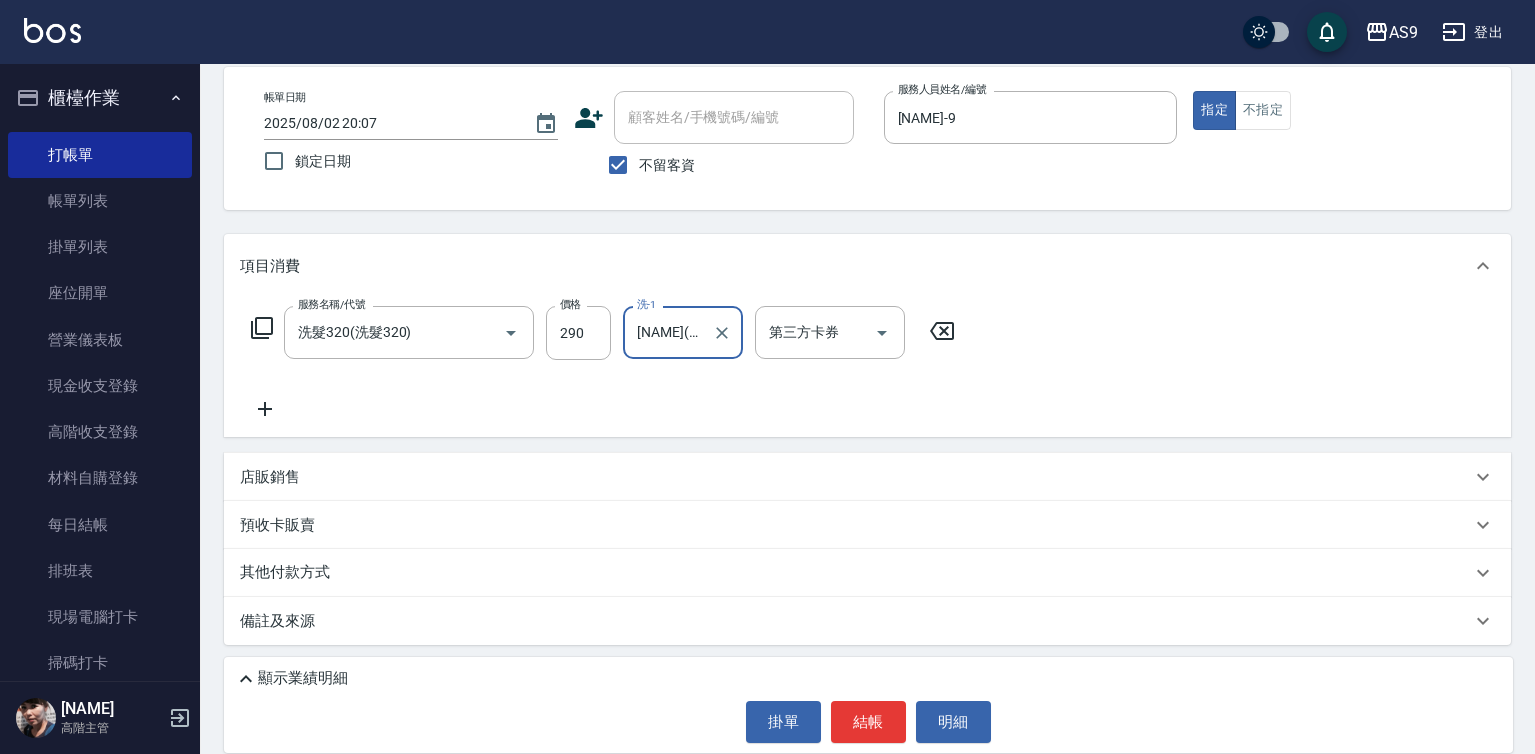 type on "Kelly(無代號)" 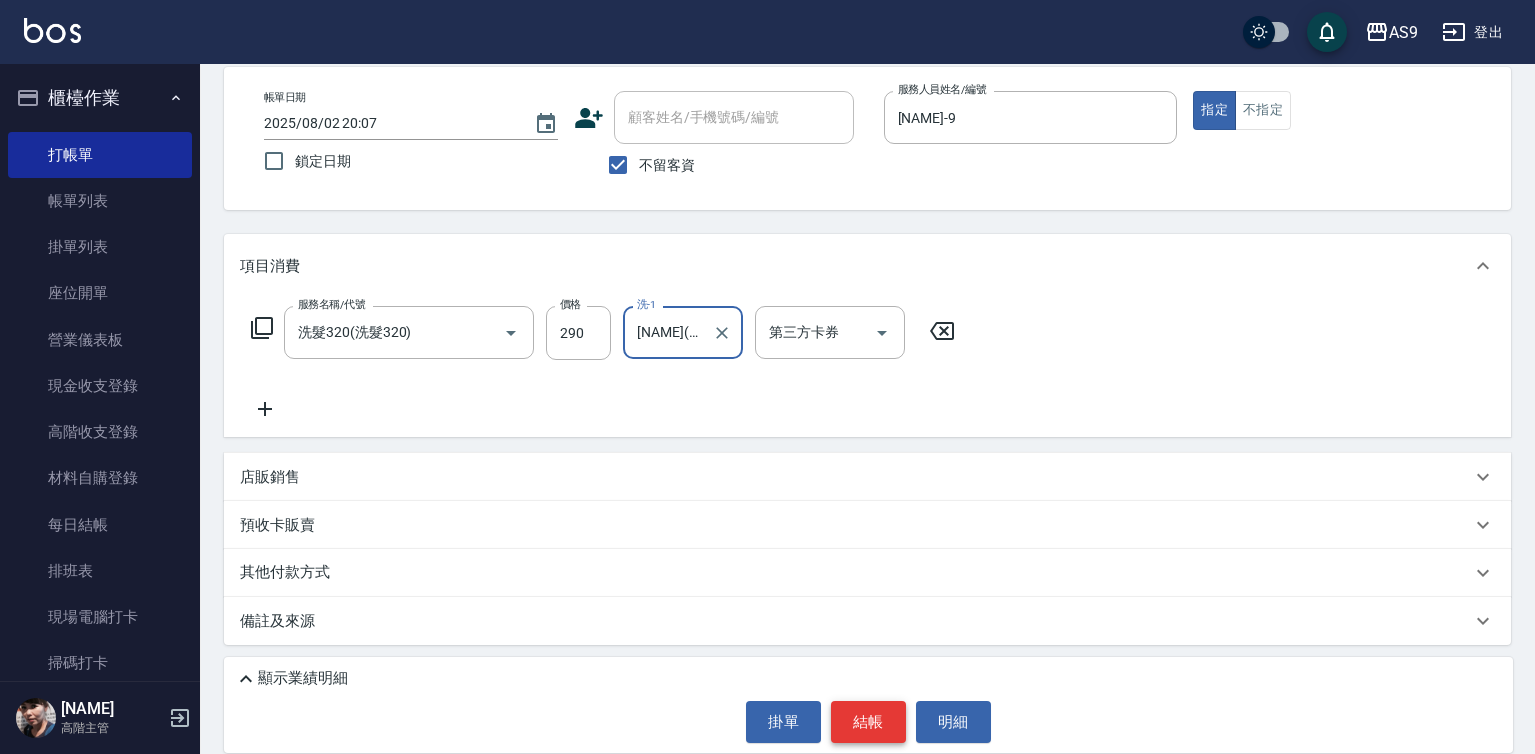 click on "結帳" at bounding box center [868, 722] 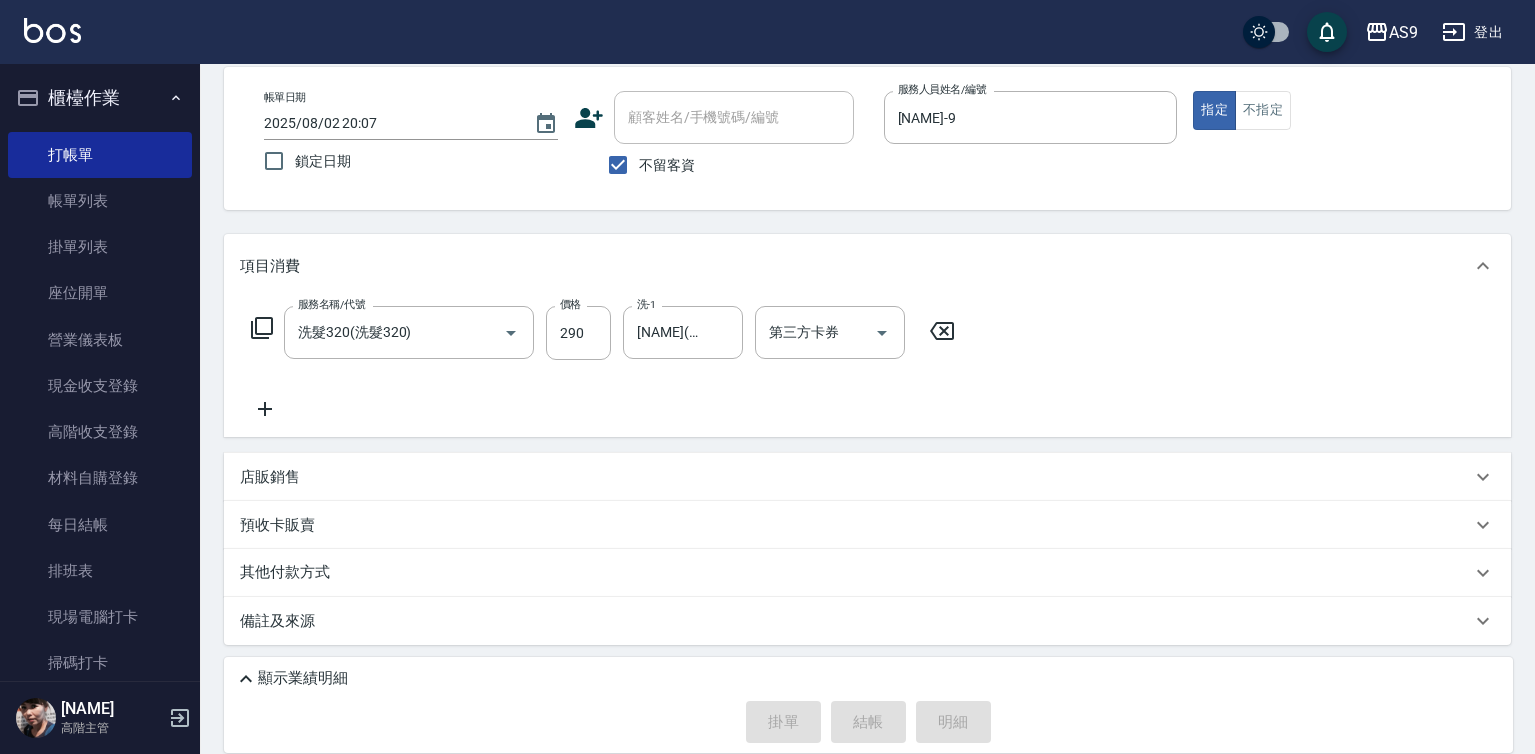 type 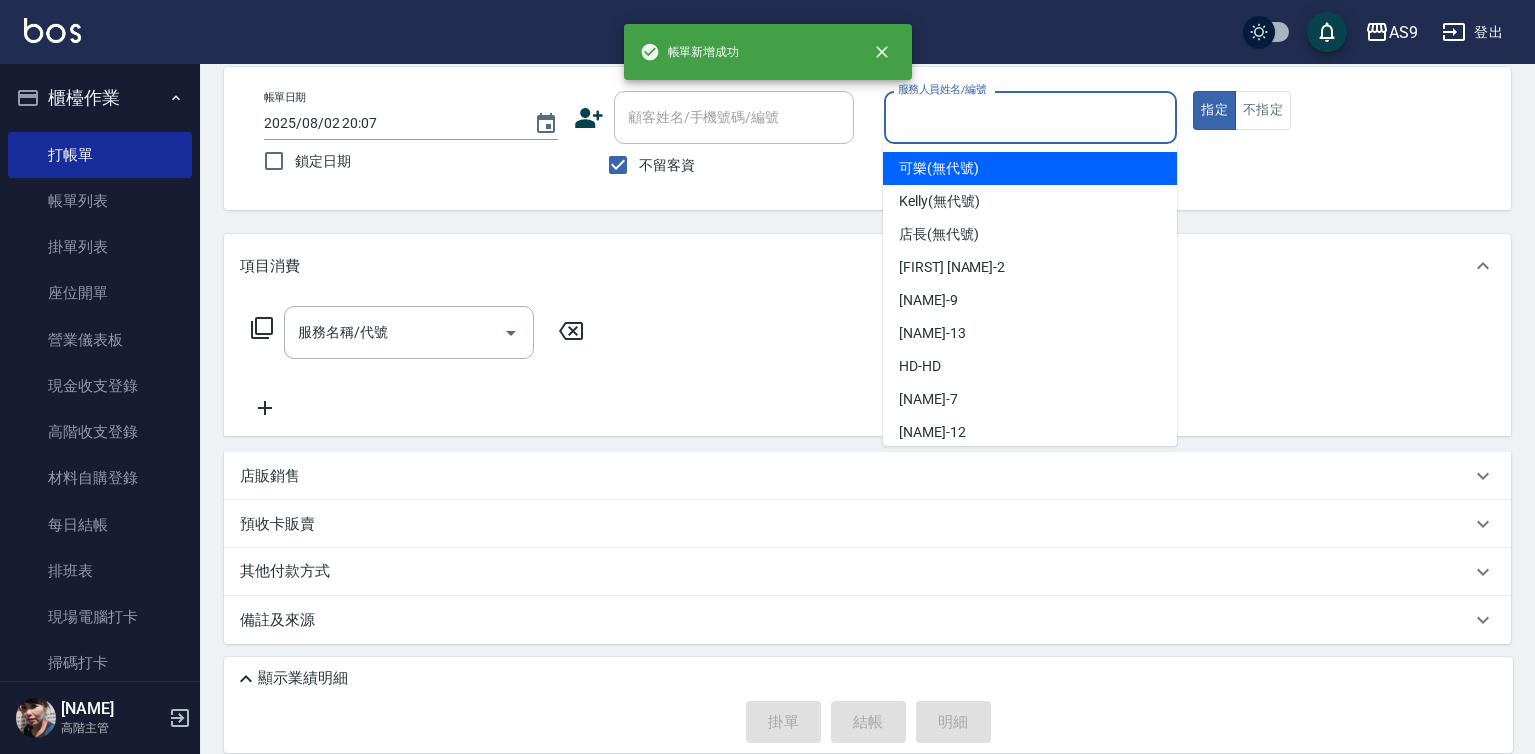 click on "服務人員姓名/編號" at bounding box center [1031, 117] 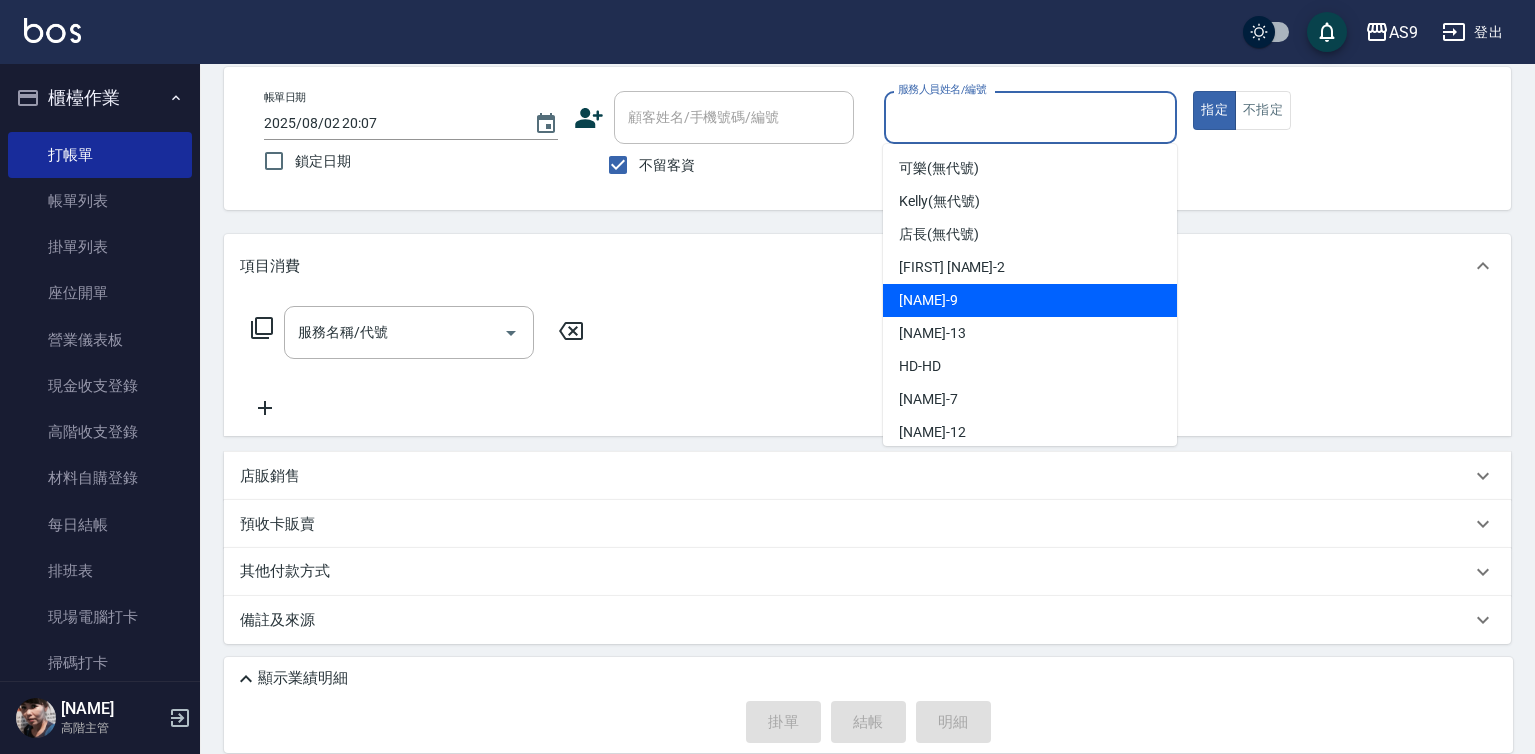 click on "葉美鈴 -9" at bounding box center [928, 300] 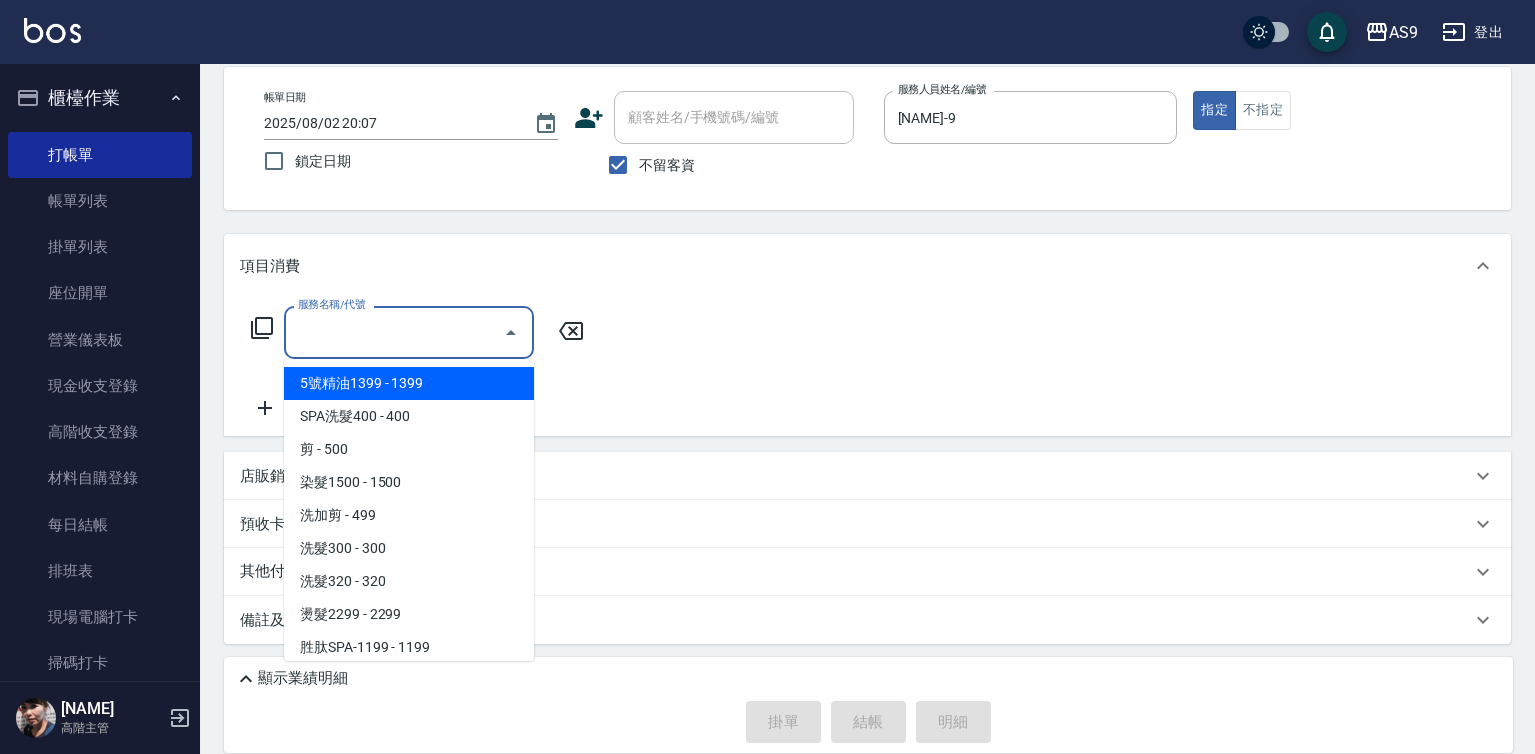 click on "服務名稱/代號" at bounding box center [394, 332] 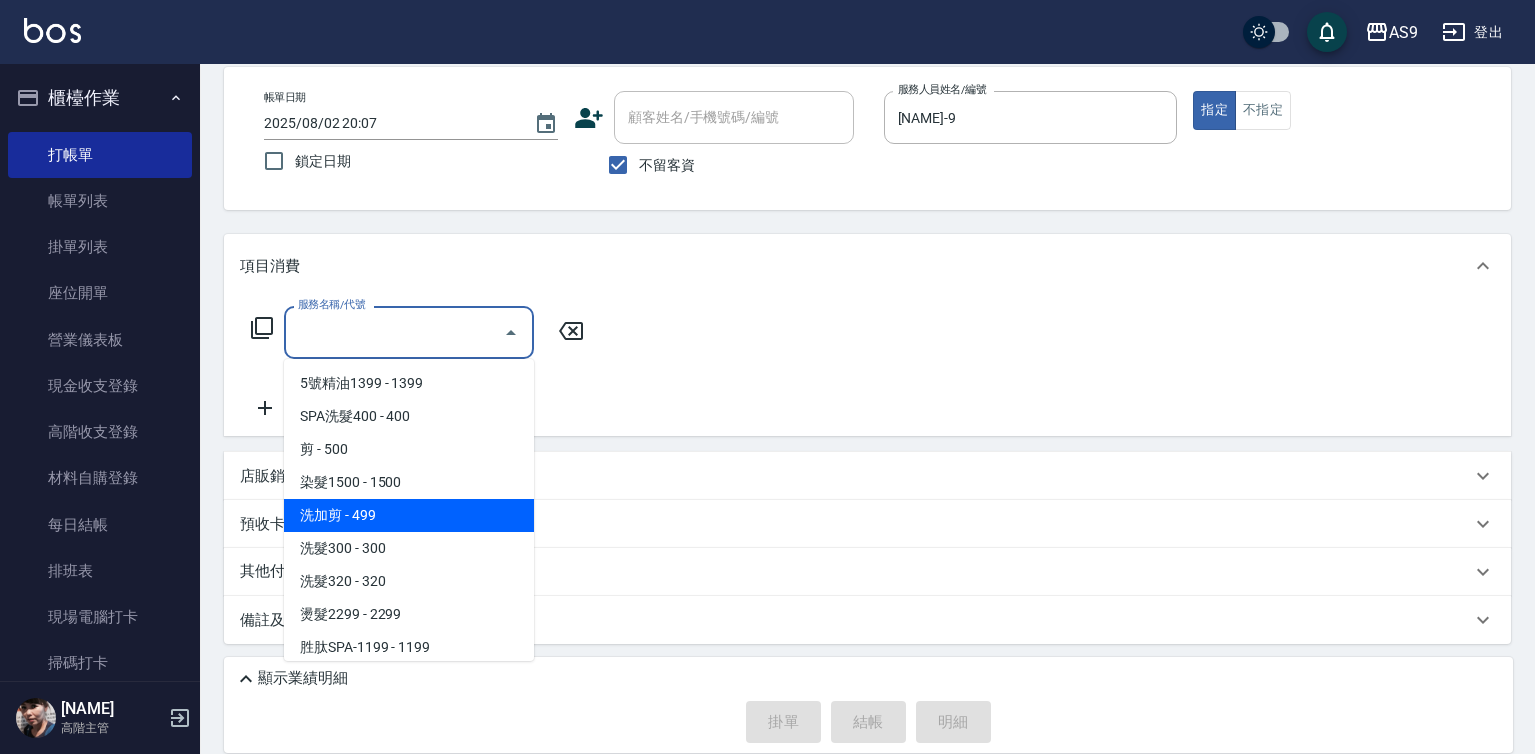 click on "洗加剪 - 499" at bounding box center [409, 515] 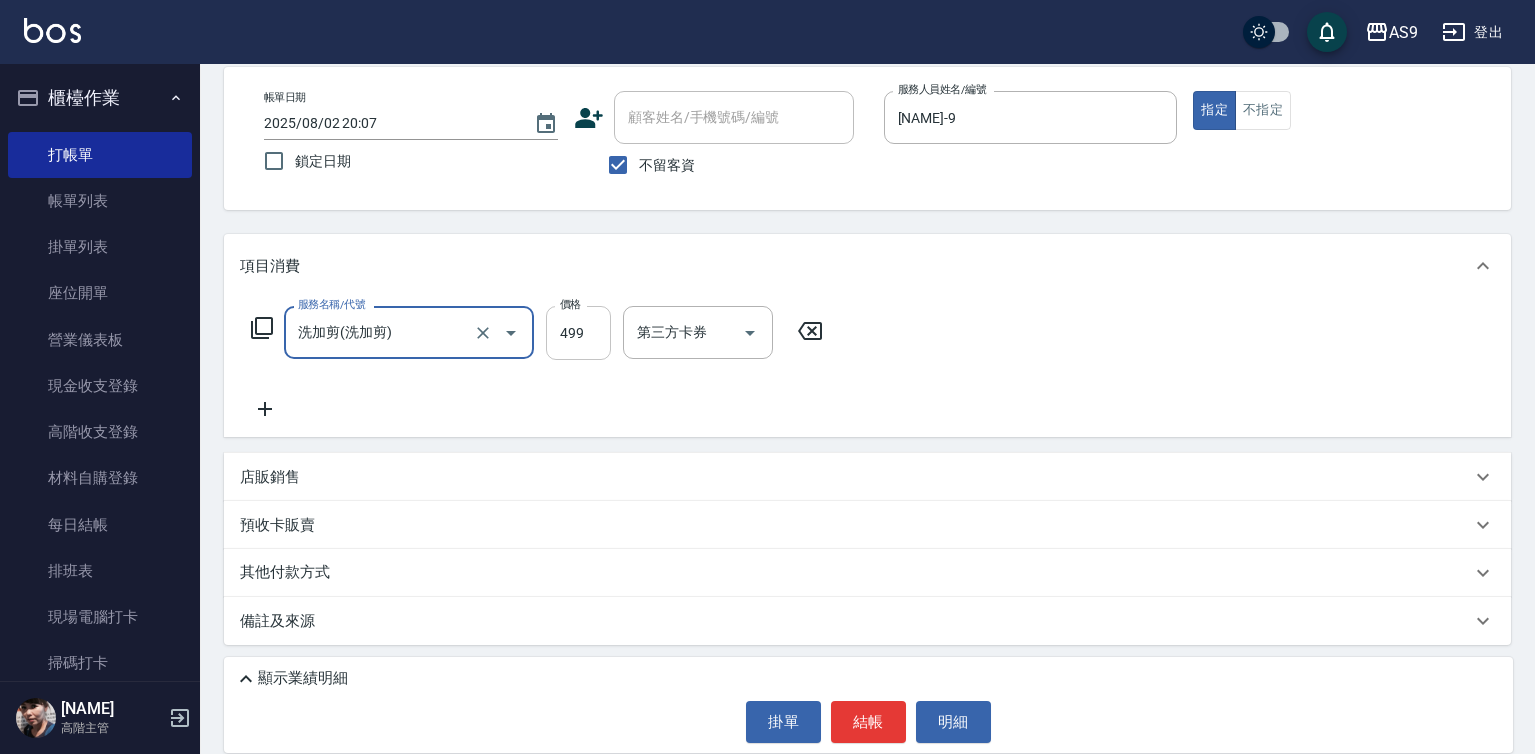 click on "499" at bounding box center [578, 333] 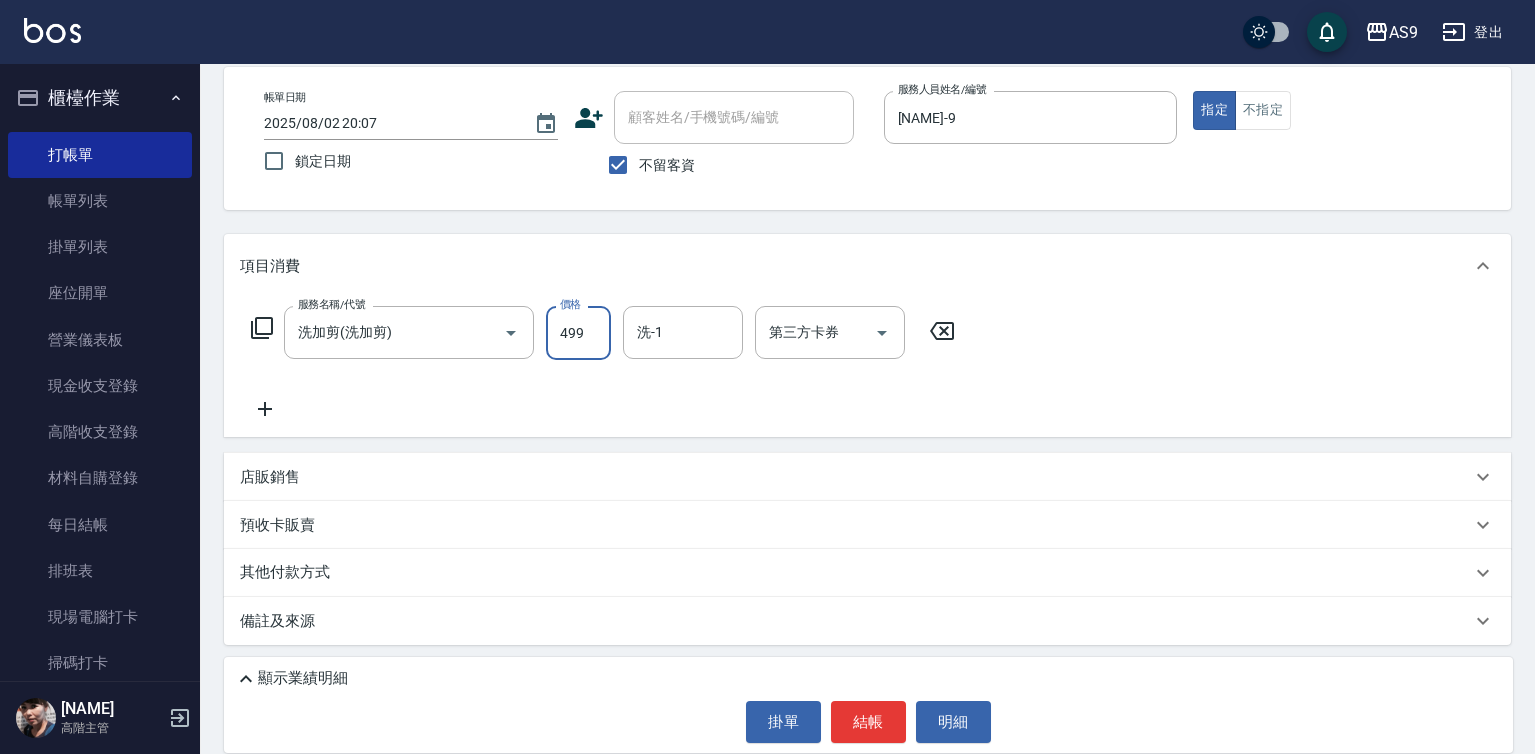 click on "499" at bounding box center [578, 333] 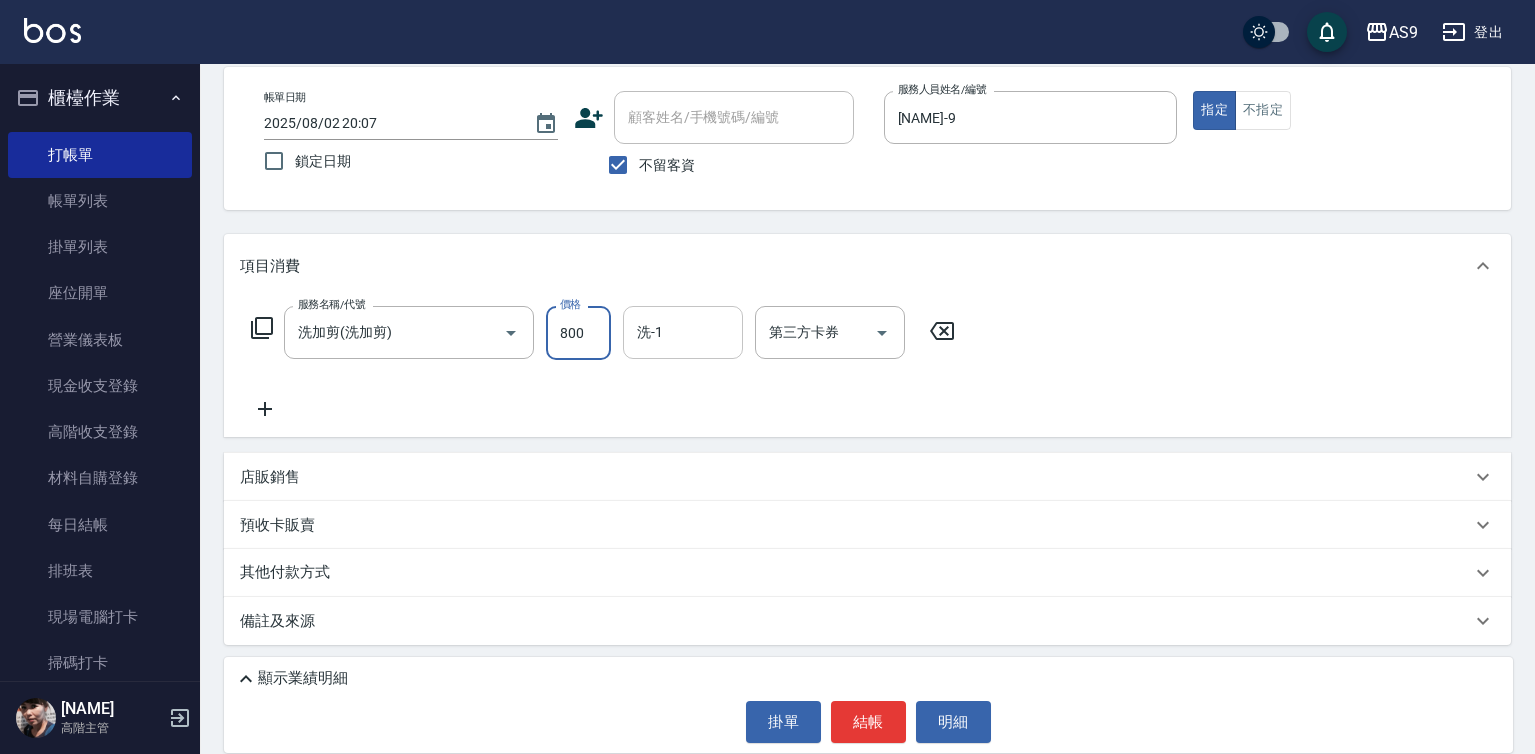 type on "800" 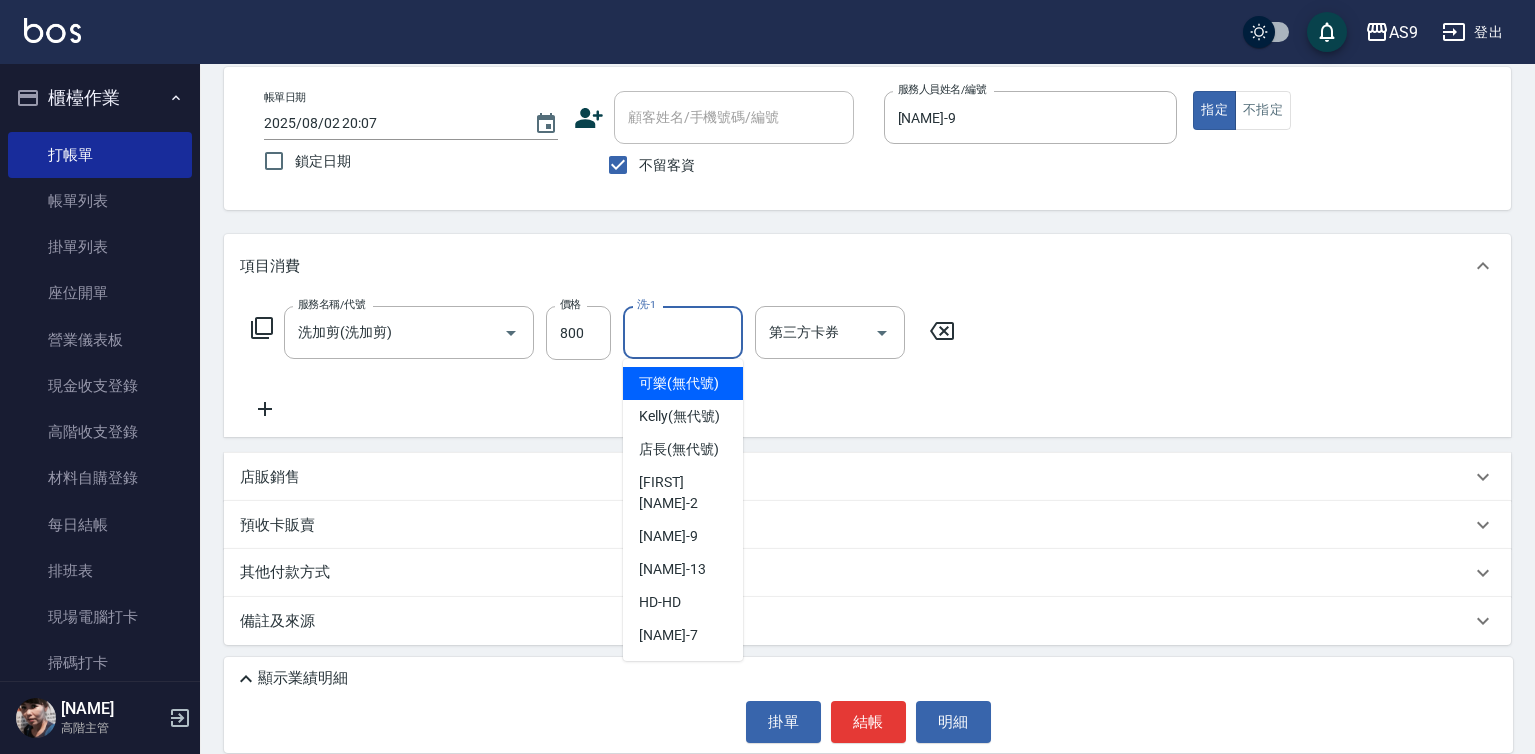 click on "洗-1" at bounding box center (683, 332) 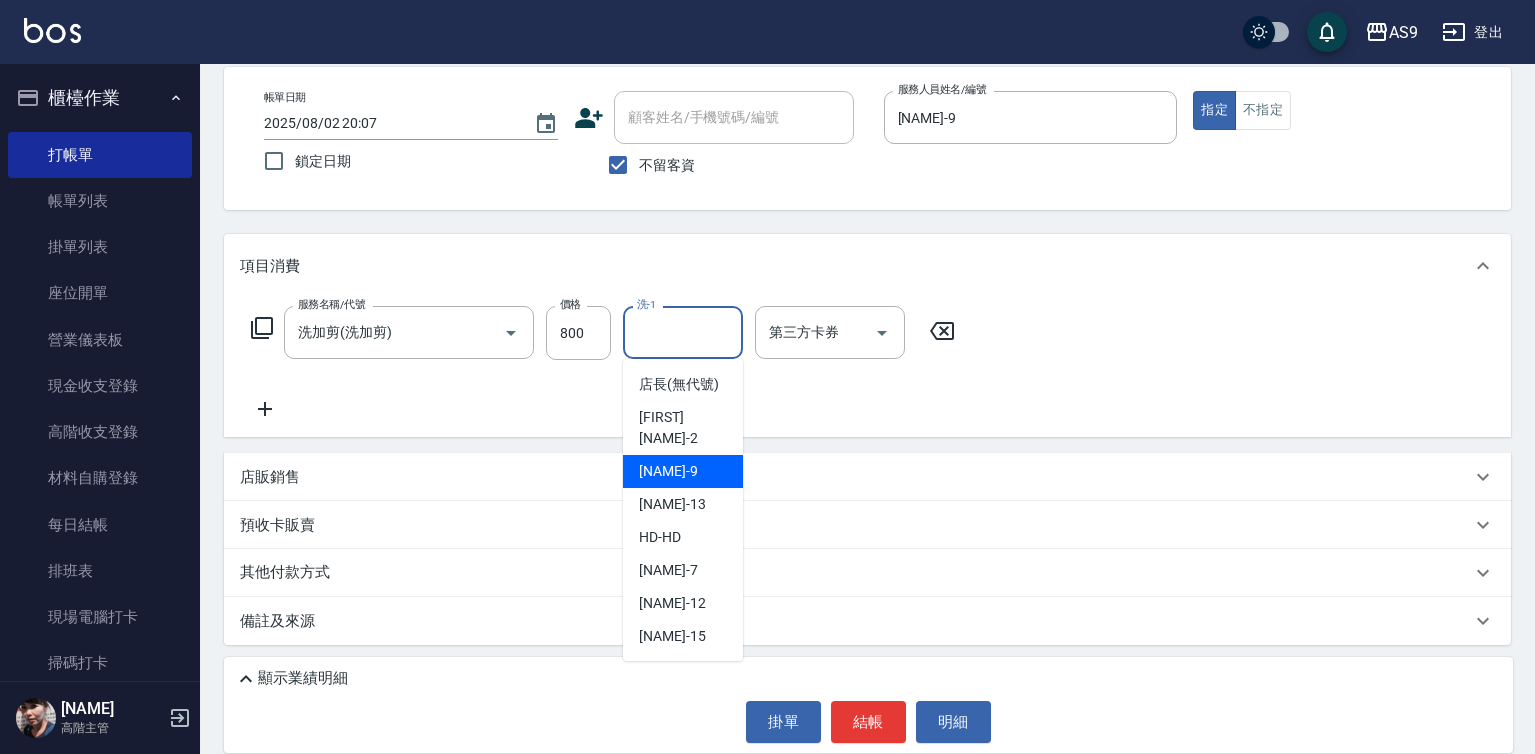 scroll, scrollTop: 128, scrollLeft: 0, axis: vertical 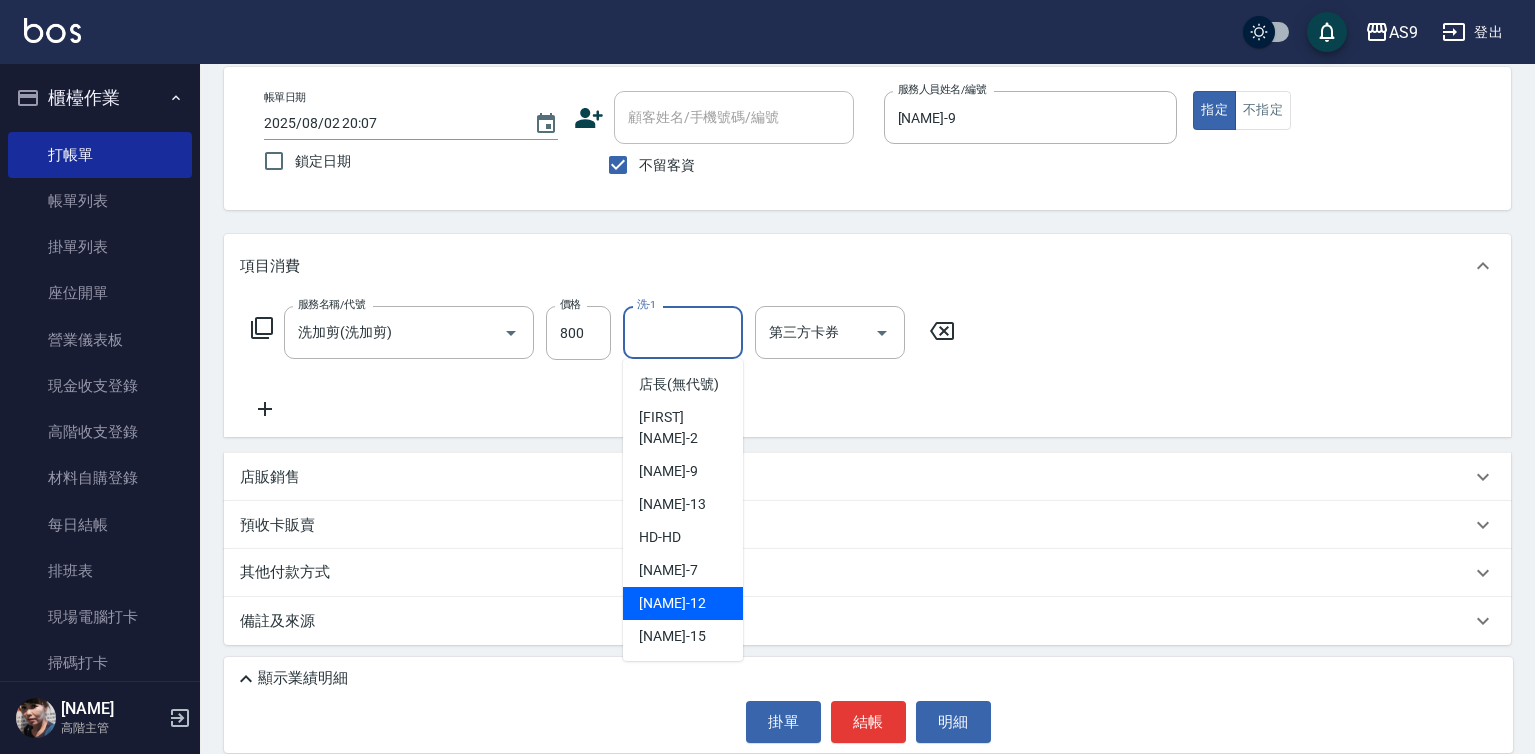 click on "戴佳慧 -12" at bounding box center (672, 603) 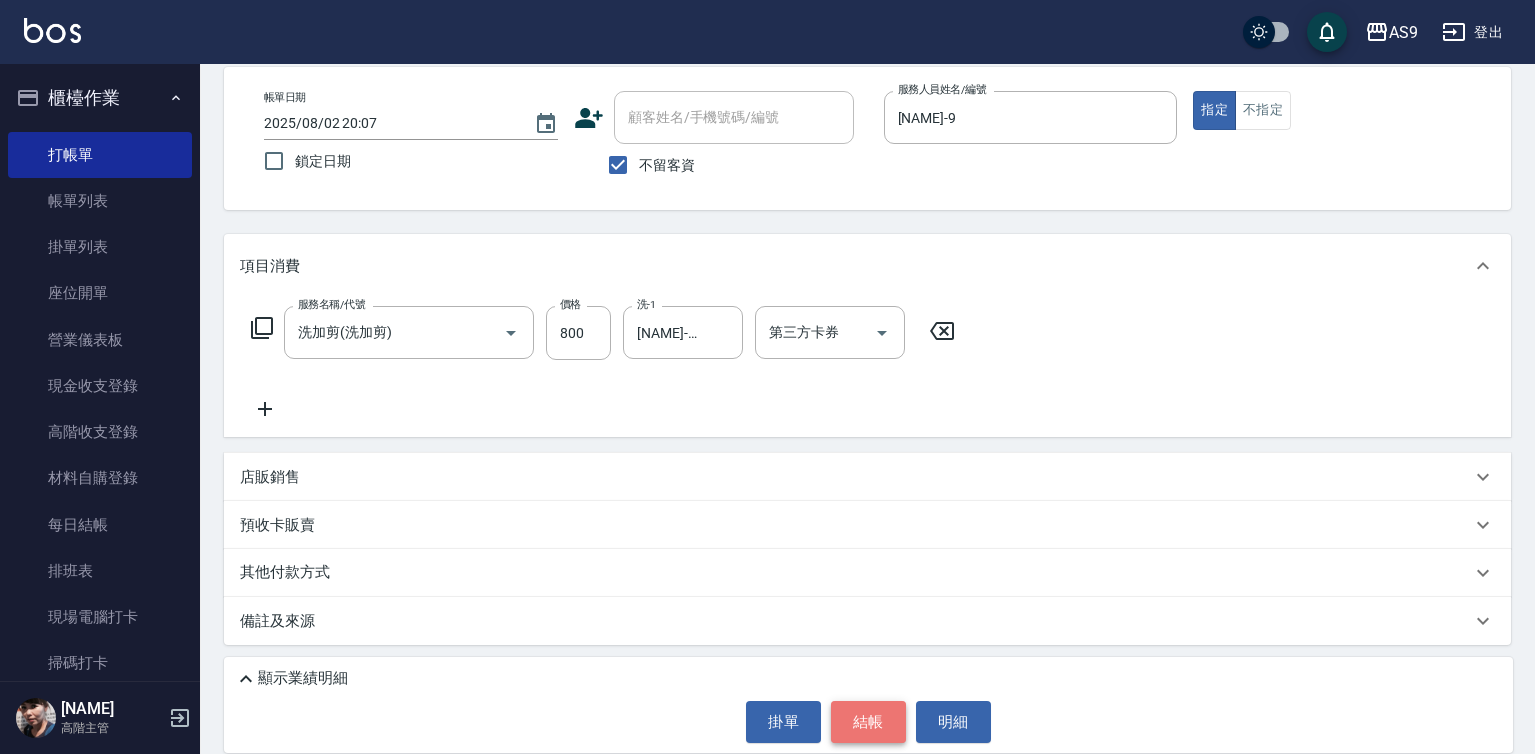 click on "結帳" at bounding box center [868, 722] 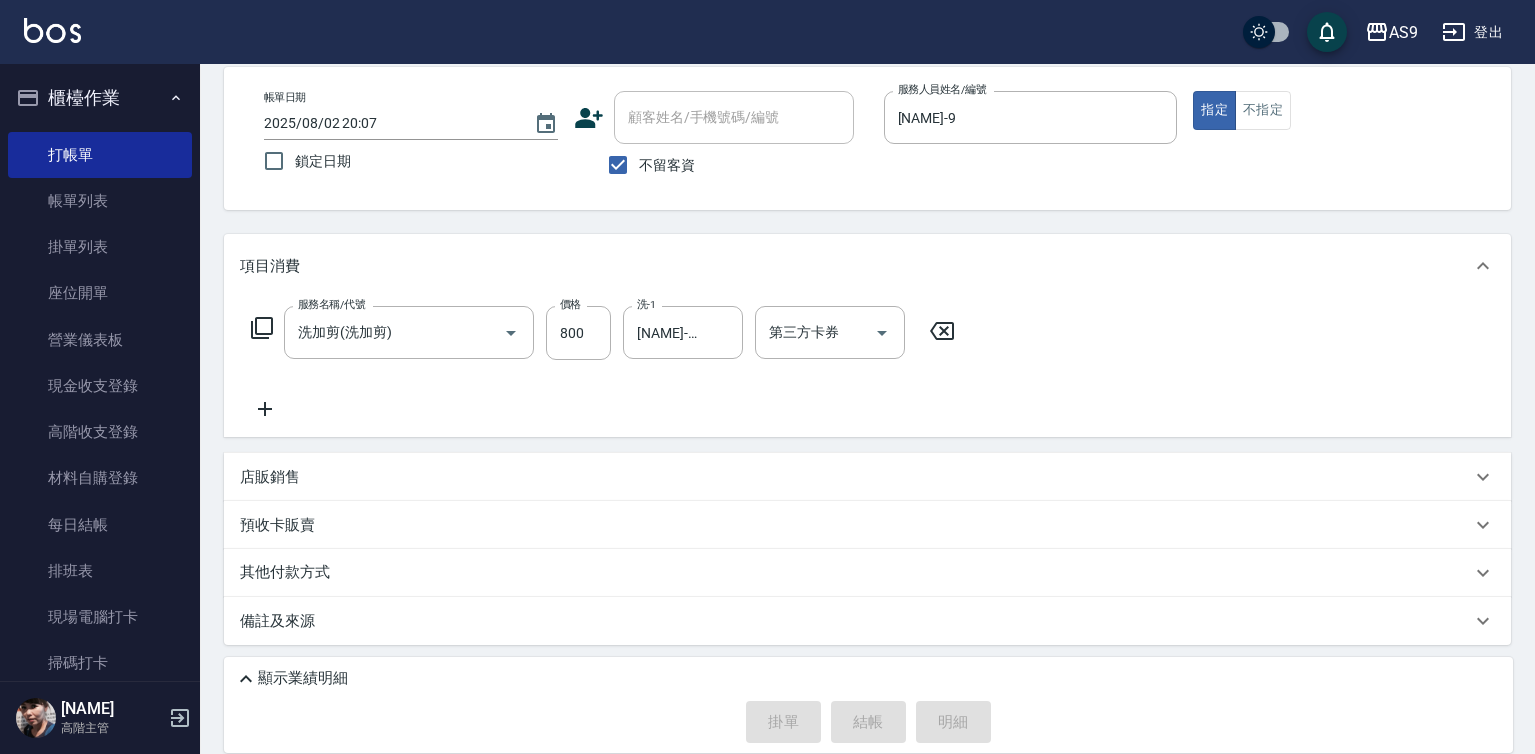 type on "2025/08/02 20:08" 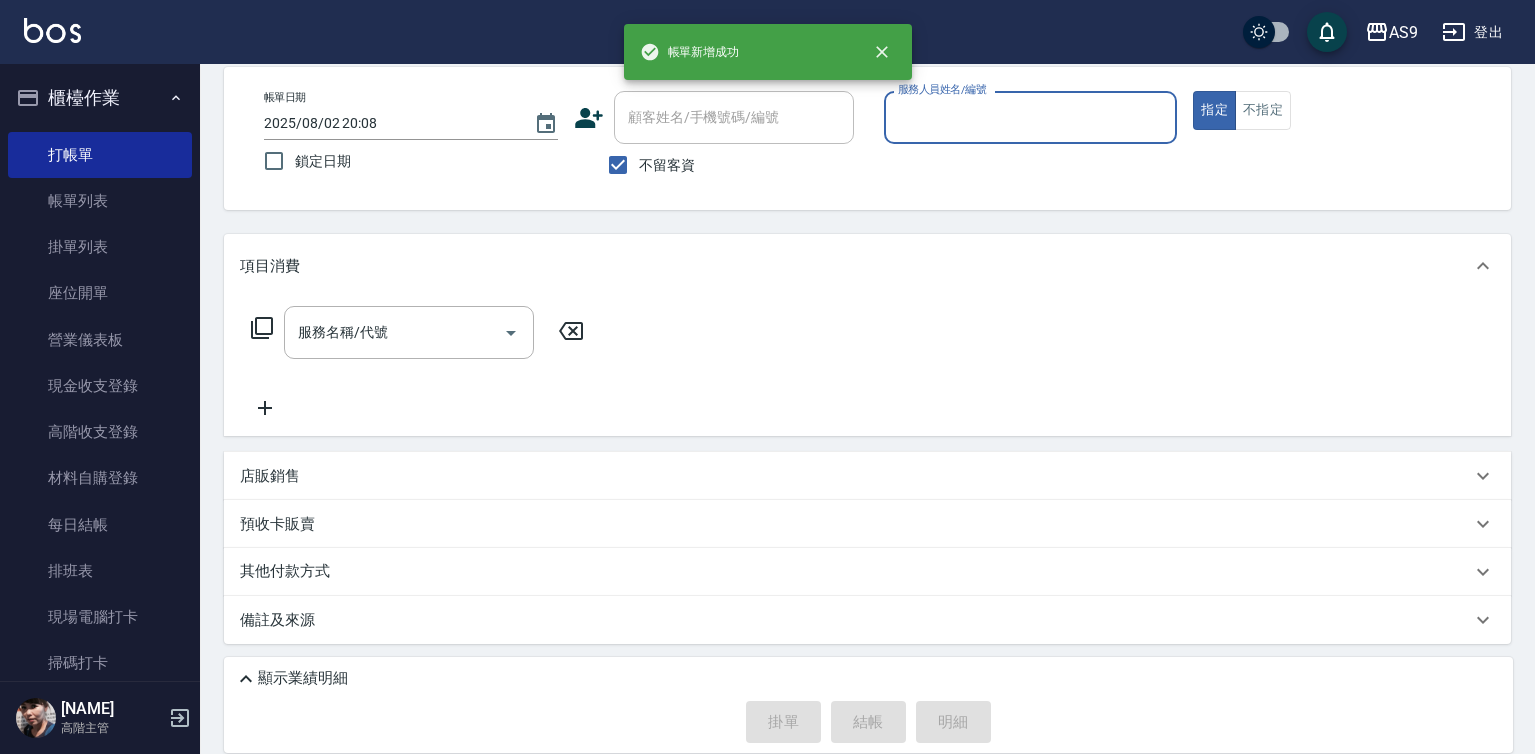 click on "服務人員姓名/編號" at bounding box center [1031, 117] 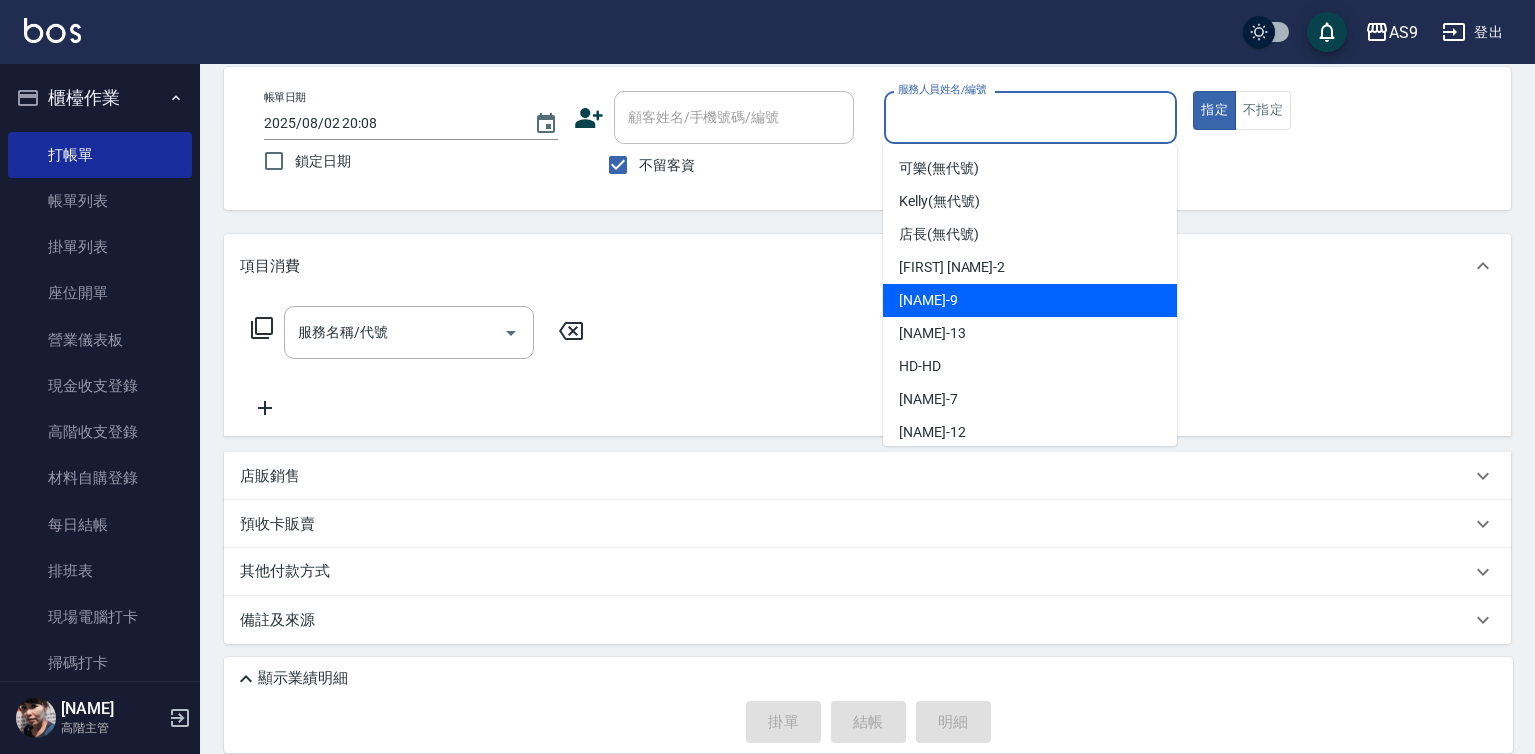 drag, startPoint x: 988, startPoint y: 299, endPoint x: 904, endPoint y: 303, distance: 84.095184 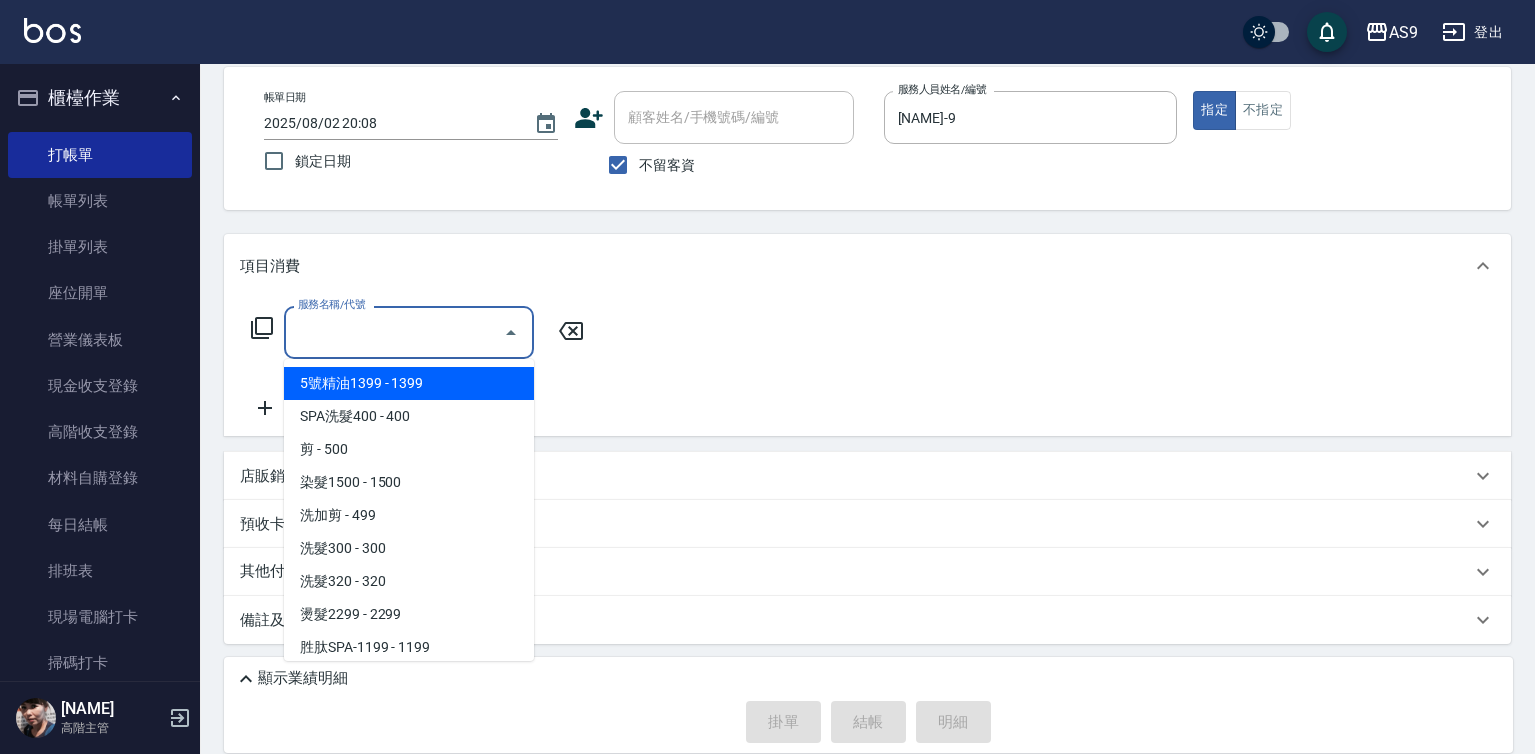 click on "服務名稱/代號" at bounding box center (394, 332) 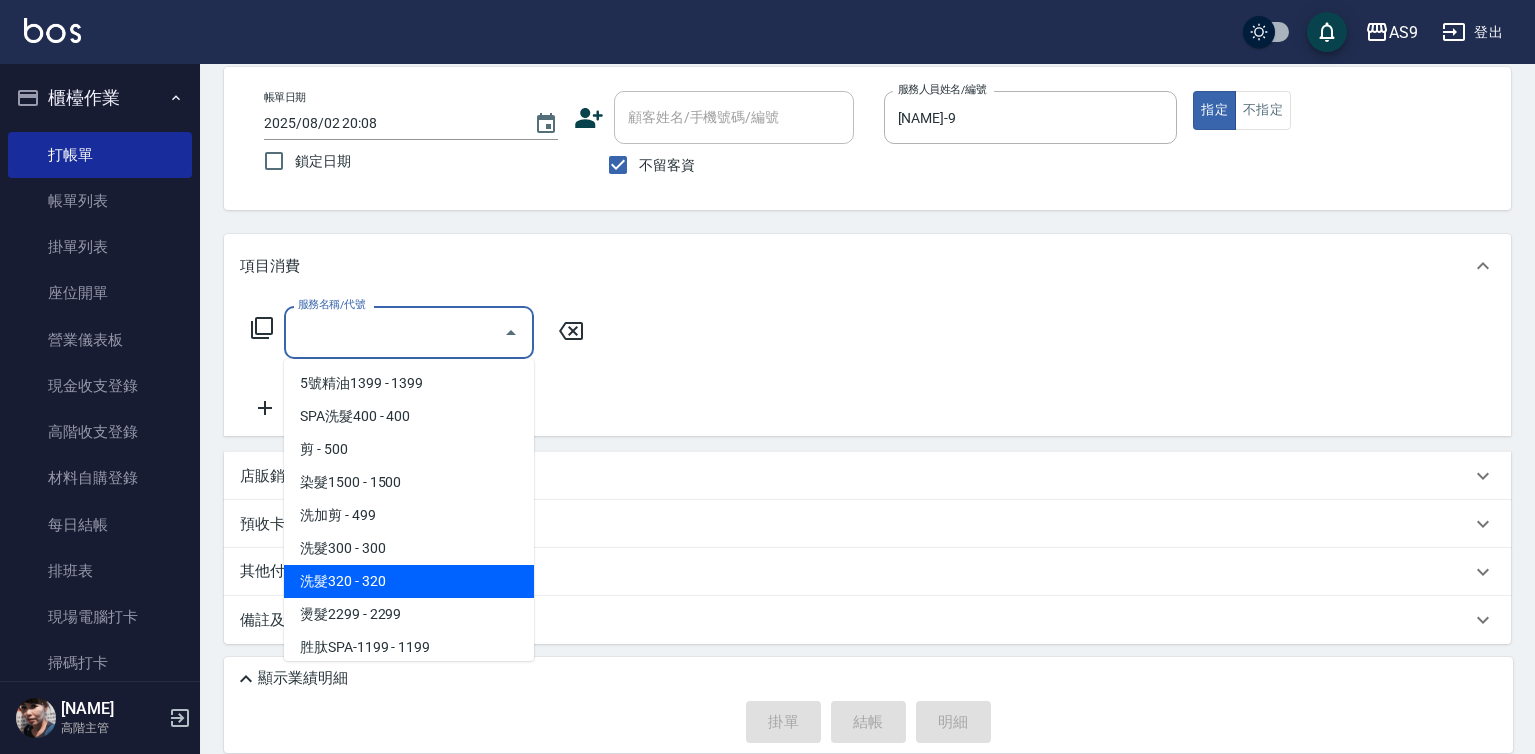 drag, startPoint x: 426, startPoint y: 583, endPoint x: 552, endPoint y: 432, distance: 196.66469 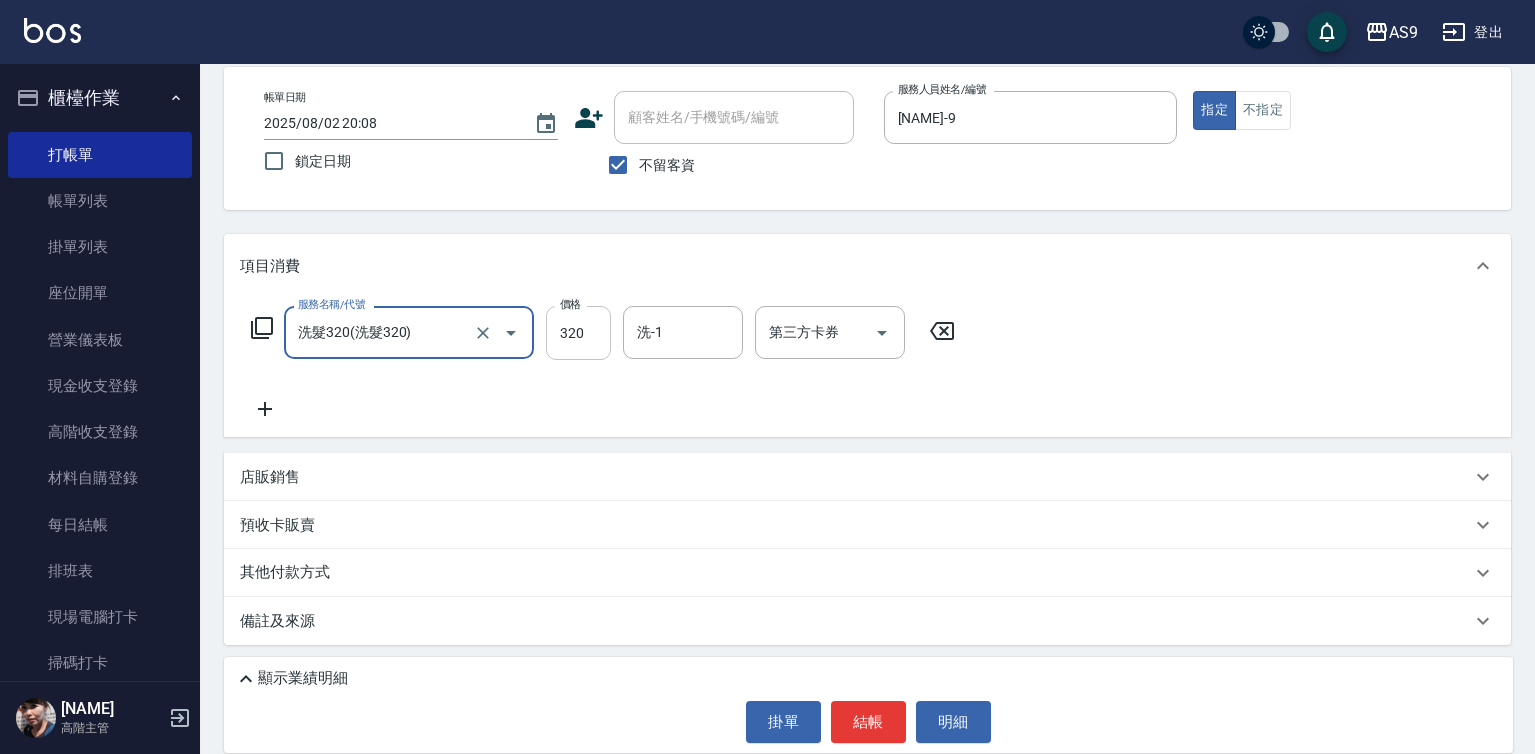 click on "320" at bounding box center [578, 333] 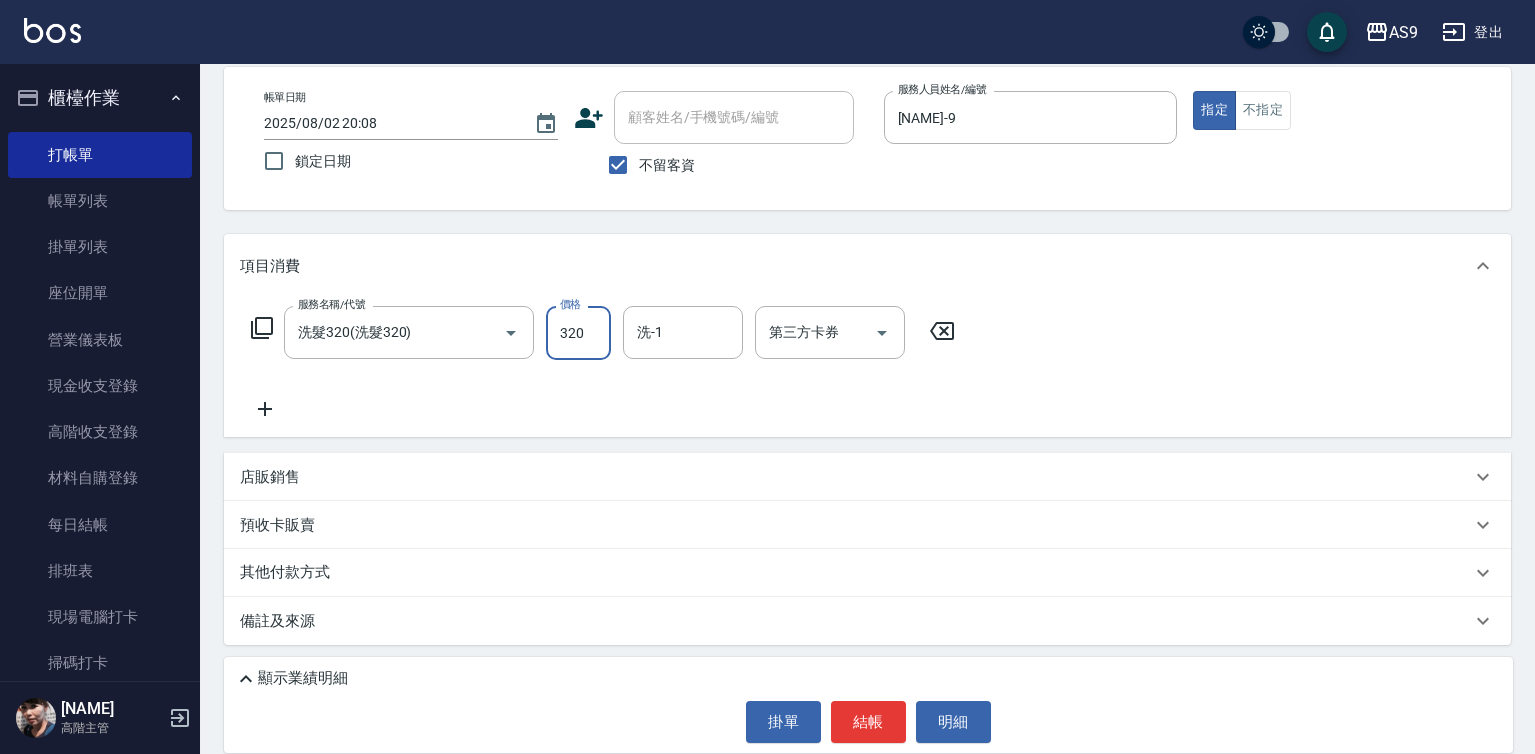 click on "320" at bounding box center [578, 333] 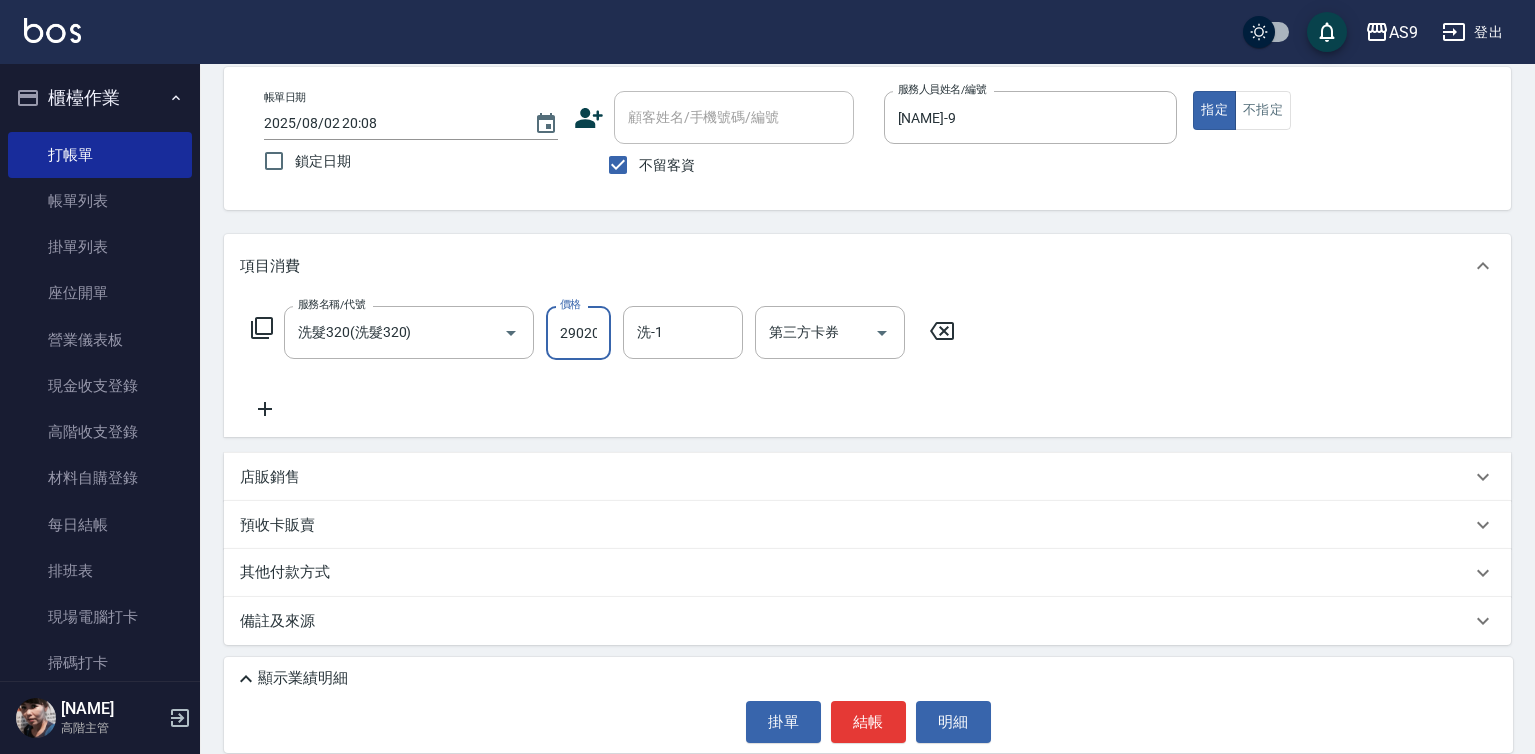 click on "29020" at bounding box center [578, 333] 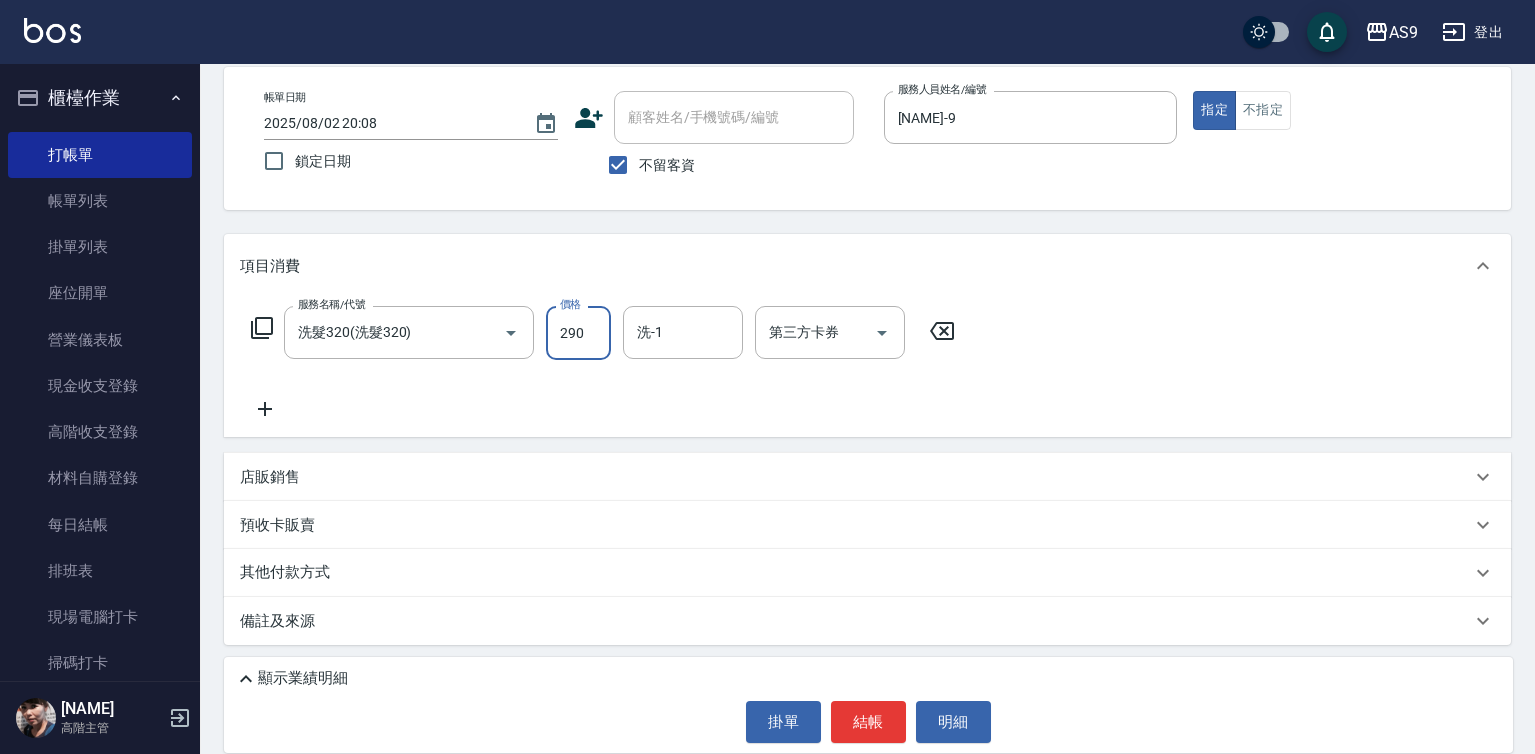 type on "290" 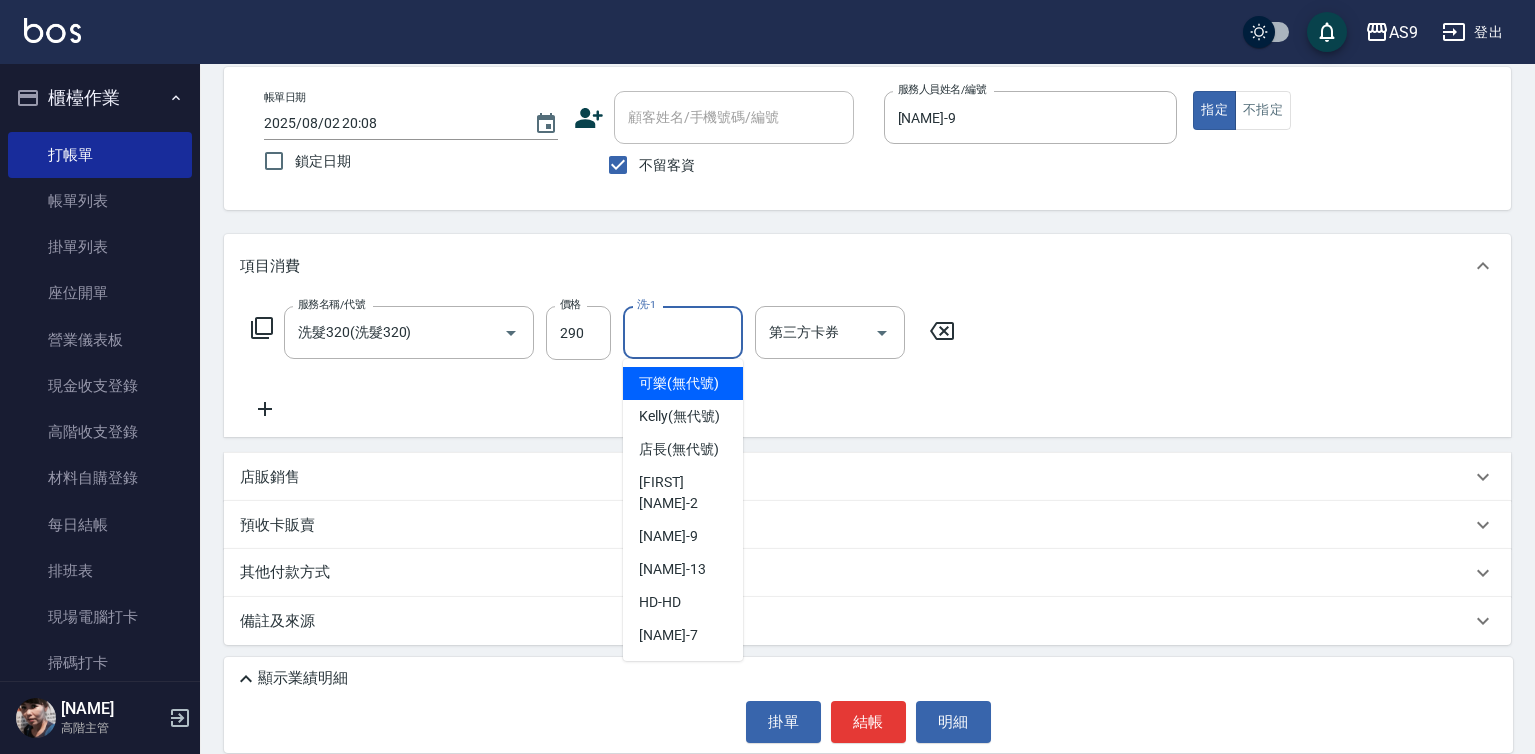 click on "洗-1" at bounding box center (683, 332) 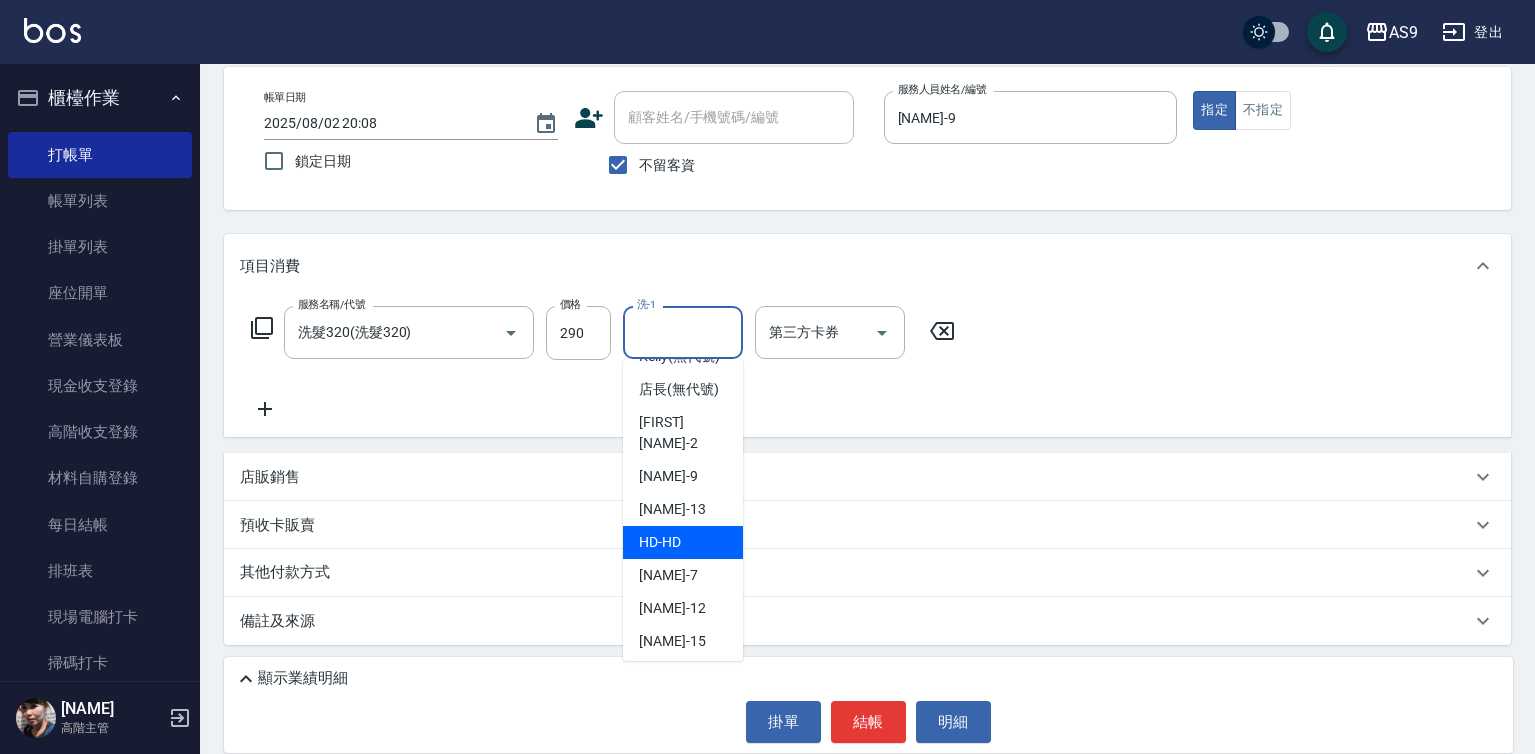 scroll, scrollTop: 128, scrollLeft: 0, axis: vertical 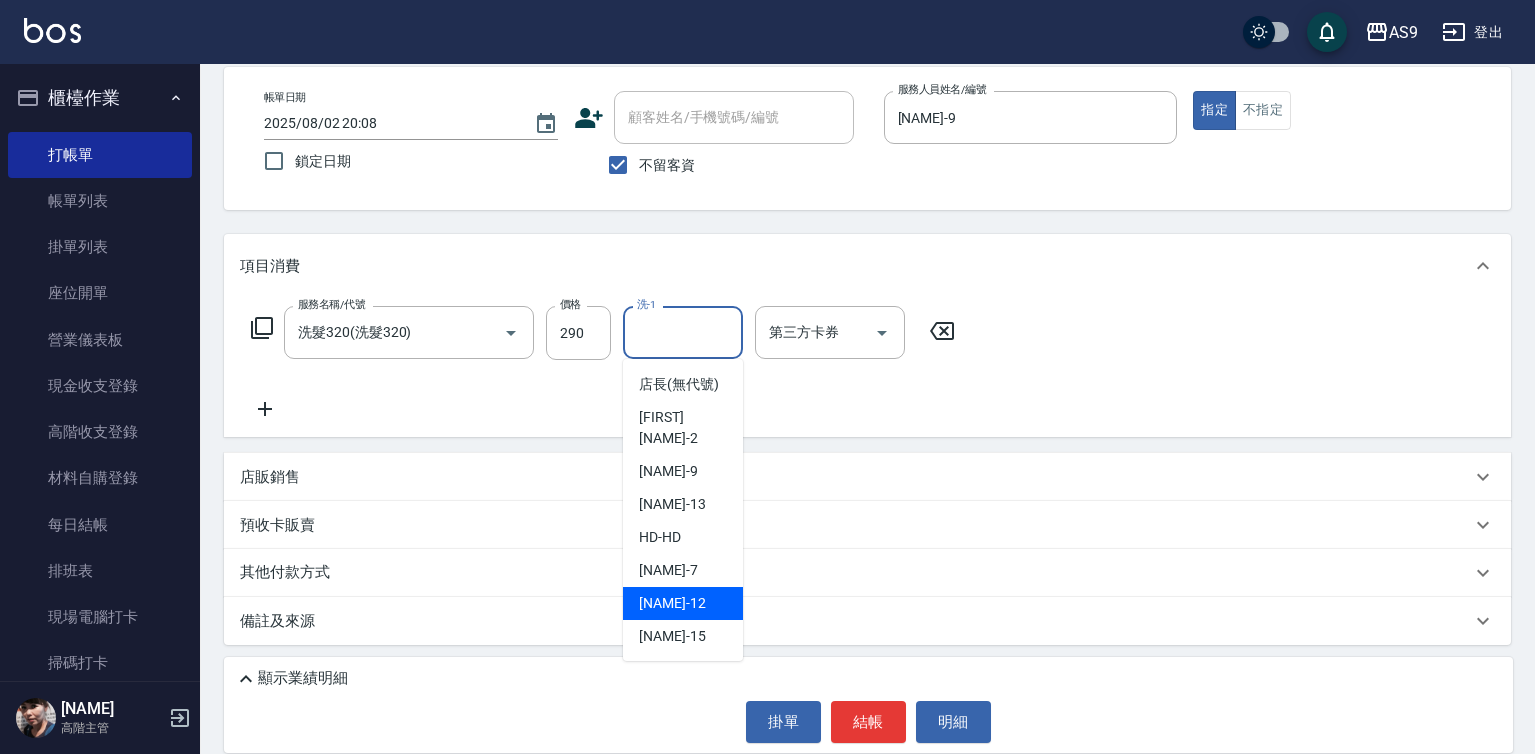 click on "戴佳慧 -12" at bounding box center [683, 603] 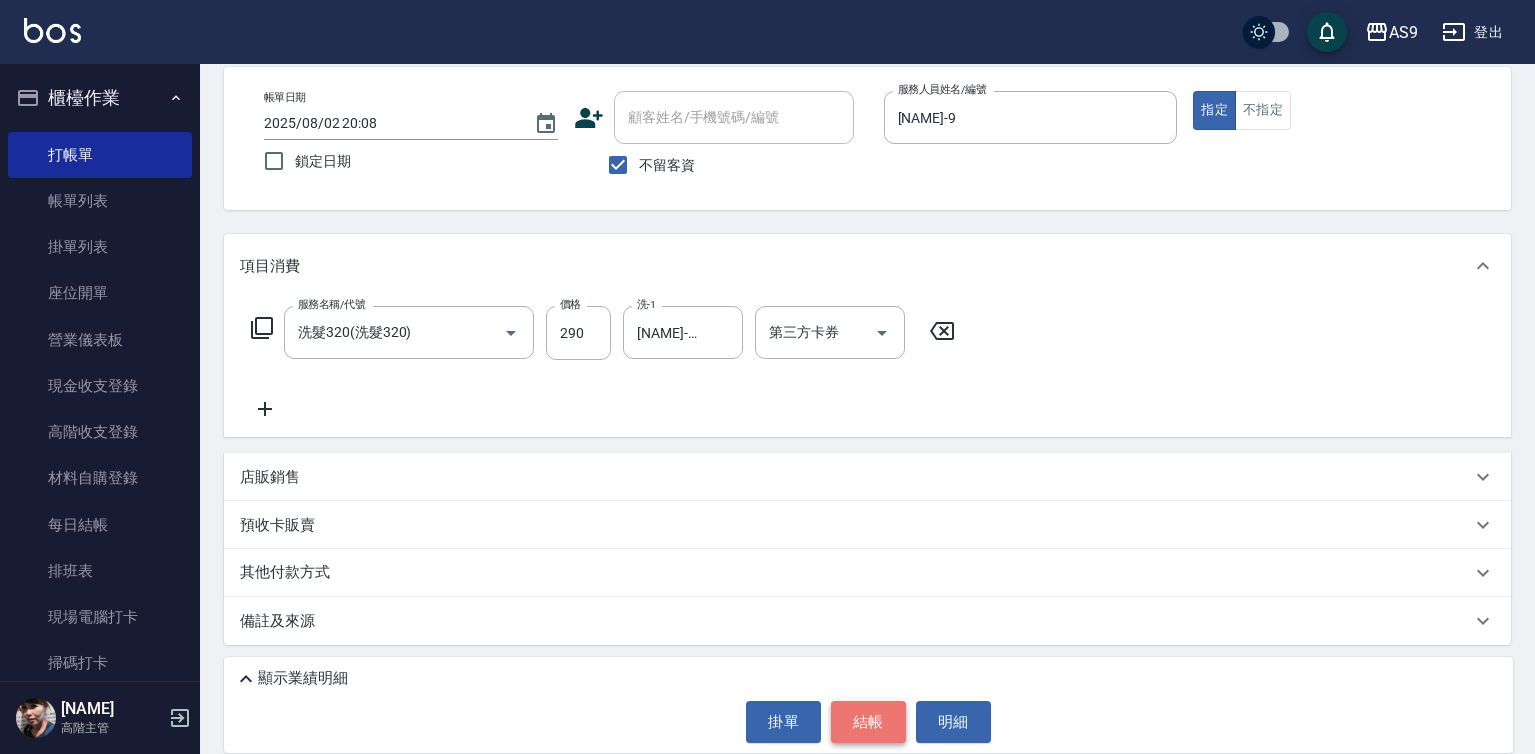 click on "結帳" at bounding box center [868, 722] 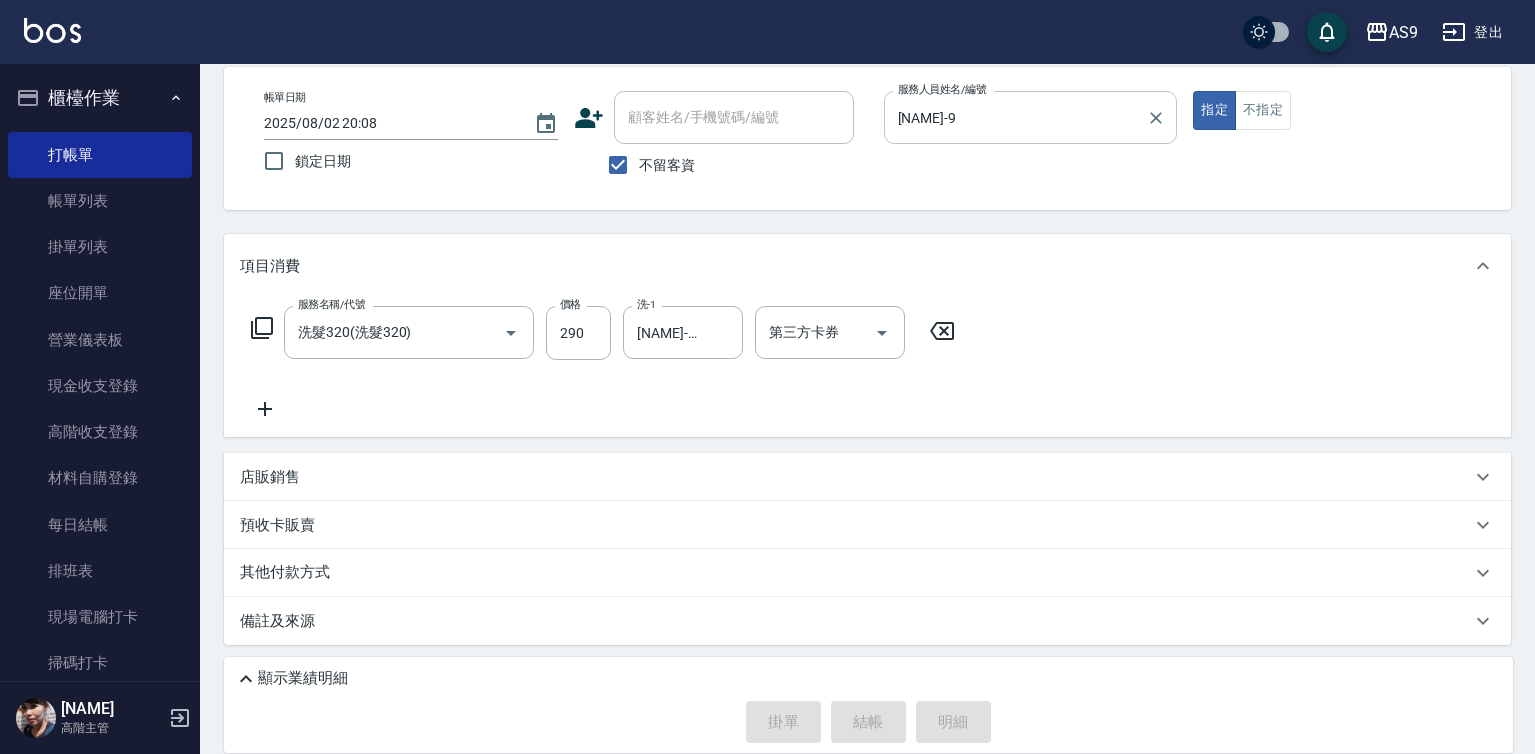 type 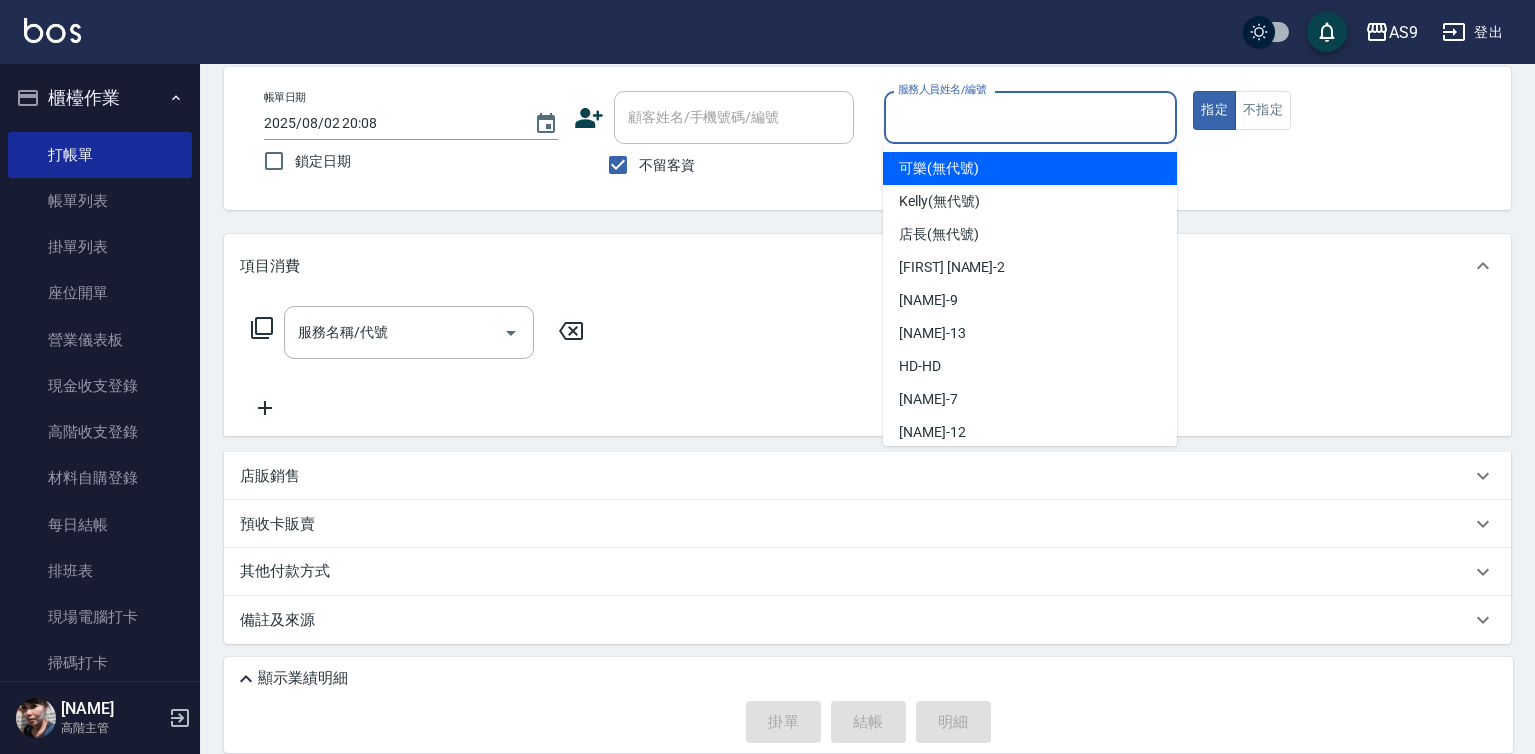 click on "服務人員姓名/編號" at bounding box center [1031, 117] 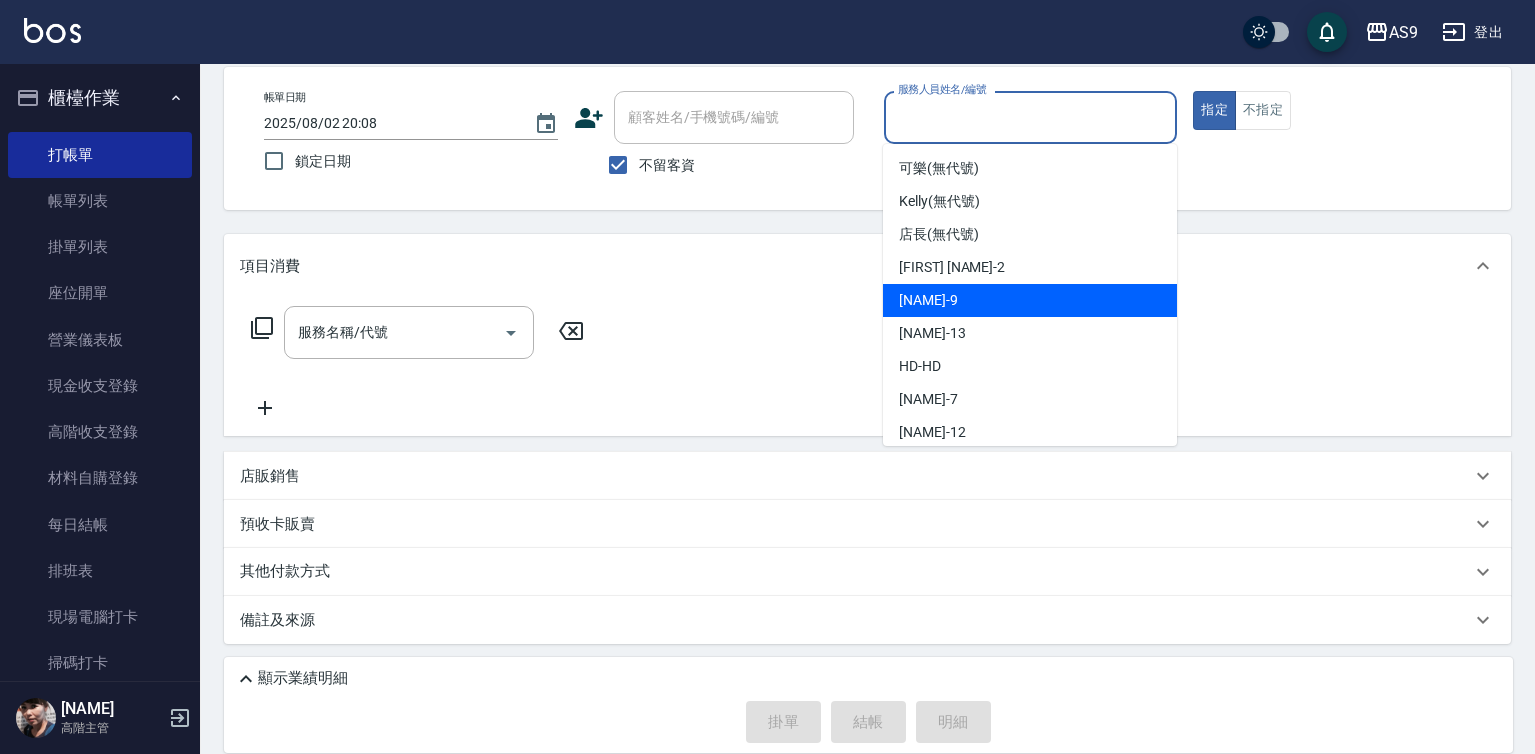 drag, startPoint x: 964, startPoint y: 293, endPoint x: 748, endPoint y: 294, distance: 216.00232 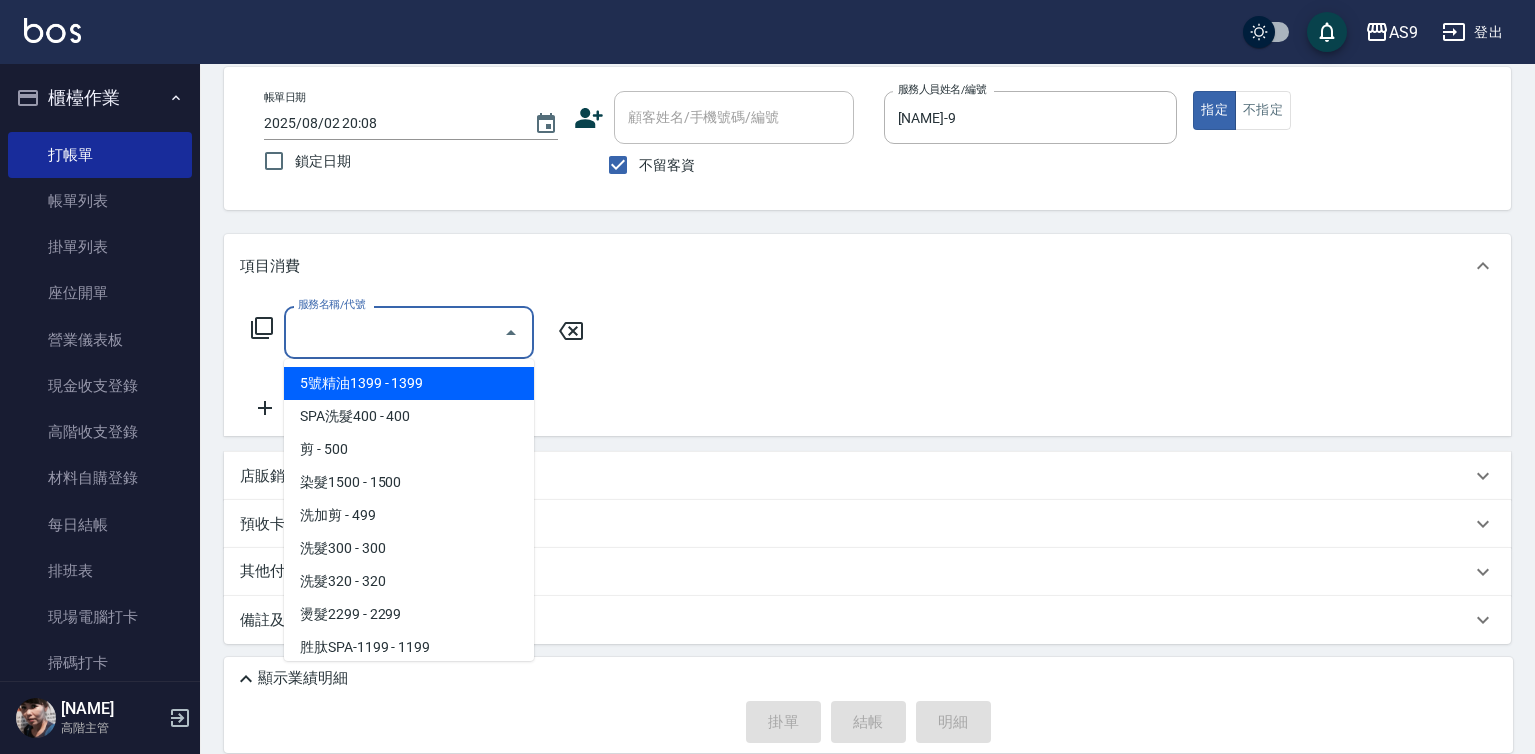click on "服務名稱/代號" at bounding box center [394, 332] 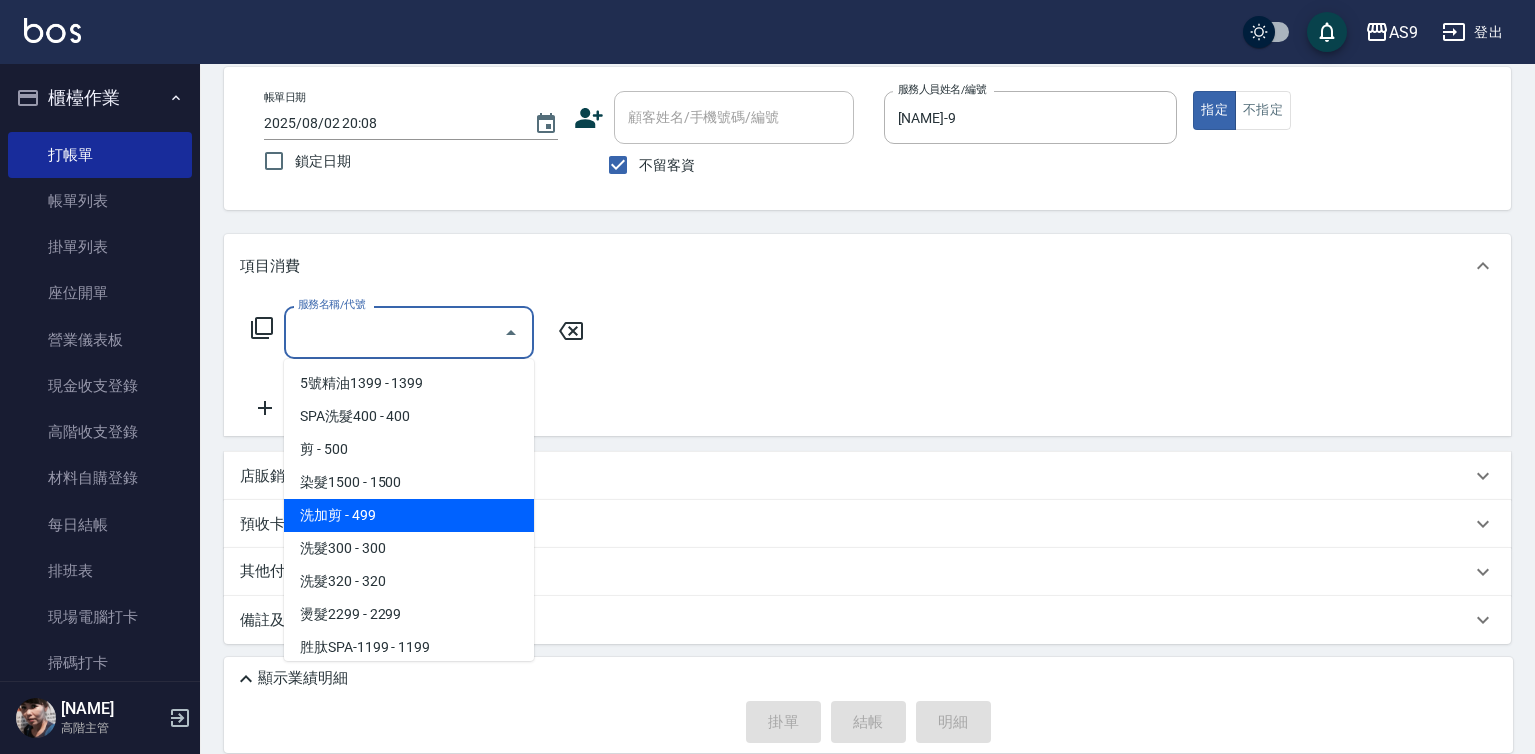 click on "洗加剪 - 499" at bounding box center [409, 515] 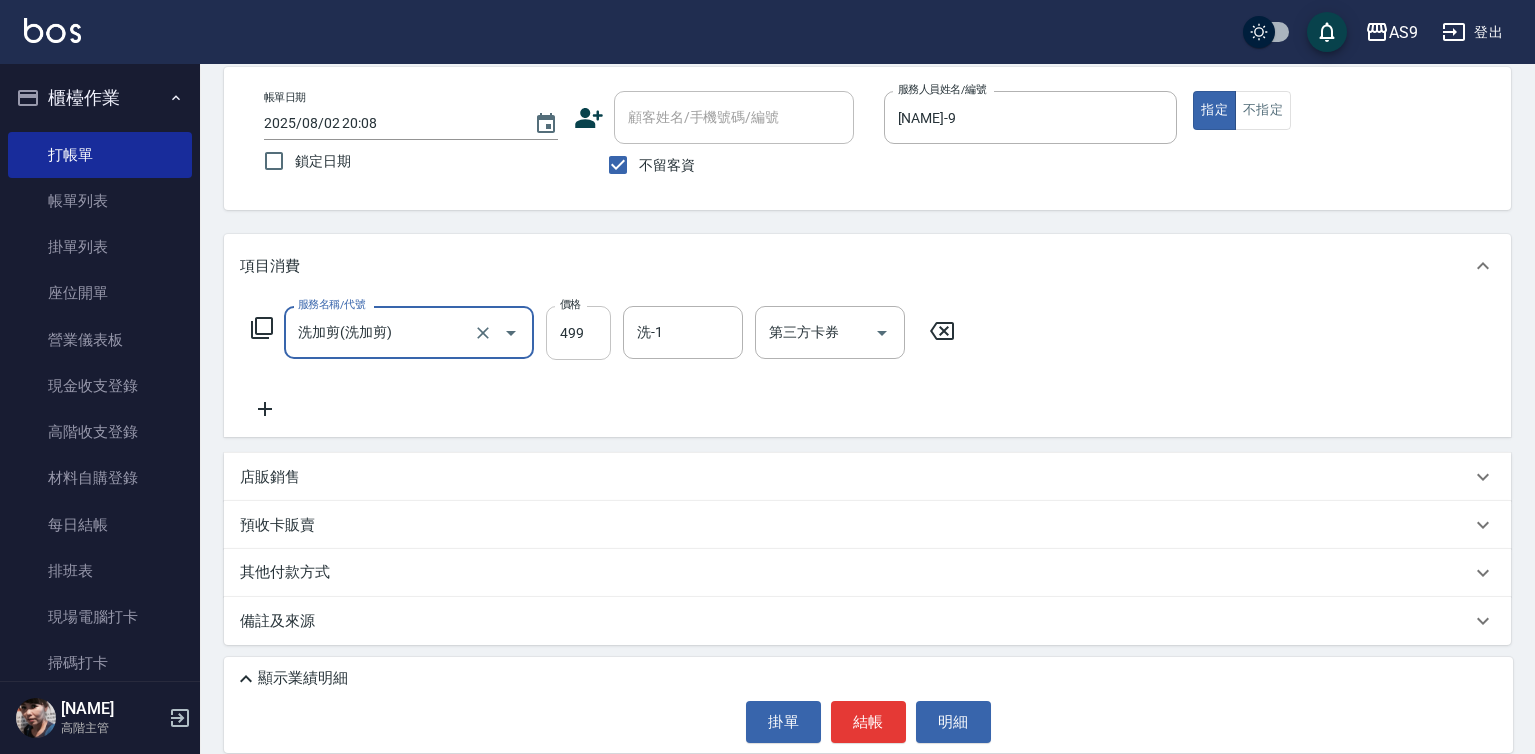 click on "499" at bounding box center (578, 333) 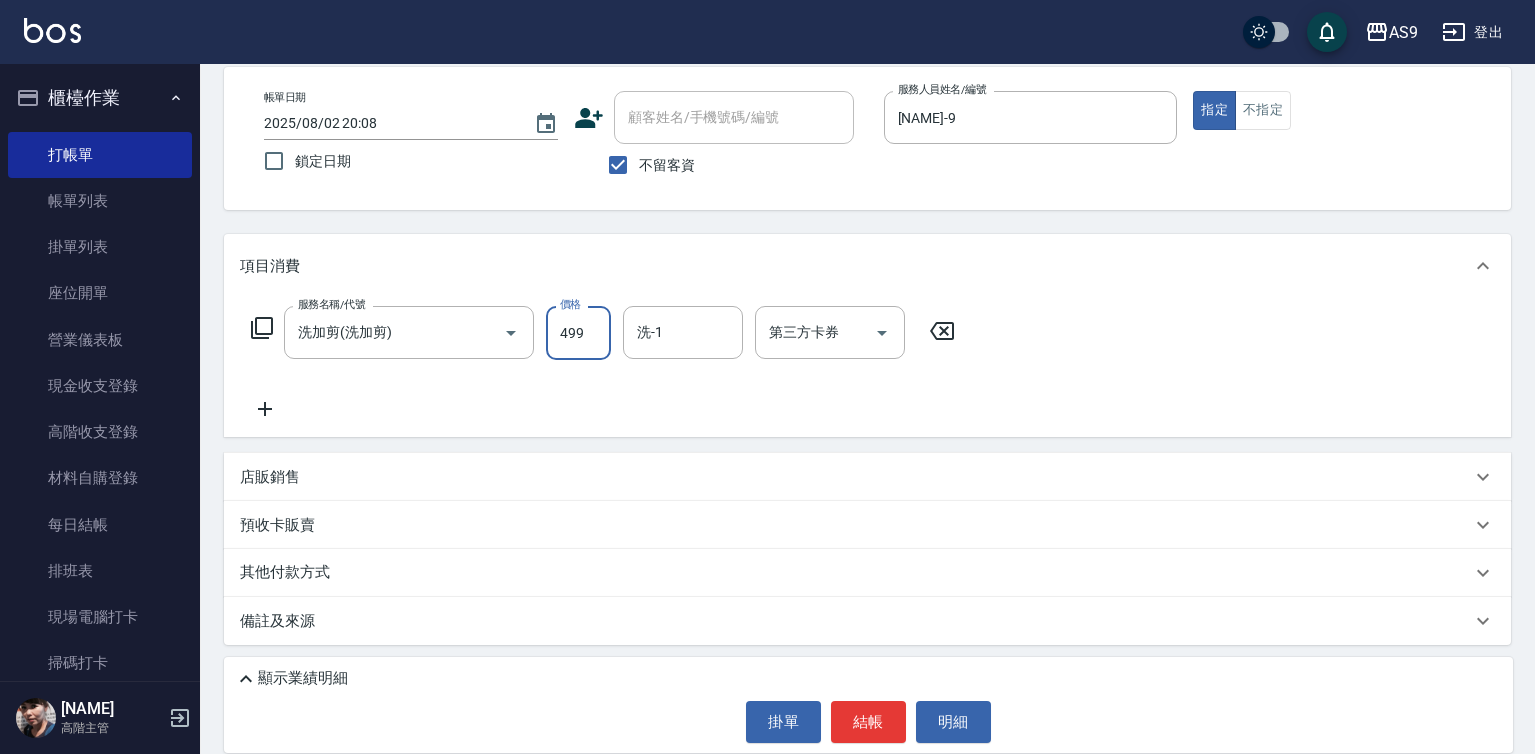 click on "499" at bounding box center (578, 333) 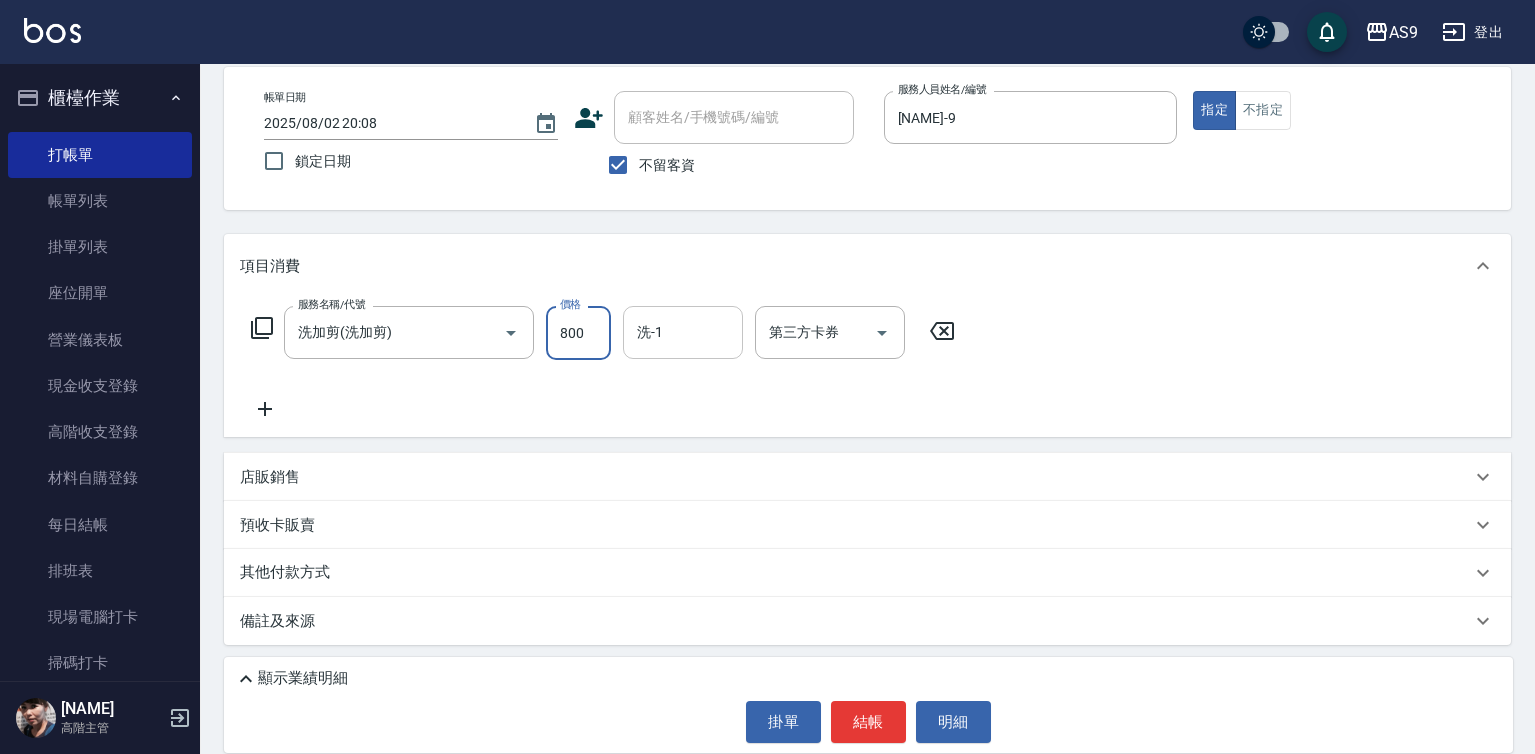 type on "800" 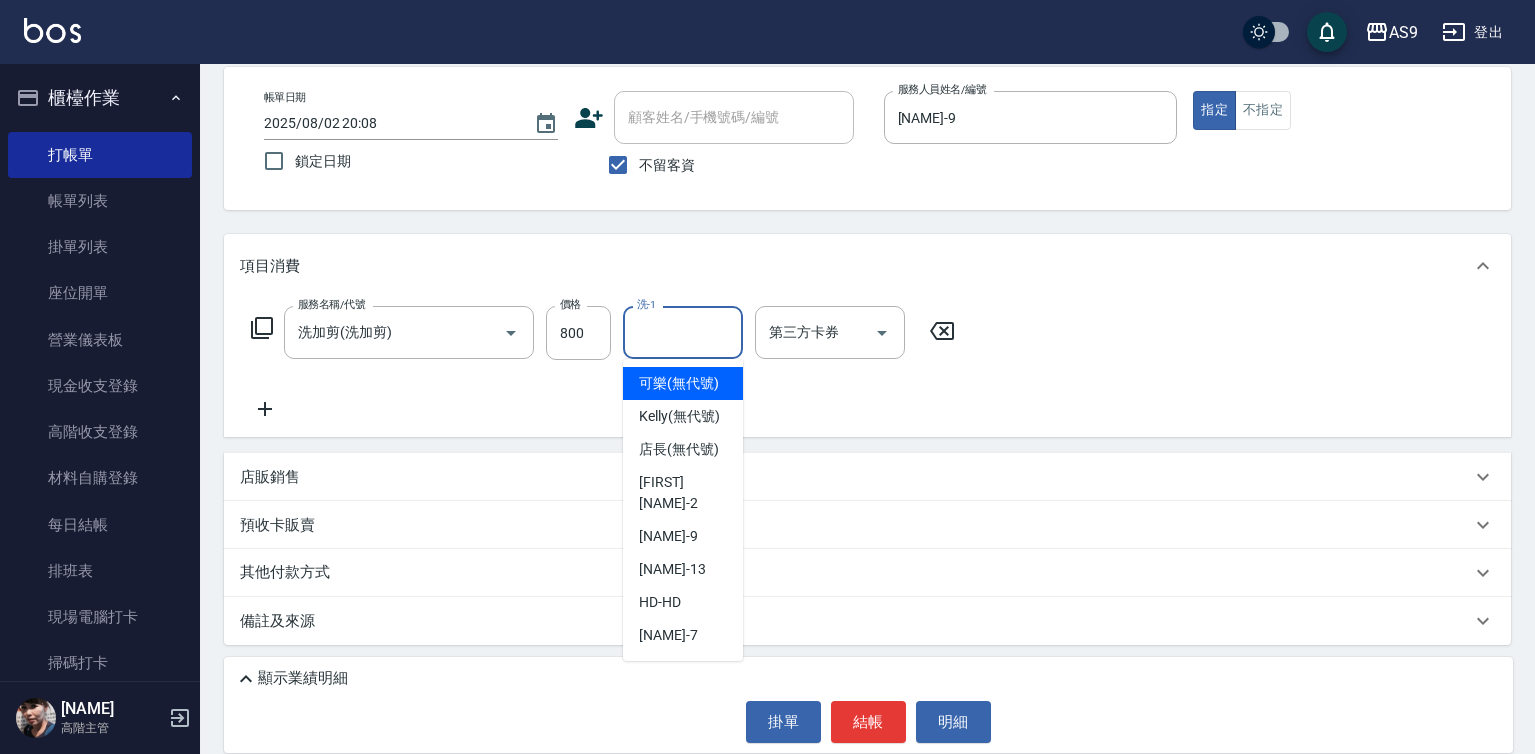 click on "洗-1" at bounding box center (683, 332) 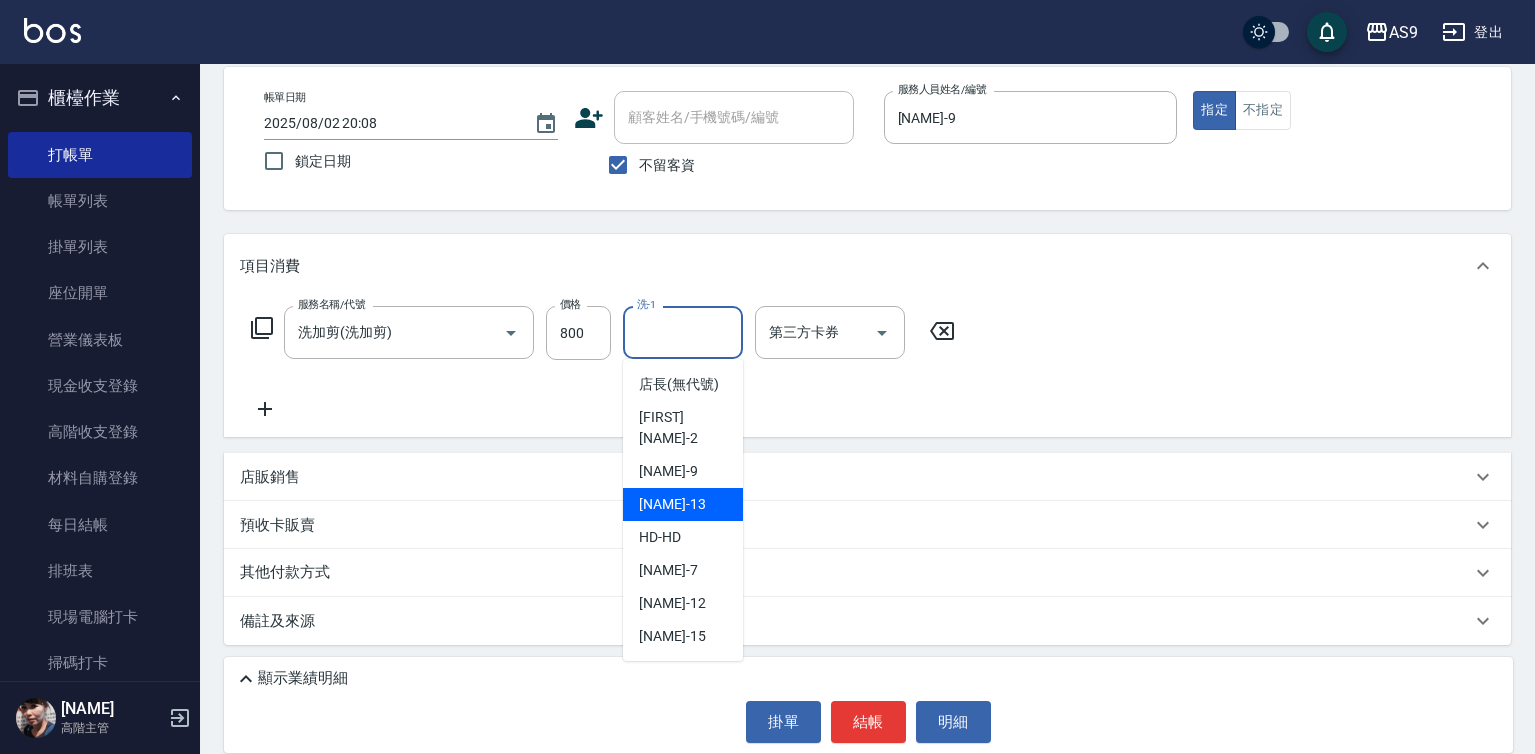 scroll, scrollTop: 128, scrollLeft: 0, axis: vertical 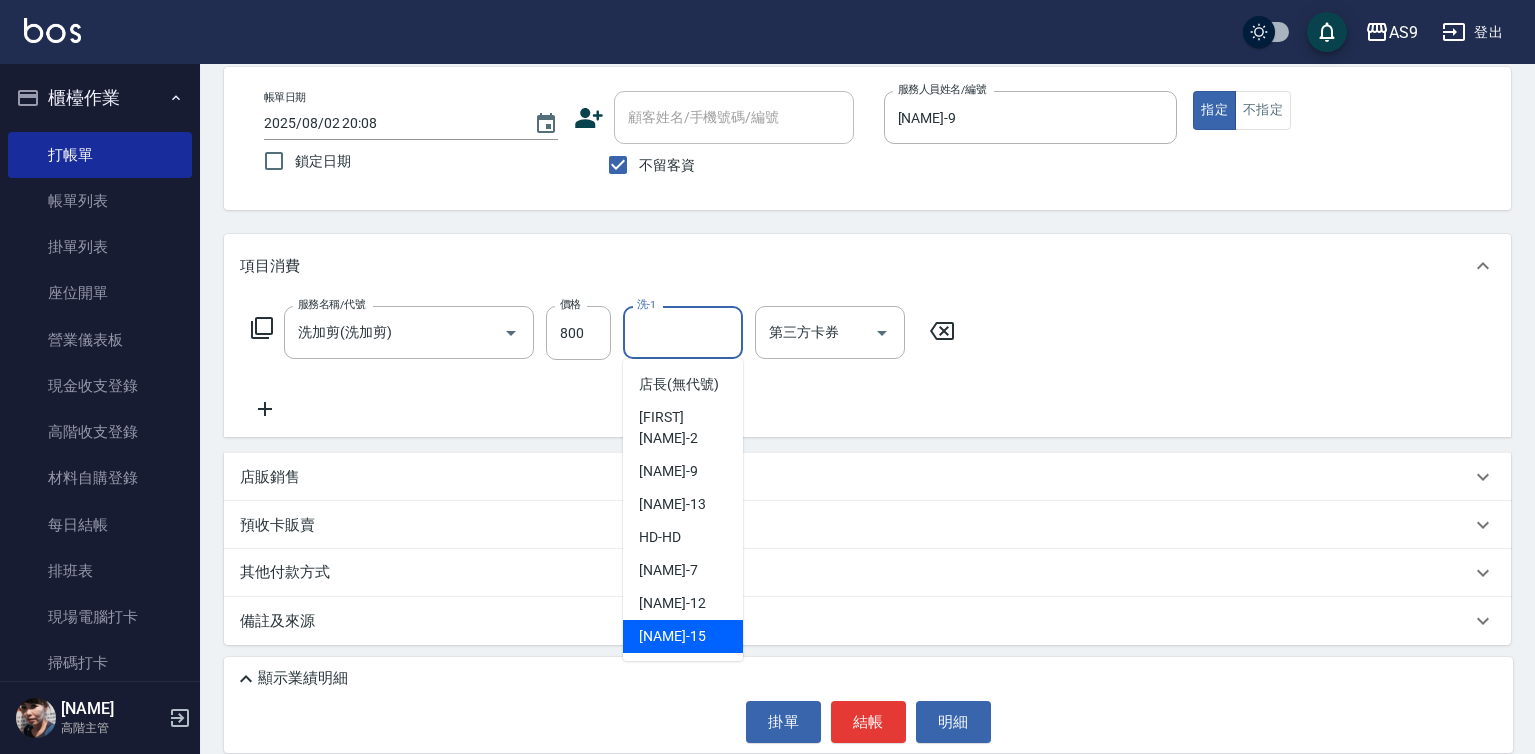 drag, startPoint x: 694, startPoint y: 628, endPoint x: 719, endPoint y: 619, distance: 26.57066 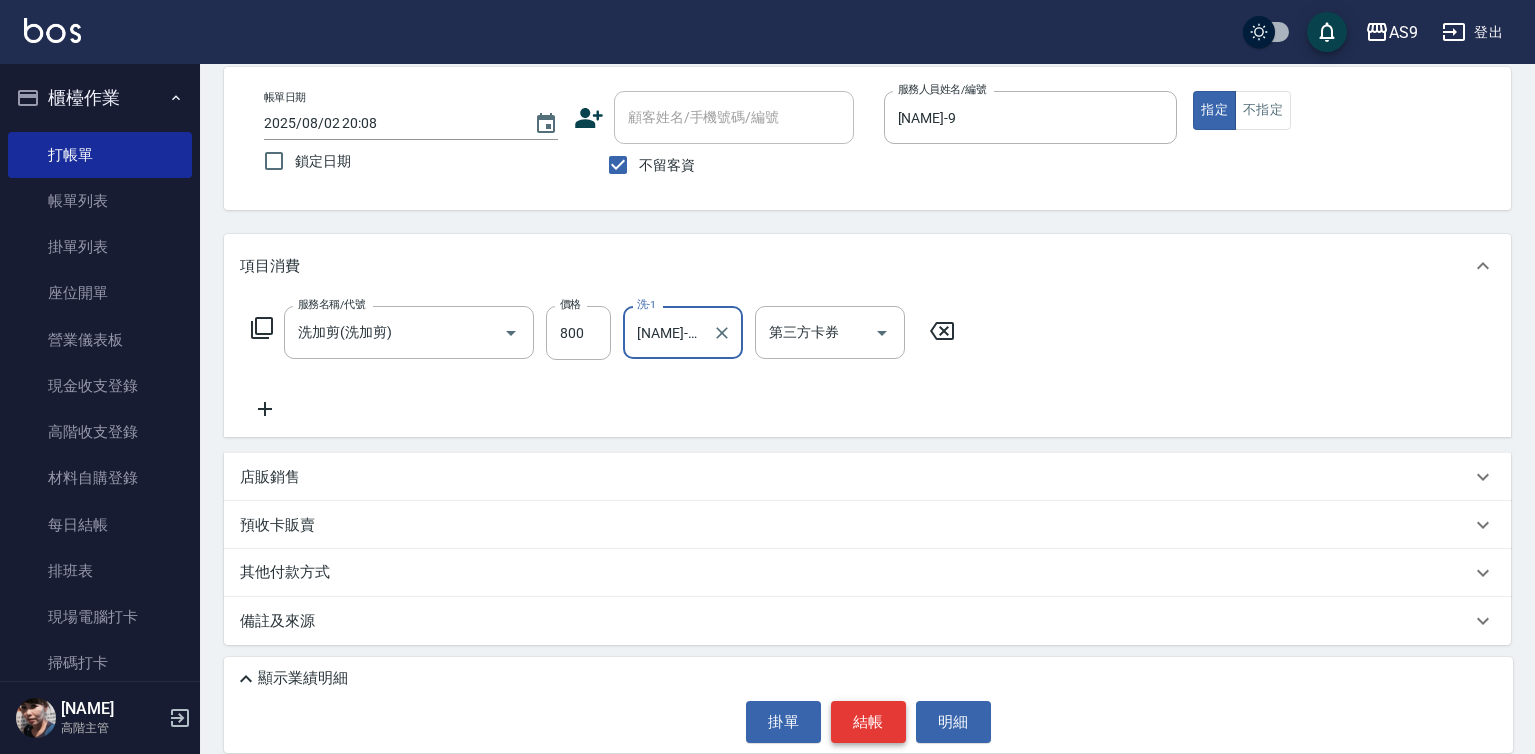 click on "結帳" at bounding box center (868, 722) 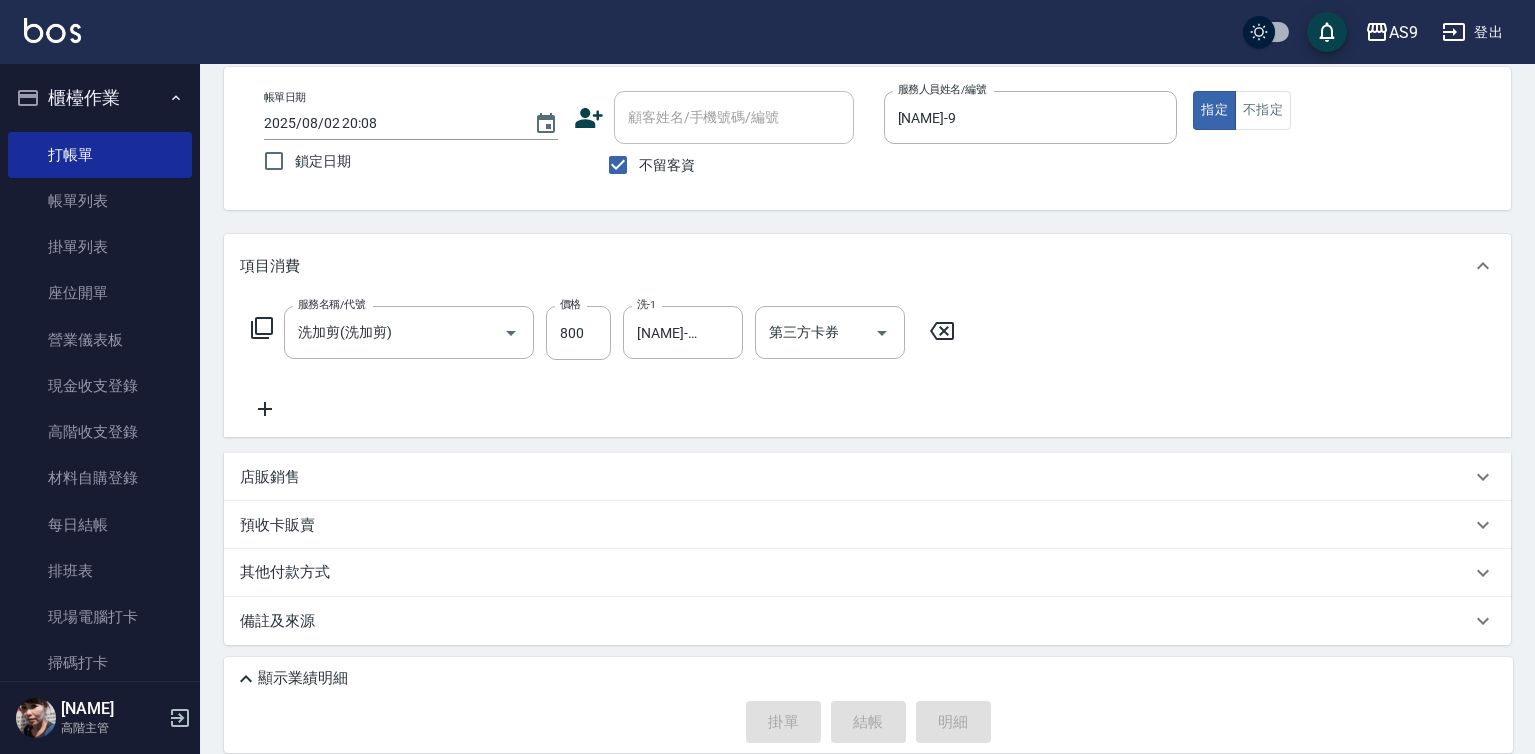 type 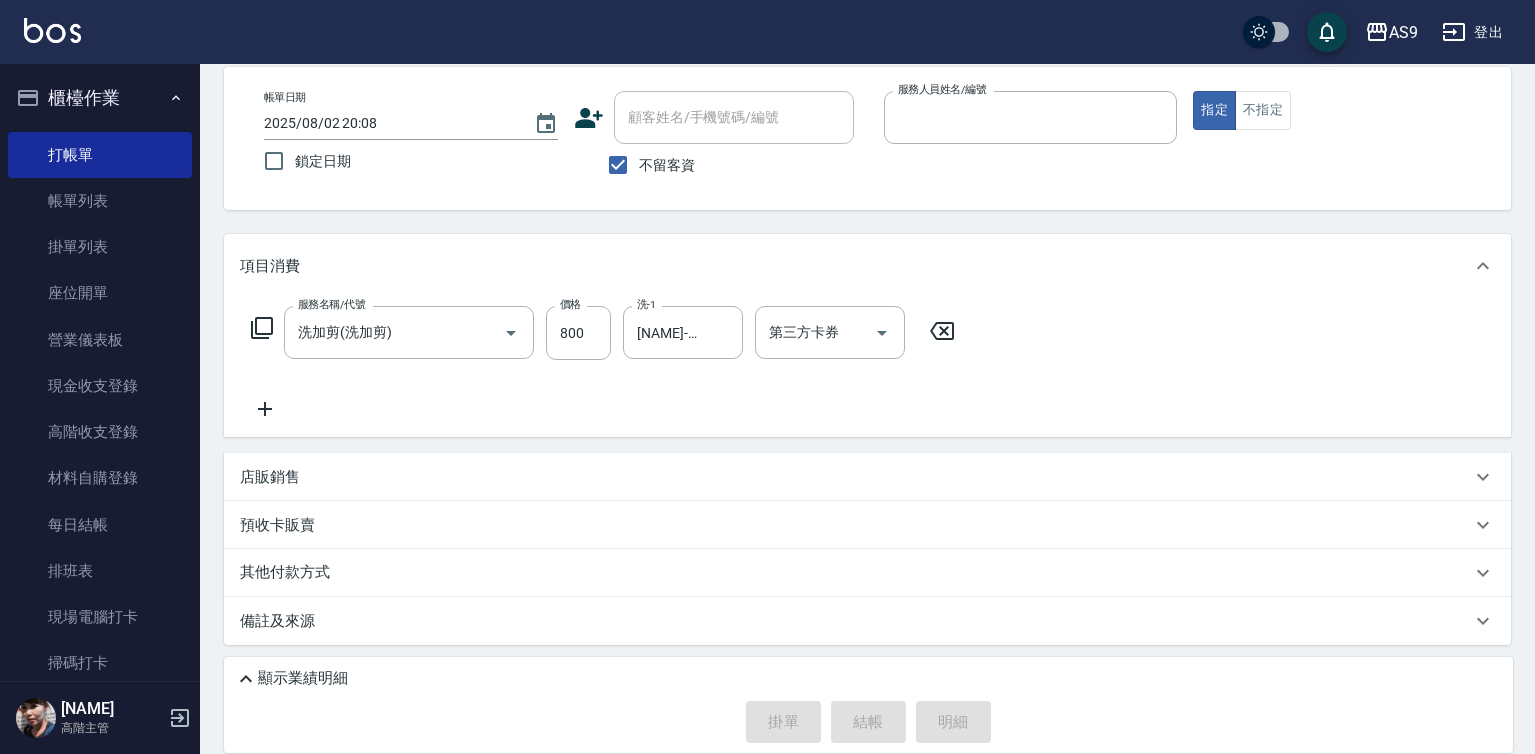type 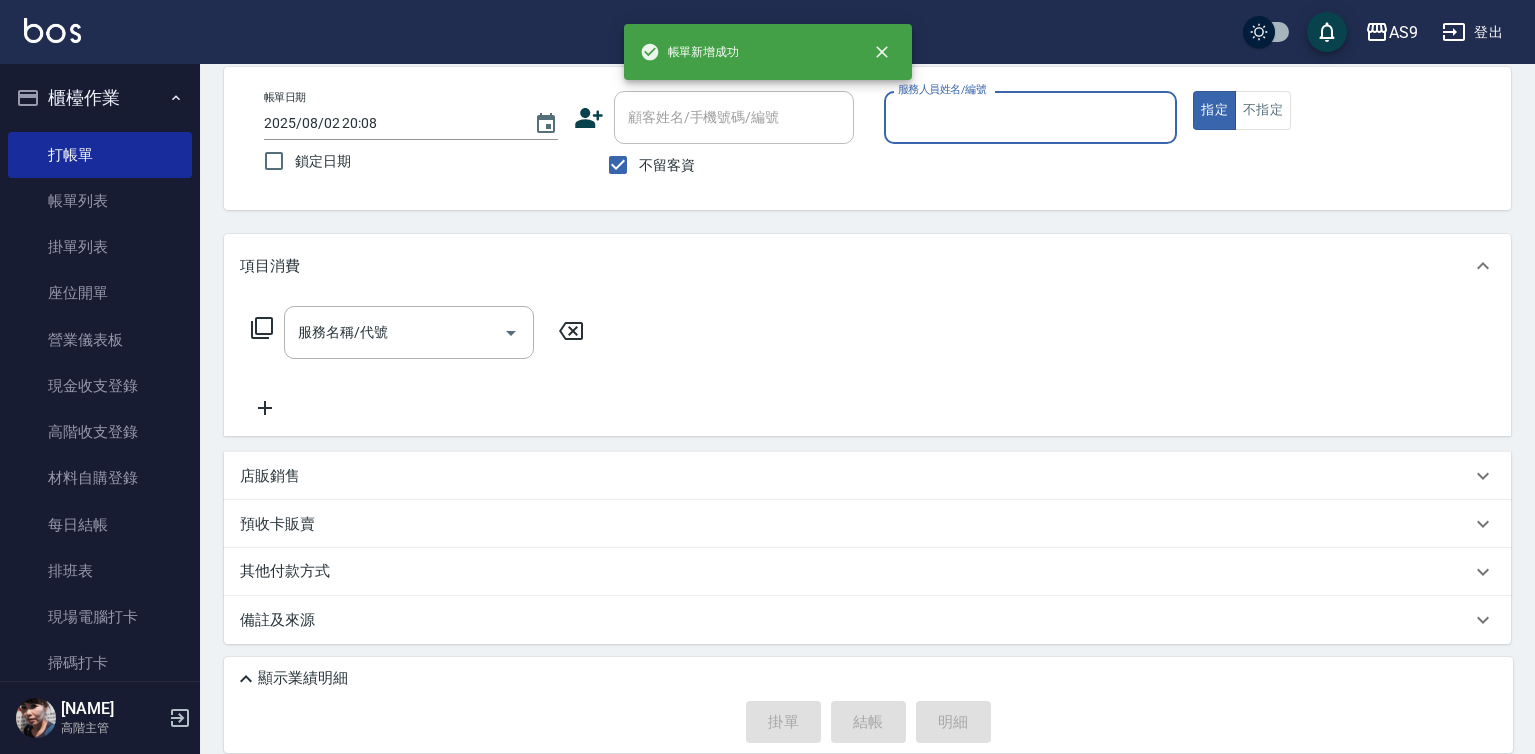 click on "服務人員姓名/編號" at bounding box center (1031, 117) 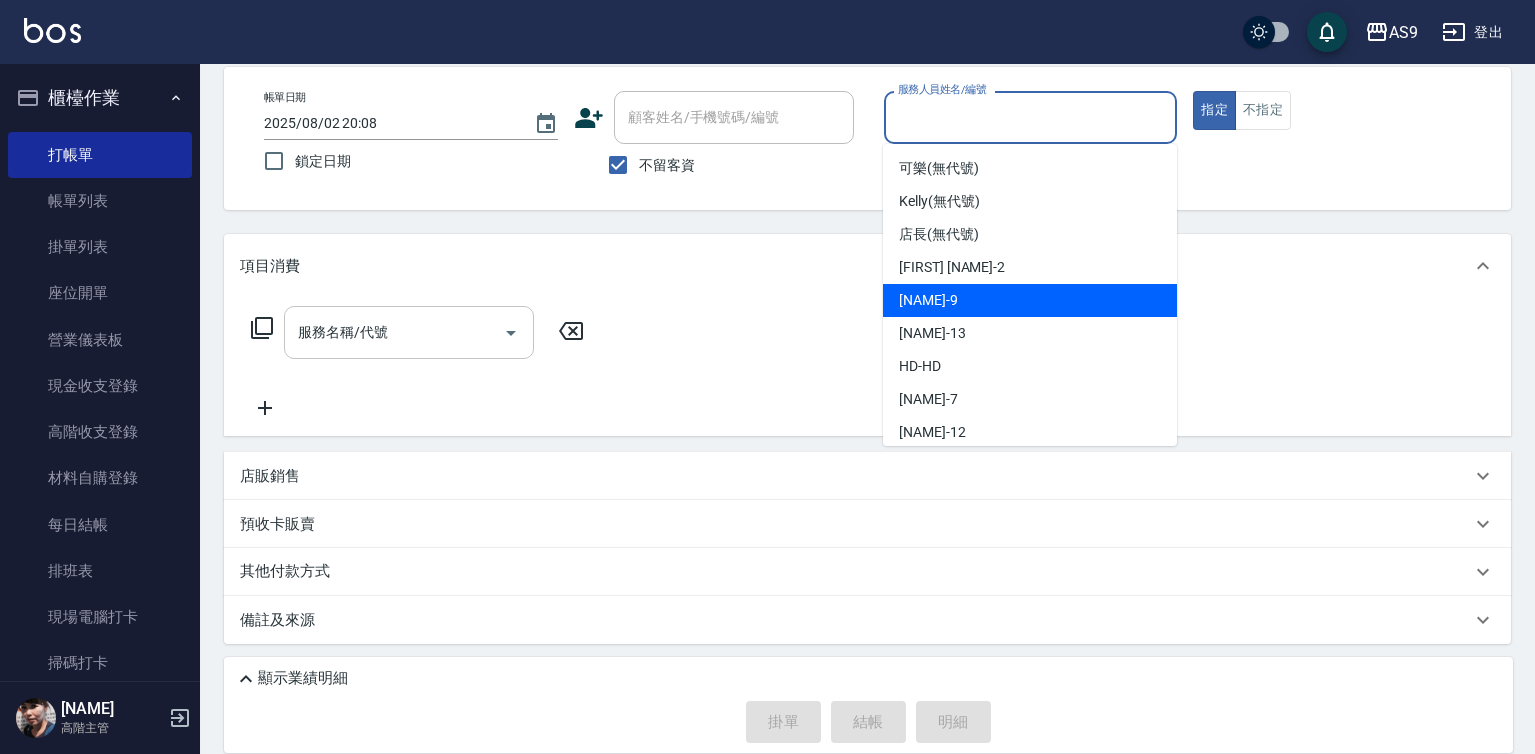 drag, startPoint x: 989, startPoint y: 287, endPoint x: 529, endPoint y: 310, distance: 460.57465 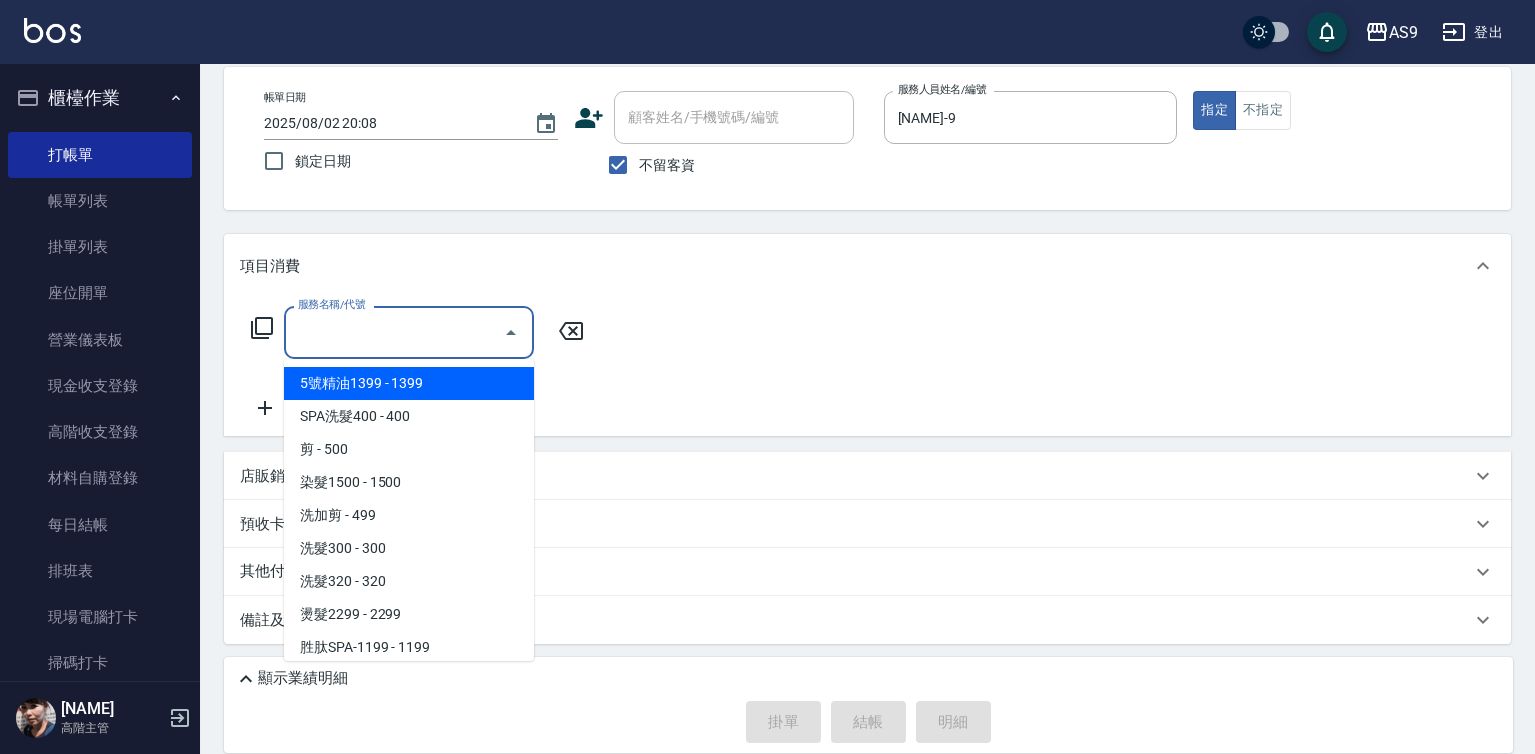 click on "服務名稱/代號" at bounding box center [394, 332] 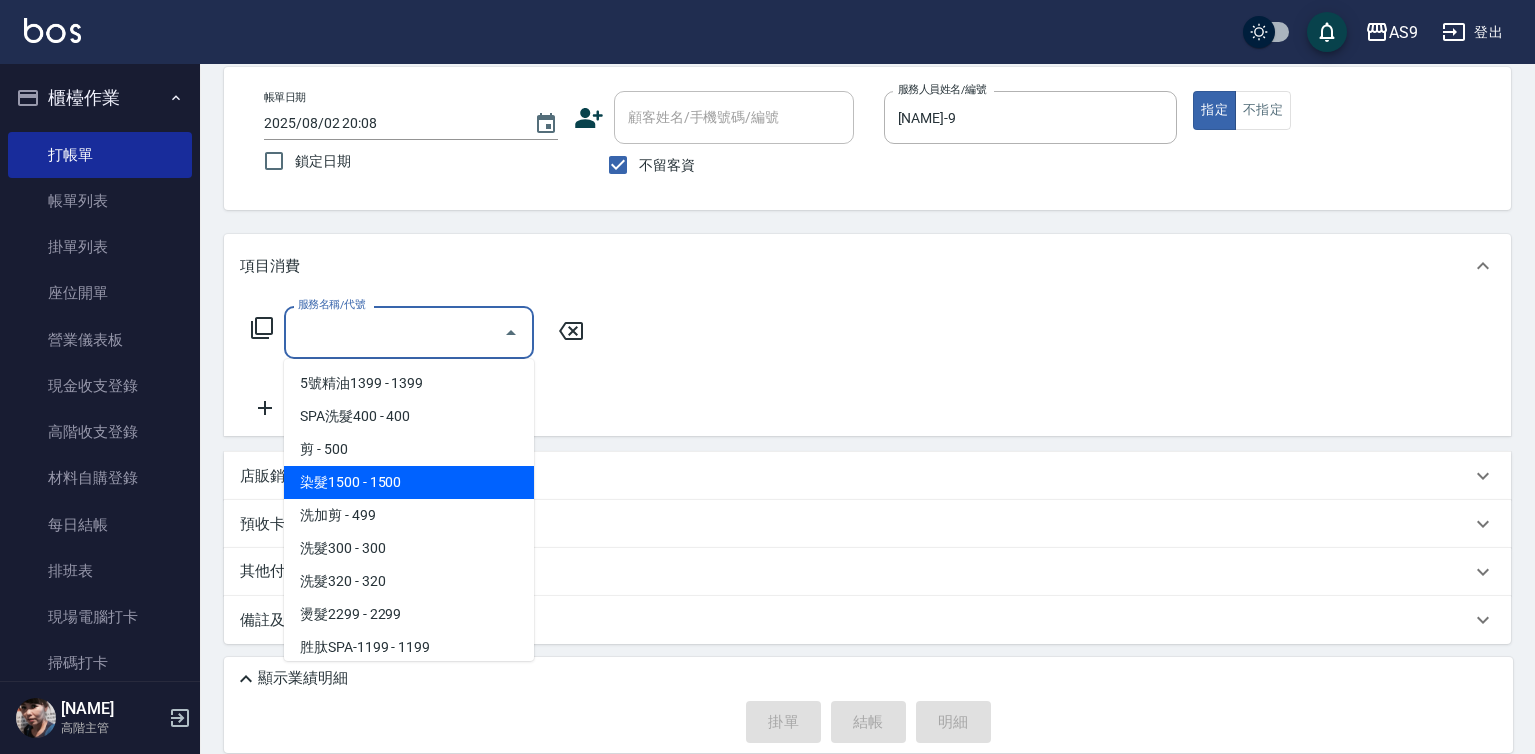 click on "染髮1500 - 1500" at bounding box center (409, 482) 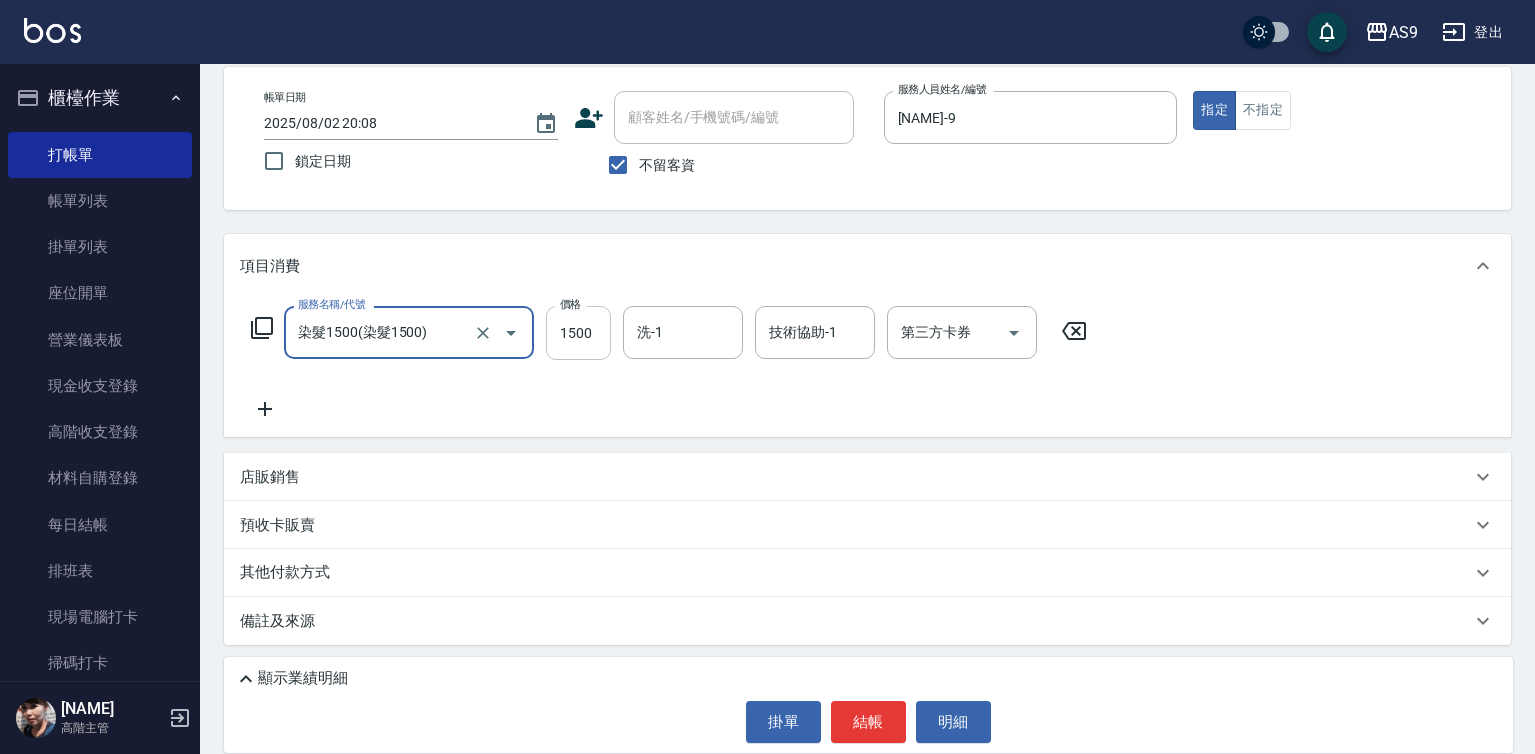 click on "1500" at bounding box center [578, 333] 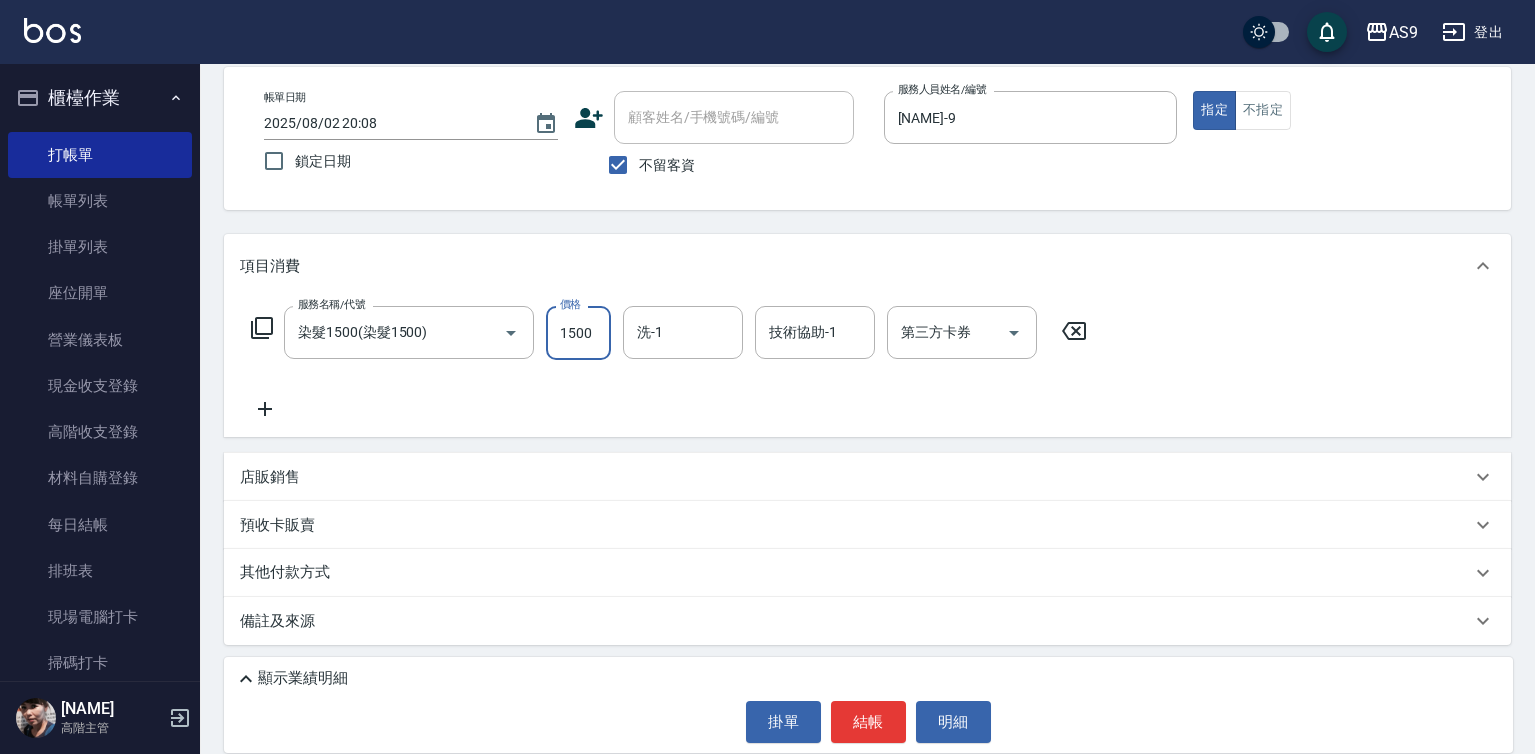click on "1500" at bounding box center (578, 333) 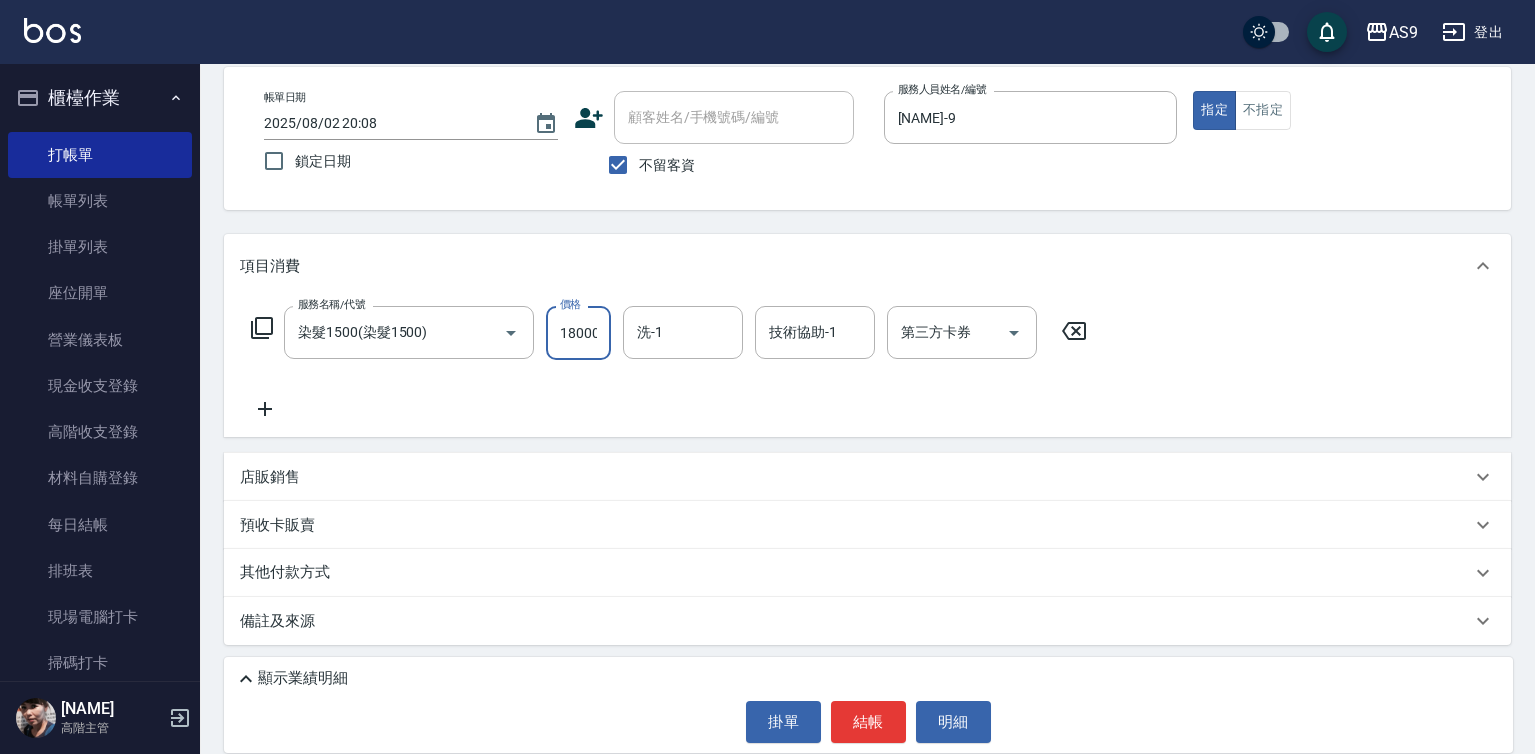 click on "18000" at bounding box center (578, 333) 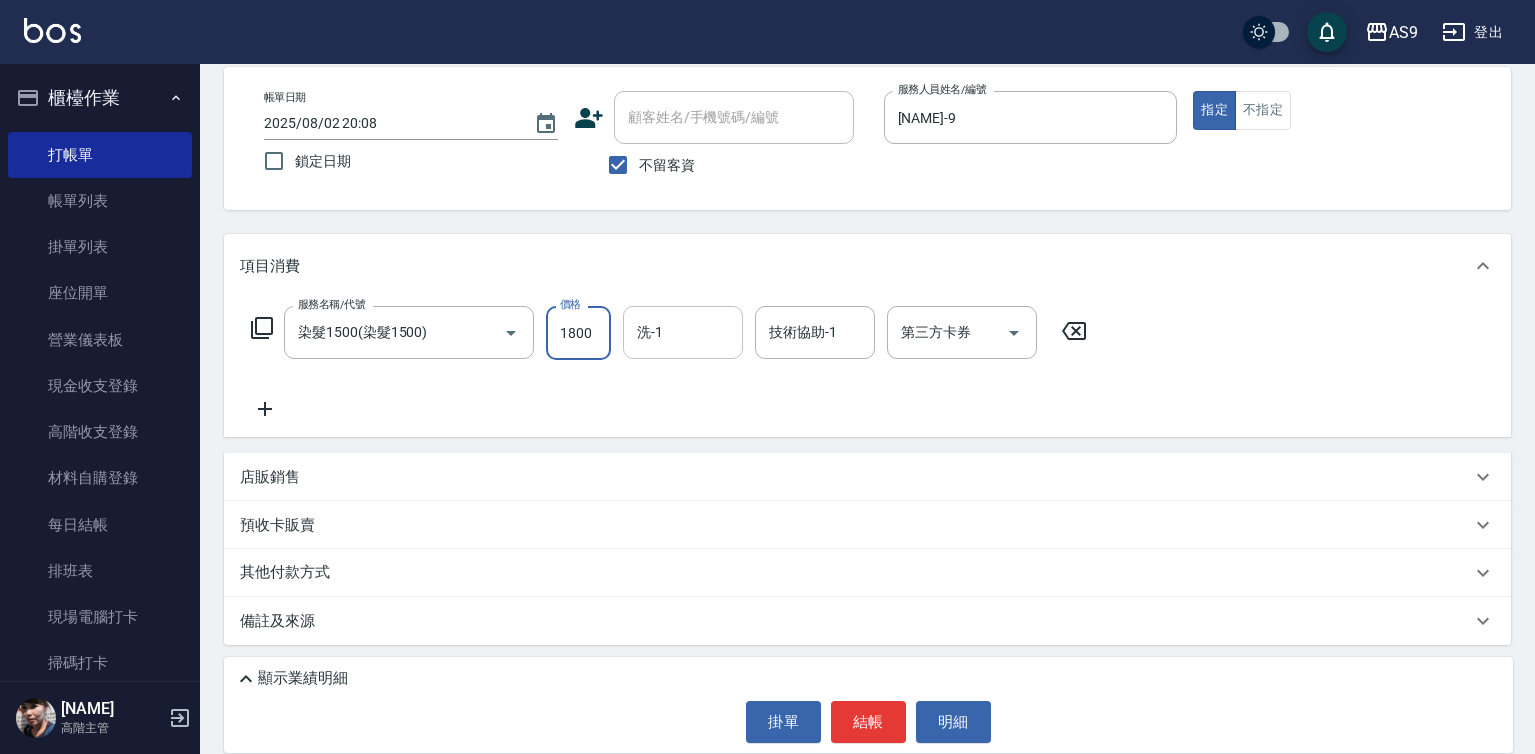 type on "1800" 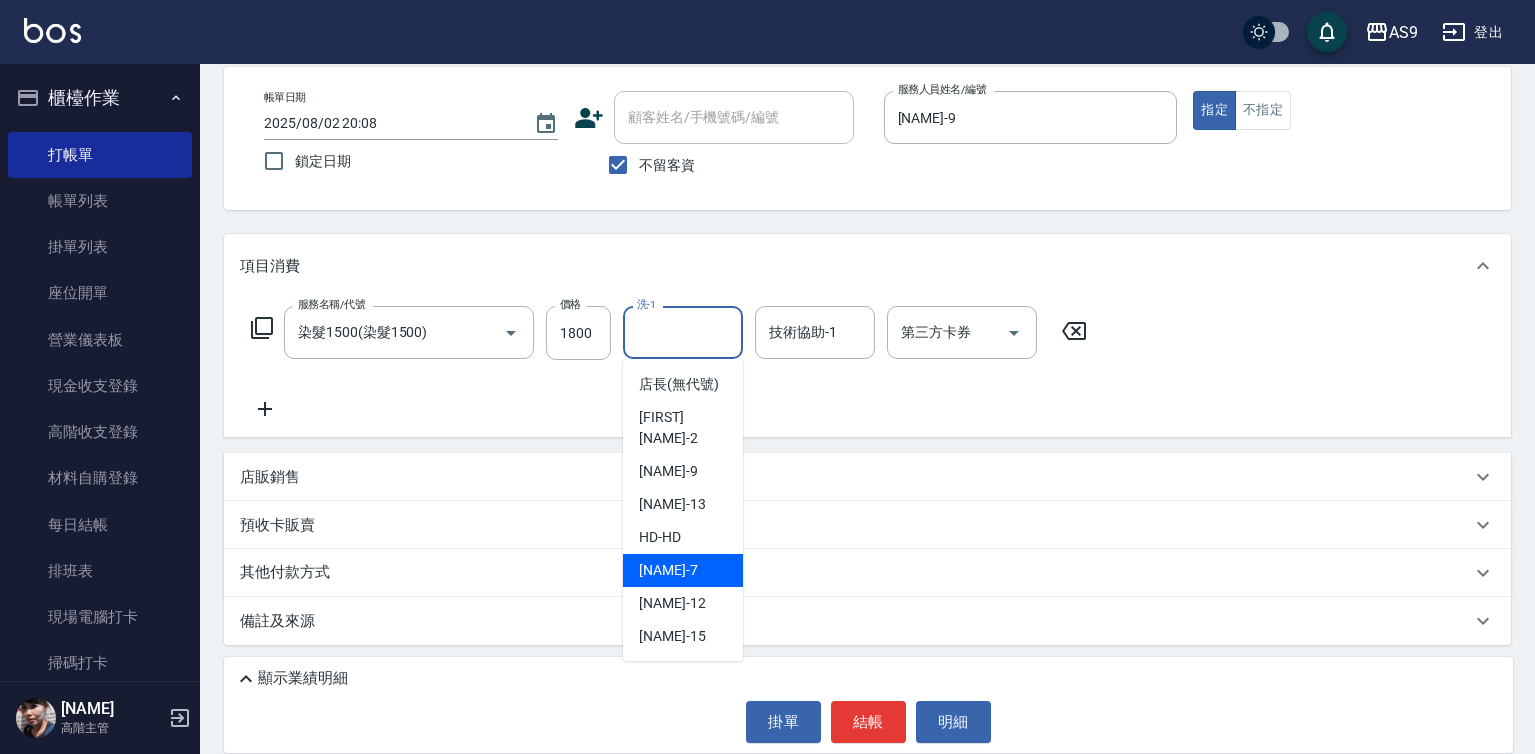 scroll, scrollTop: 128, scrollLeft: 0, axis: vertical 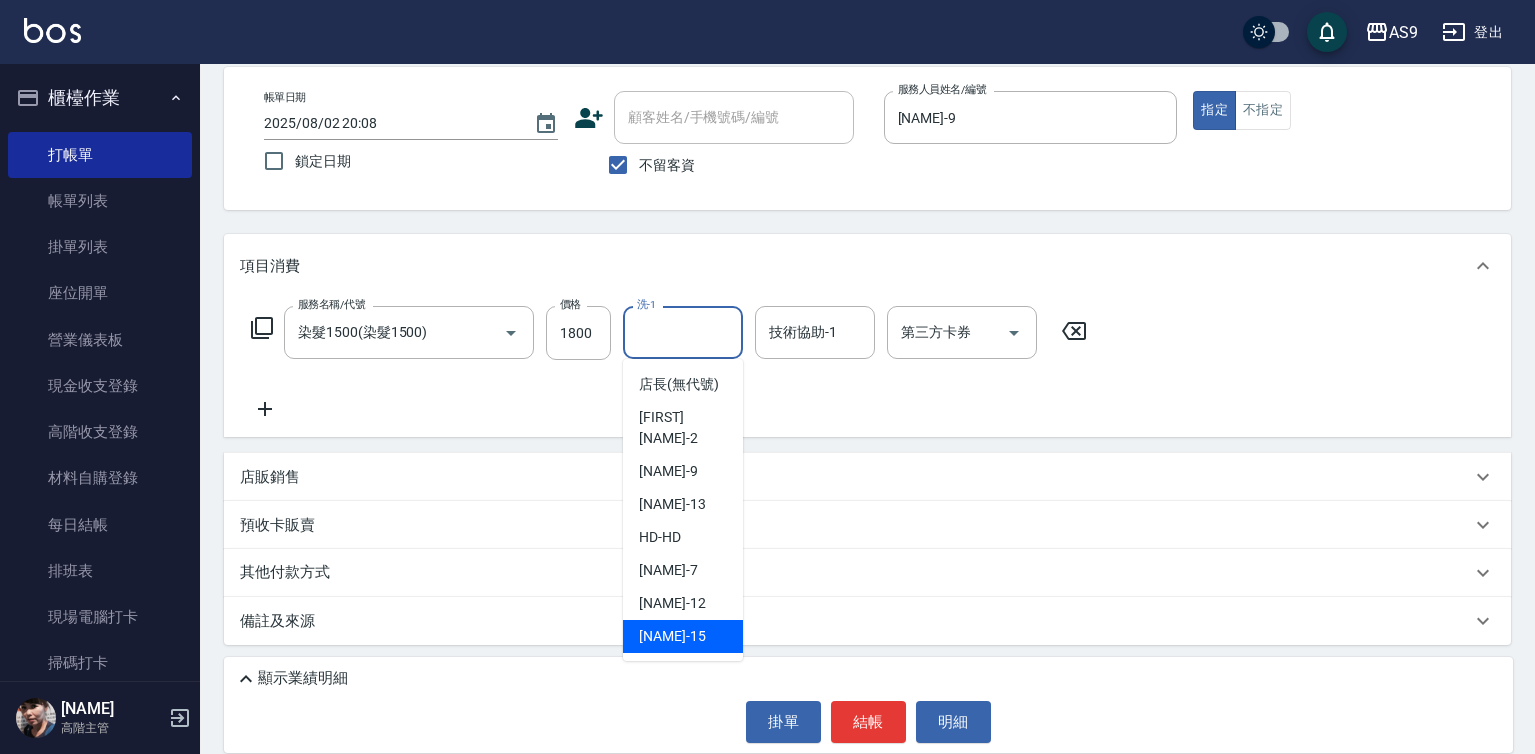 click on "遲婷而 -15" at bounding box center [683, 636] 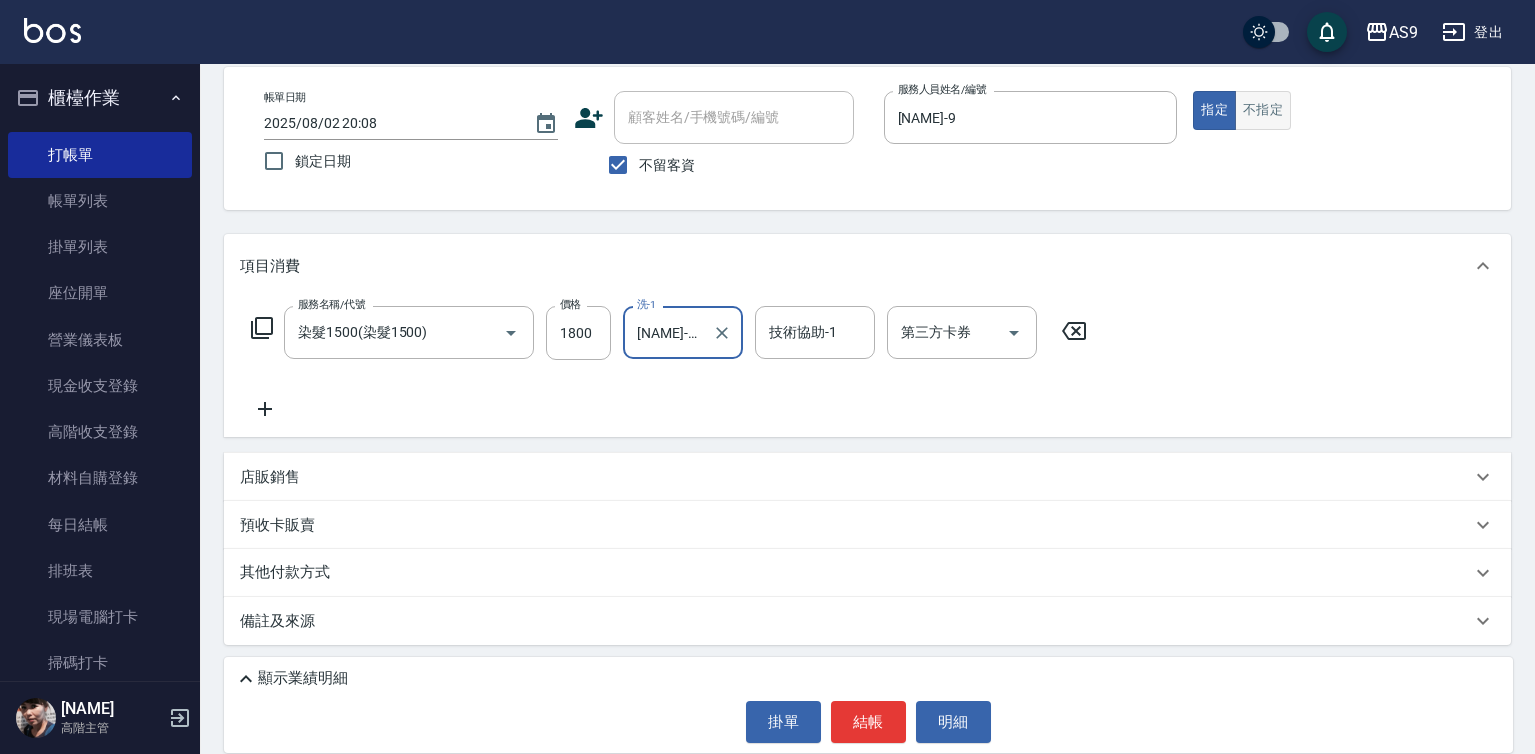 click on "不指定" at bounding box center [1263, 110] 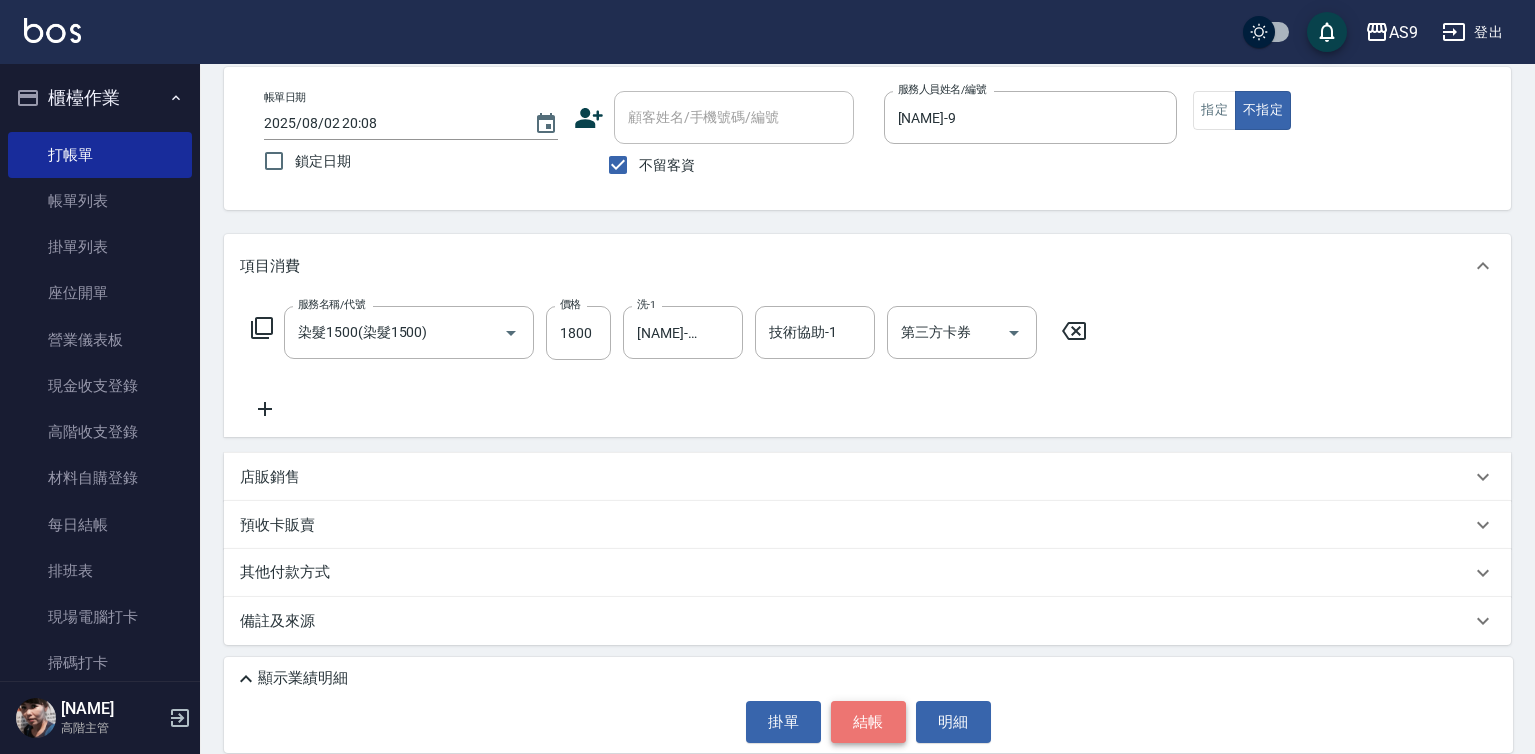 click on "結帳" at bounding box center [868, 722] 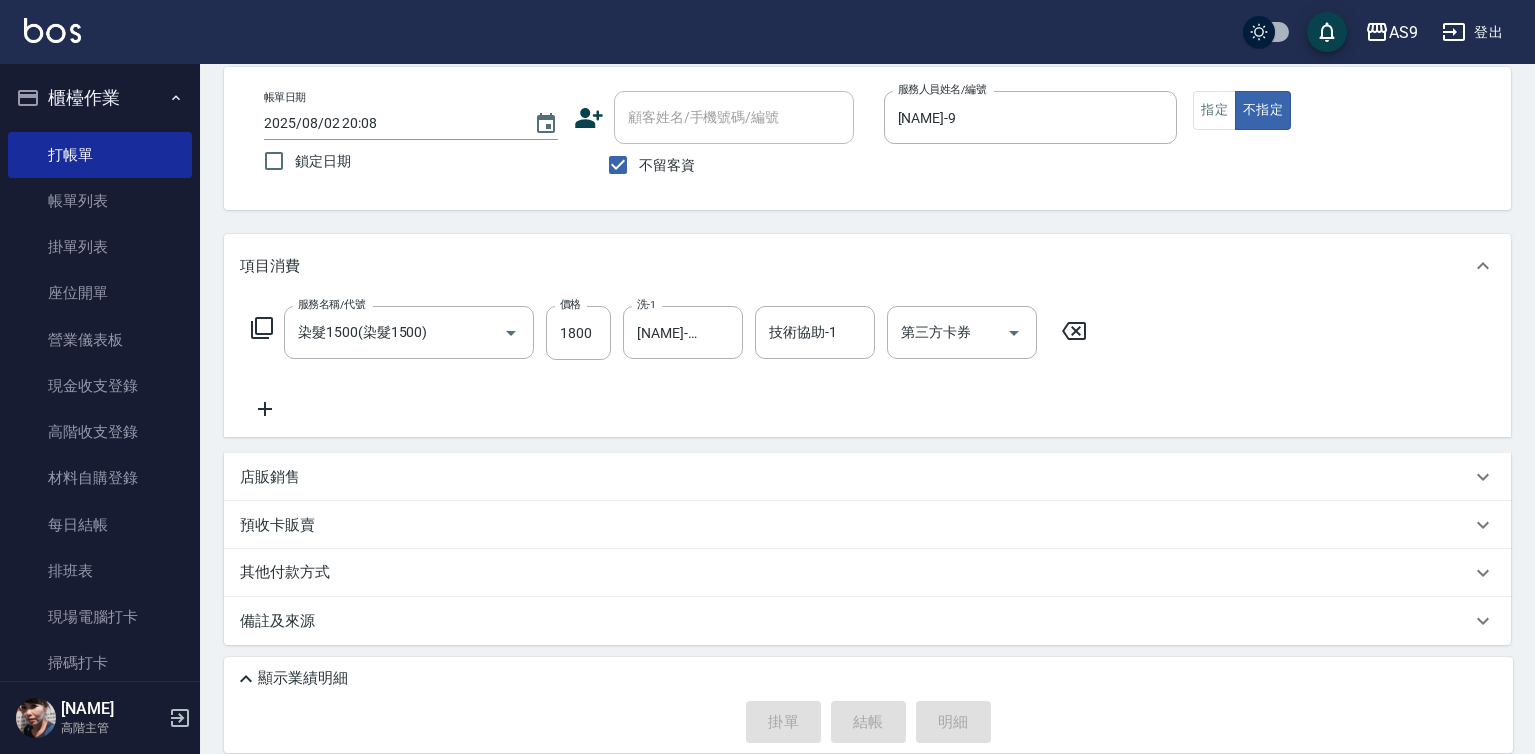type 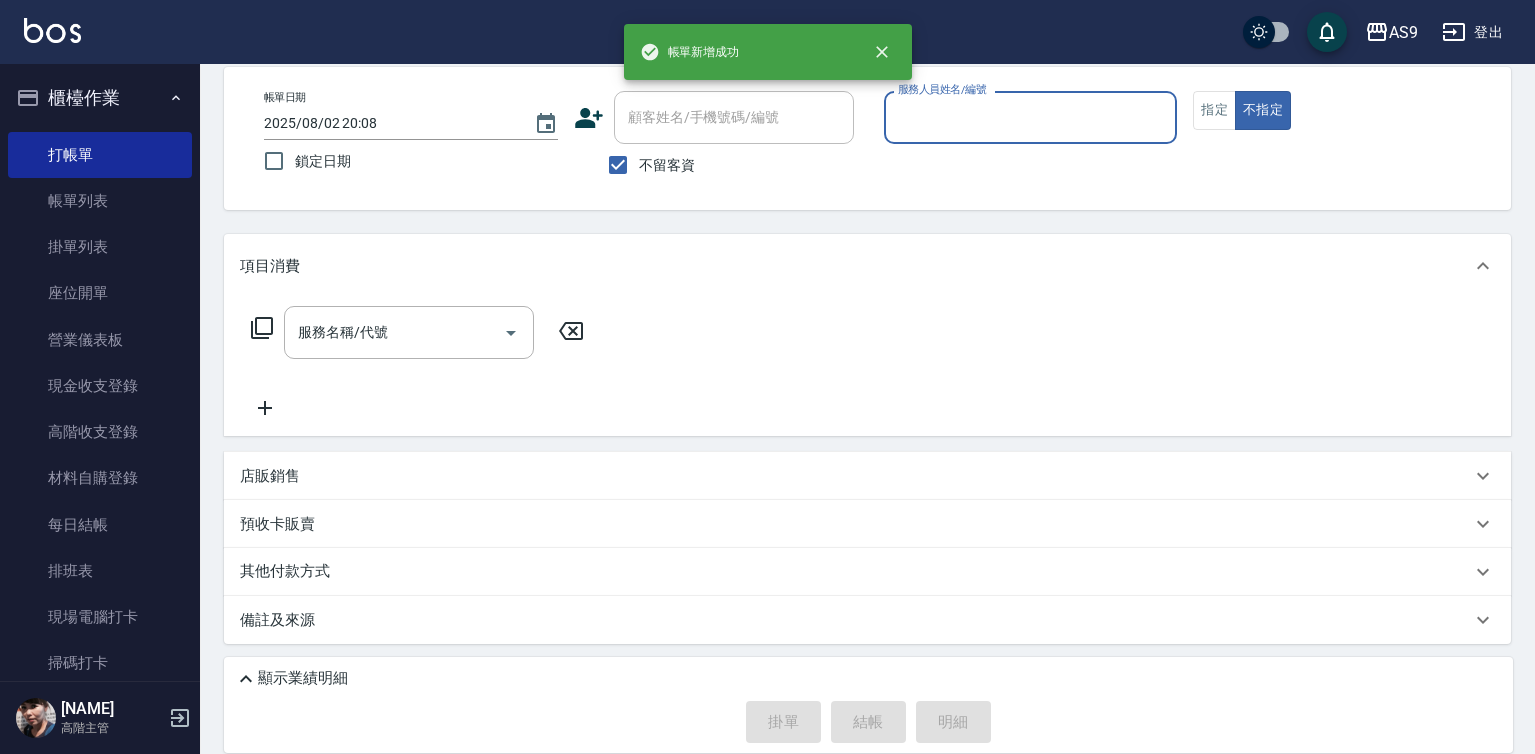 drag, startPoint x: 931, startPoint y: 114, endPoint x: 951, endPoint y: 140, distance: 32.80244 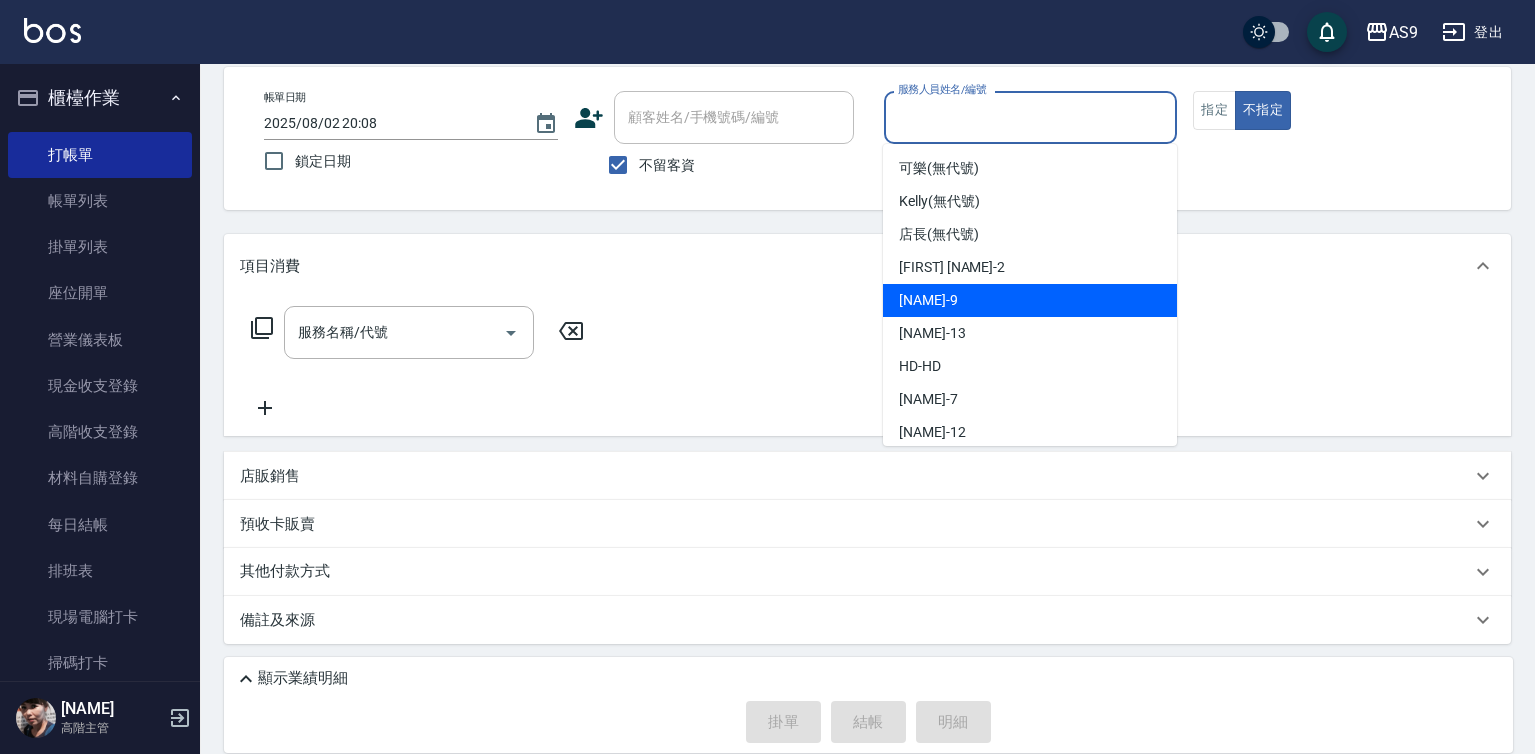 drag, startPoint x: 934, startPoint y: 301, endPoint x: 1004, endPoint y: 238, distance: 94.17537 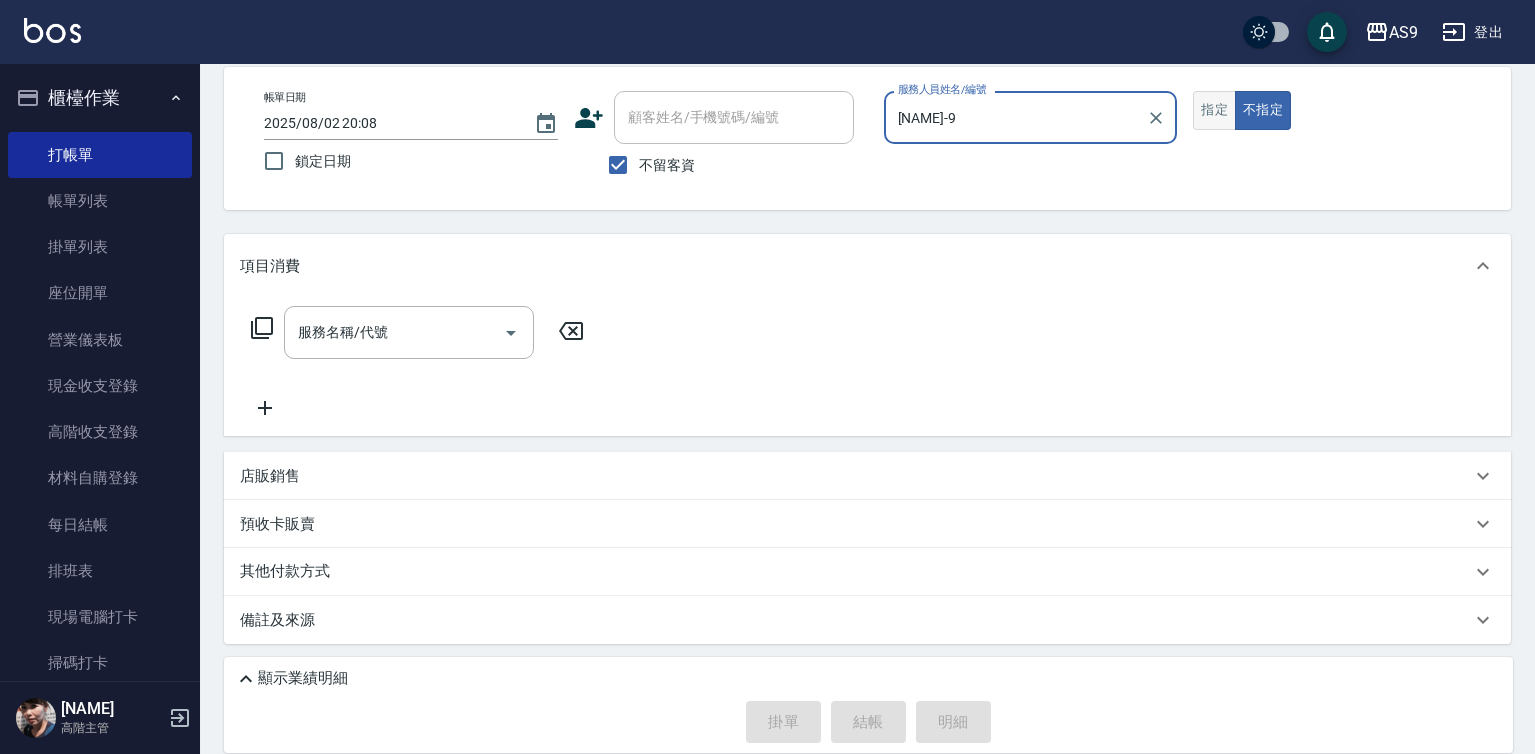 click on "指定" at bounding box center (1214, 110) 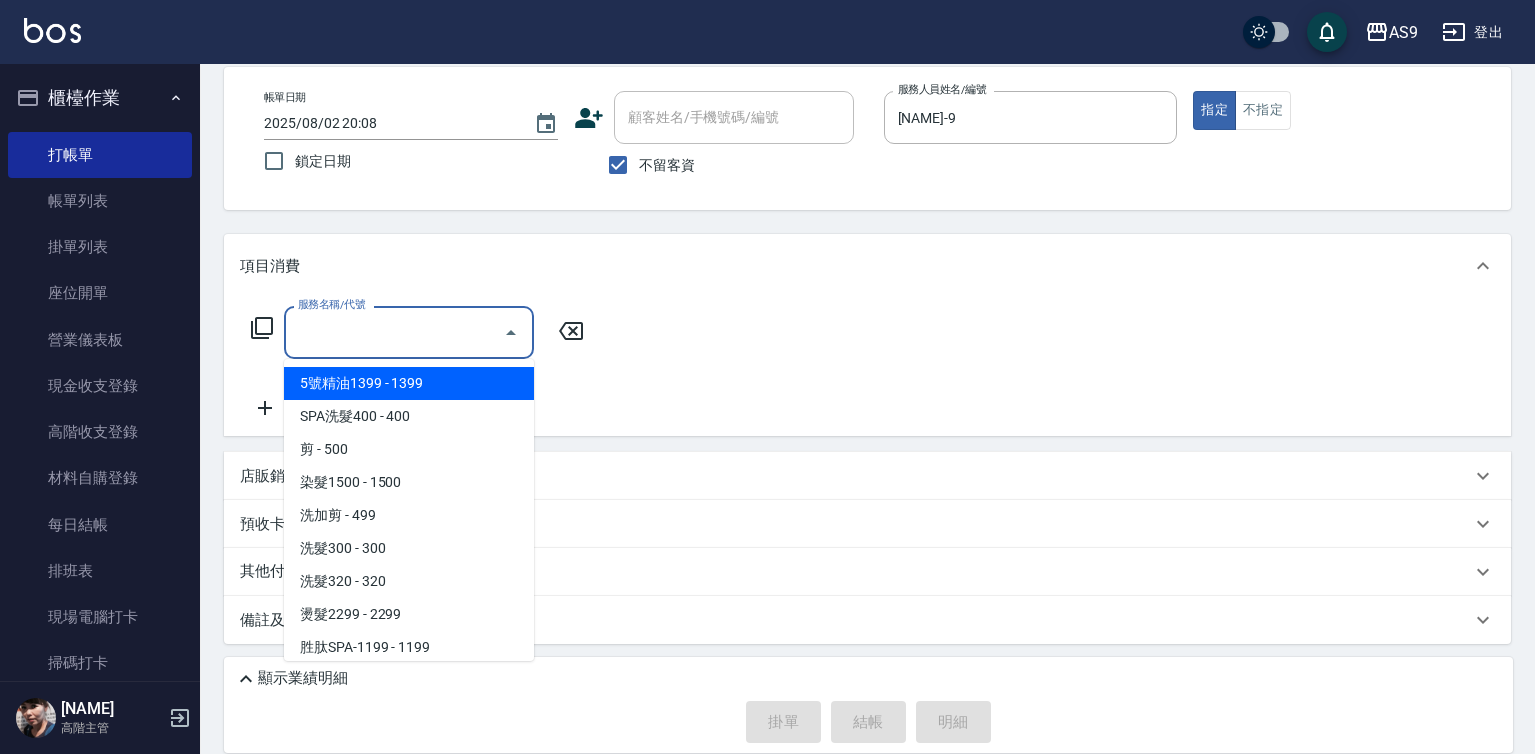 click on "服務名稱/代號" at bounding box center [394, 332] 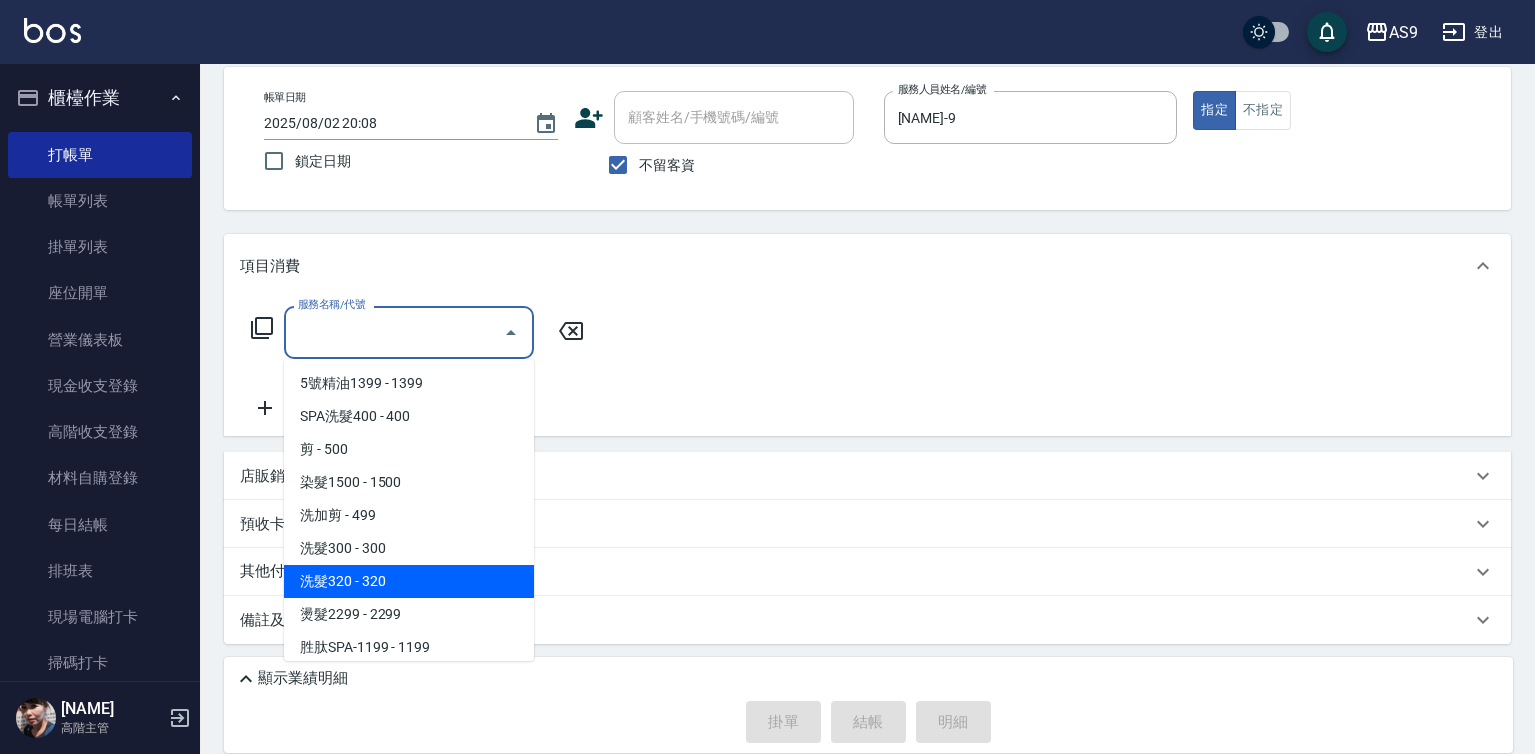 click on "洗髮320 - 320" at bounding box center [409, 581] 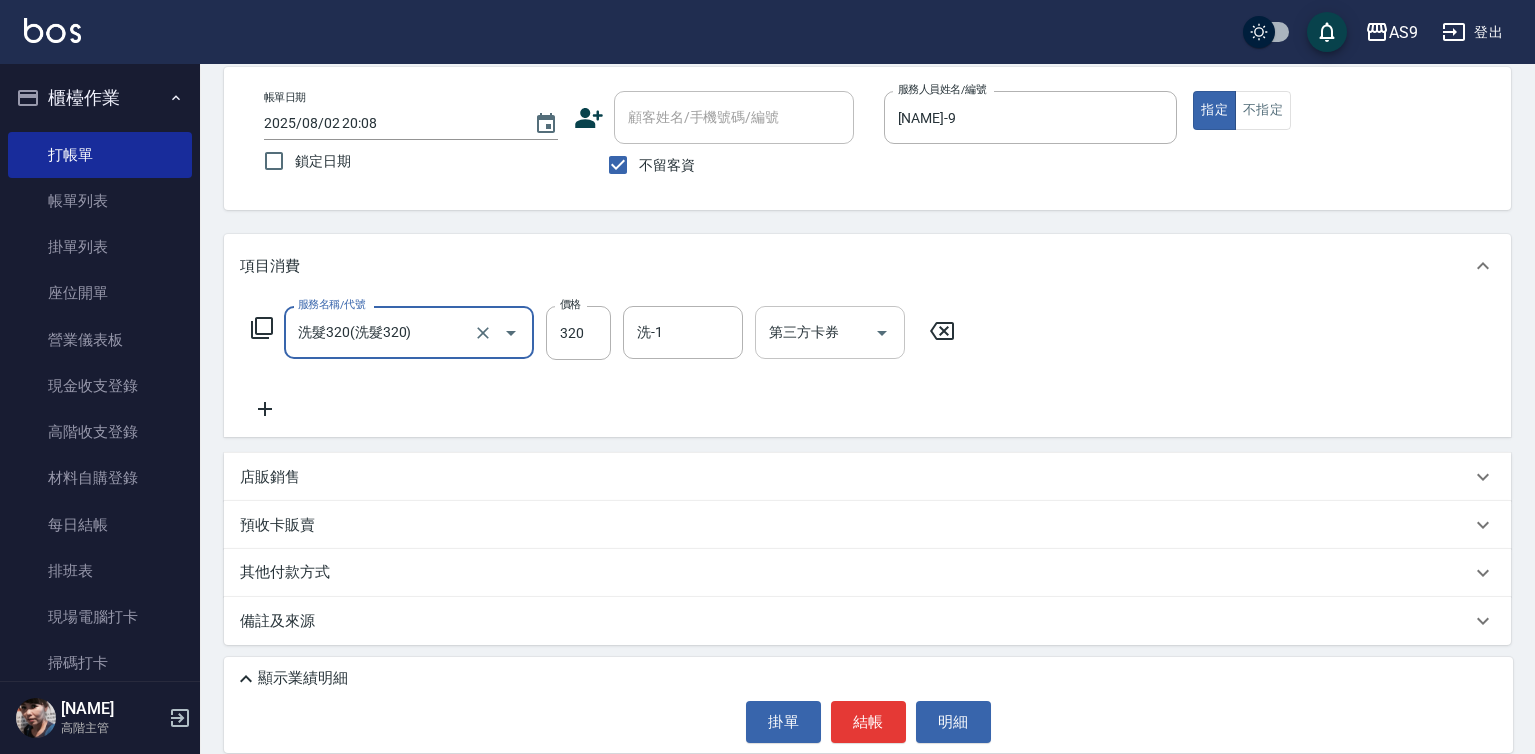 click on "洗-1" at bounding box center (683, 332) 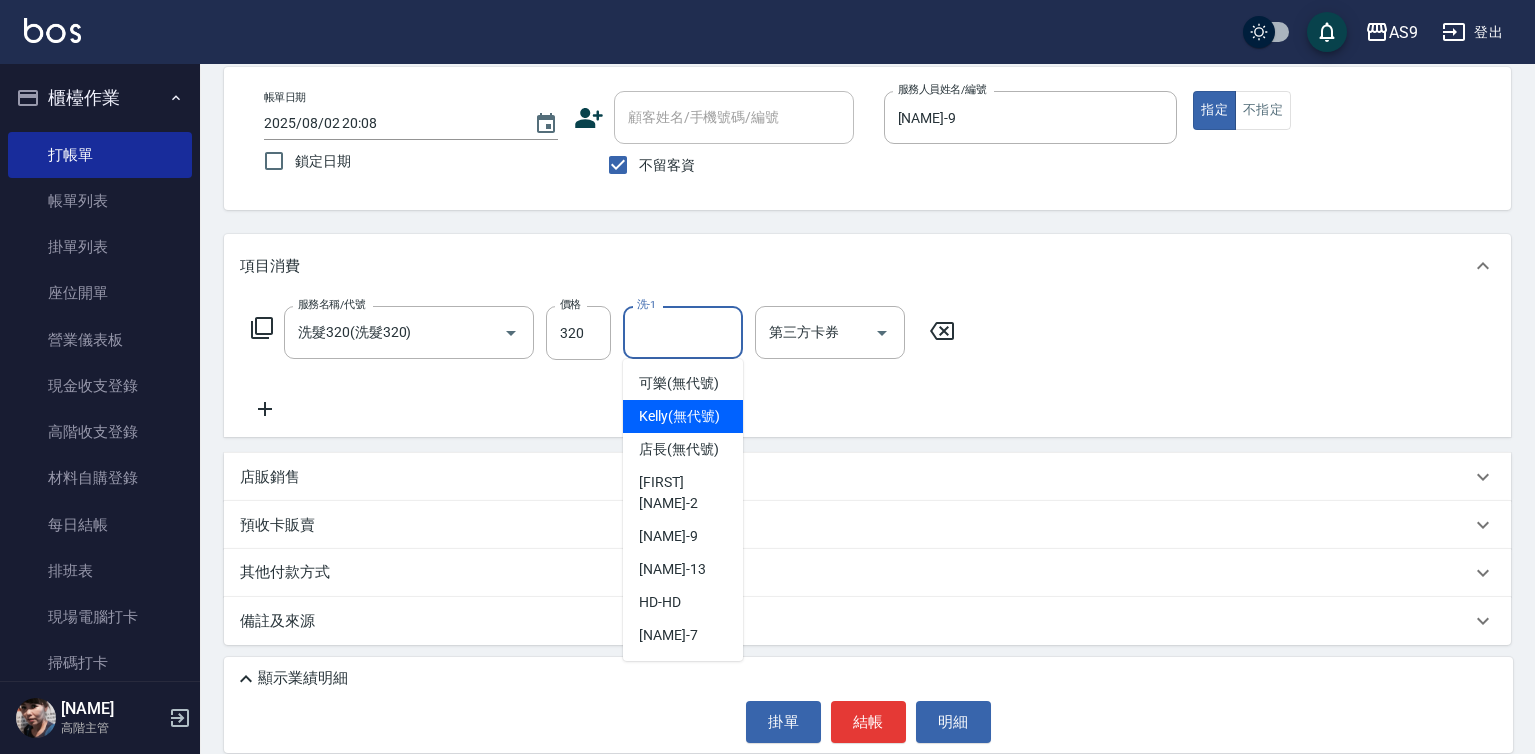 click on "Kelly (無代號)" at bounding box center [679, 416] 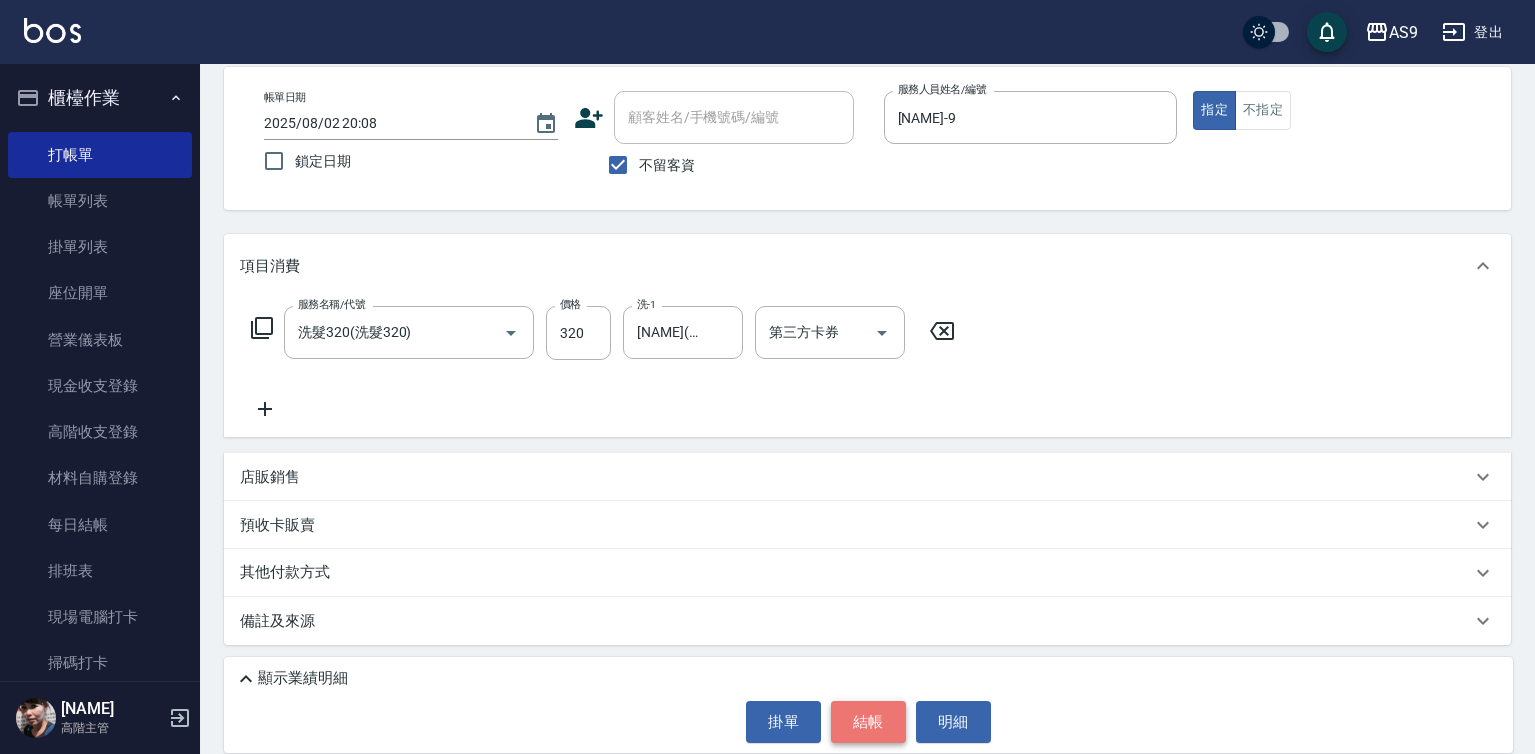 click on "結帳" at bounding box center (868, 722) 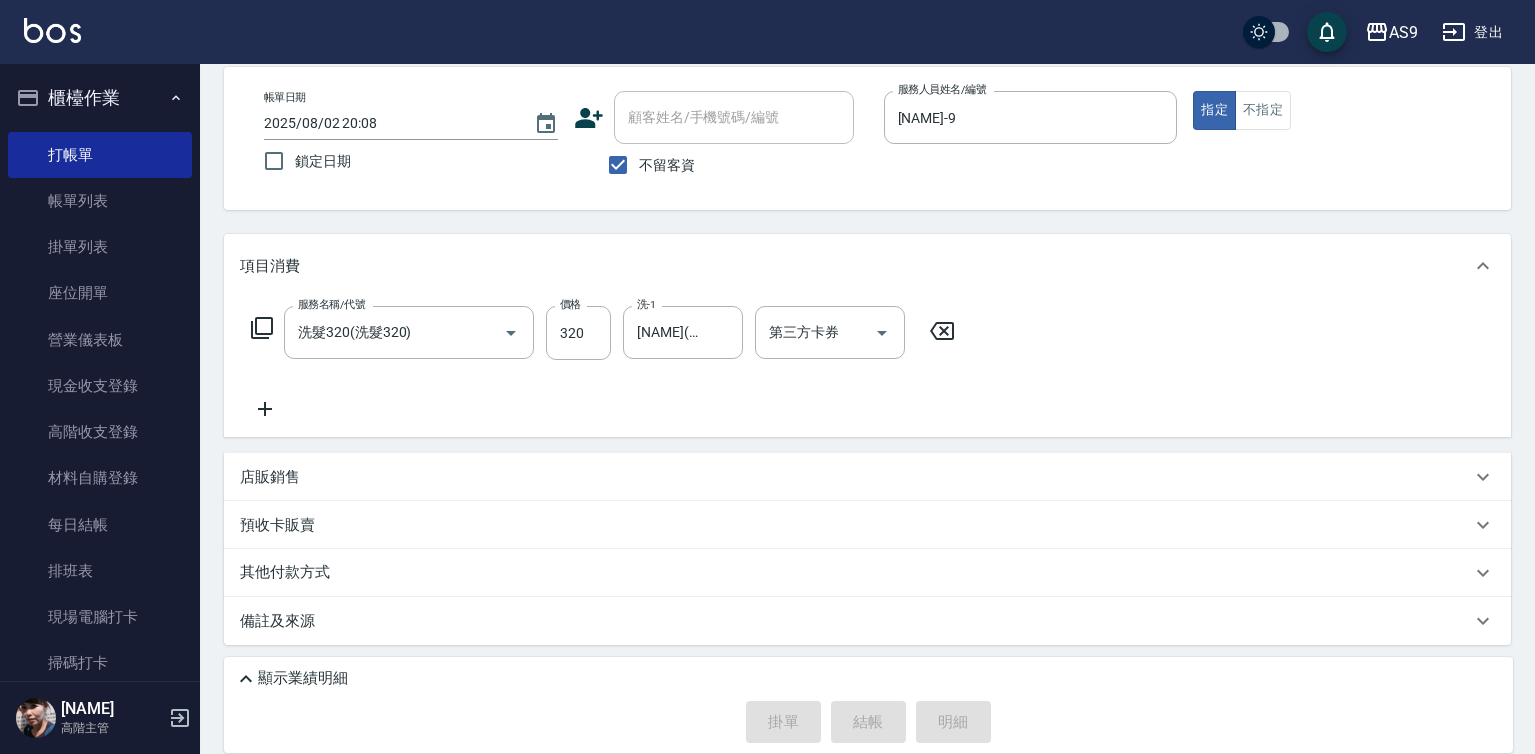 type on "2025/08/02 20:09" 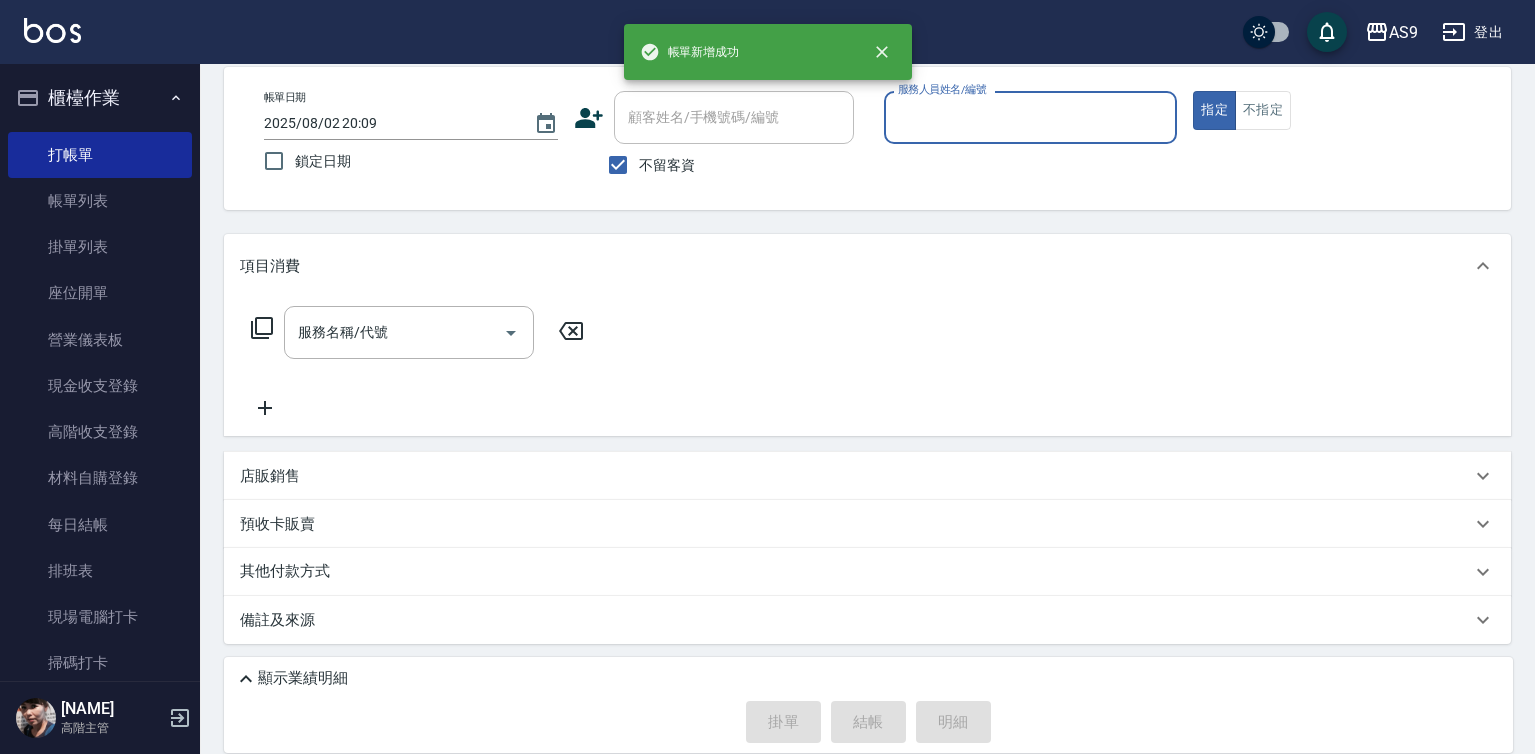 click on "服務人員姓名/編號" at bounding box center [1031, 117] 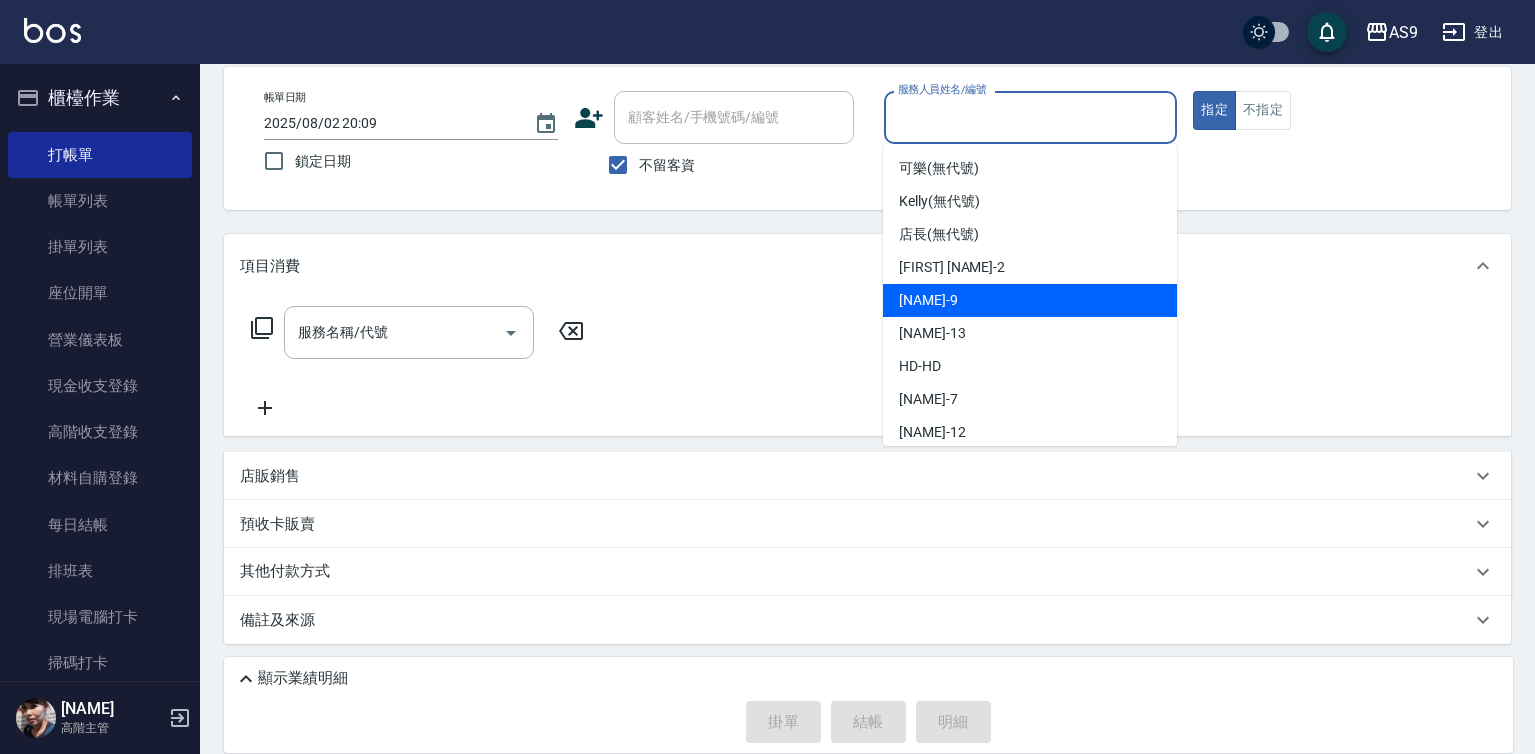 click on "葉美鈴 -9" at bounding box center [928, 300] 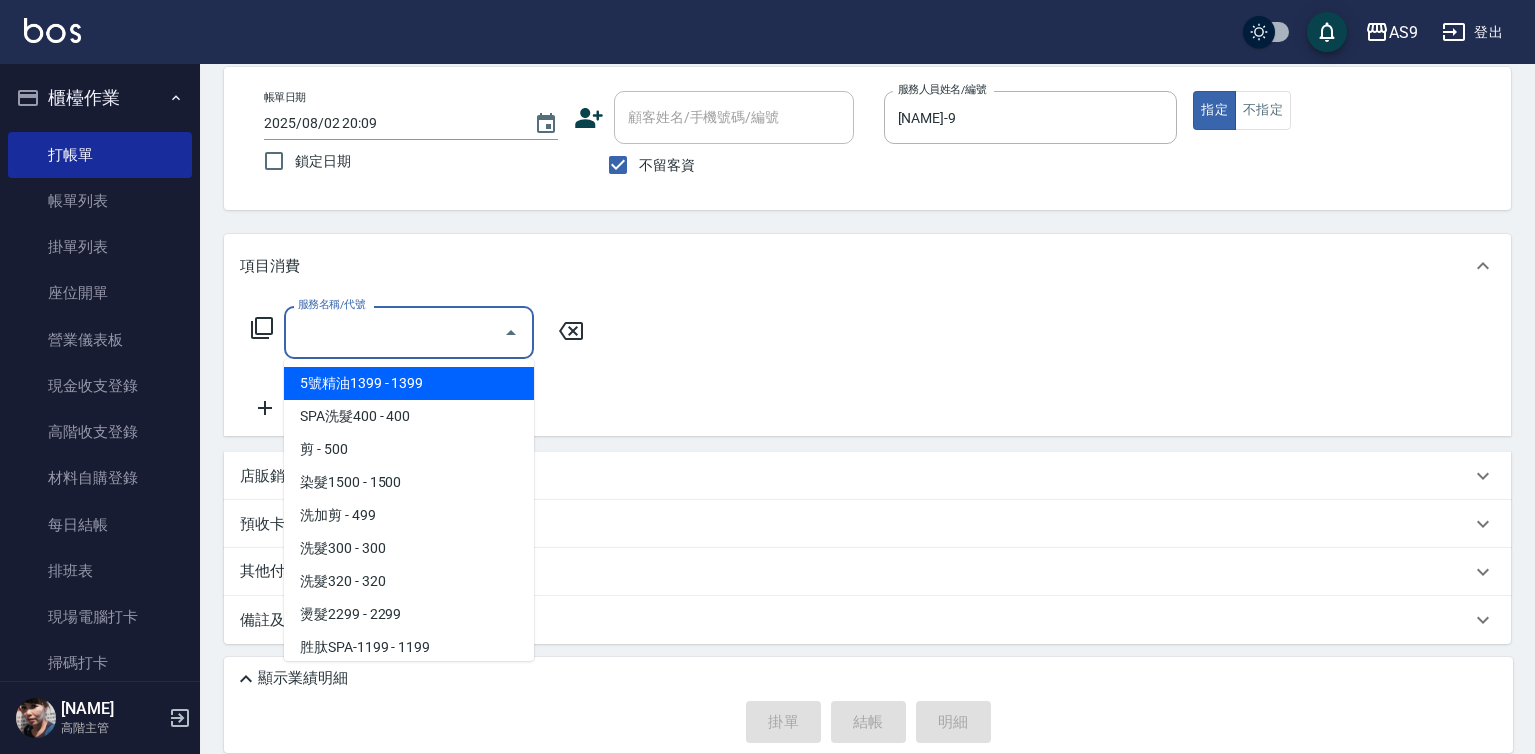 click on "服務名稱/代號" at bounding box center (394, 332) 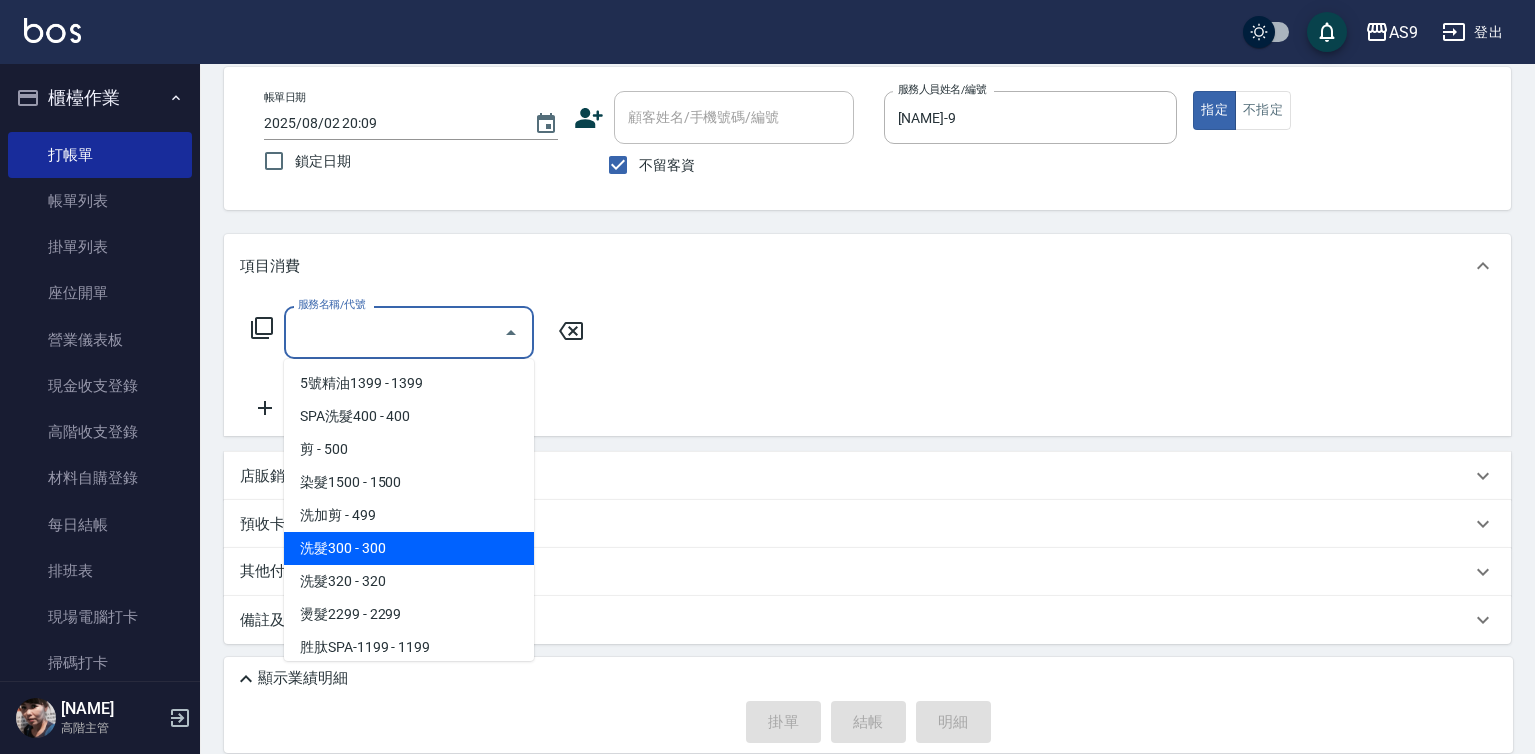 click on "洗髮300 - 300" at bounding box center (409, 548) 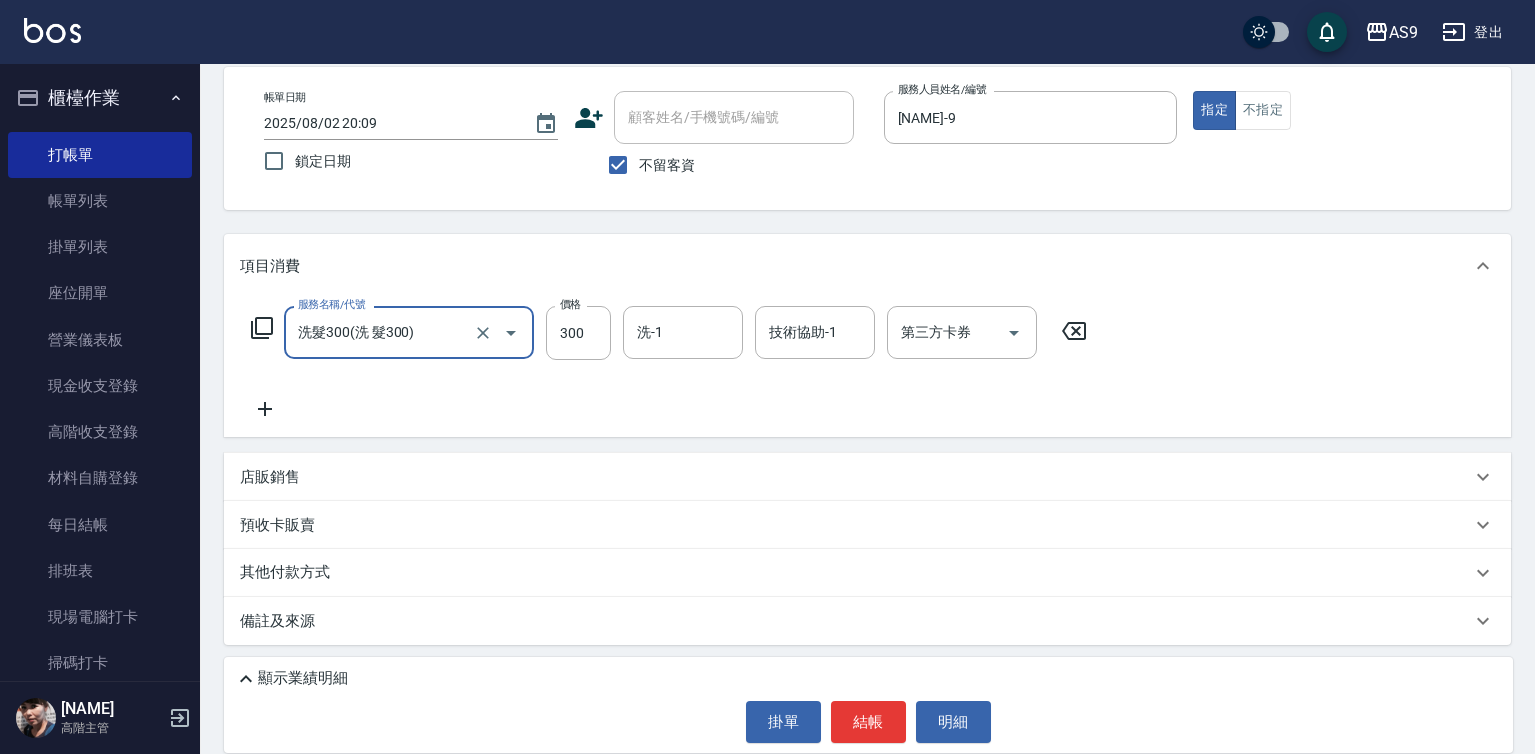 click on "洗-1 洗-1" at bounding box center [683, 332] 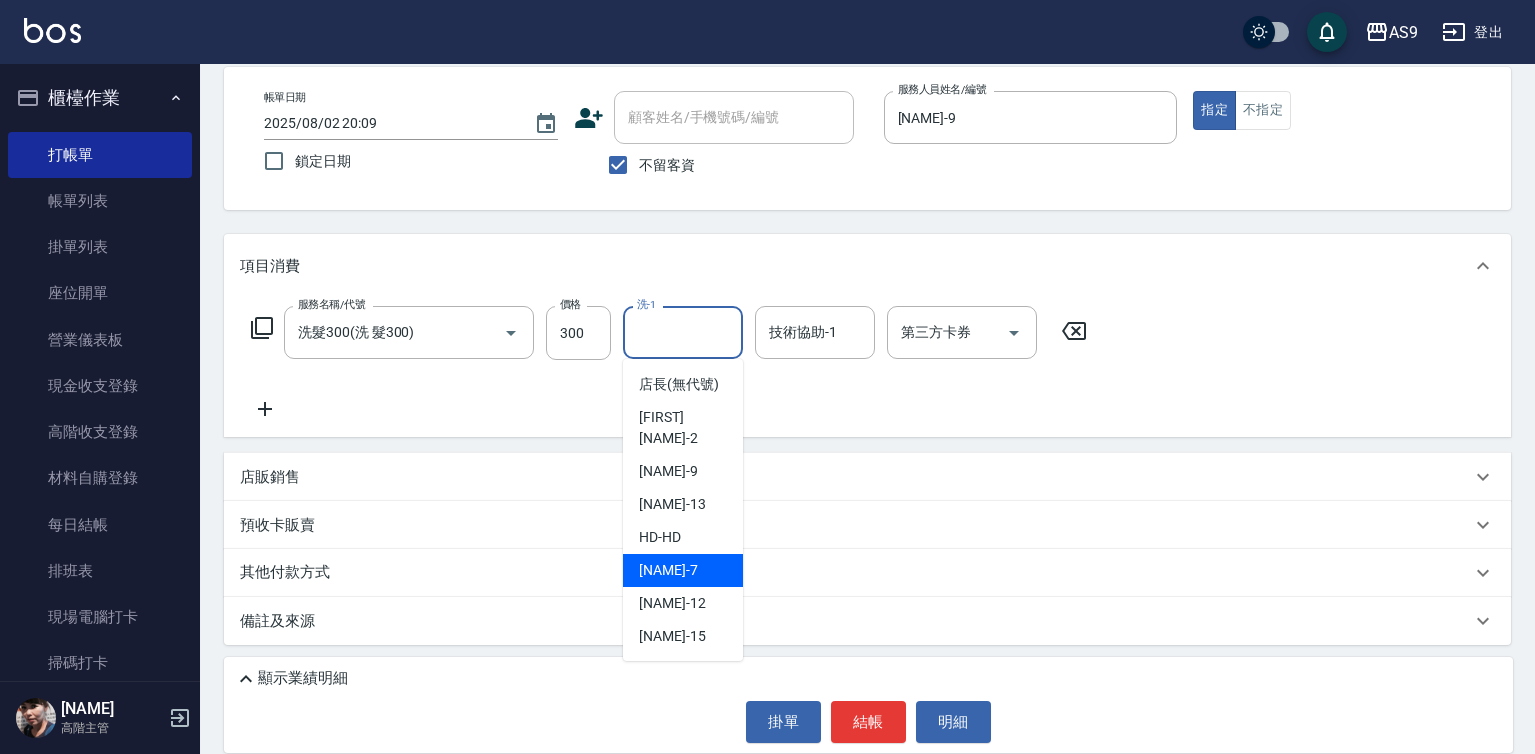 scroll, scrollTop: 128, scrollLeft: 0, axis: vertical 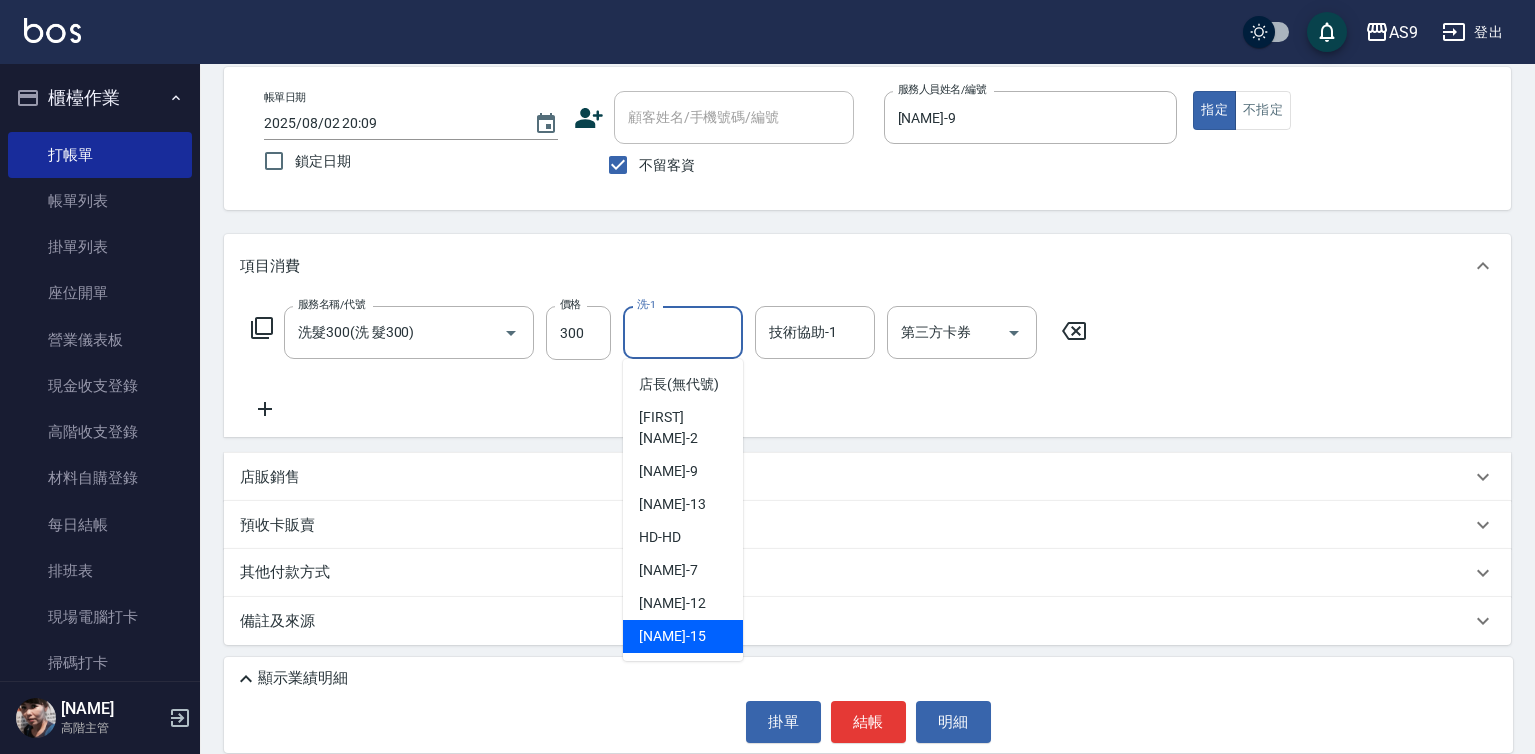 click on "遲婷而 -15" at bounding box center (683, 636) 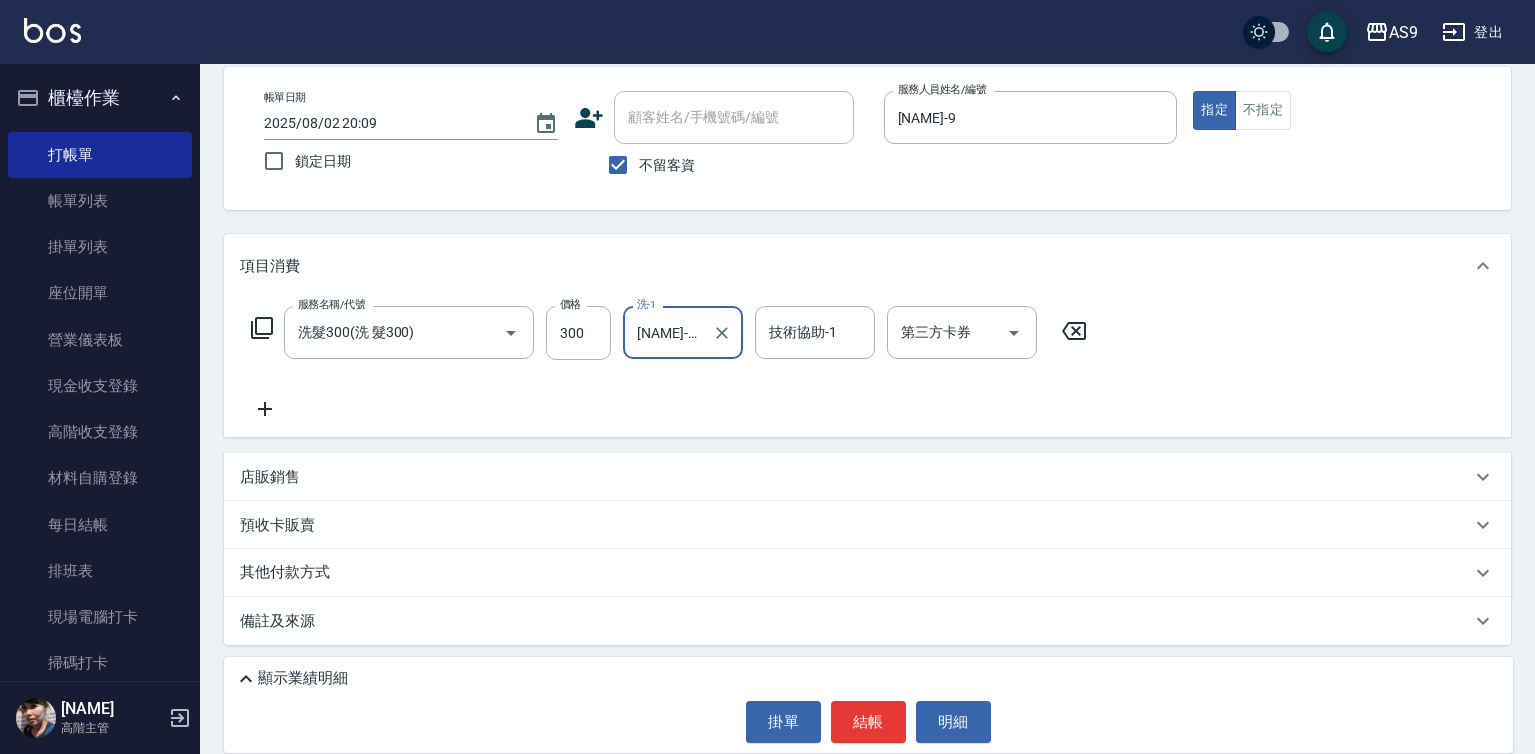 click on "店販銷售" at bounding box center [270, 477] 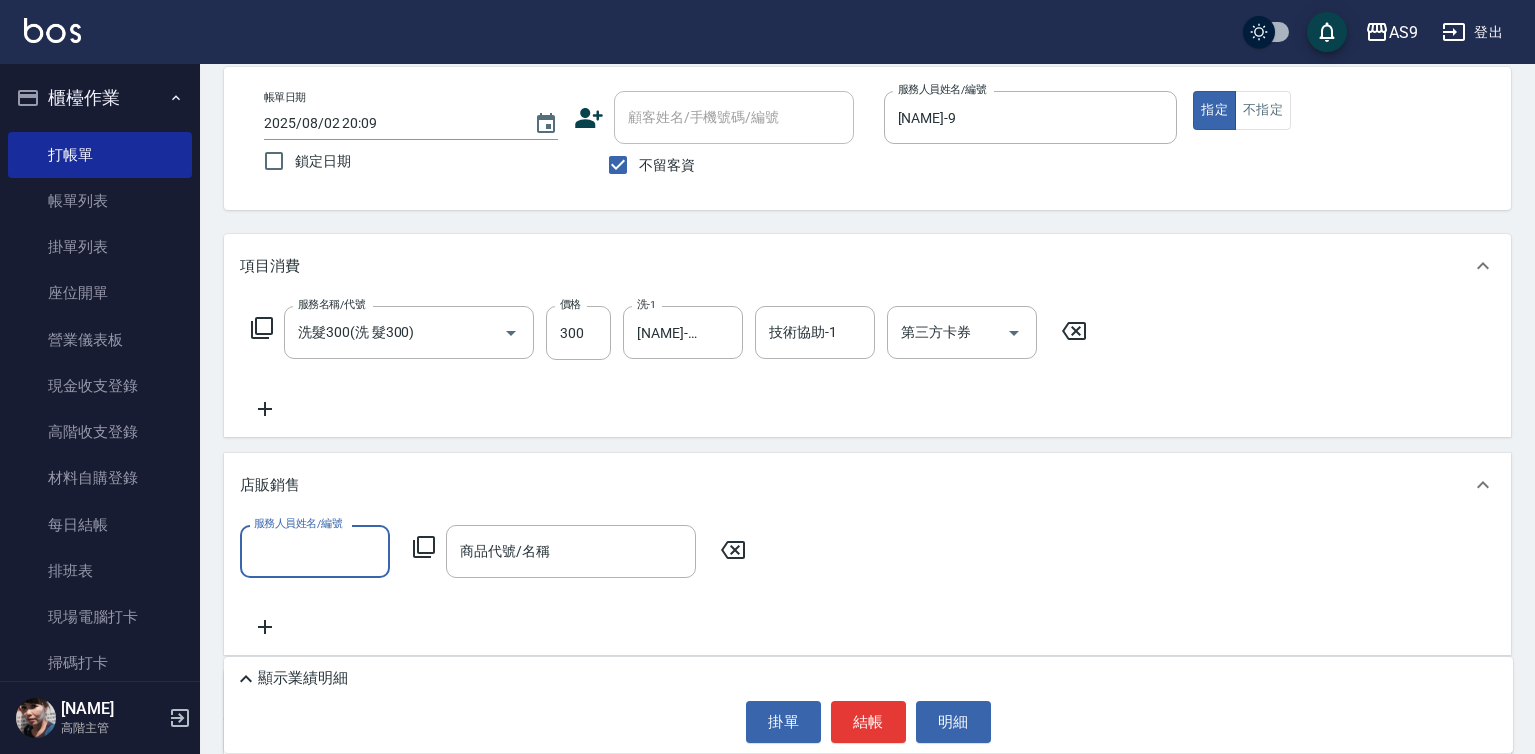 scroll, scrollTop: 0, scrollLeft: 0, axis: both 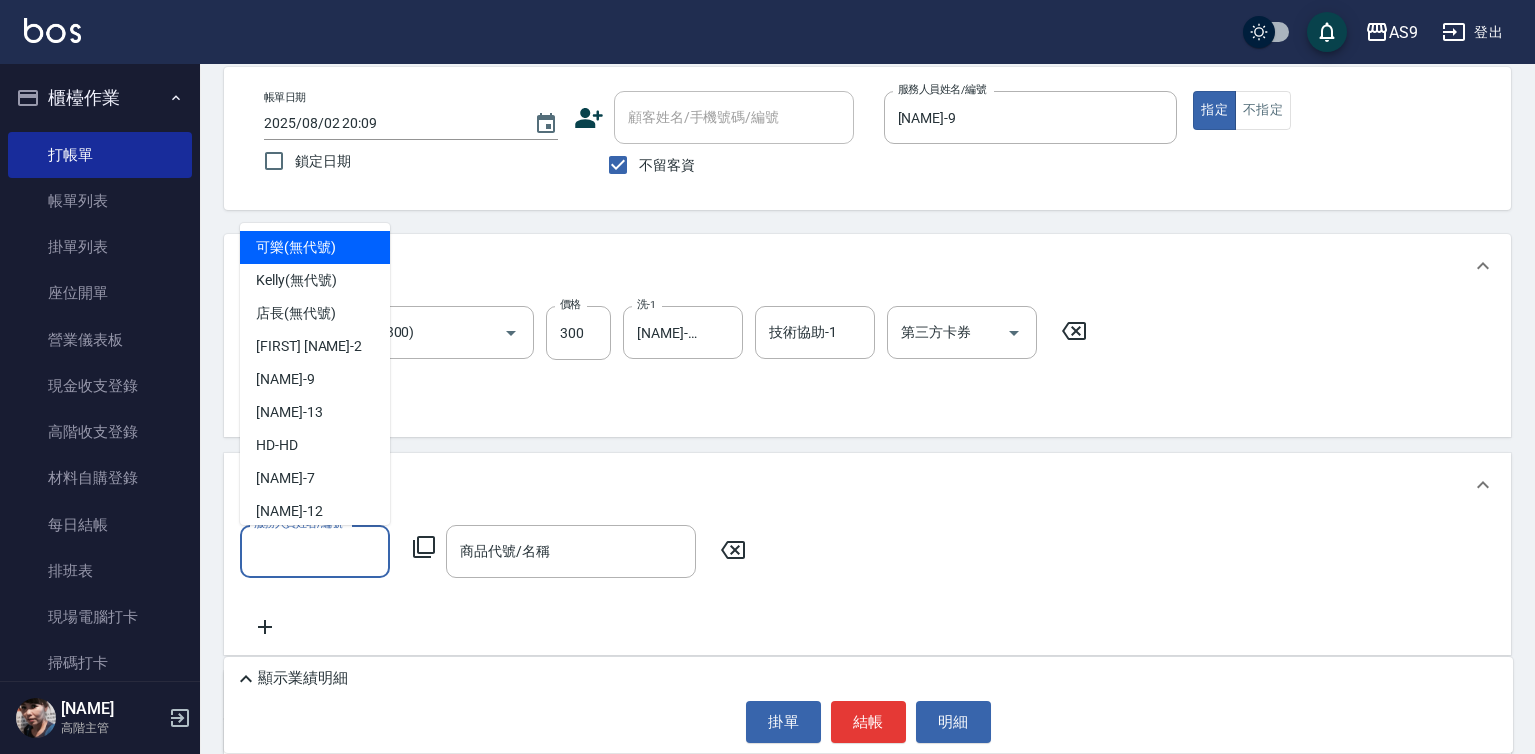 click on "服務人員姓名/編號" at bounding box center [315, 551] 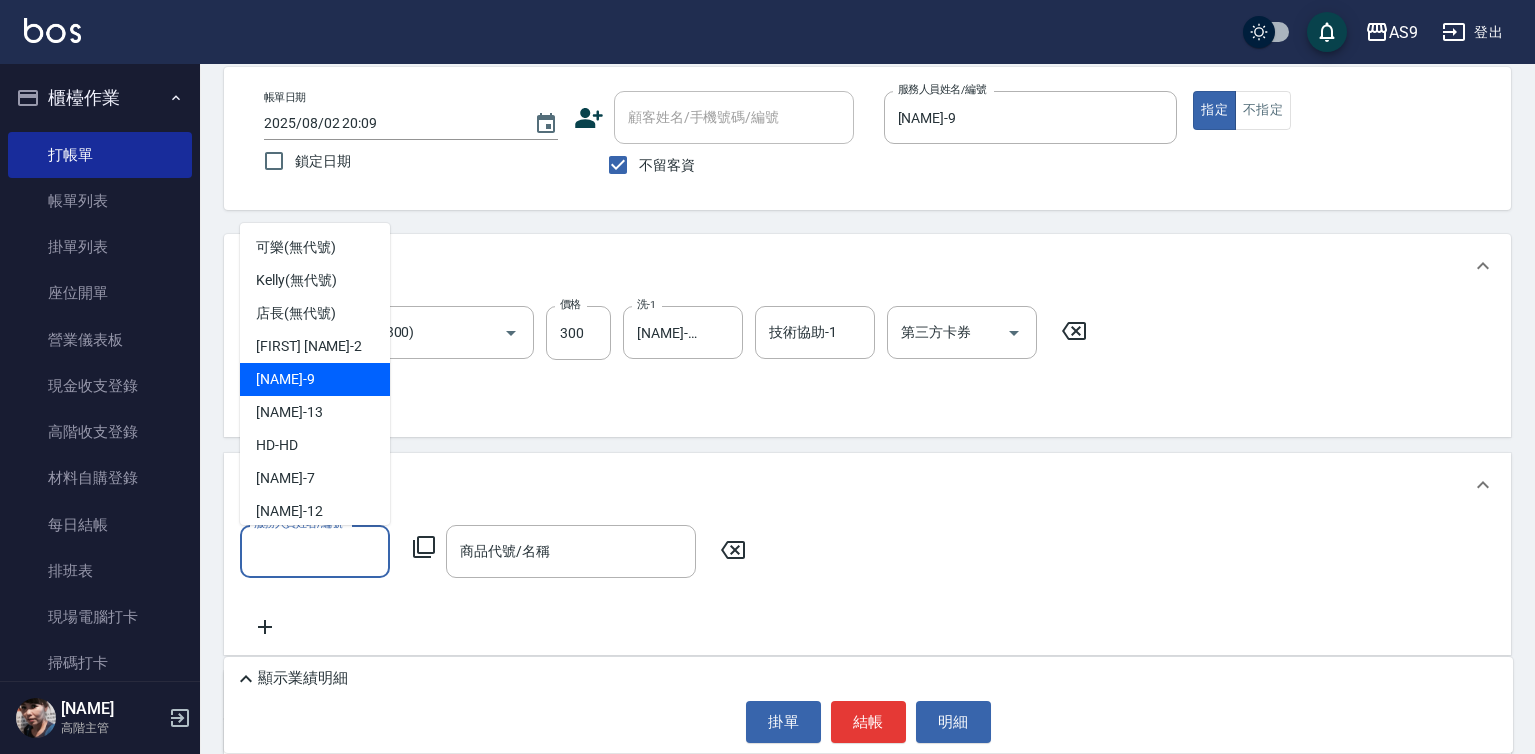 click on "葉美鈴 -9" at bounding box center (285, 379) 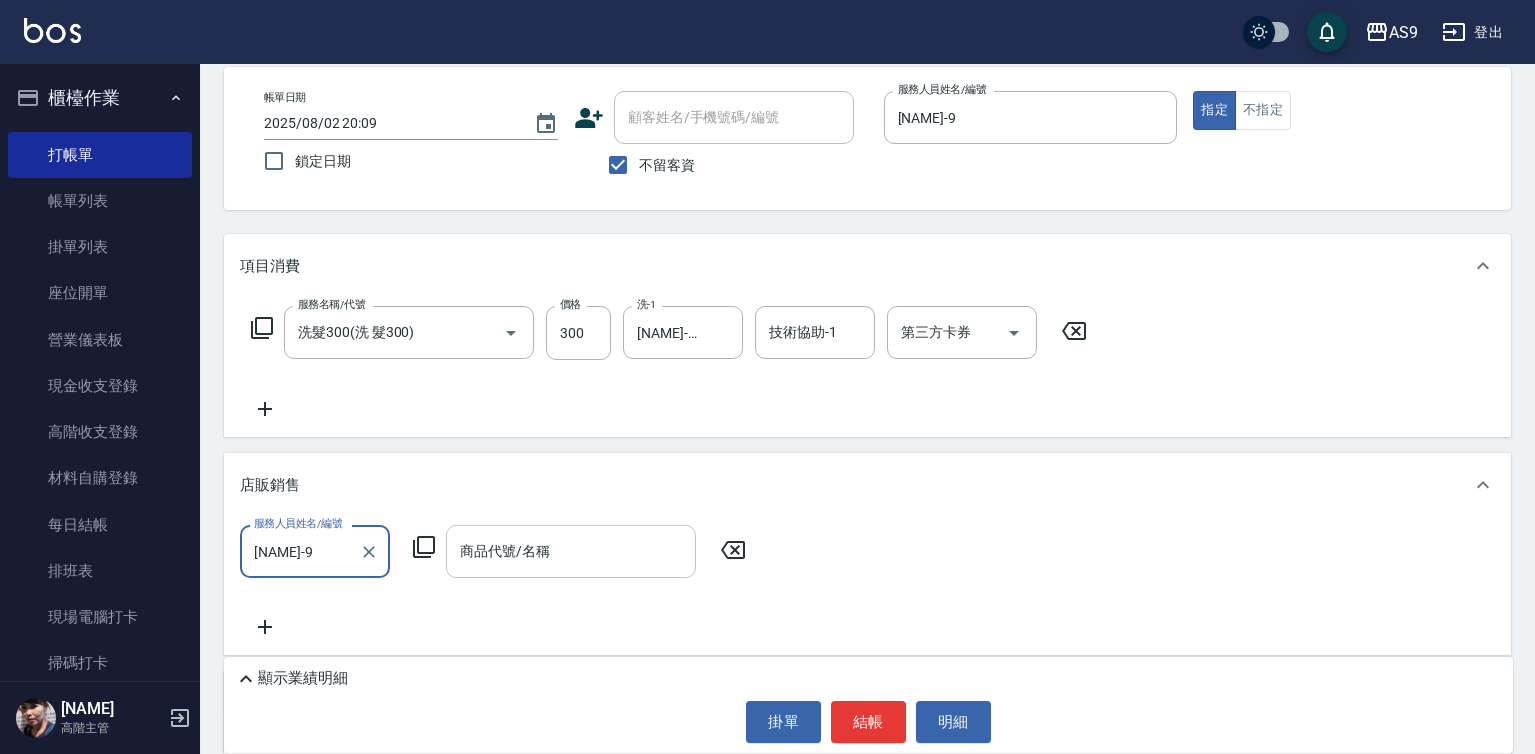 click on "商品代號/名稱 商品代號/名稱" at bounding box center (571, 551) 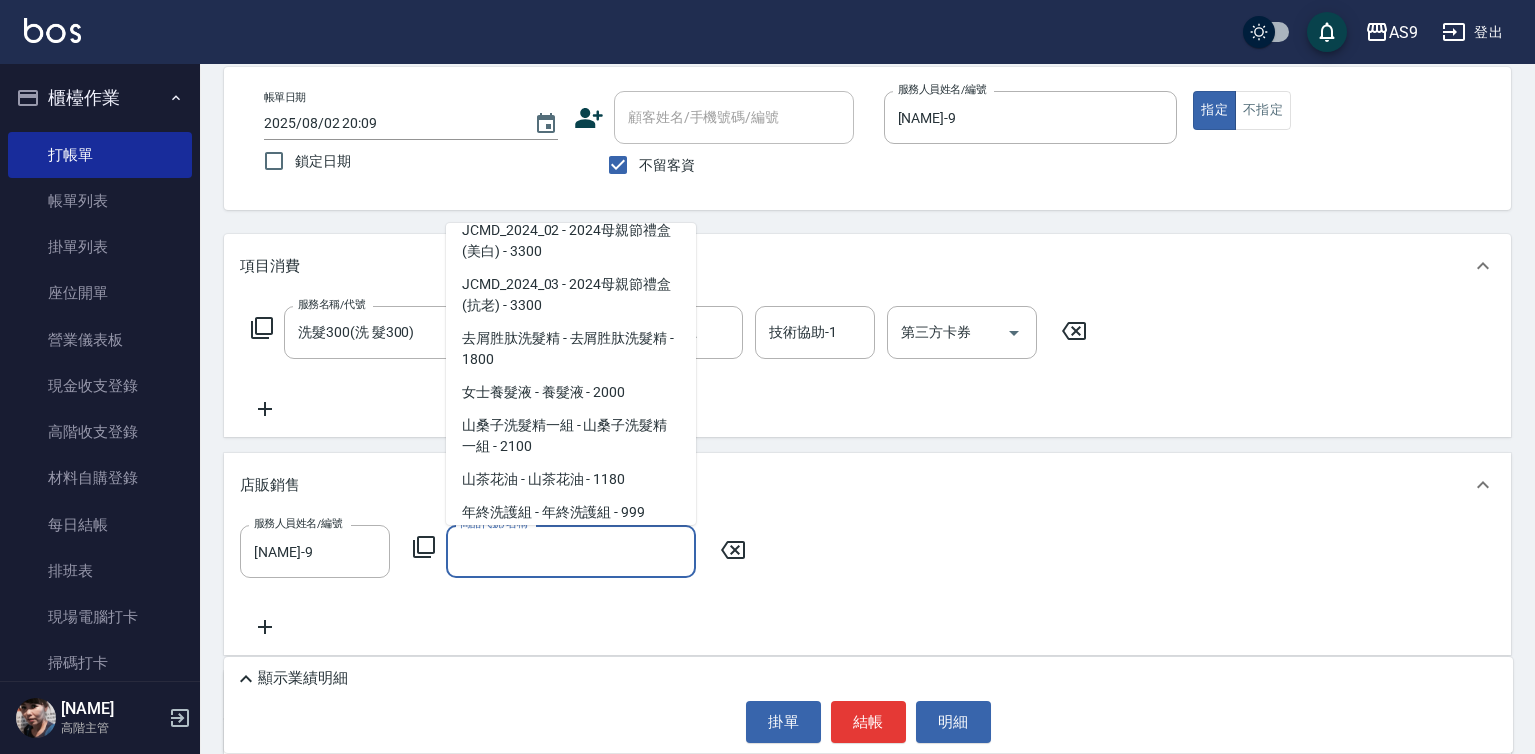 scroll, scrollTop: 900, scrollLeft: 0, axis: vertical 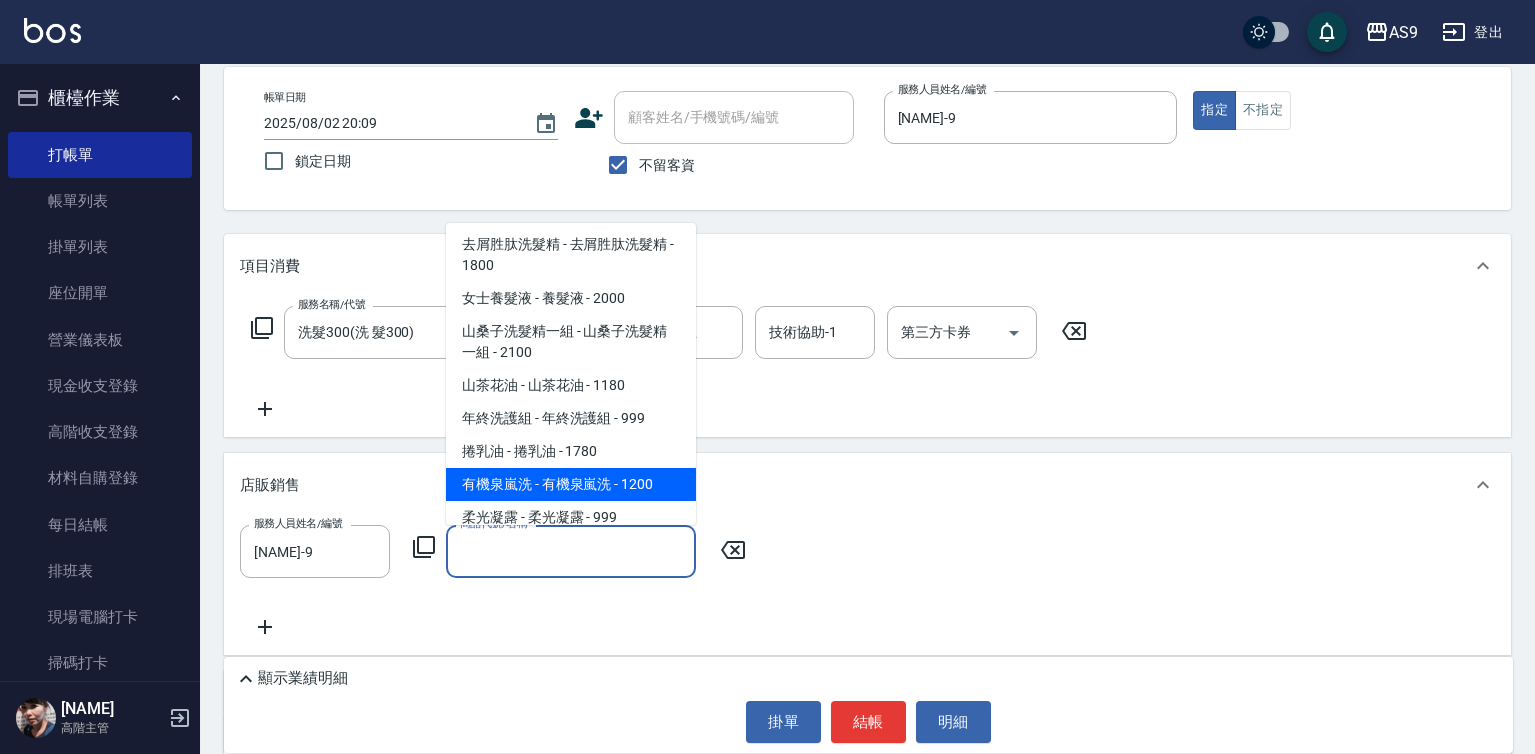 click on "有機泉嵐洗 - 有機泉嵐洗 - 1200" at bounding box center (571, 484) 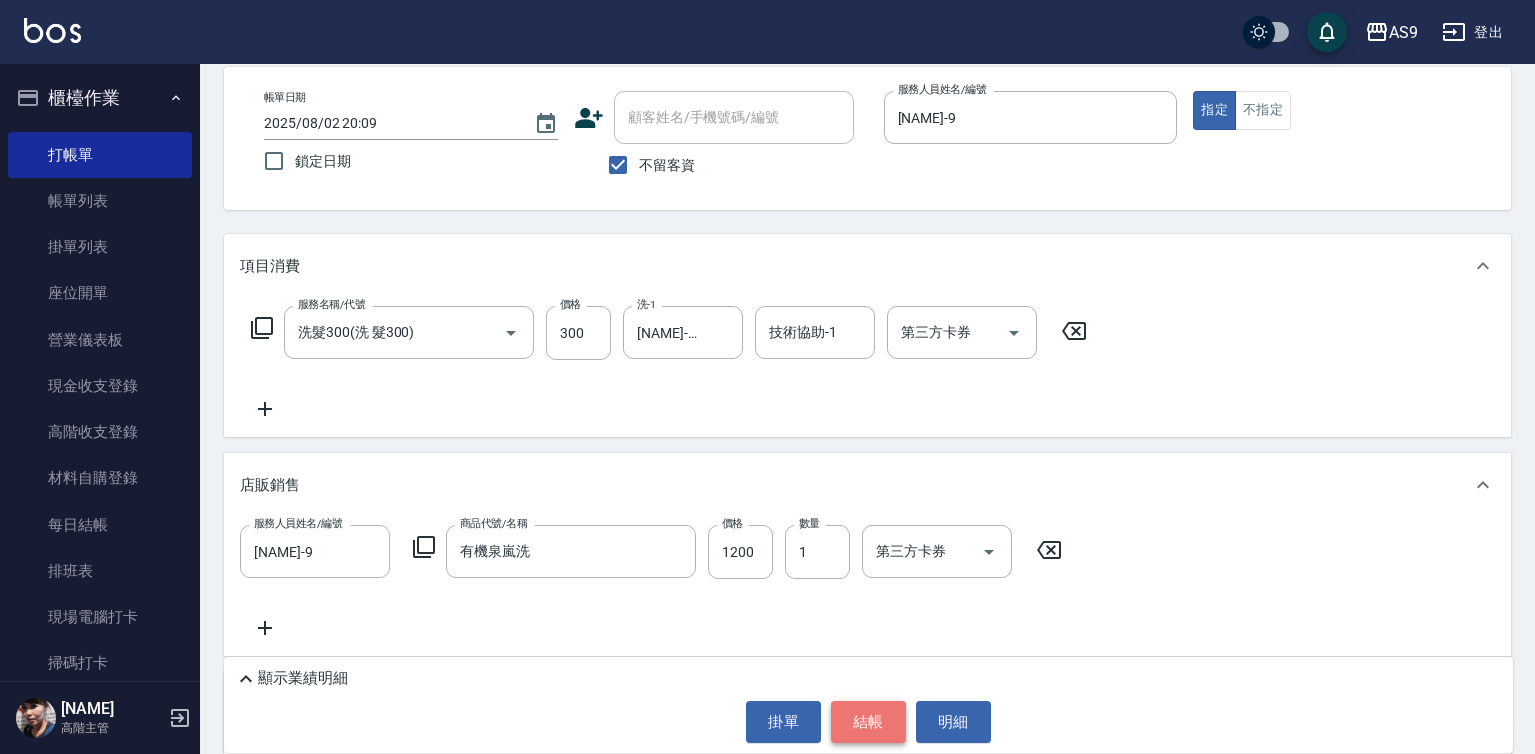 click on "結帳" at bounding box center (868, 722) 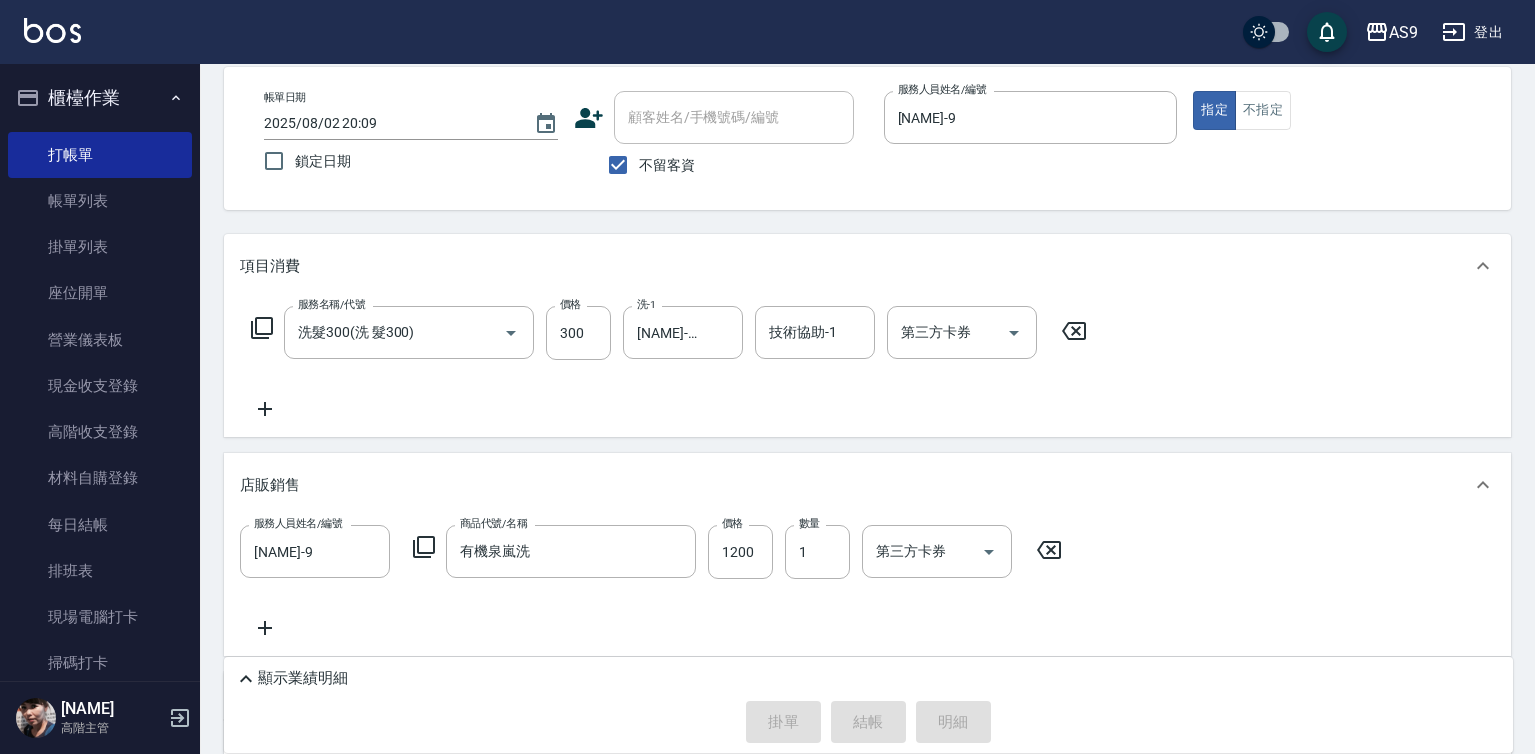 type 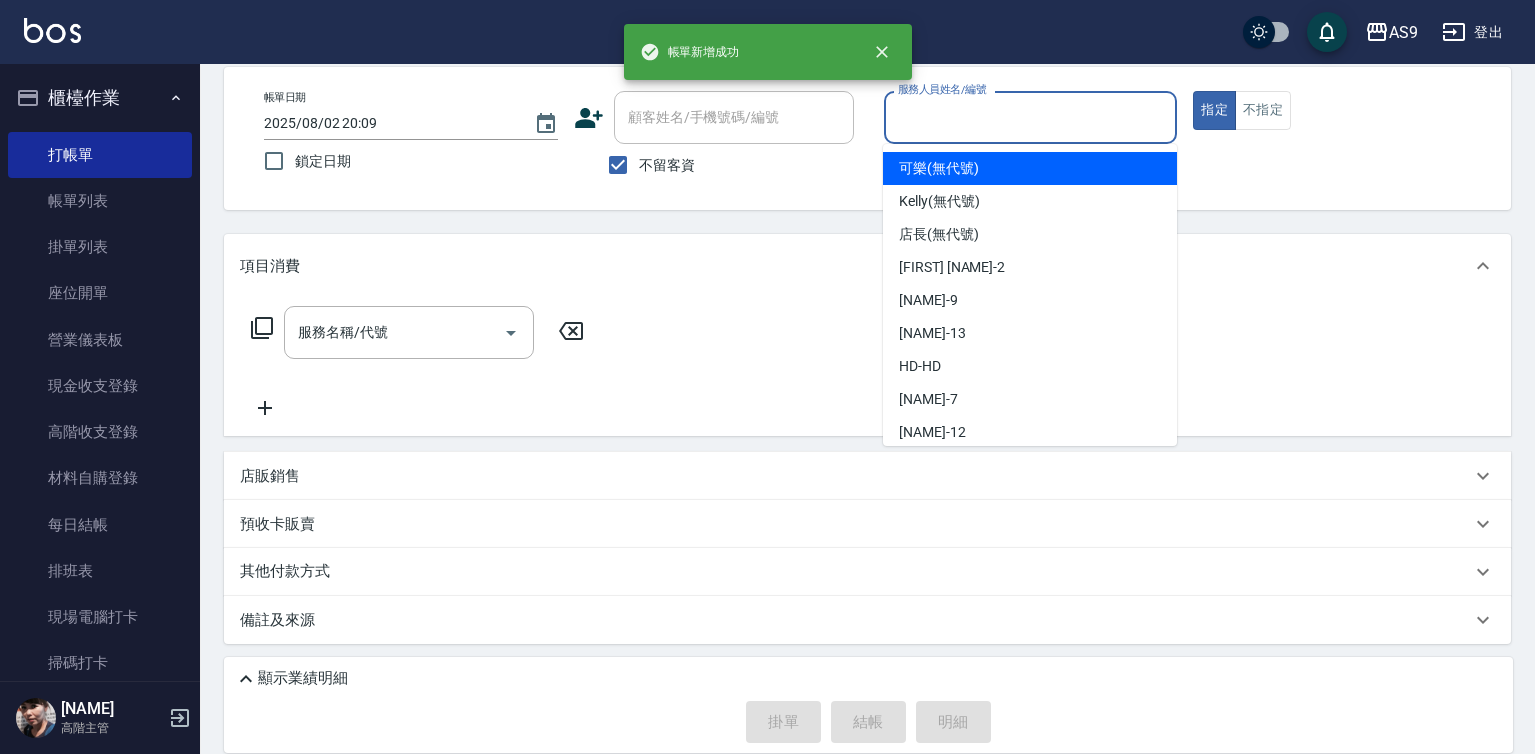 drag, startPoint x: 920, startPoint y: 117, endPoint x: 959, endPoint y: 210, distance: 100.84642 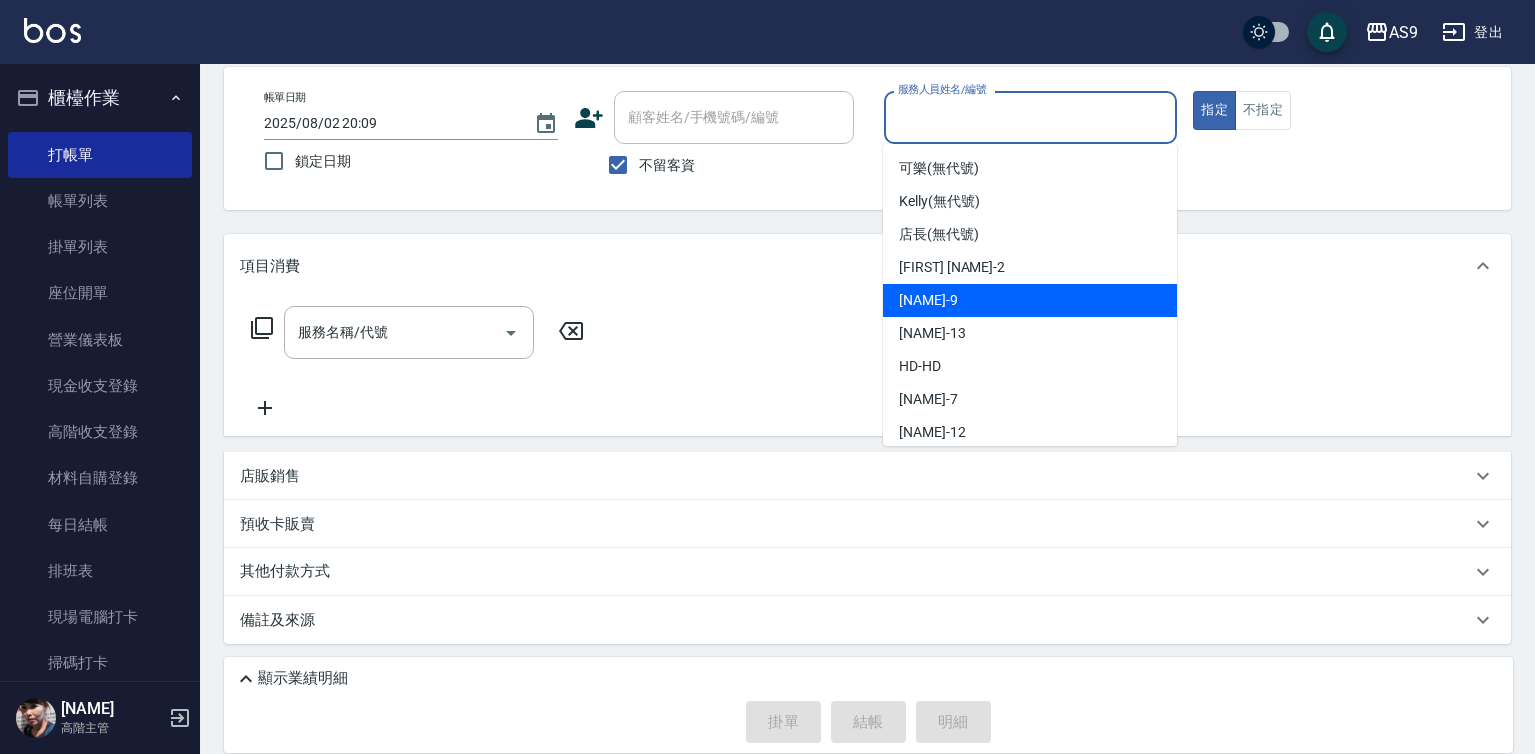 drag, startPoint x: 970, startPoint y: 285, endPoint x: 857, endPoint y: 315, distance: 116.9145 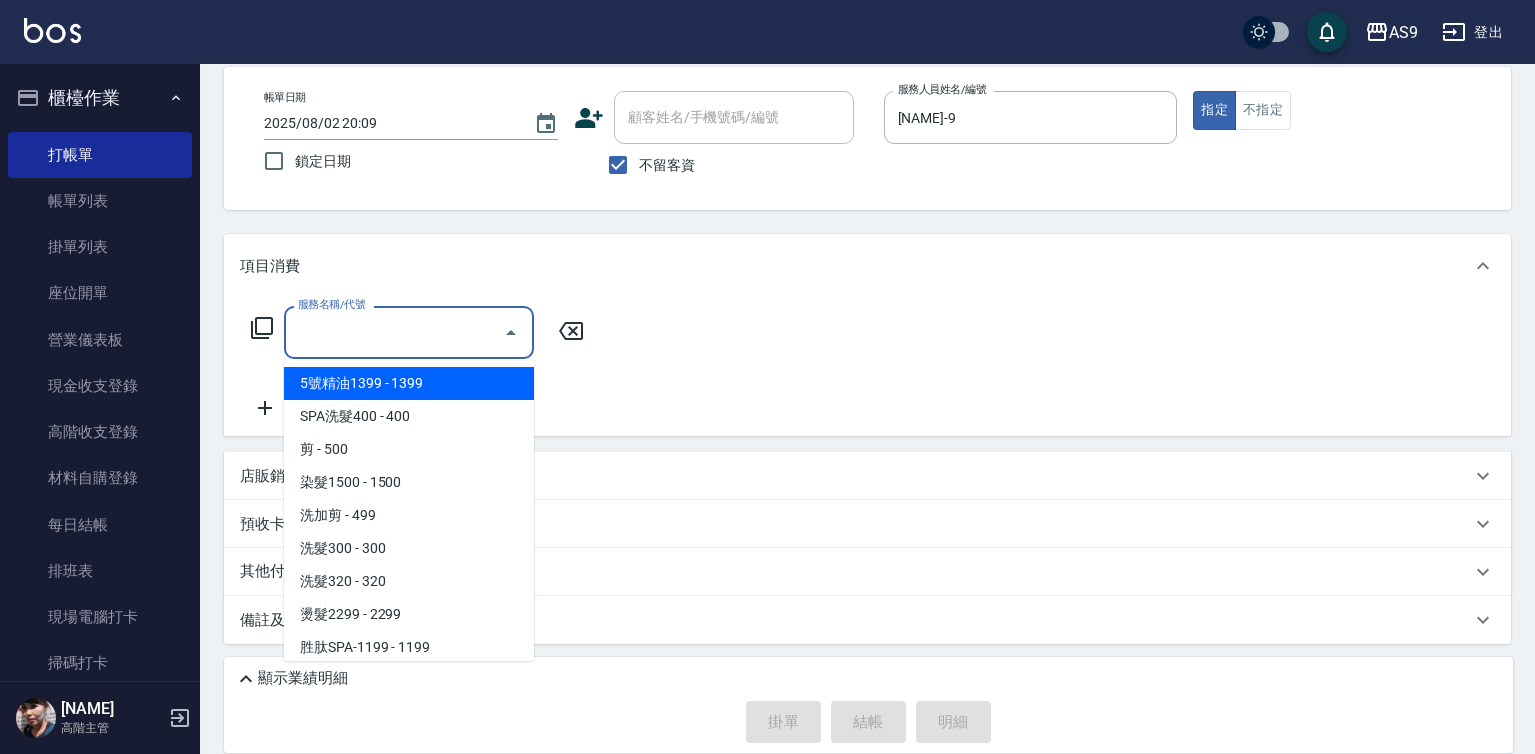click on "服務名稱/代號" at bounding box center (394, 332) 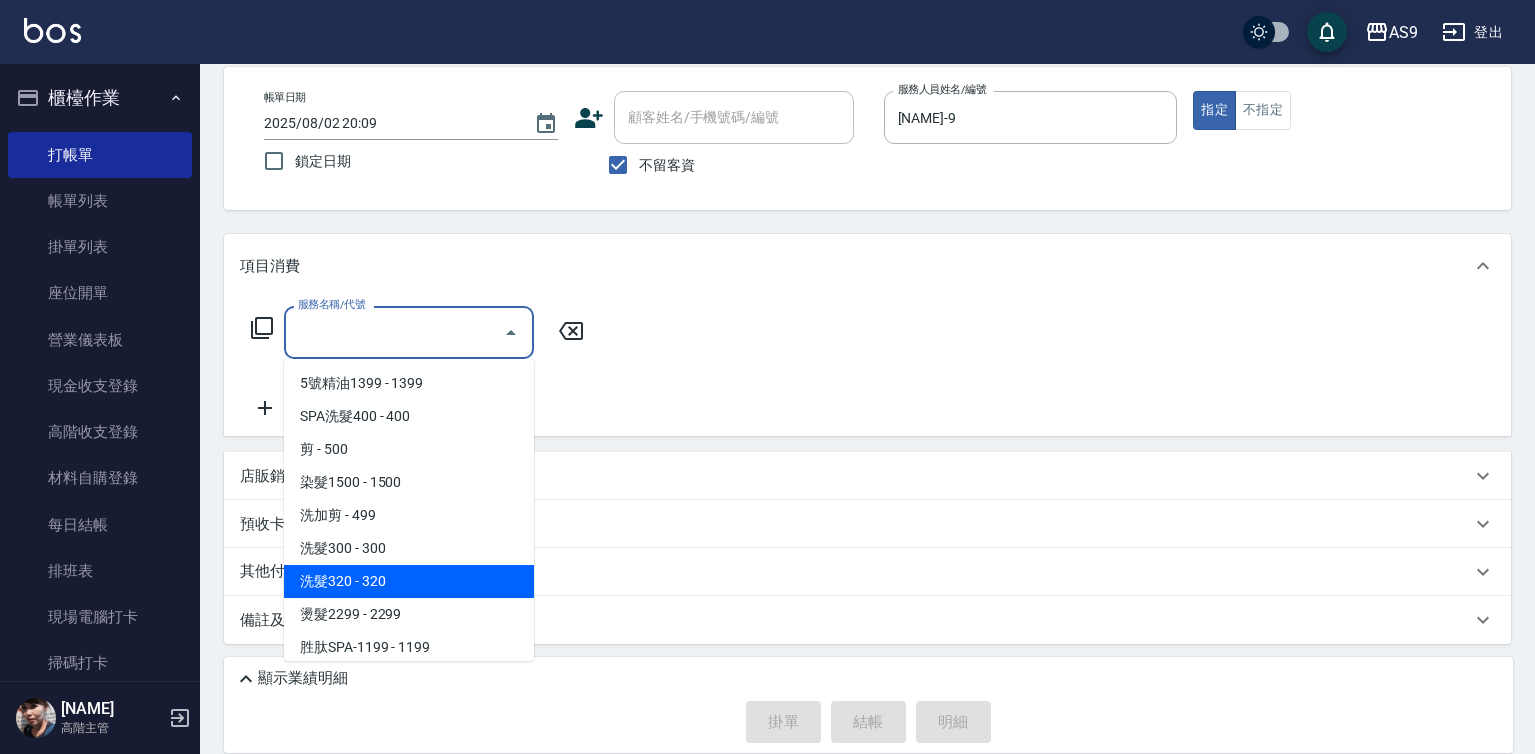click on "洗髮320 - 320" at bounding box center (409, 581) 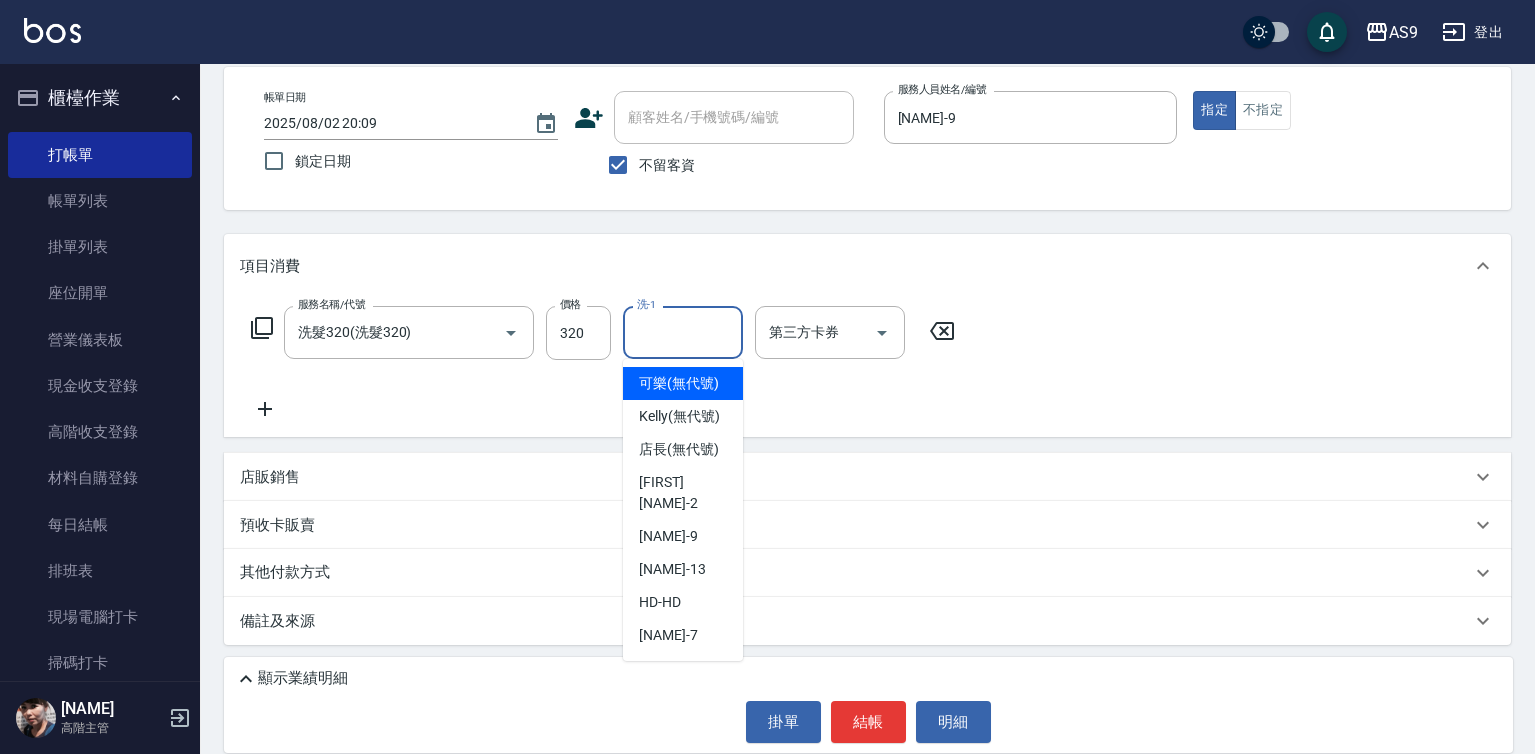 drag, startPoint x: 679, startPoint y: 335, endPoint x: 725, endPoint y: 465, distance: 137.89851 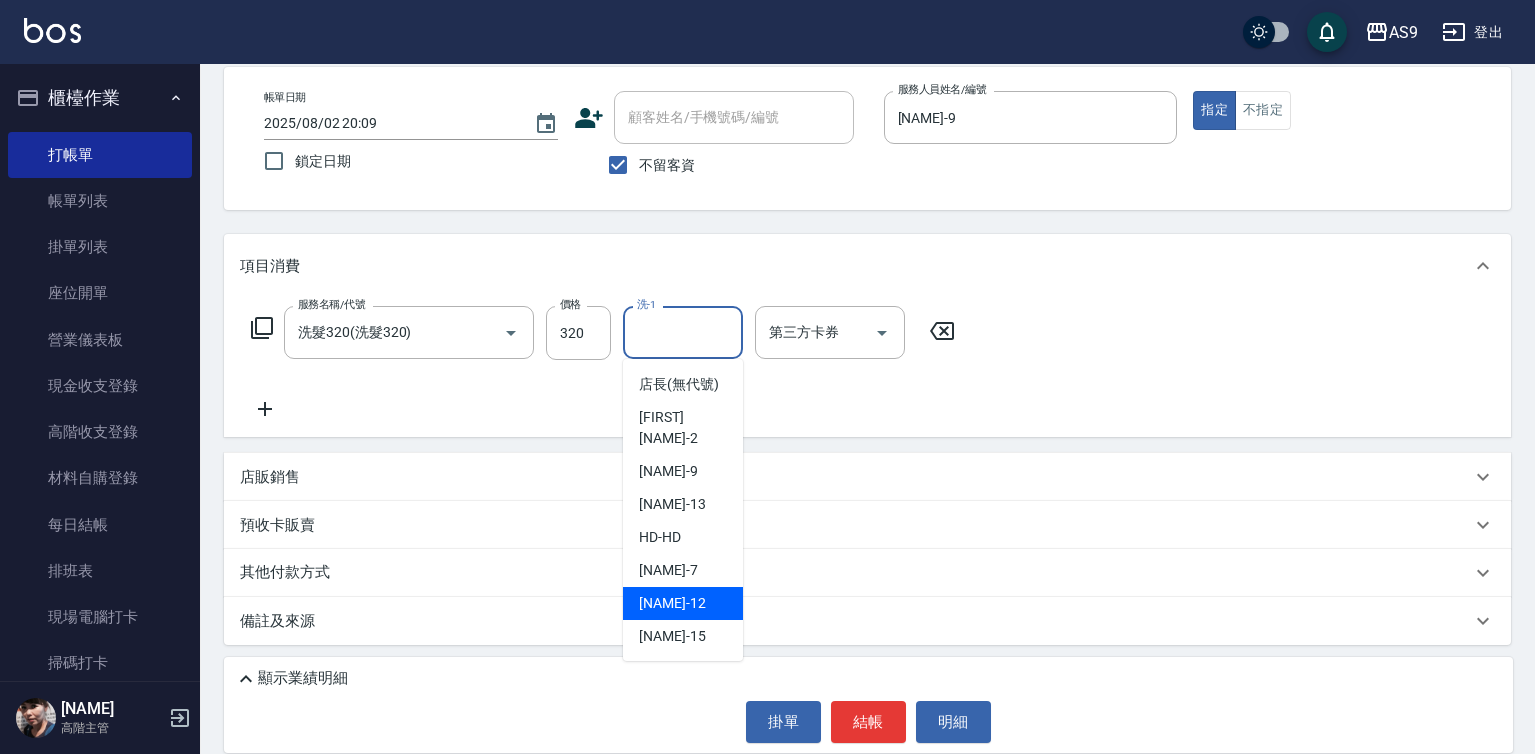 scroll, scrollTop: 128, scrollLeft: 0, axis: vertical 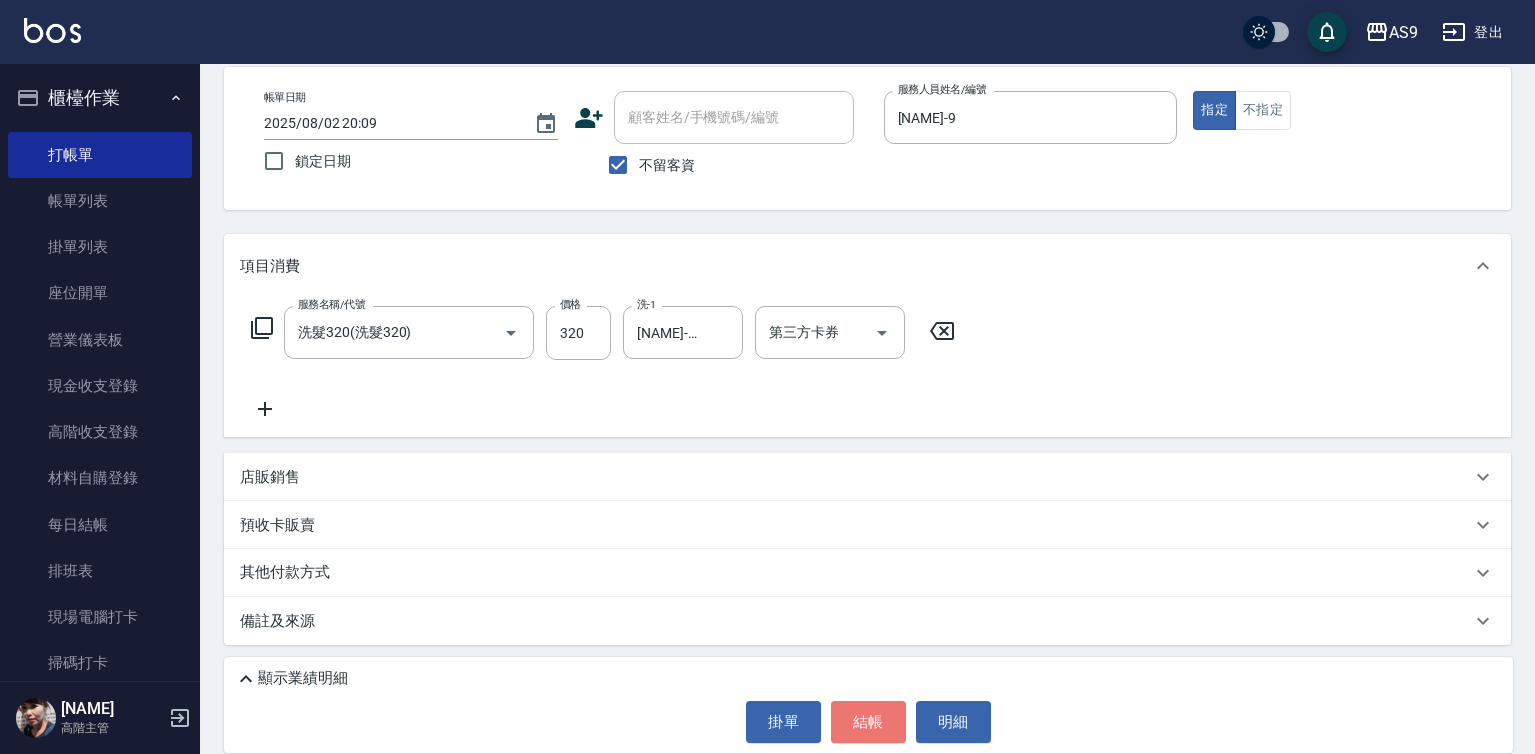 click on "結帳" at bounding box center [868, 722] 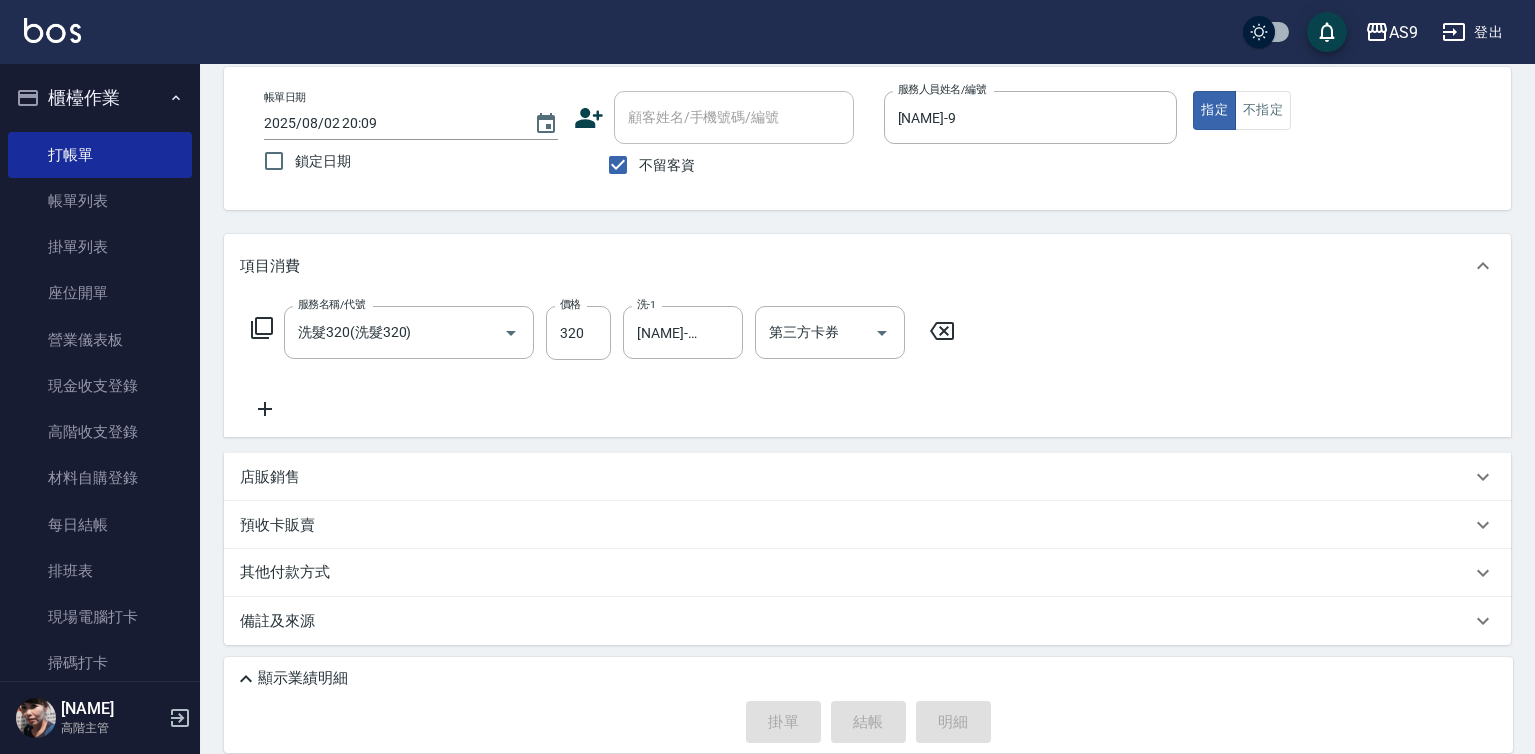type 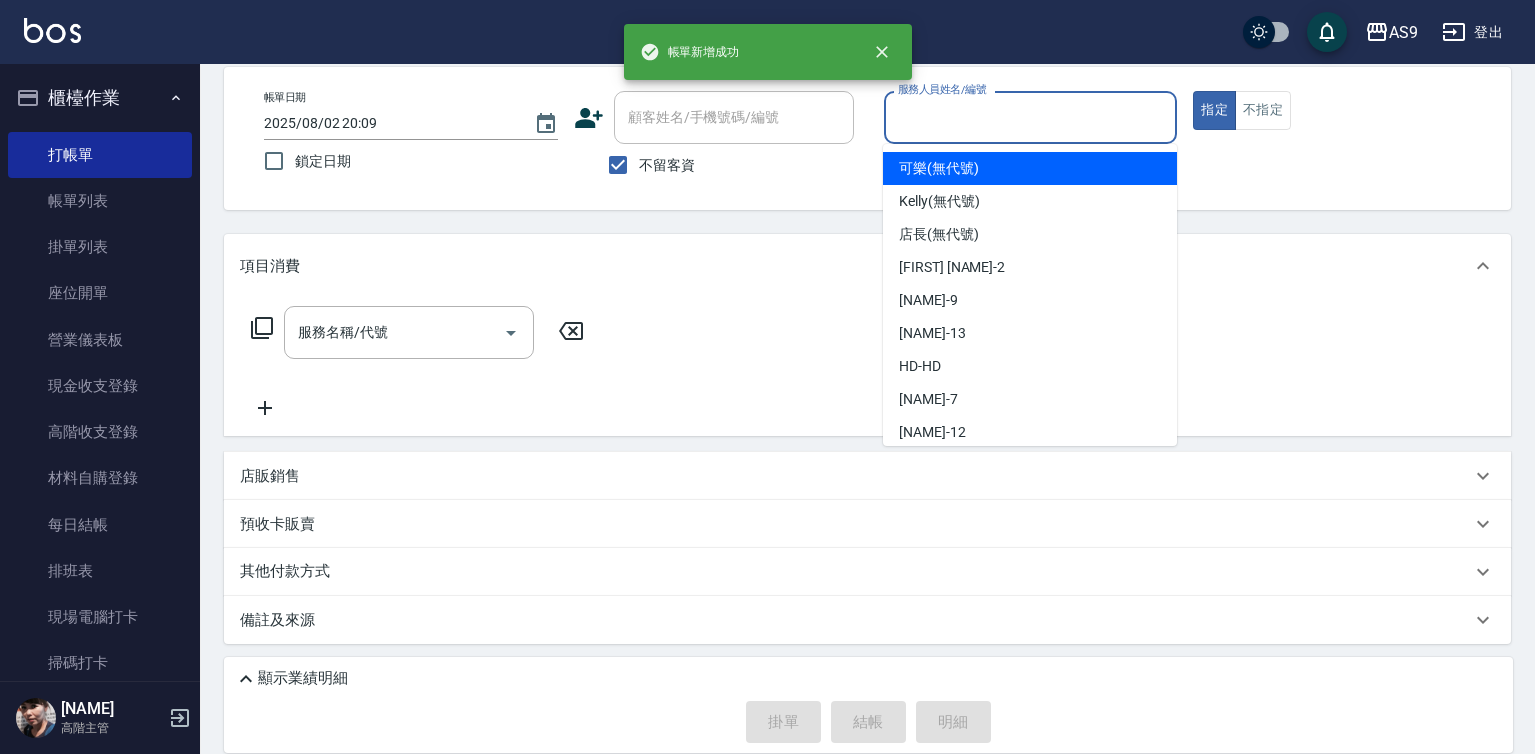drag, startPoint x: 989, startPoint y: 116, endPoint x: 992, endPoint y: 141, distance: 25.179358 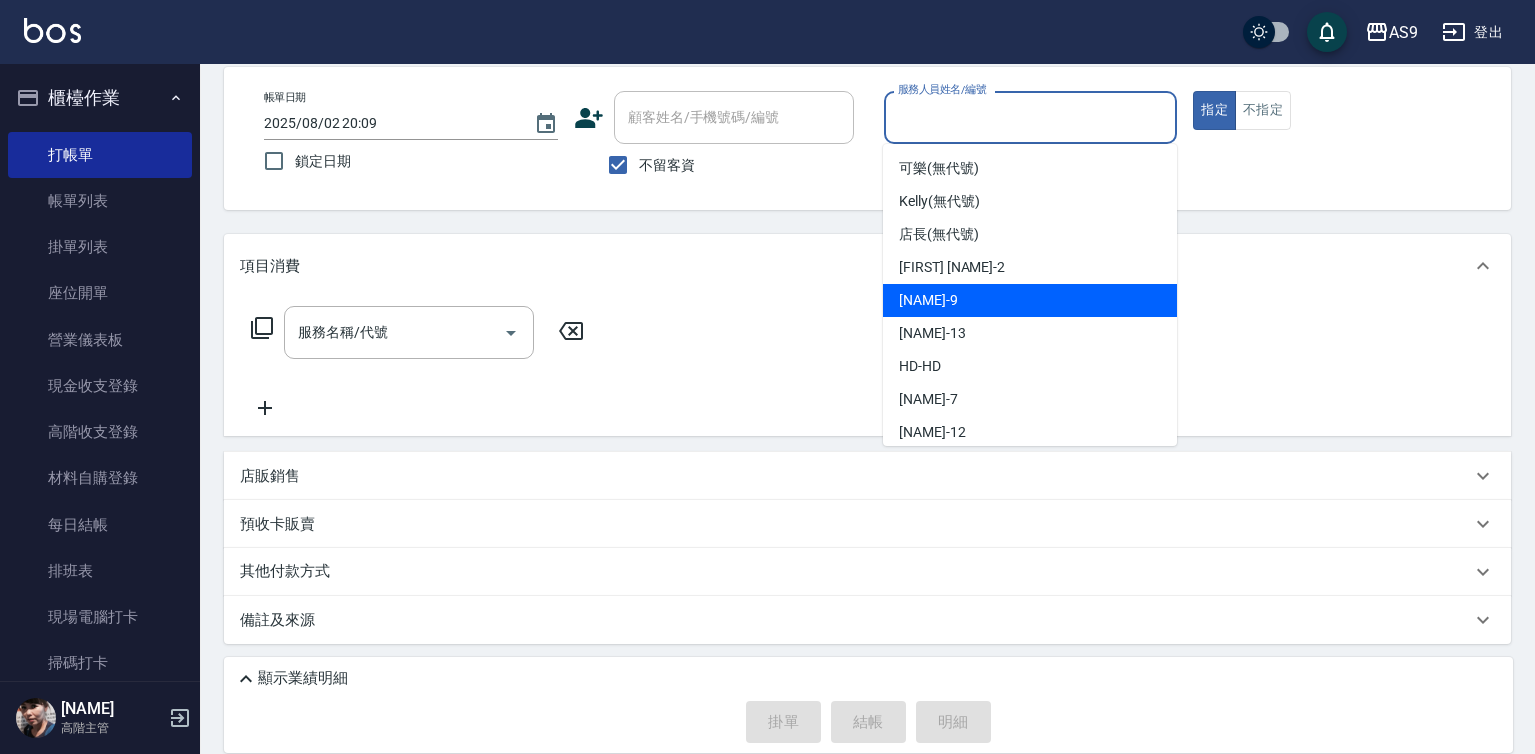 drag, startPoint x: 1003, startPoint y: 300, endPoint x: 675, endPoint y: 336, distance: 329.9697 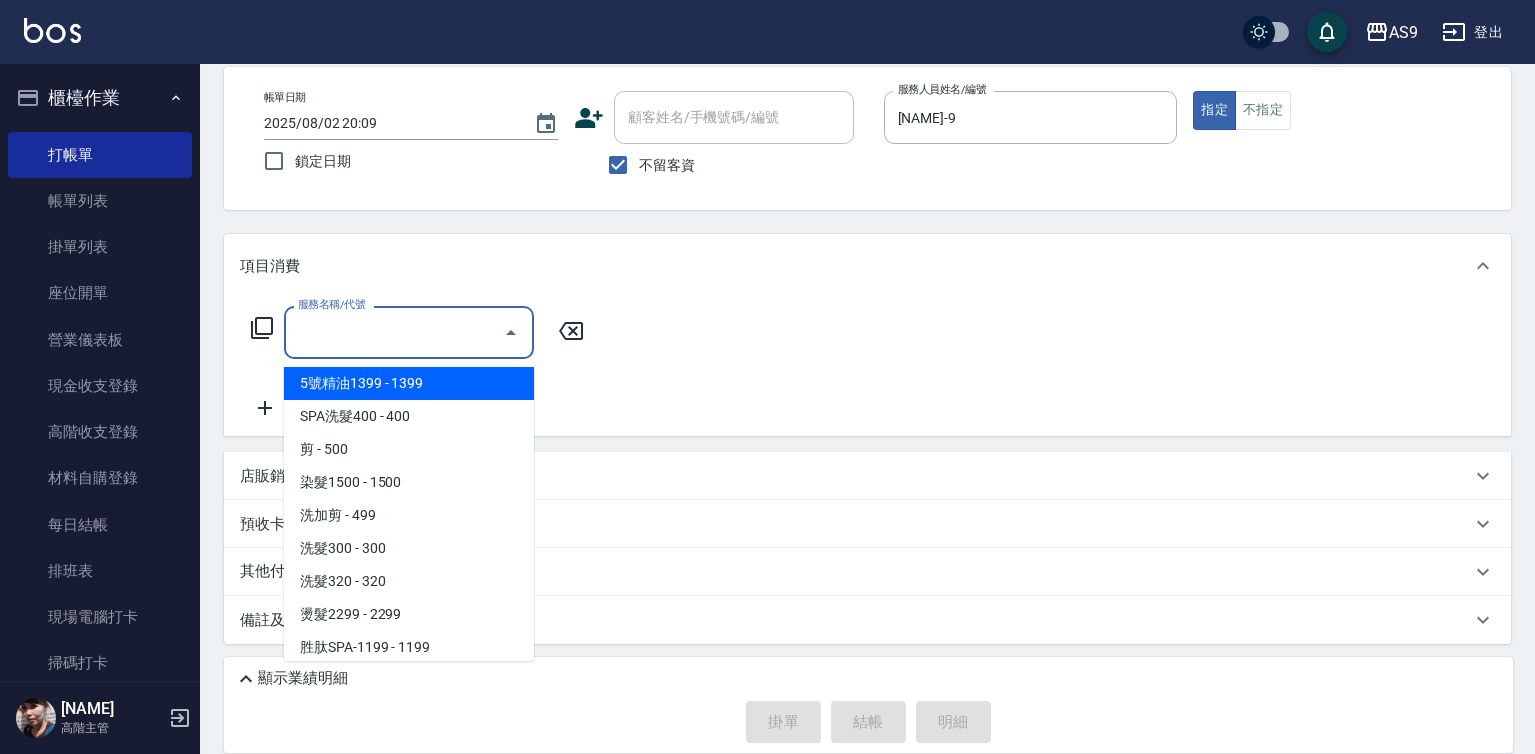 click on "服務名稱/代號" at bounding box center [394, 332] 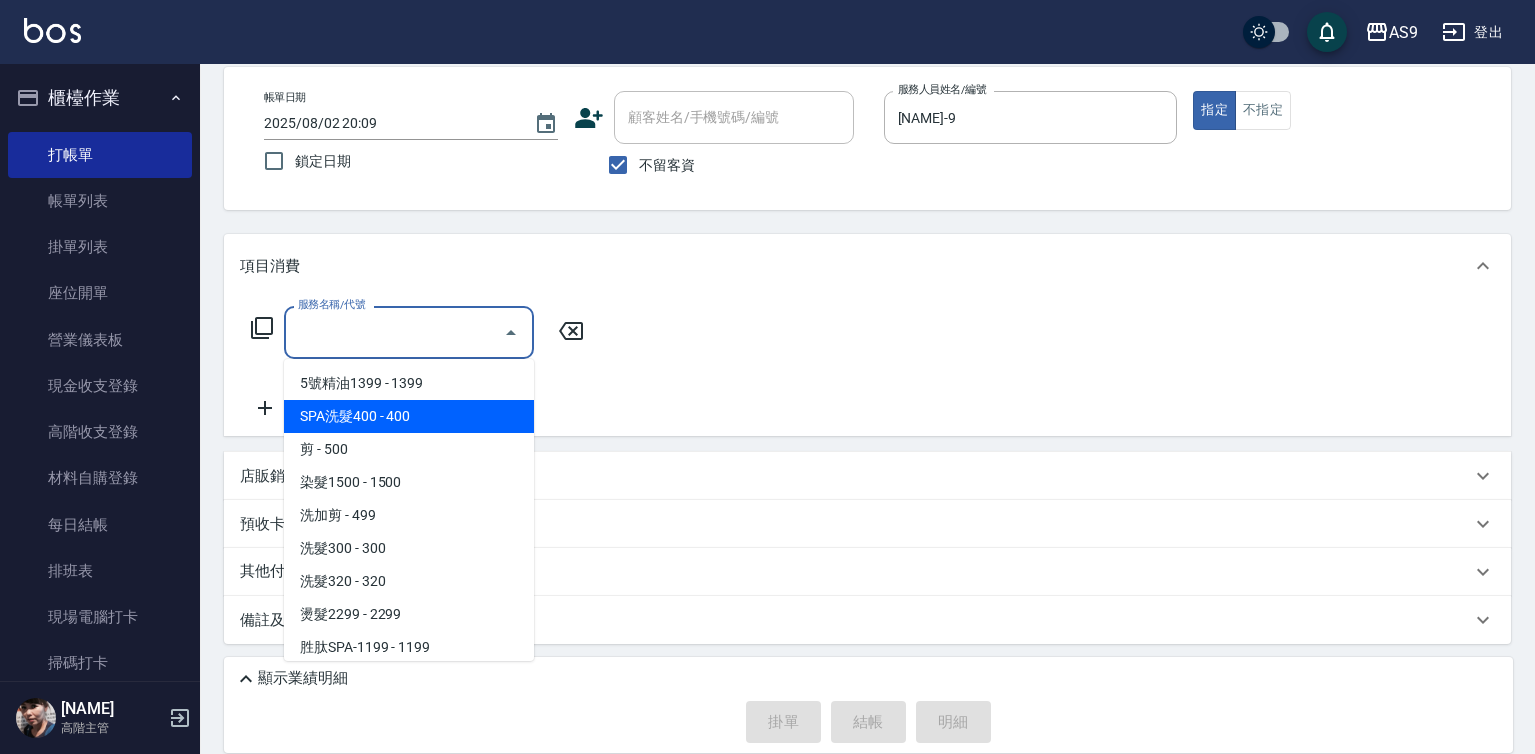 click on "SPA洗髮400 - 400" at bounding box center (409, 416) 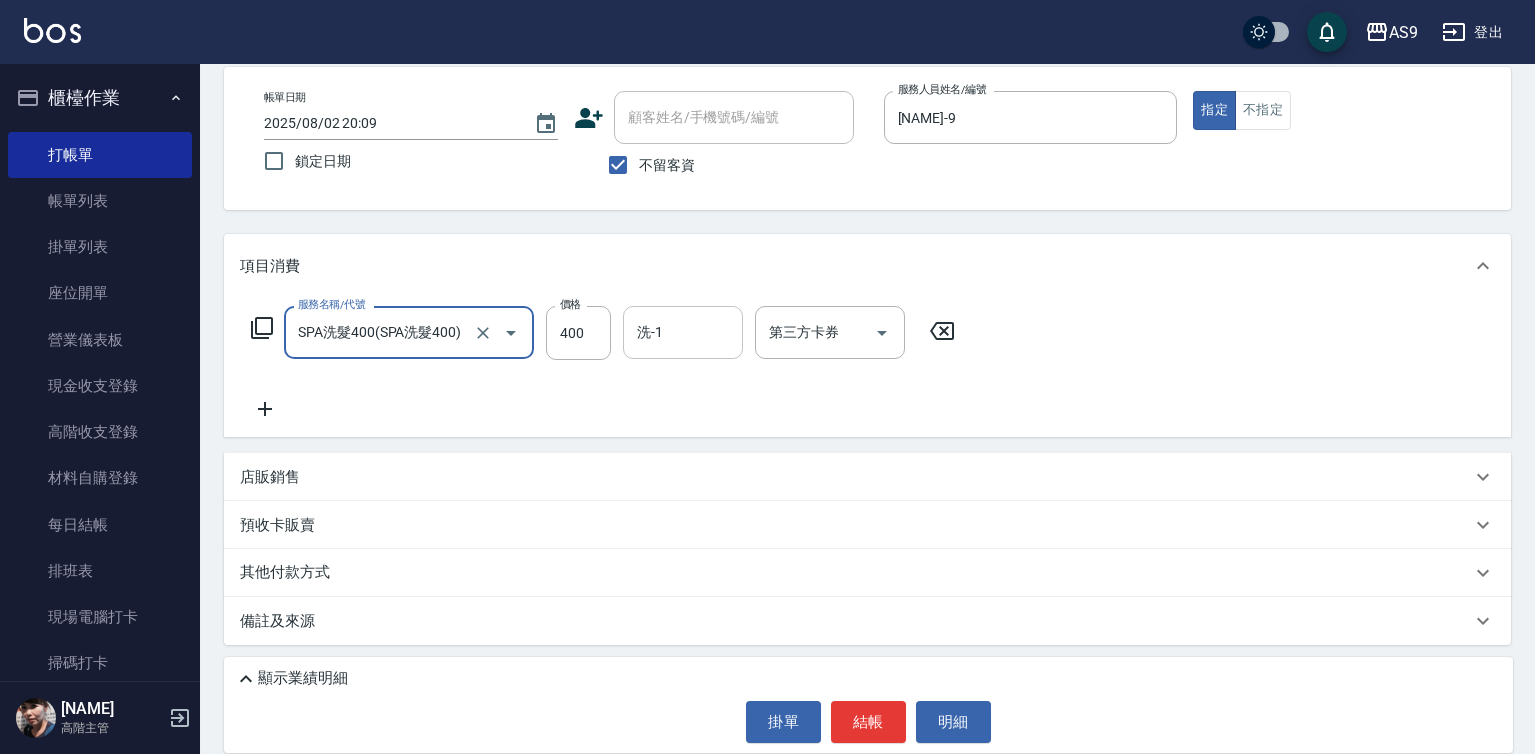 click on "洗-1" at bounding box center [683, 332] 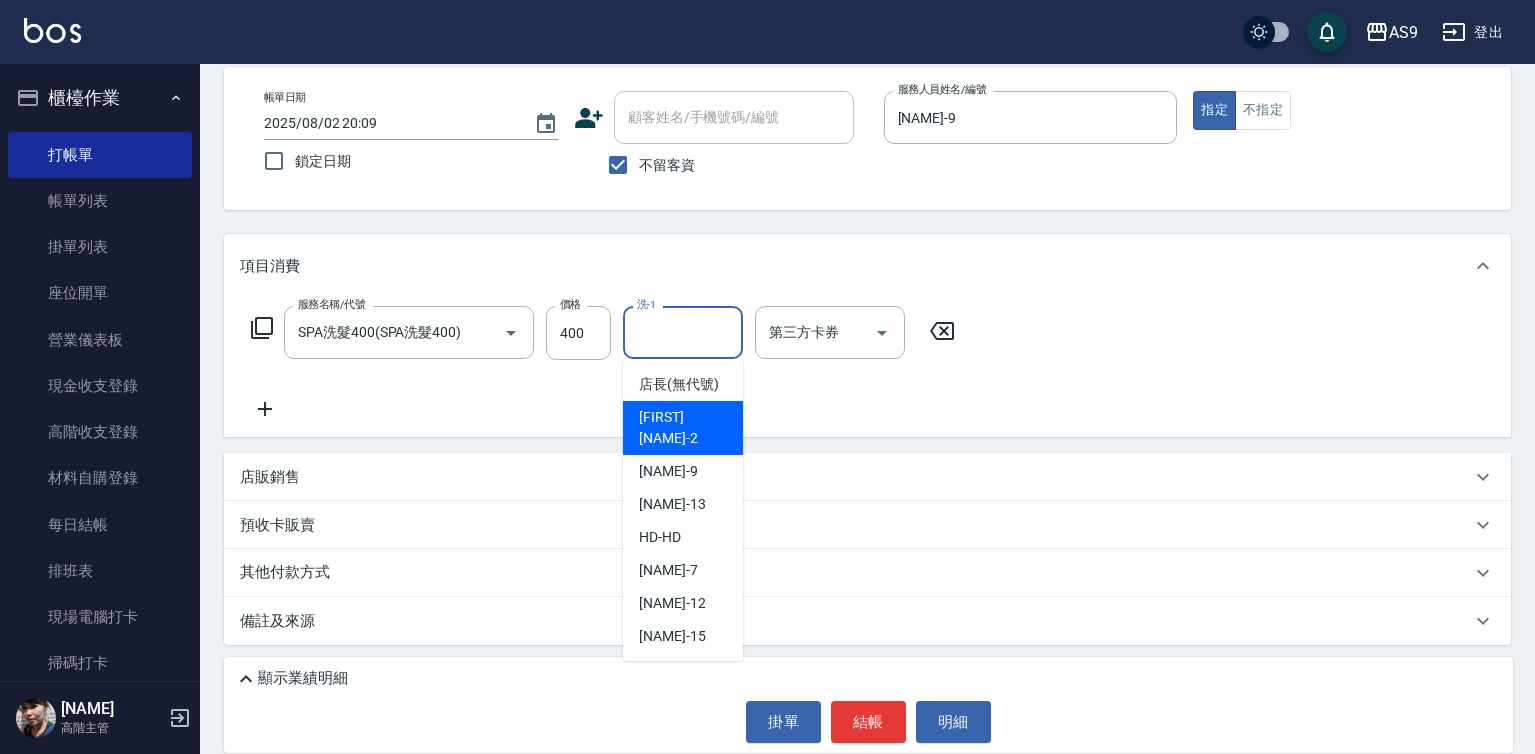 scroll, scrollTop: 128, scrollLeft: 0, axis: vertical 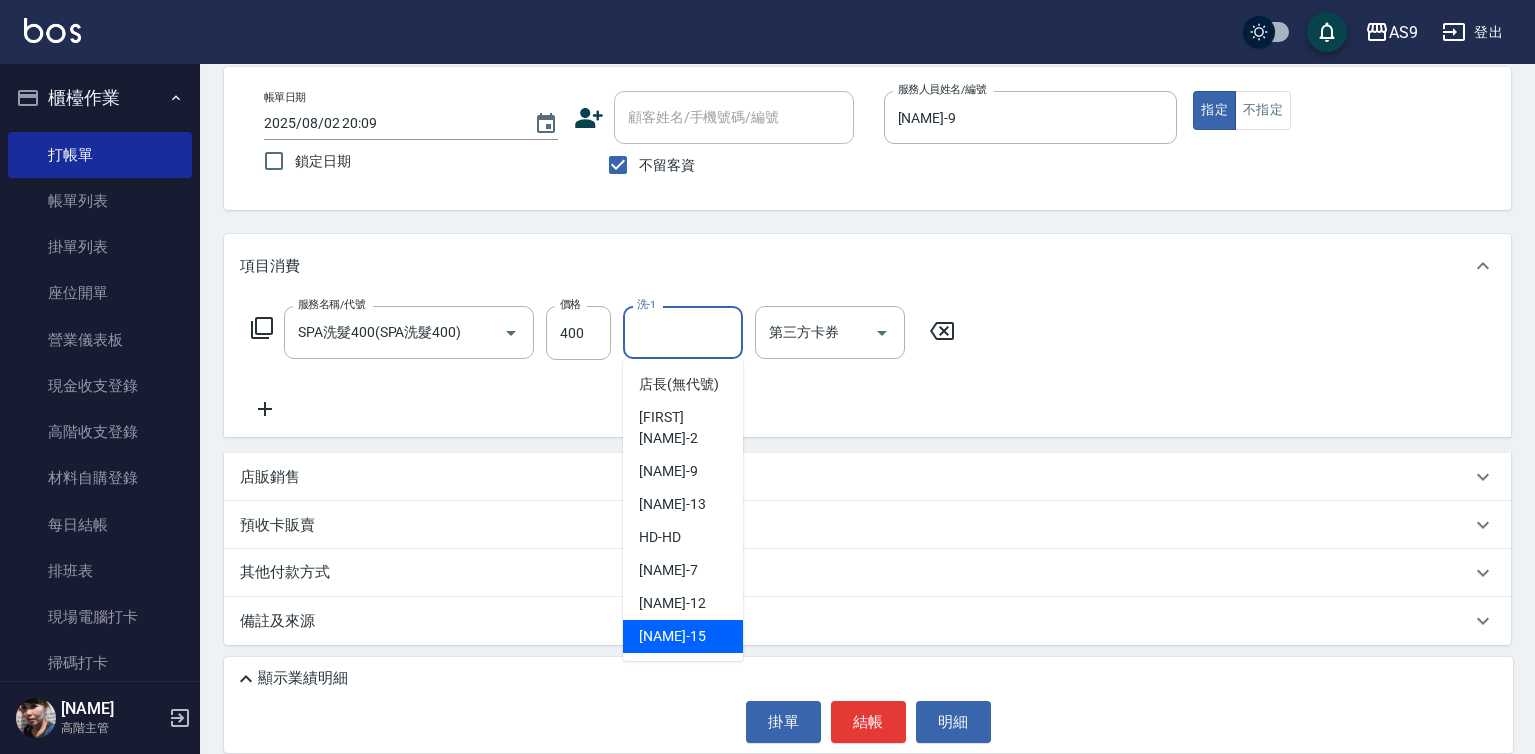 click on "遲婷而 -15" at bounding box center (683, 636) 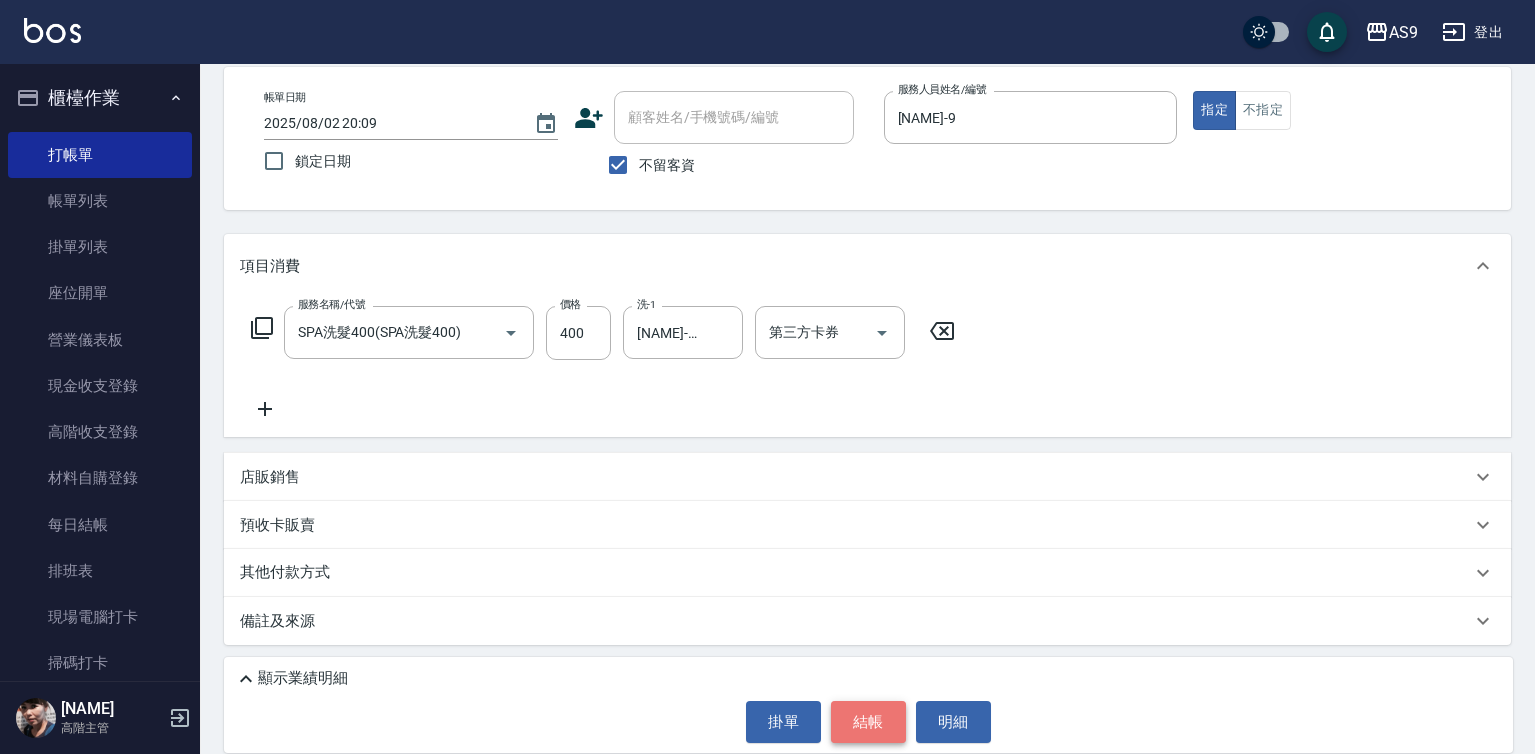 click on "結帳" at bounding box center (868, 722) 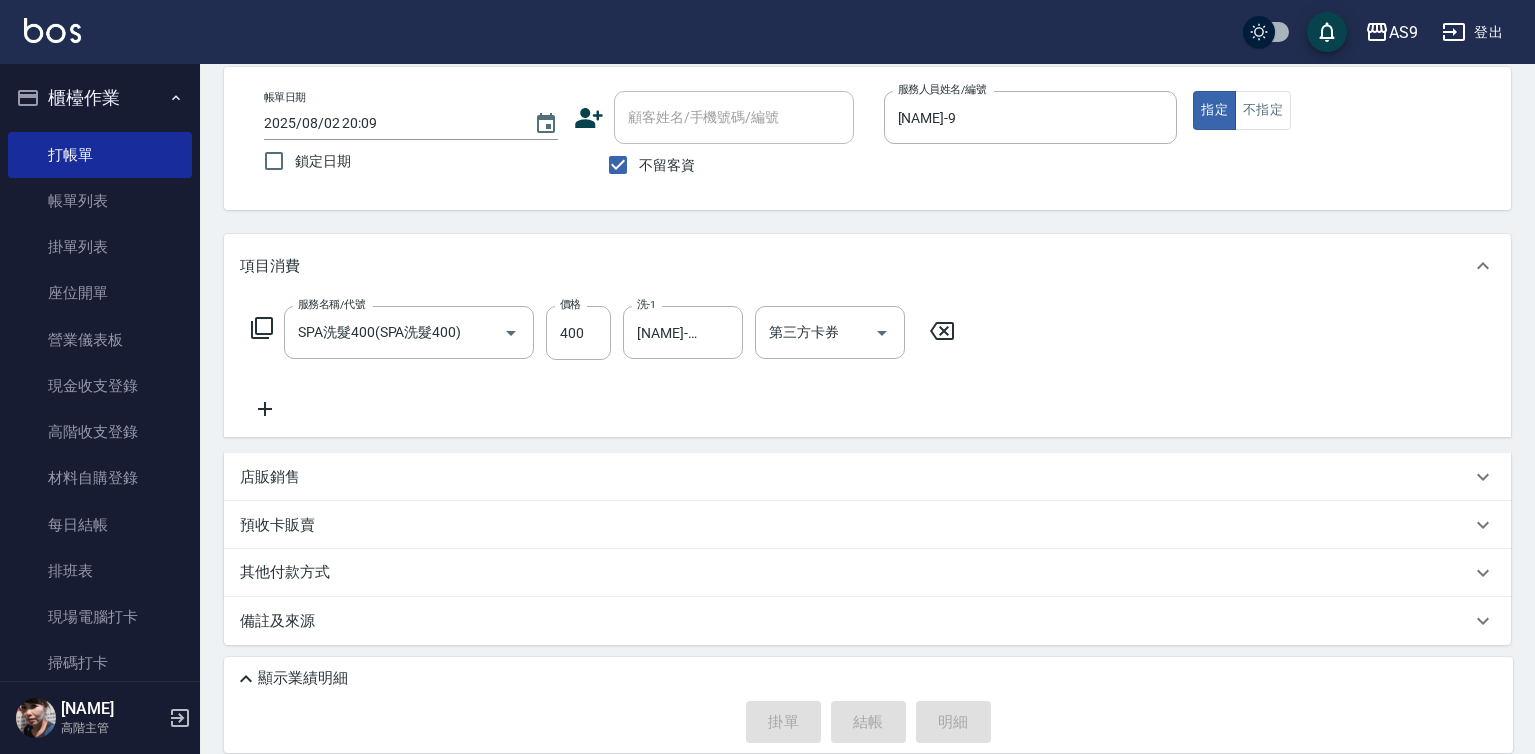 type 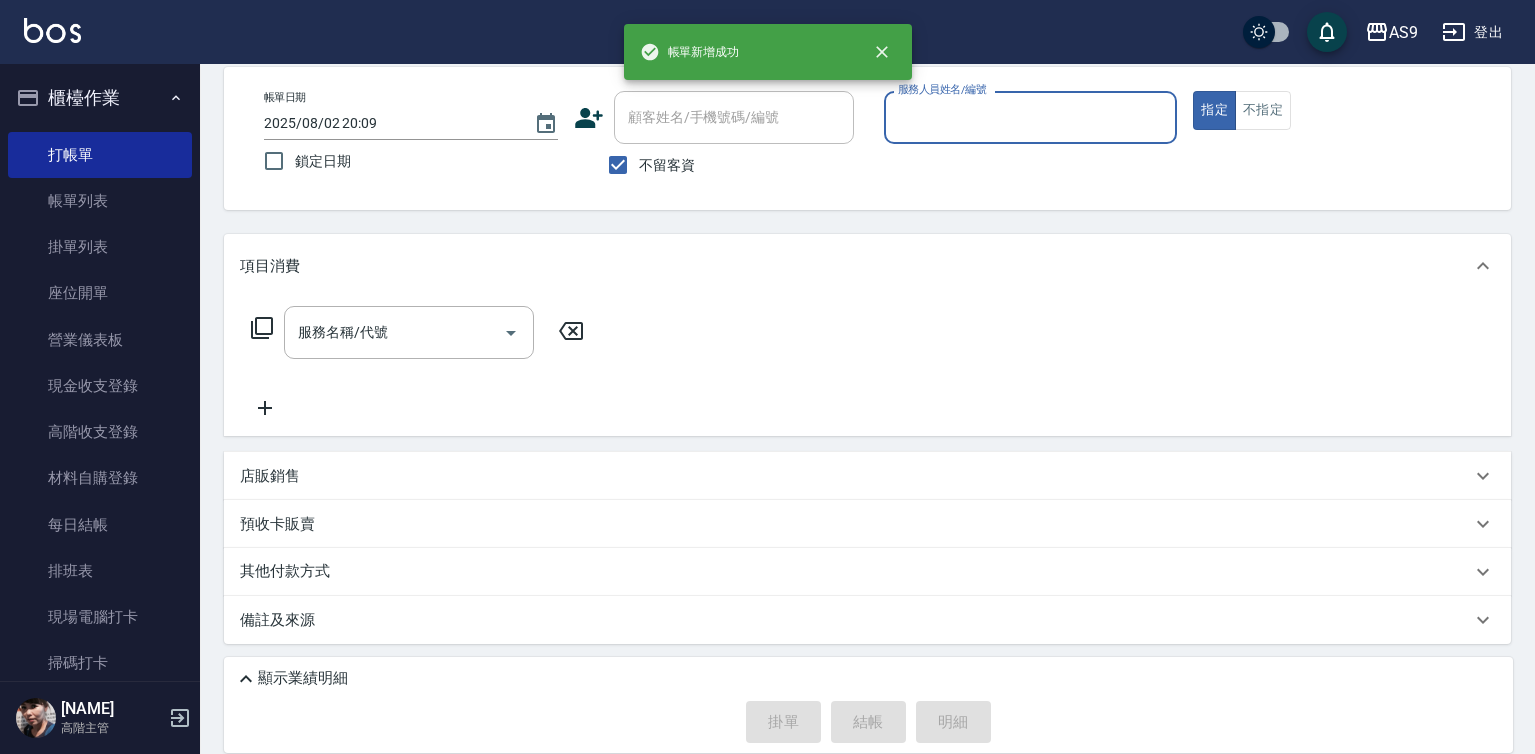 click on "服務人員姓名/編號" at bounding box center [1031, 117] 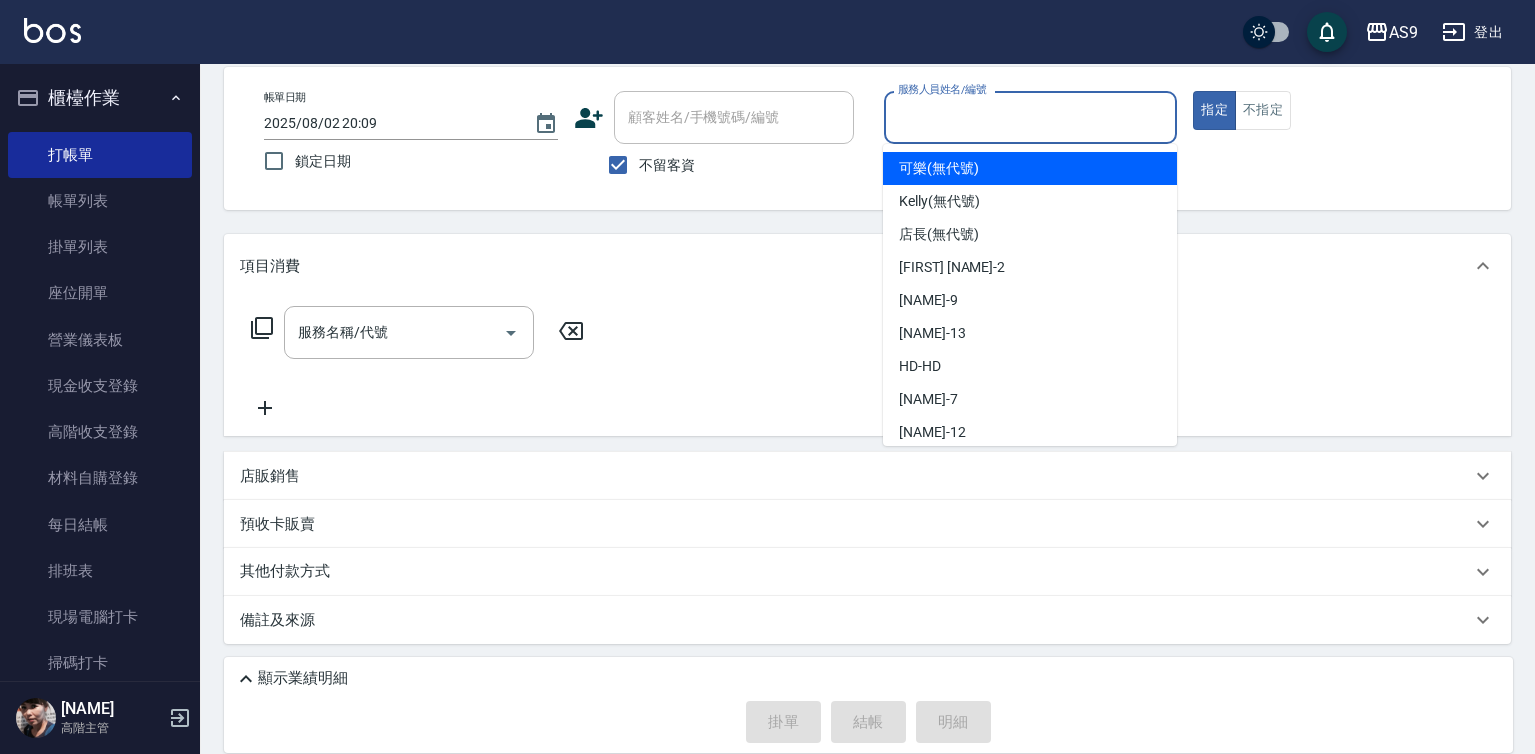 drag, startPoint x: 946, startPoint y: 106, endPoint x: 957, endPoint y: 216, distance: 110.54863 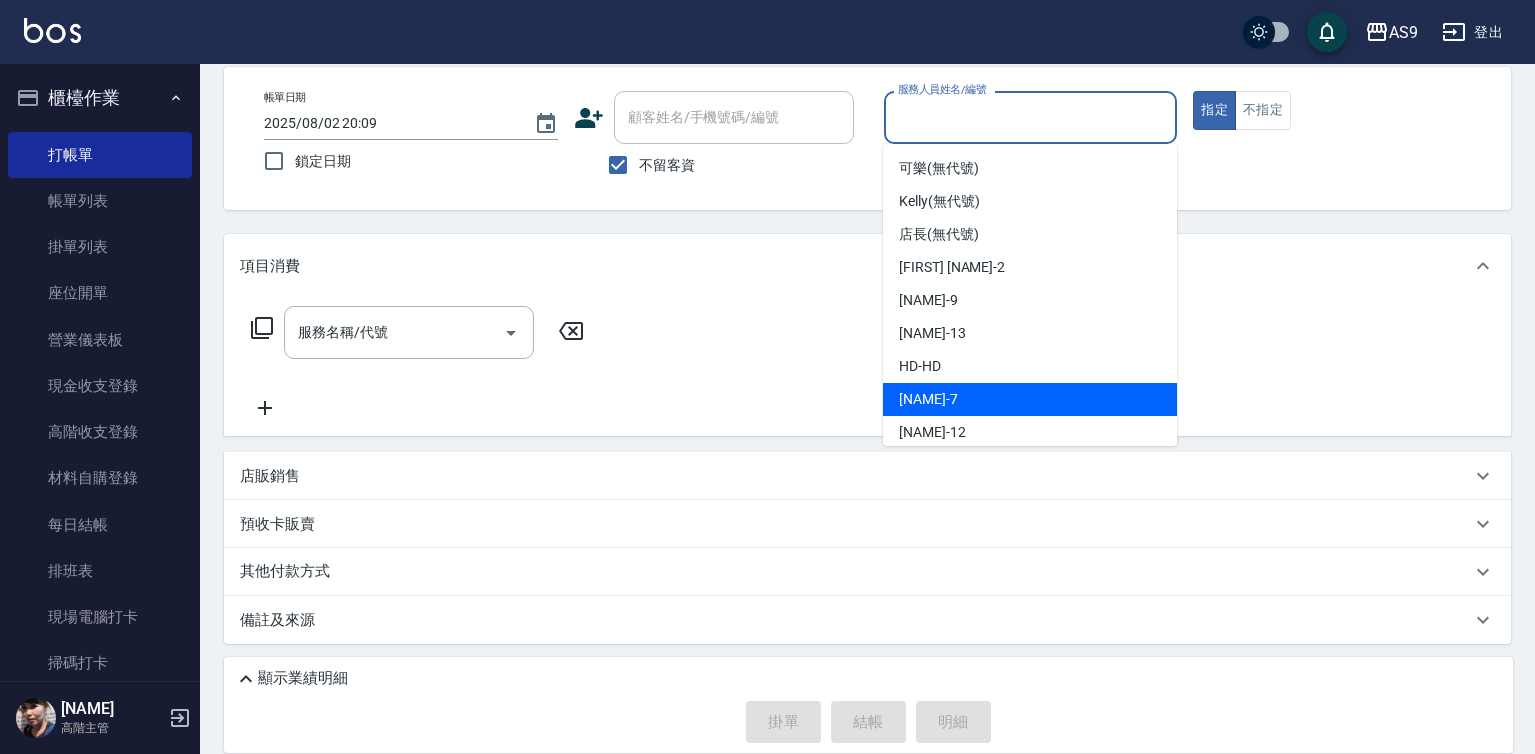 drag, startPoint x: 965, startPoint y: 392, endPoint x: 893, endPoint y: 385, distance: 72.33948 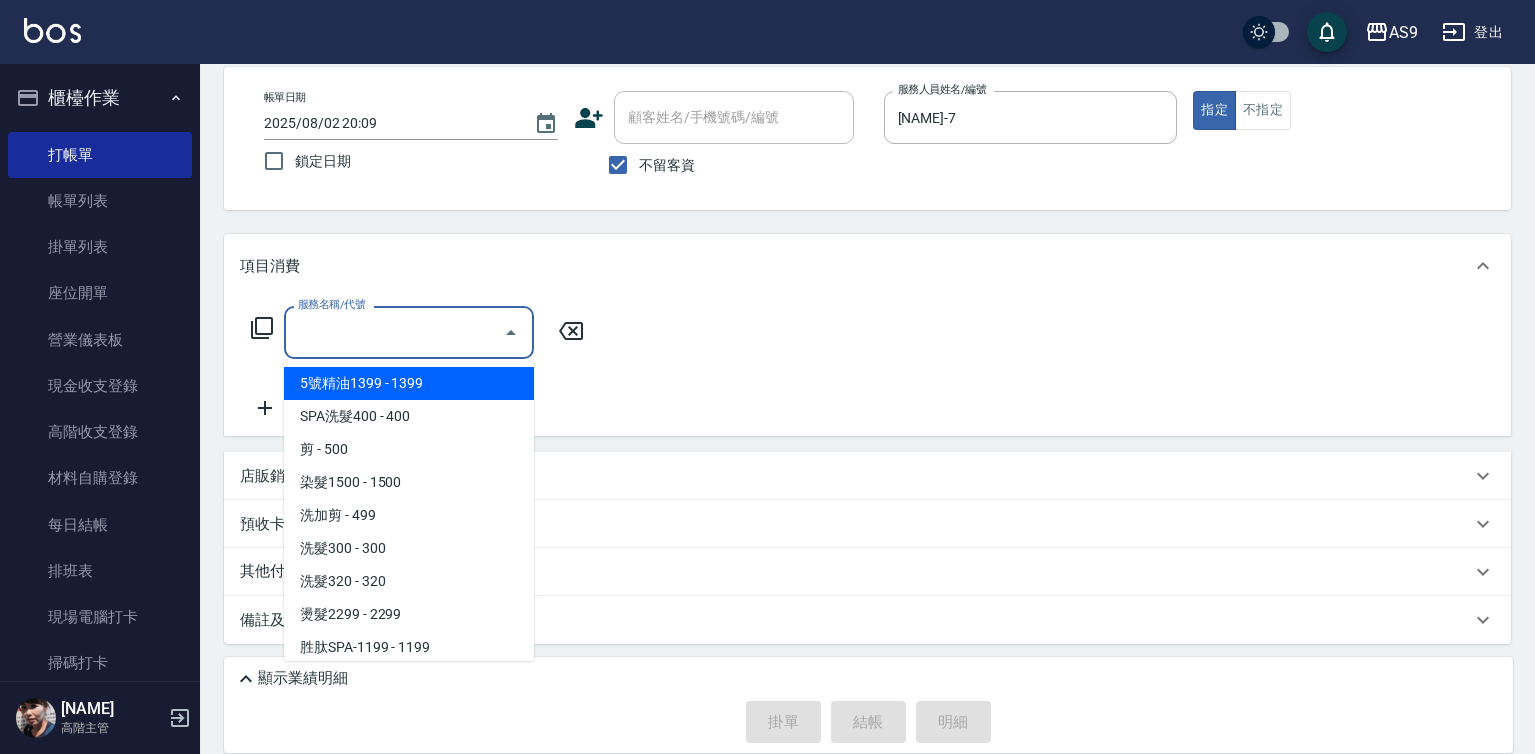 click on "服務名稱/代號" at bounding box center [394, 332] 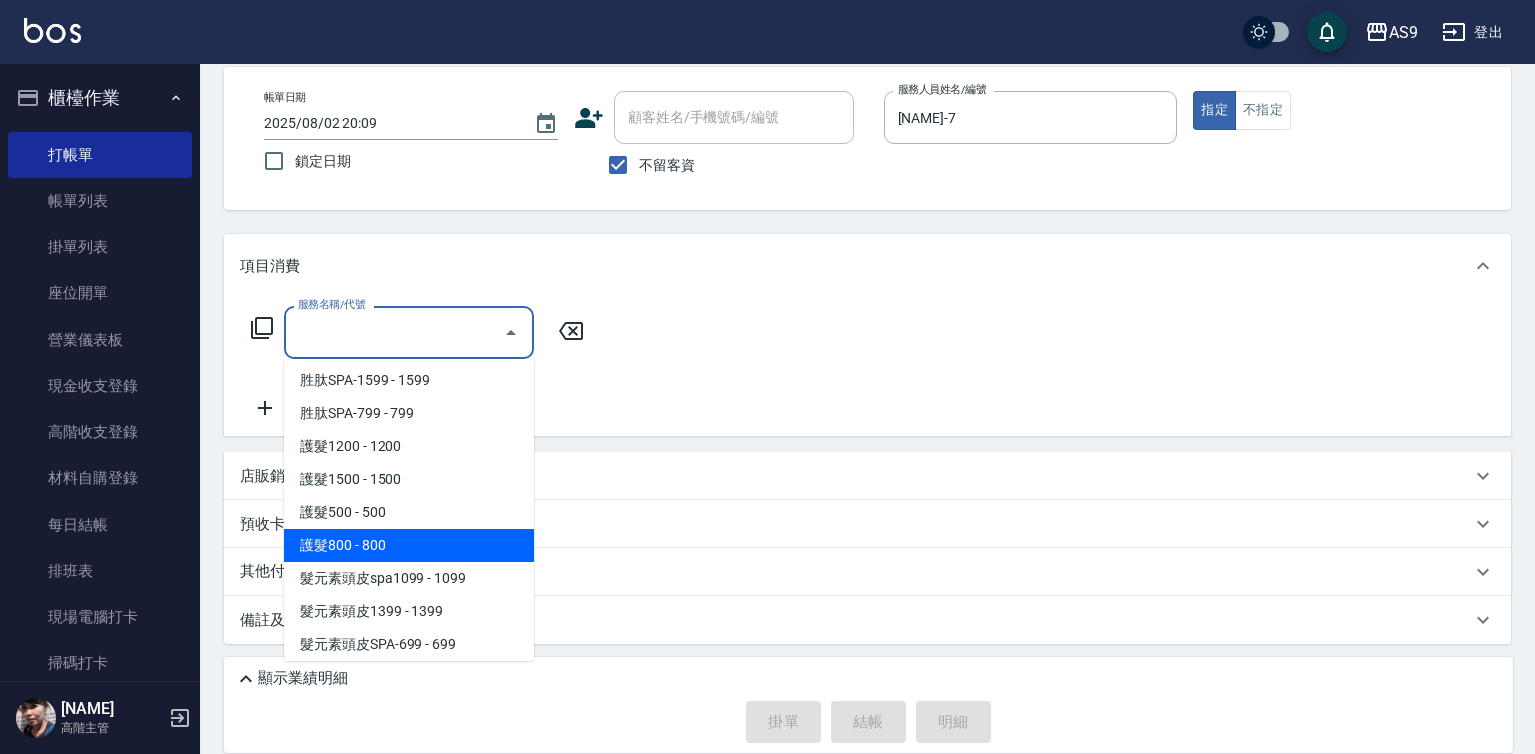 scroll, scrollTop: 308, scrollLeft: 0, axis: vertical 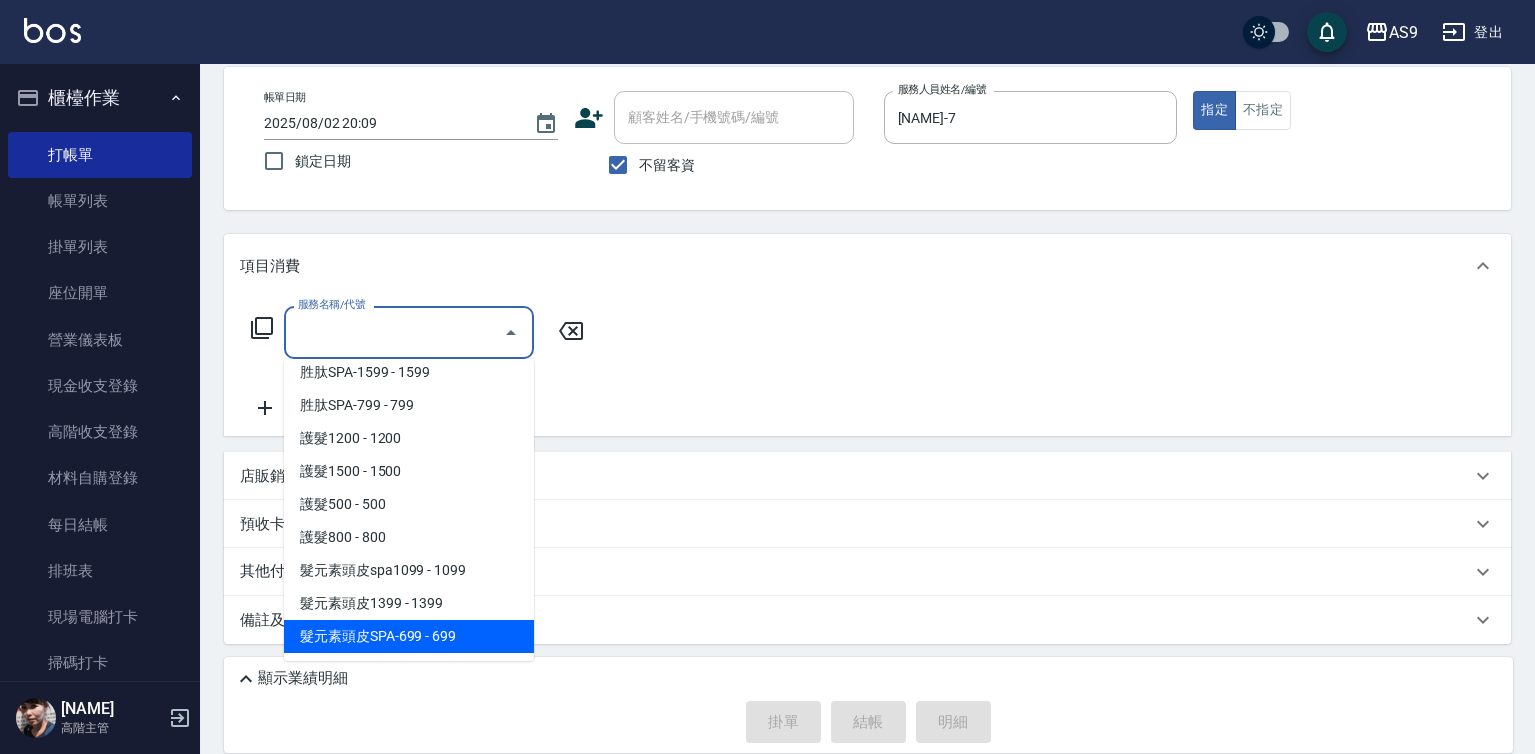 click on "髮元素頭皮SPA-699 - 699" at bounding box center (409, 636) 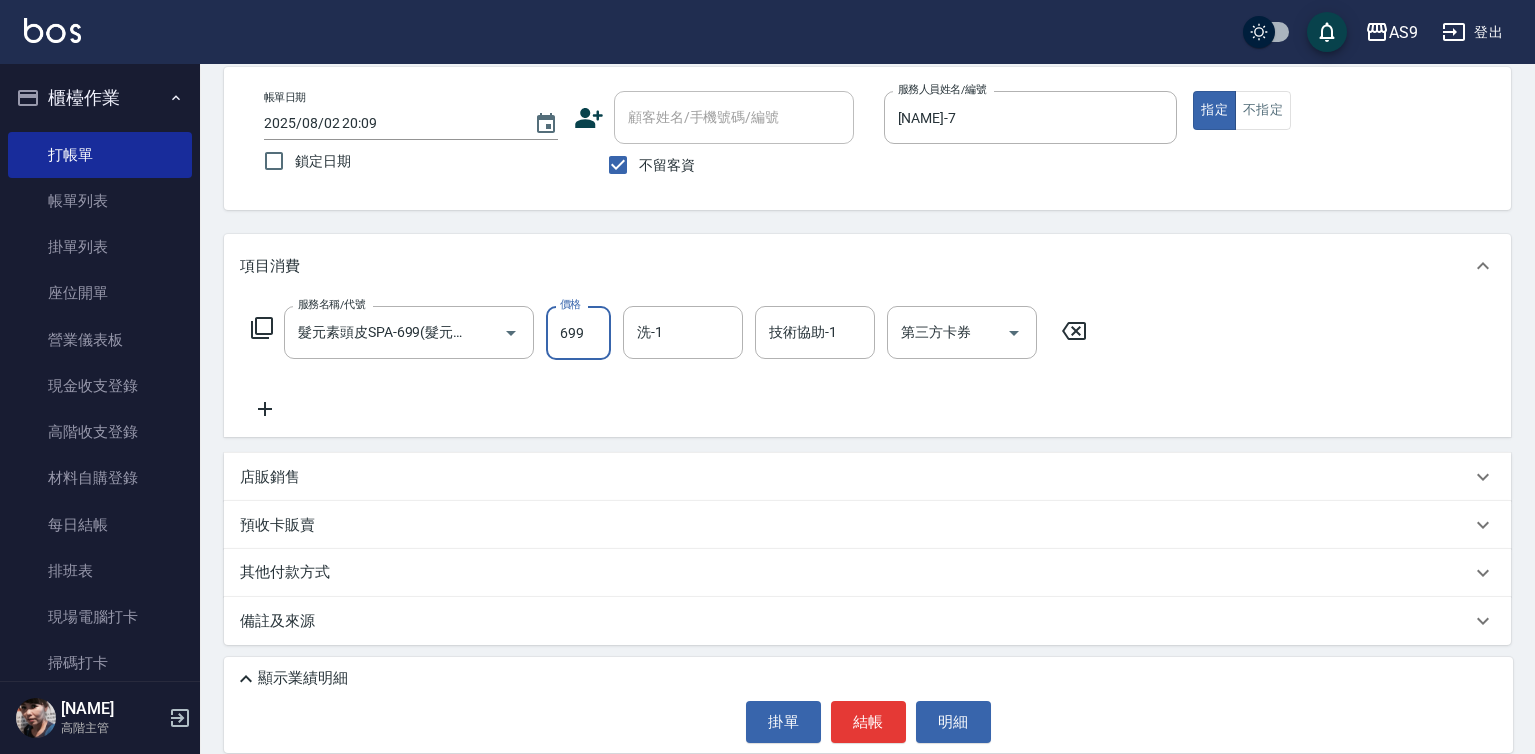 click on "699" at bounding box center [578, 333] 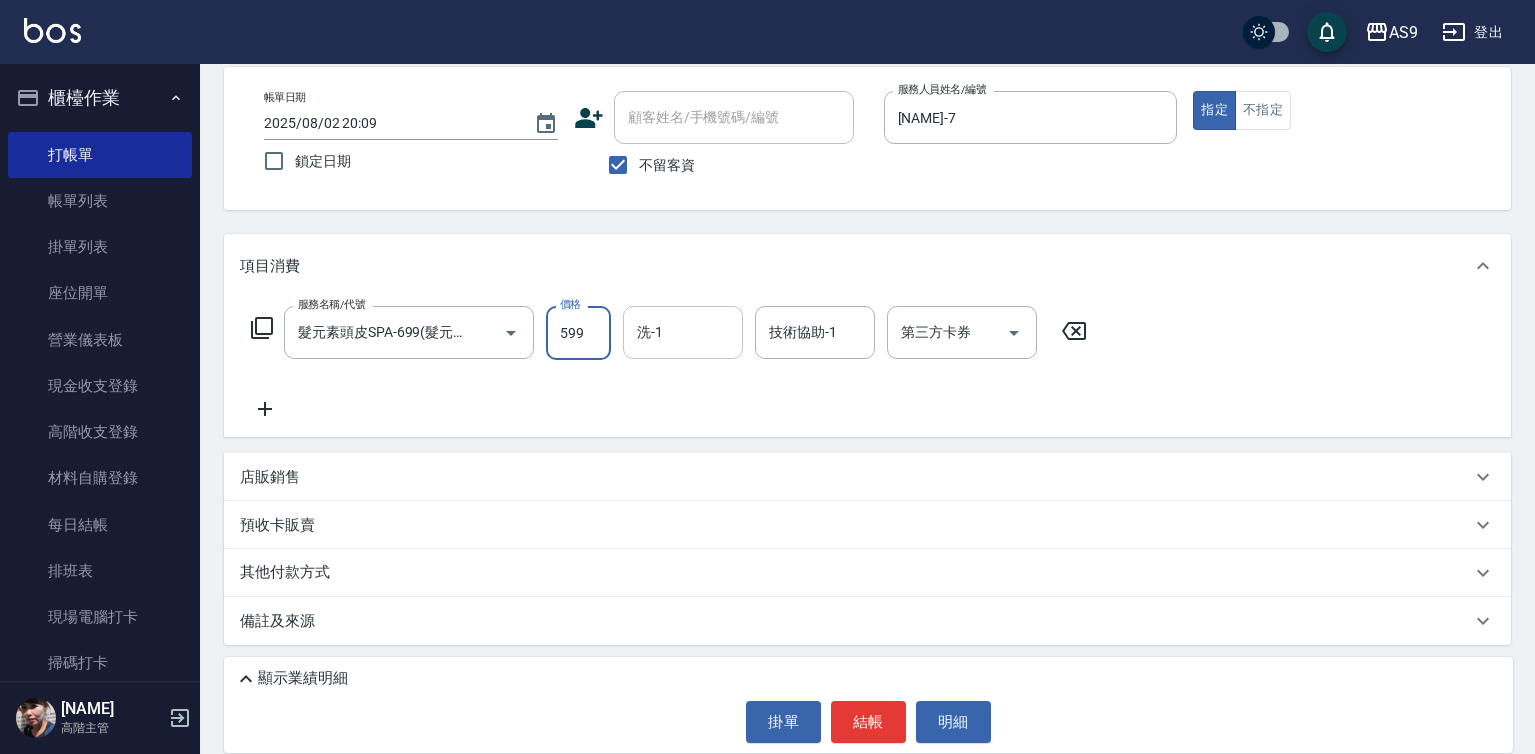 type on "599" 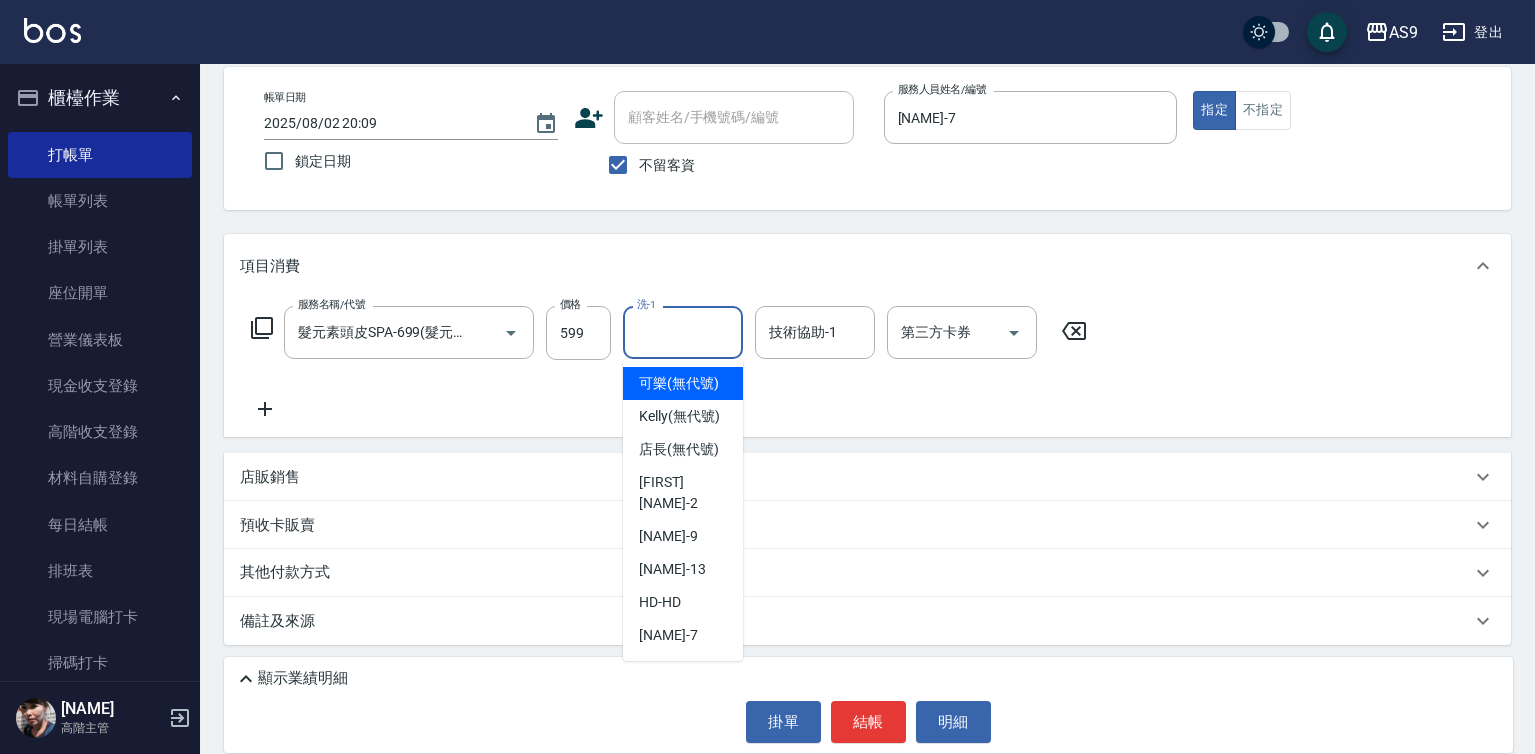 drag, startPoint x: 652, startPoint y: 326, endPoint x: 675, endPoint y: 335, distance: 24.698177 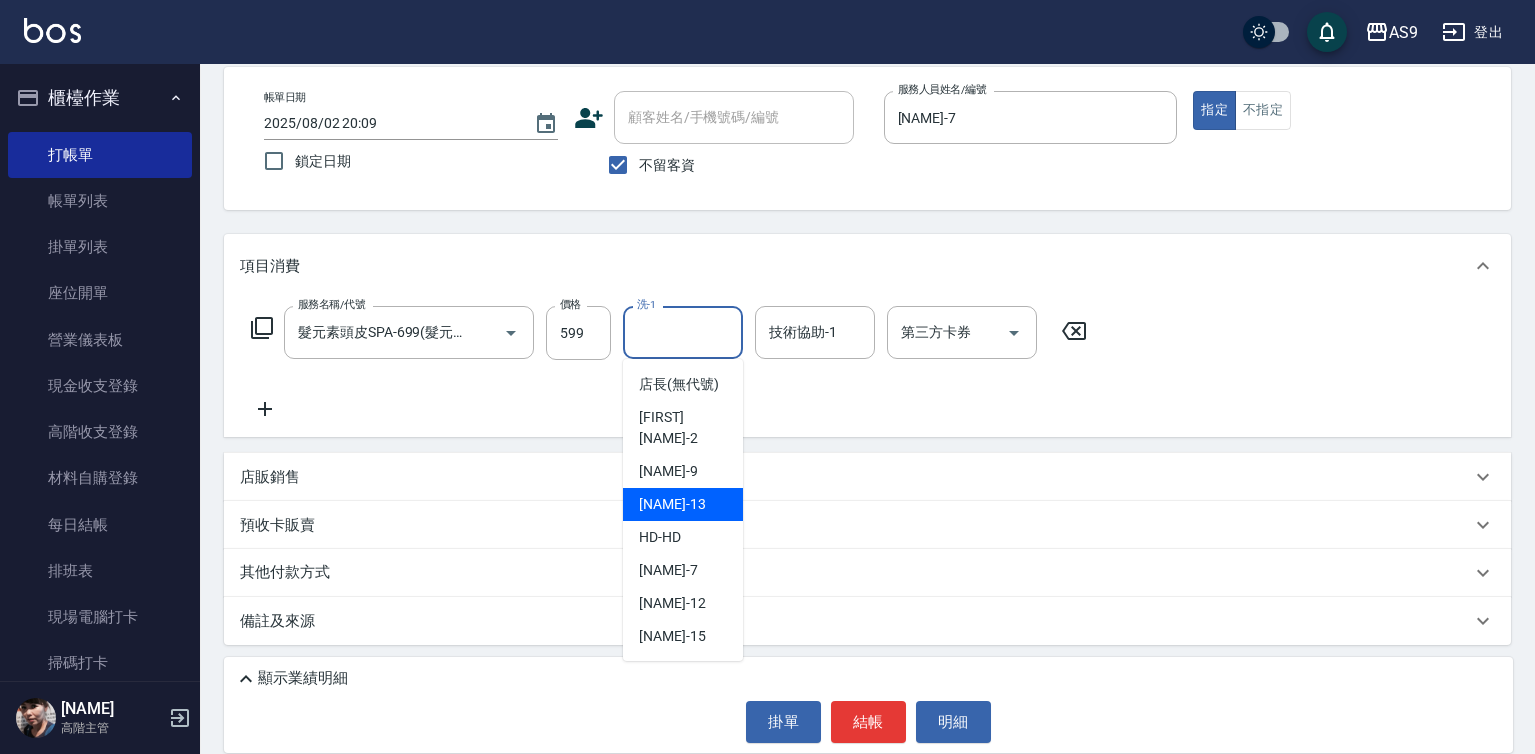 scroll, scrollTop: 128, scrollLeft: 0, axis: vertical 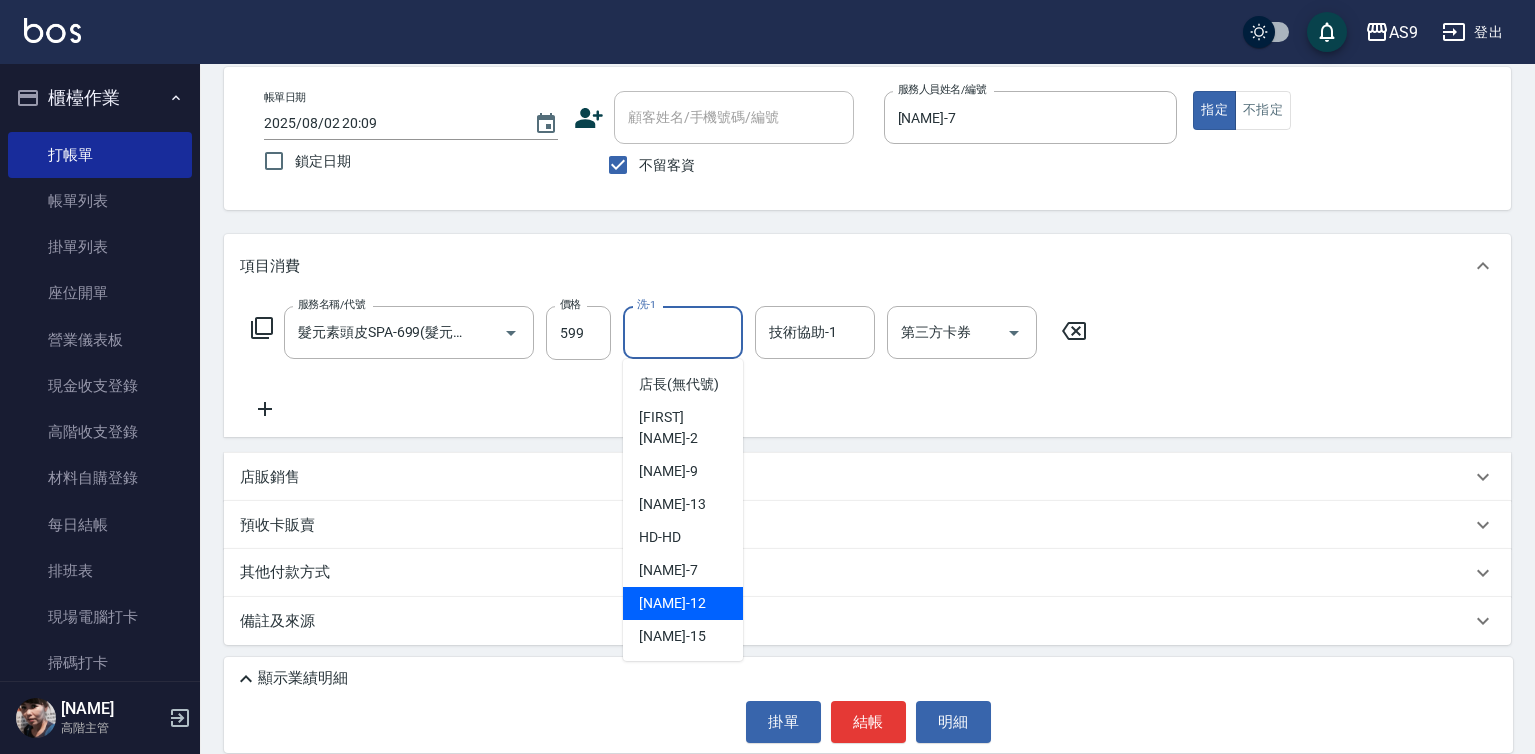 drag, startPoint x: 703, startPoint y: 598, endPoint x: 778, endPoint y: 421, distance: 192.23424 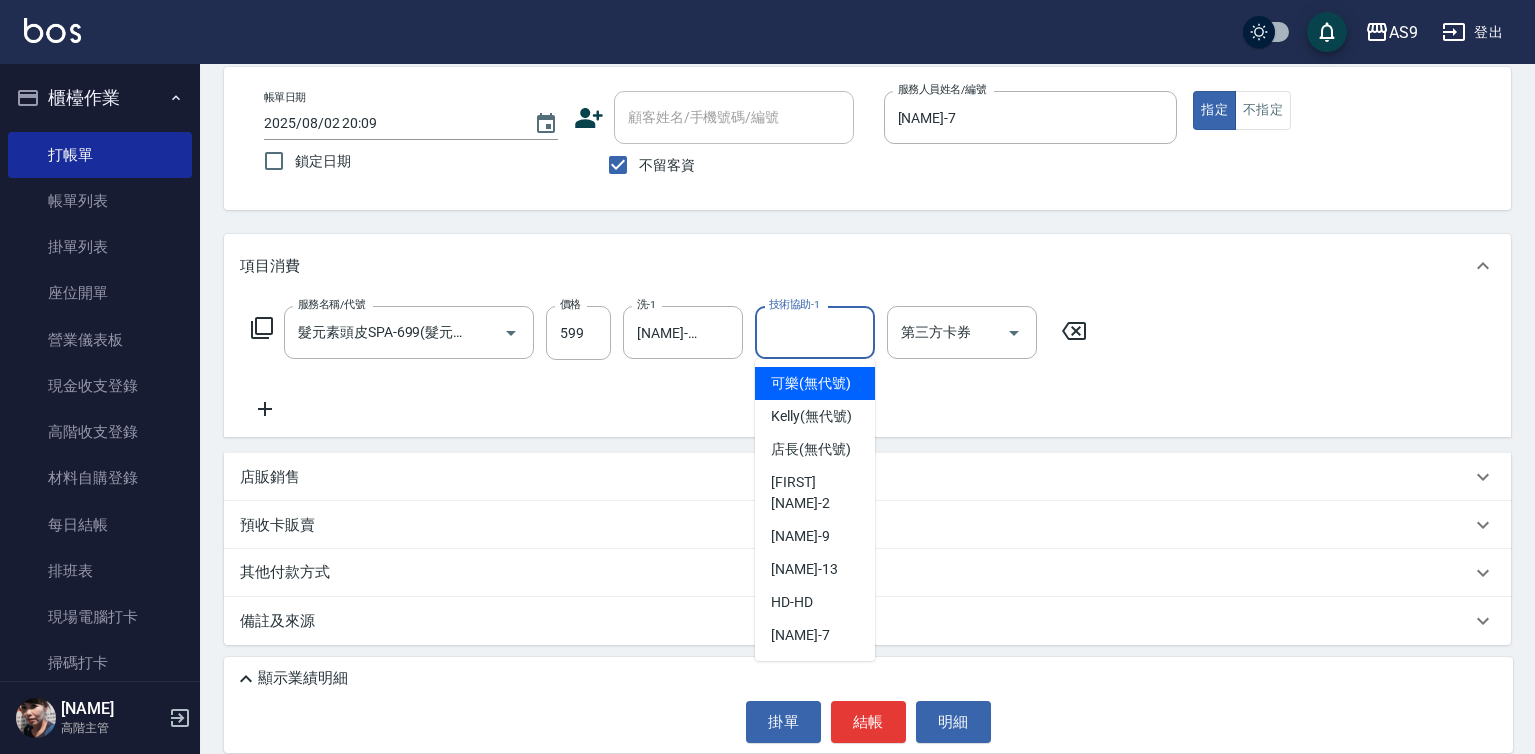drag, startPoint x: 814, startPoint y: 330, endPoint x: 838, endPoint y: 495, distance: 166.73631 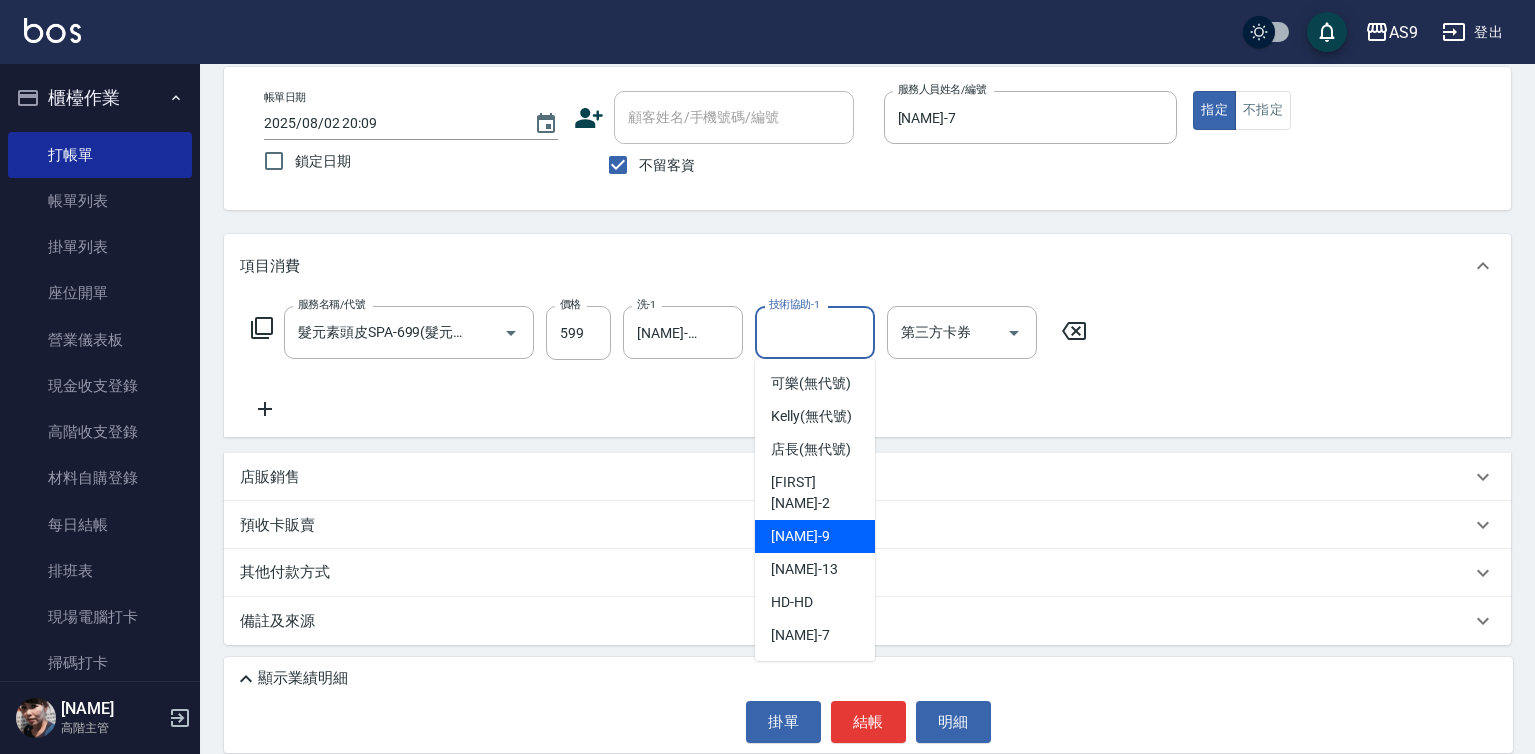 scroll, scrollTop: 128, scrollLeft: 0, axis: vertical 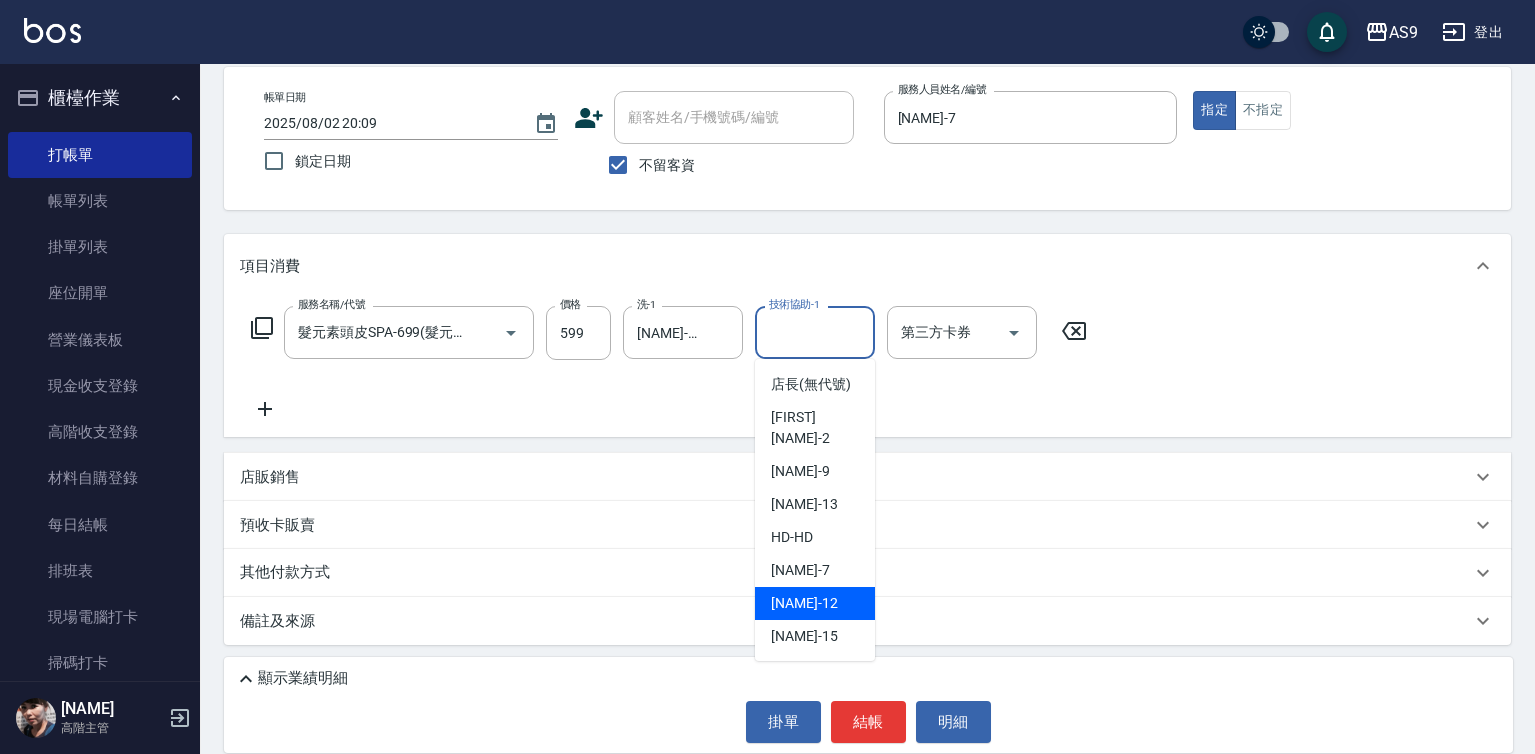 click on "戴佳慧 -12" at bounding box center [815, 603] 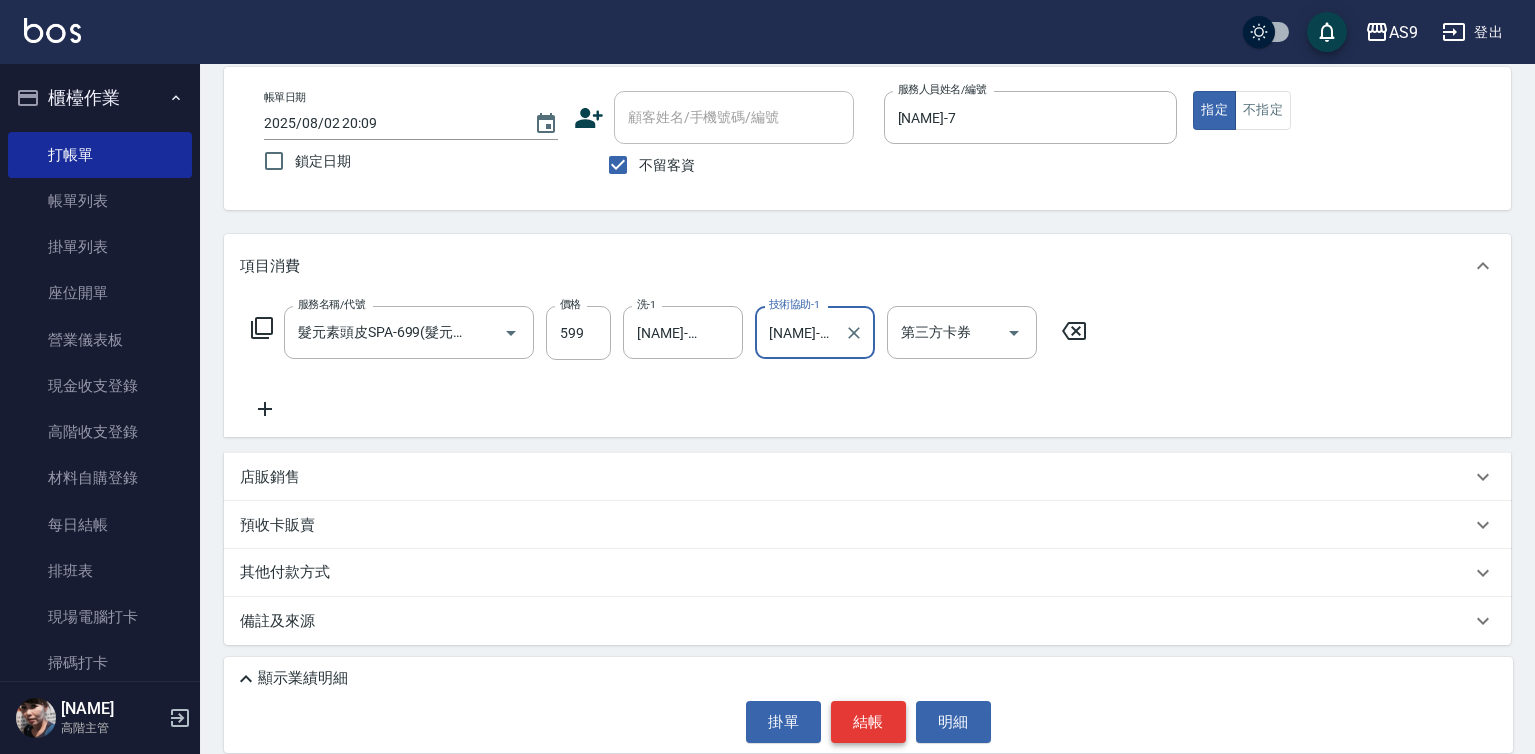 click on "結帳" at bounding box center (868, 722) 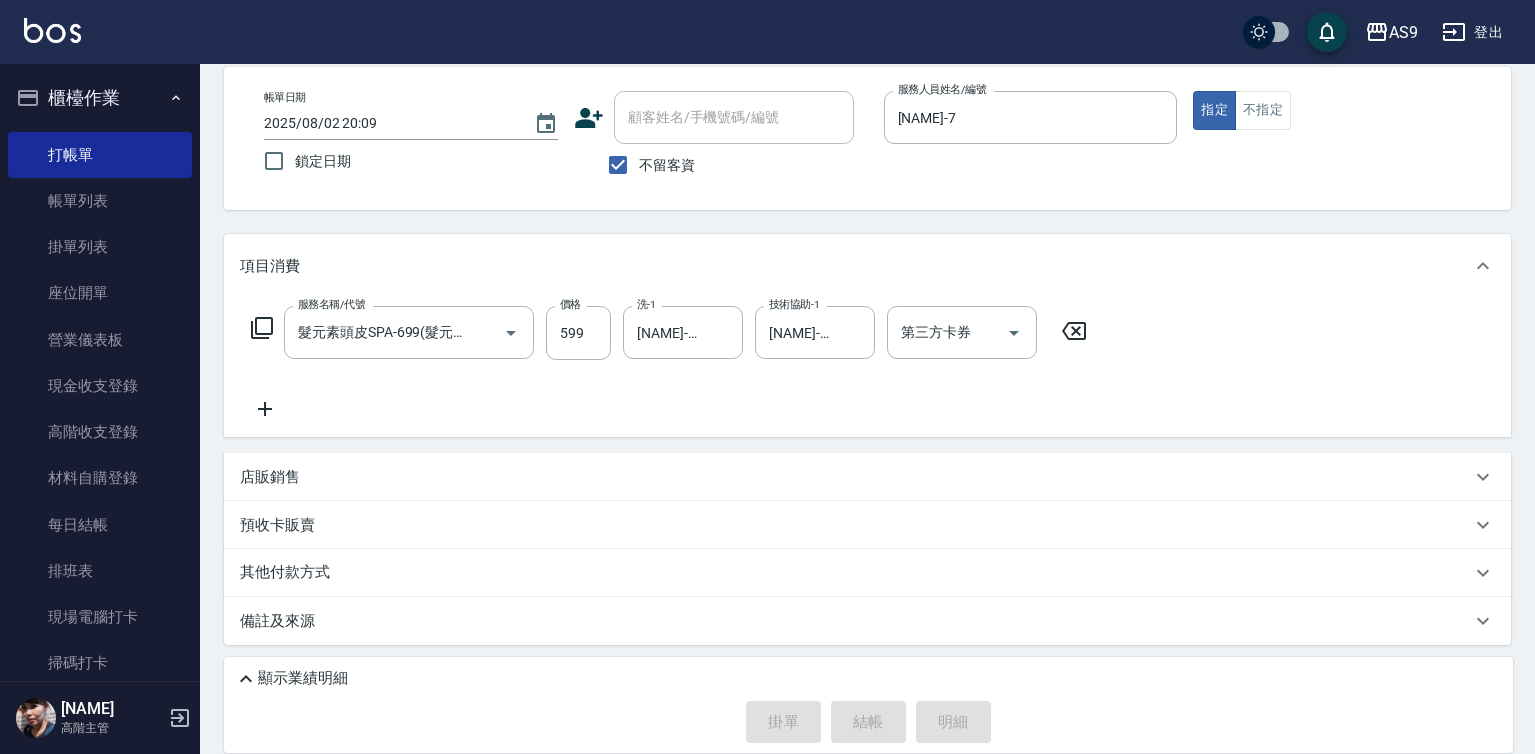 type 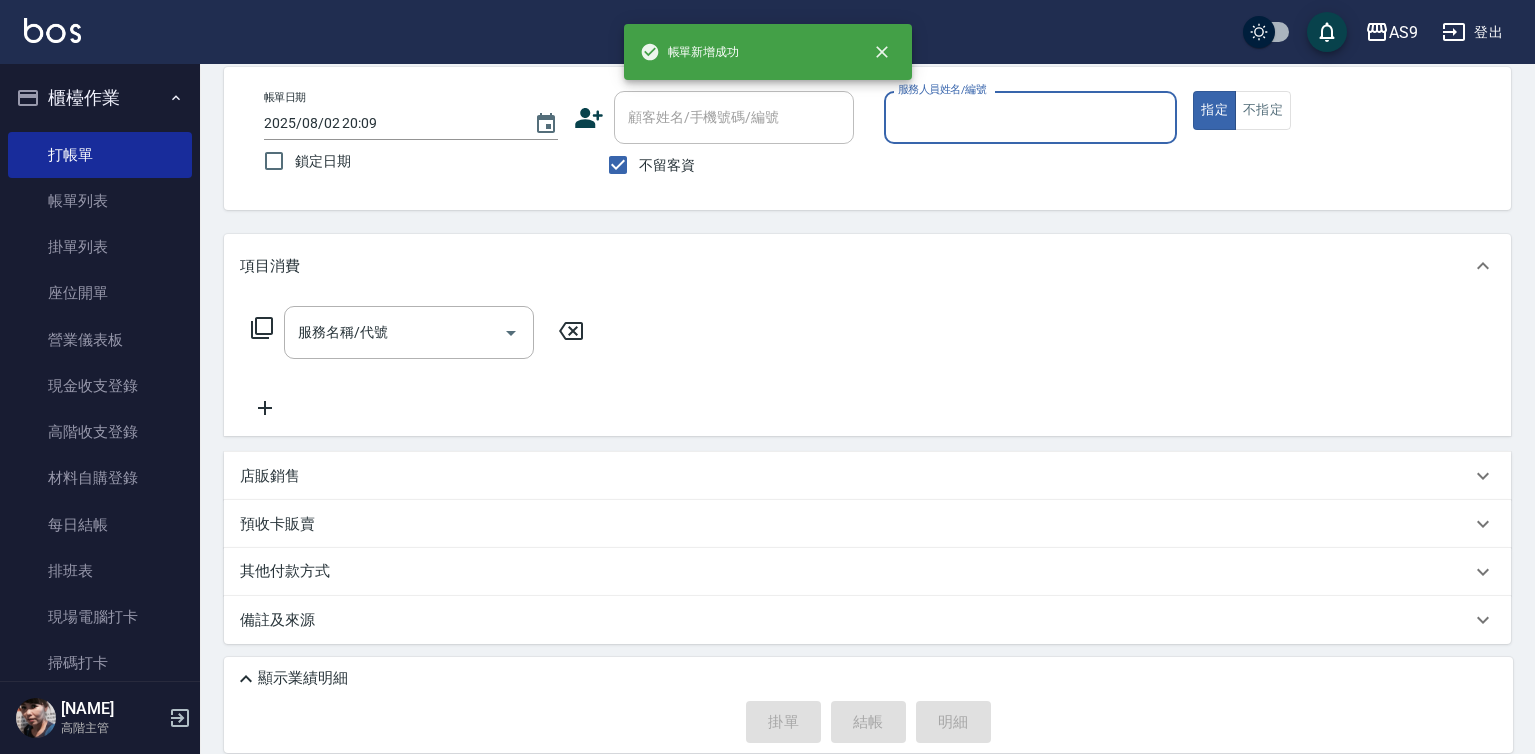 drag, startPoint x: 927, startPoint y: 121, endPoint x: 930, endPoint y: 140, distance: 19.235384 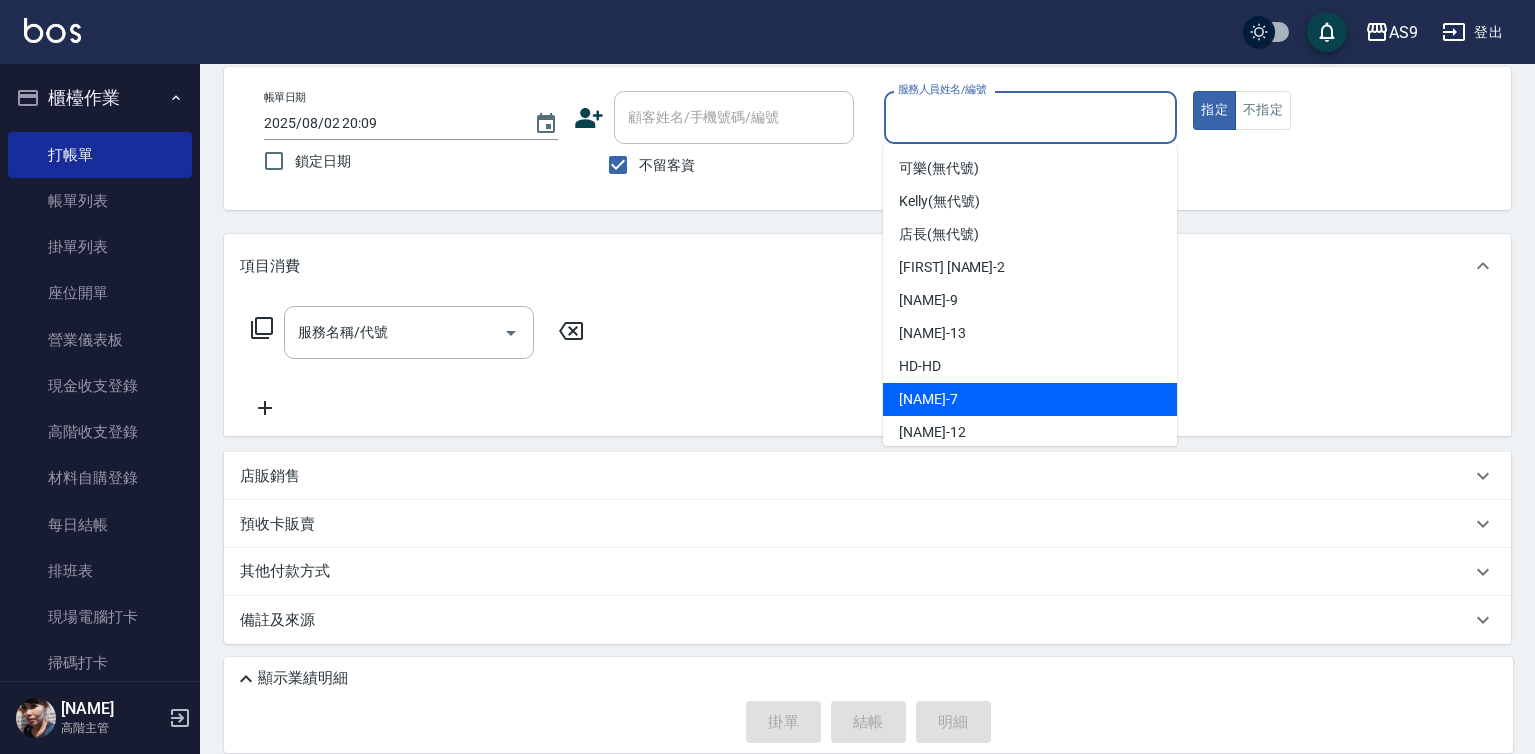 click on "Peggy -7" at bounding box center (1030, 399) 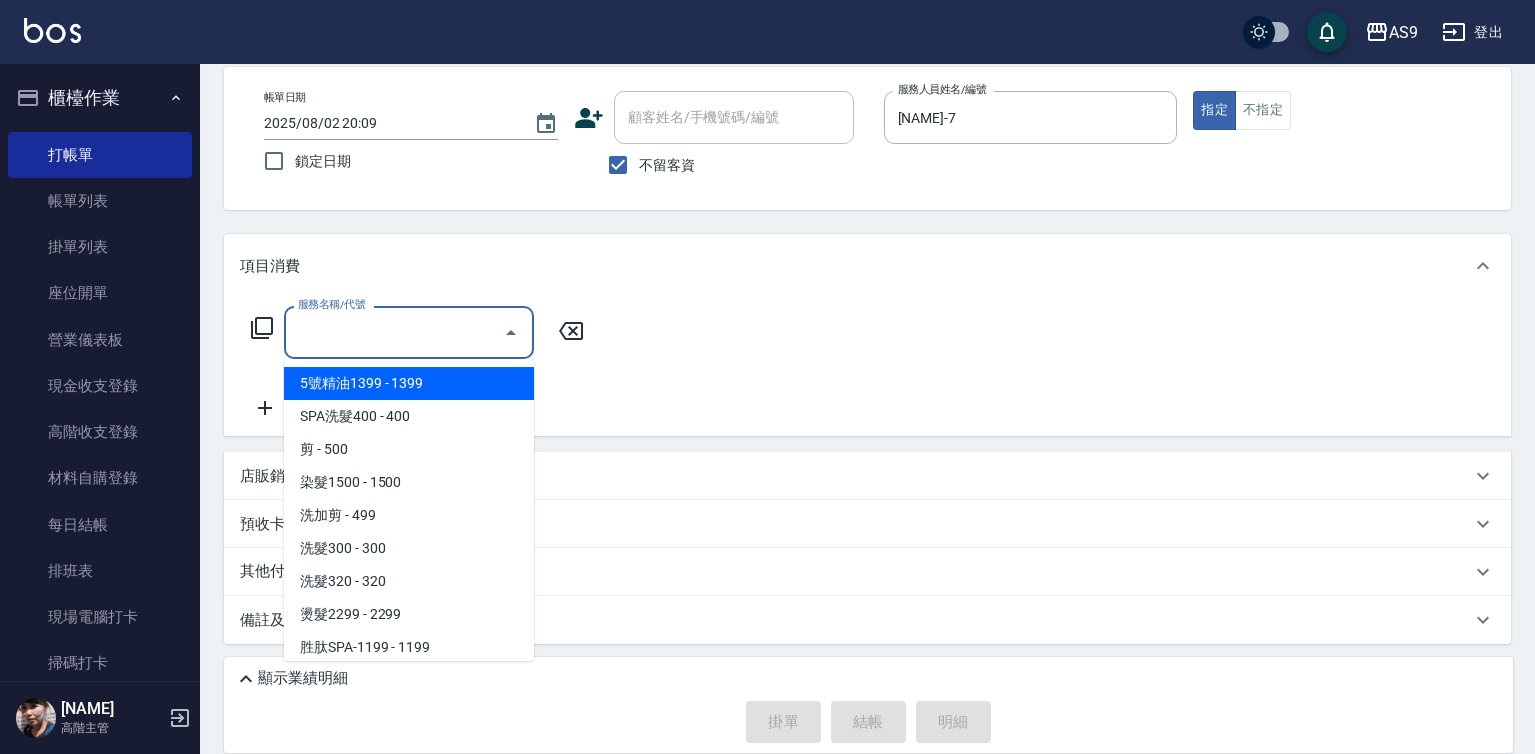 click on "服務名稱/代號" at bounding box center (394, 332) 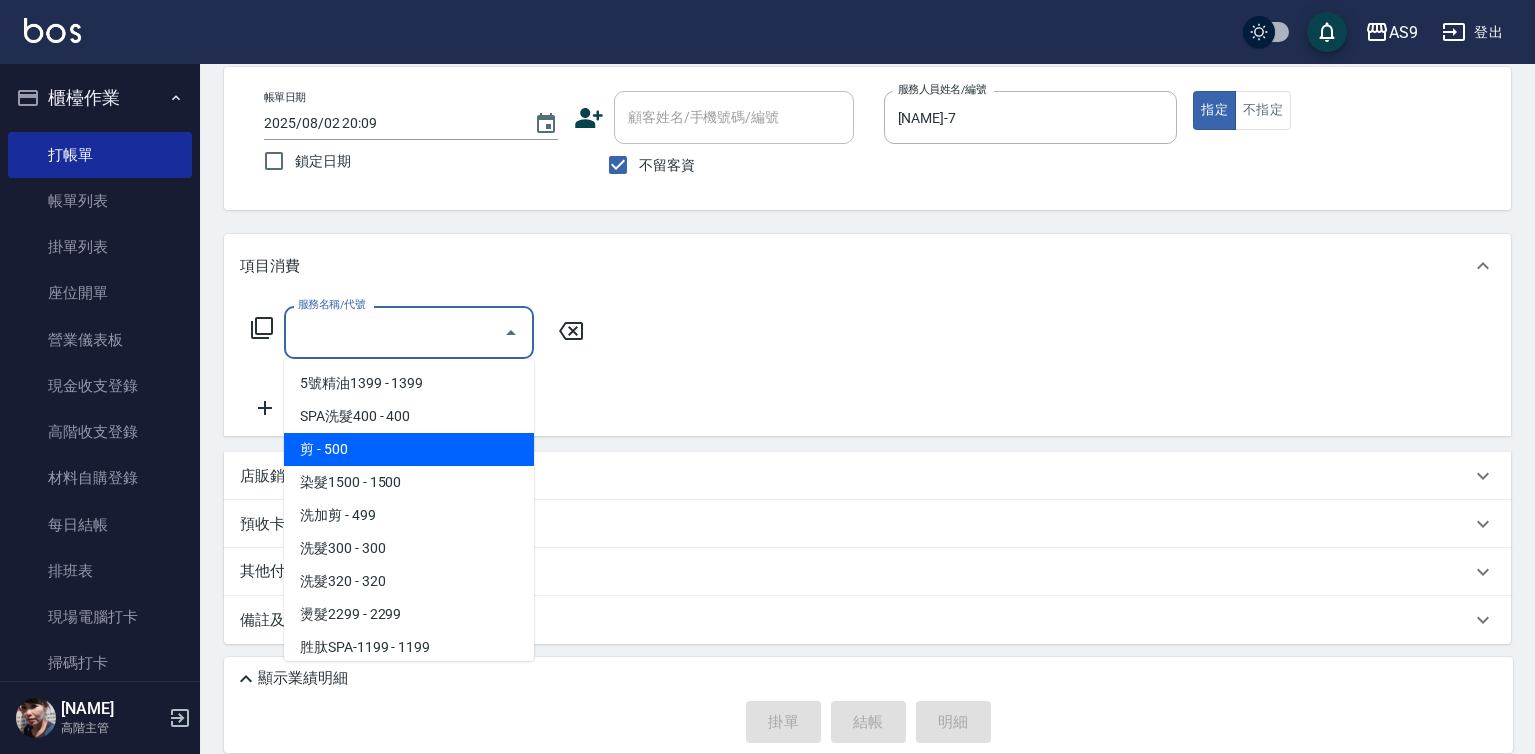 click on "剪 - 500" at bounding box center (409, 449) 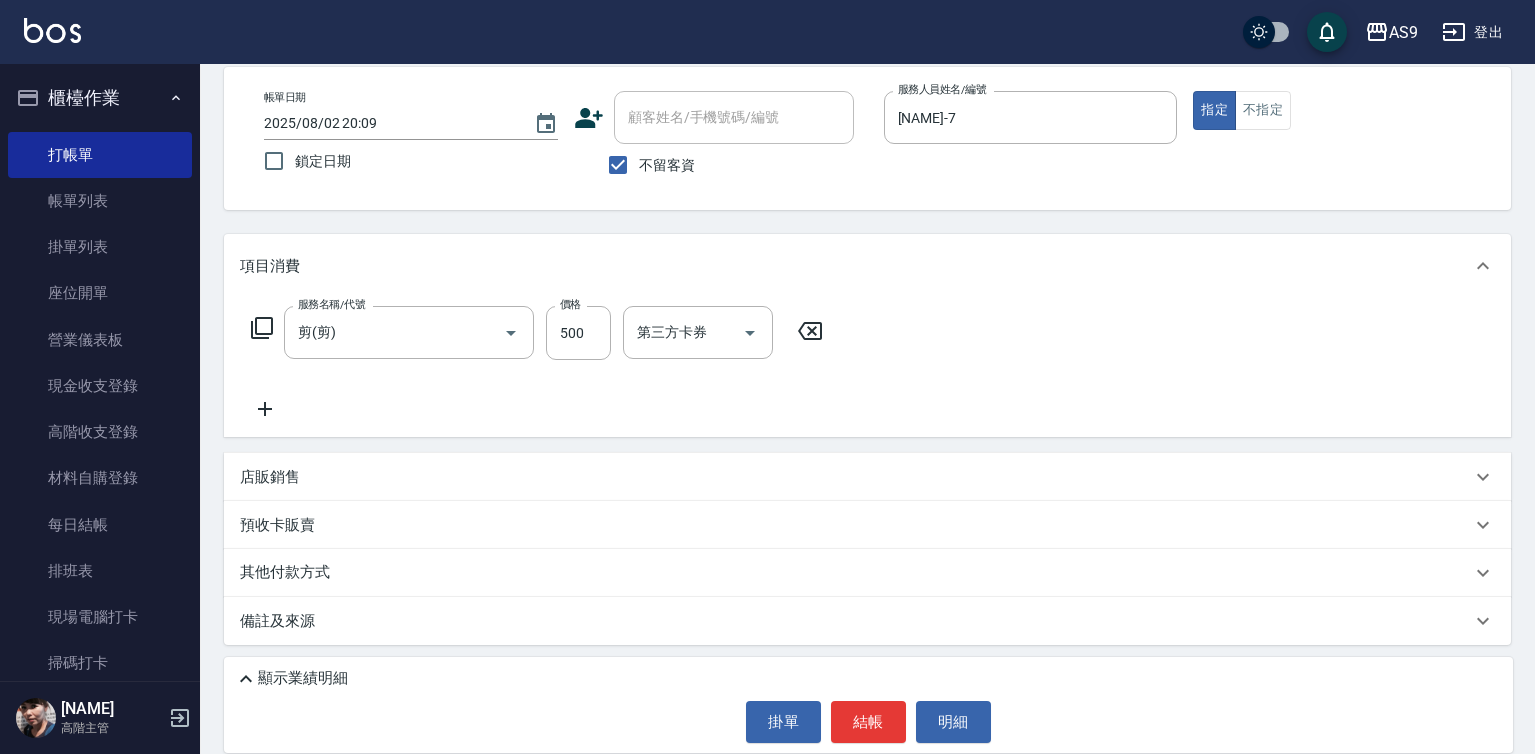 click 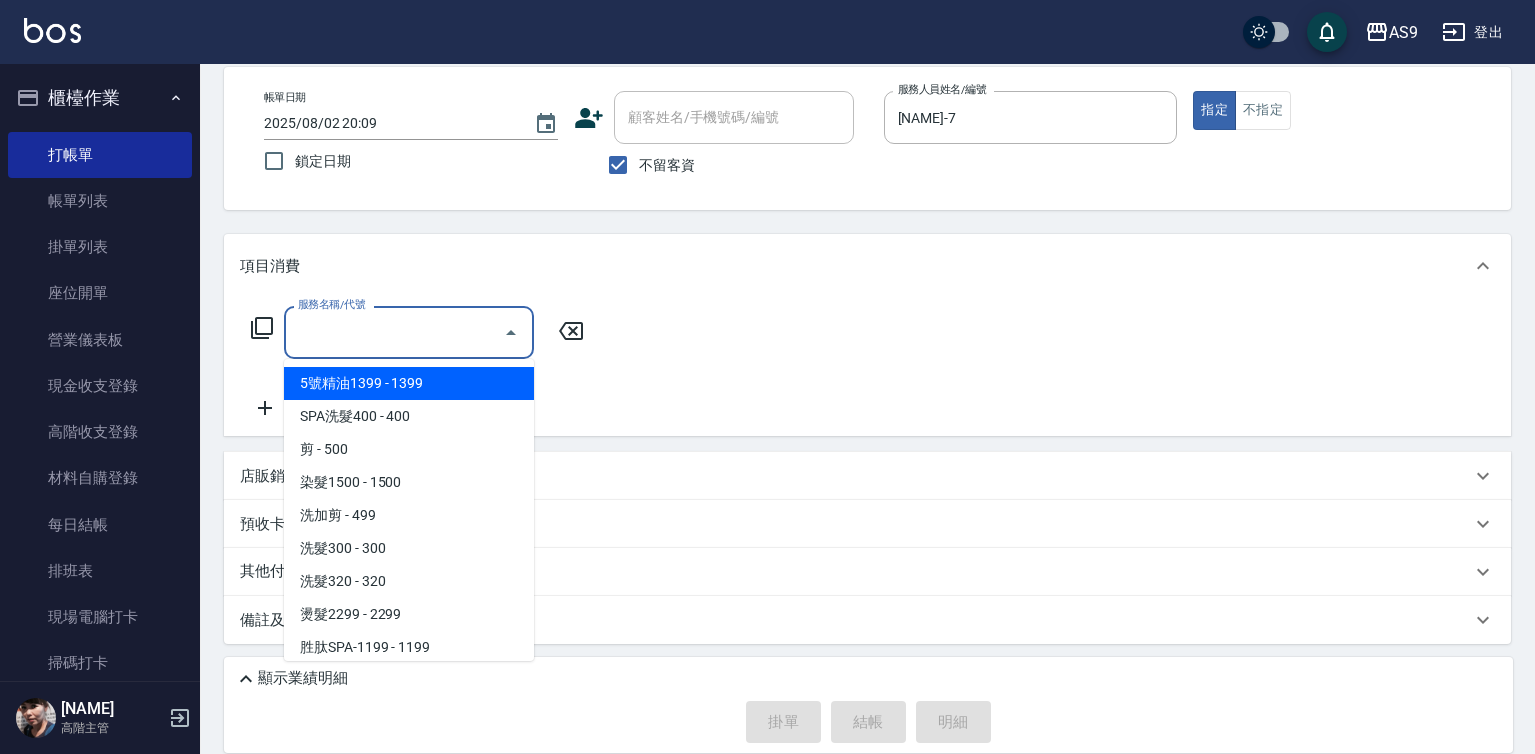 click on "服務名稱/代號" at bounding box center [394, 332] 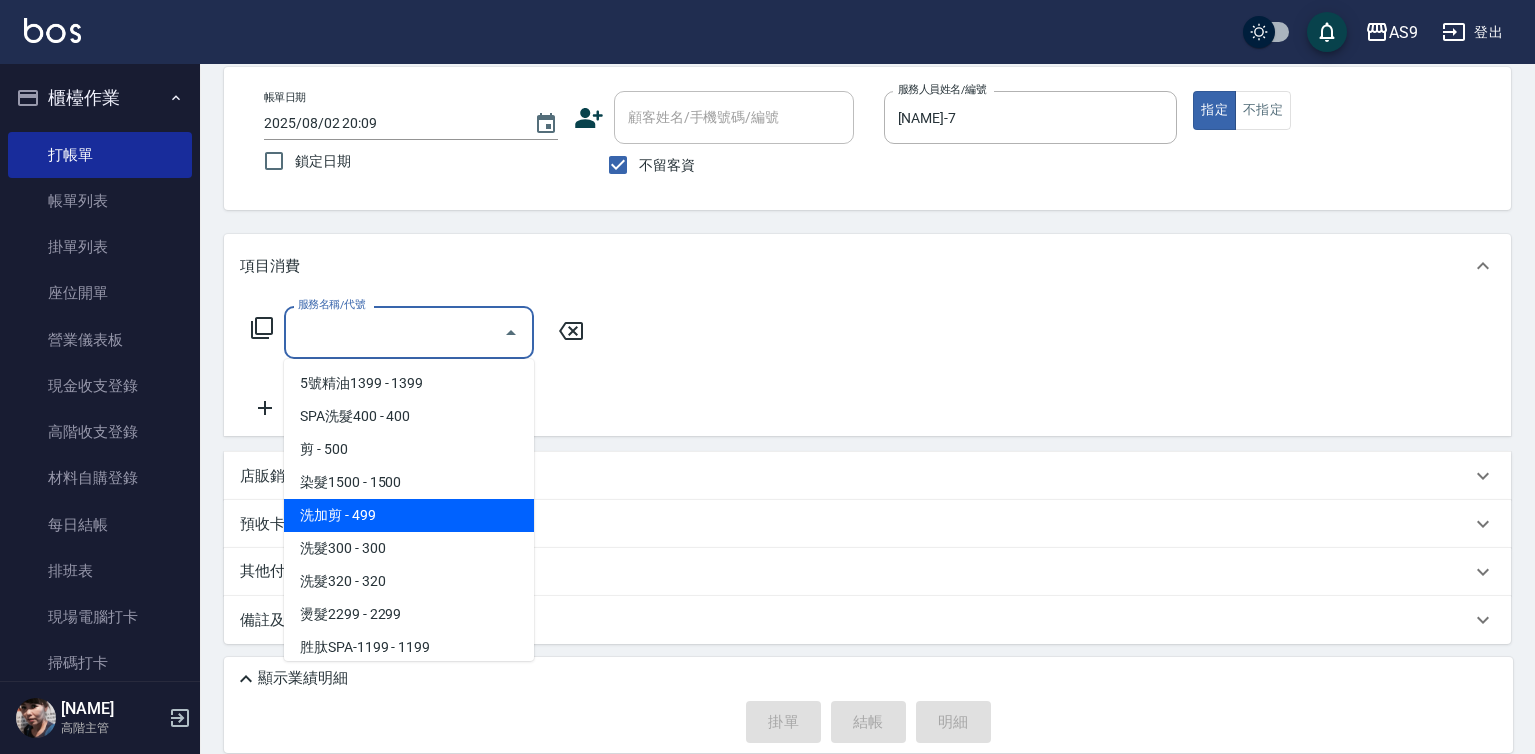 click on "洗加剪 - 499" at bounding box center [409, 515] 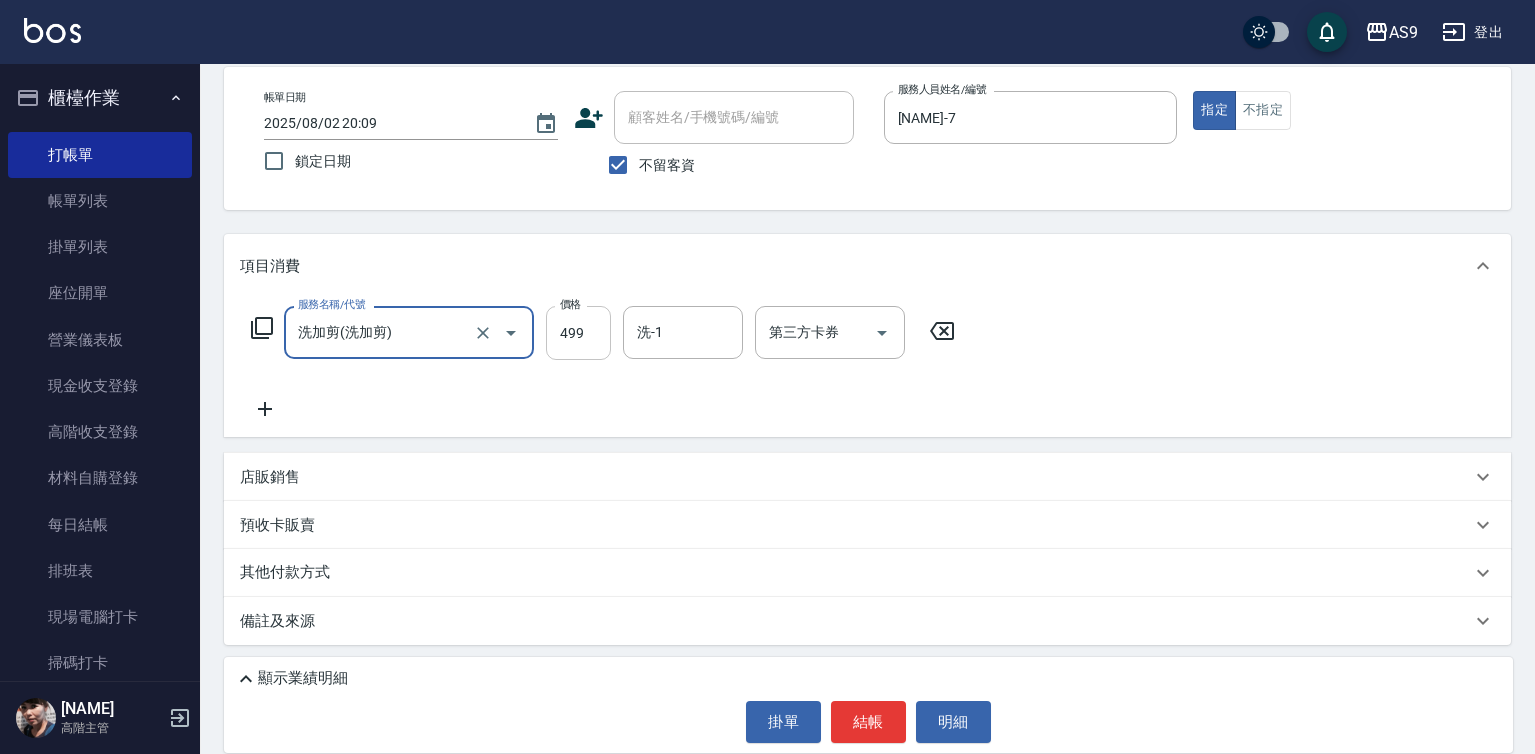 click on "499" at bounding box center [578, 333] 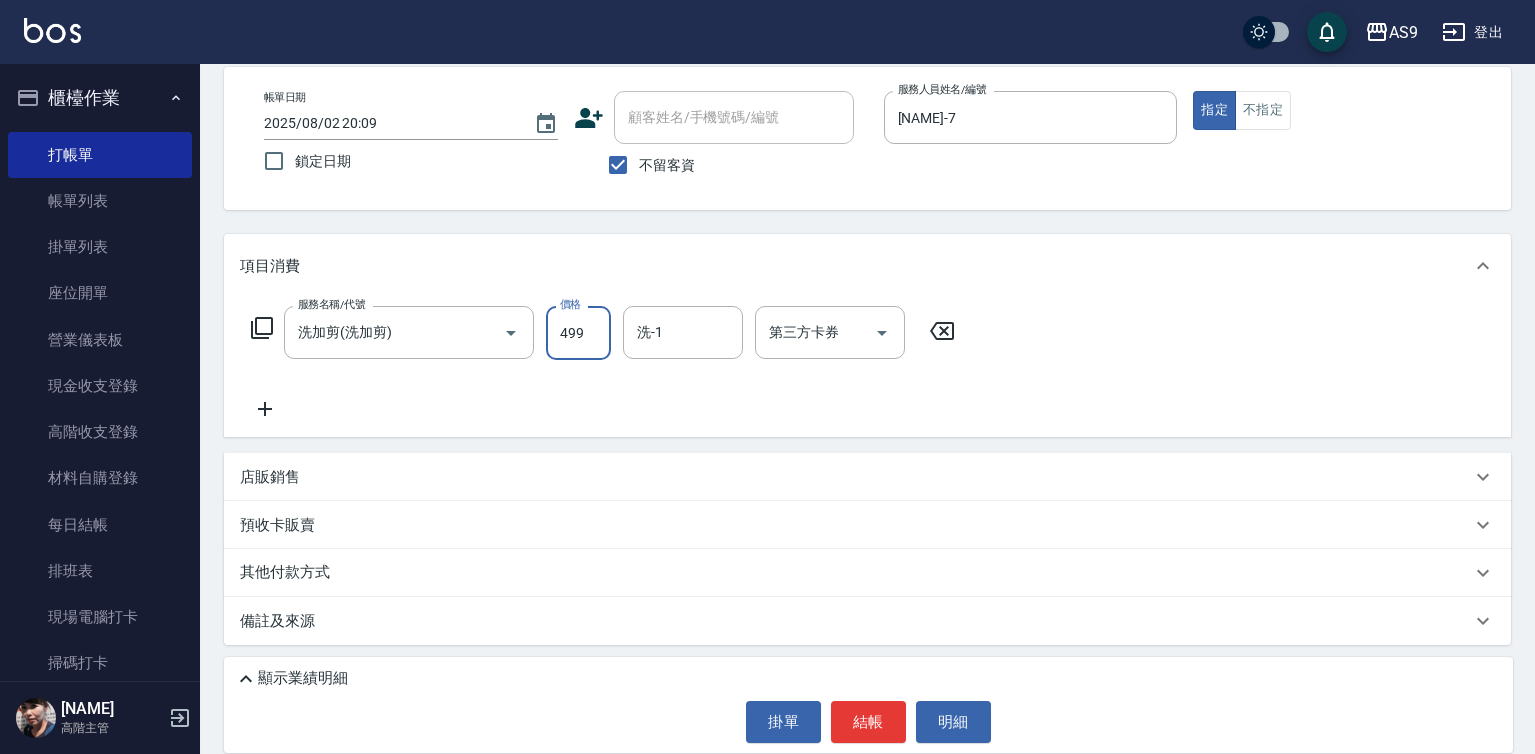 click on "499" at bounding box center [578, 333] 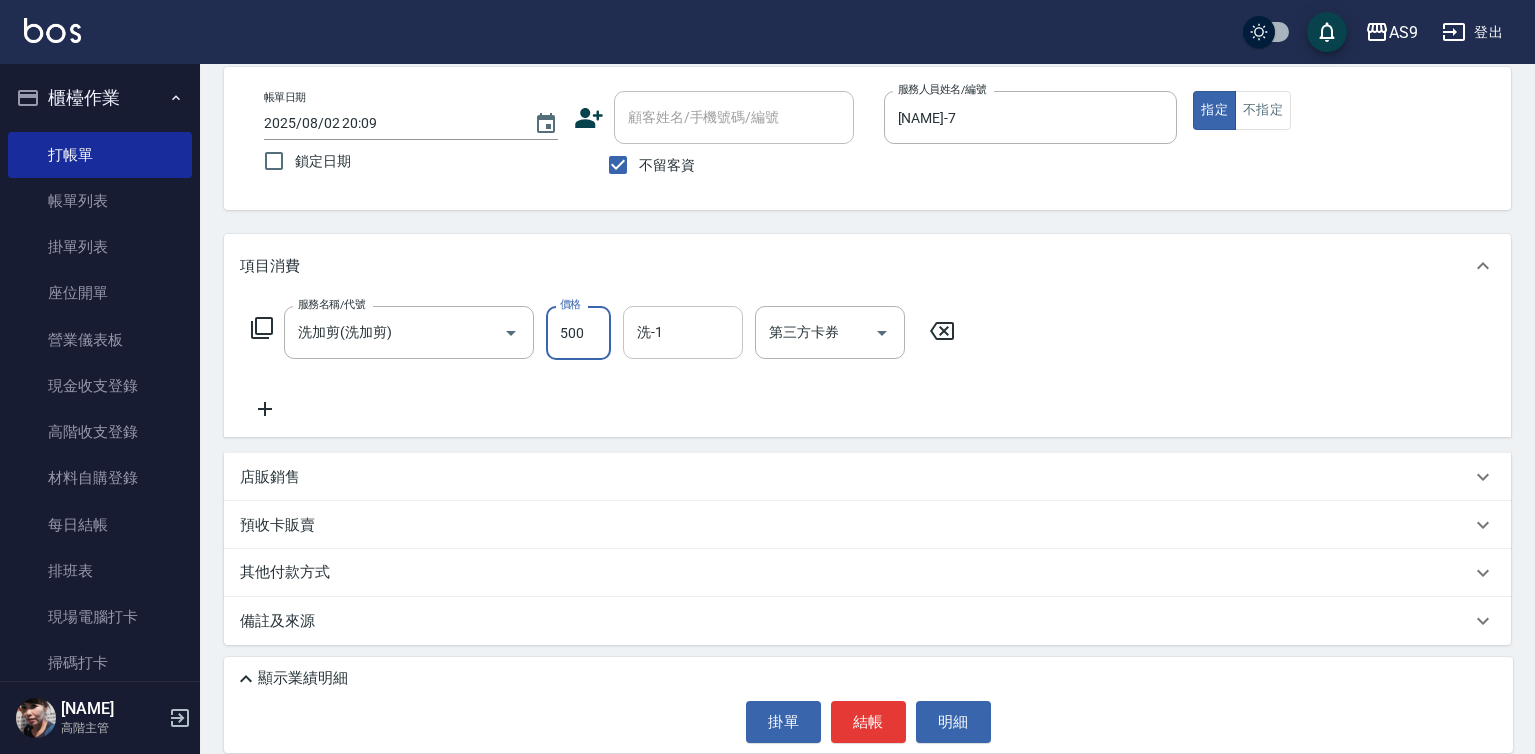 type on "500" 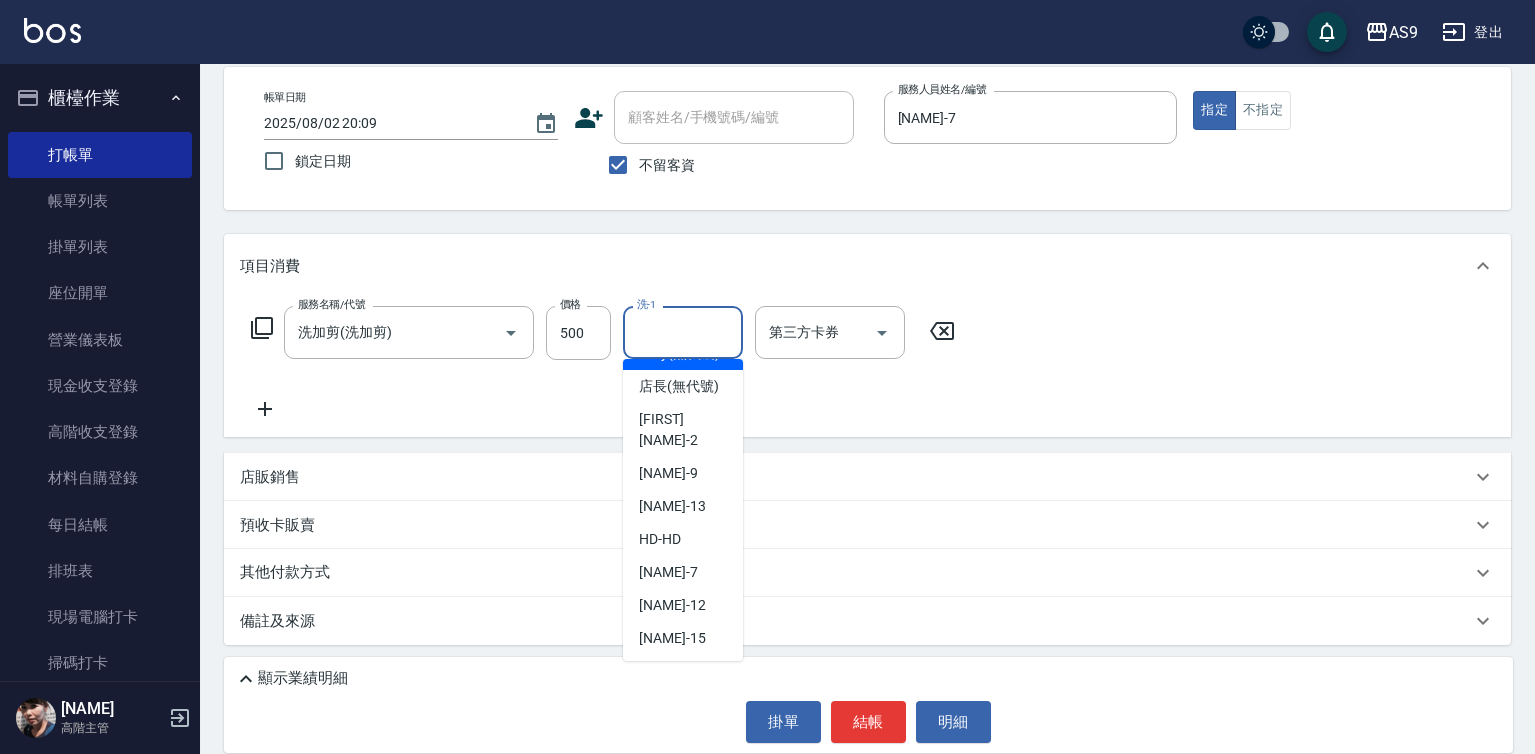 scroll, scrollTop: 128, scrollLeft: 0, axis: vertical 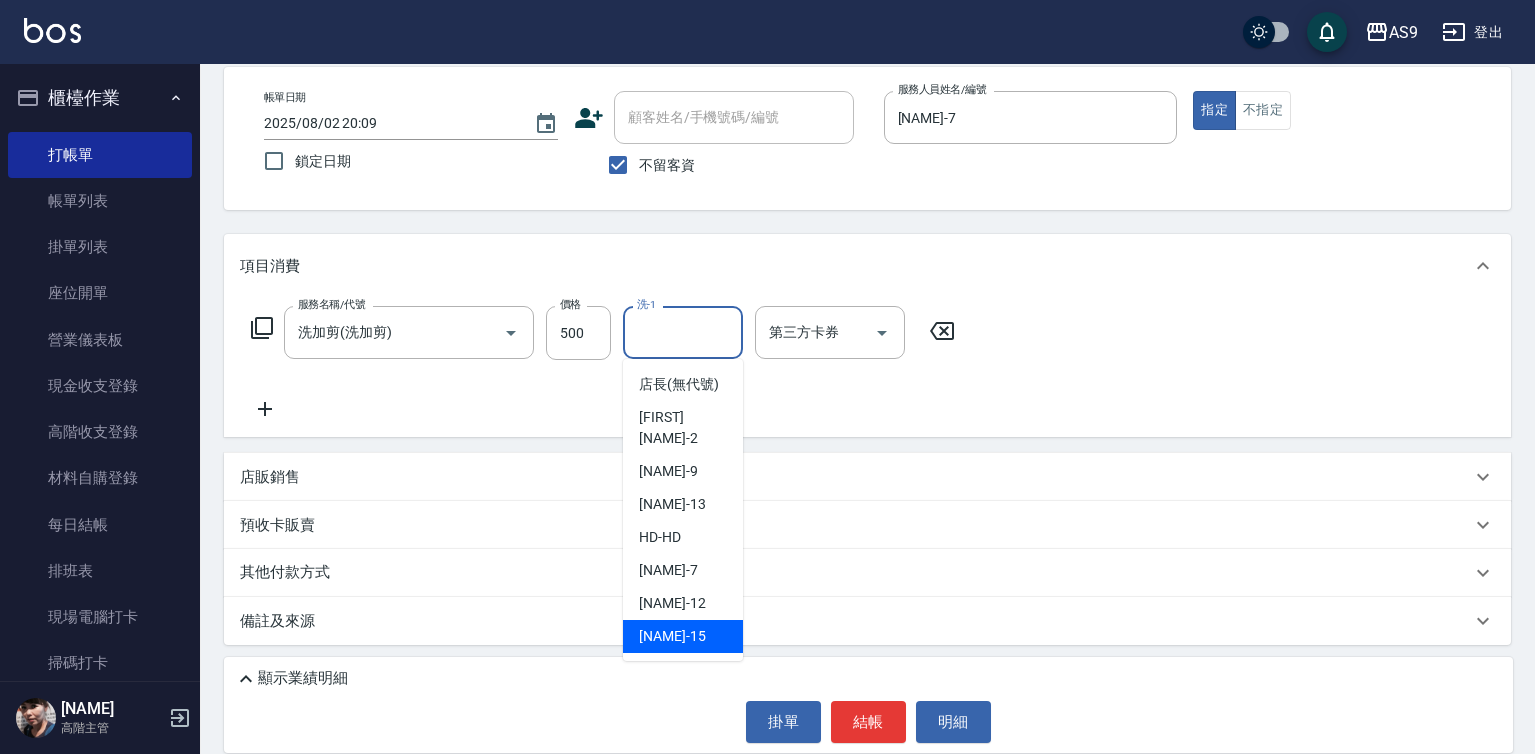 click on "遲婷而 -15" at bounding box center [683, 636] 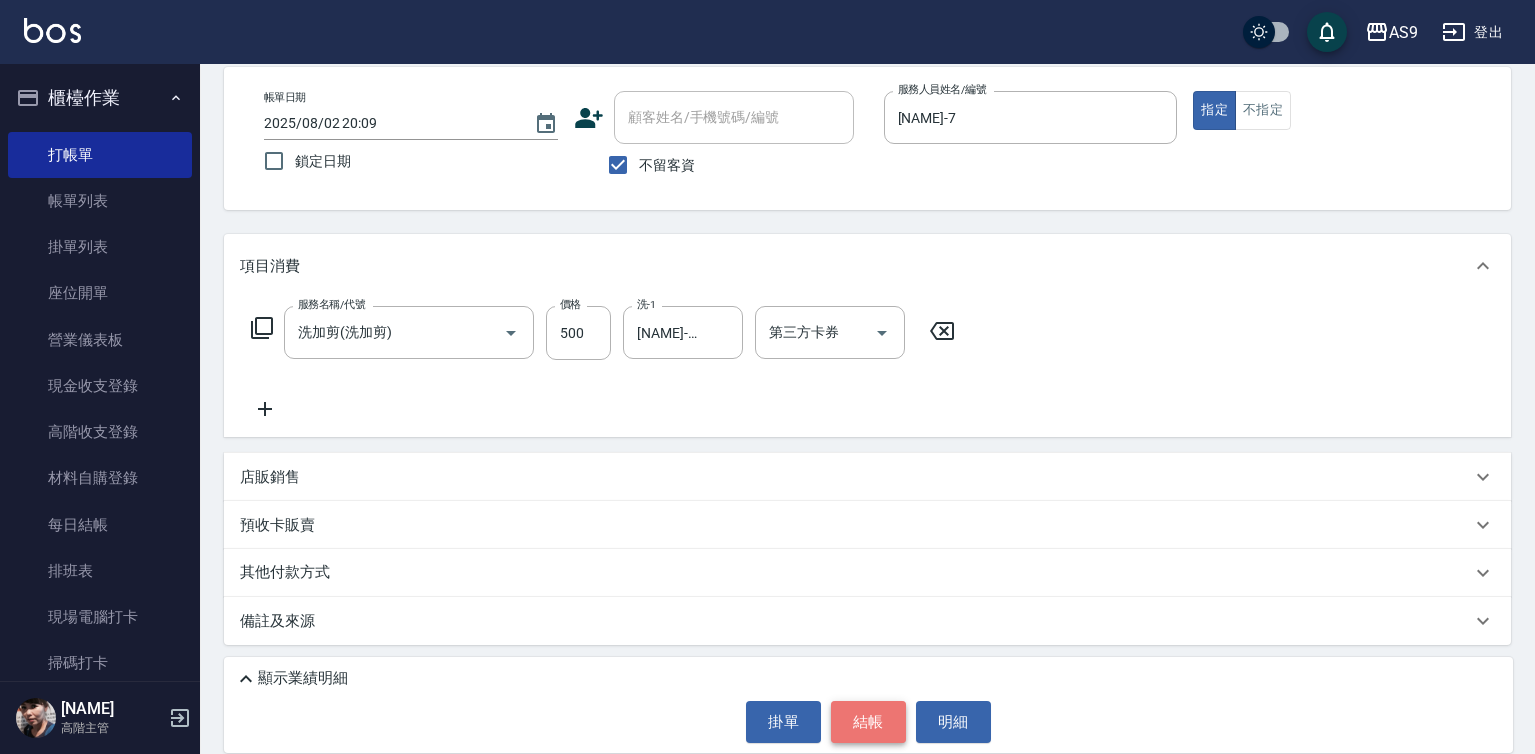 click on "結帳" at bounding box center [868, 722] 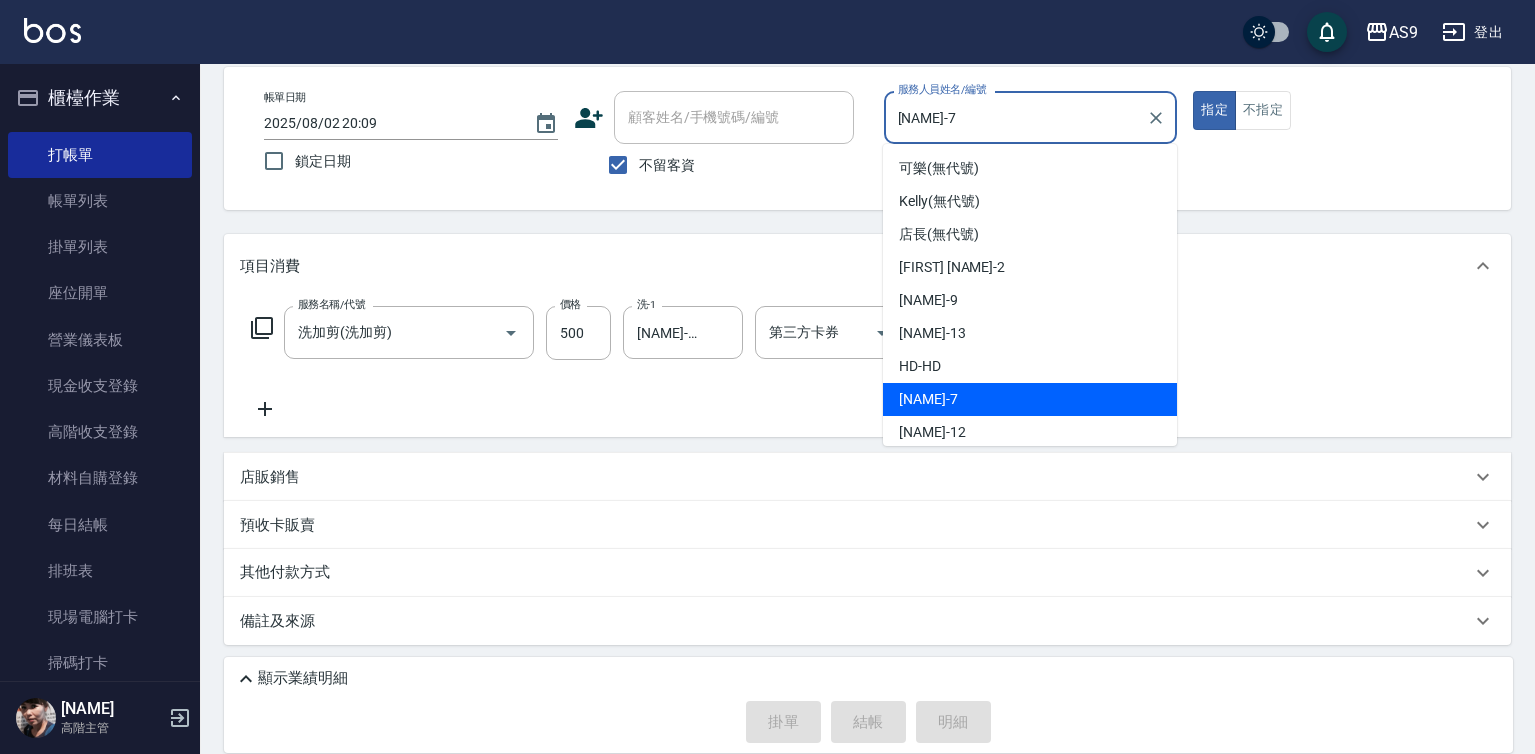 drag, startPoint x: 986, startPoint y: 121, endPoint x: 996, endPoint y: 230, distance: 109.457756 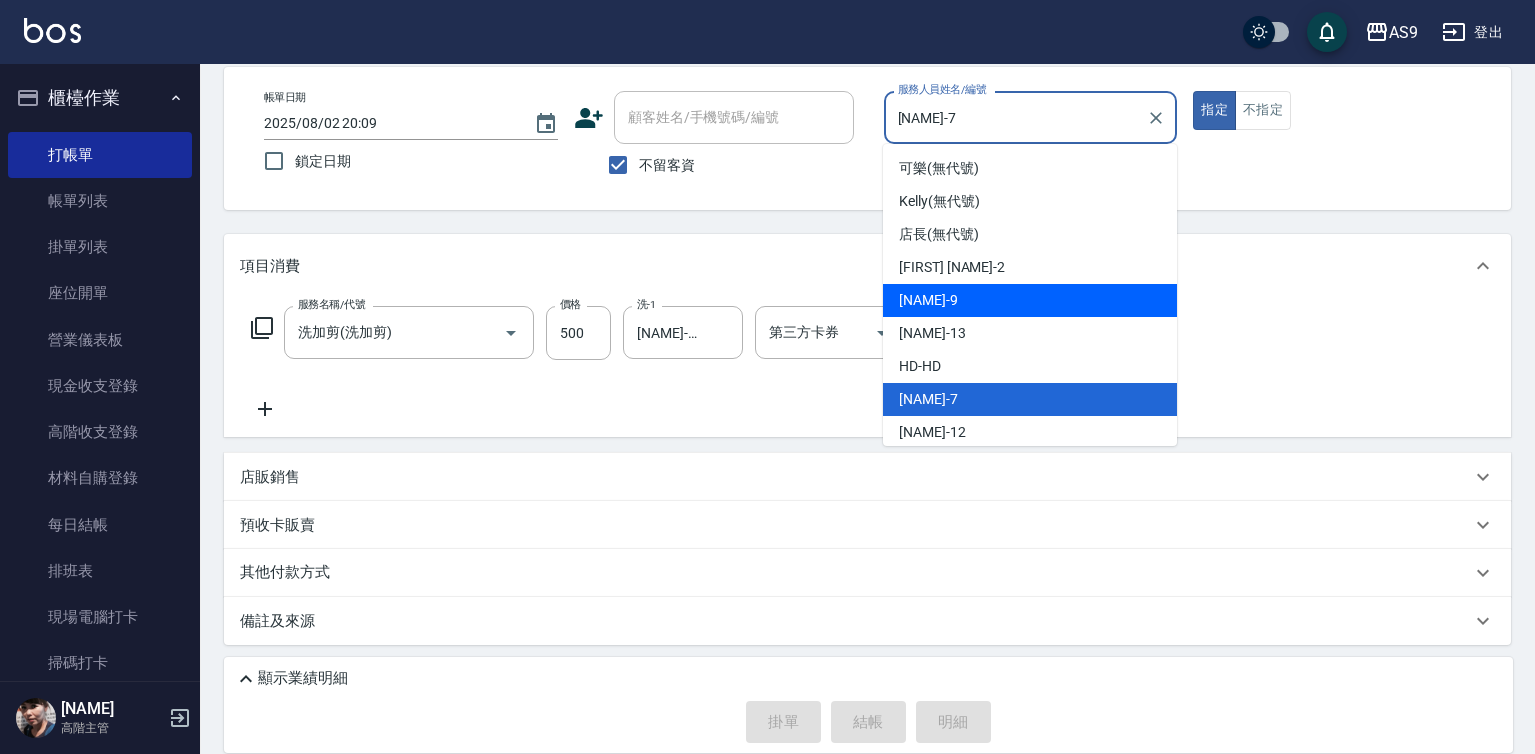 type on "2025/08/02 20:10" 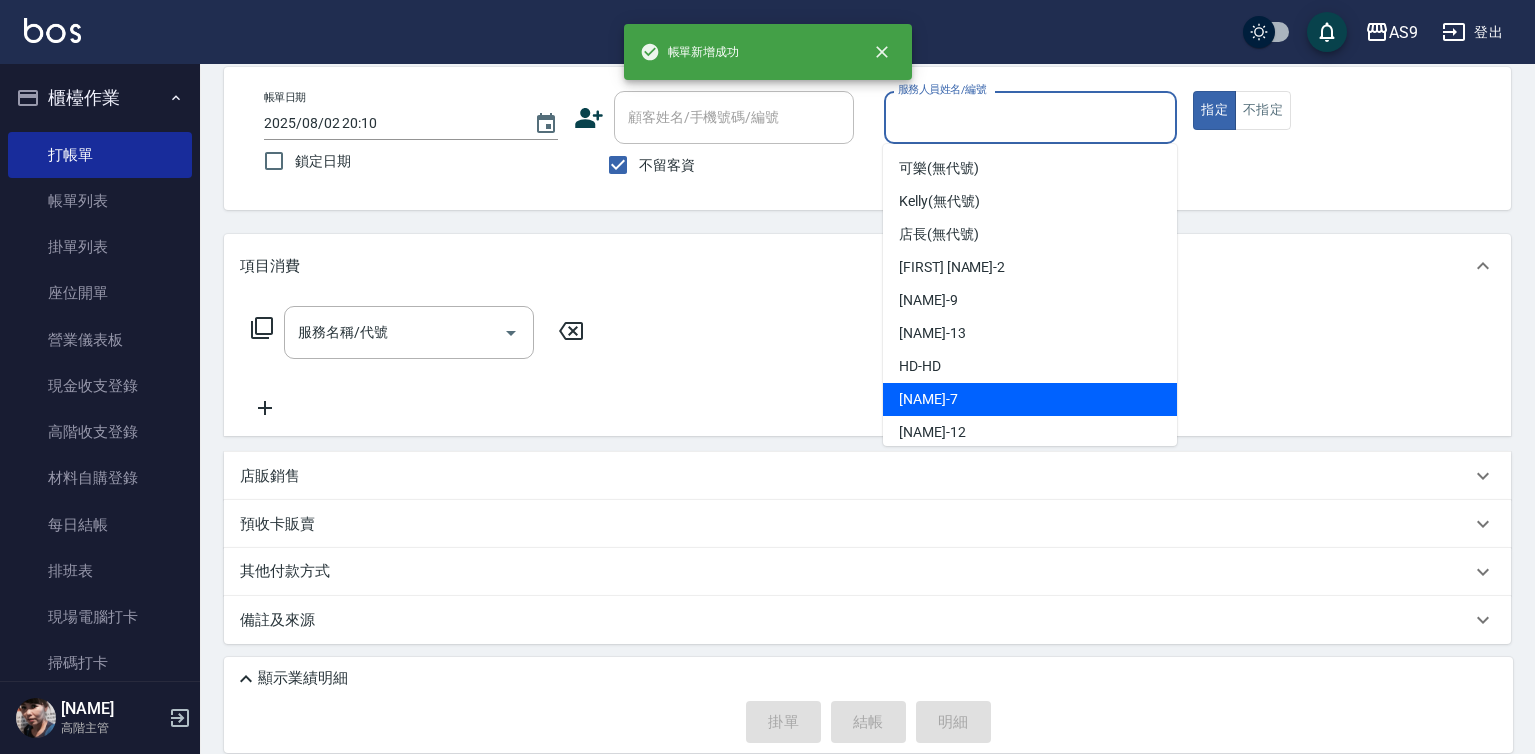 click on "Peggy -7" at bounding box center (1030, 399) 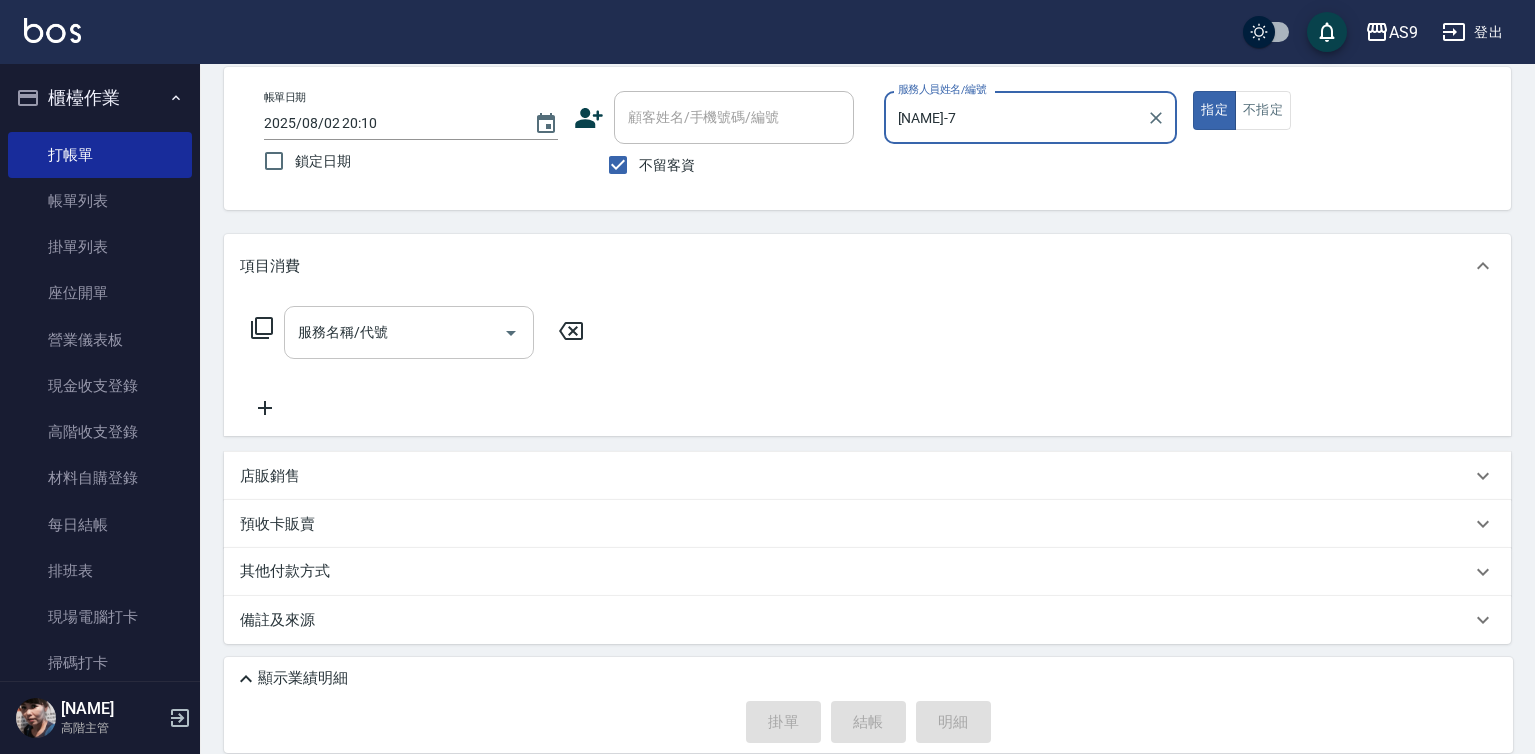 drag, startPoint x: 448, startPoint y: 332, endPoint x: 451, endPoint y: 354, distance: 22.203604 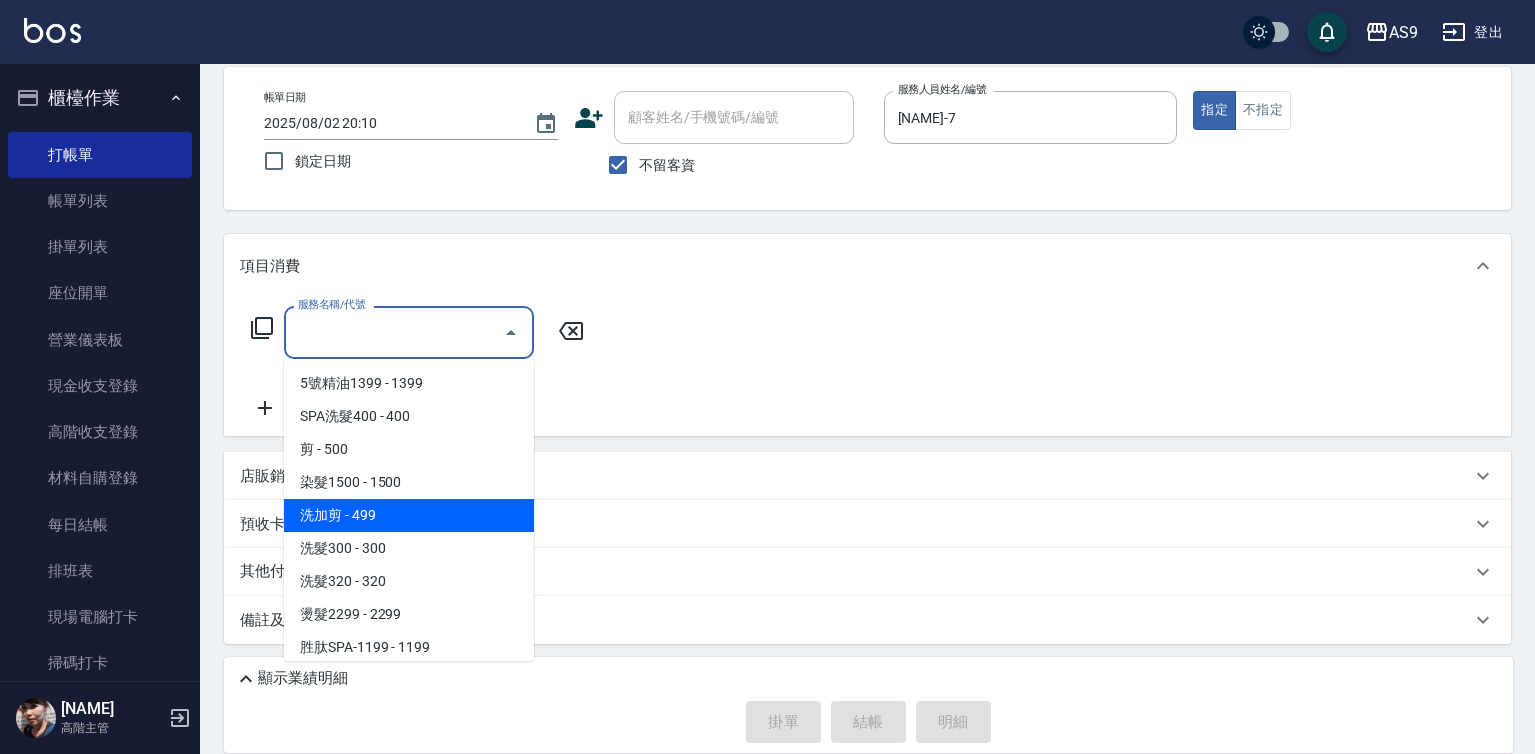 click on "洗加剪 - 499" at bounding box center [409, 515] 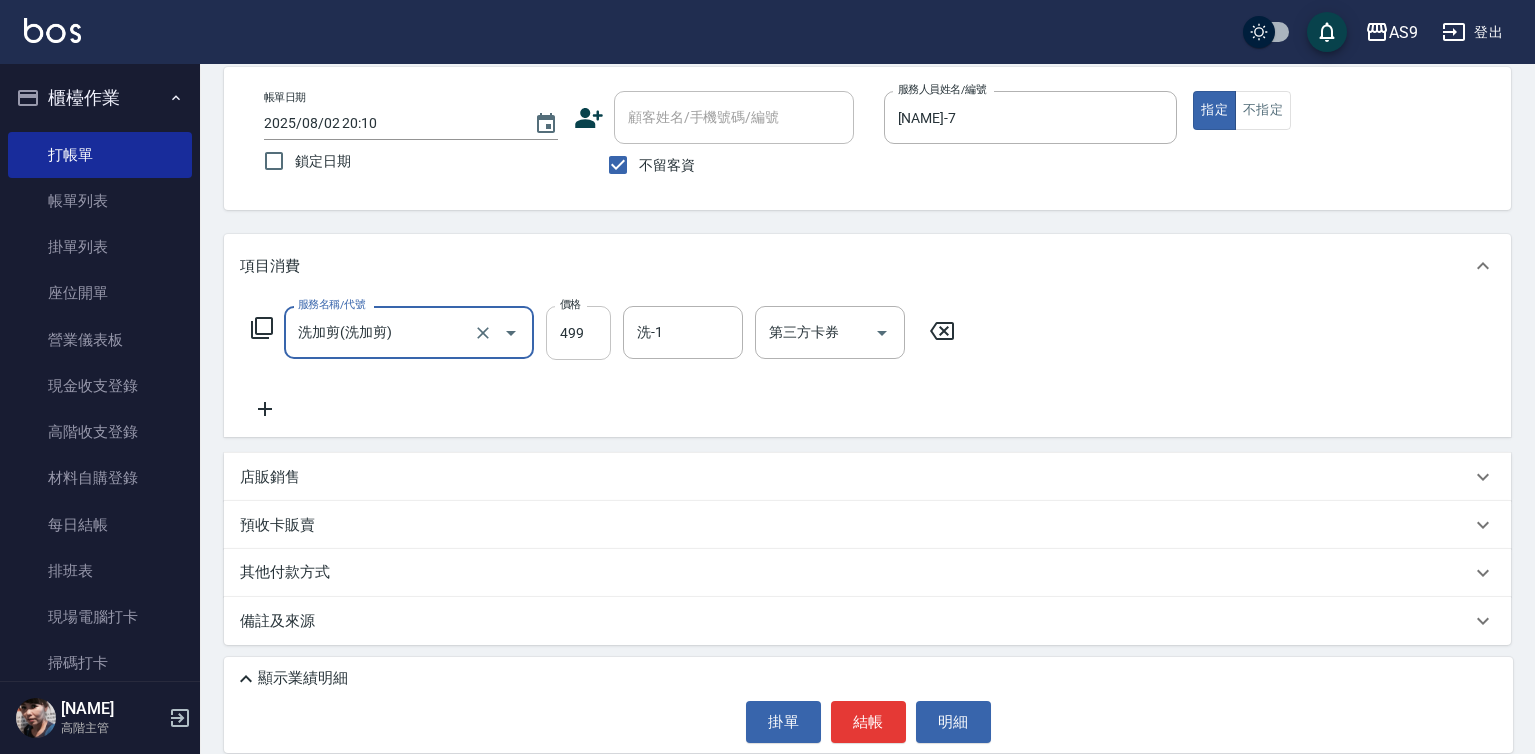 click on "499" at bounding box center [578, 333] 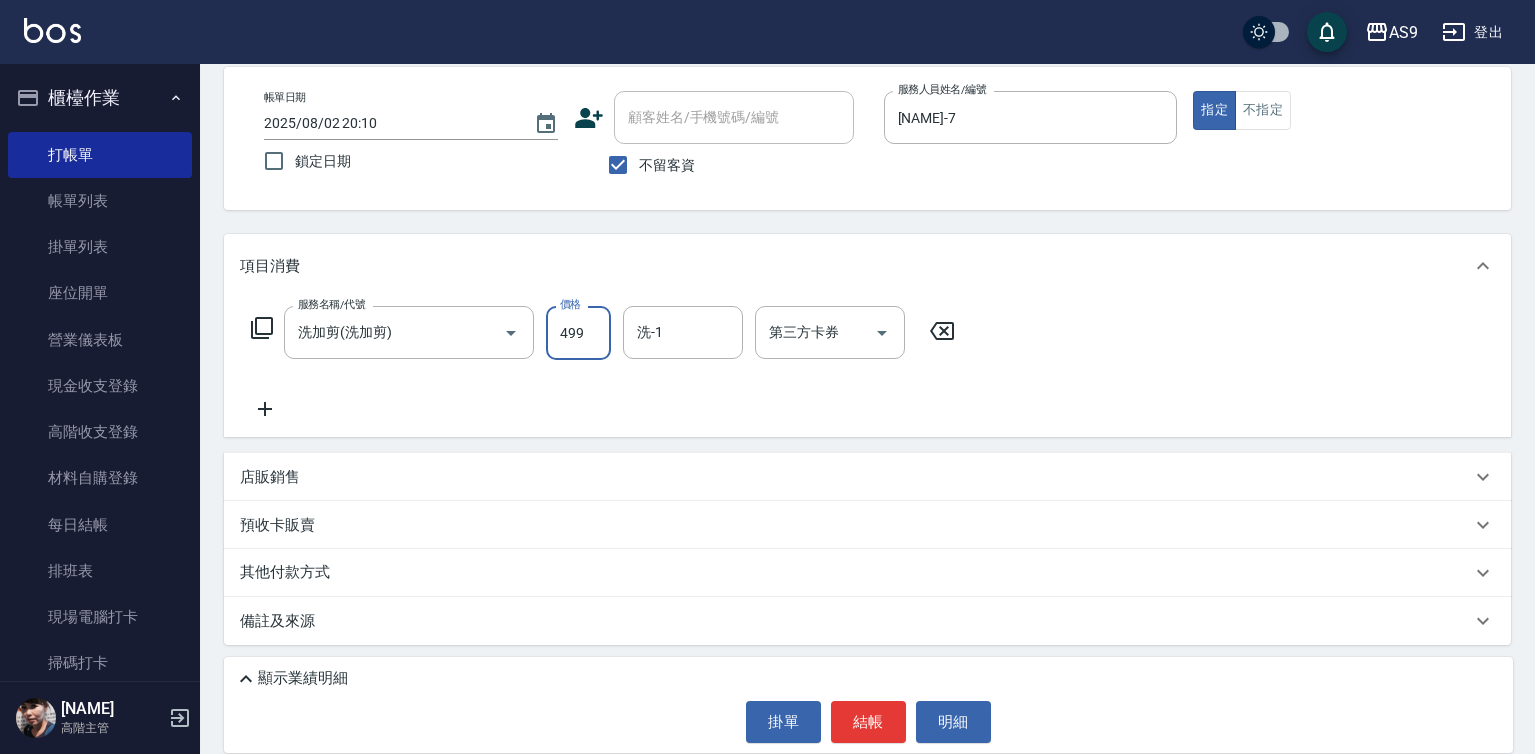 click on "499" at bounding box center (578, 333) 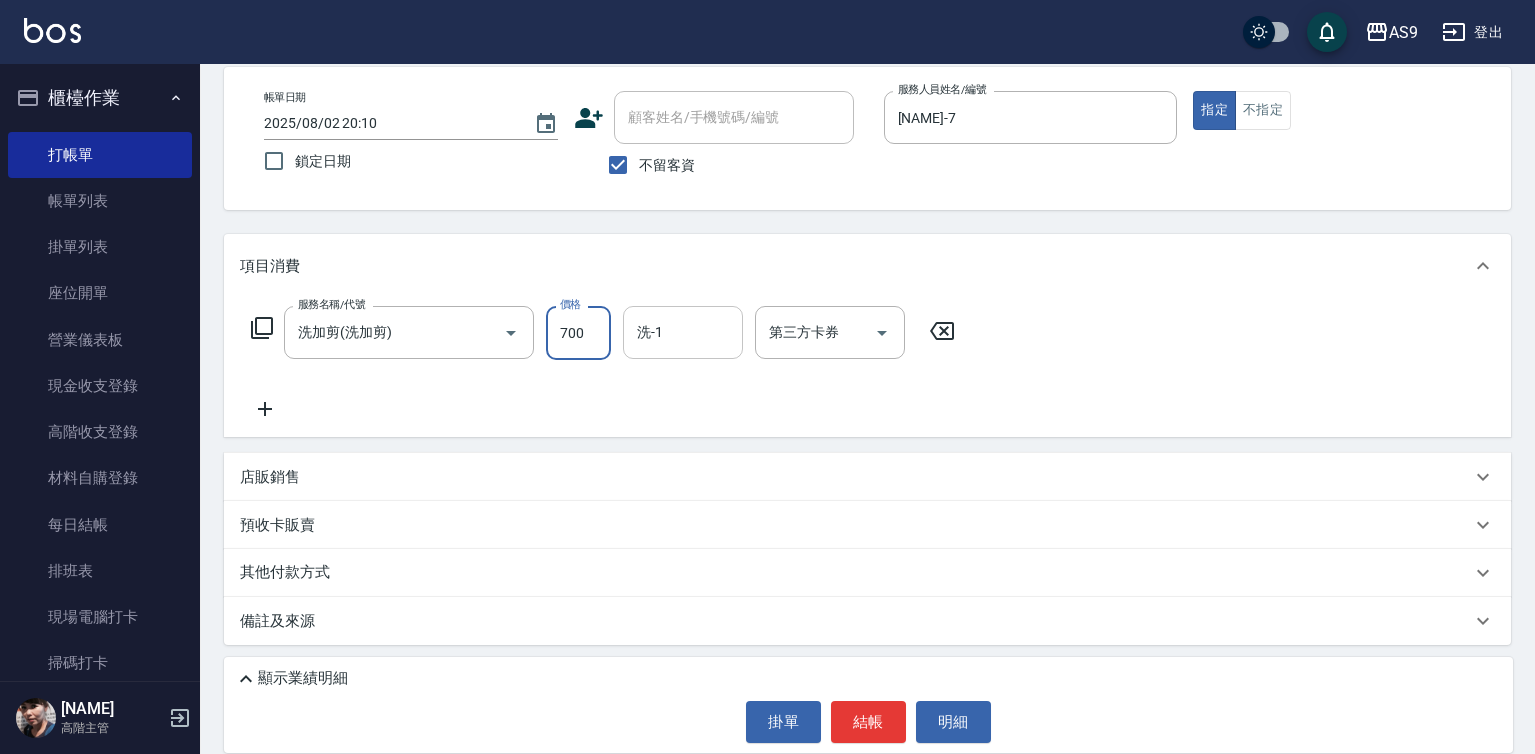 type on "700" 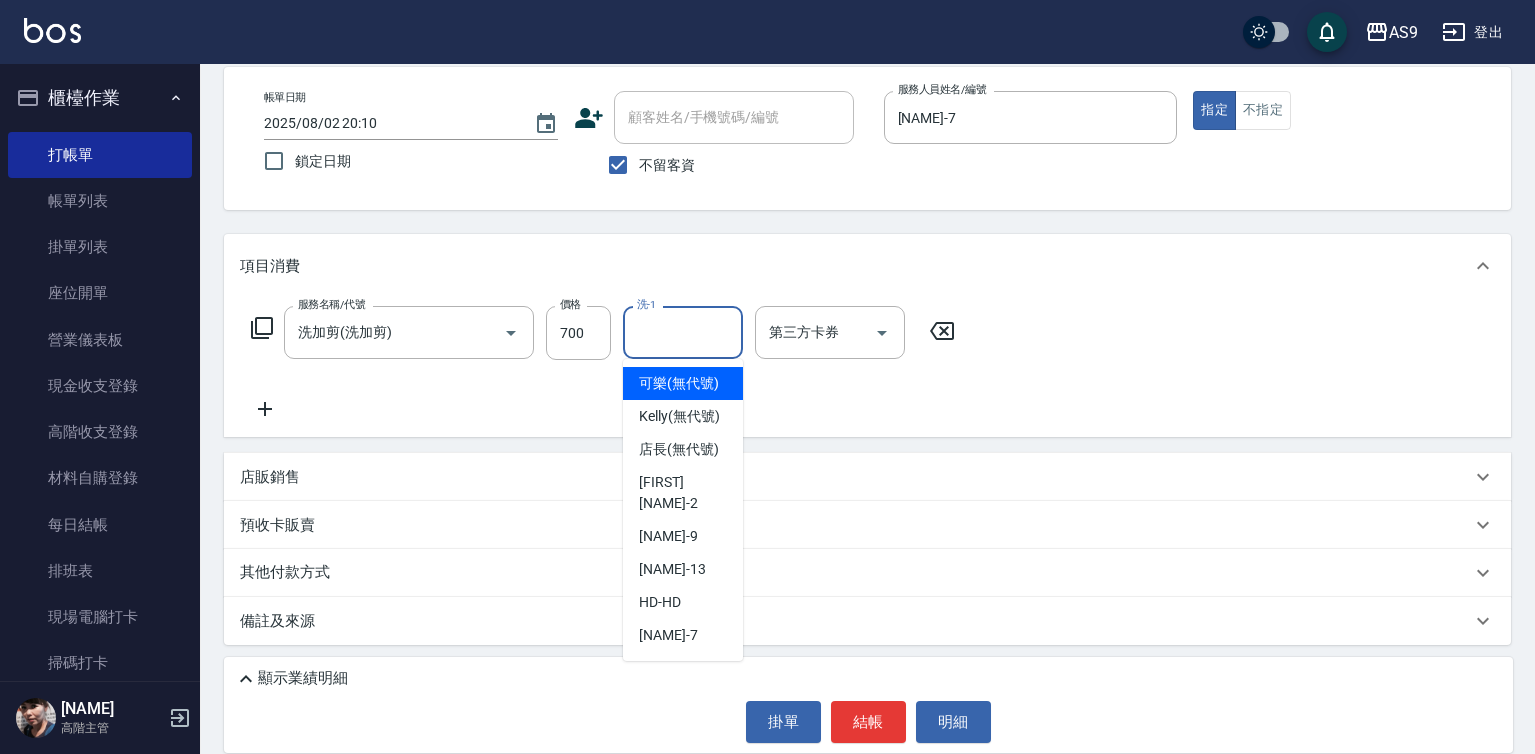 click on "洗-1" at bounding box center [683, 332] 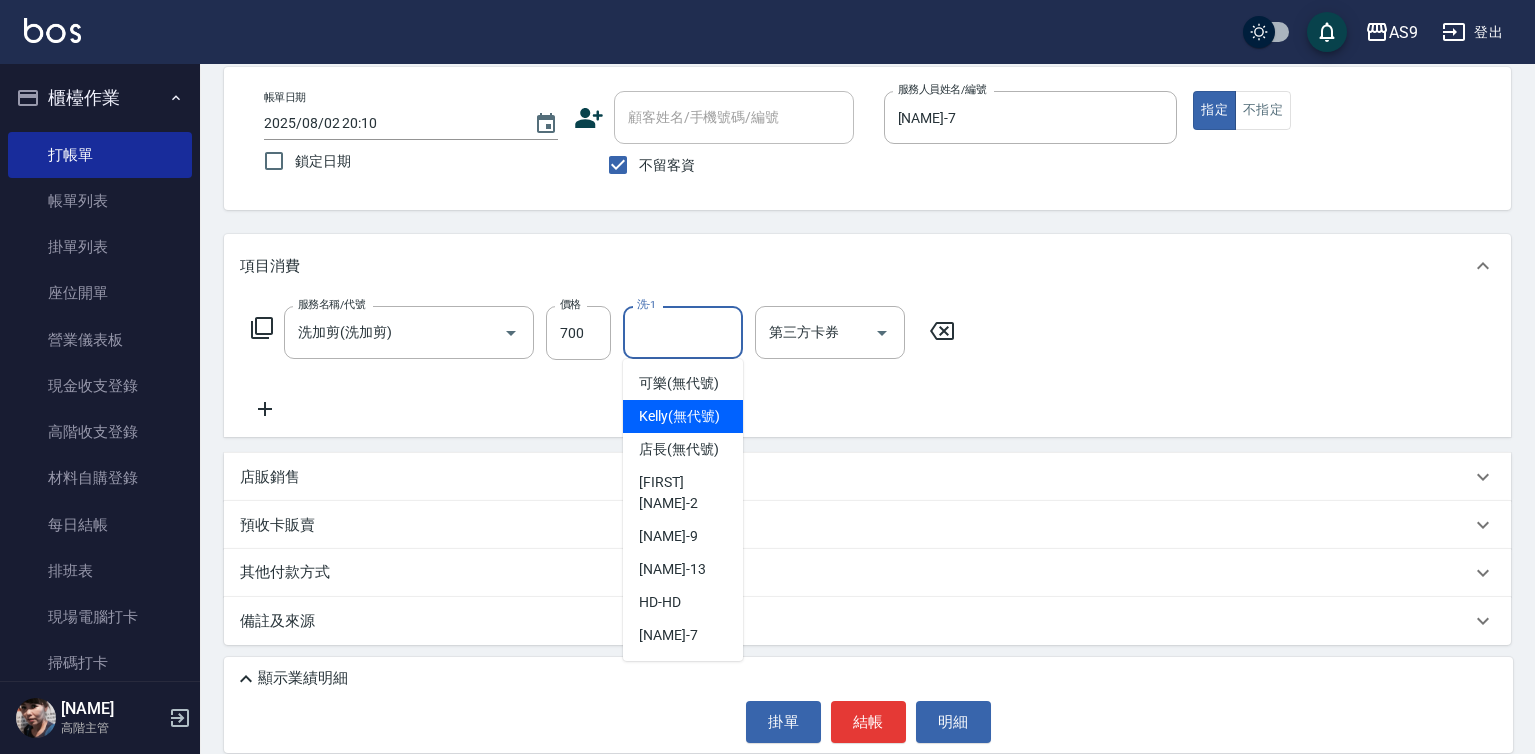 click on "Kelly (無代號)" at bounding box center [679, 416] 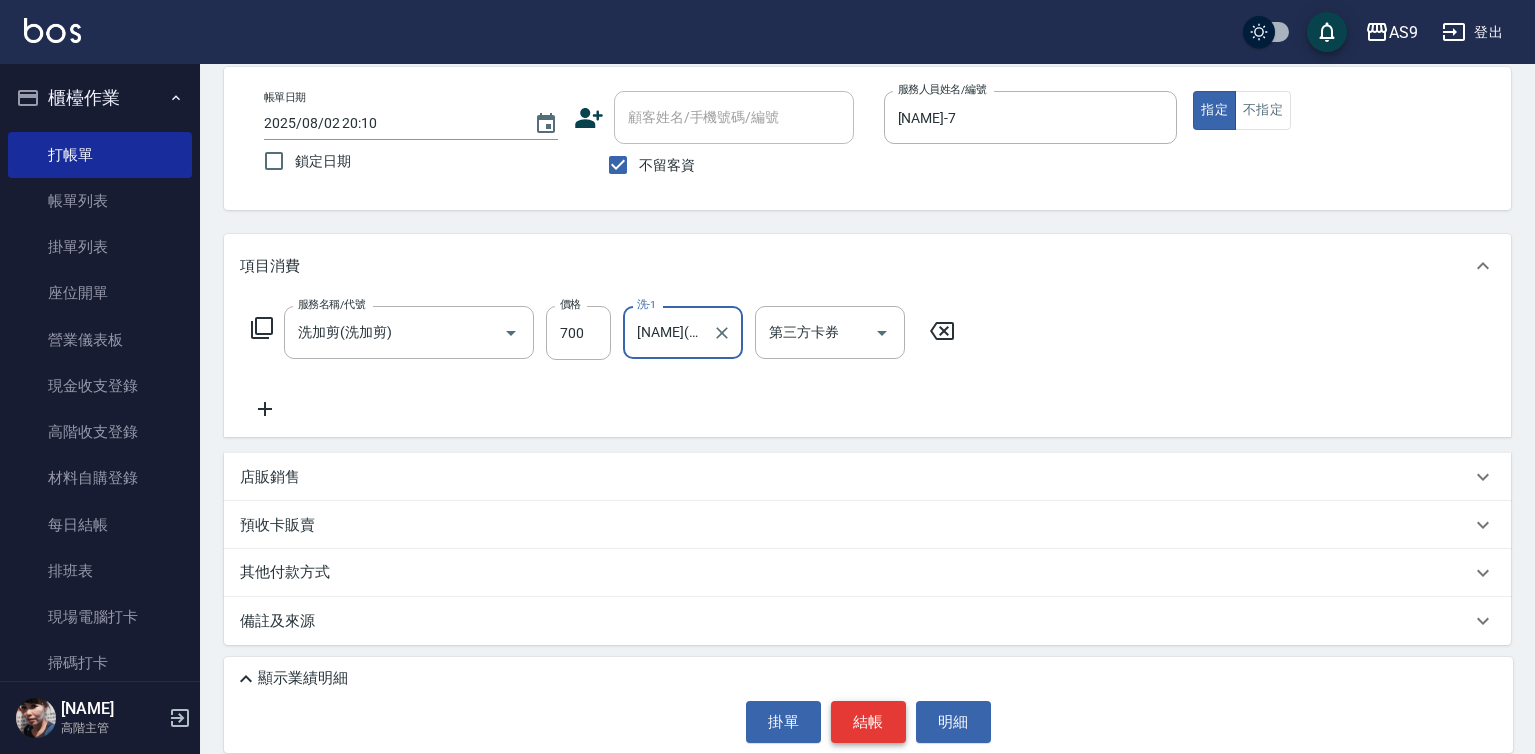 drag, startPoint x: 871, startPoint y: 704, endPoint x: 883, endPoint y: 723, distance: 22.472204 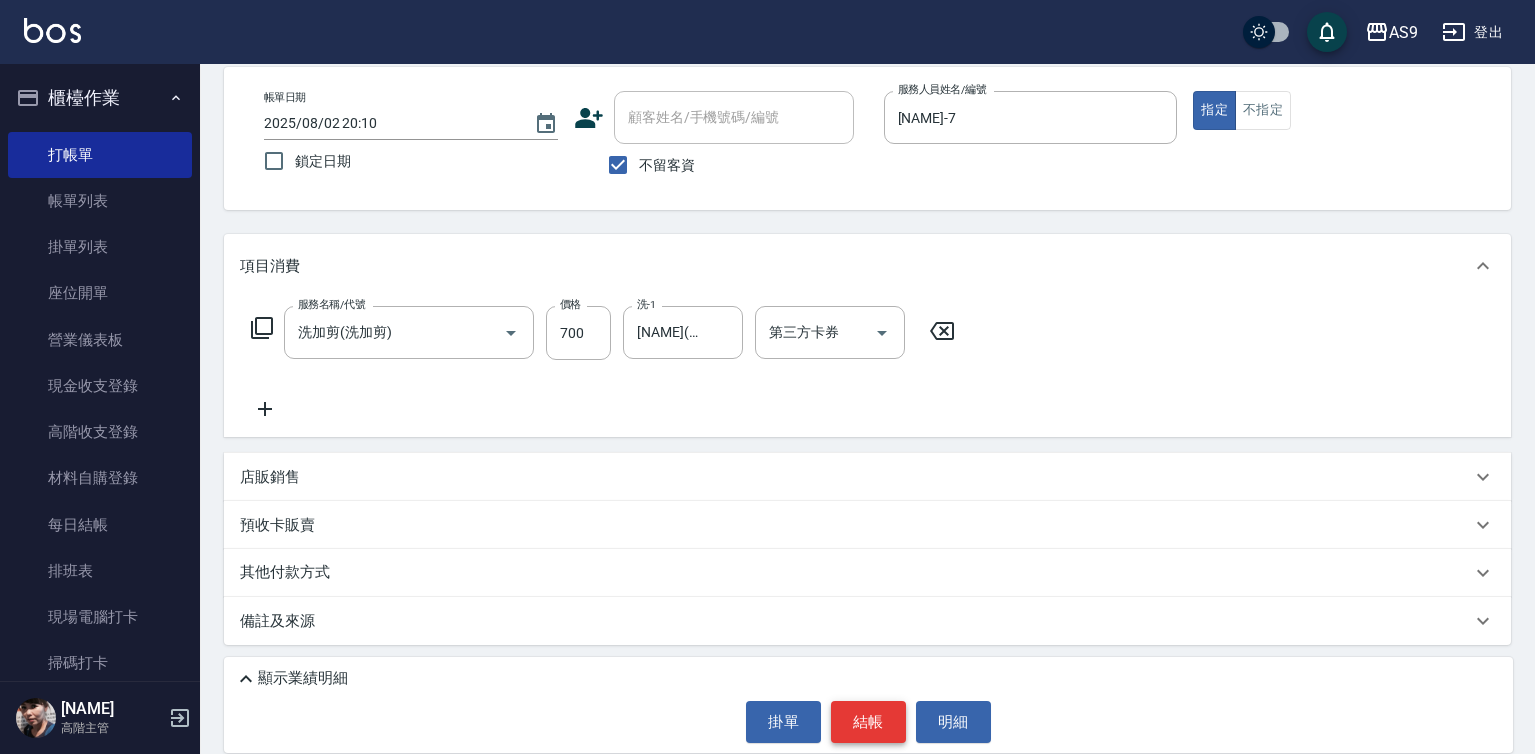 click on "結帳" at bounding box center (868, 722) 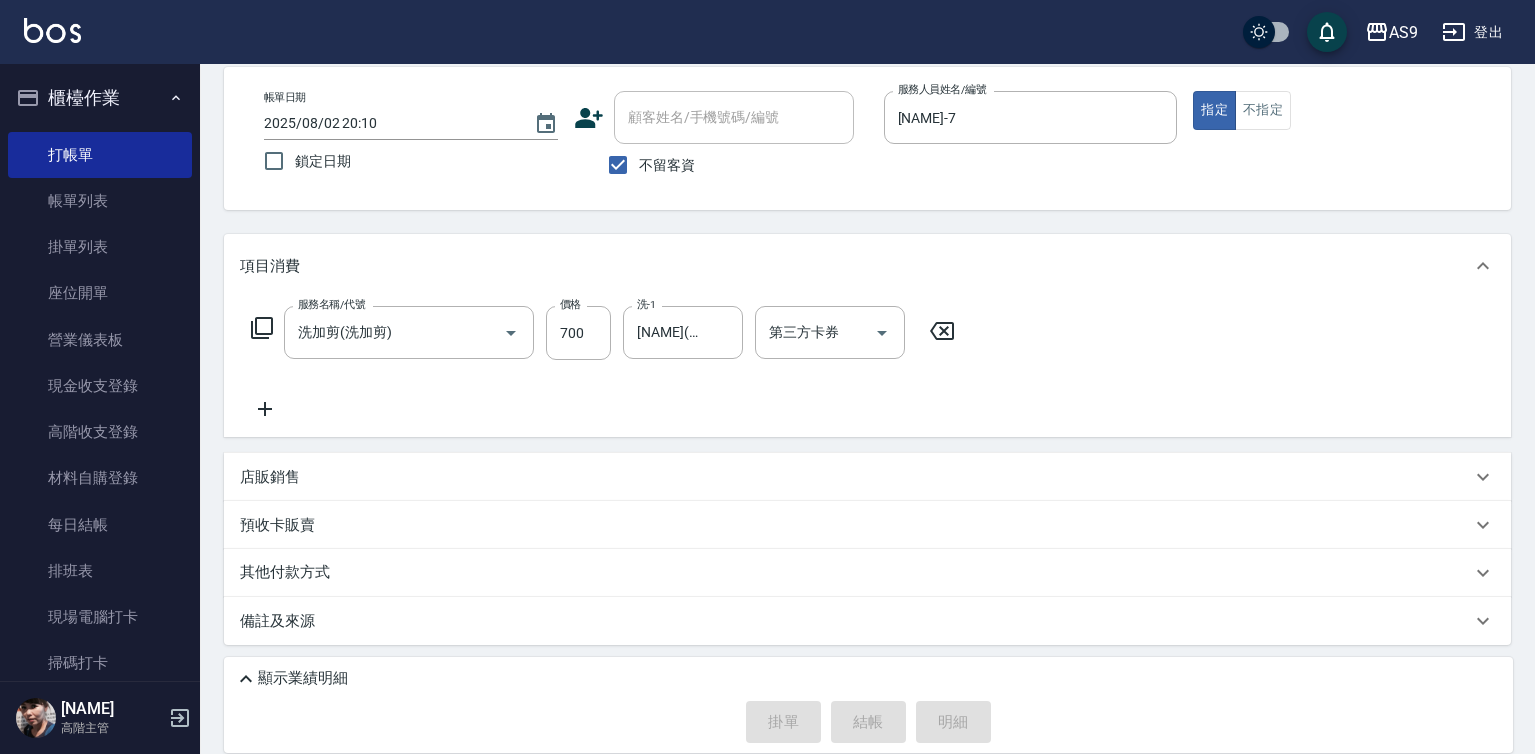type 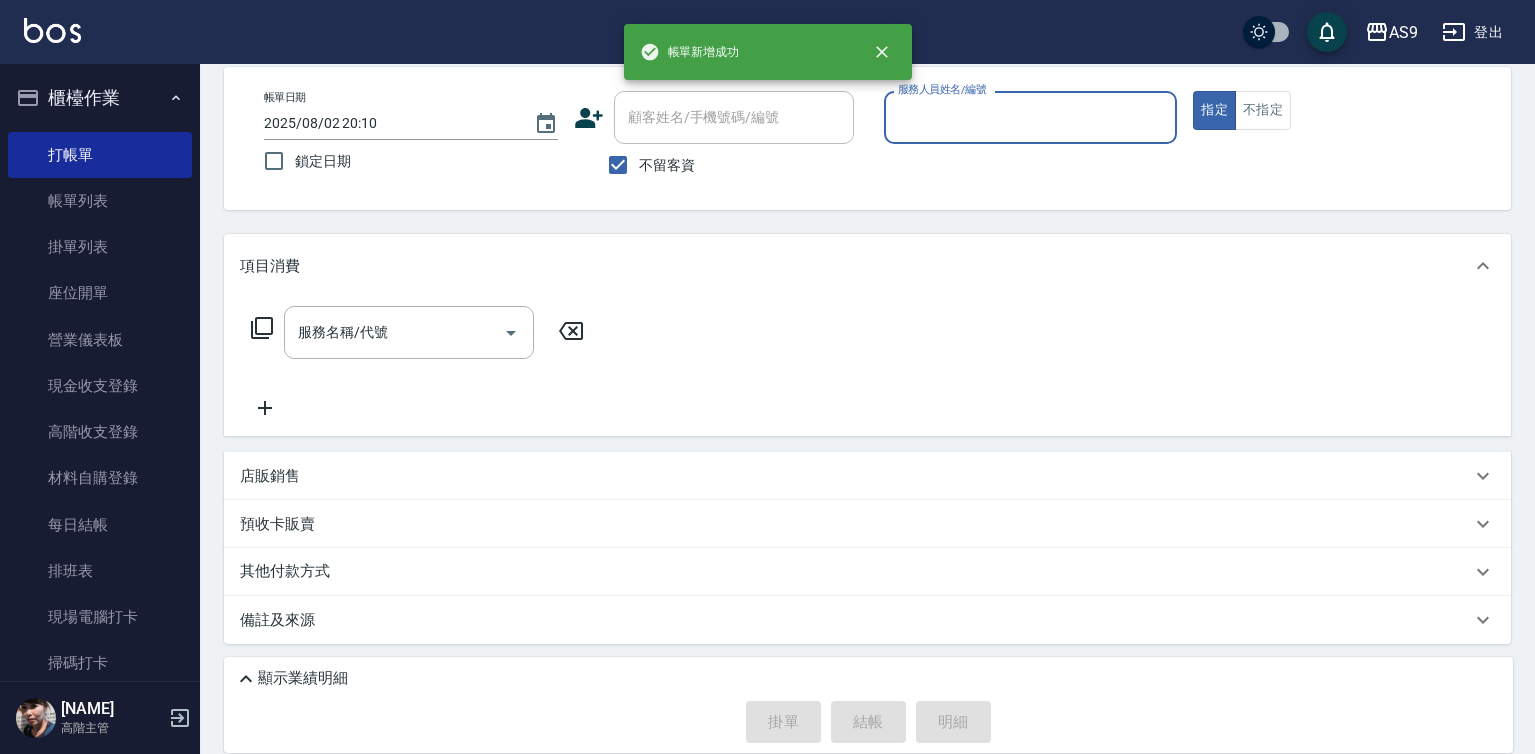 click on "服務人員姓名/編號" at bounding box center (1031, 117) 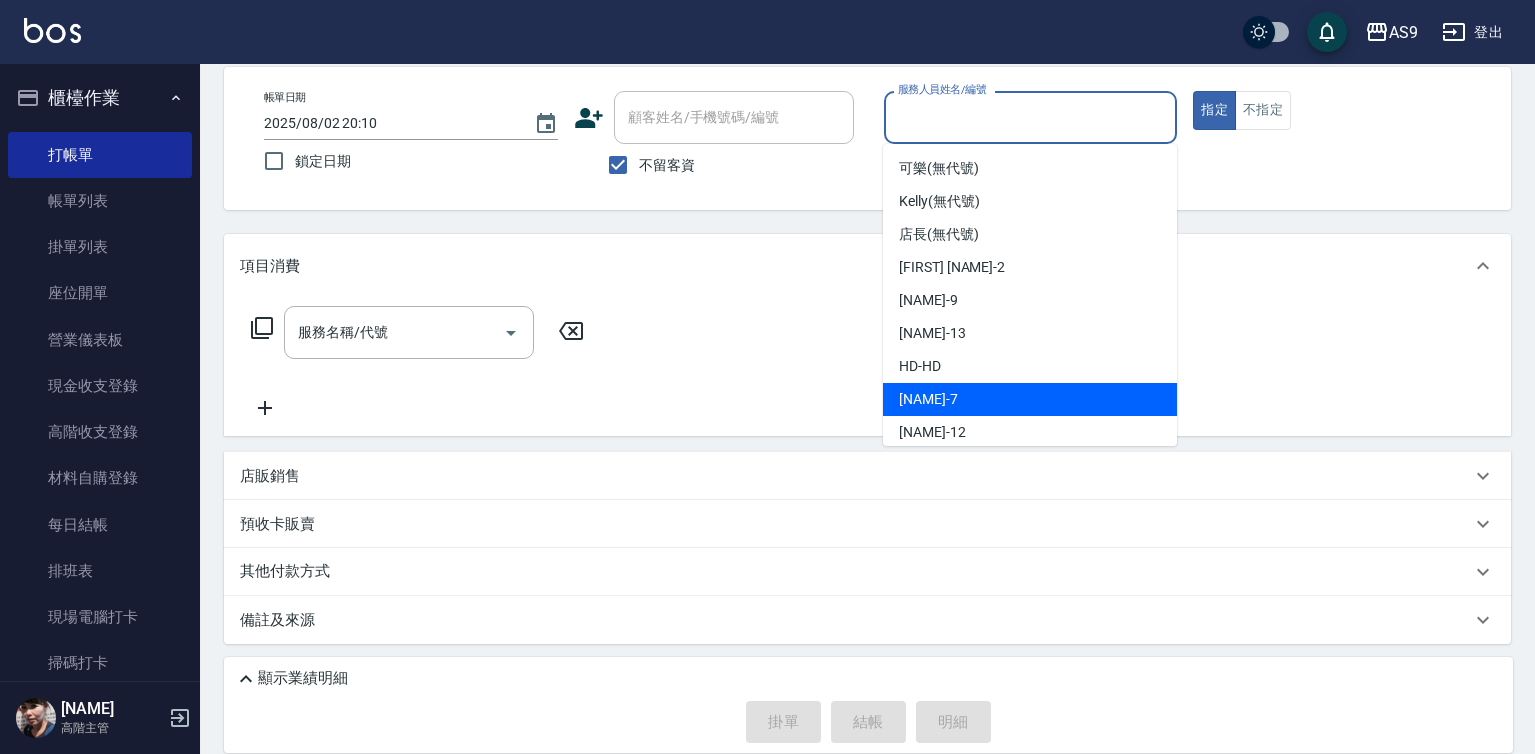 drag, startPoint x: 952, startPoint y: 399, endPoint x: 799, endPoint y: 389, distance: 153.32645 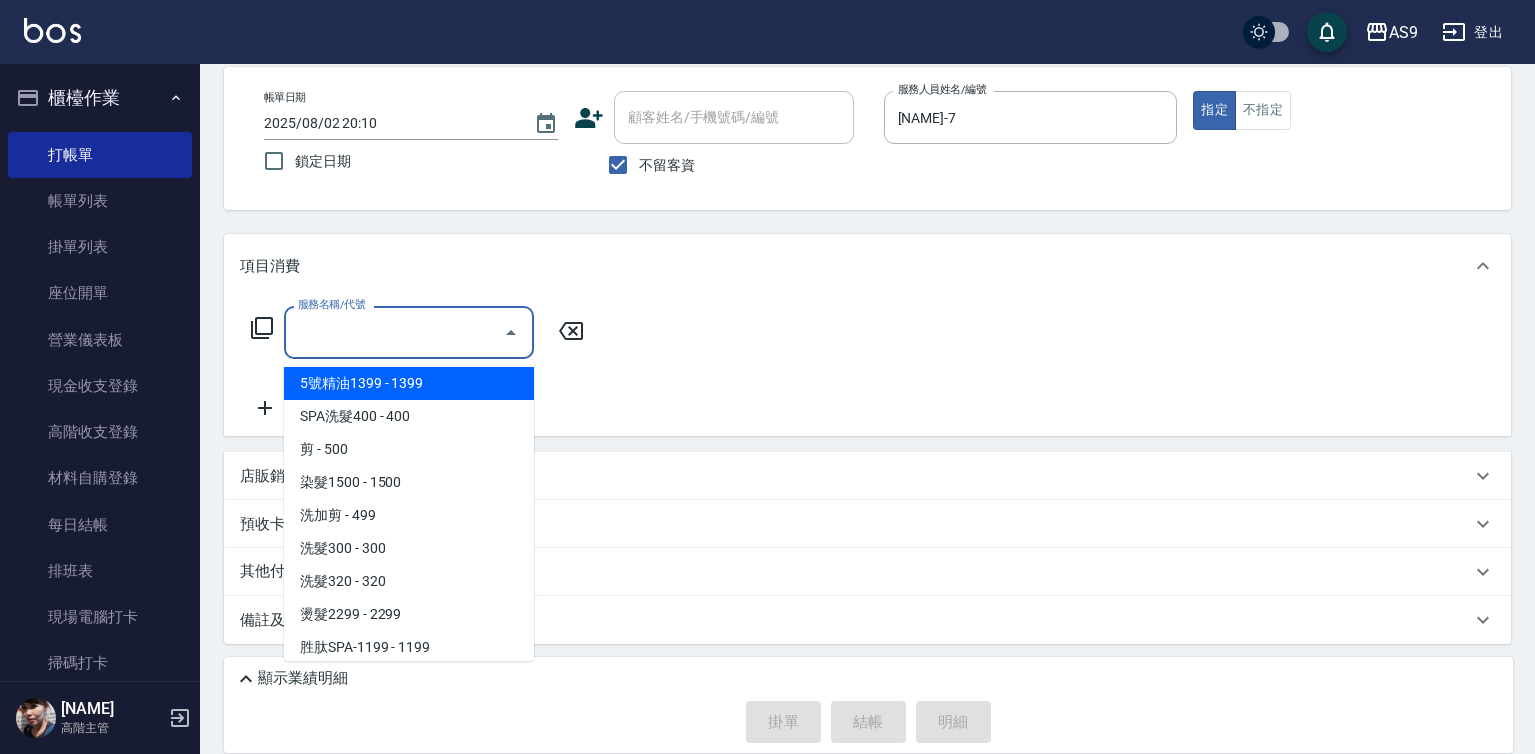 click on "服務名稱/代號" at bounding box center (394, 332) 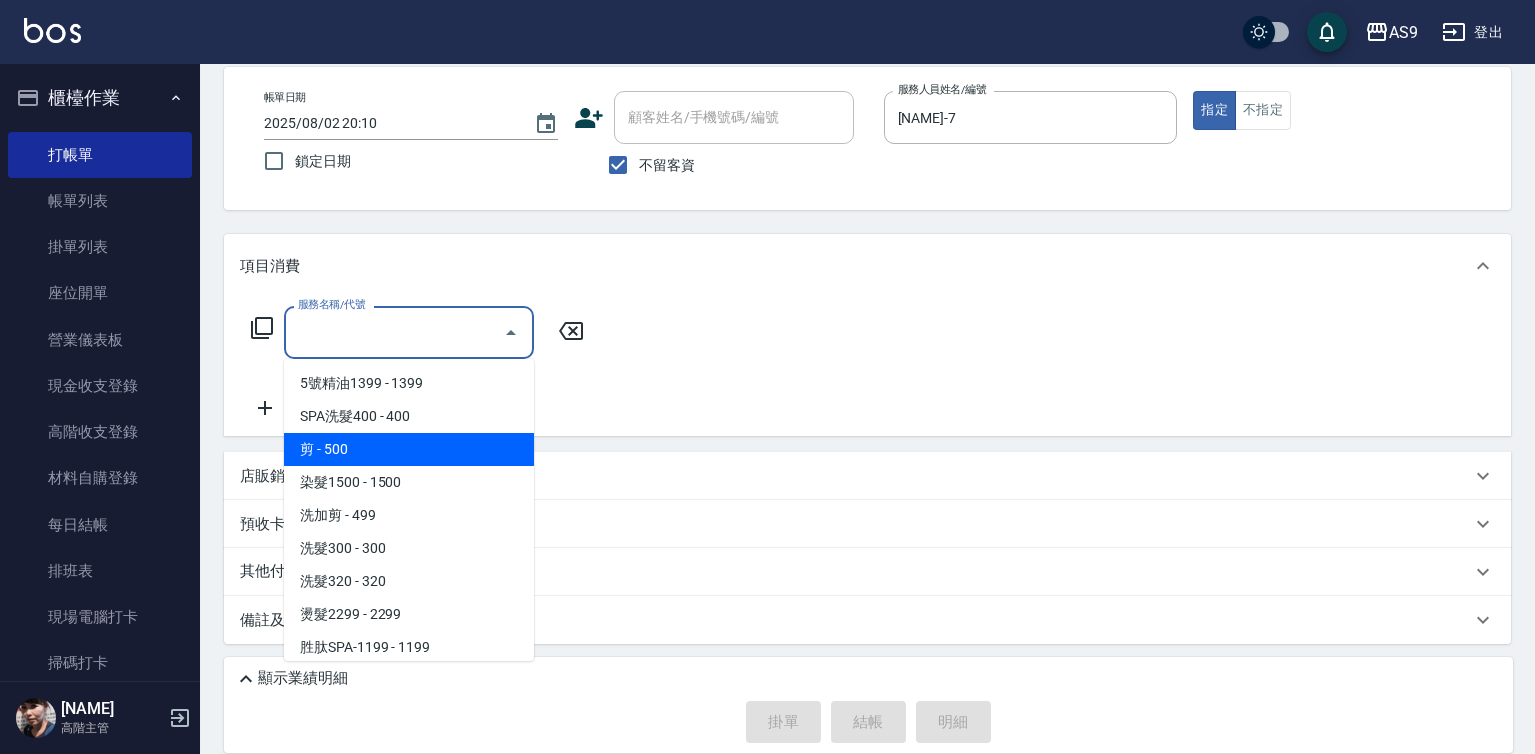 click on "剪 - 500" at bounding box center (409, 449) 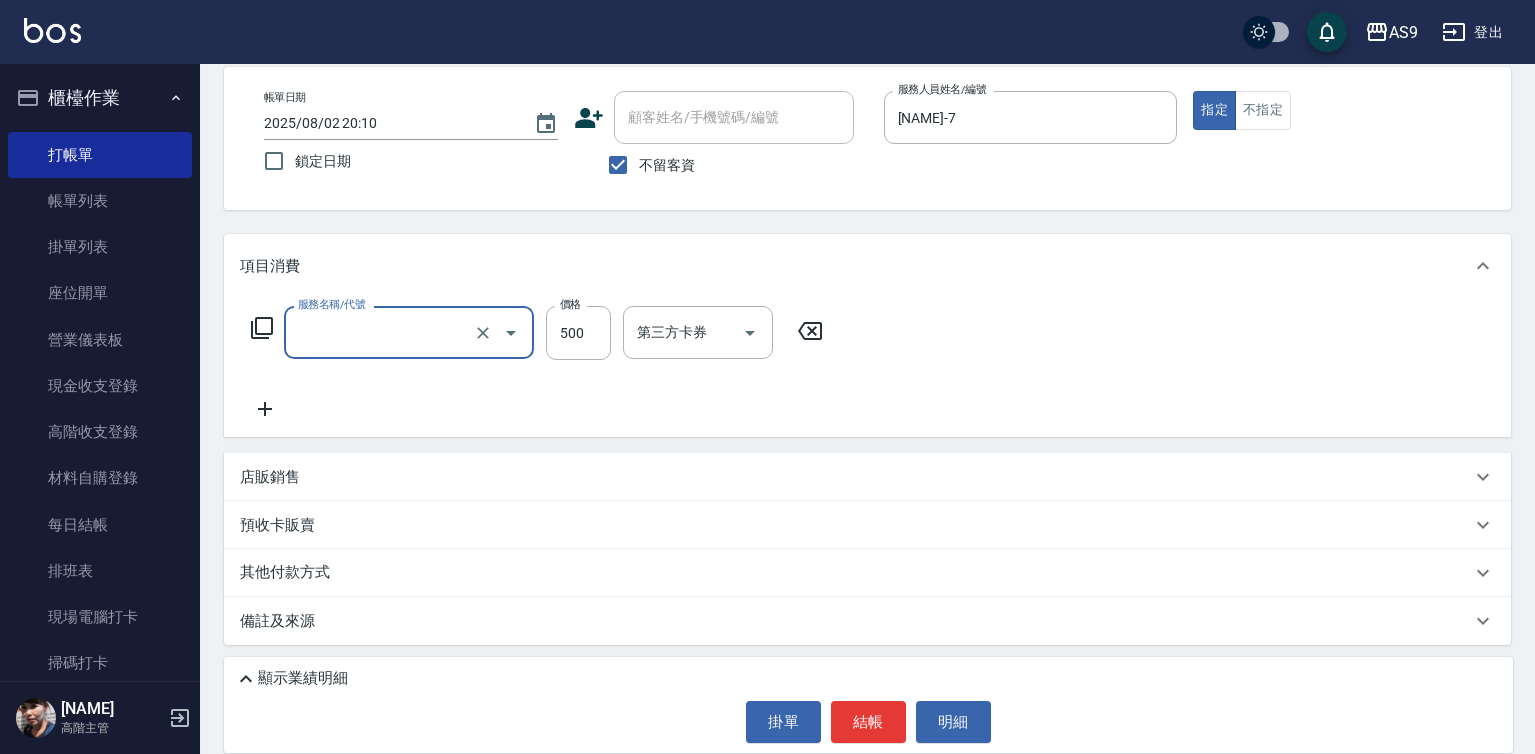 type on "剪(剪)" 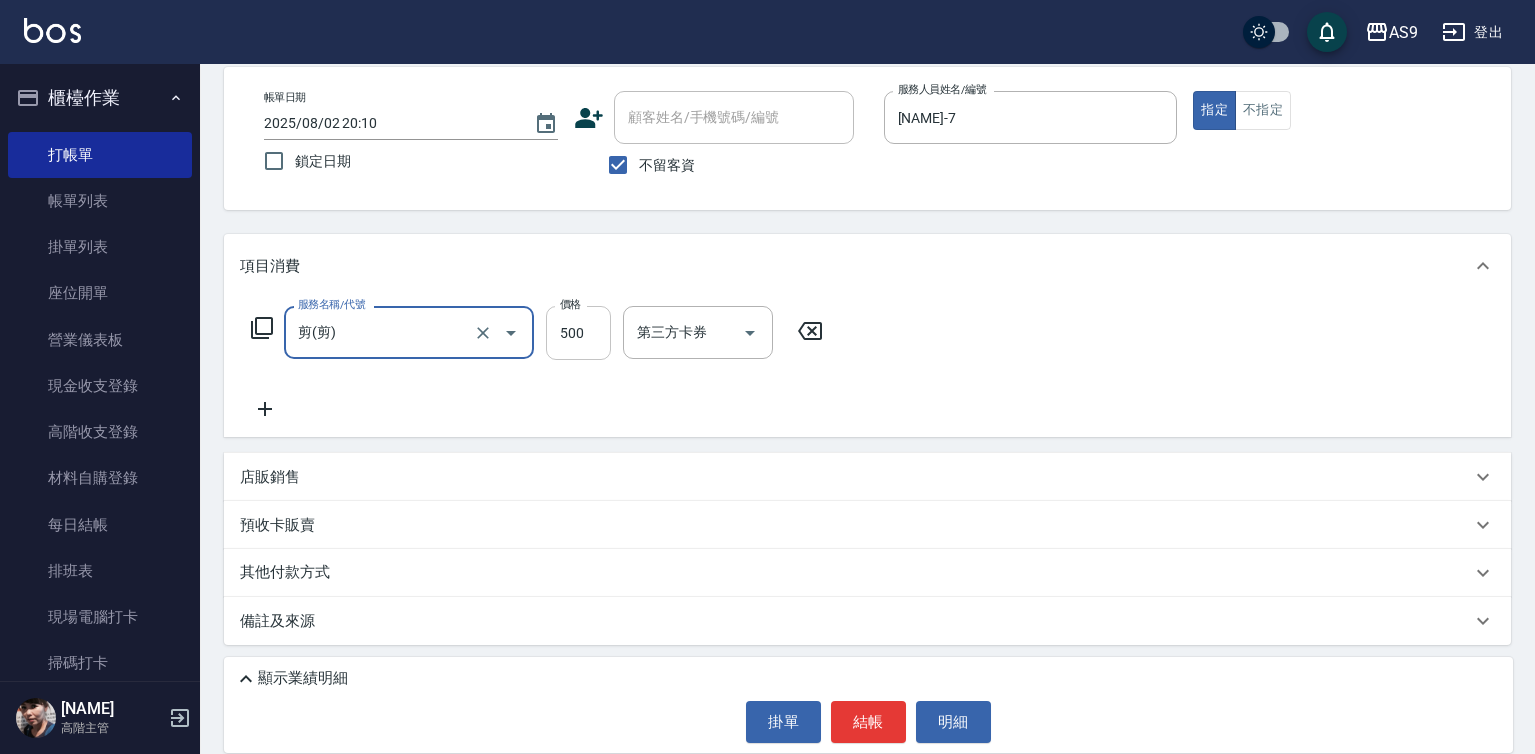 click on "500" at bounding box center (578, 333) 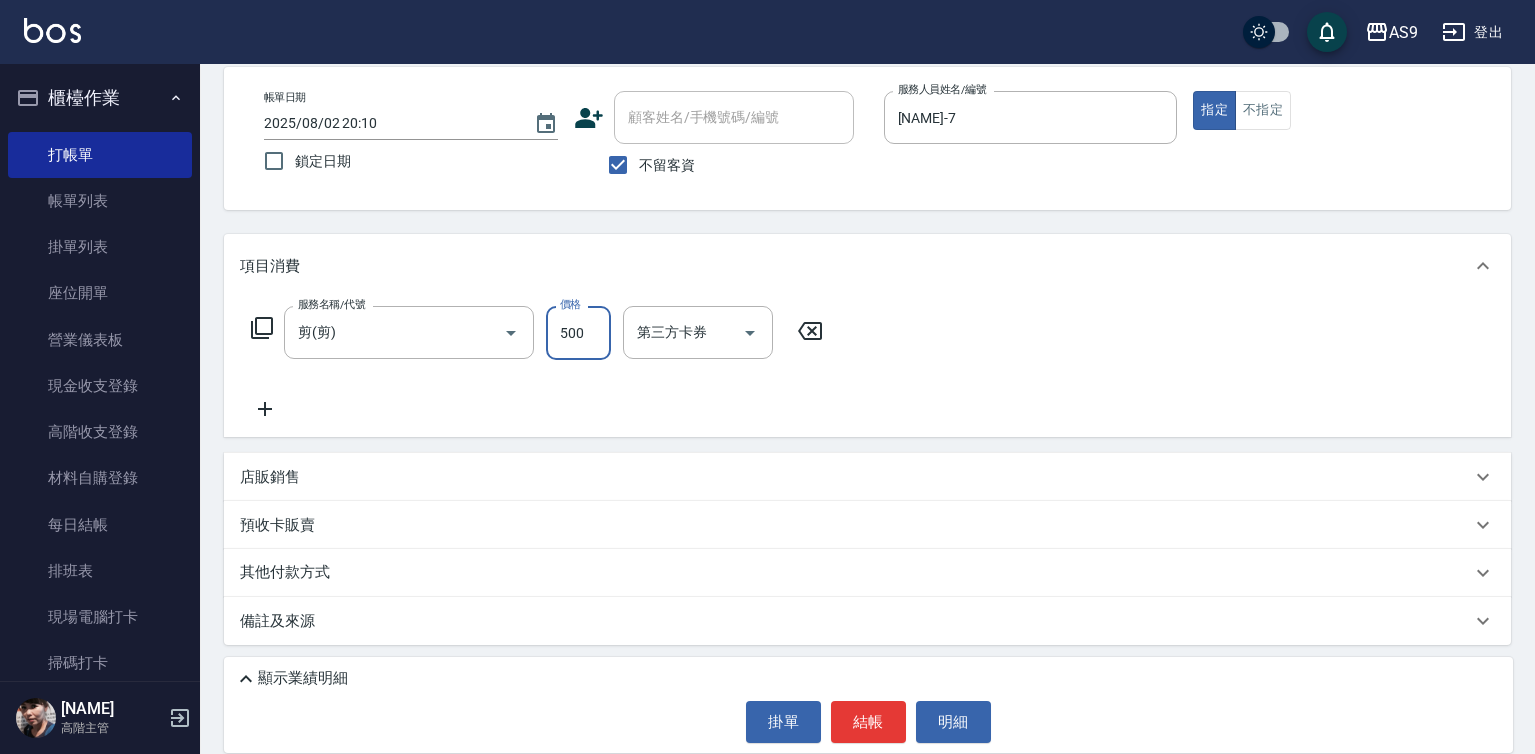 click on "500" at bounding box center [578, 333] 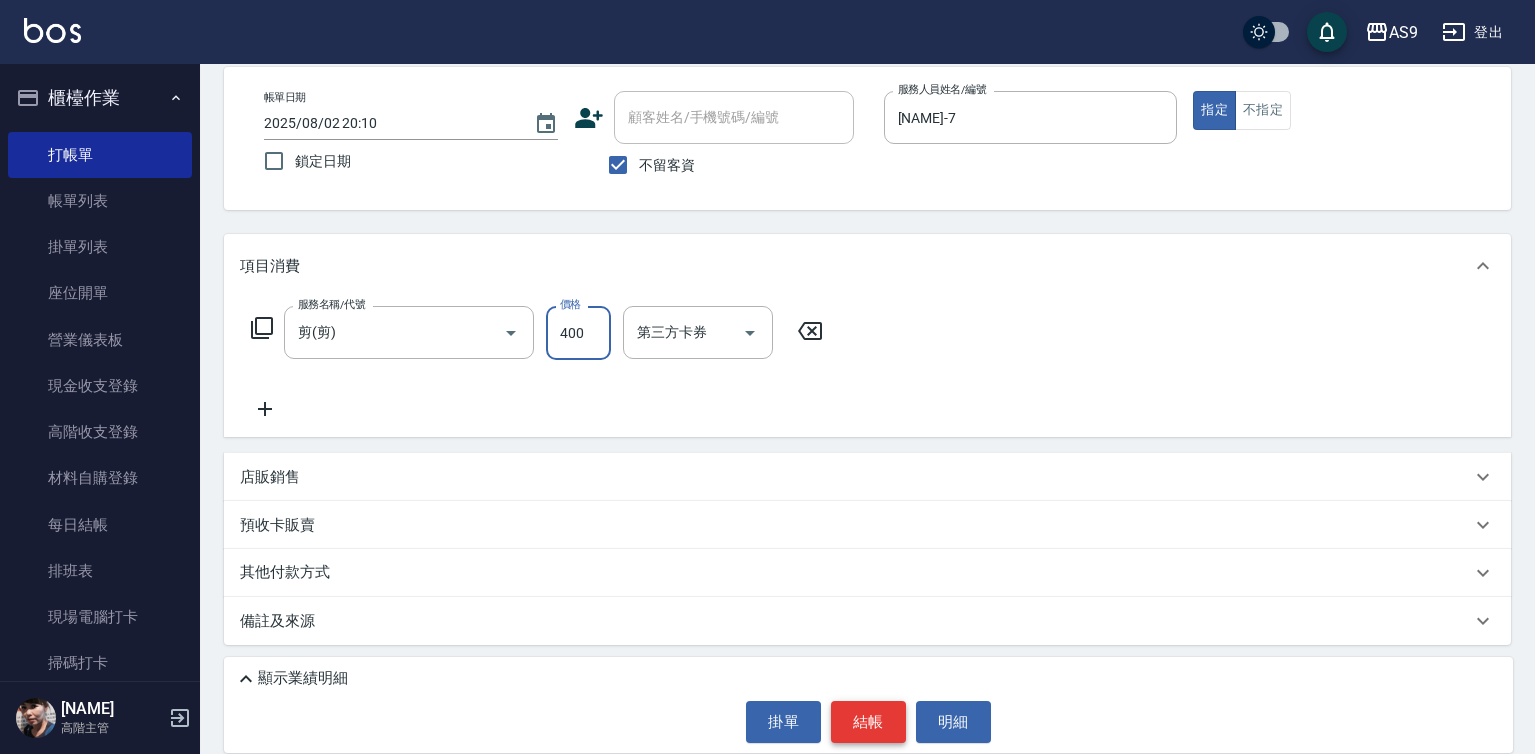 type on "400" 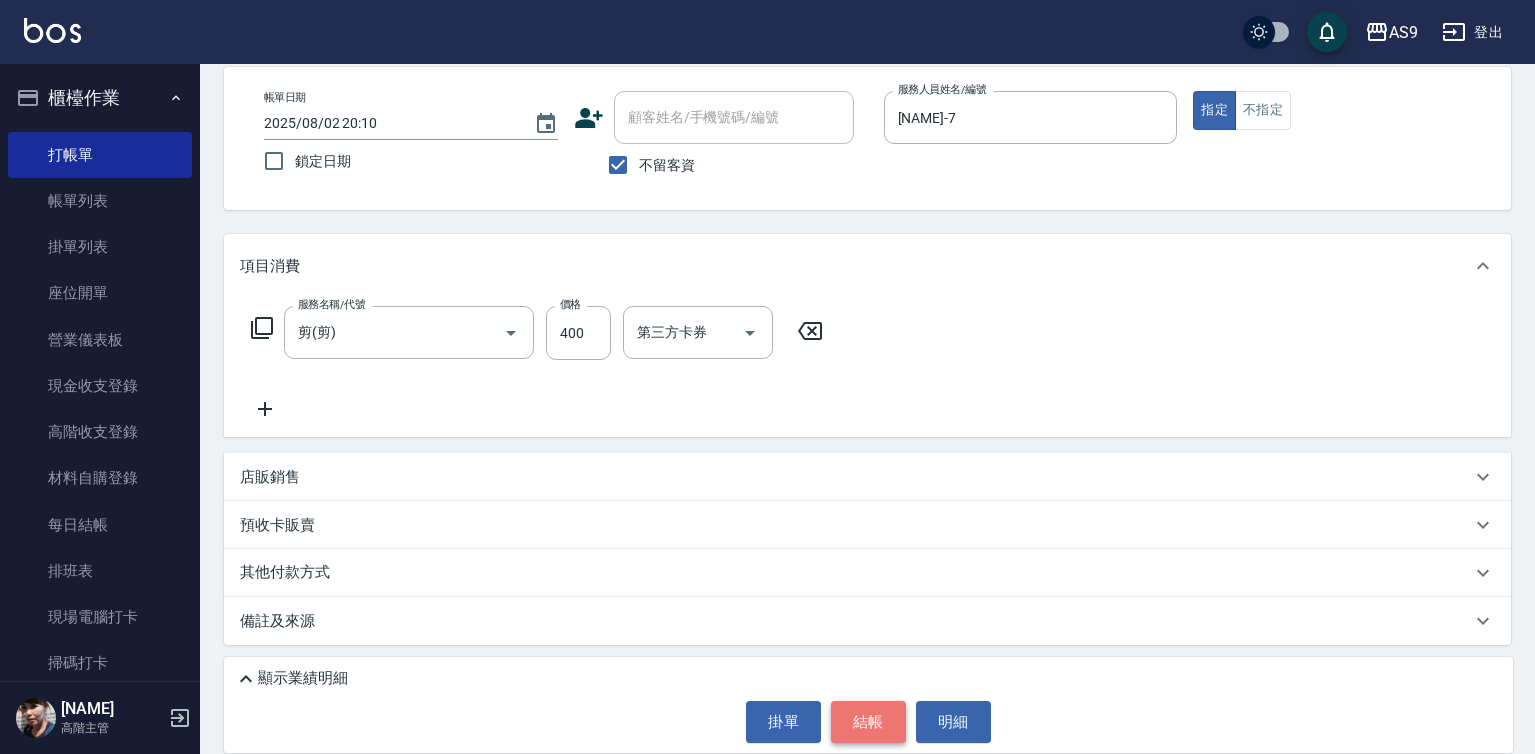 click on "結帳" at bounding box center (868, 722) 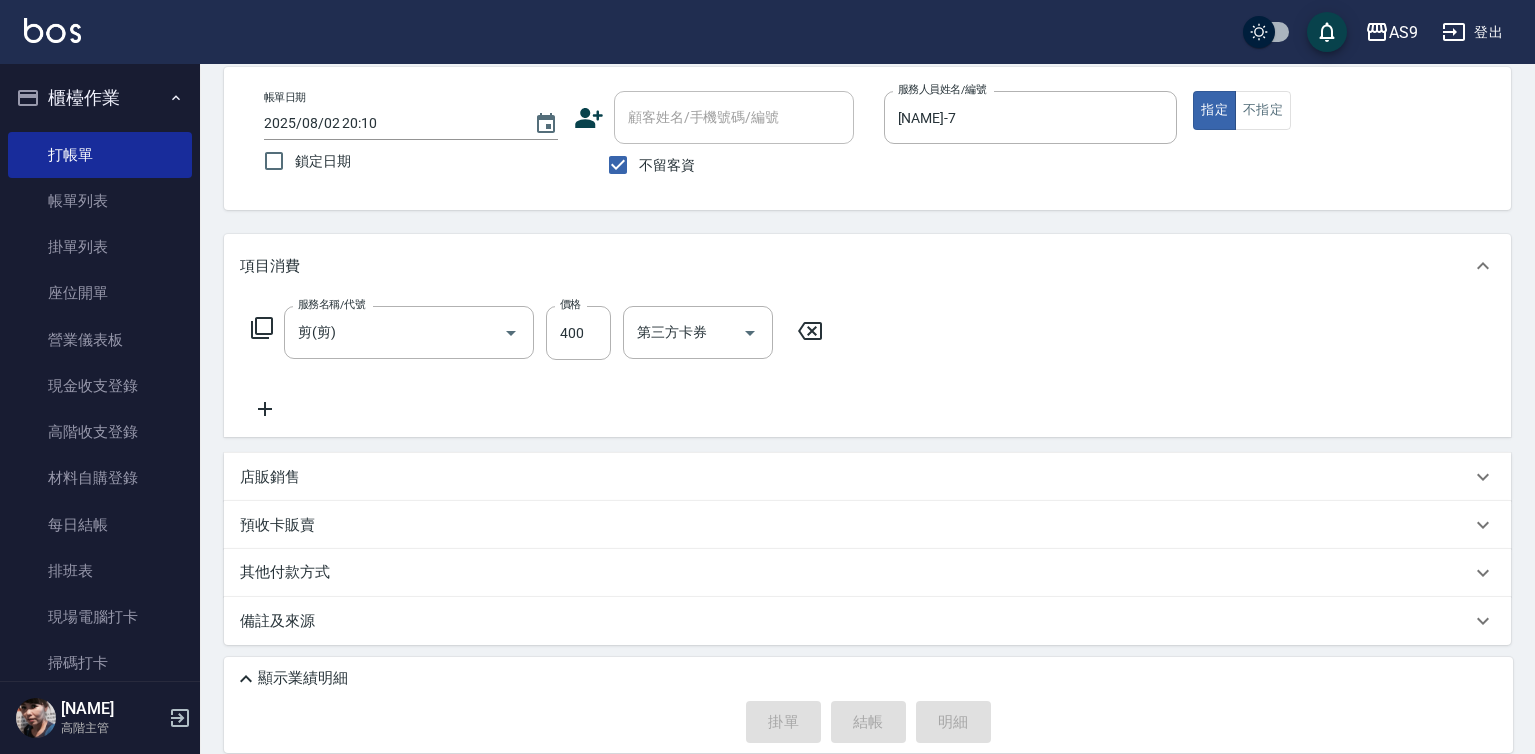 type 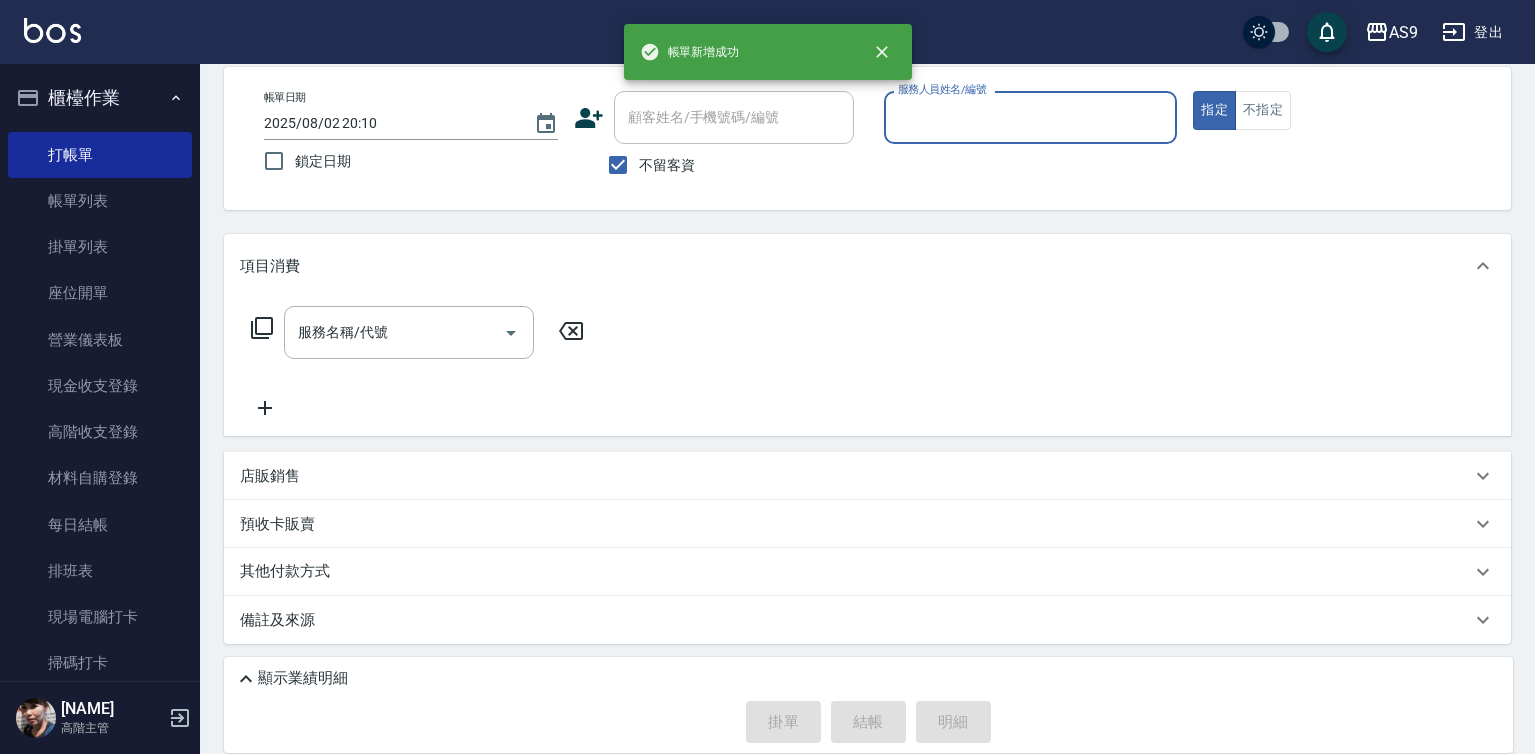 click on "服務人員姓名/編號" at bounding box center (1031, 117) 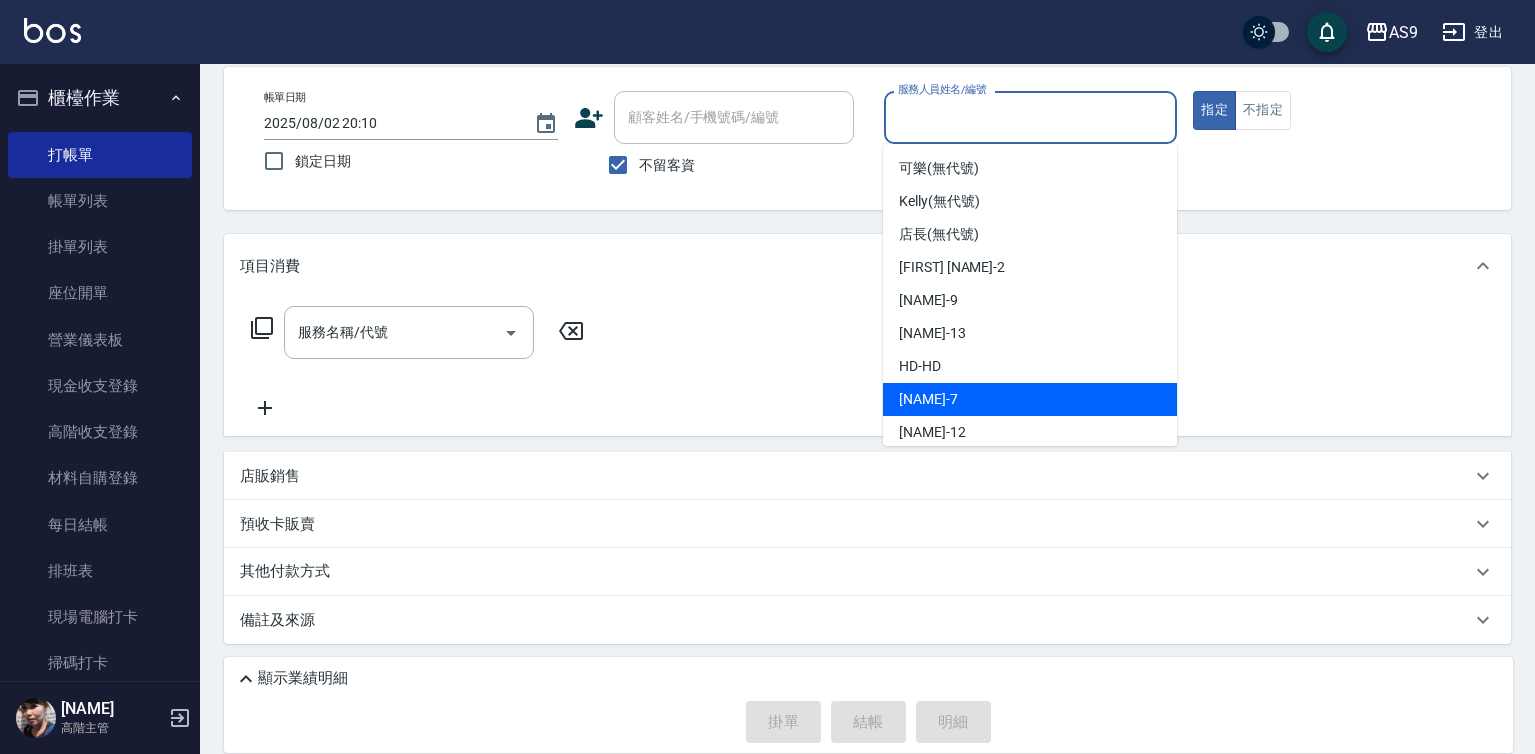 click on "Peggy -7" at bounding box center [1030, 399] 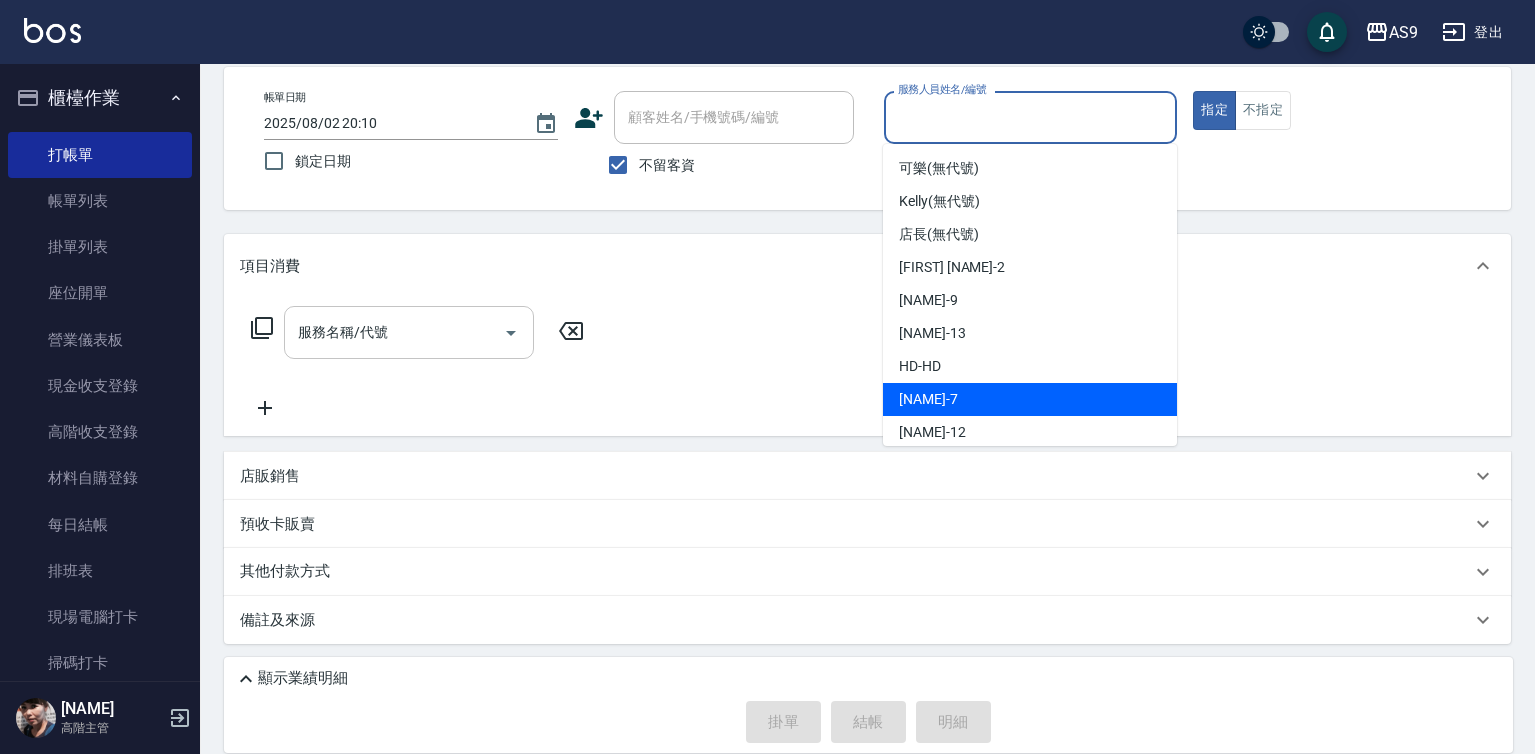type on "Peggy-7" 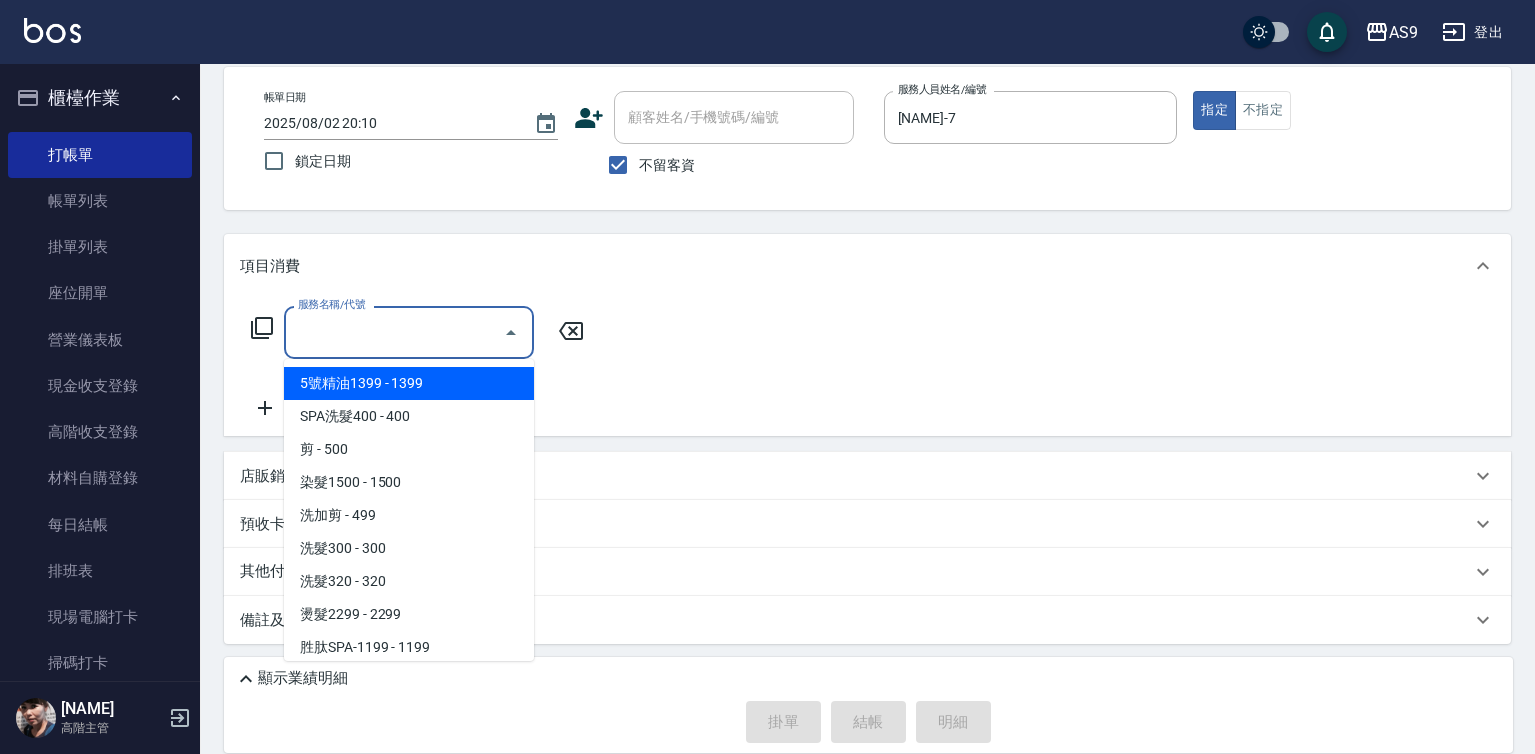 click on "服務名稱/代號" at bounding box center (394, 332) 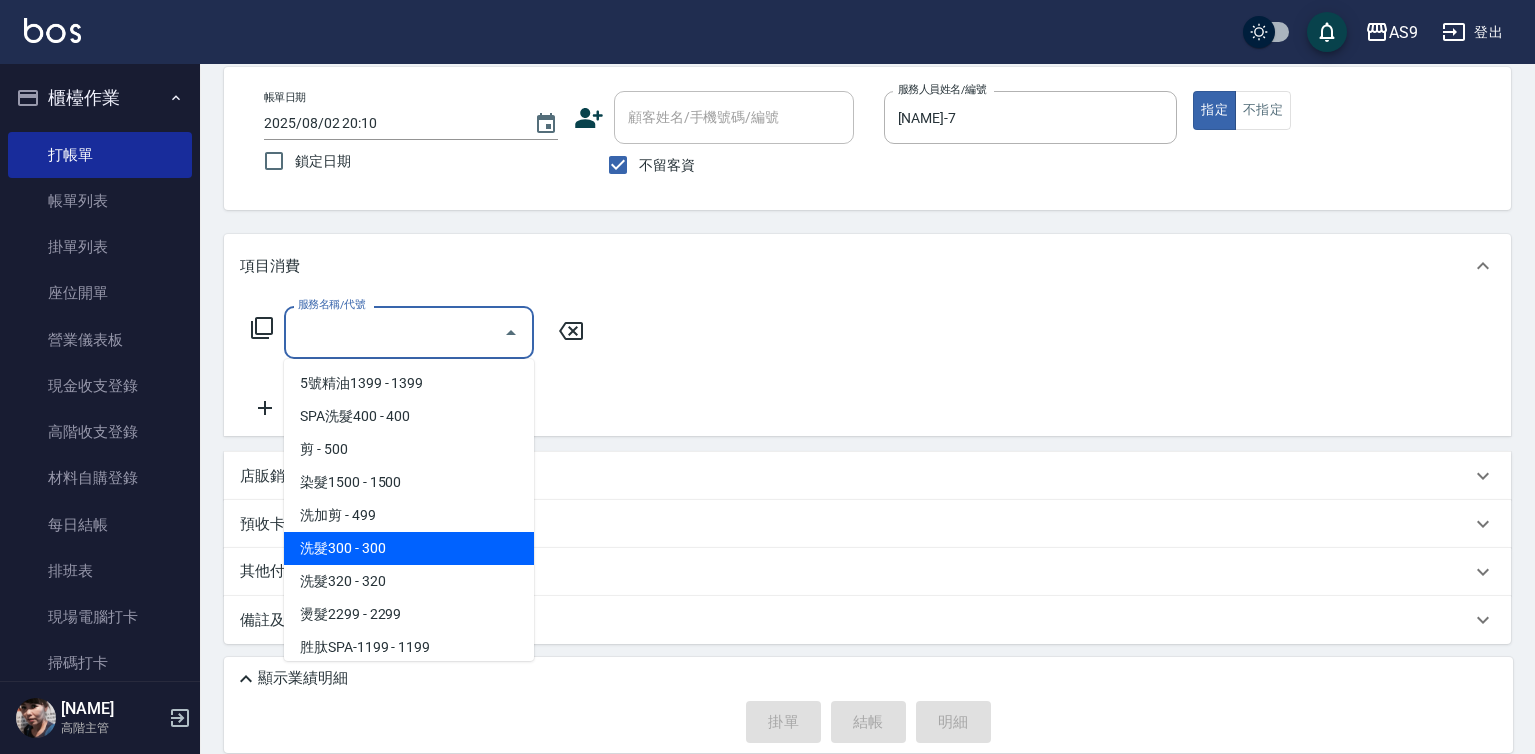 click on "洗髮300 - 300" at bounding box center (409, 548) 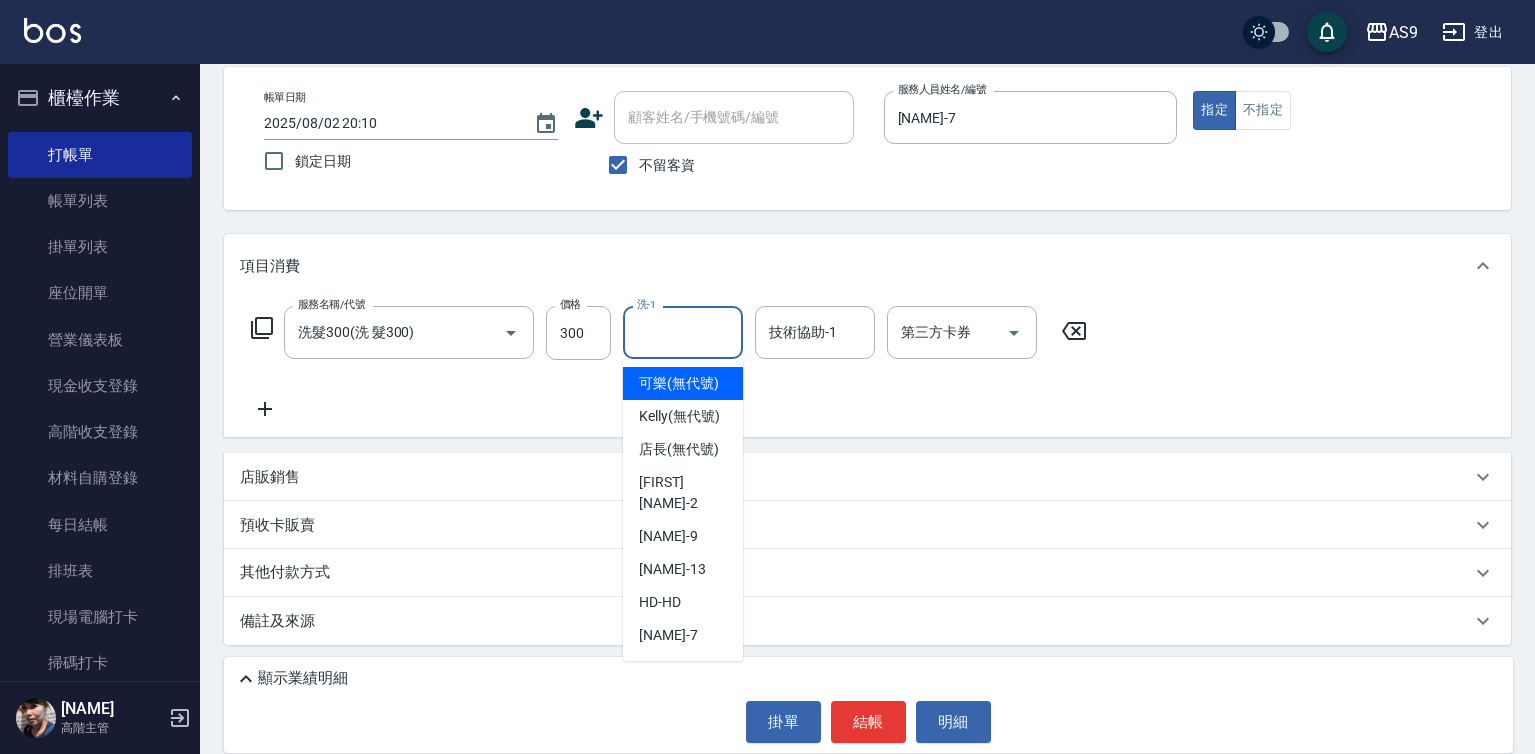 click on "洗-1 洗-1" at bounding box center [683, 332] 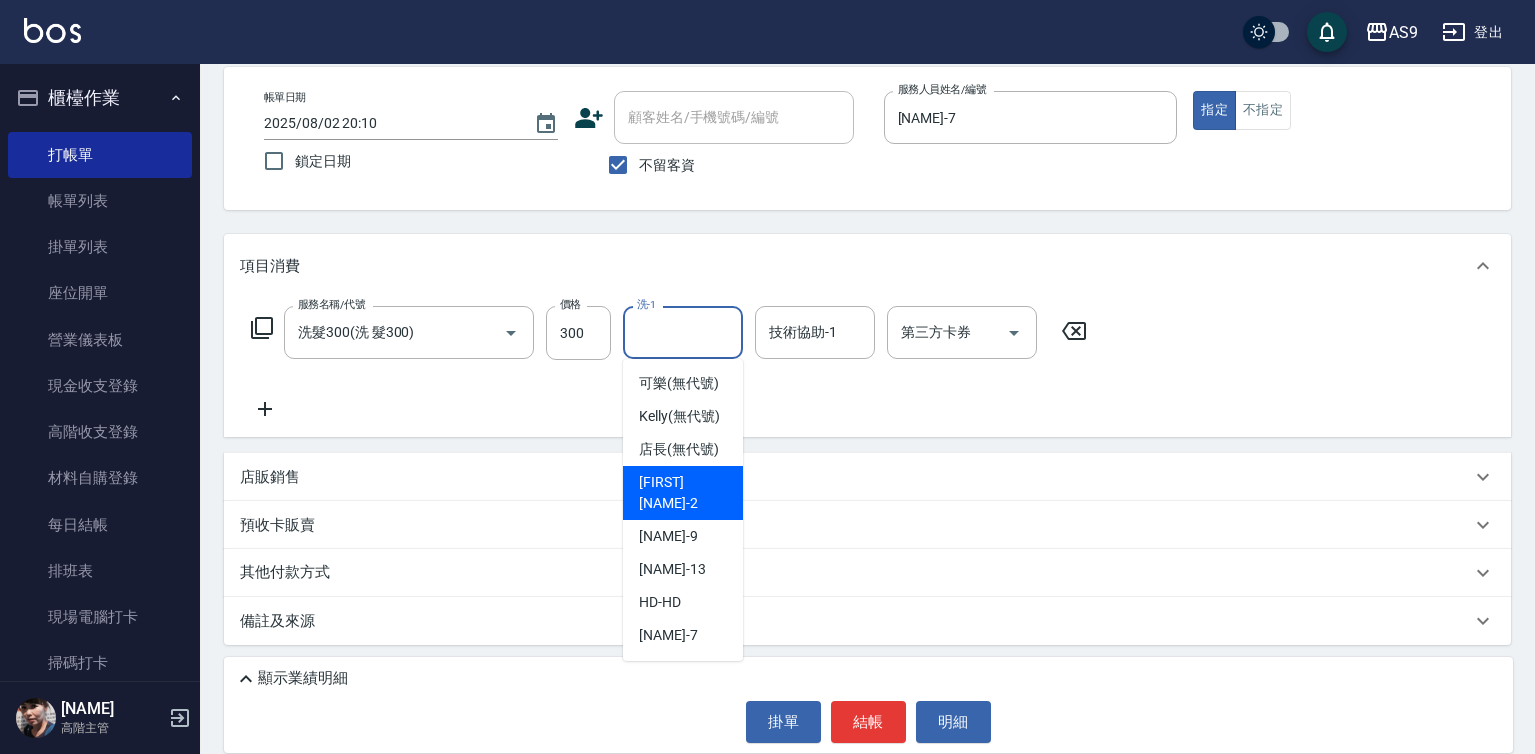 drag, startPoint x: 673, startPoint y: 561, endPoint x: 764, endPoint y: 580, distance: 92.96236 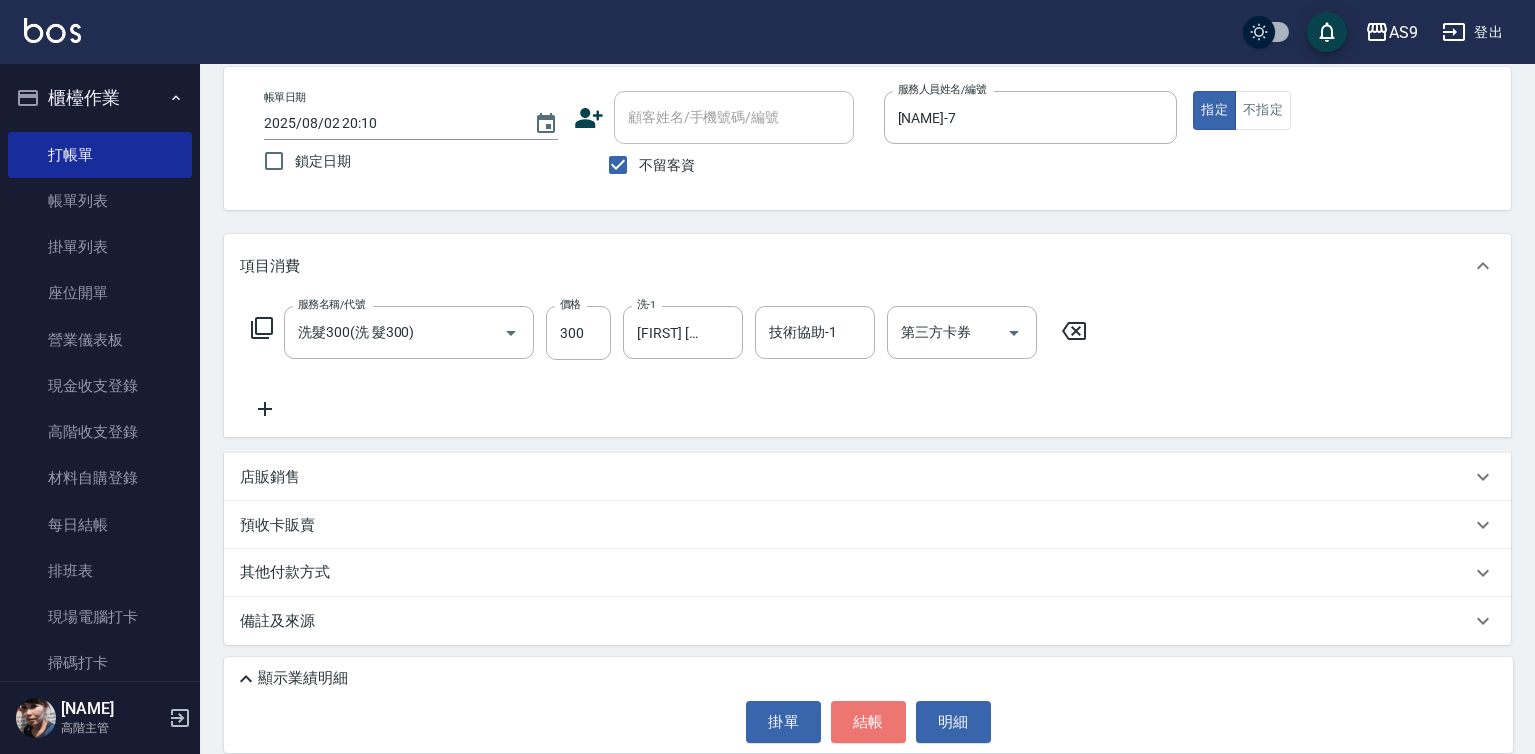 click on "結帳" at bounding box center [868, 722] 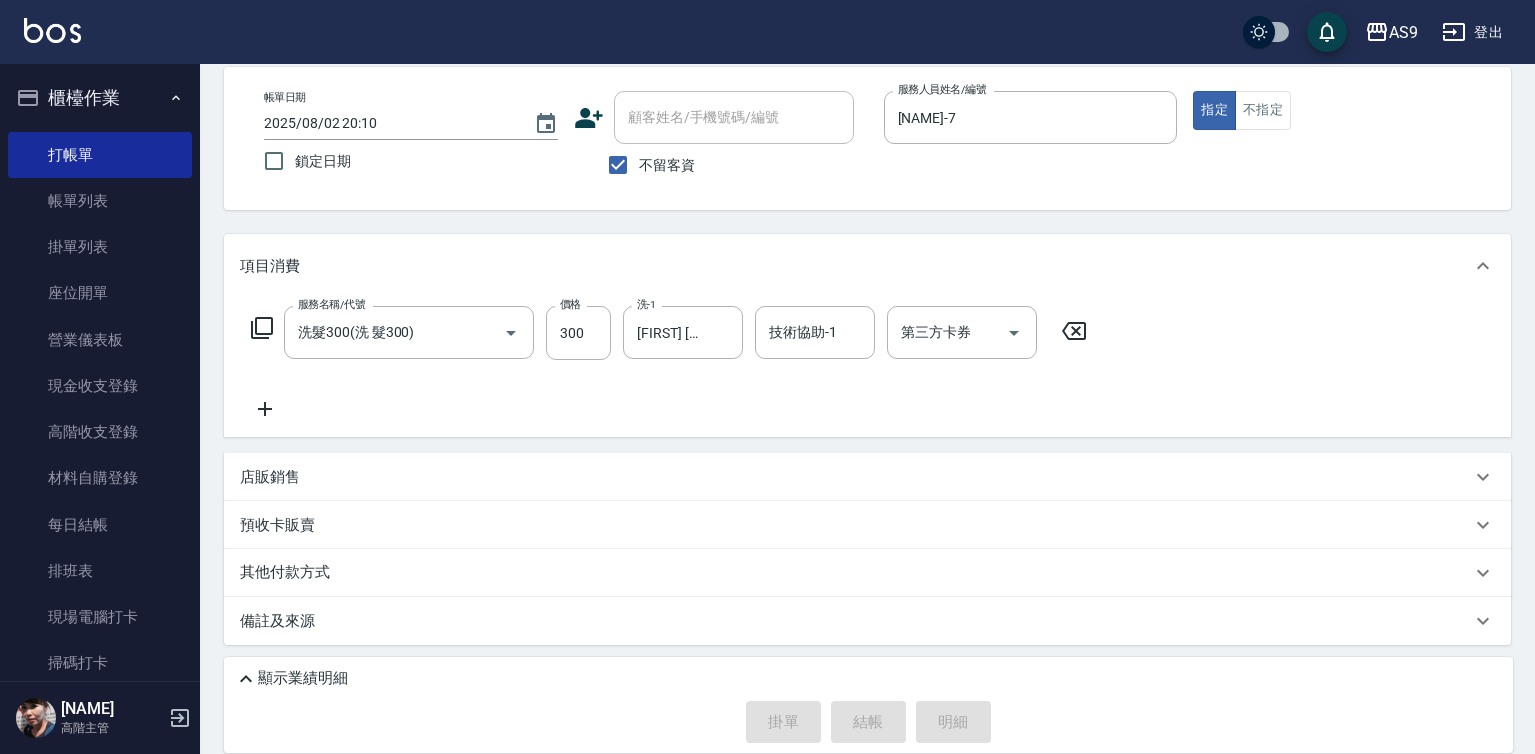 type 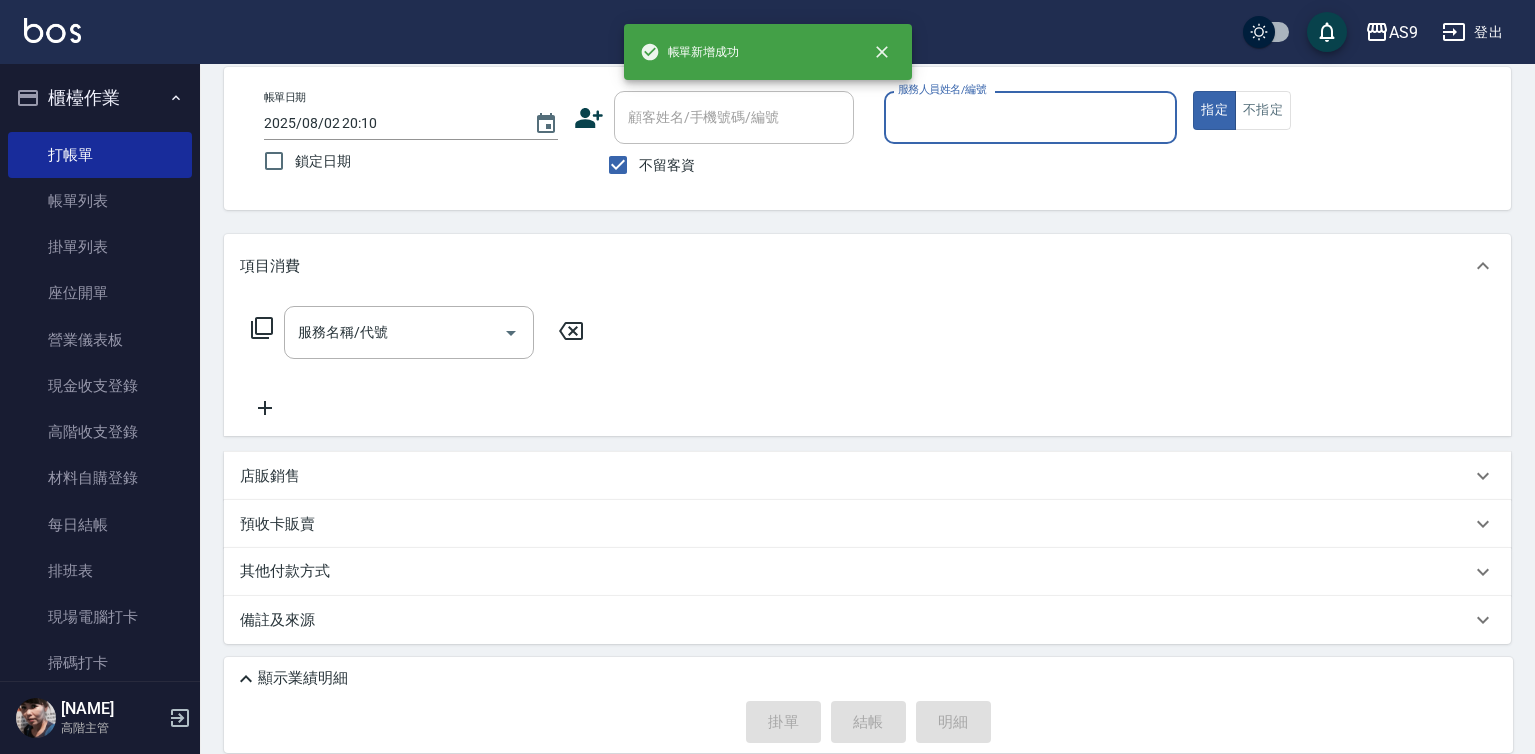click on "服務人員姓名/編號" at bounding box center [1031, 117] 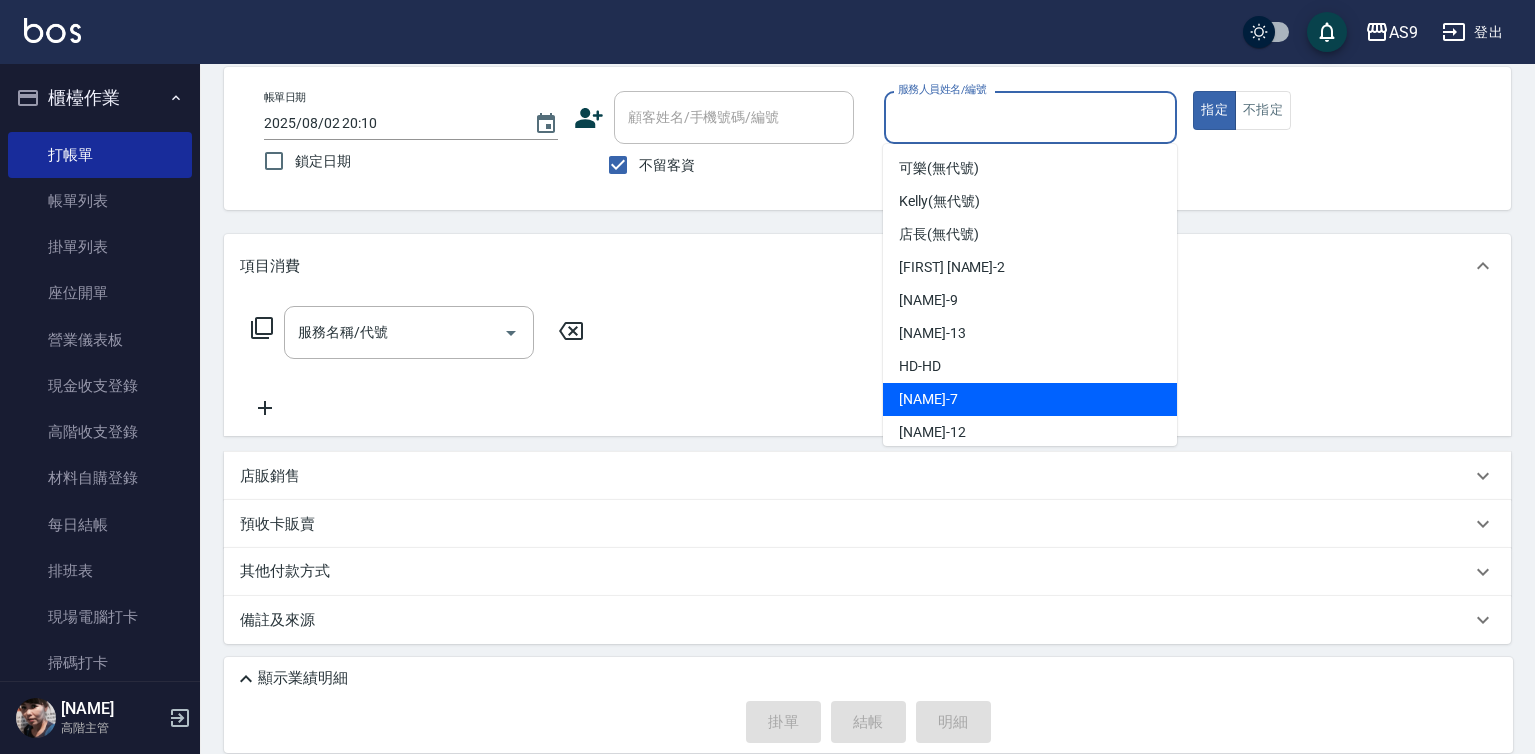 drag, startPoint x: 938, startPoint y: 395, endPoint x: 583, endPoint y: 323, distance: 362.2278 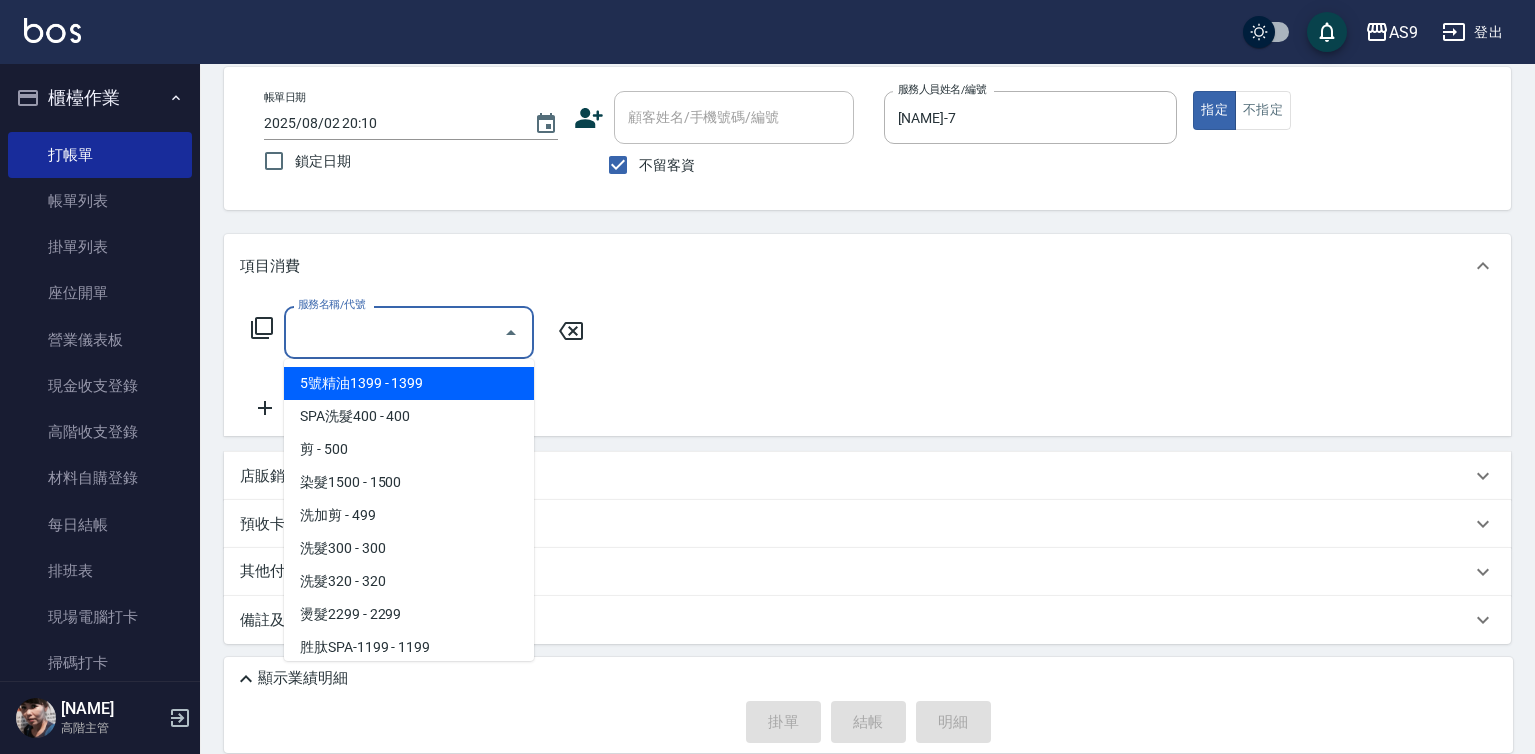 click on "服務名稱/代號" at bounding box center (394, 332) 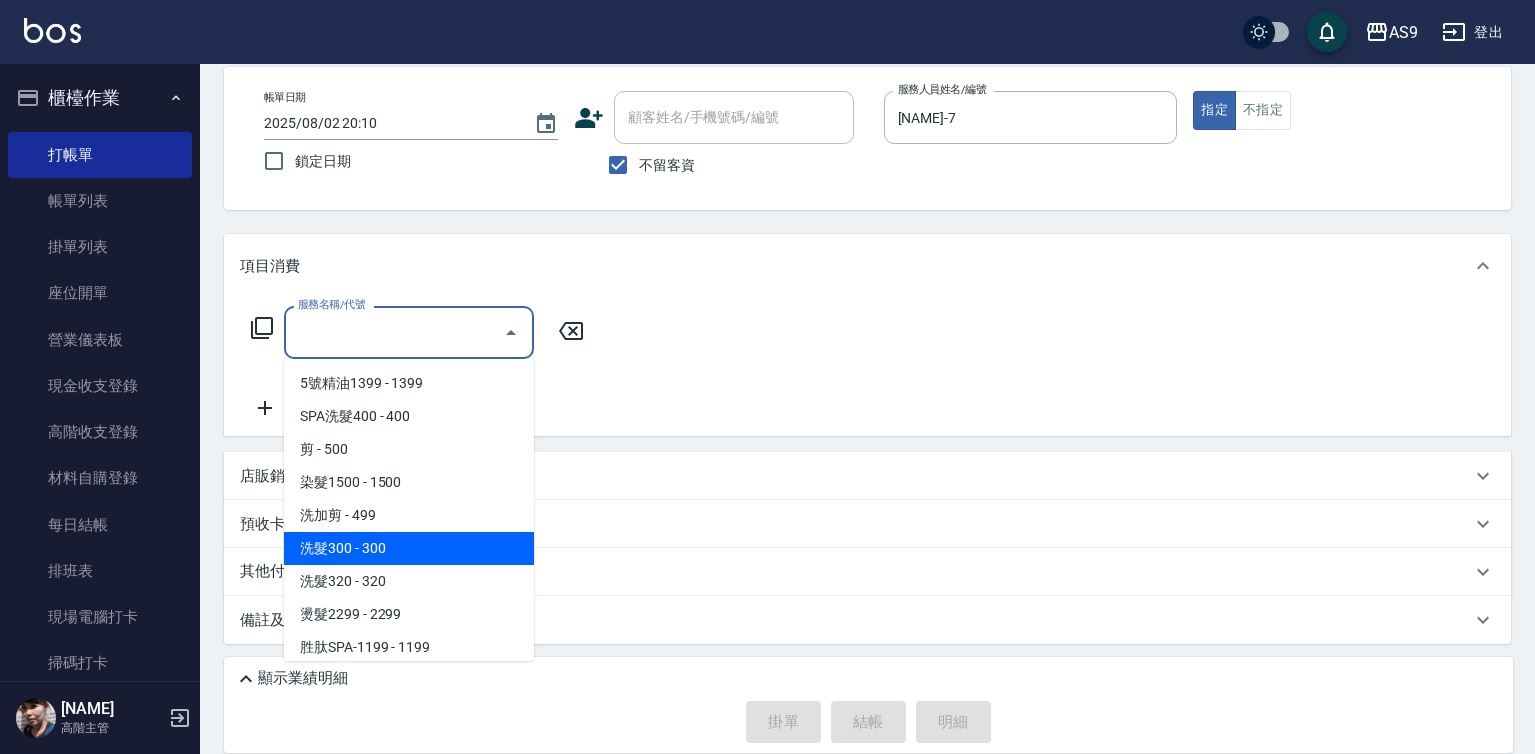 click on "洗髮300 - 300" at bounding box center [409, 548] 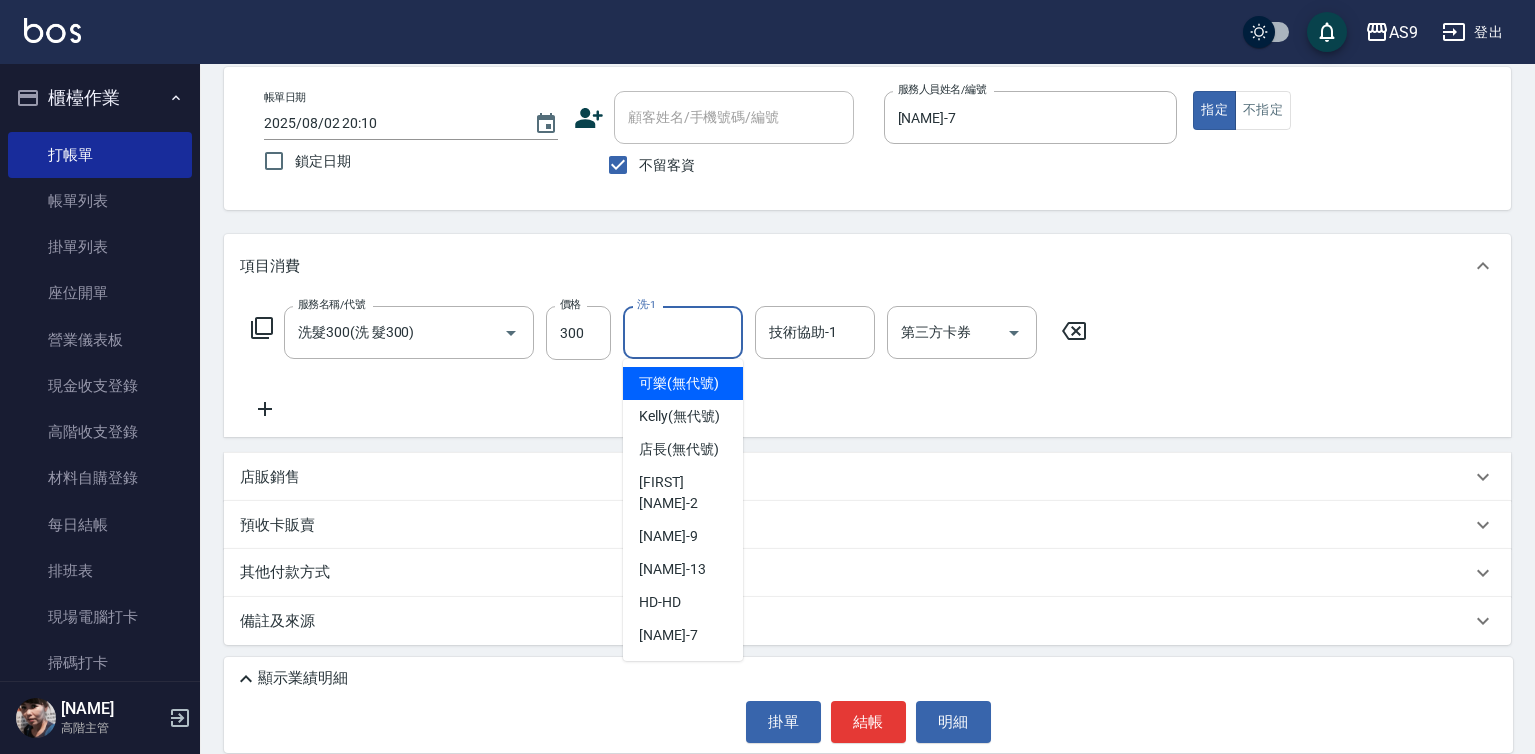 click on "洗-1" at bounding box center [683, 332] 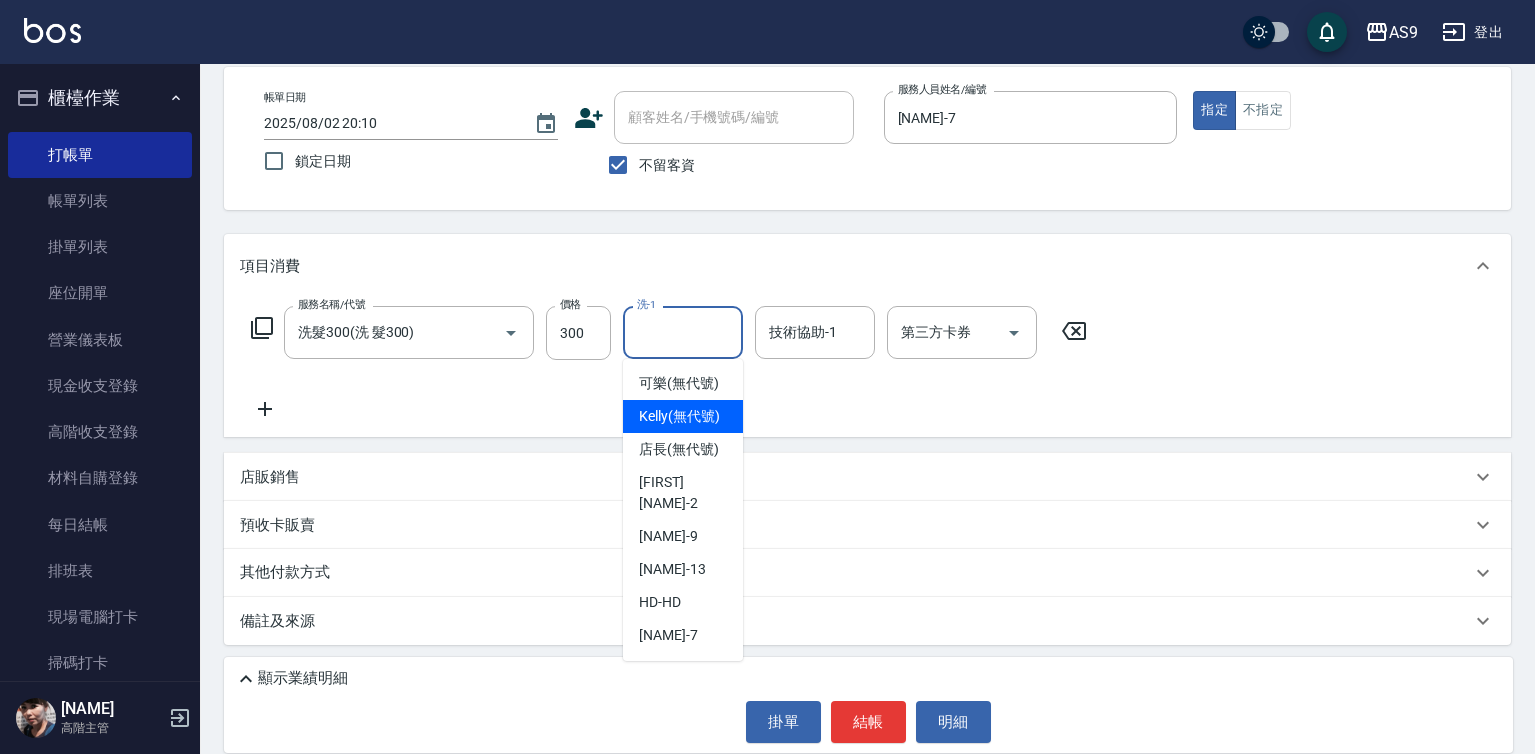 click on "Kelly (無代號)" at bounding box center (679, 416) 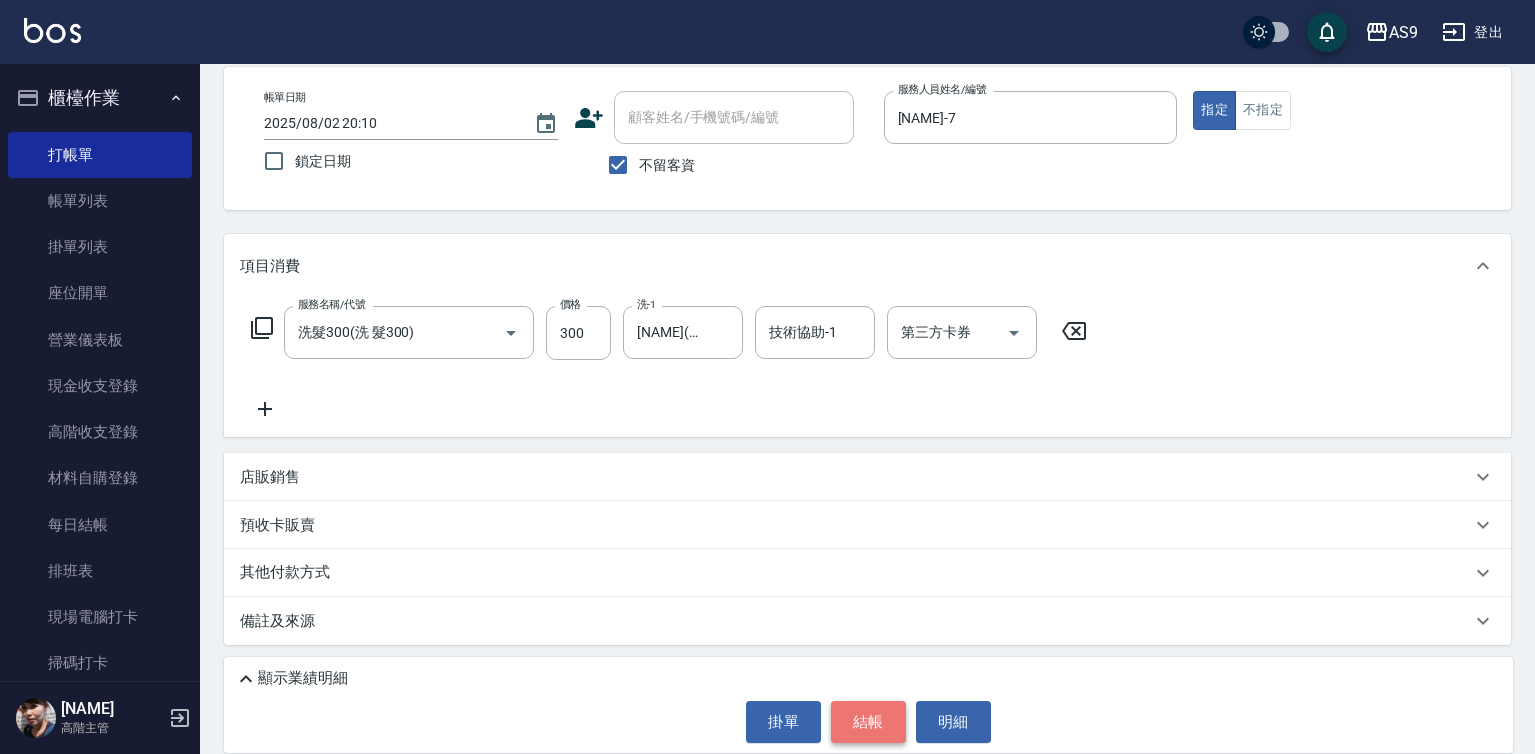 click on "結帳" at bounding box center (868, 722) 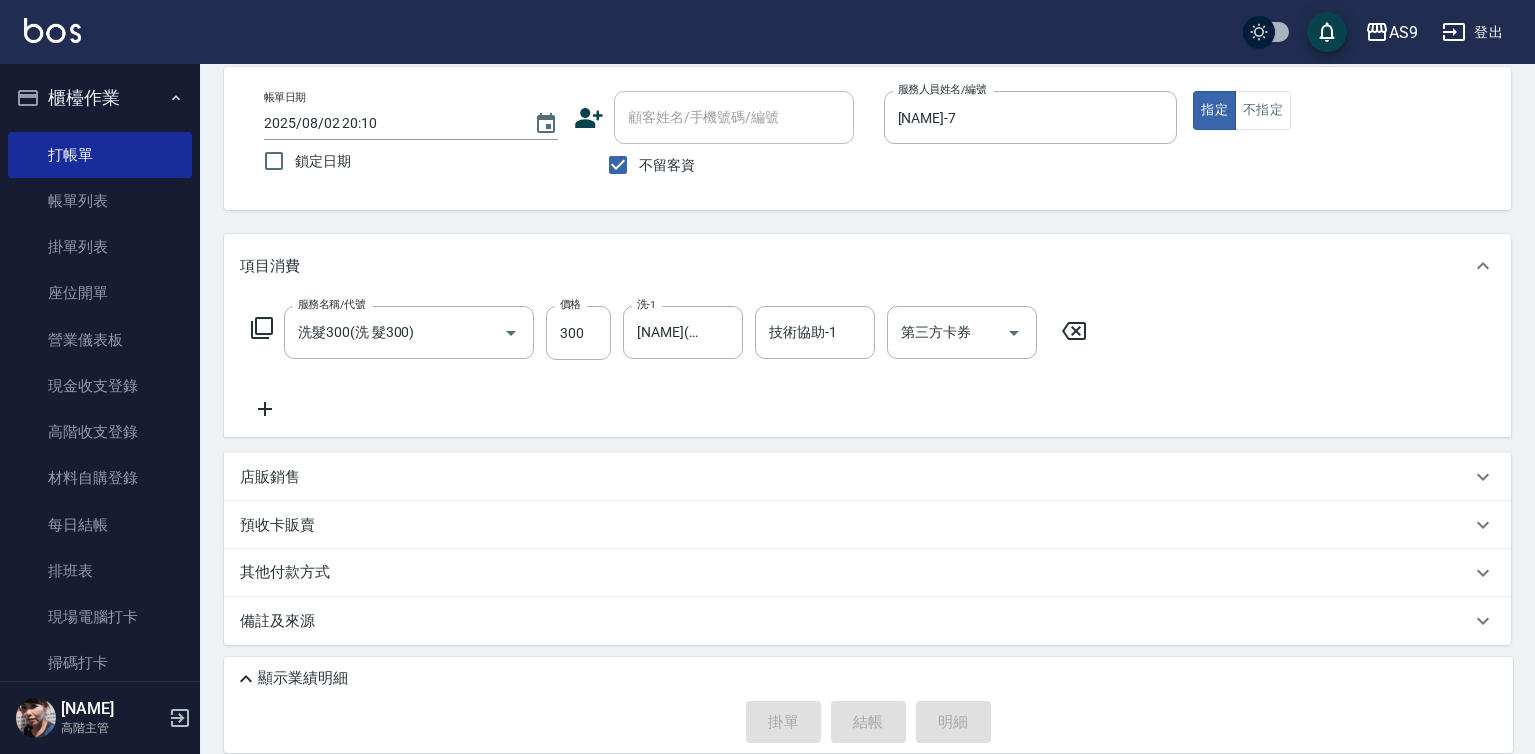 type 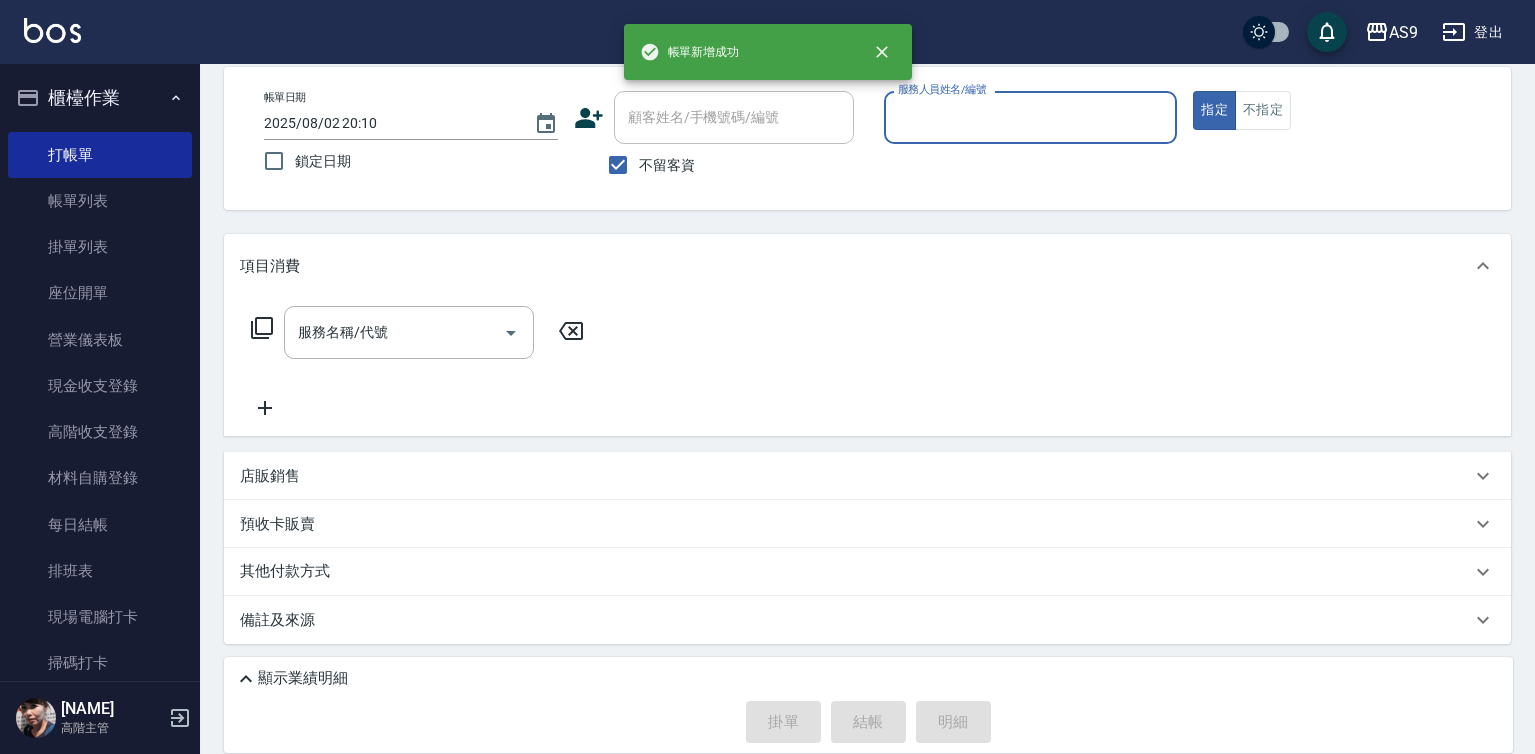 click on "服務人員姓名/編號" at bounding box center (1031, 117) 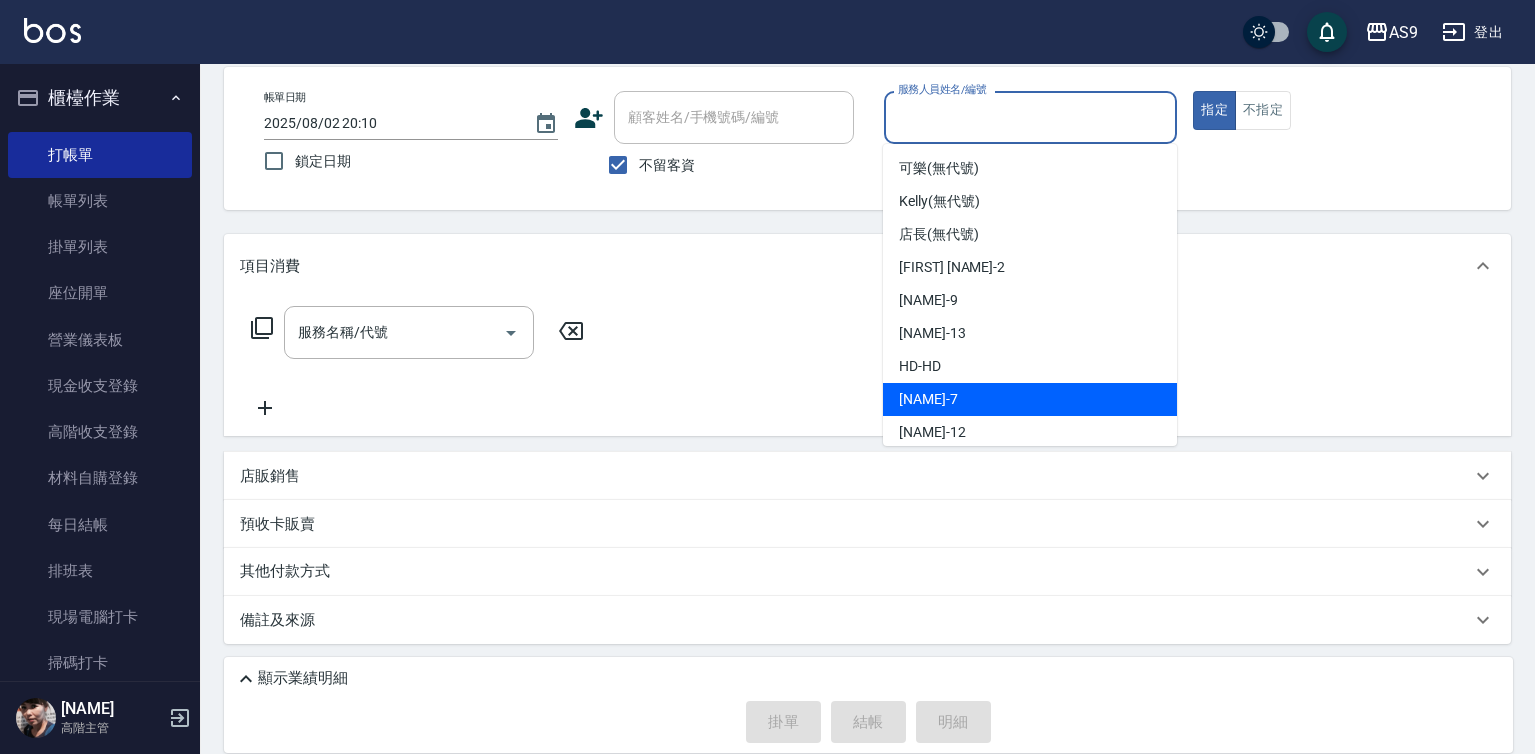 drag, startPoint x: 951, startPoint y: 390, endPoint x: 753, endPoint y: 369, distance: 199.11052 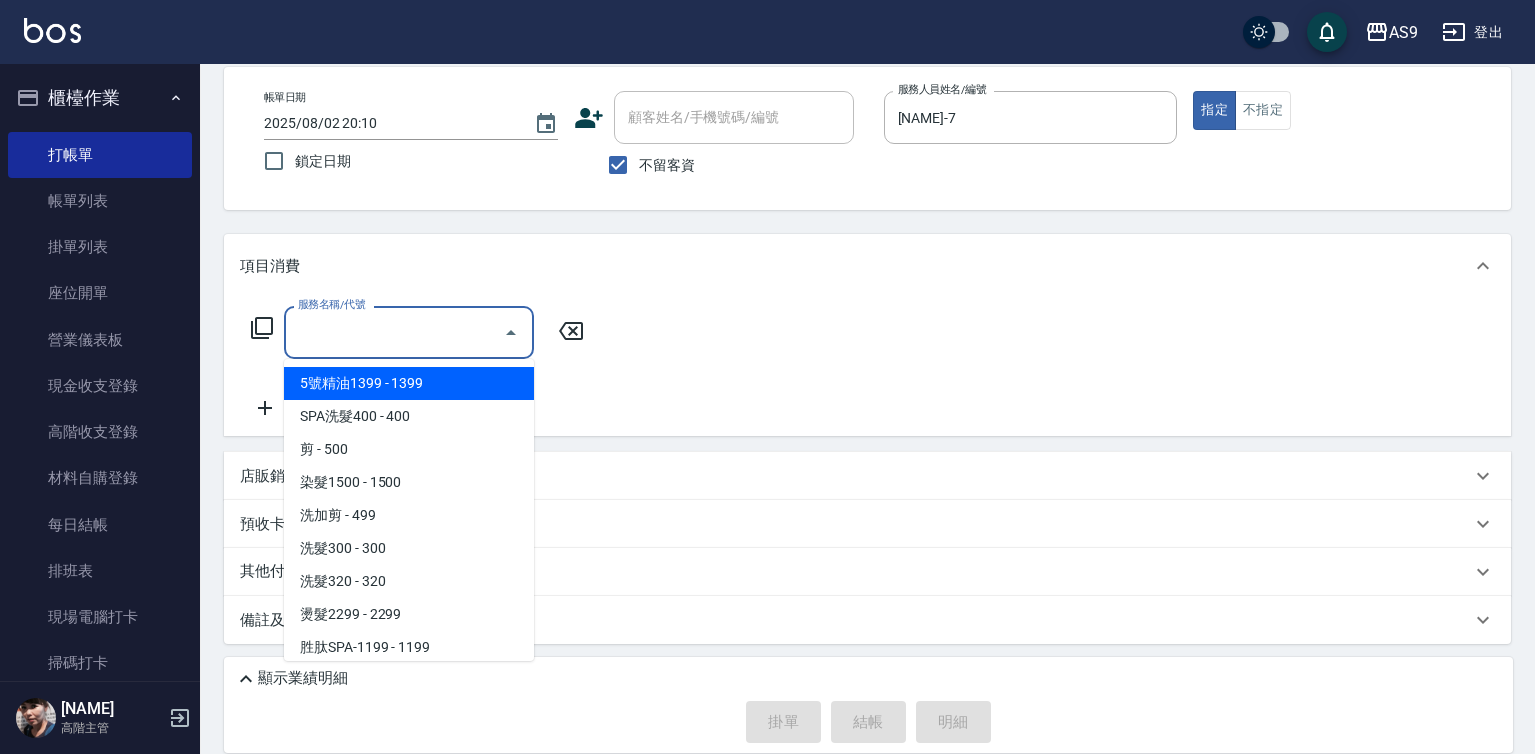 click on "服務名稱/代號" at bounding box center (394, 332) 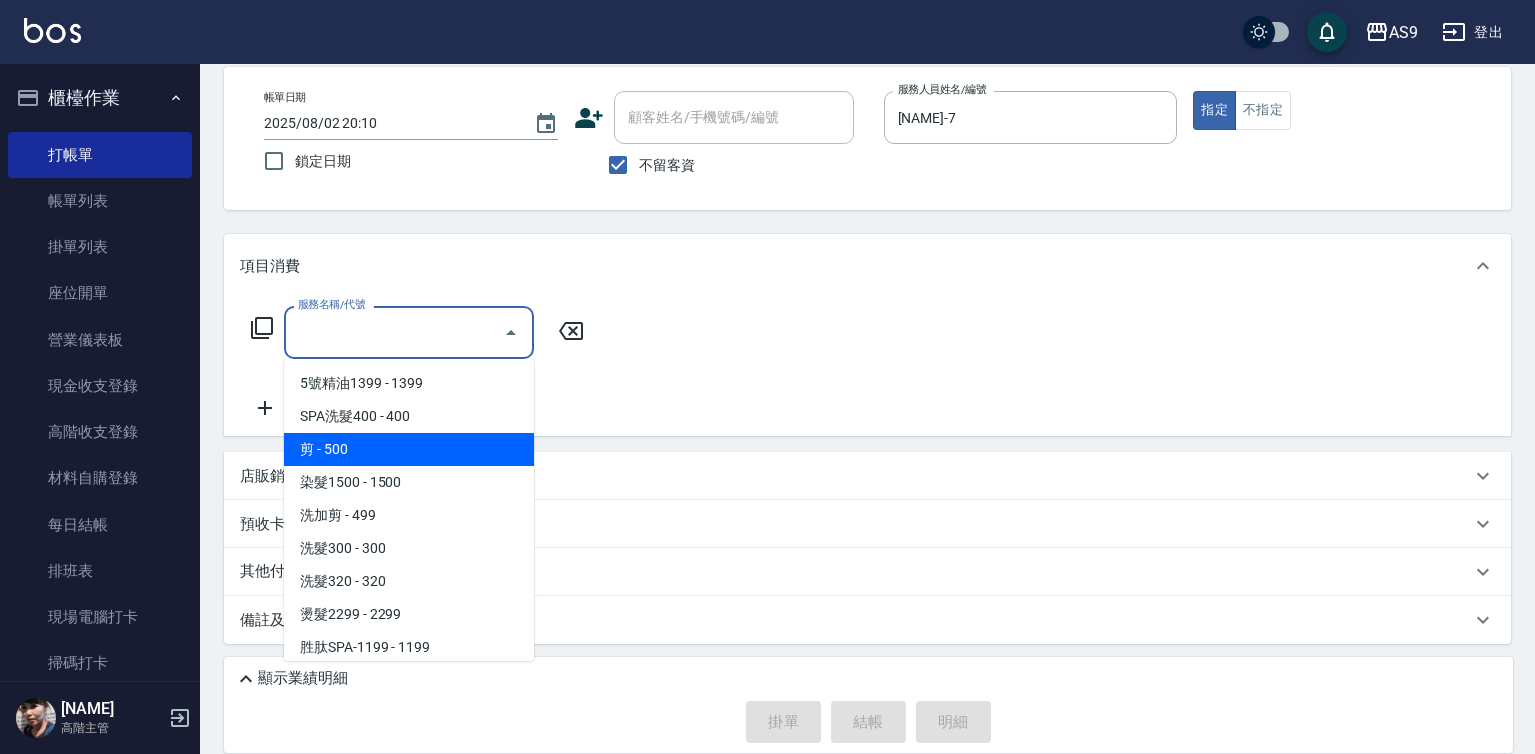 click on "剪 - 500" at bounding box center (409, 449) 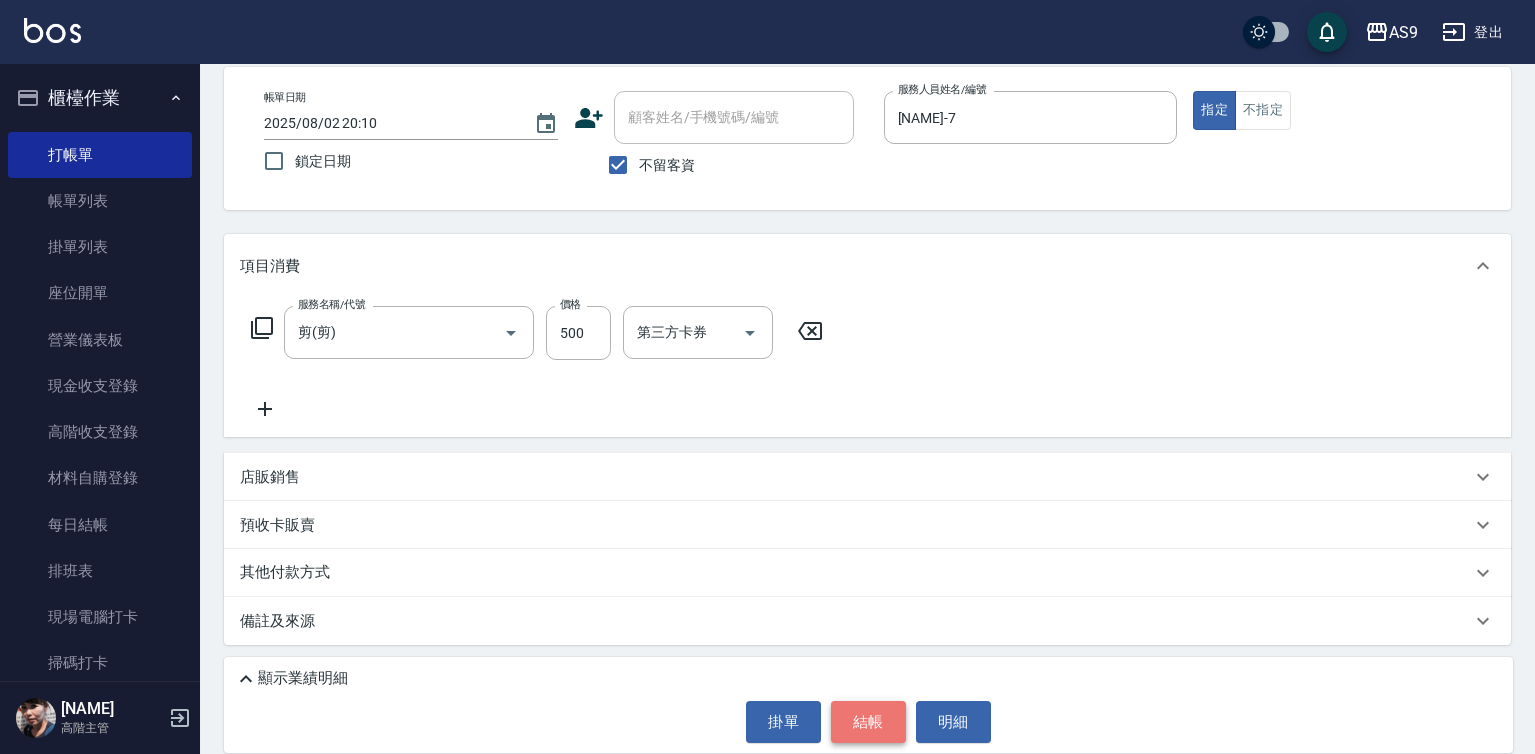 click on "結帳" at bounding box center [868, 722] 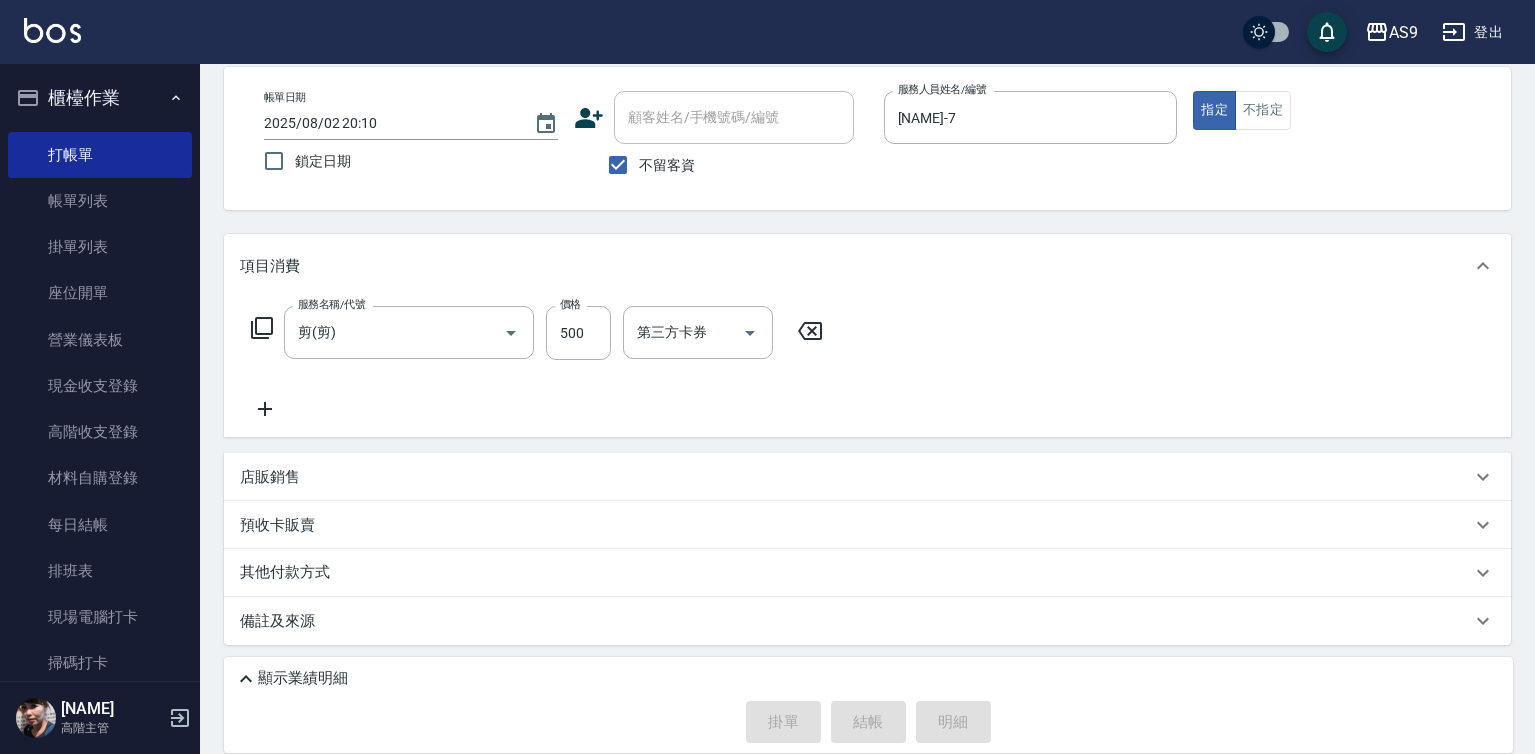 type 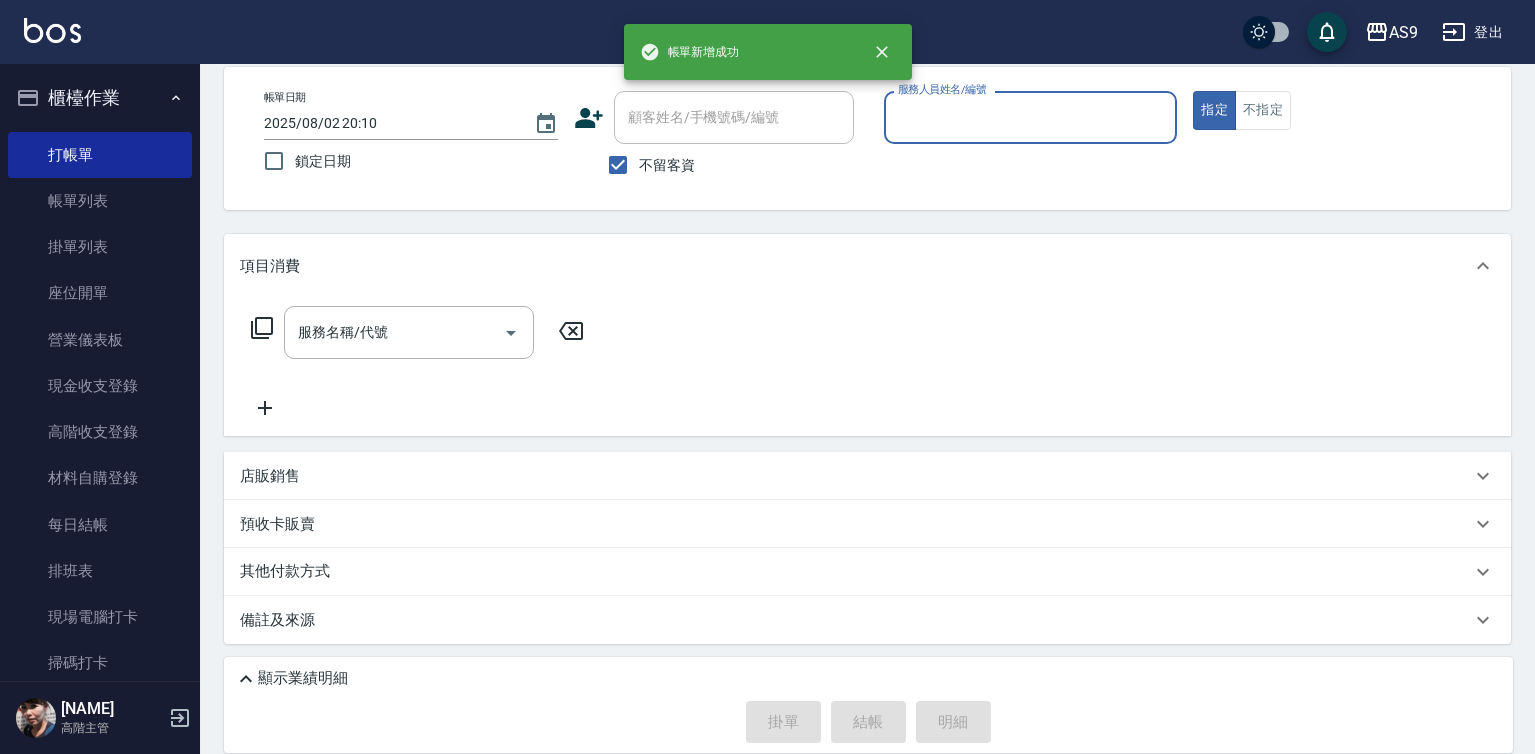 click on "服務人員姓名/編號" at bounding box center [1031, 117] 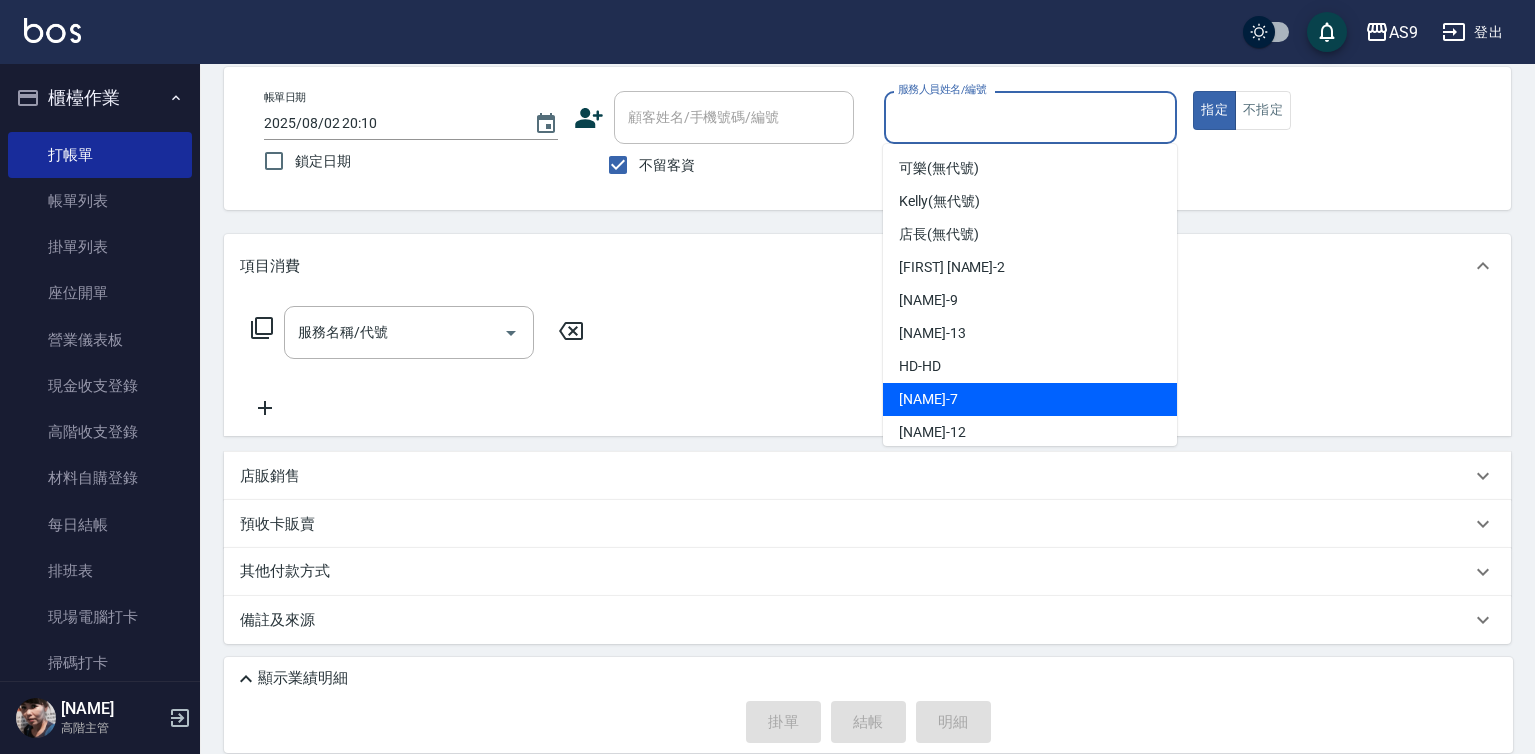 drag, startPoint x: 948, startPoint y: 395, endPoint x: 573, endPoint y: 340, distance: 379.01187 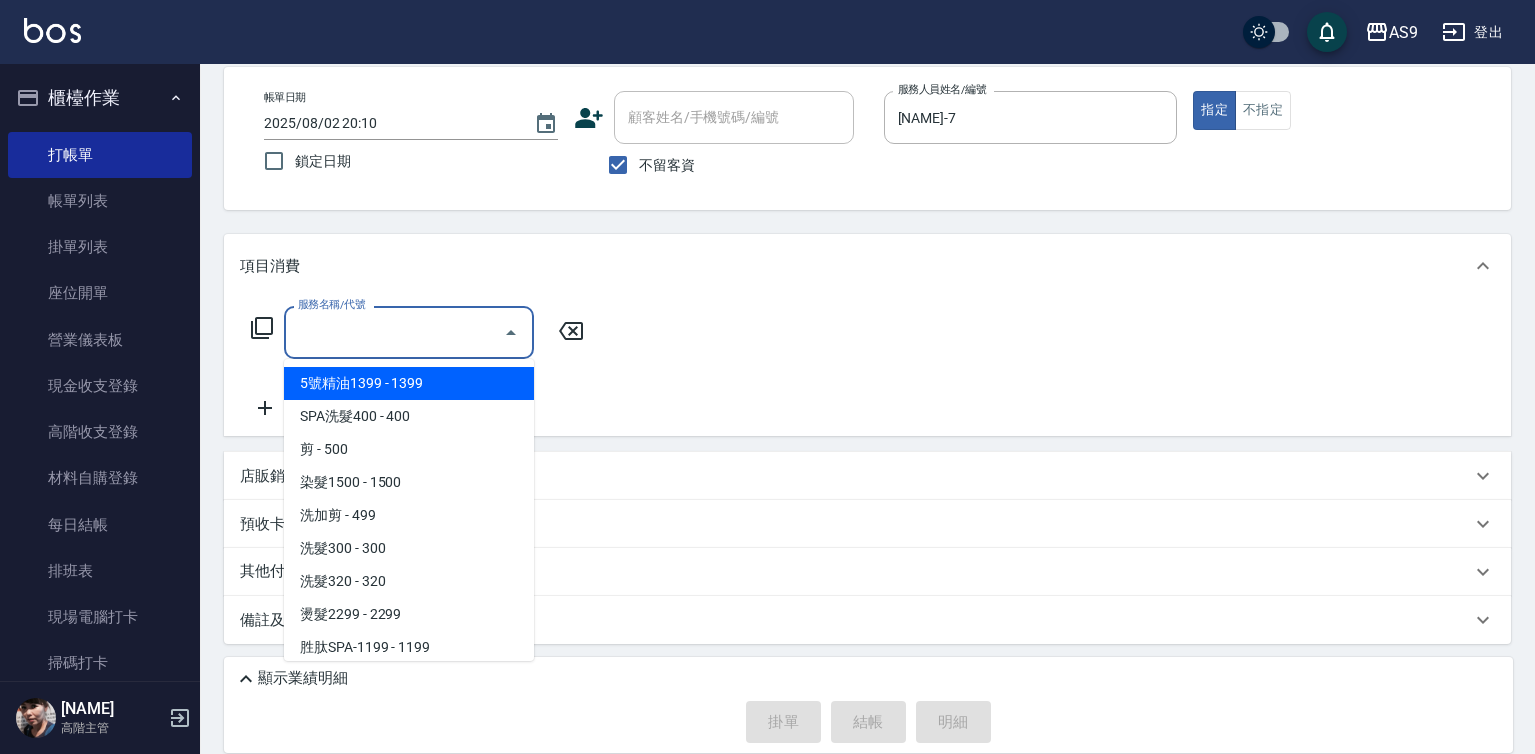 click on "服務名稱/代號" at bounding box center [394, 332] 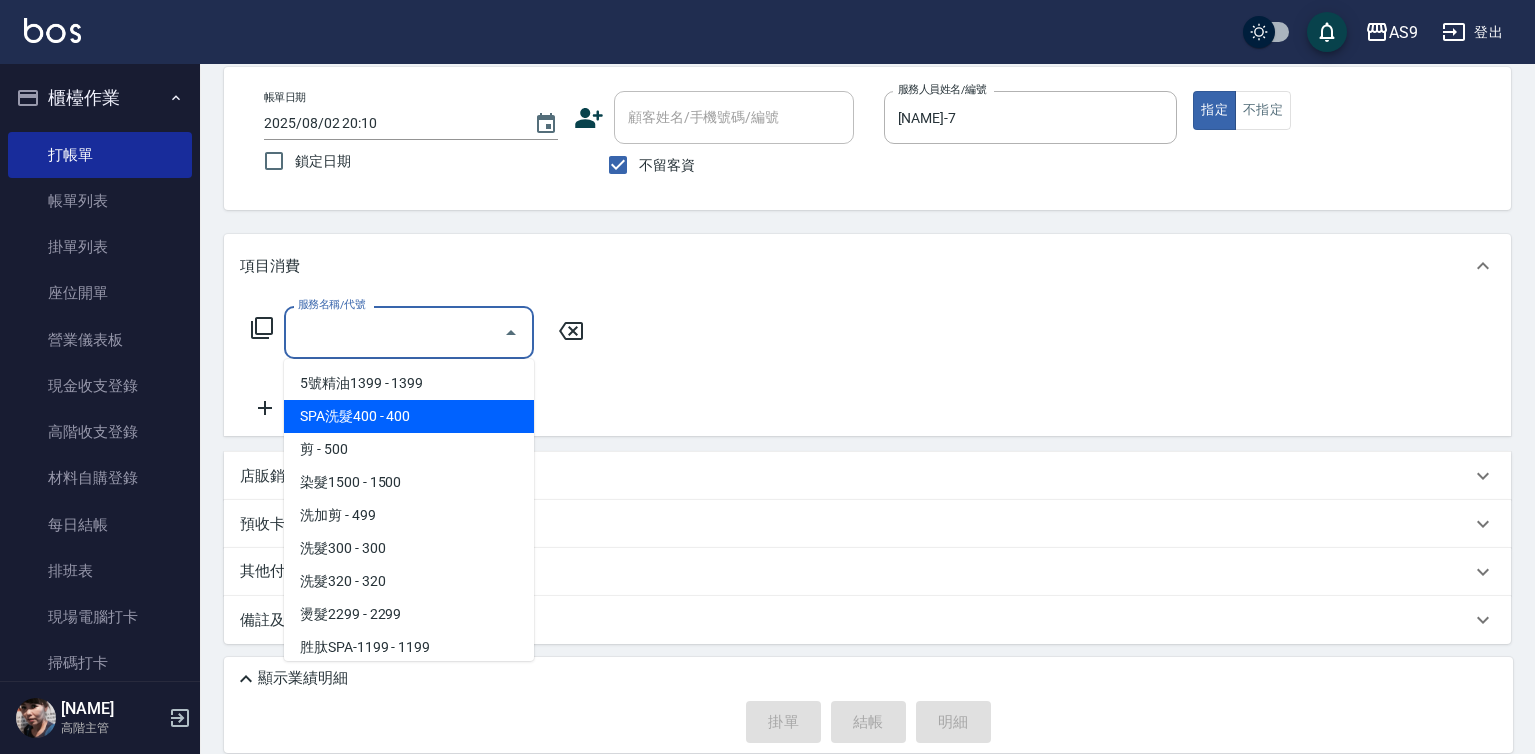 click on "SPA洗髮400 - 400" at bounding box center [409, 416] 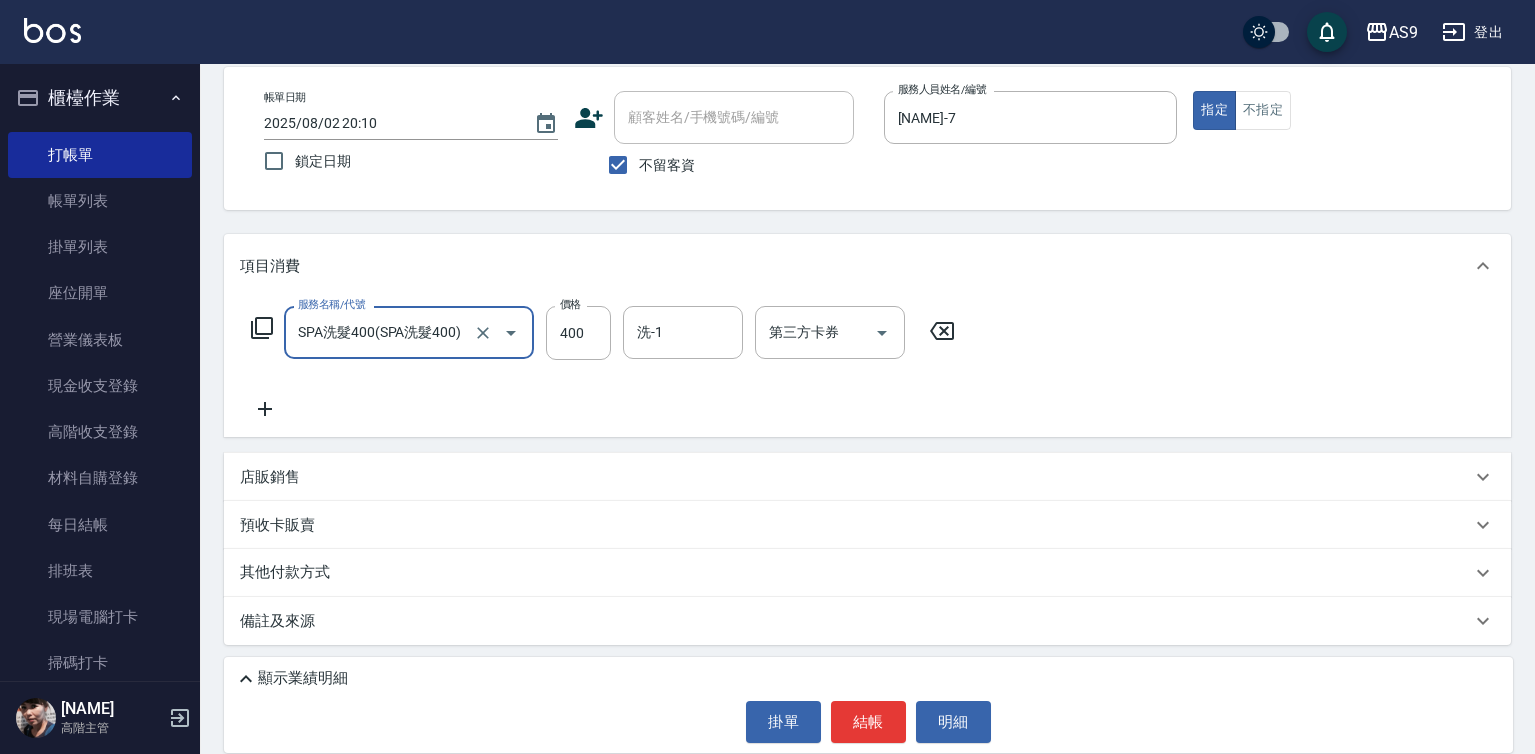 click 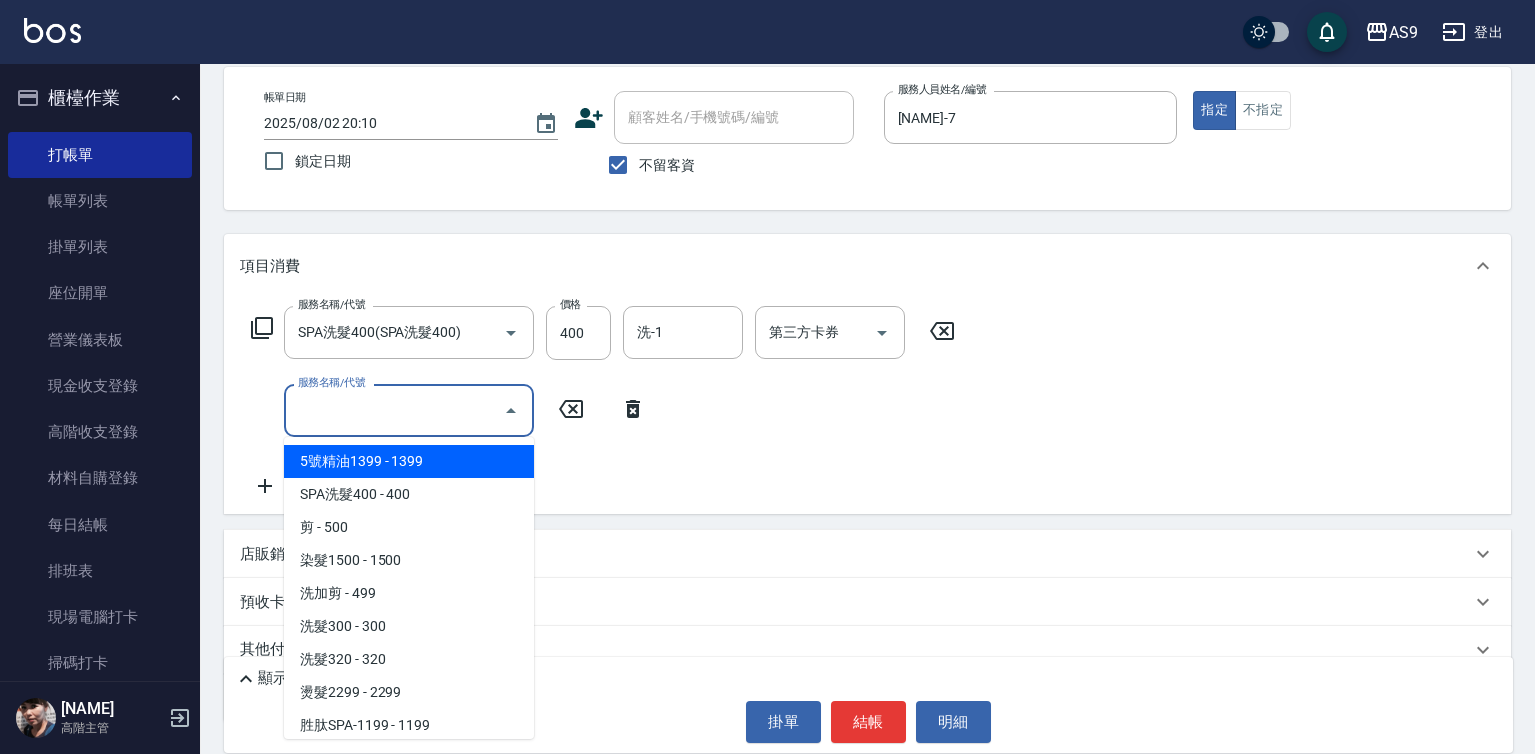 click on "服務名稱/代號" at bounding box center (394, 410) 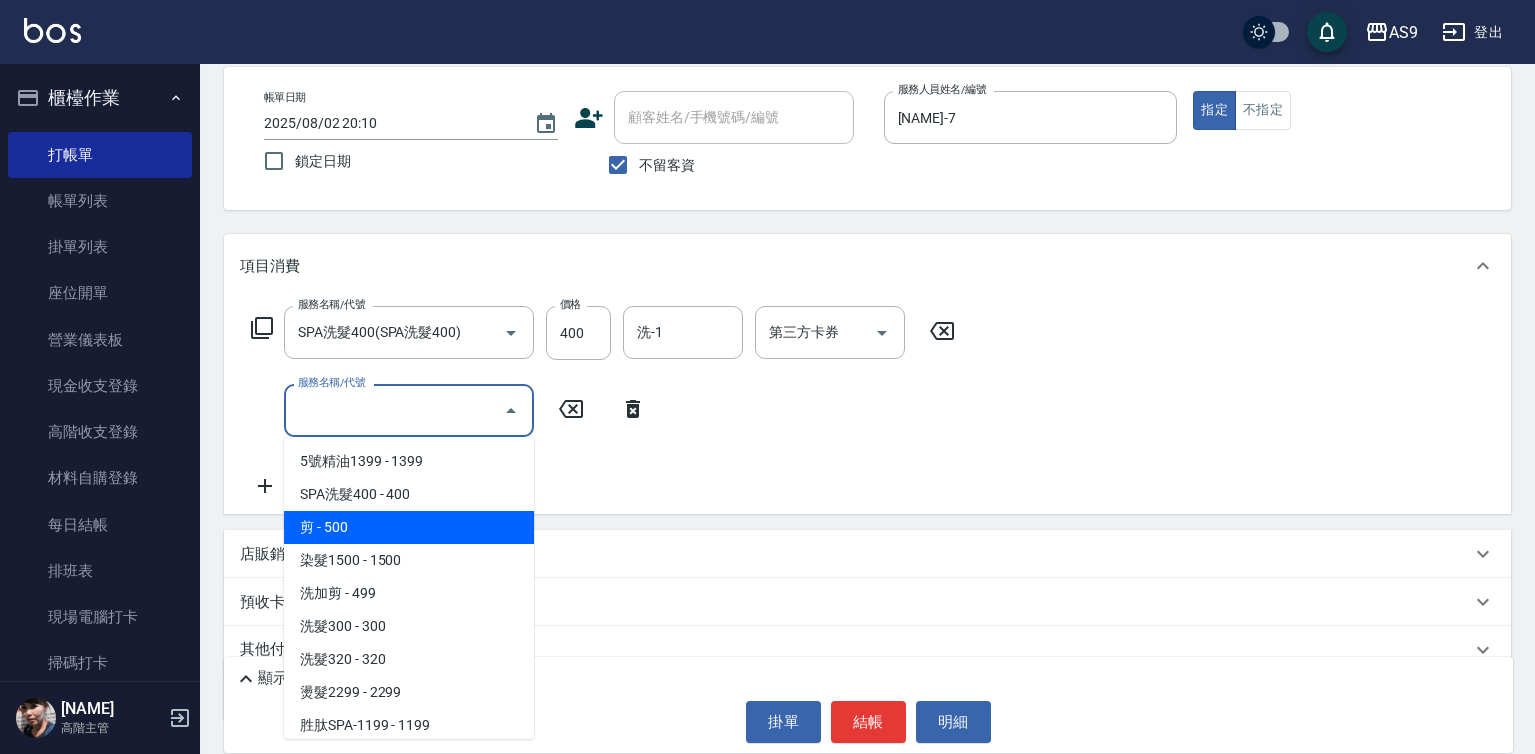 drag, startPoint x: 393, startPoint y: 522, endPoint x: 309, endPoint y: 505, distance: 85.70297 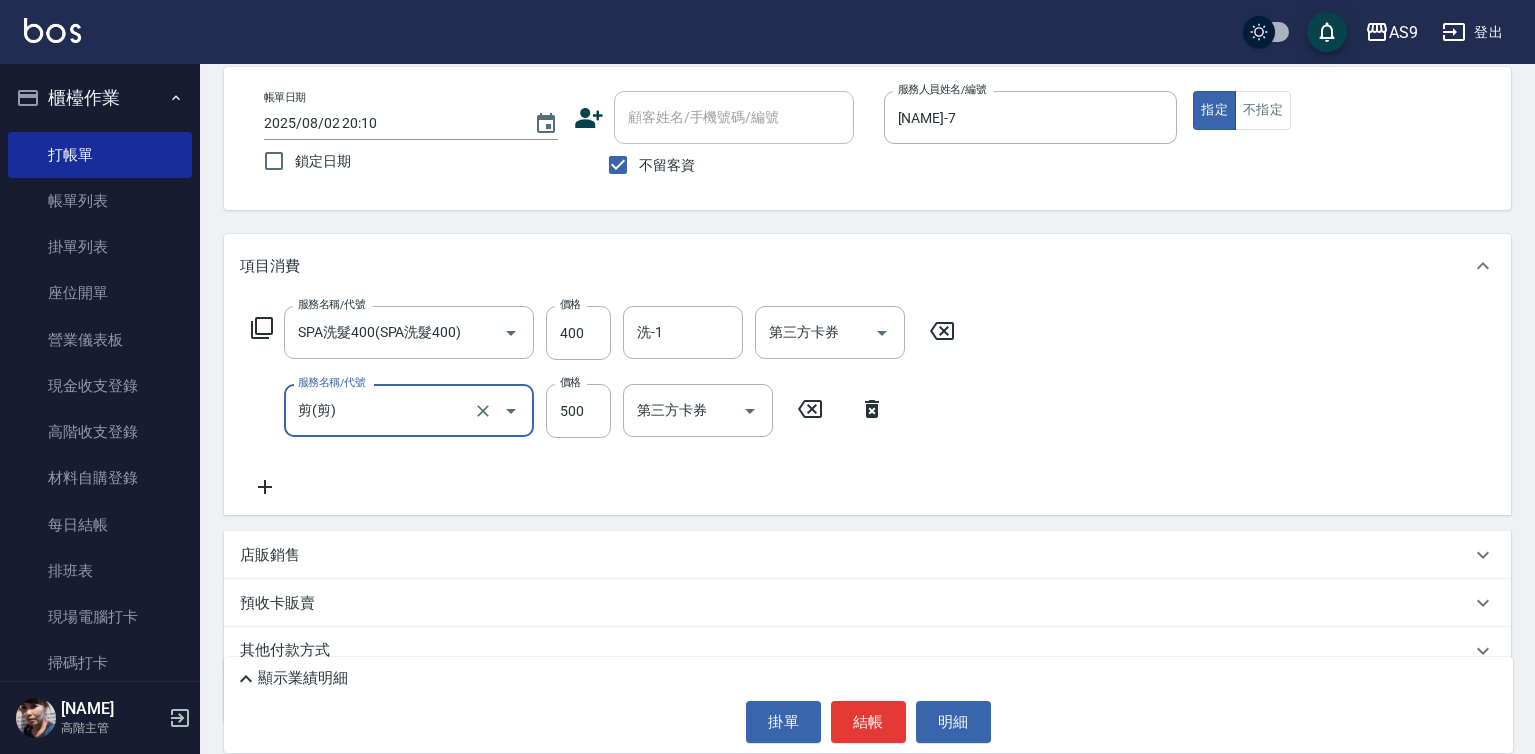 type on "剪" 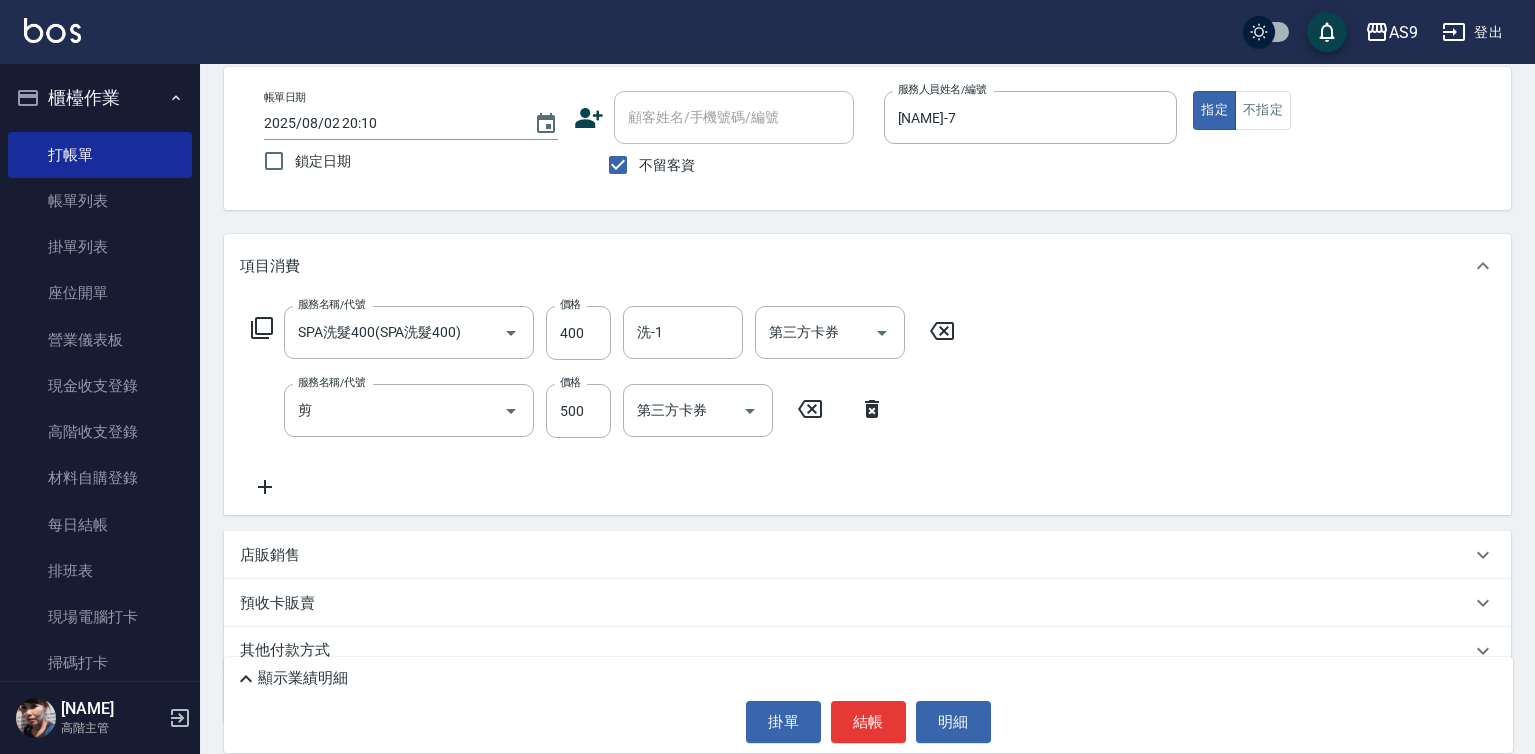 click 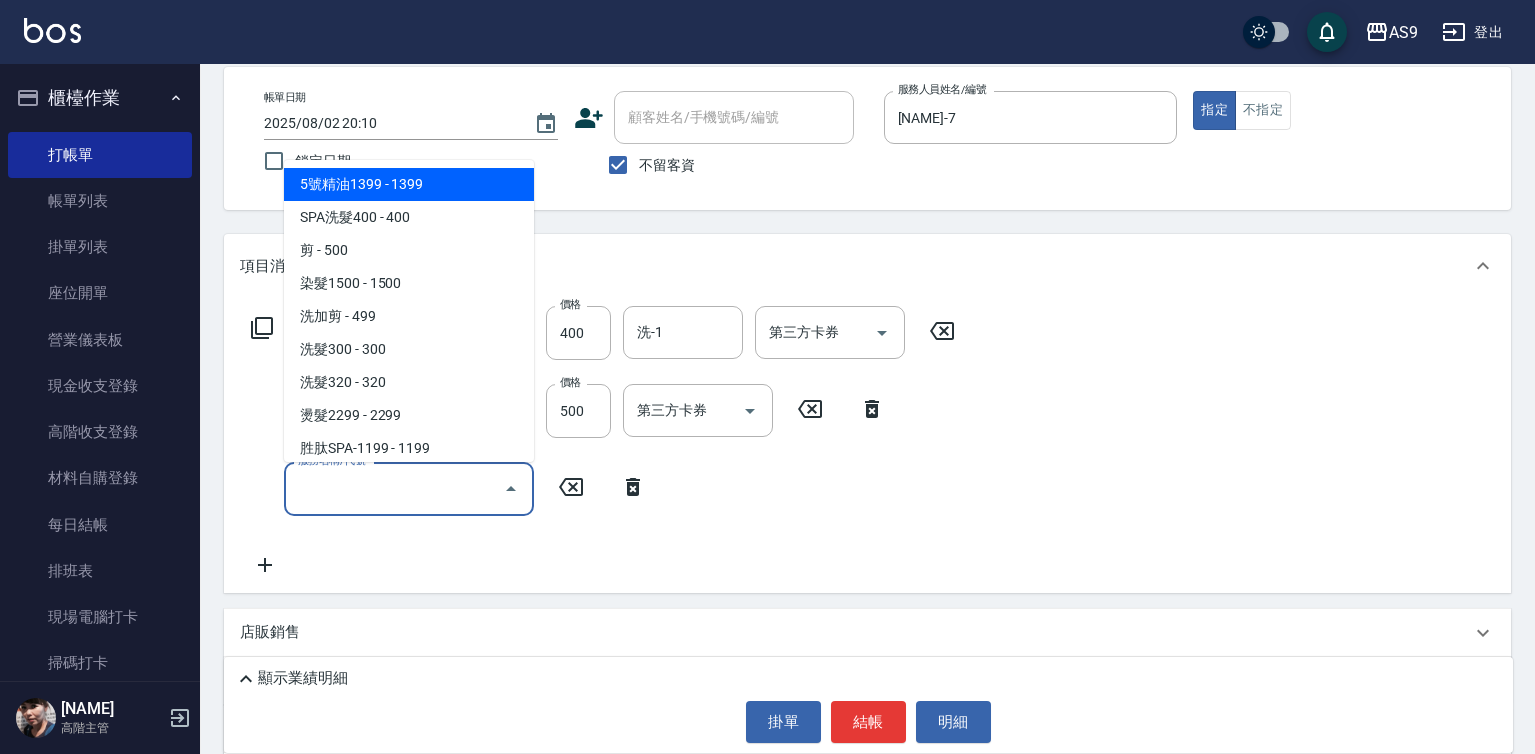 click on "服務名稱/代號" at bounding box center (394, 488) 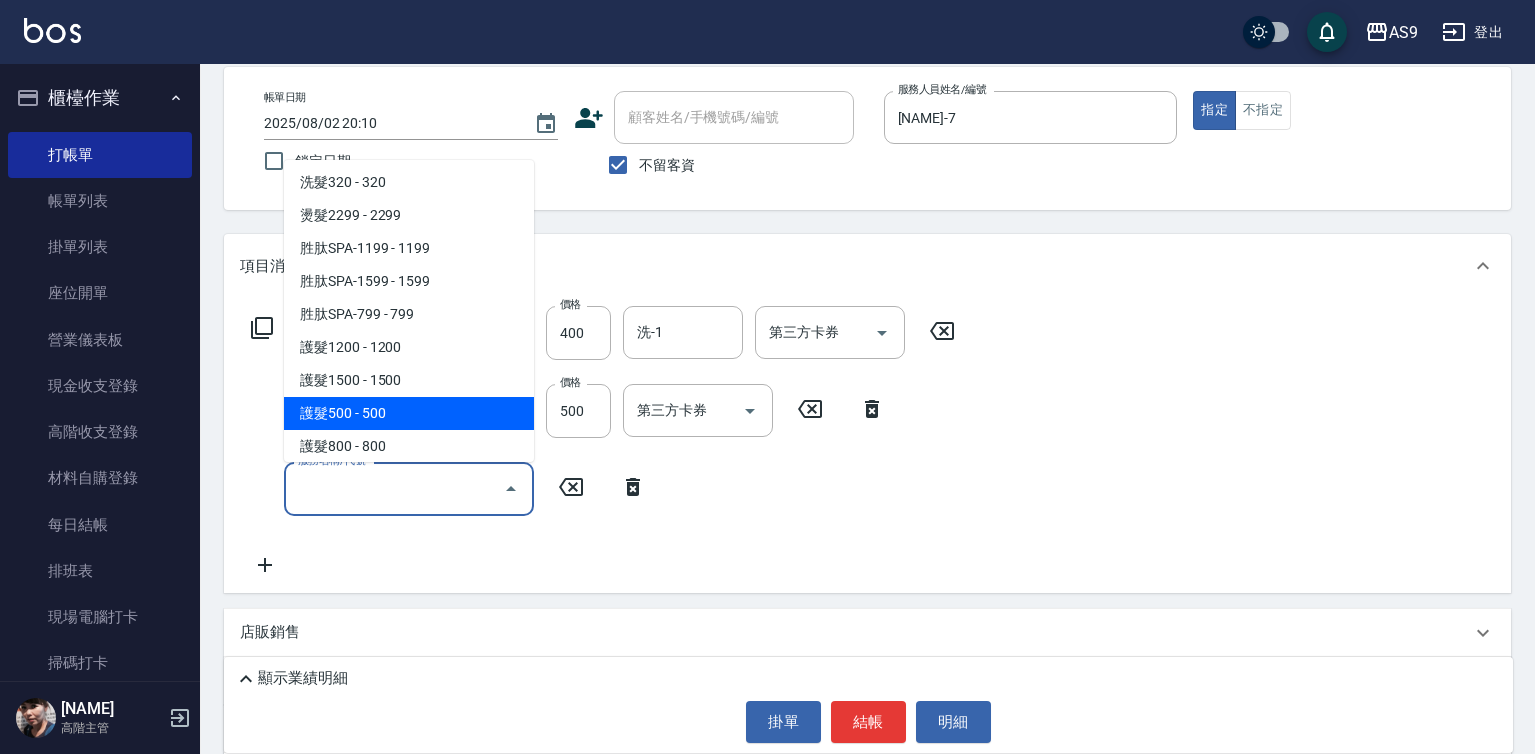 scroll, scrollTop: 0, scrollLeft: 0, axis: both 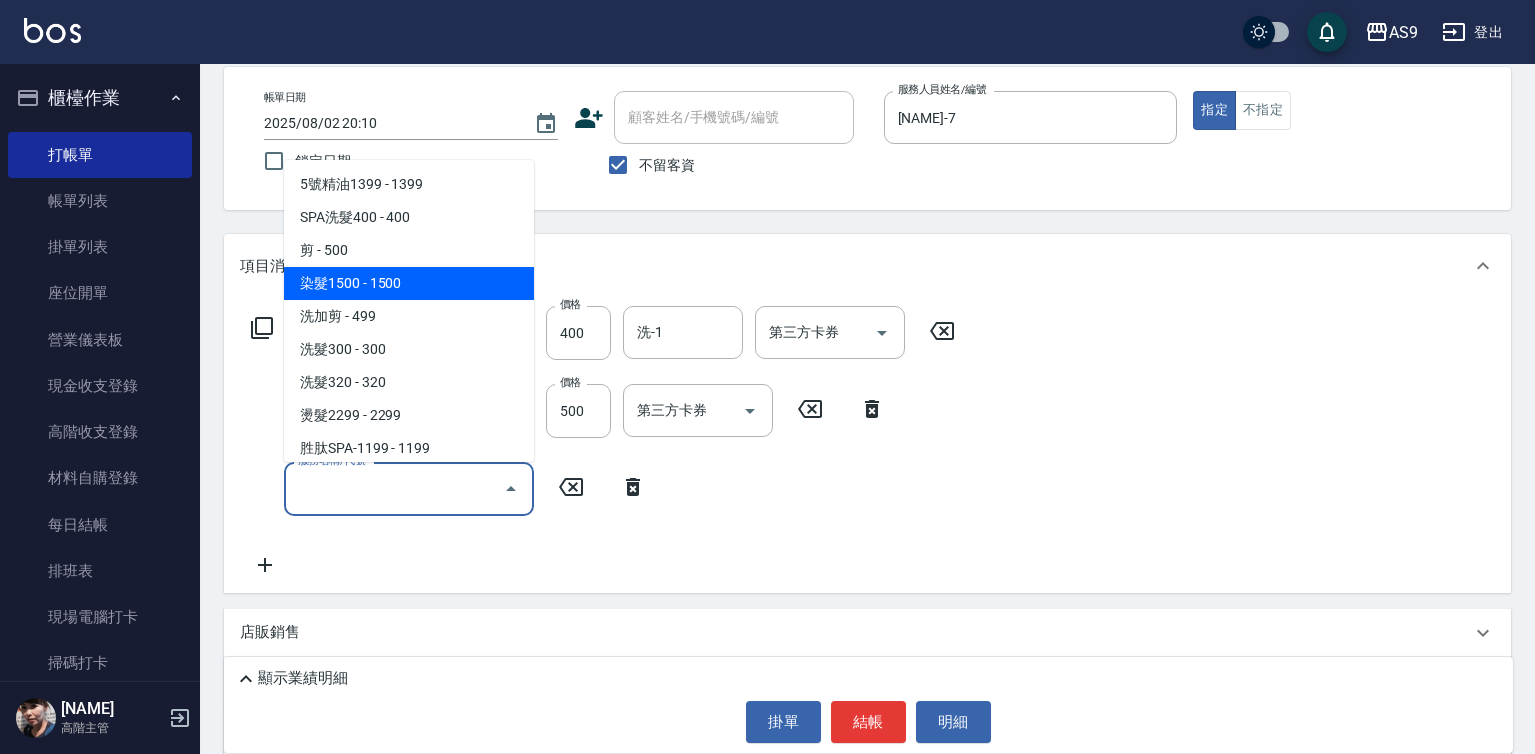 click on "染髮1500 - 1500" at bounding box center [409, 283] 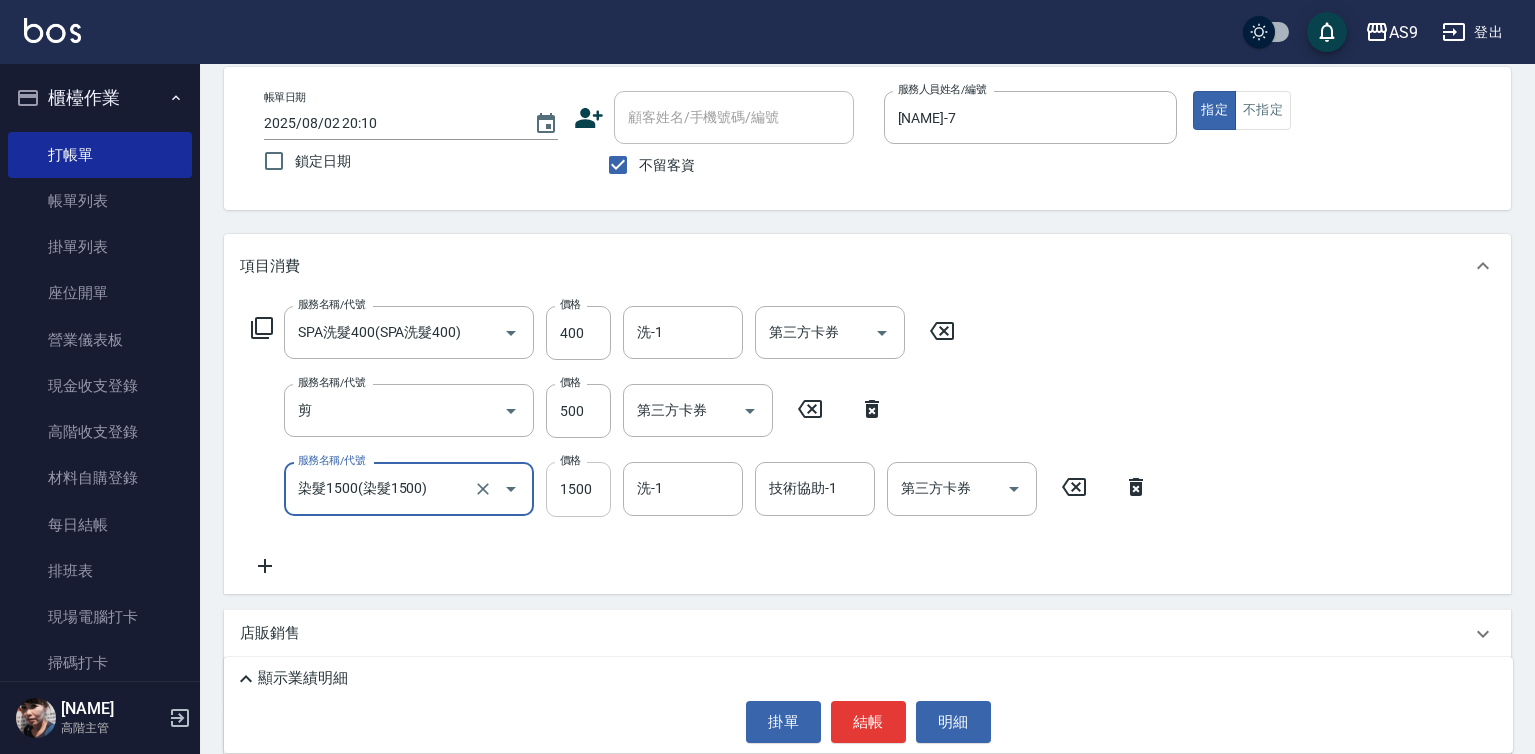 click on "1500" at bounding box center [578, 489] 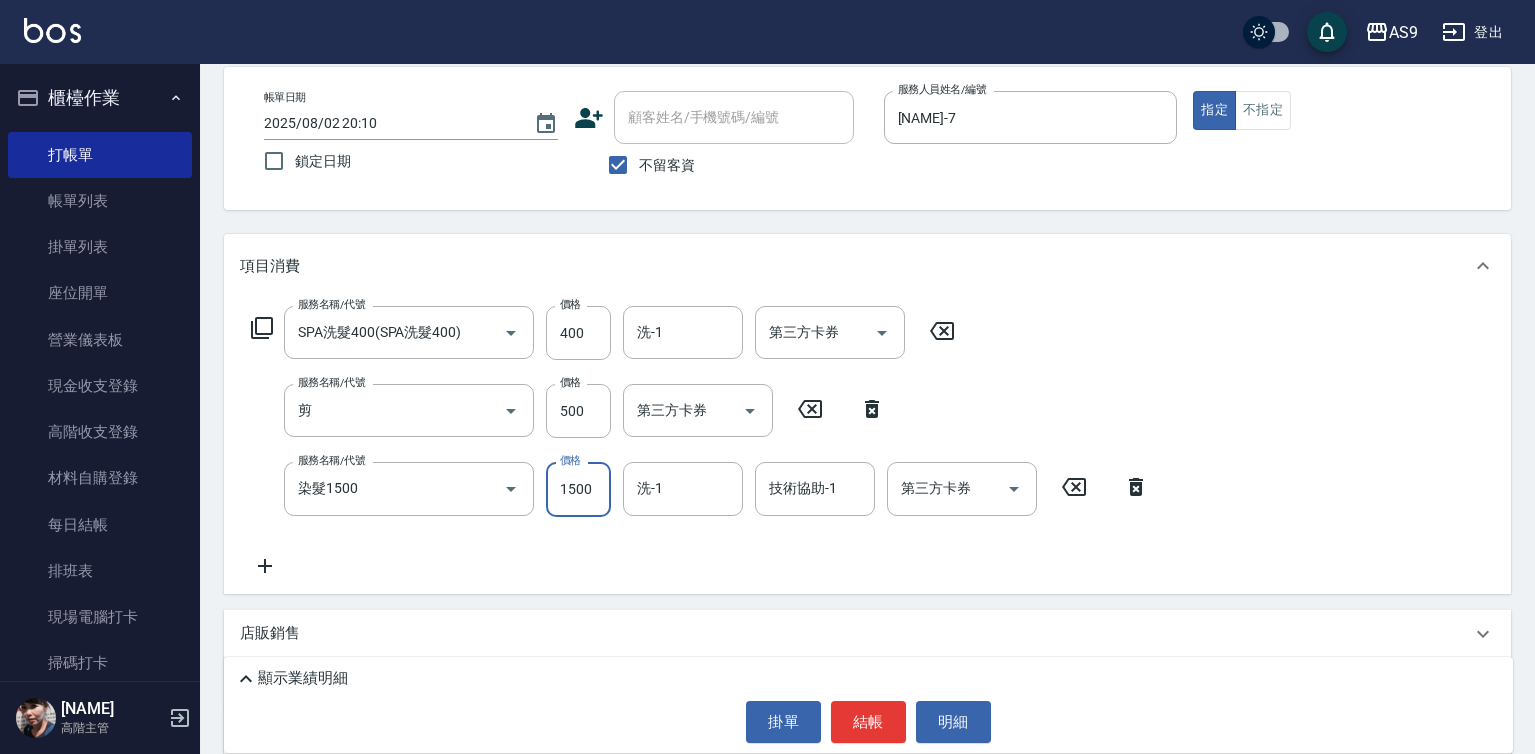 click on "1500" at bounding box center (578, 489) 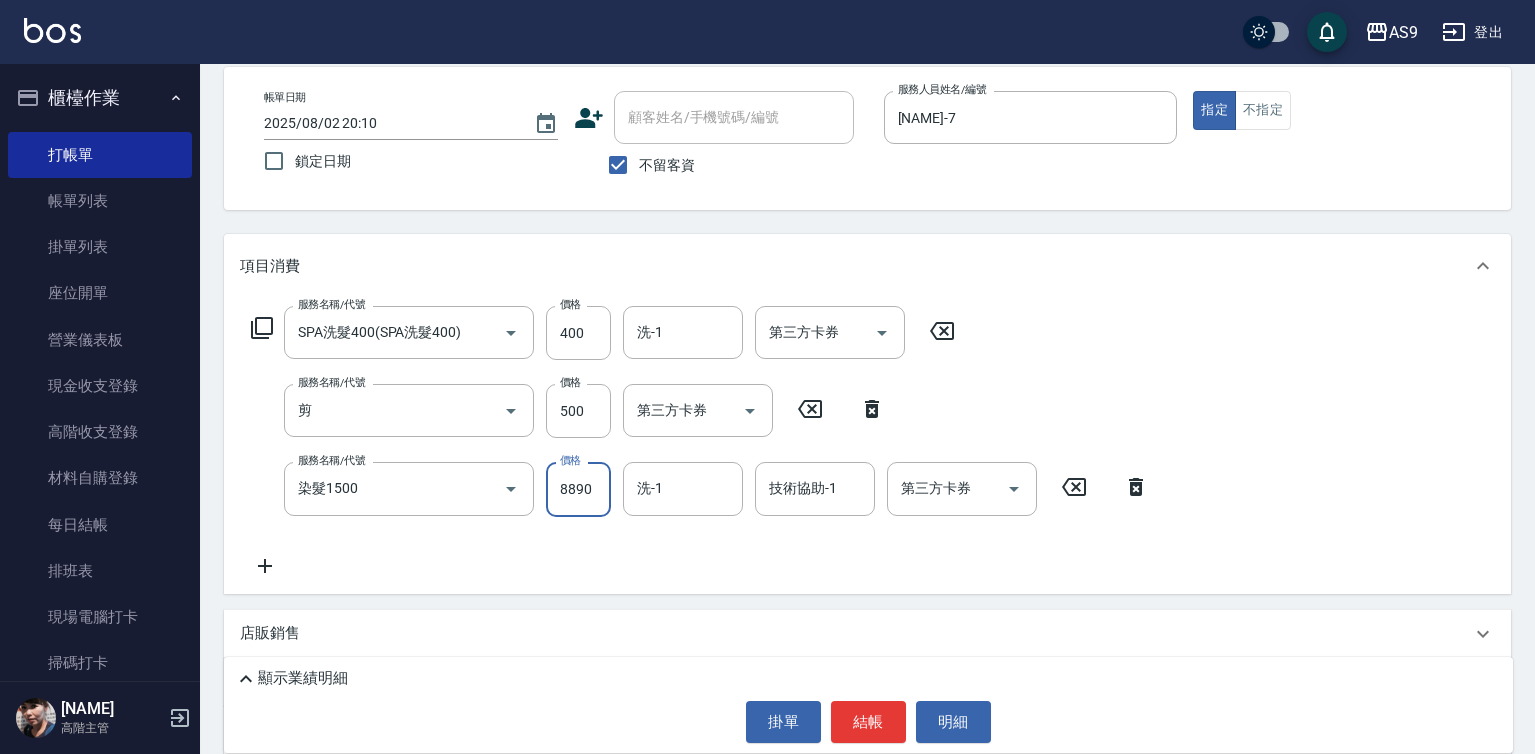 click on "8890" at bounding box center [578, 489] 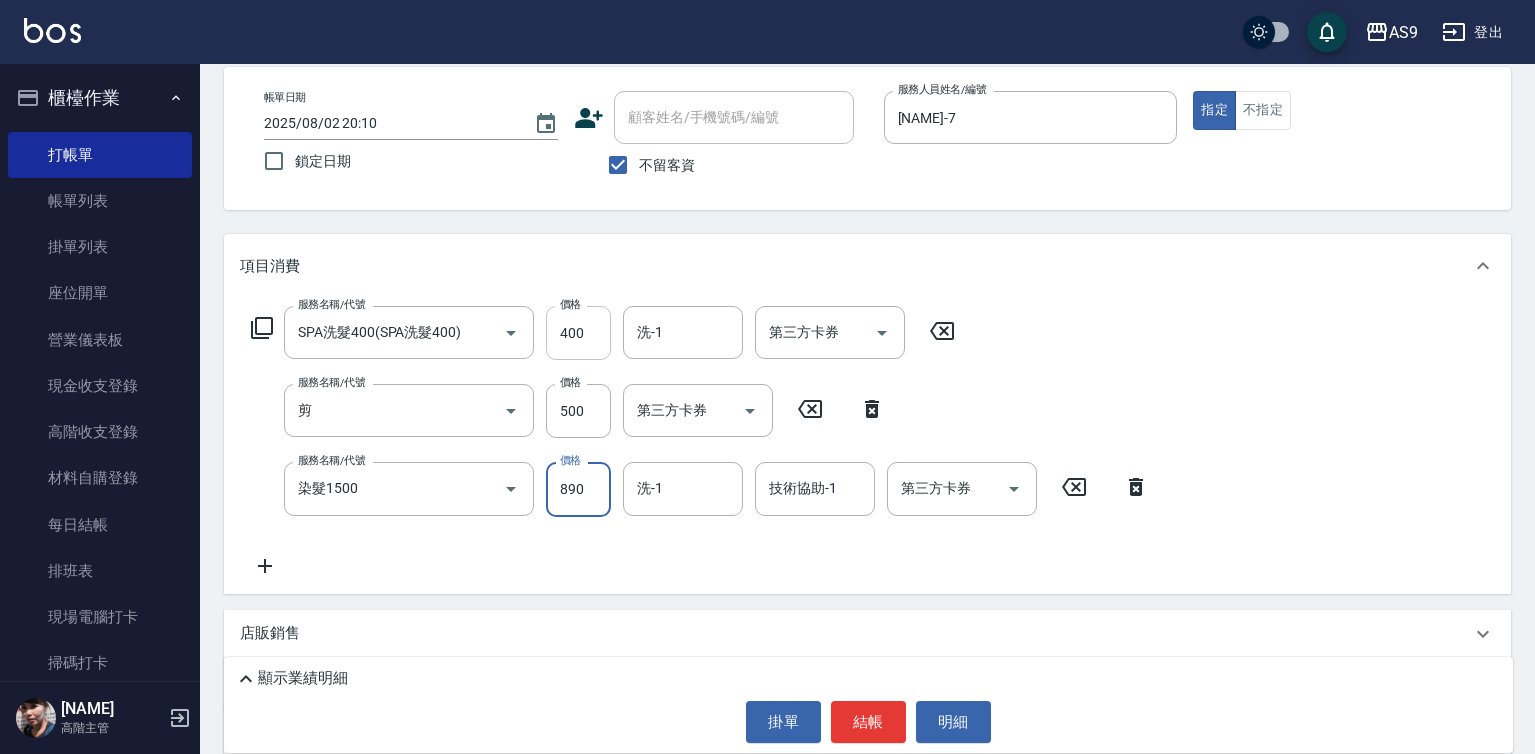 type on "890" 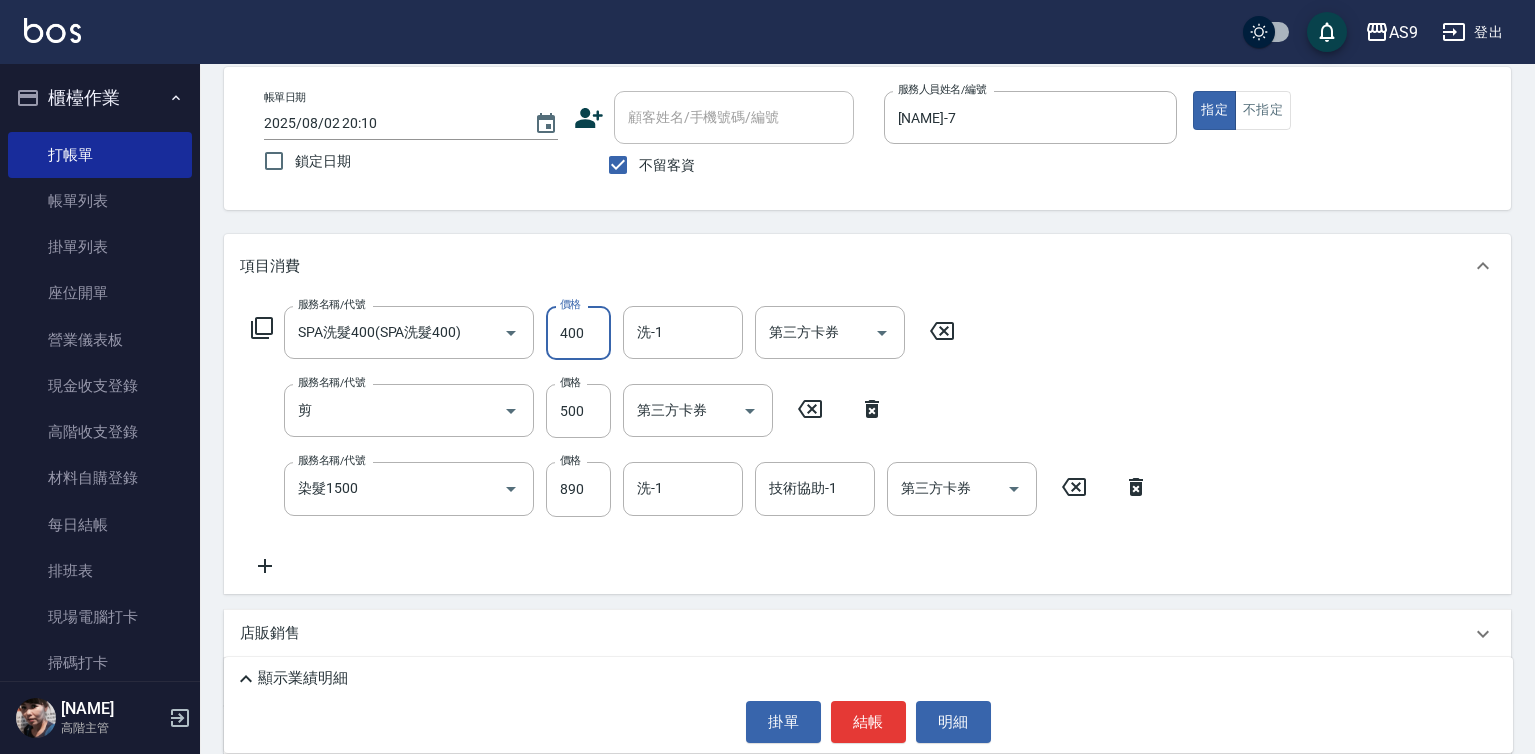 click on "400" at bounding box center [578, 333] 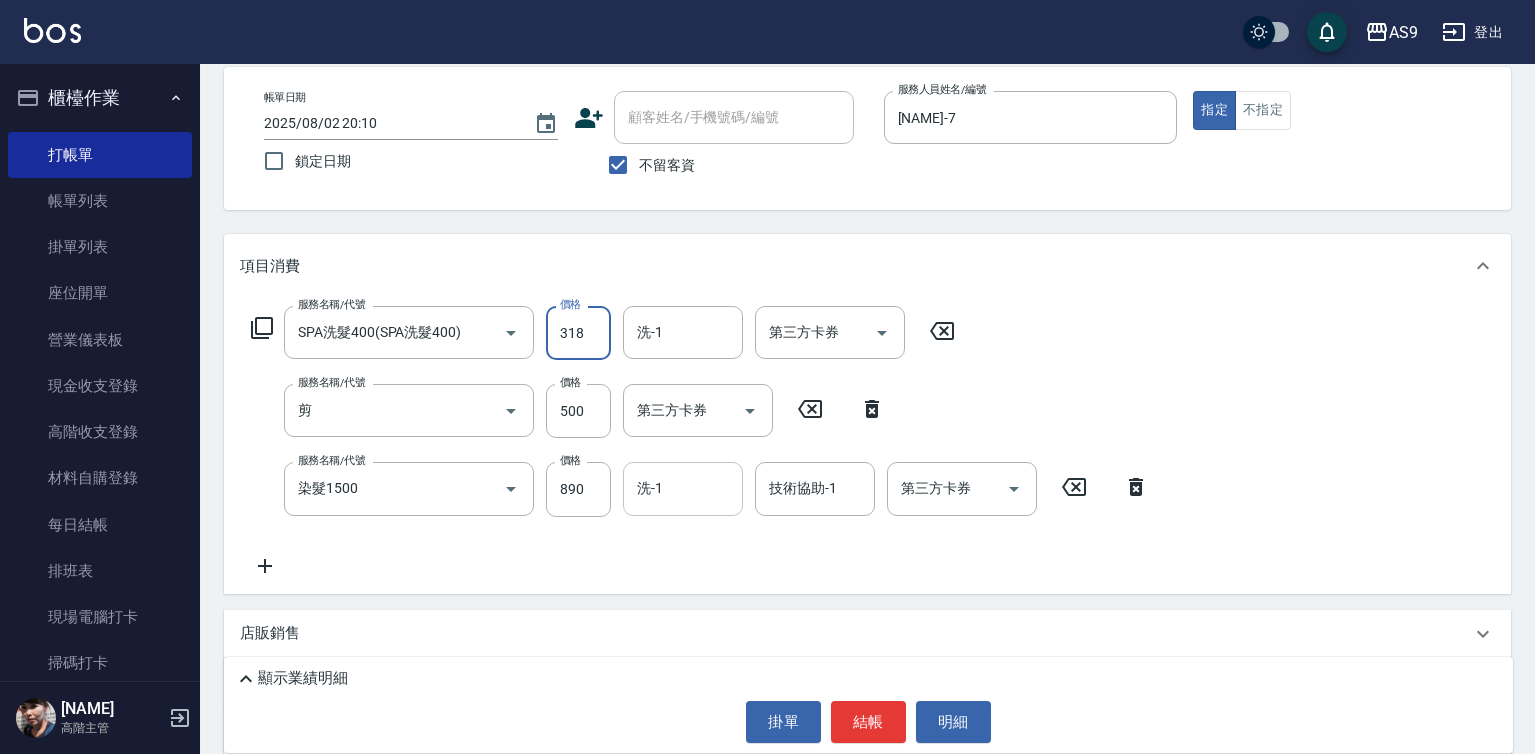type on "318" 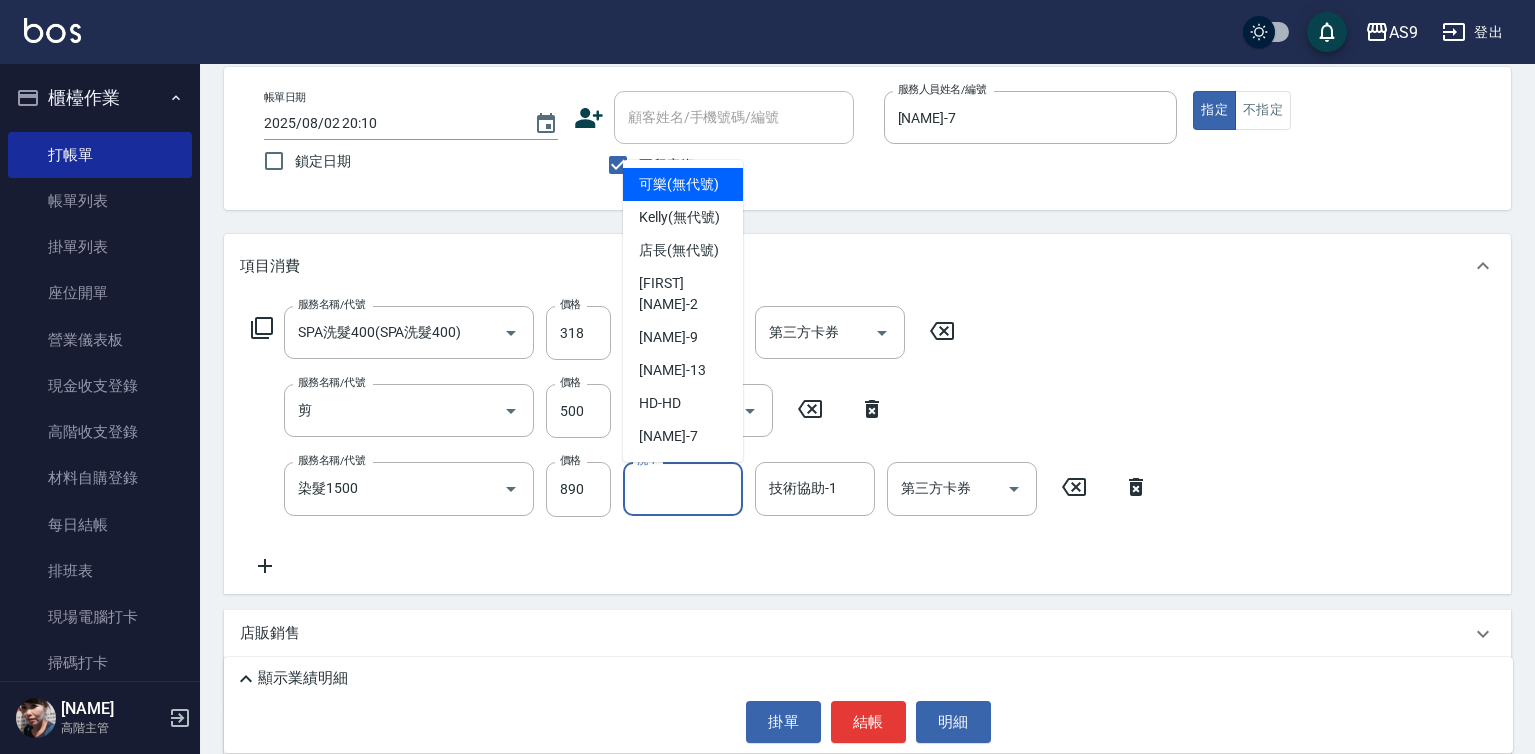 click on "洗-1" at bounding box center (683, 488) 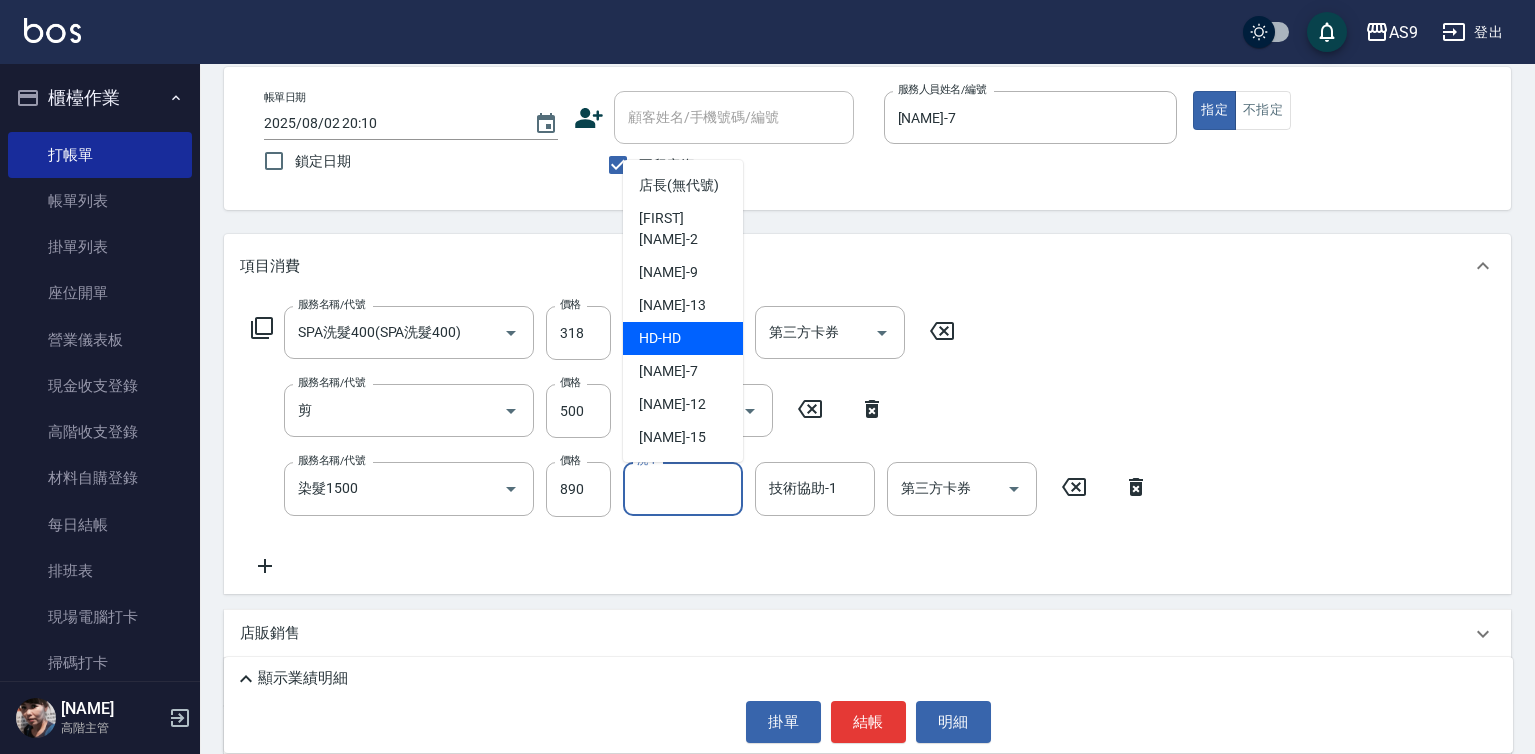 scroll, scrollTop: 128, scrollLeft: 0, axis: vertical 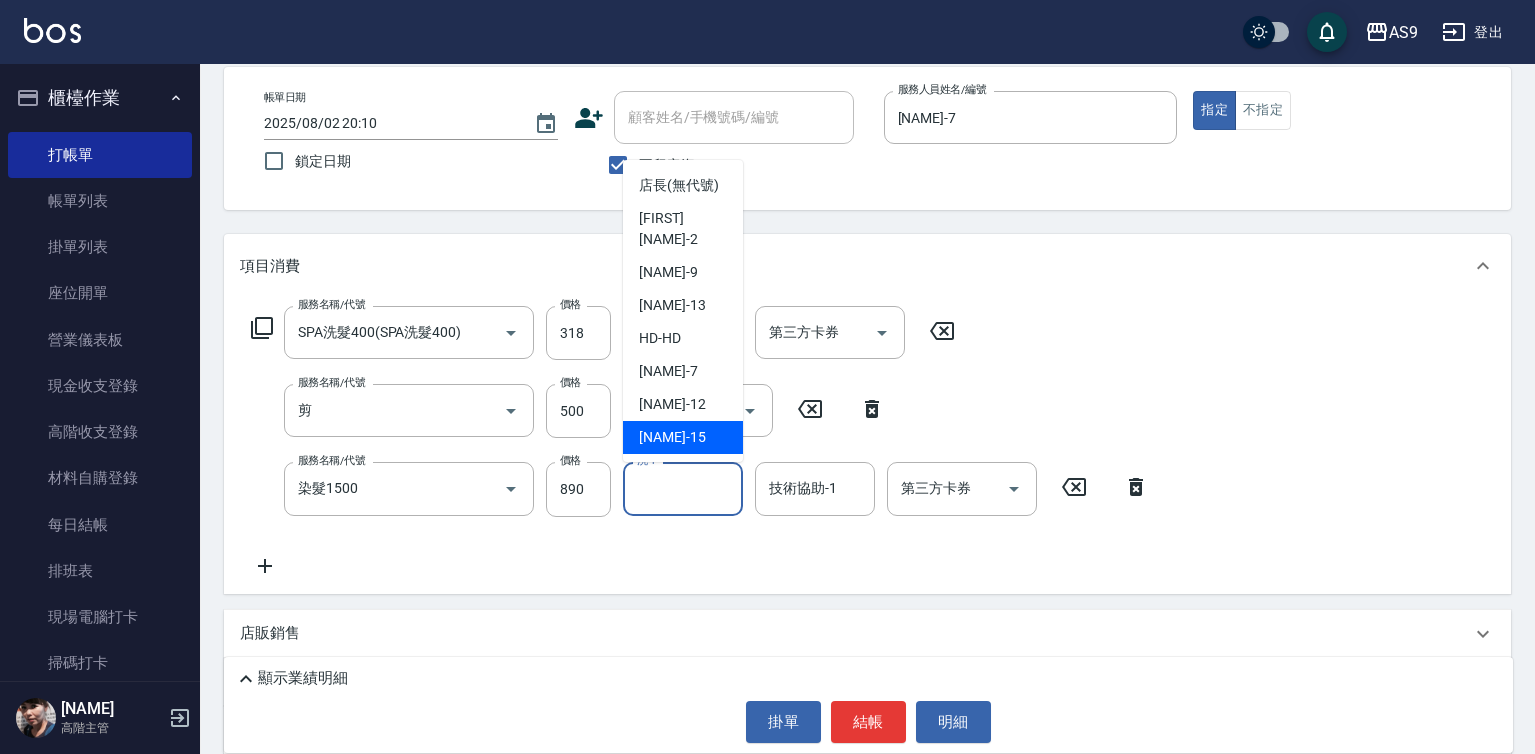 click on "遲婷而 -15" at bounding box center [672, 437] 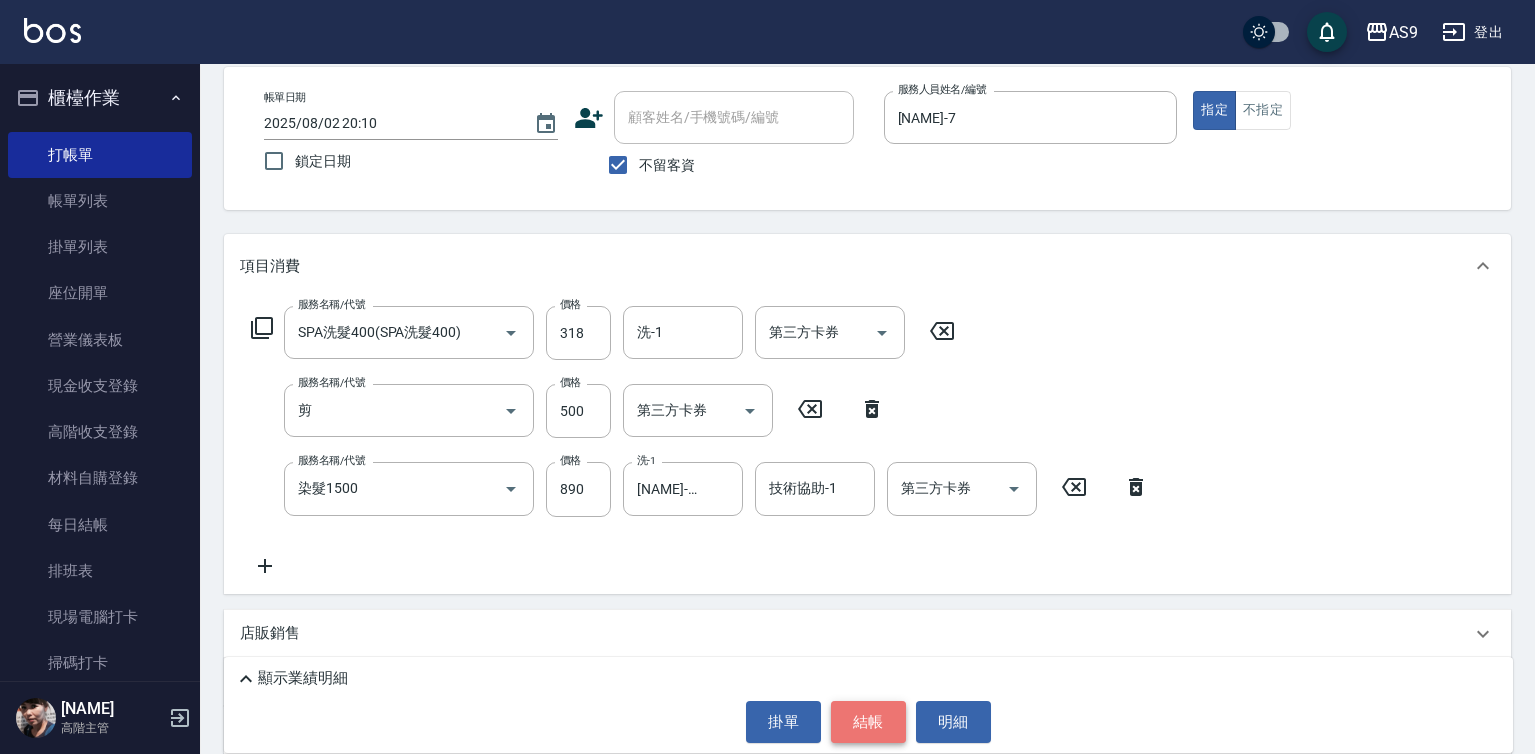 click on "結帳" at bounding box center (868, 722) 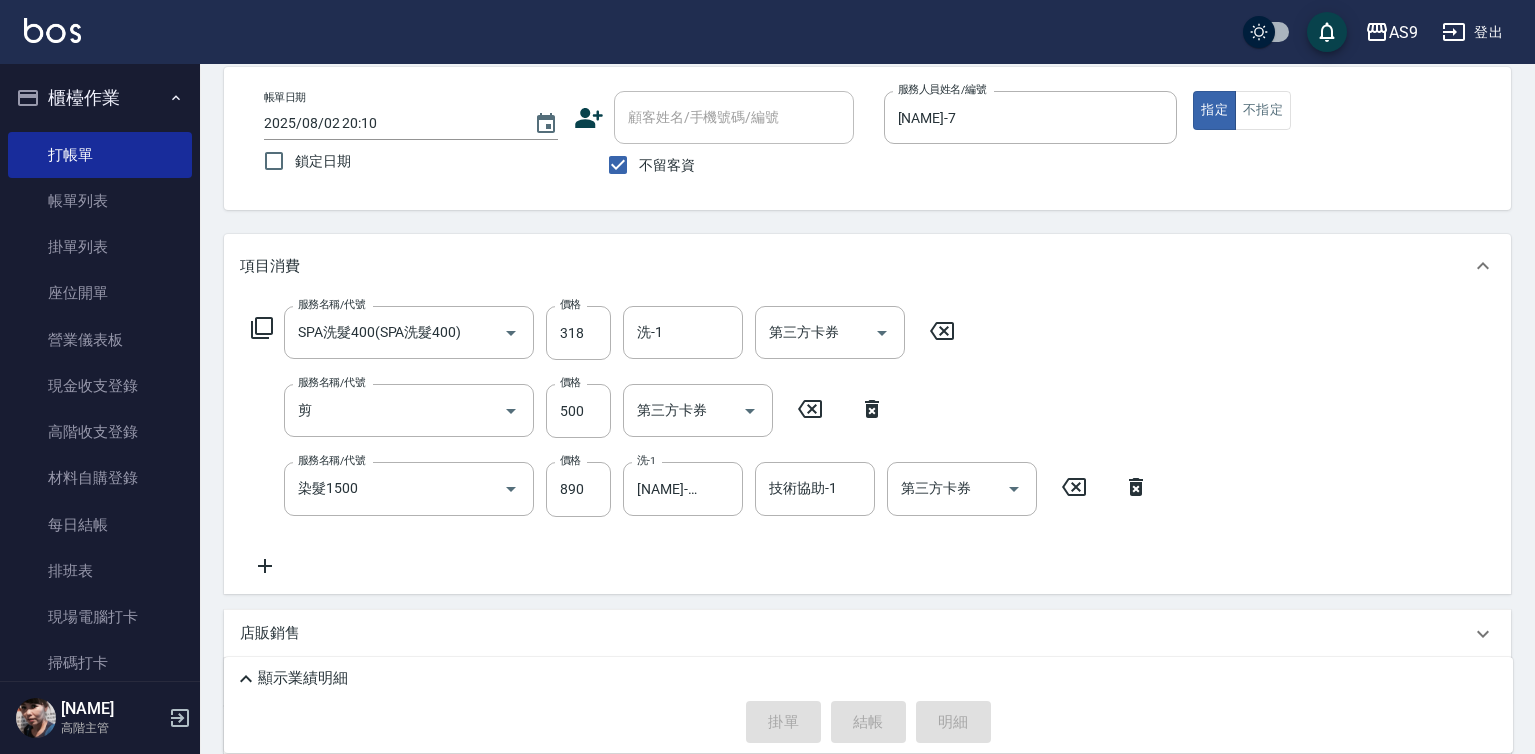 type on "2025/08/02 20:11" 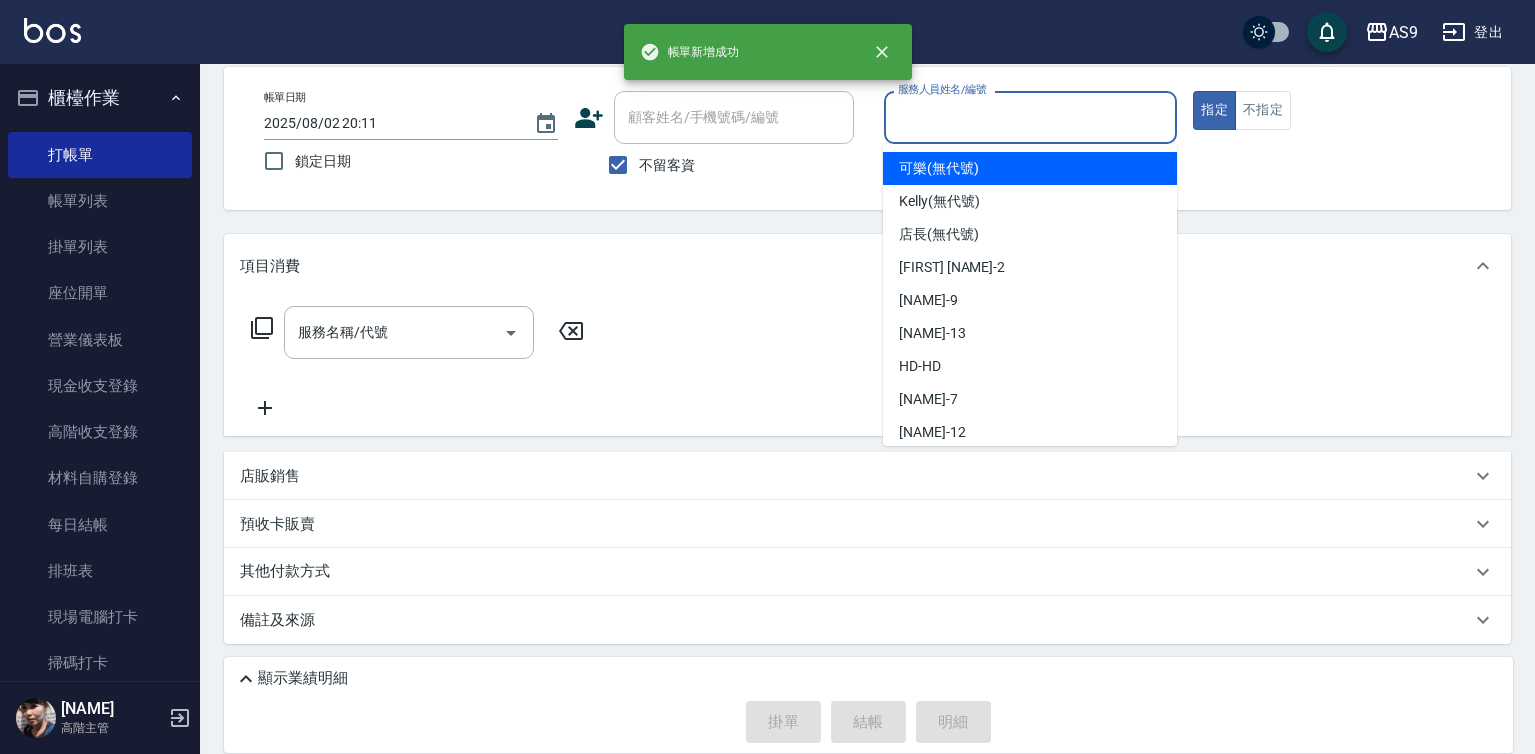 drag, startPoint x: 947, startPoint y: 104, endPoint x: 976, endPoint y: 214, distance: 113.758514 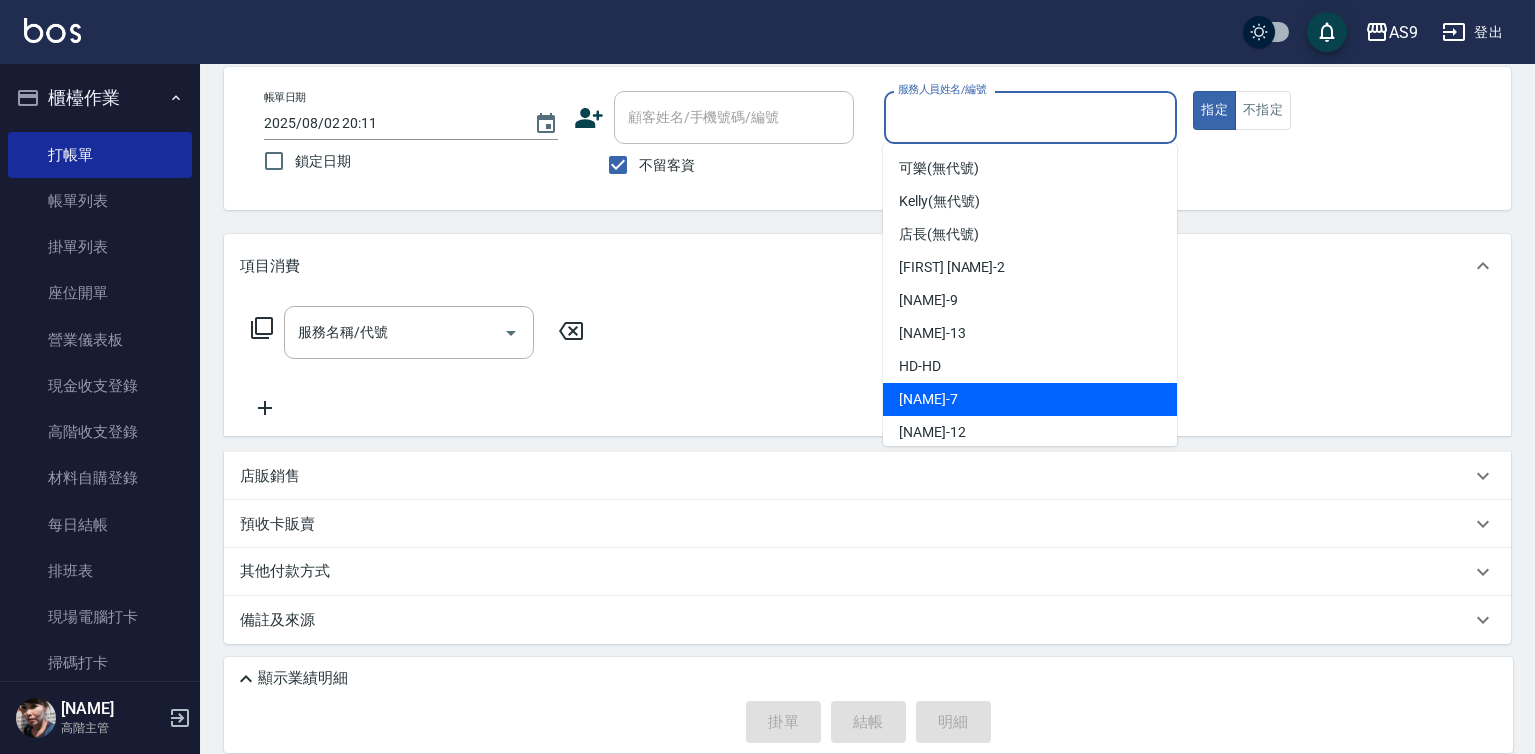 click on "Peggy -7" at bounding box center (1030, 399) 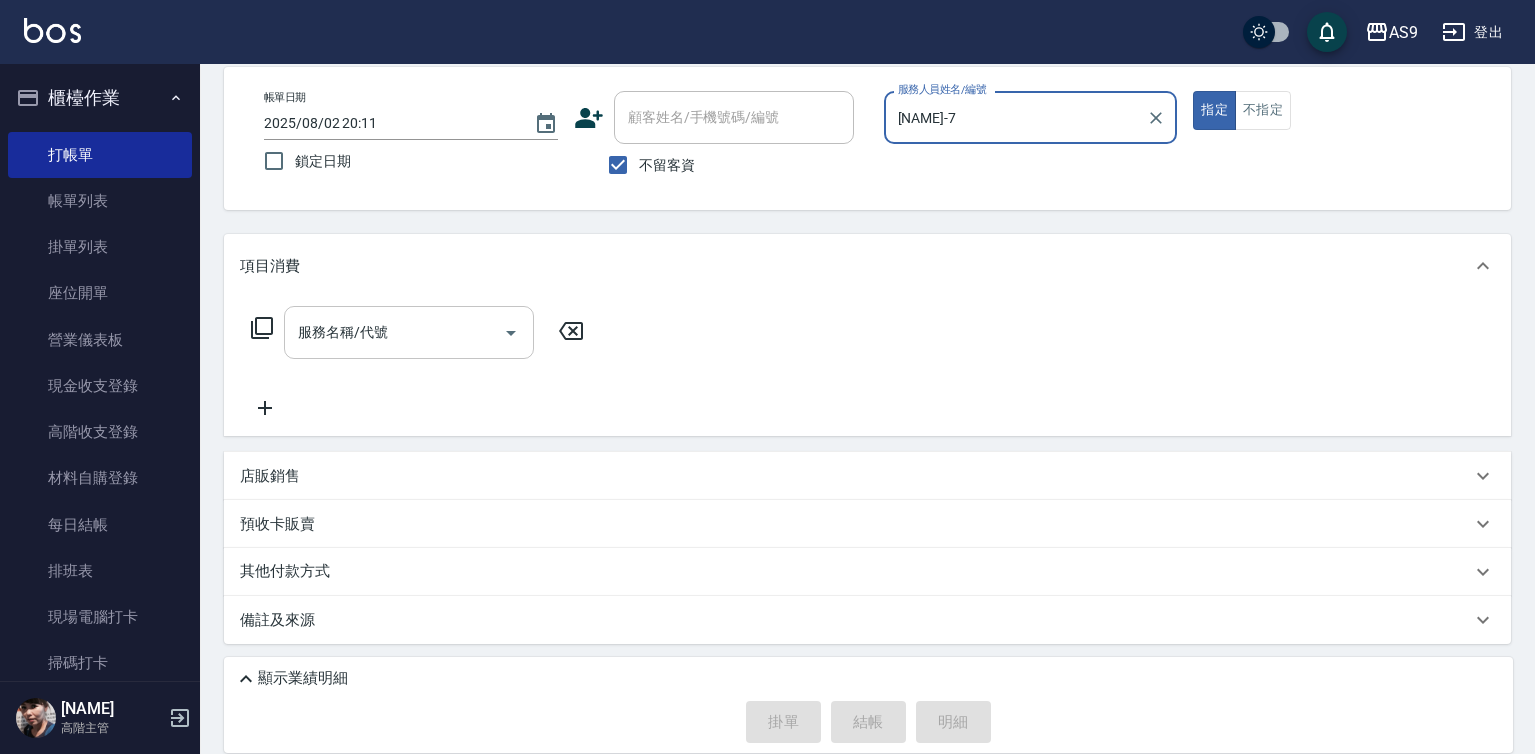 click on "服務名稱/代號" at bounding box center [394, 332] 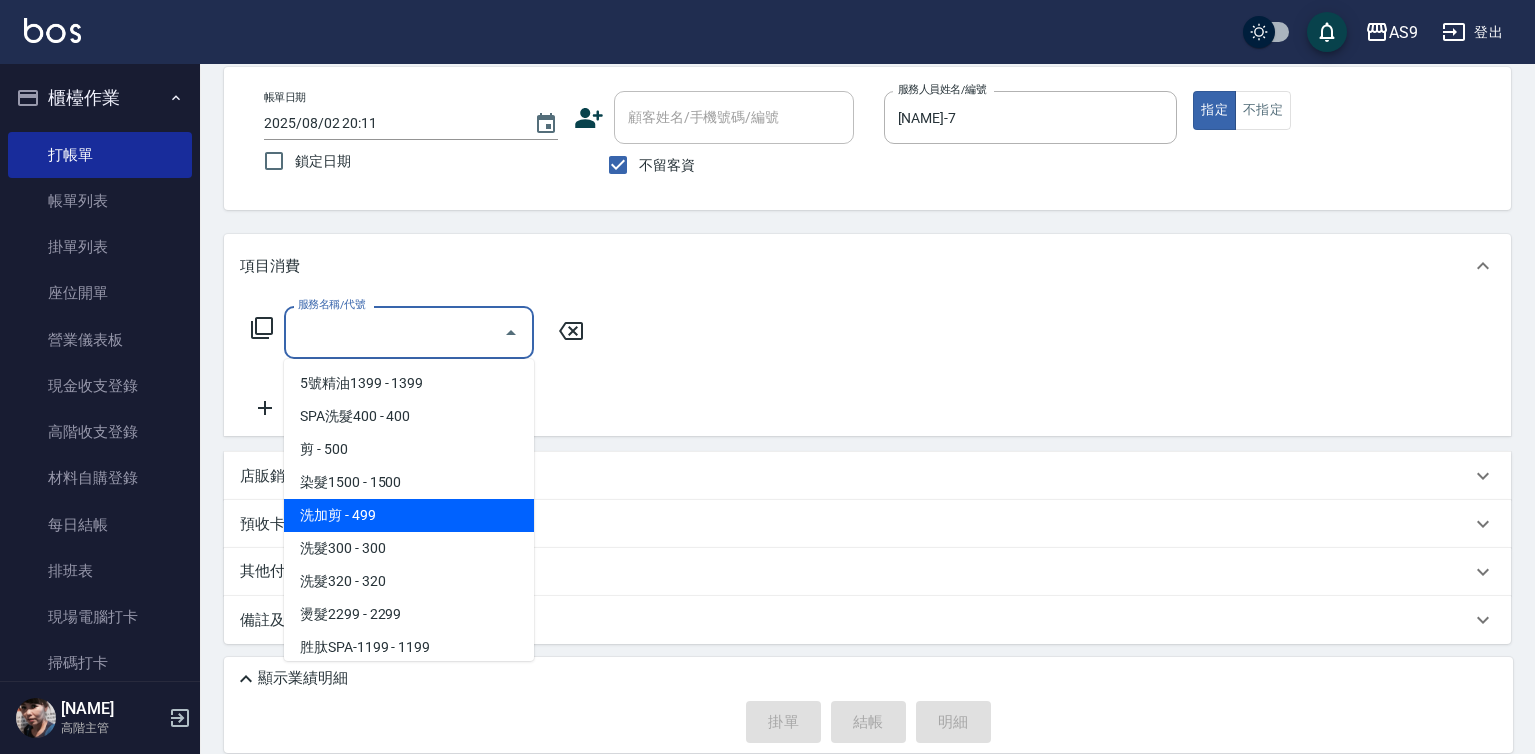 click on "洗加剪 - 499" at bounding box center (409, 515) 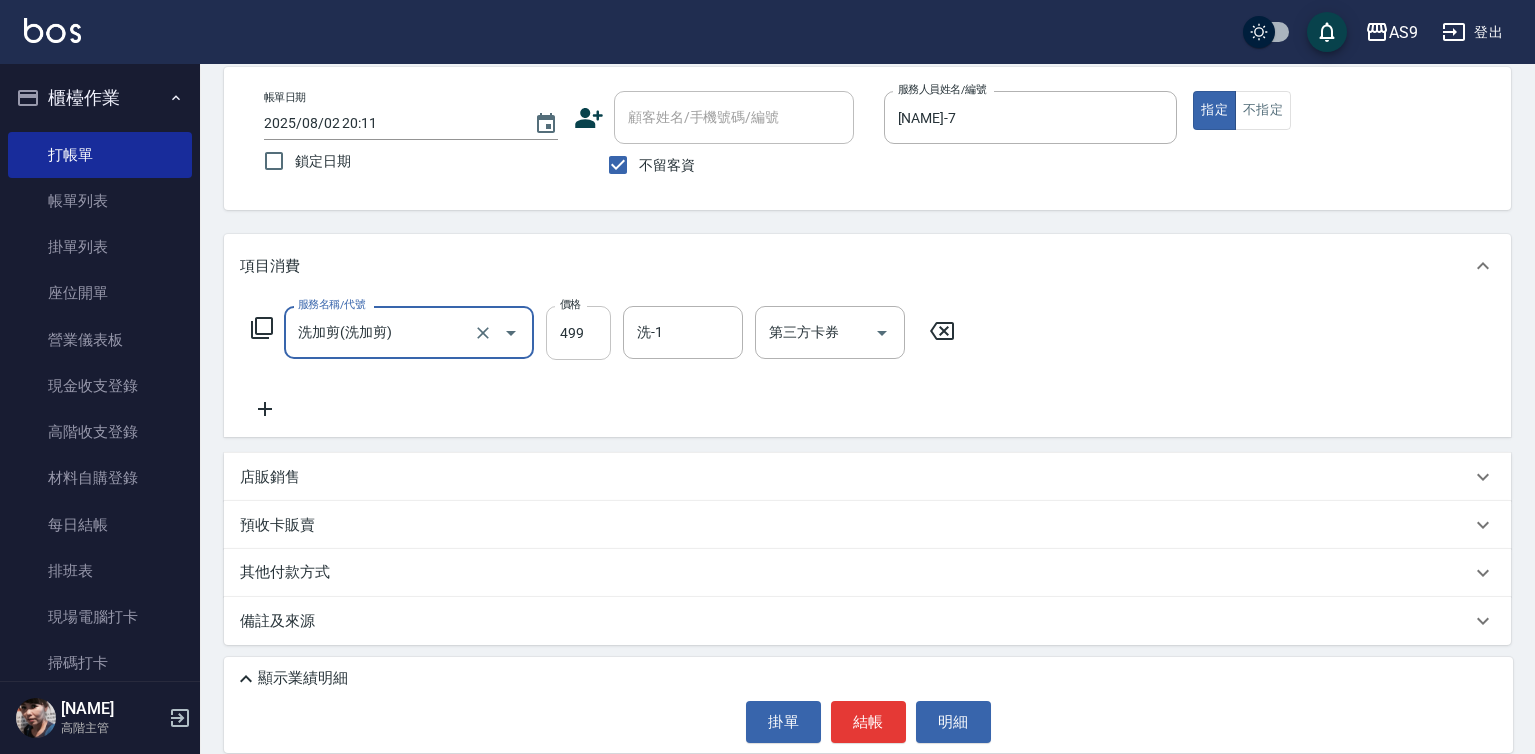 click on "499" at bounding box center (578, 333) 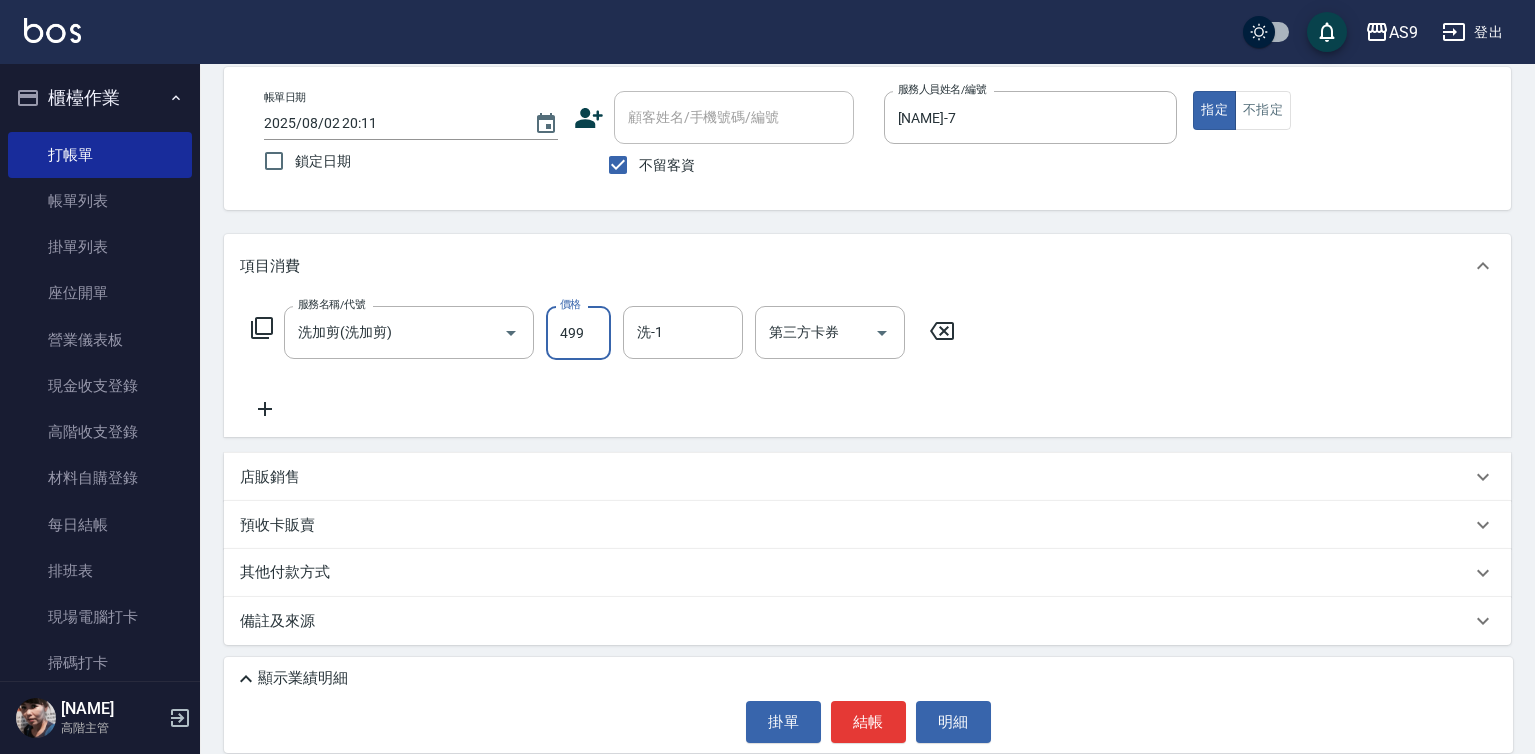 click on "499" at bounding box center [578, 333] 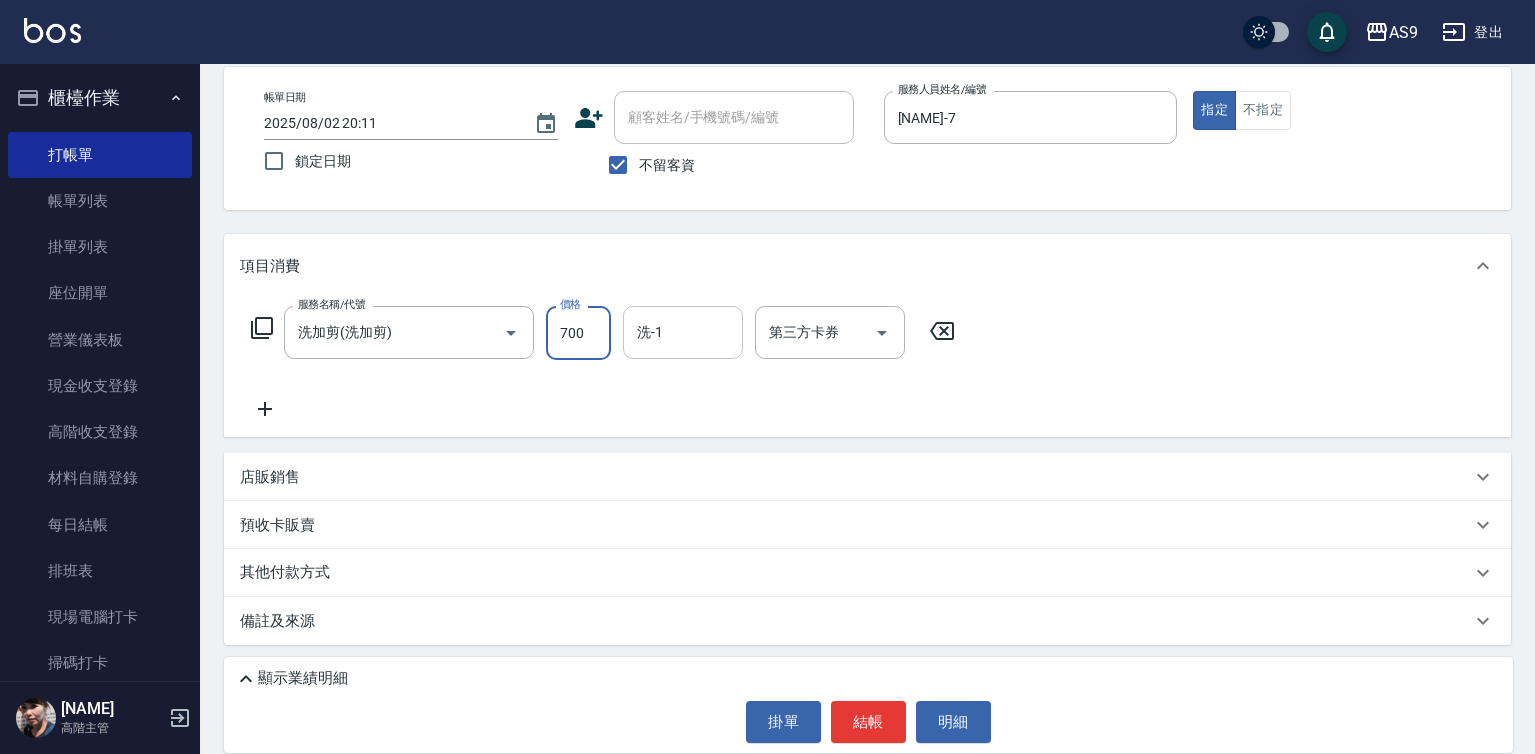 type on "700" 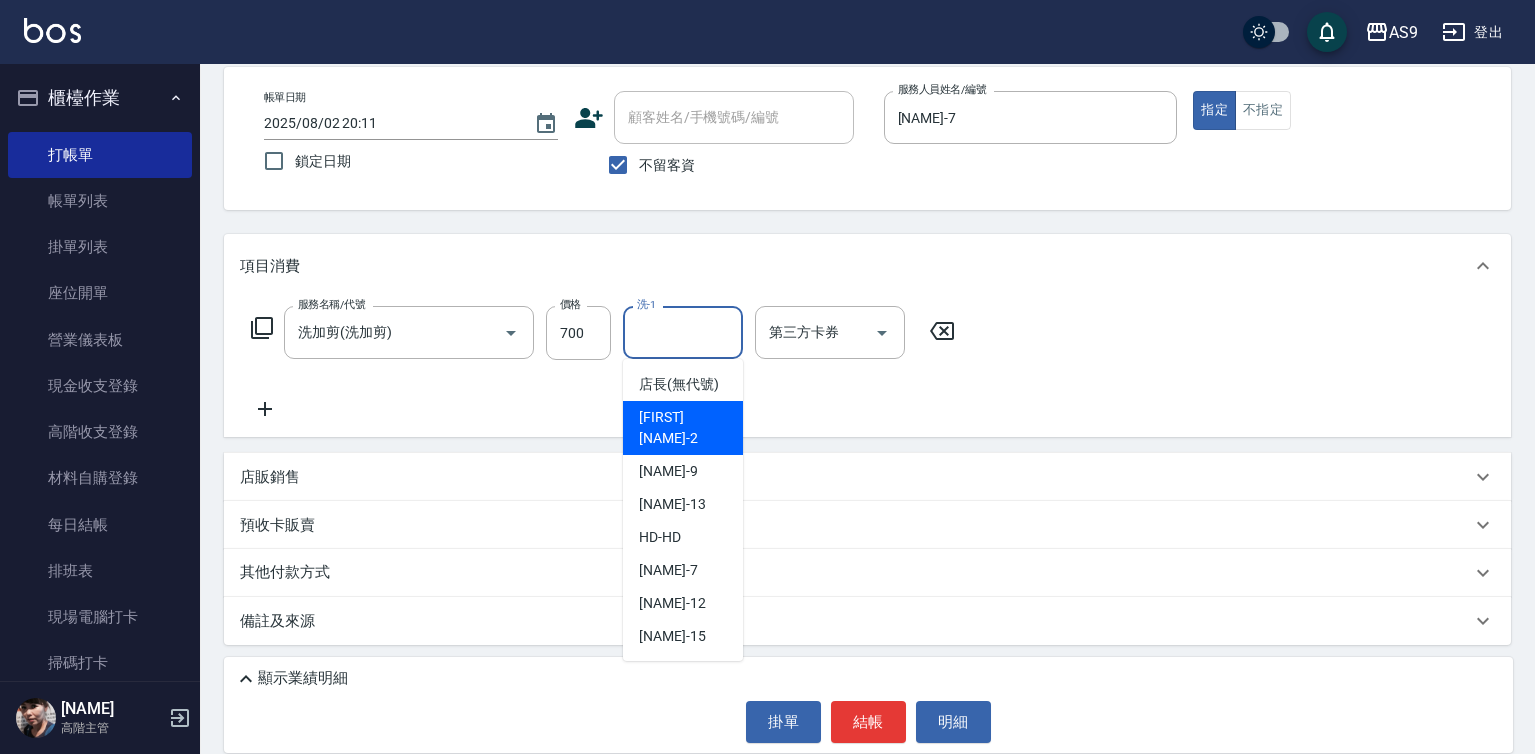scroll, scrollTop: 128, scrollLeft: 0, axis: vertical 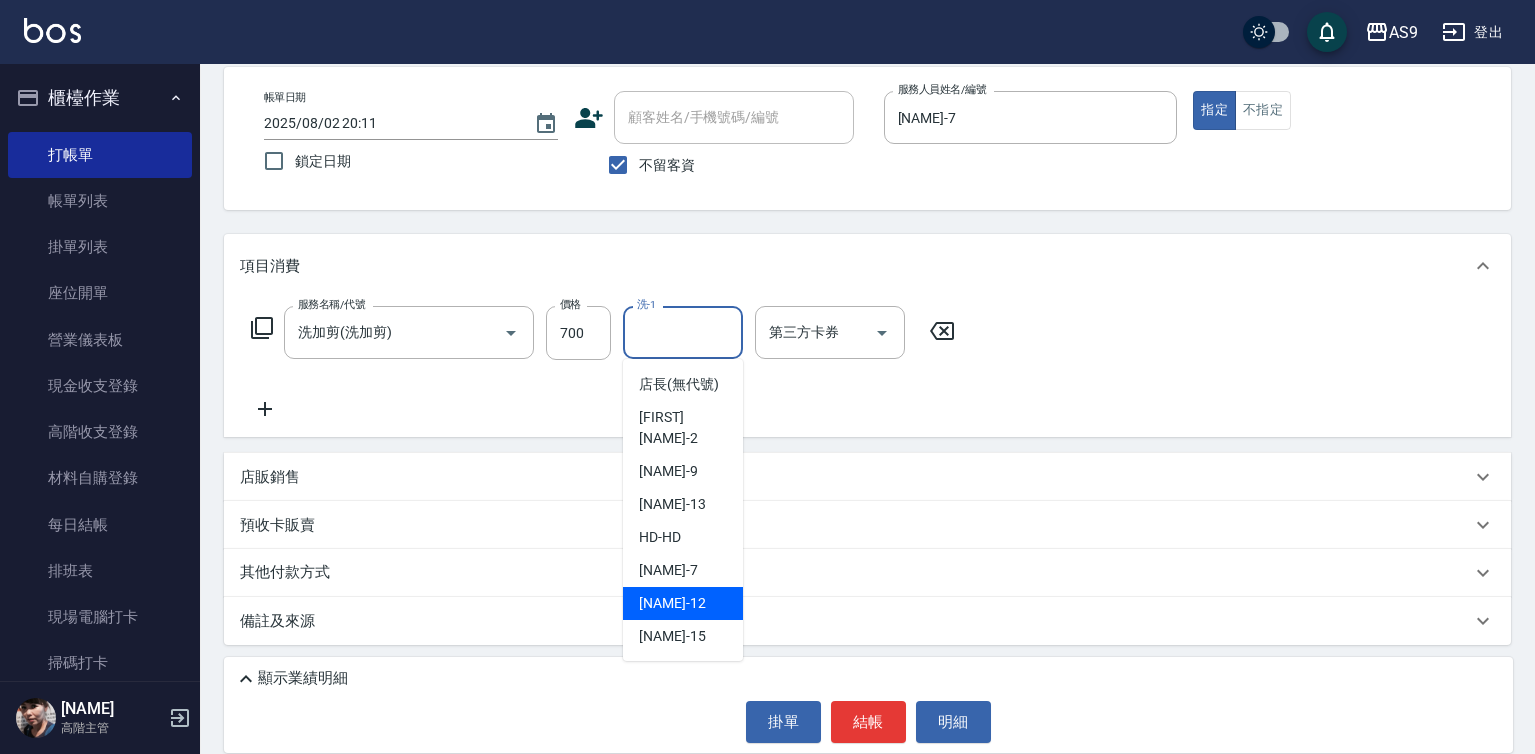 click on "戴佳慧 -12" at bounding box center (683, 603) 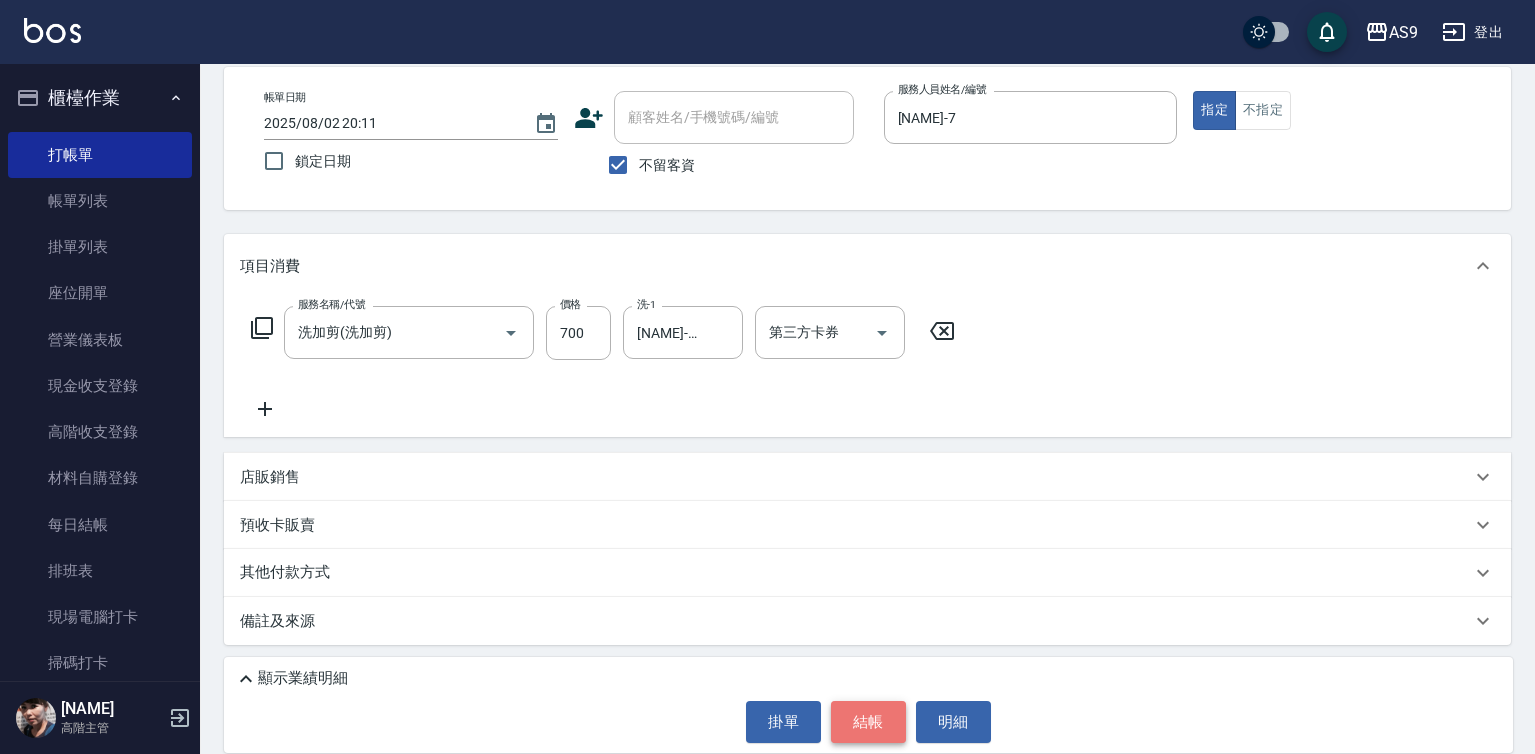 click on "結帳" at bounding box center [868, 722] 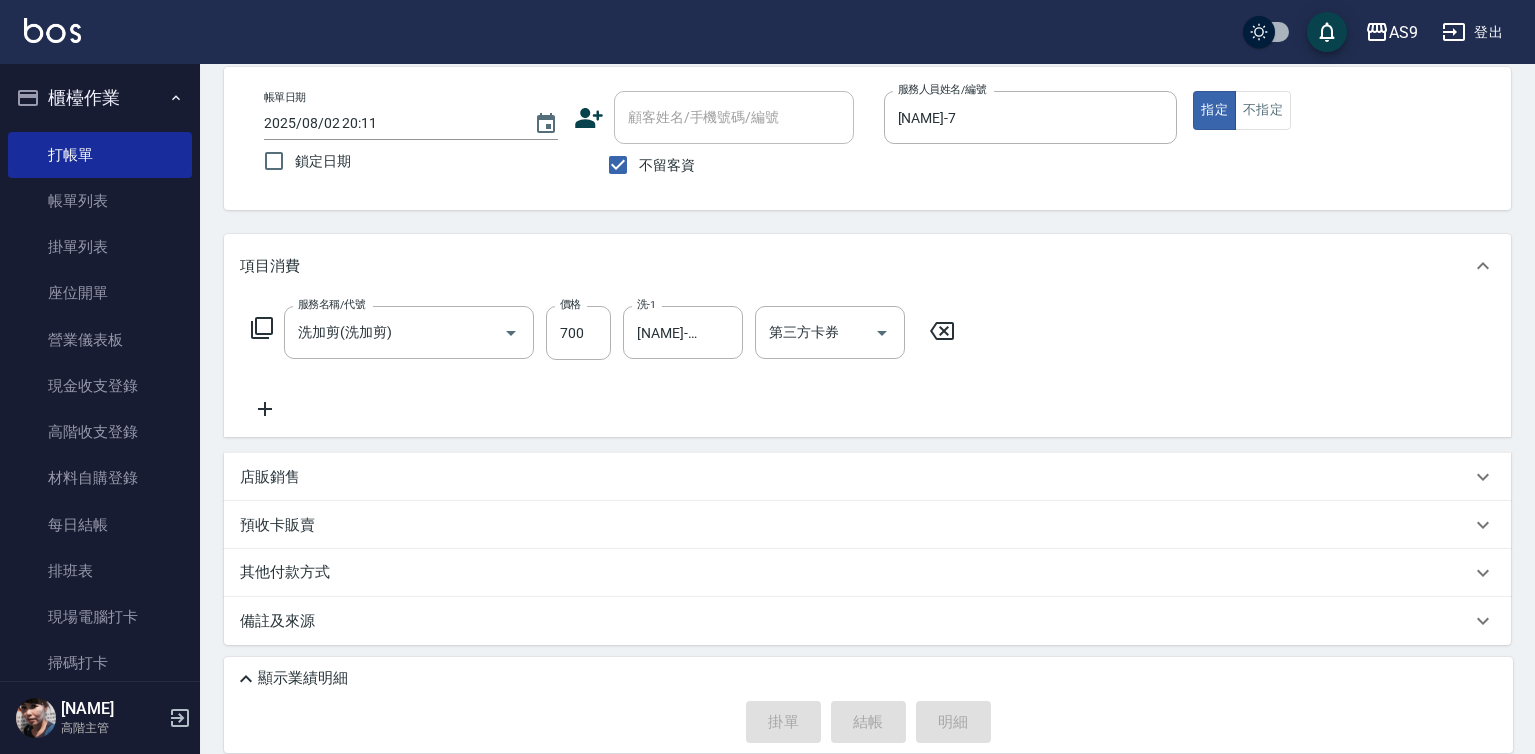 type 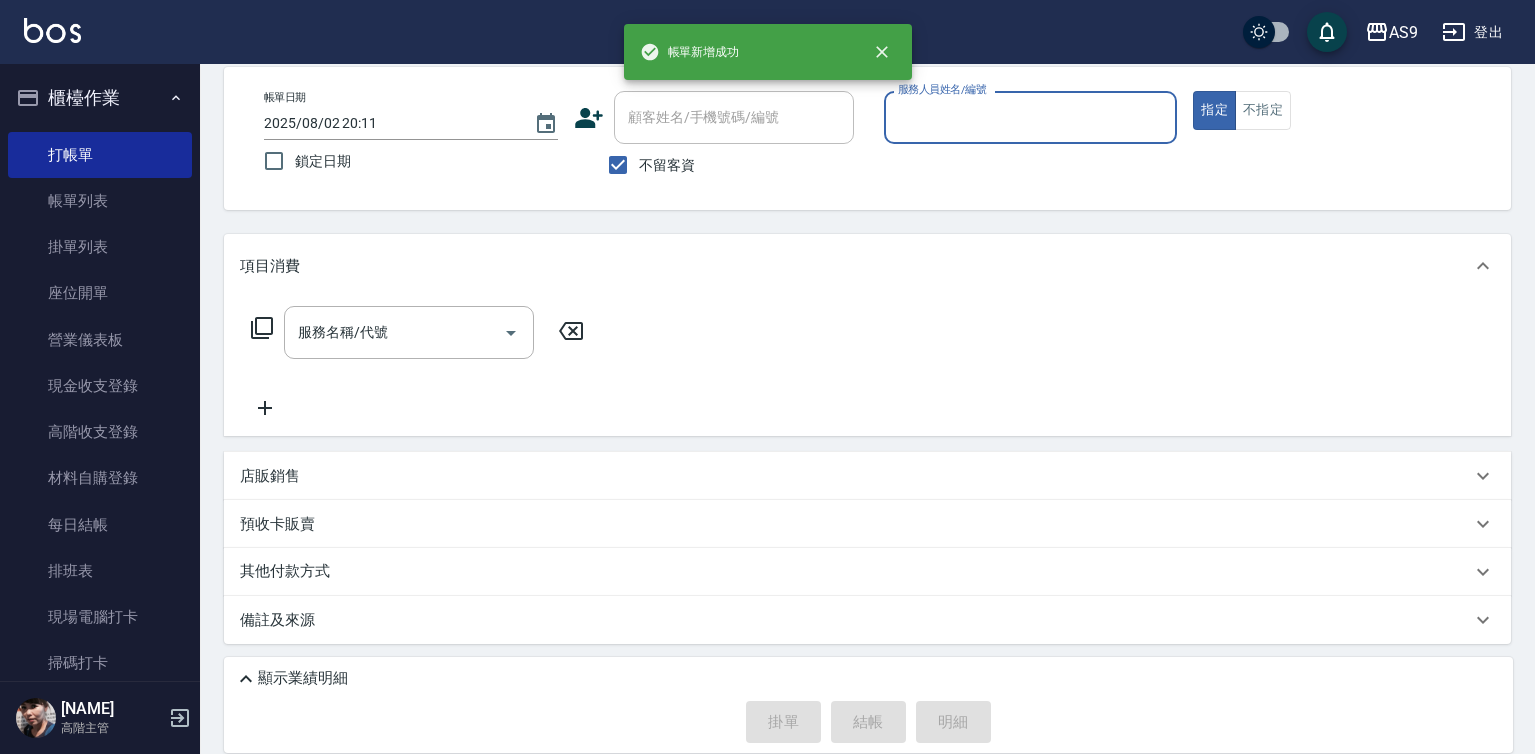 click on "服務人員姓名/編號" at bounding box center [1031, 117] 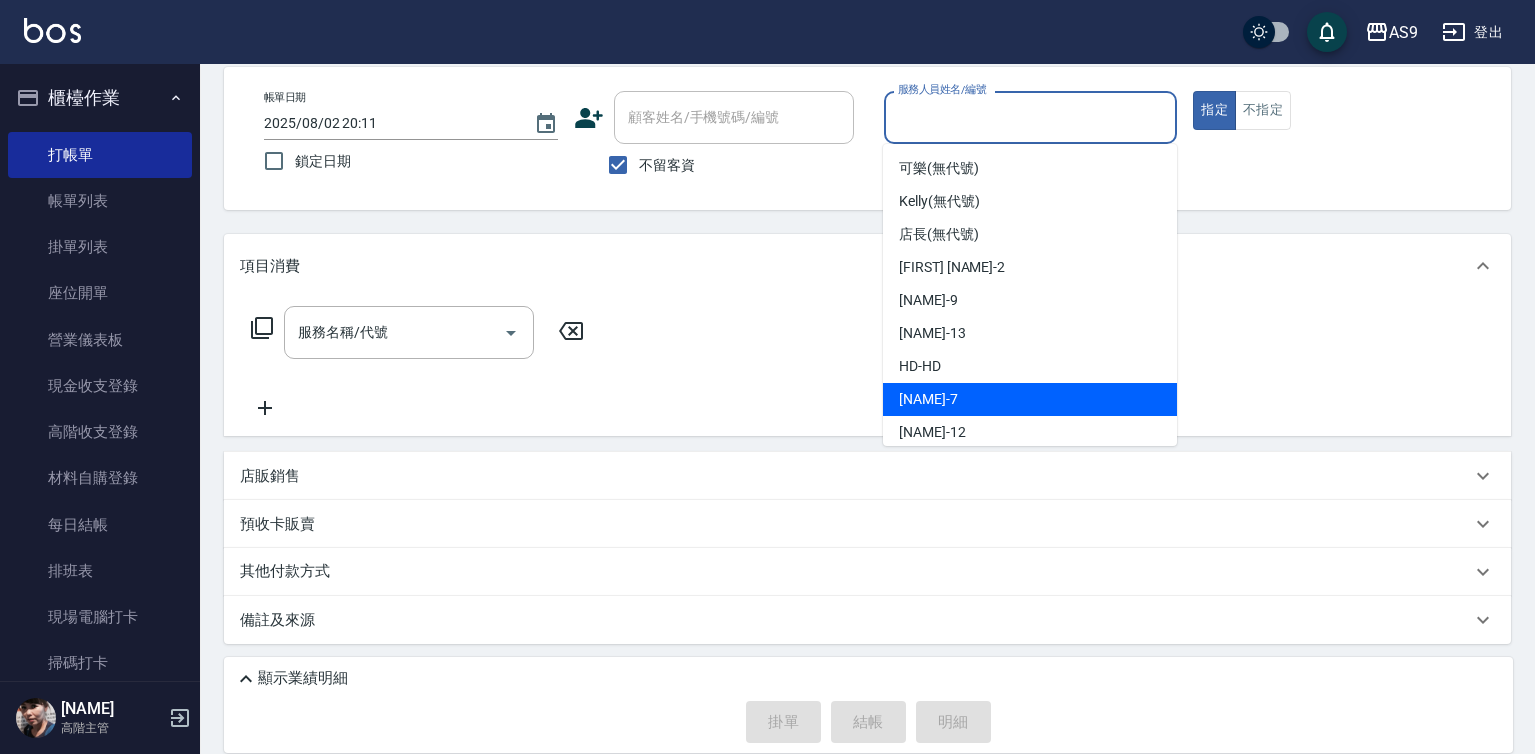 drag, startPoint x: 944, startPoint y: 400, endPoint x: 754, endPoint y: 365, distance: 193.1968 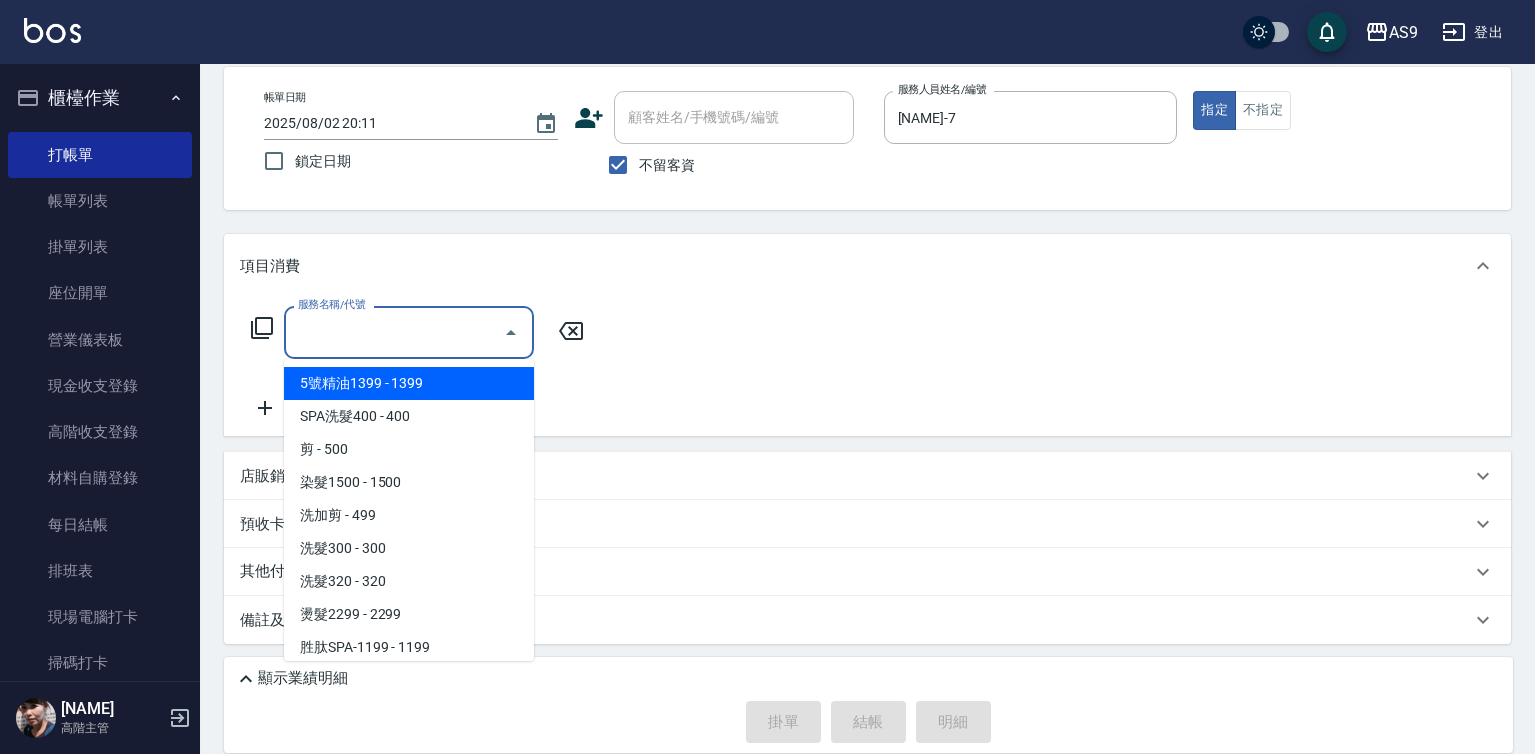 click on "服務名稱/代號" at bounding box center [394, 332] 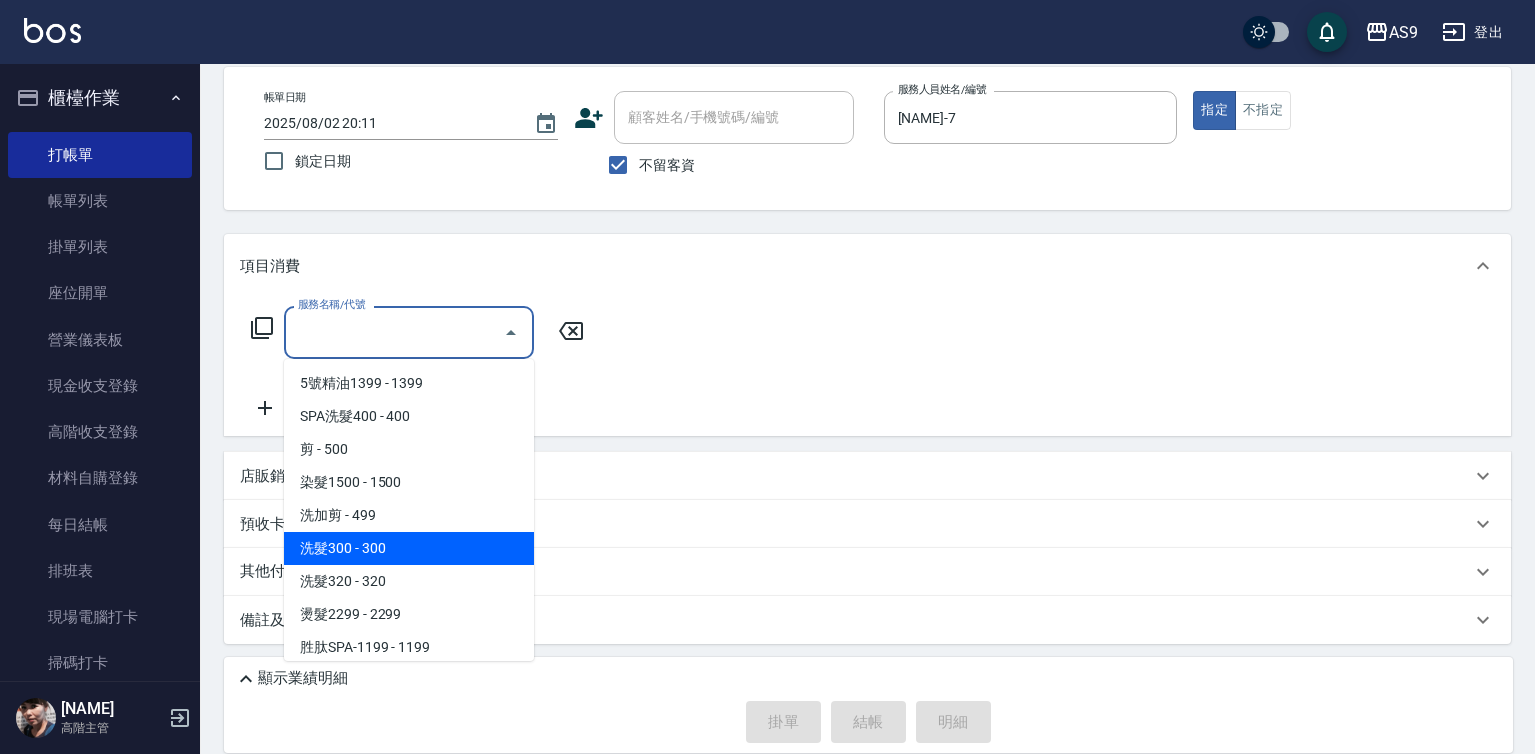 drag, startPoint x: 421, startPoint y: 556, endPoint x: 554, endPoint y: 444, distance: 173.87639 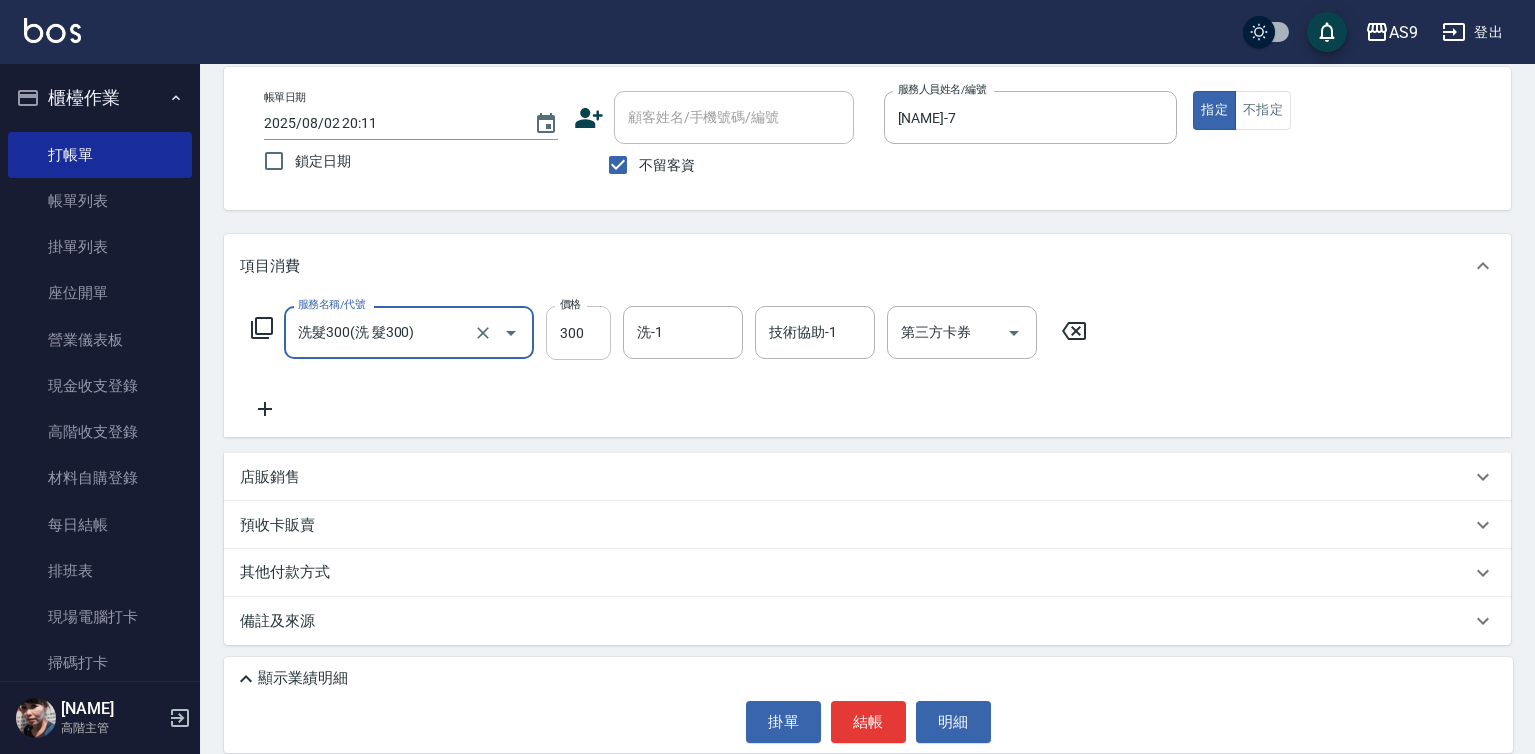 click on "300" at bounding box center [578, 333] 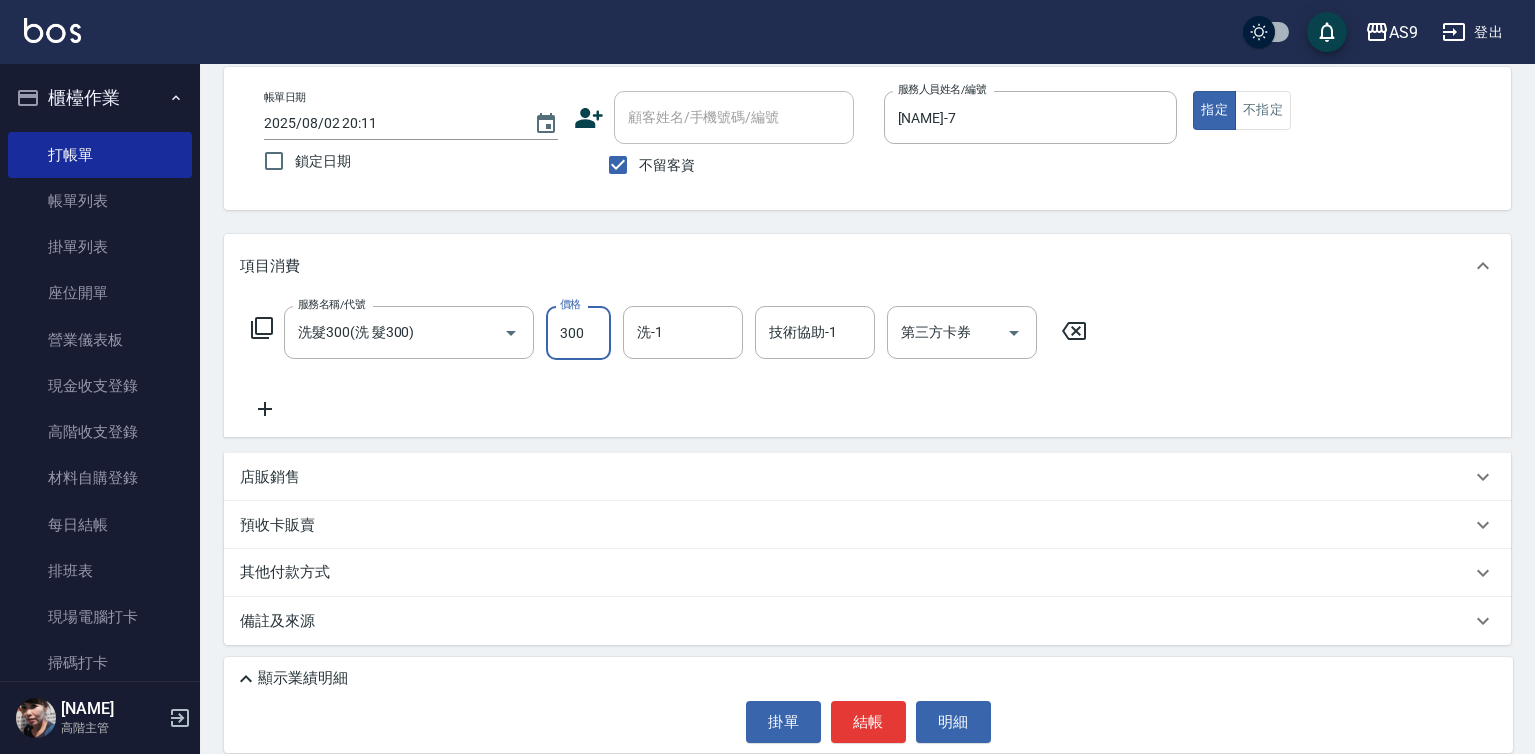 click on "300" at bounding box center (578, 333) 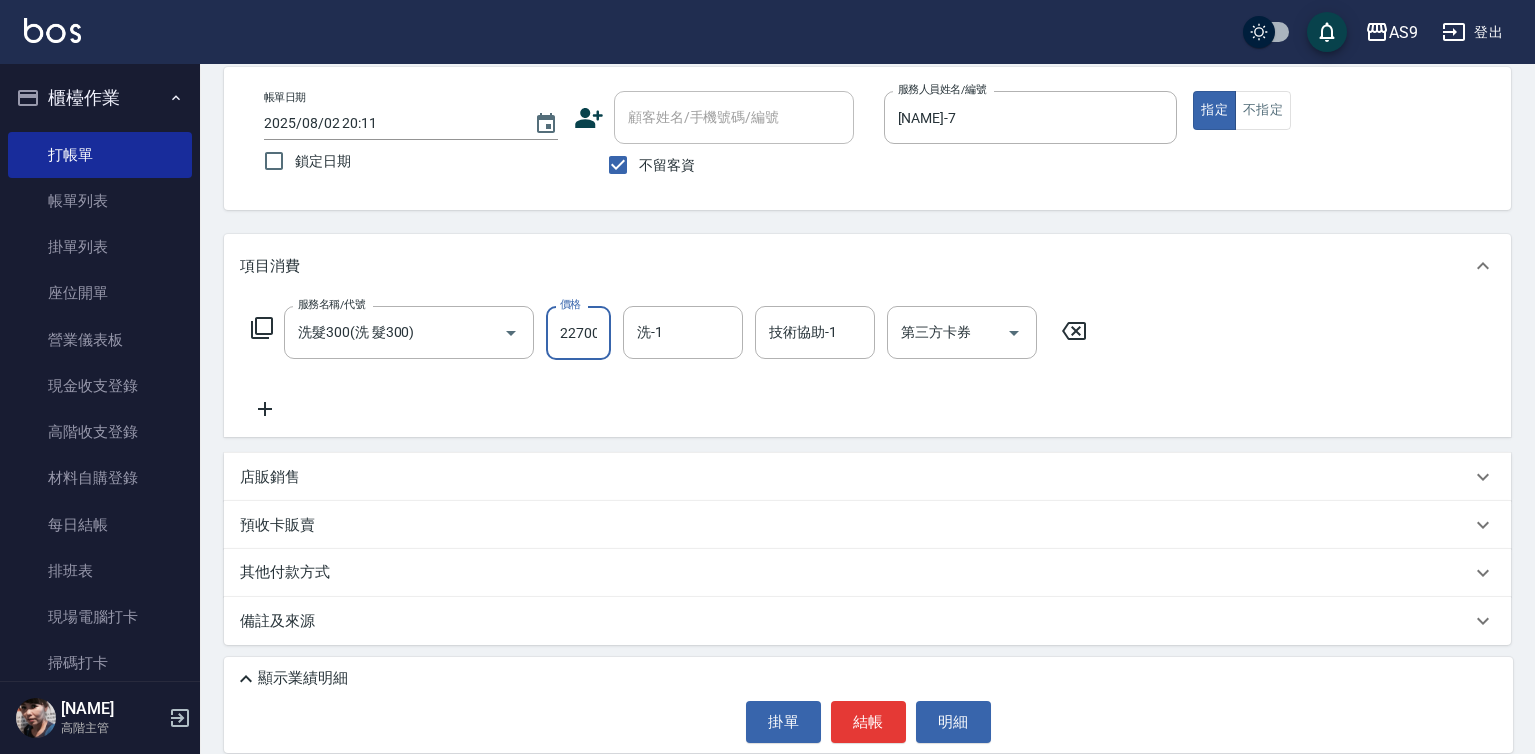 click on "22700" at bounding box center [578, 333] 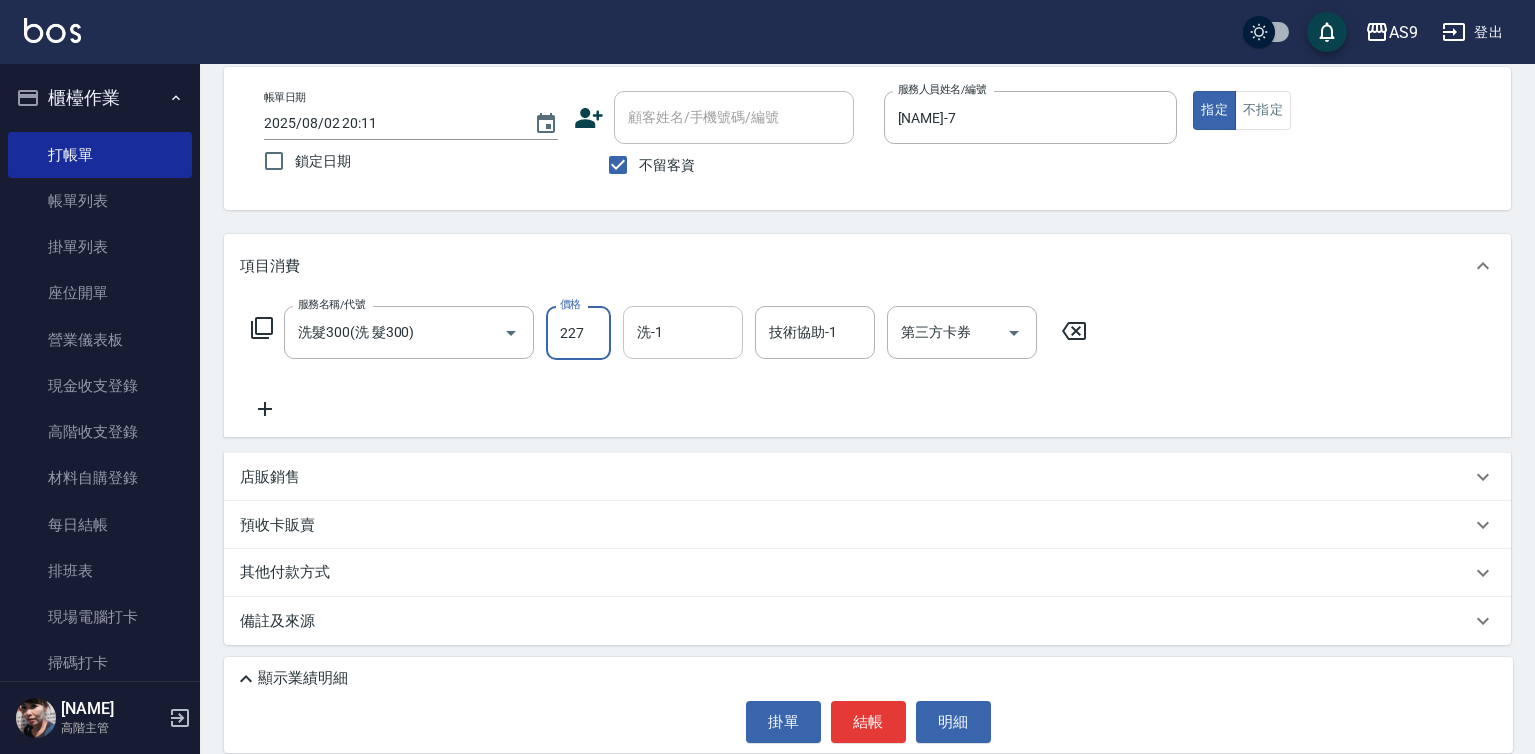 type on "227" 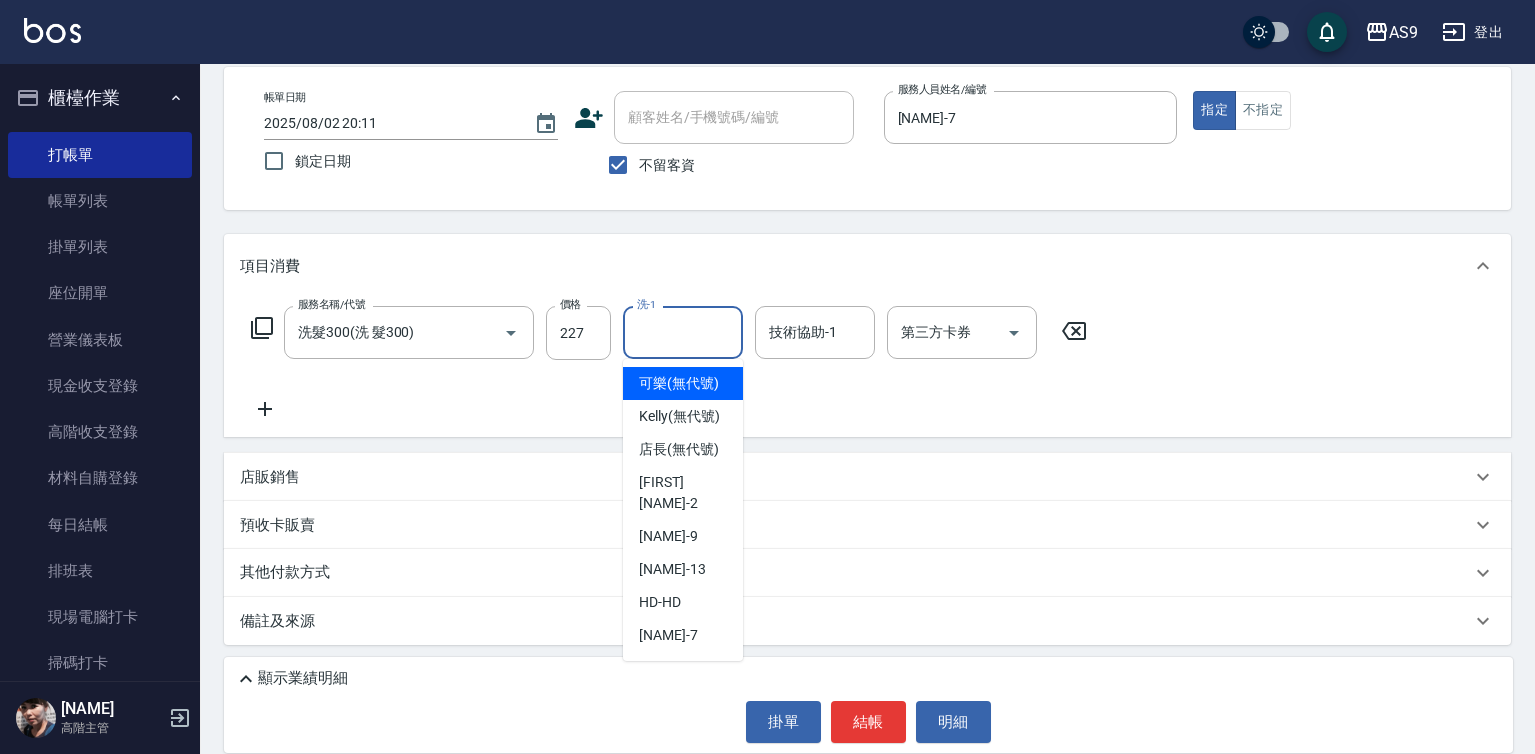 click on "洗-1" at bounding box center [683, 332] 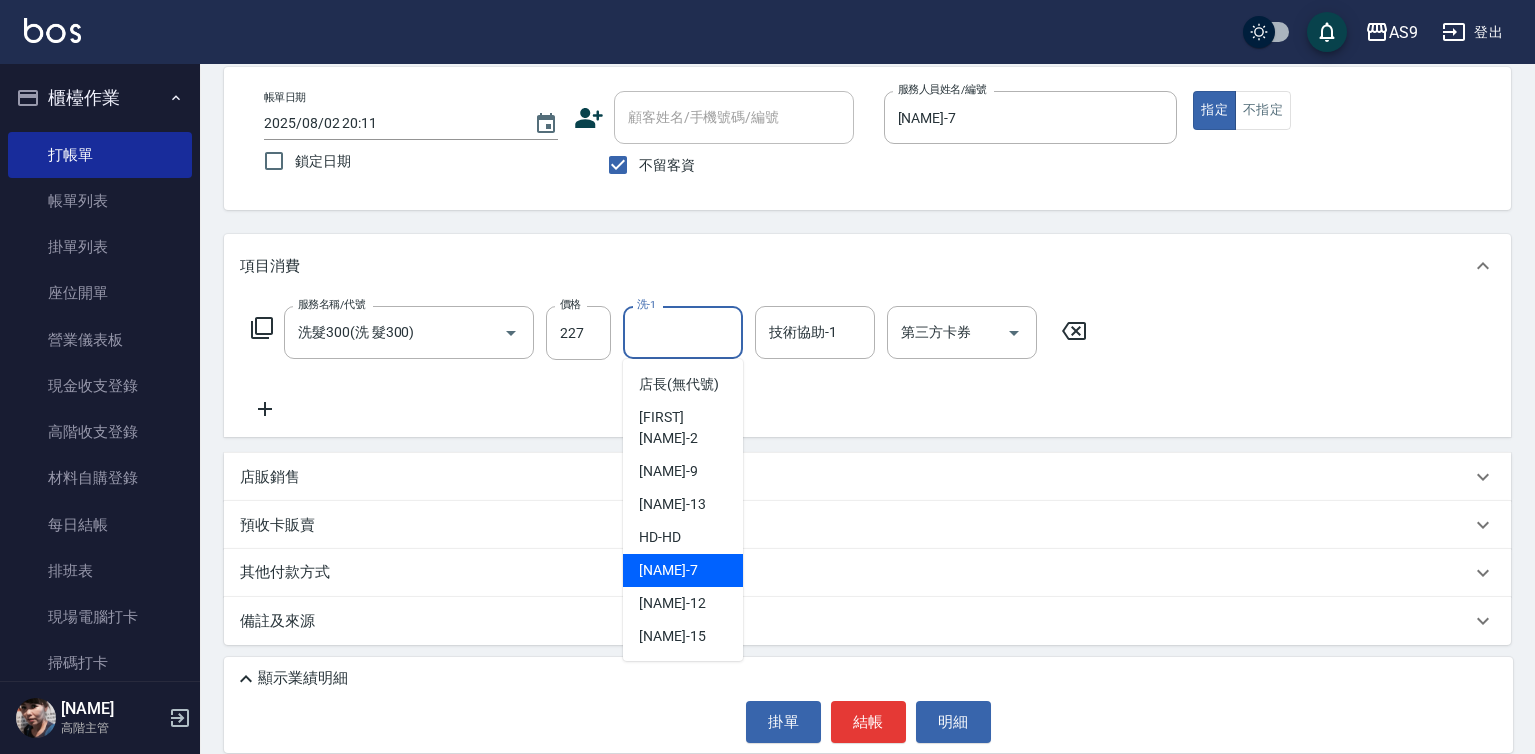 scroll, scrollTop: 128, scrollLeft: 0, axis: vertical 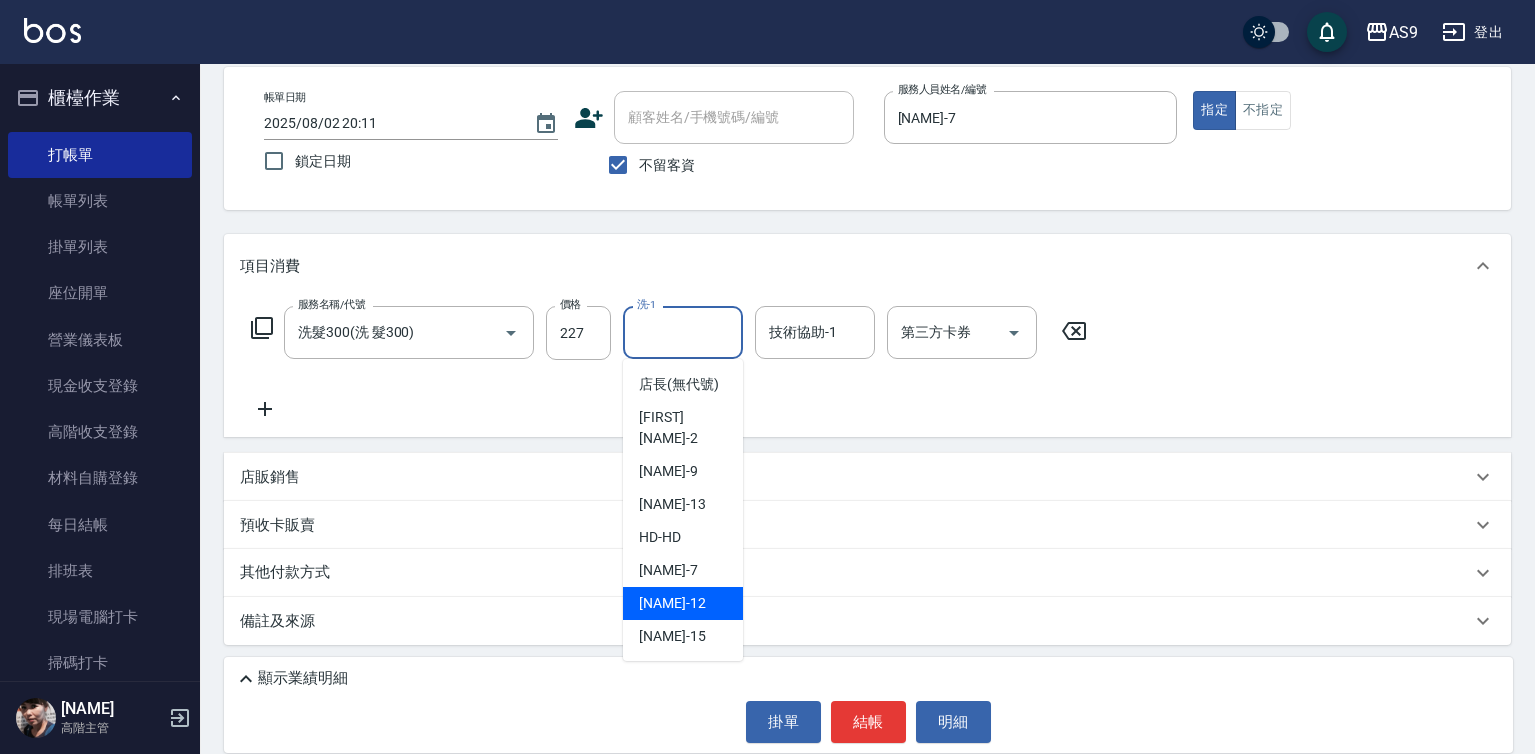 click on "戴佳慧 -12" at bounding box center [672, 603] 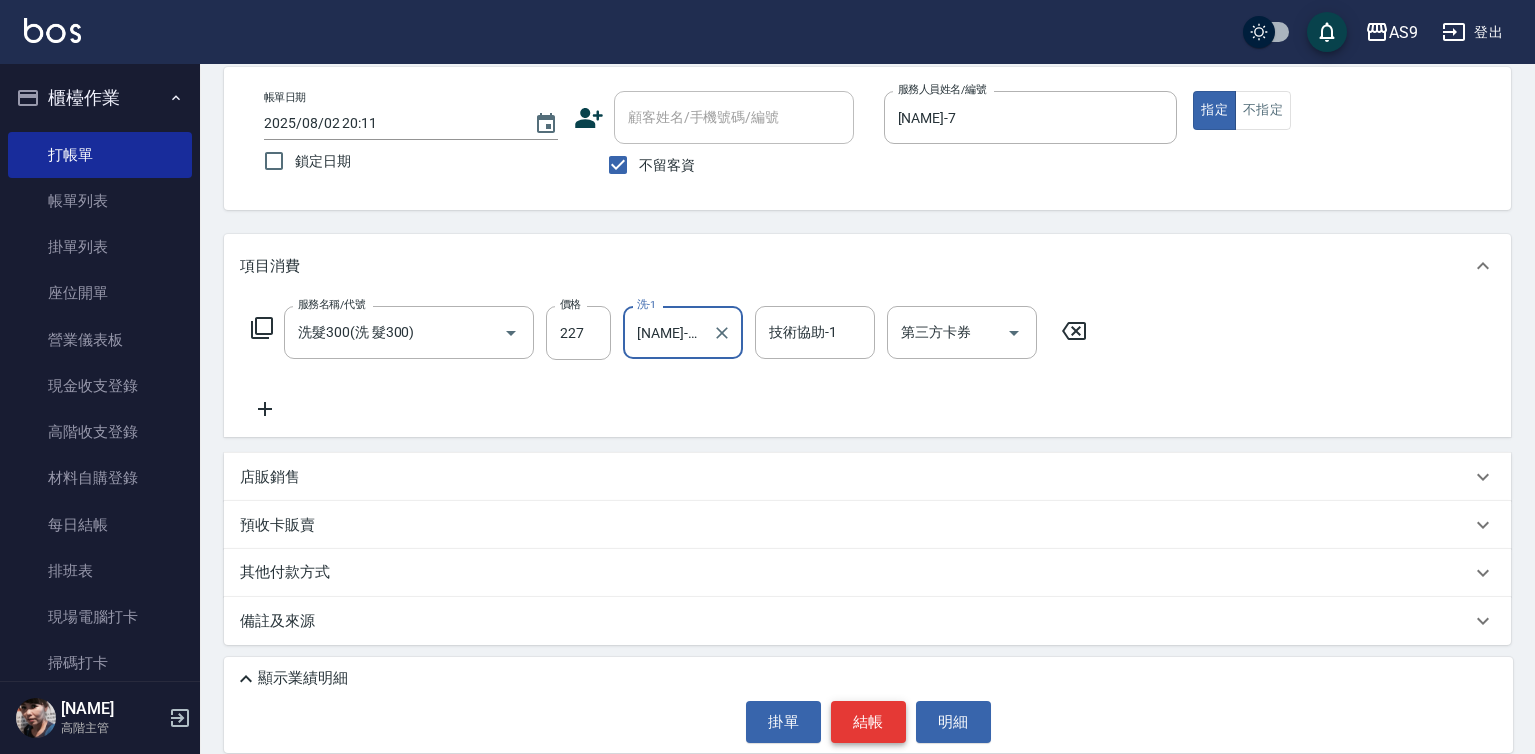click on "結帳" at bounding box center (868, 722) 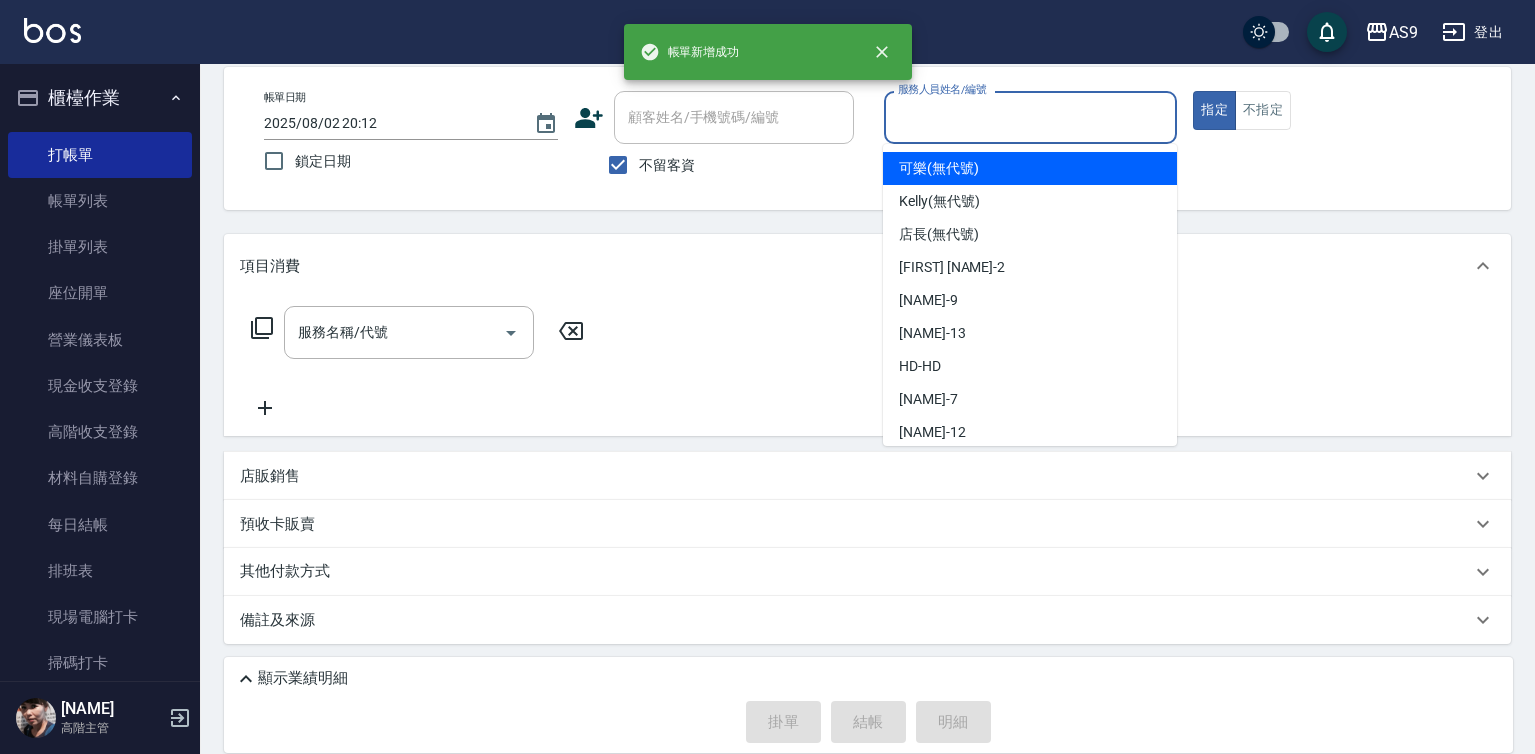 click on "服務人員姓名/編號" at bounding box center (1031, 117) 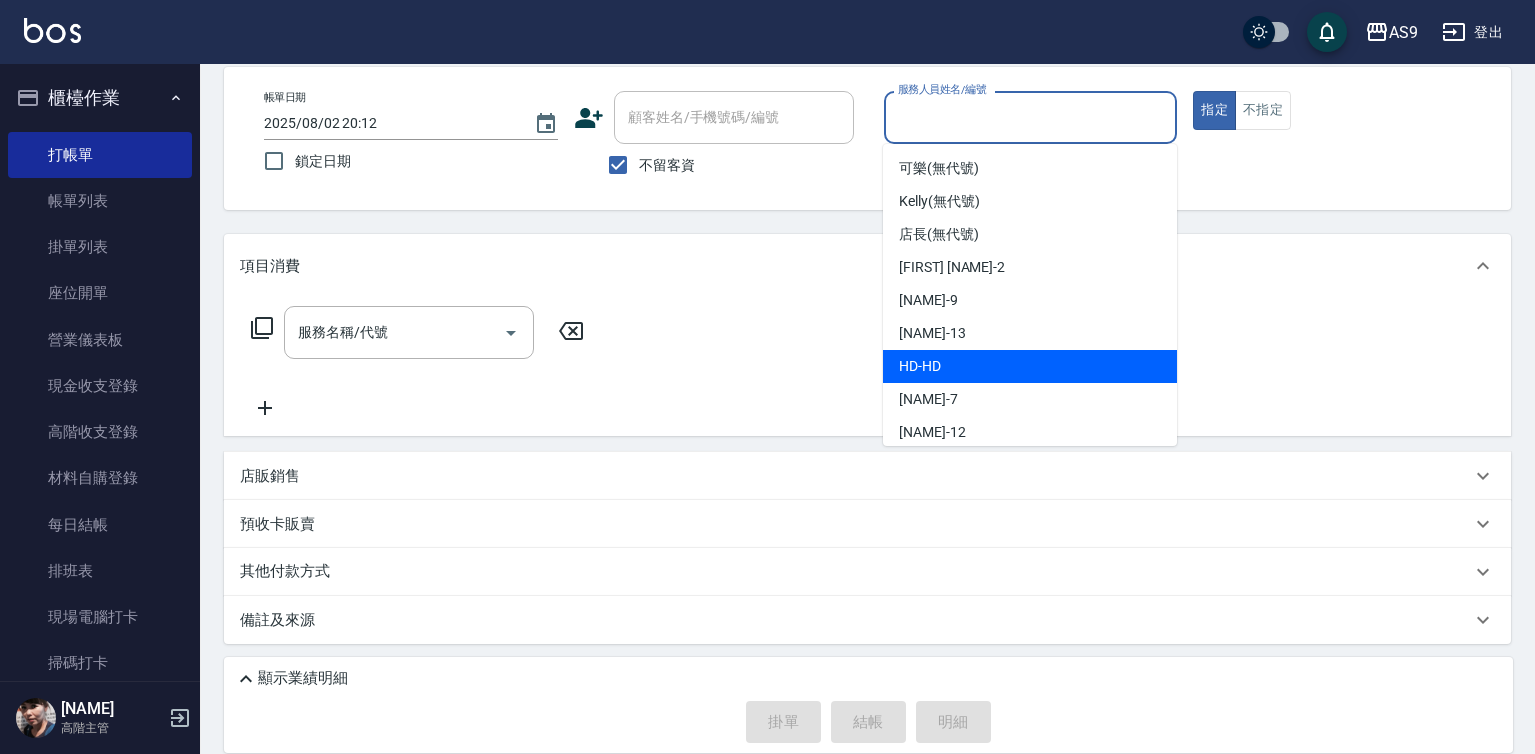 drag, startPoint x: 950, startPoint y: 381, endPoint x: 950, endPoint y: 392, distance: 11 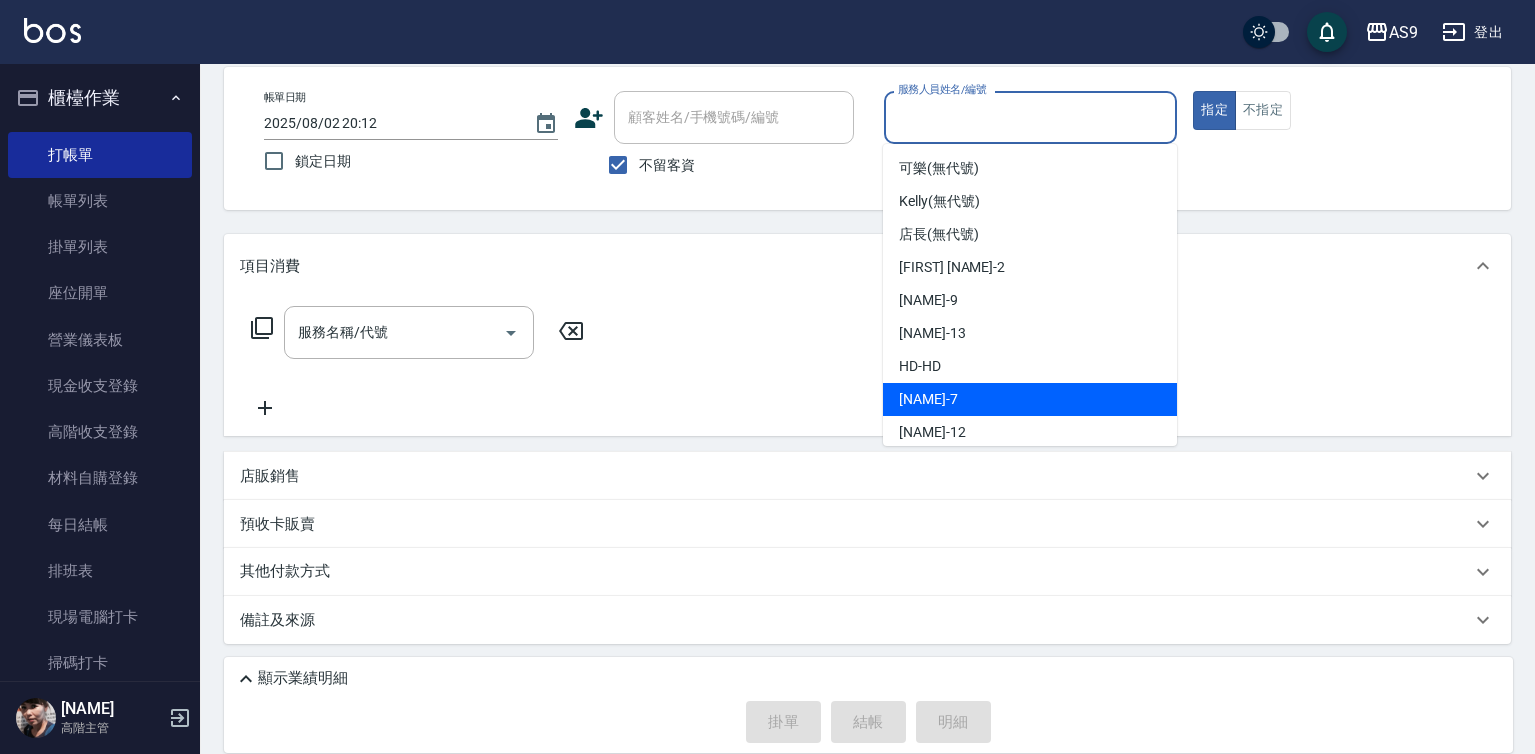 drag, startPoint x: 950, startPoint y: 402, endPoint x: 923, endPoint y: 402, distance: 27 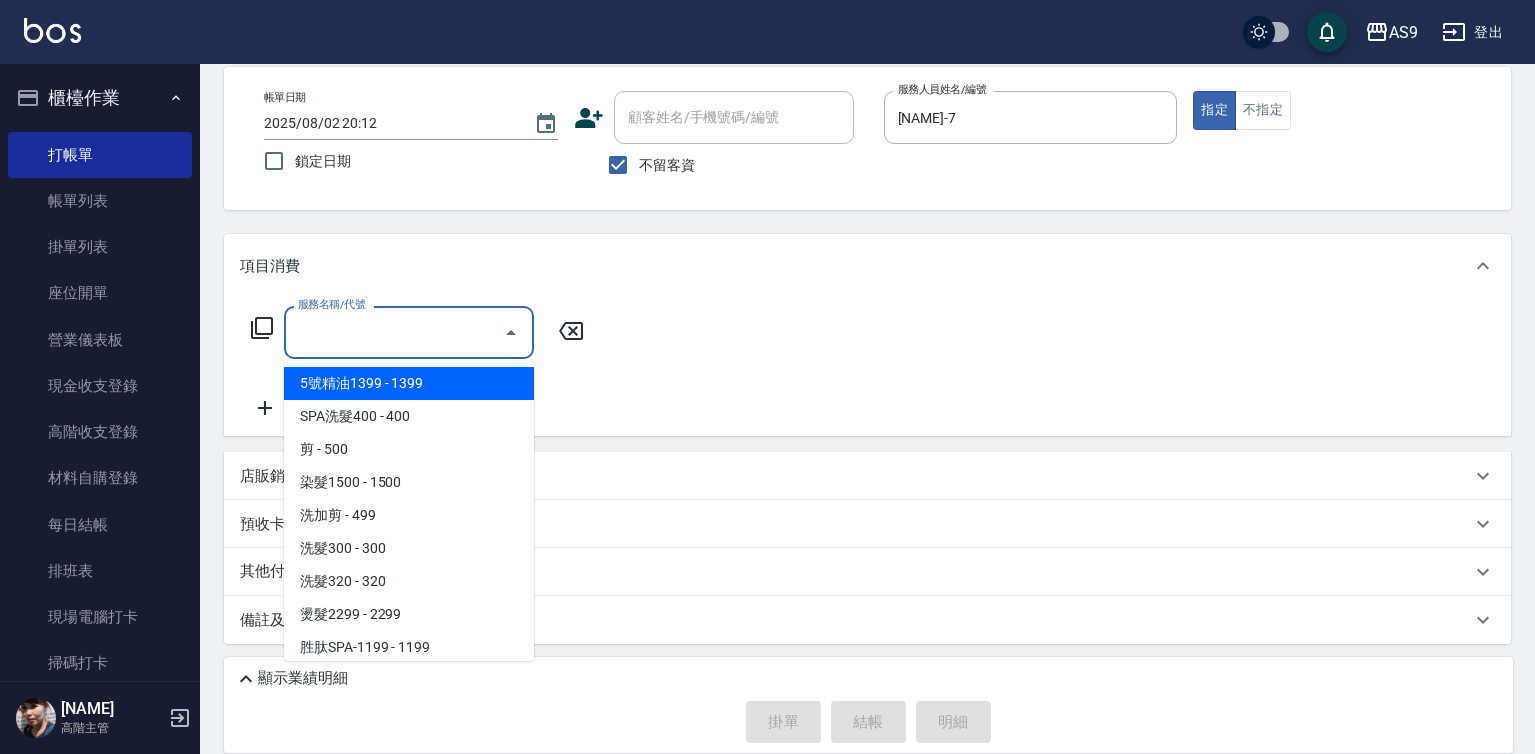 click on "服務名稱/代號" at bounding box center [394, 332] 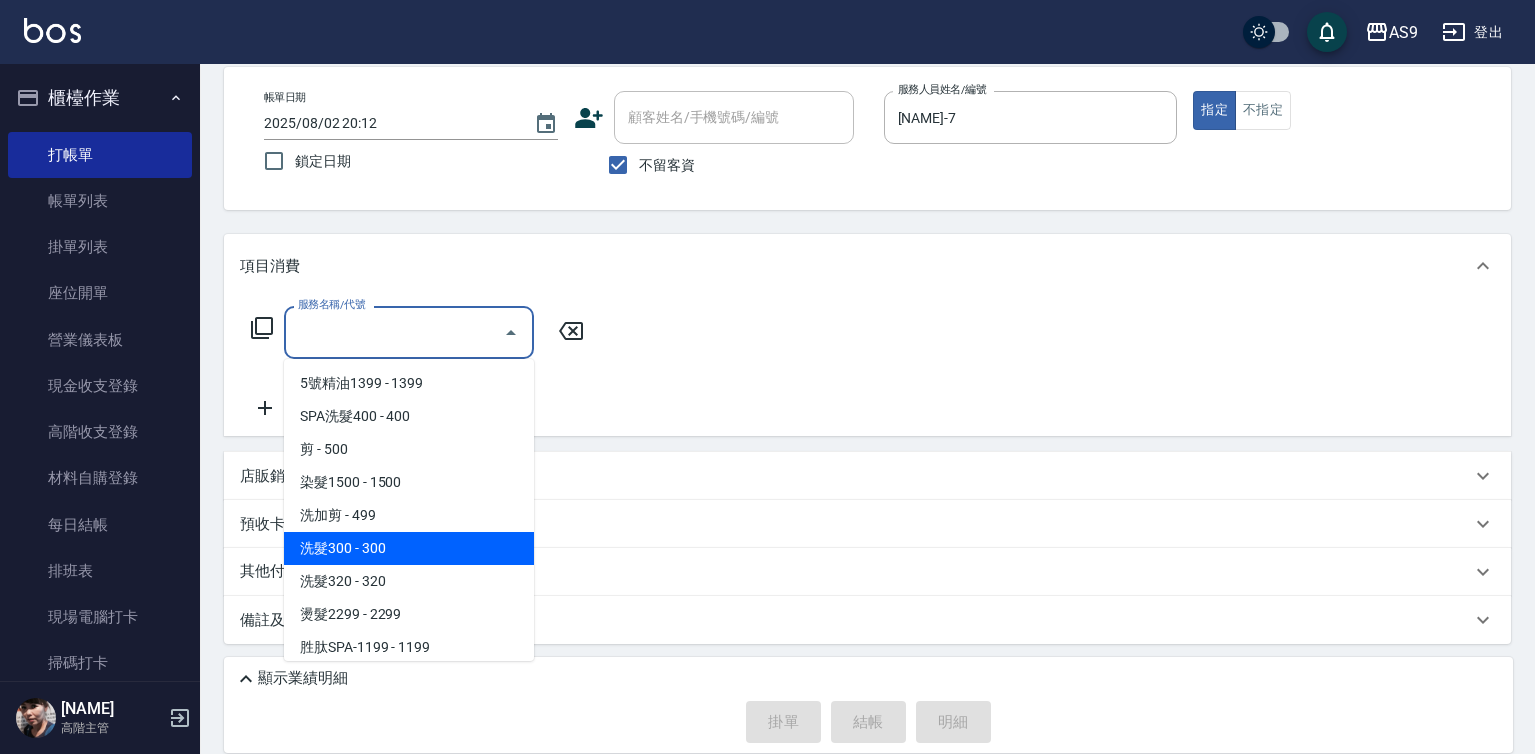click on "洗髮300 - 300" at bounding box center (409, 548) 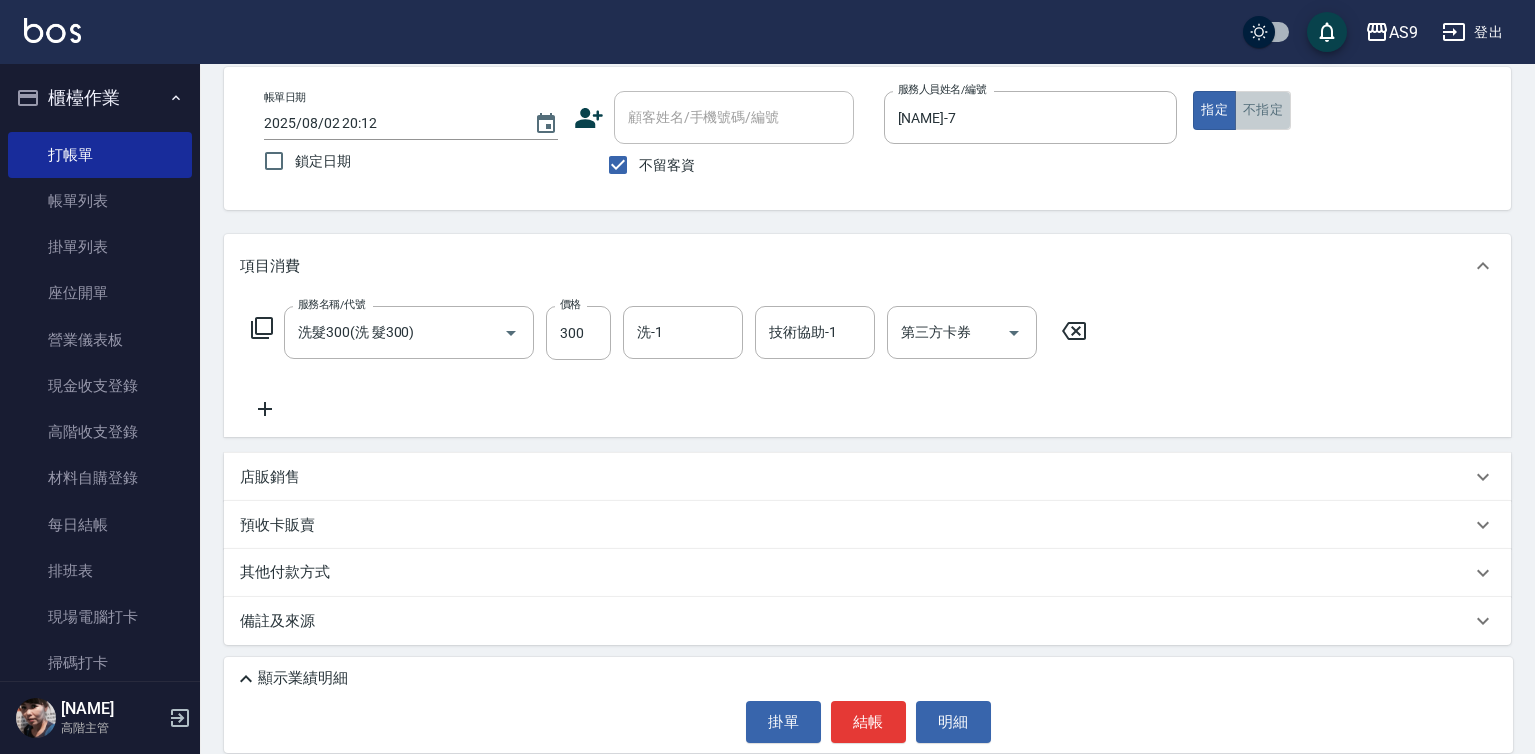 click on "不指定" at bounding box center [1263, 110] 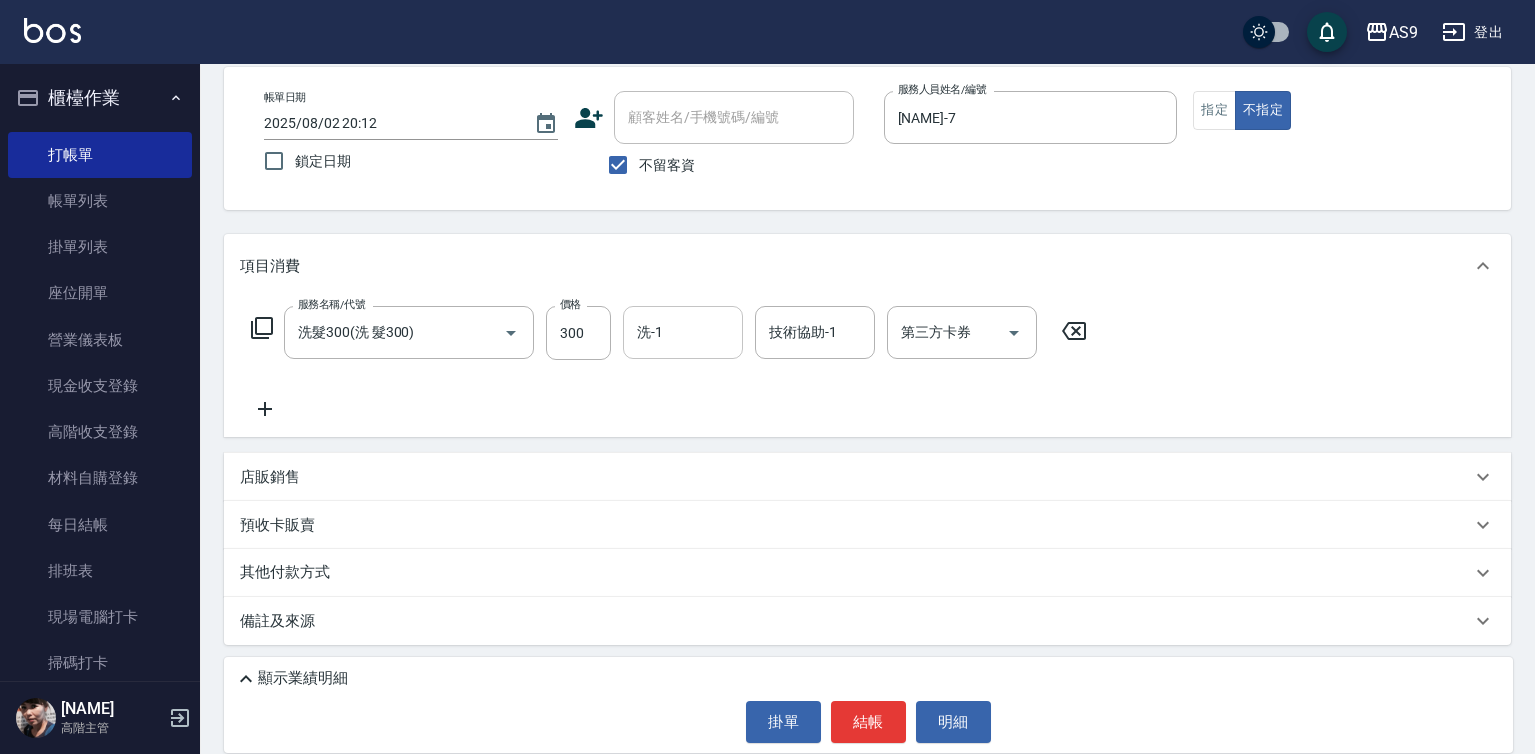 click on "洗-1 洗-1" at bounding box center [683, 332] 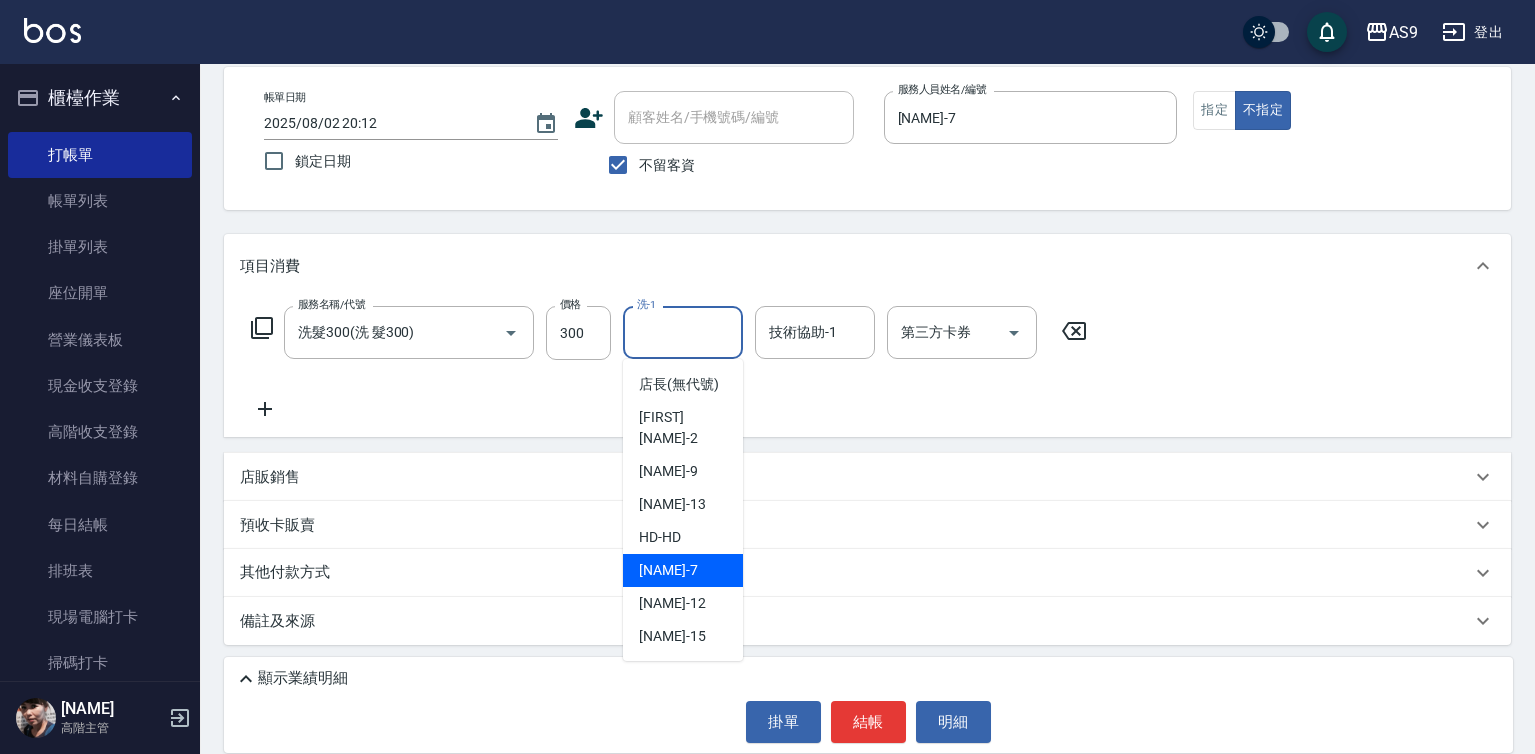 scroll, scrollTop: 128, scrollLeft: 0, axis: vertical 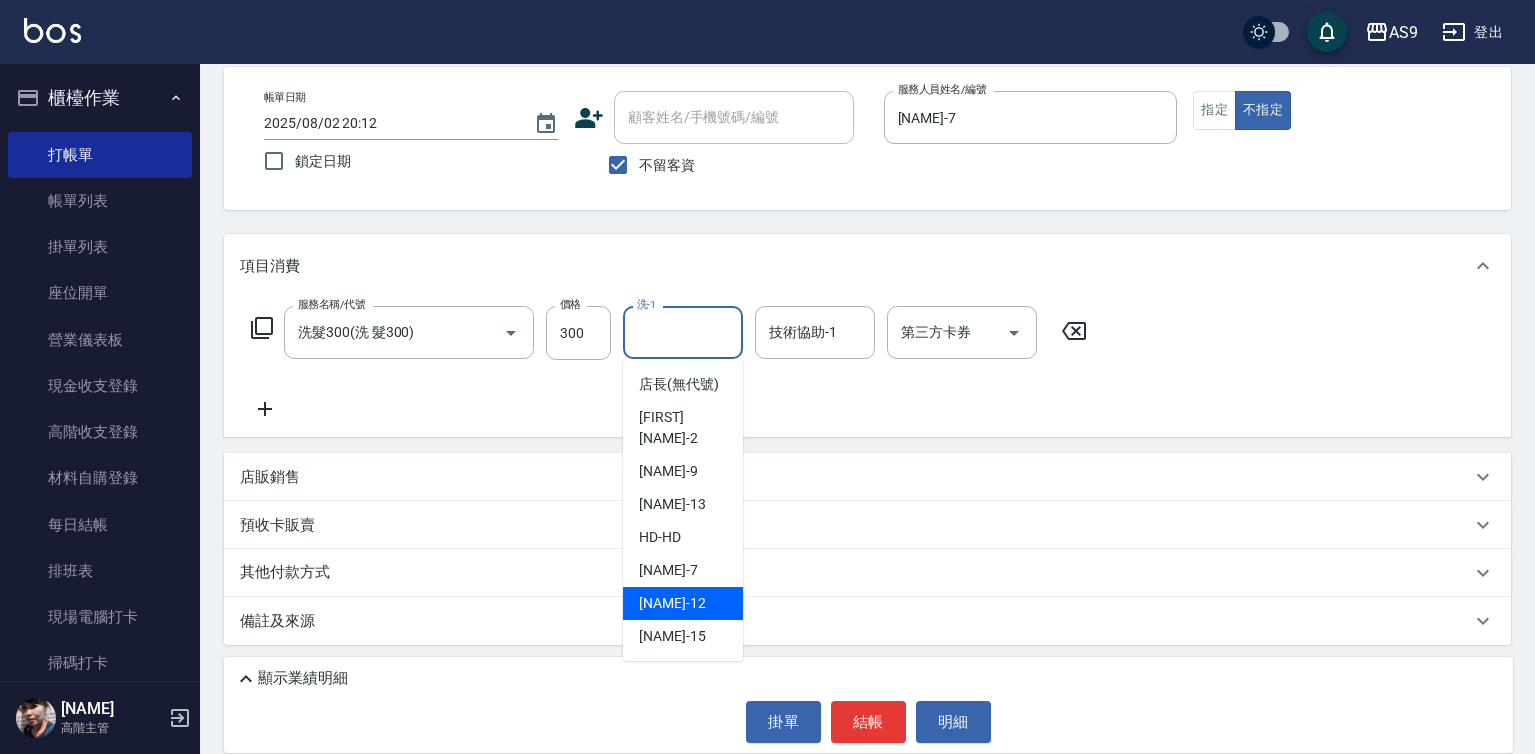 click on "戴佳慧 -12" at bounding box center (672, 603) 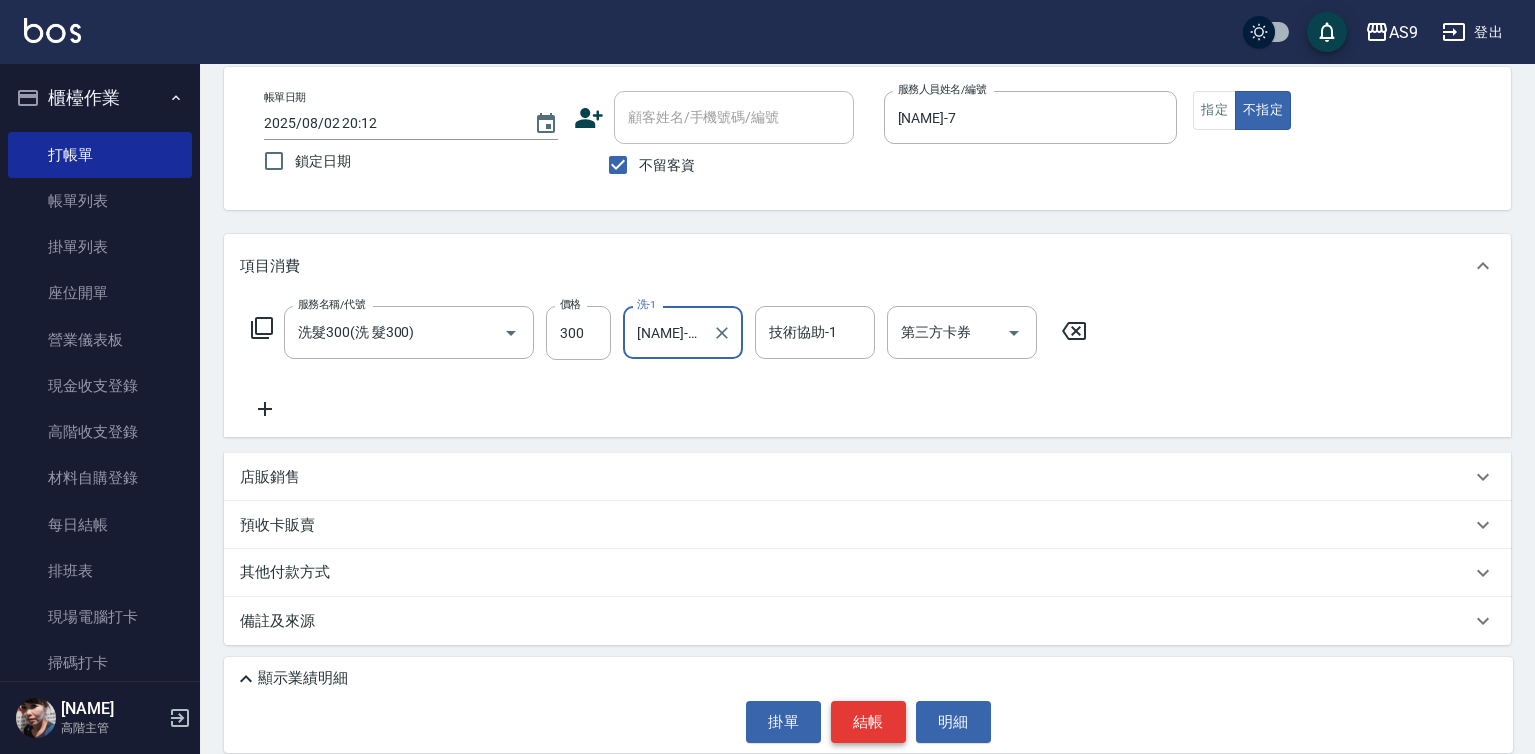 click on "結帳" at bounding box center [868, 722] 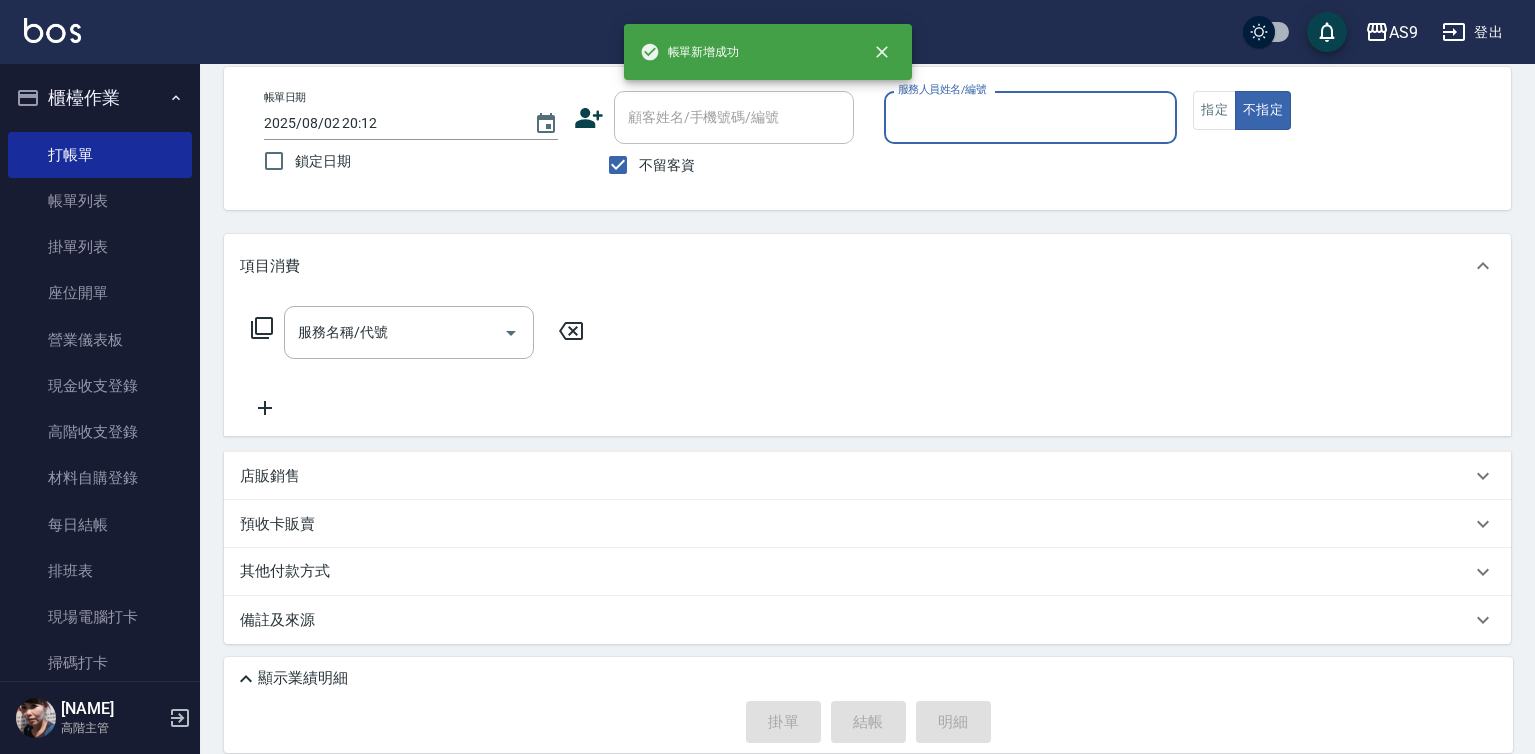 click on "帳單日期 2025/08/02 20:12 鎖定日期 顧客姓名/手機號碼/編號 顧客姓名/手機號碼/編號 不留客資 服務人員姓名/編號 服務人員姓名/編號 指定 不指定" at bounding box center (867, 138) 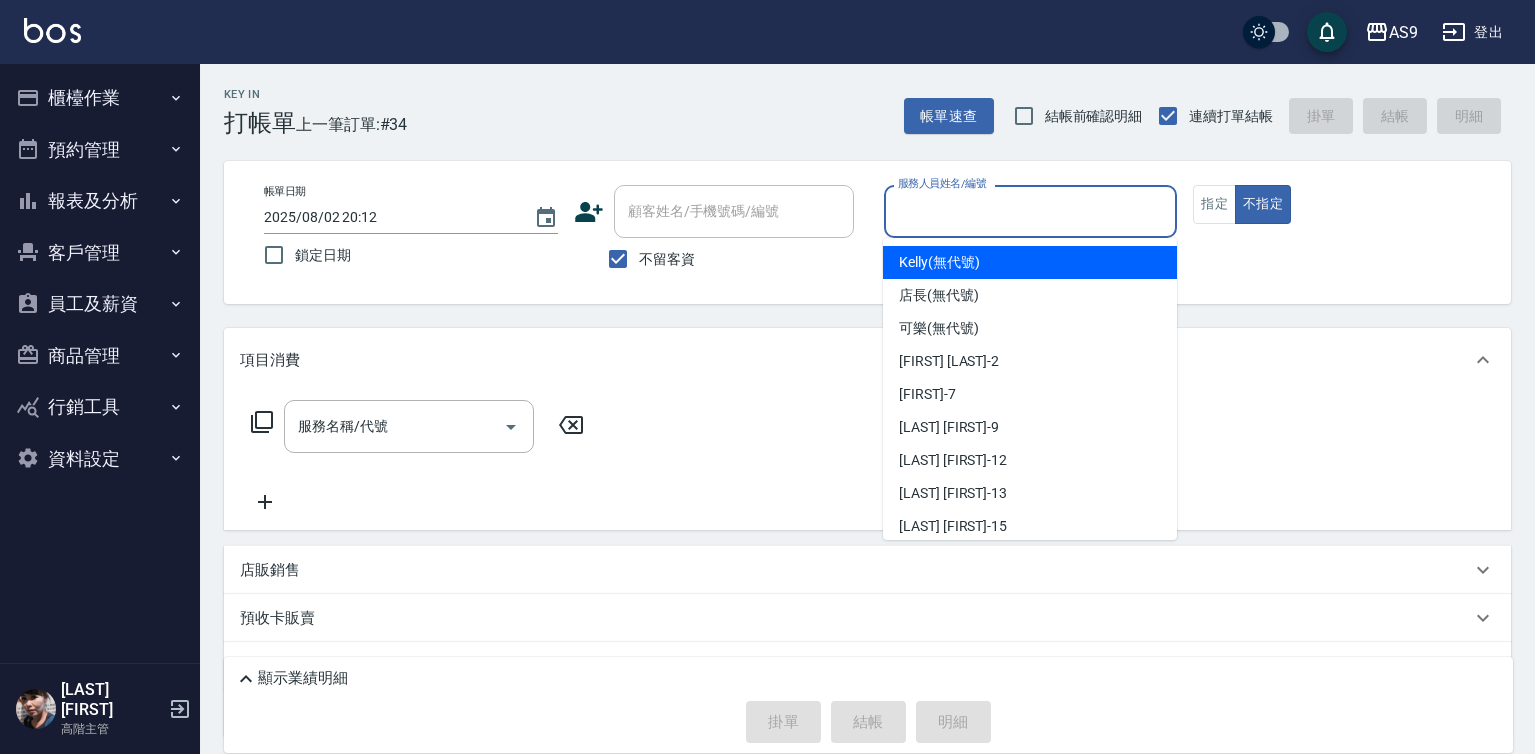 scroll, scrollTop: 0, scrollLeft: 0, axis: both 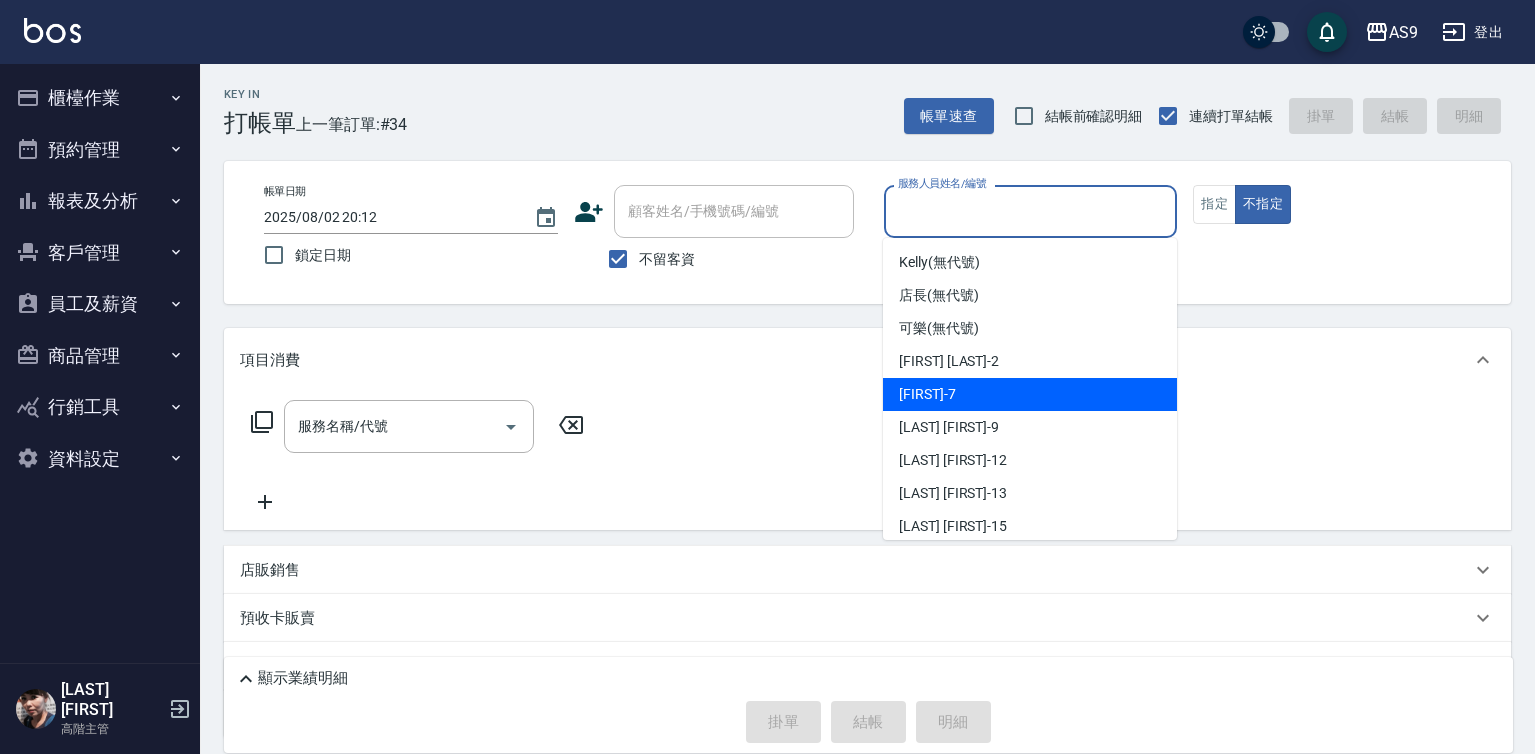 drag, startPoint x: 951, startPoint y: 396, endPoint x: 707, endPoint y: 400, distance: 244.03279 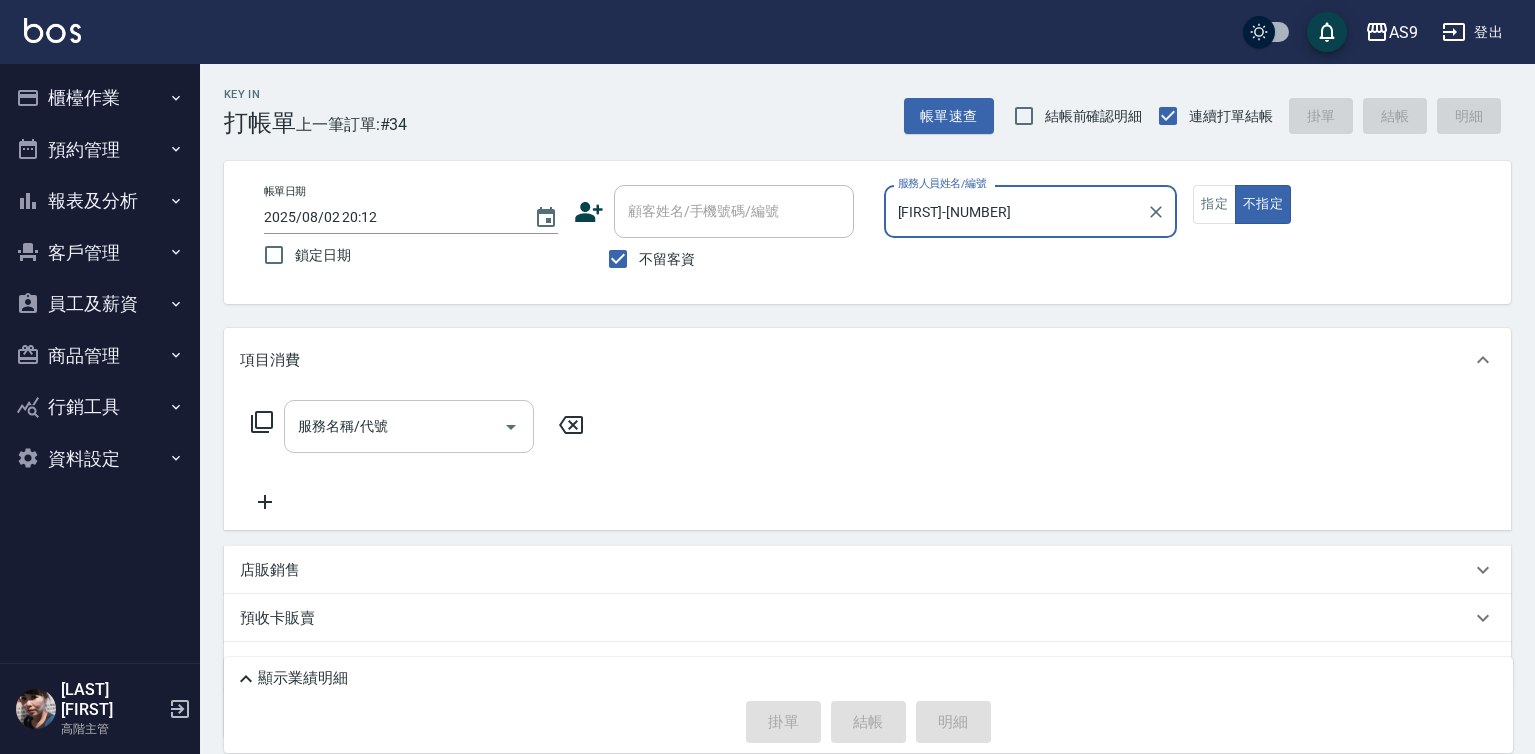 click on "服務名稱/代號" at bounding box center (394, 426) 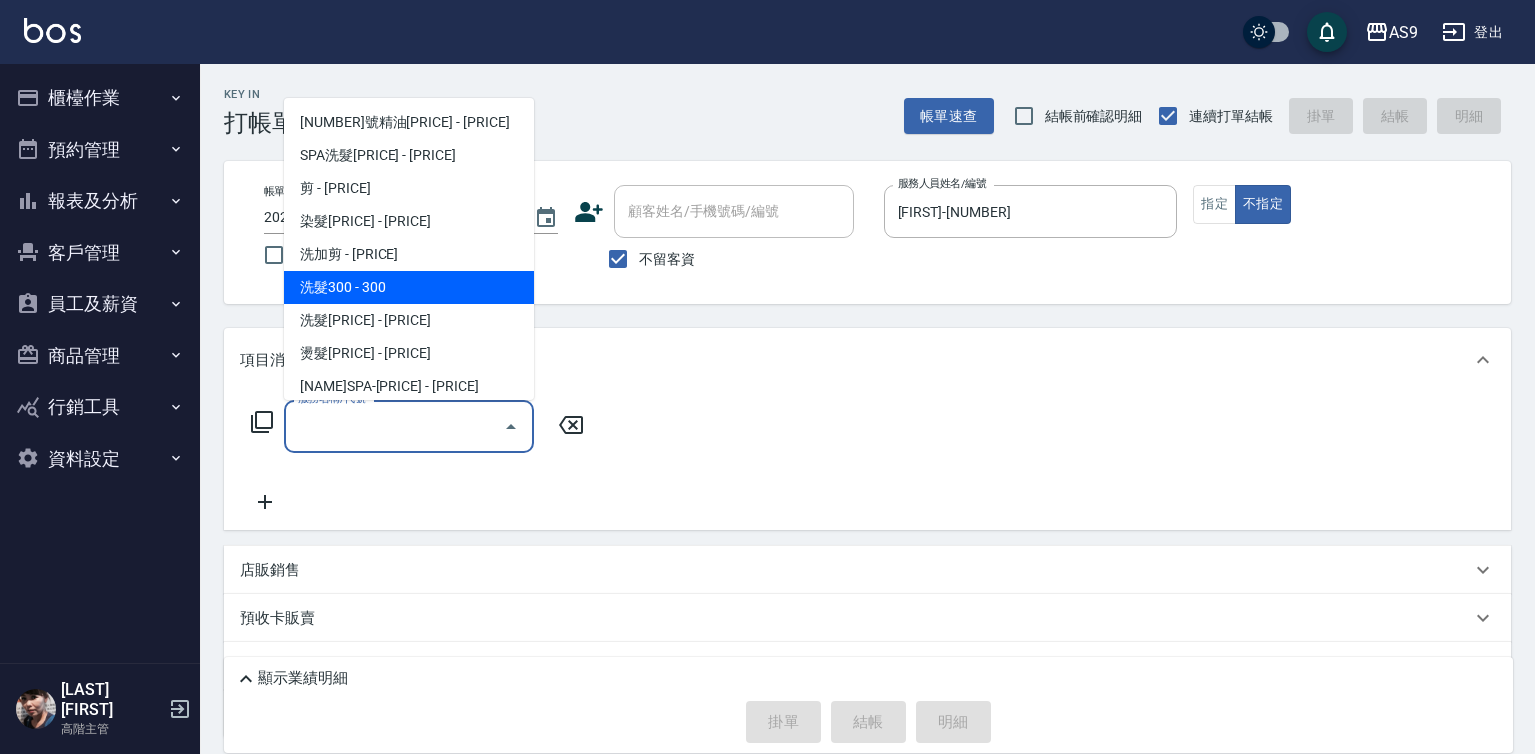 click on "洗髮300 - 300" at bounding box center [409, 287] 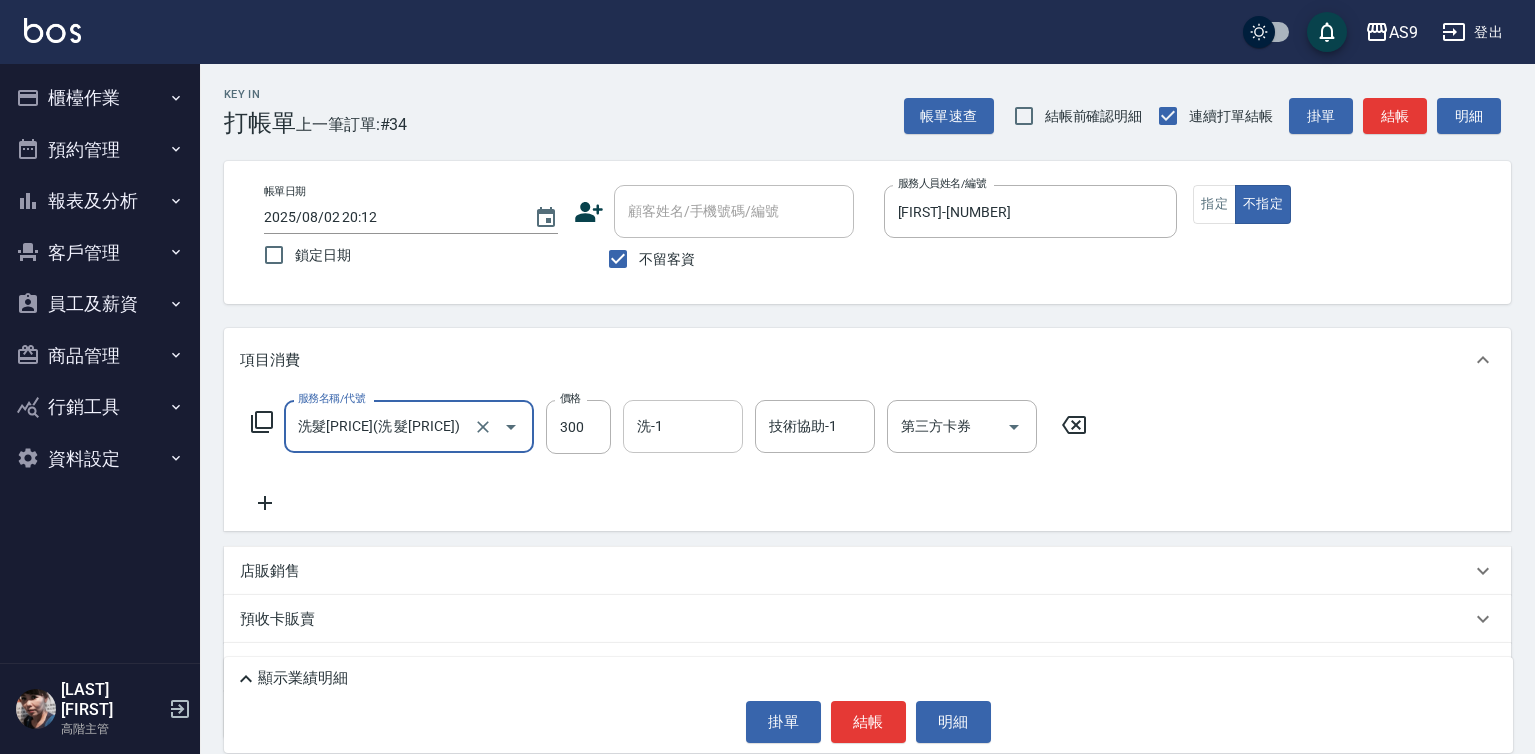 click on "洗-1" at bounding box center (683, 426) 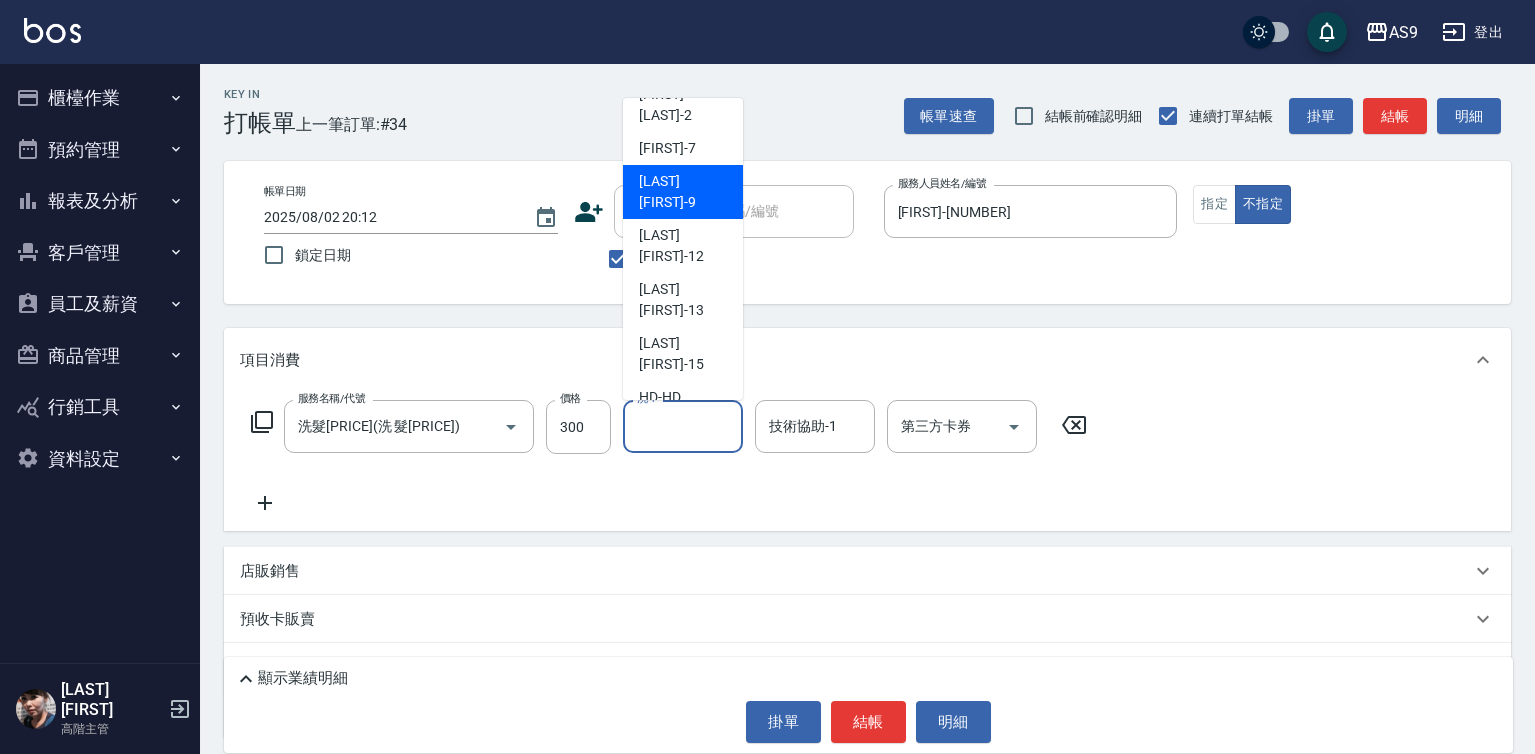 scroll, scrollTop: 128, scrollLeft: 0, axis: vertical 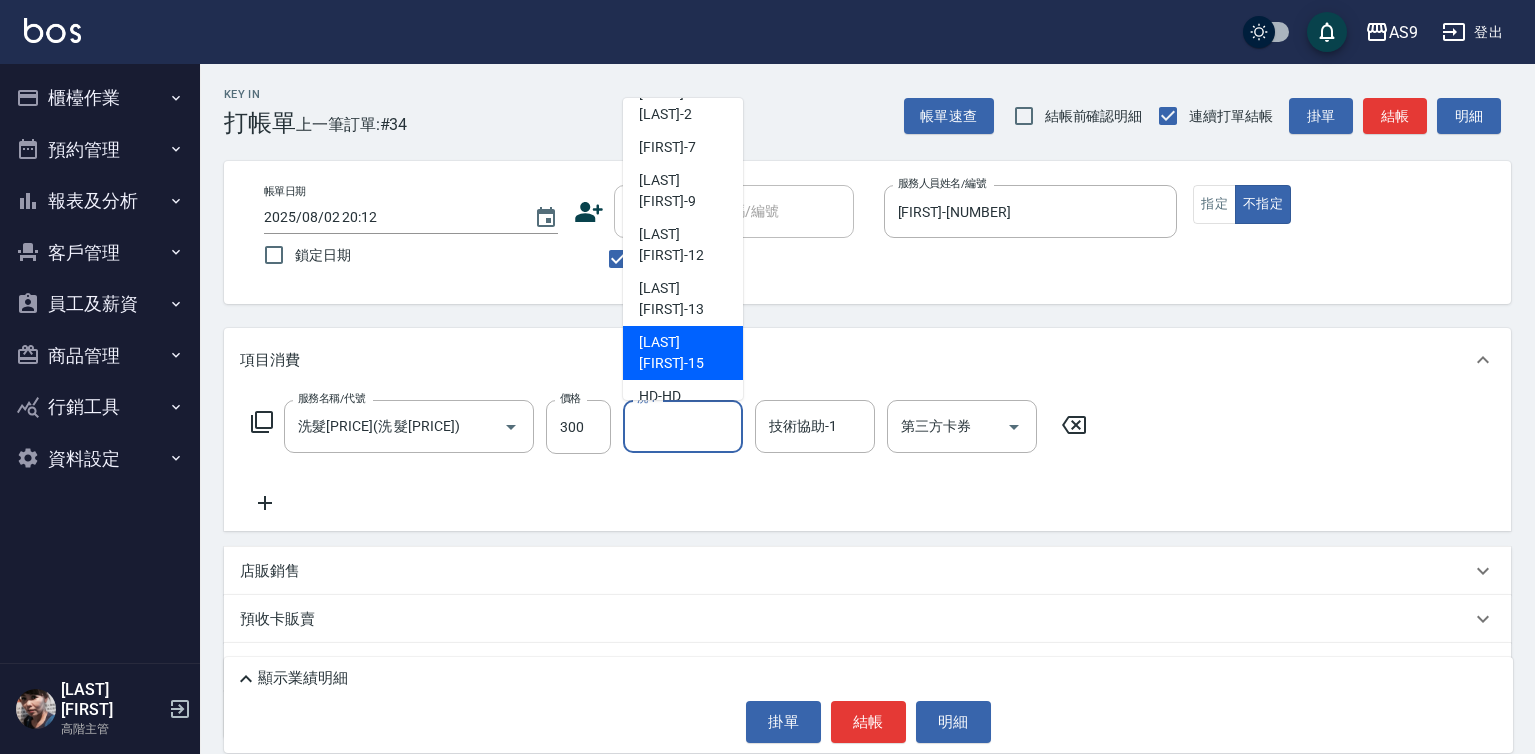 click on "遲婷而 -15" at bounding box center [683, 353] 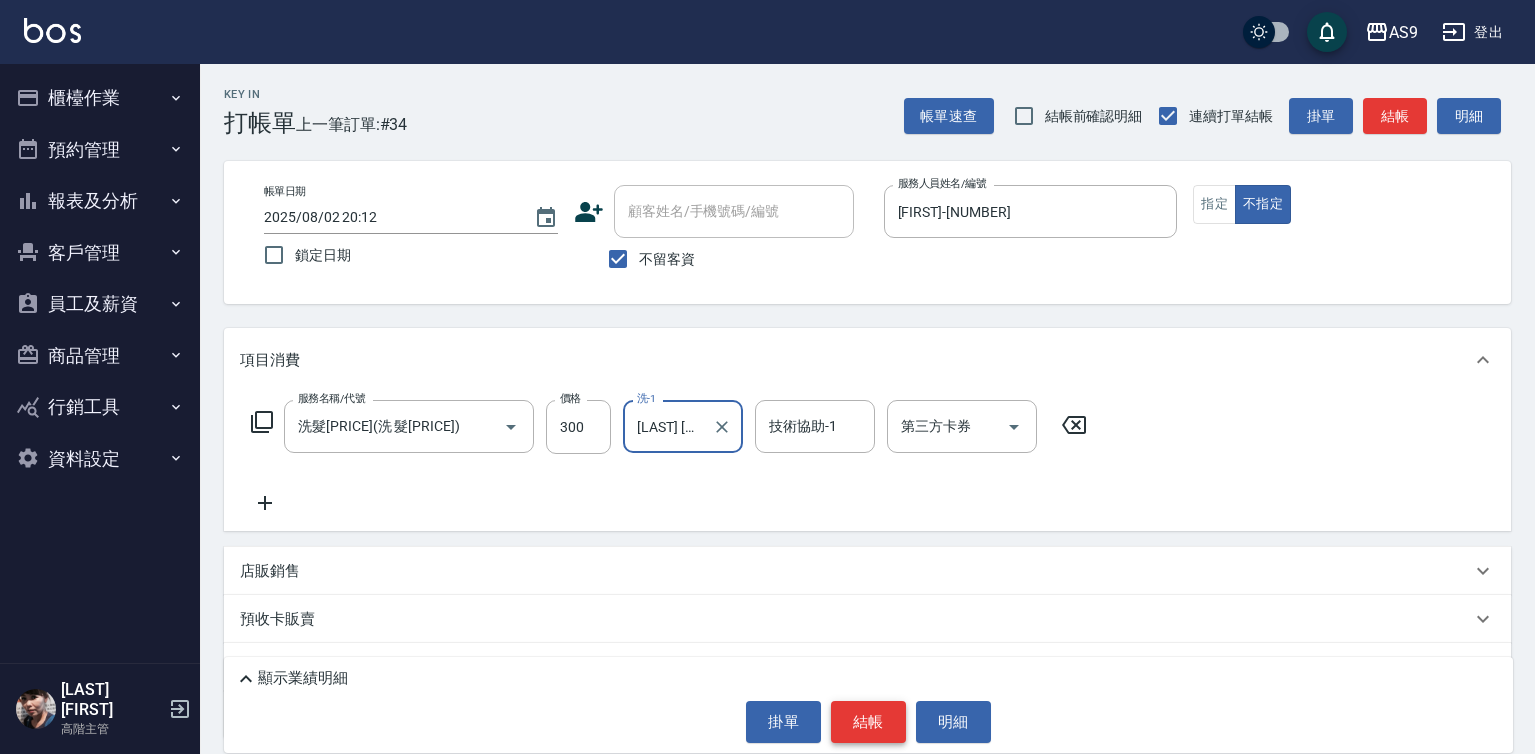 click on "結帳" at bounding box center (868, 722) 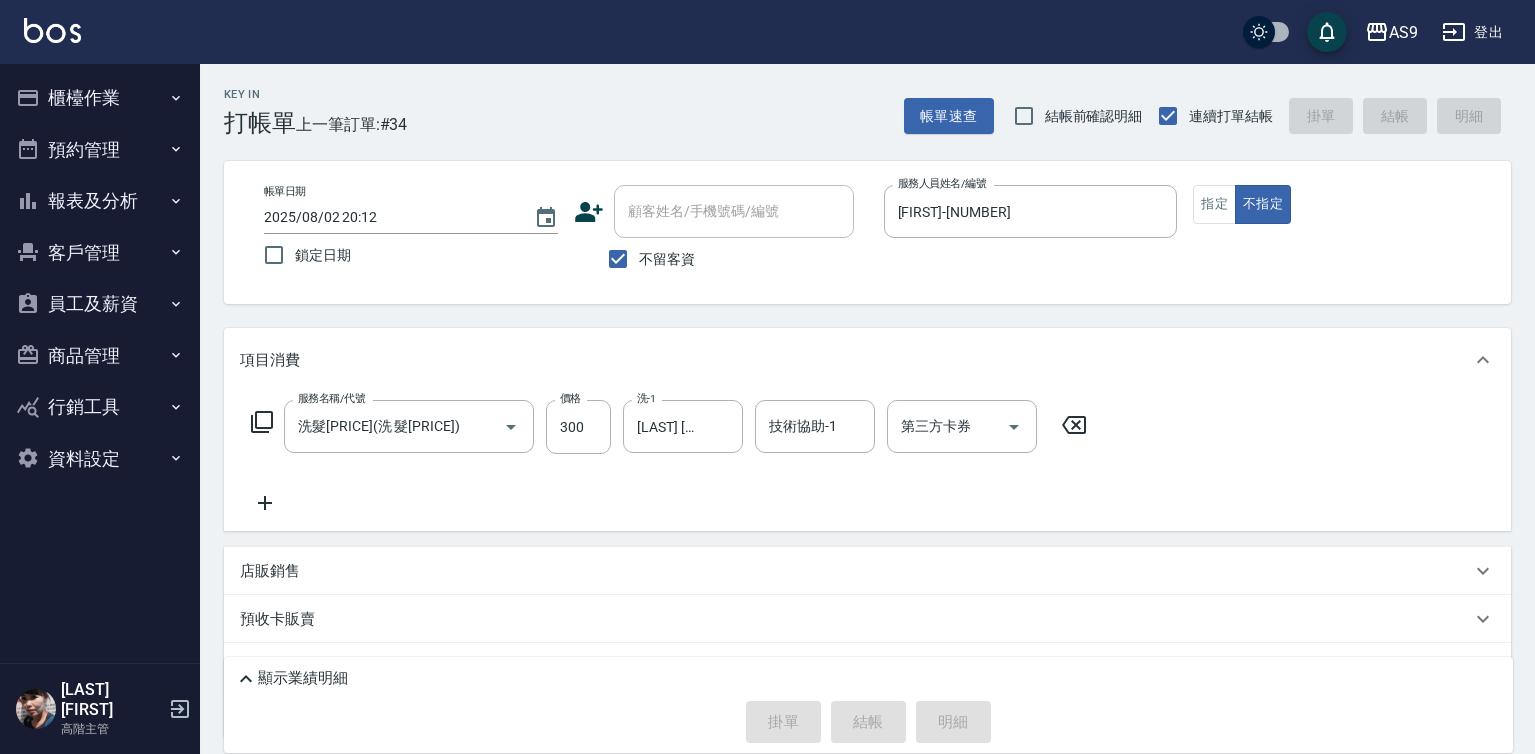 type 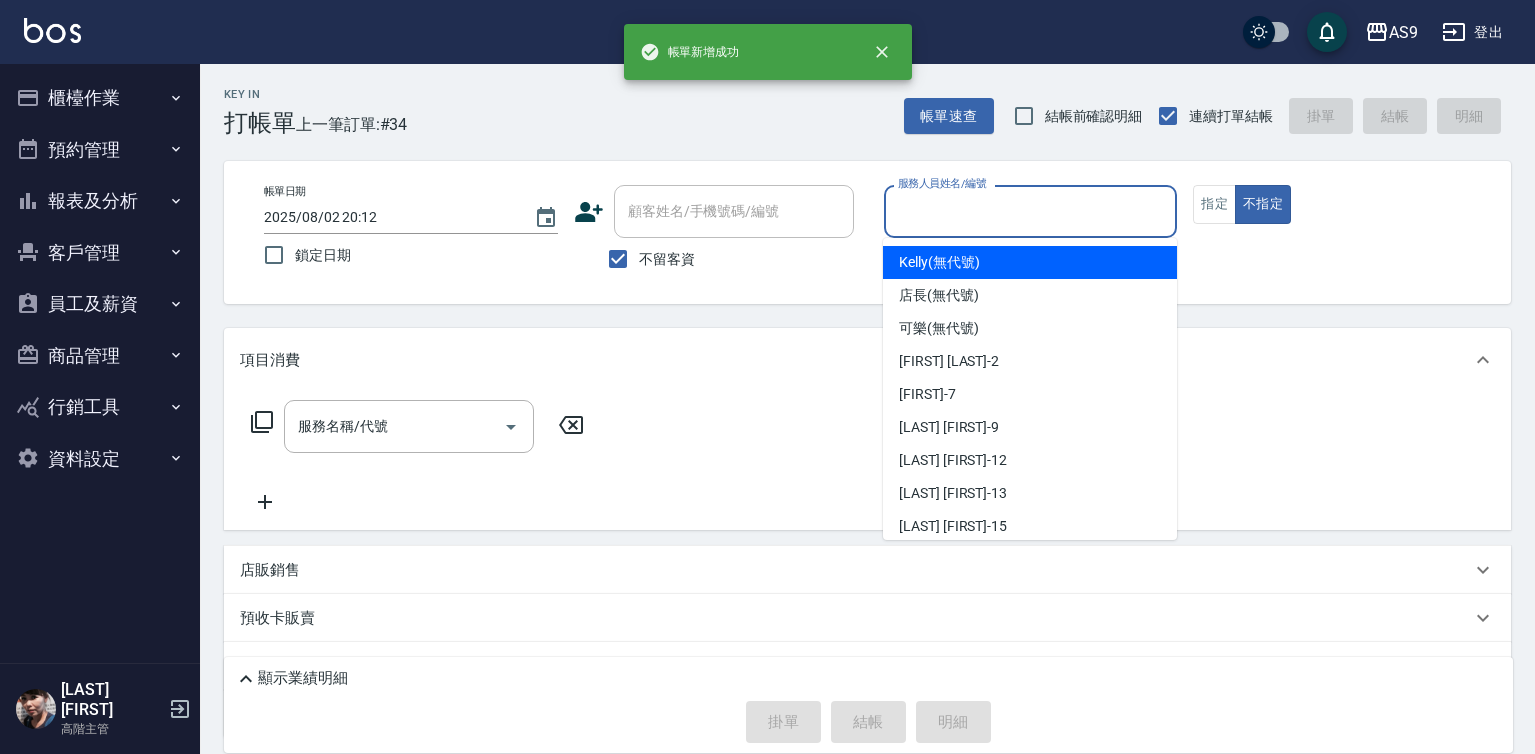 click on "服務人員姓名/編號" at bounding box center (1031, 211) 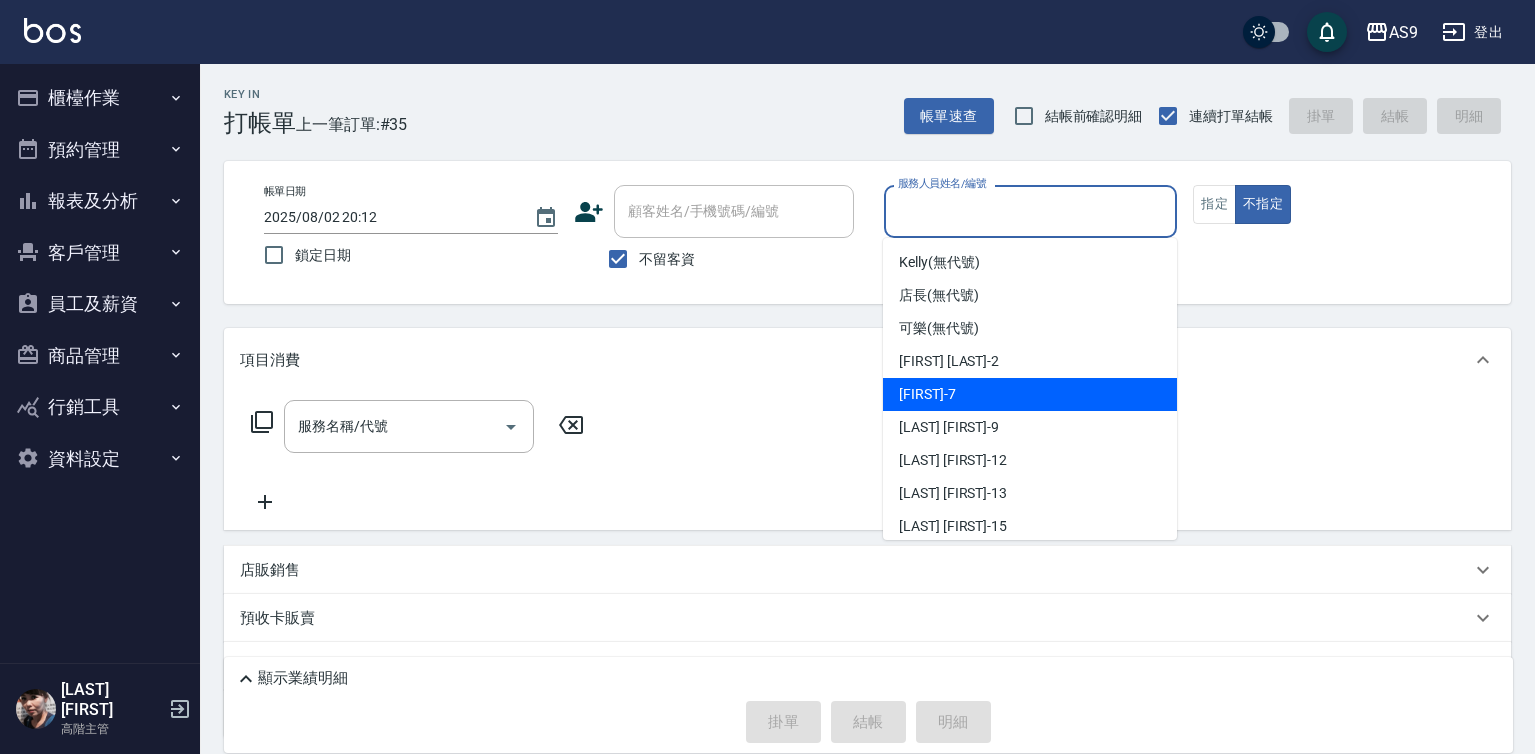 click on "Peggy -7" at bounding box center (1030, 394) 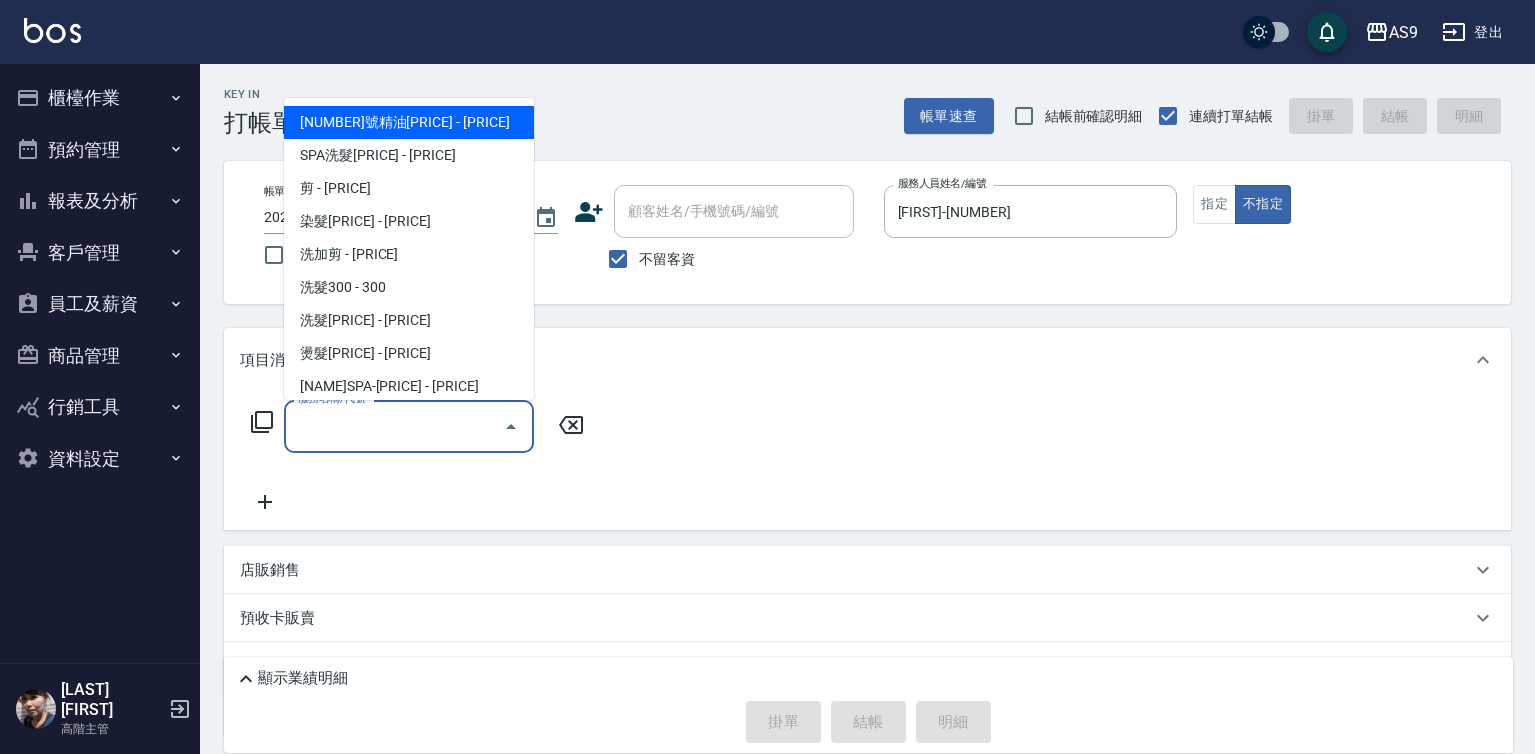 click on "服務名稱/代號" at bounding box center (394, 426) 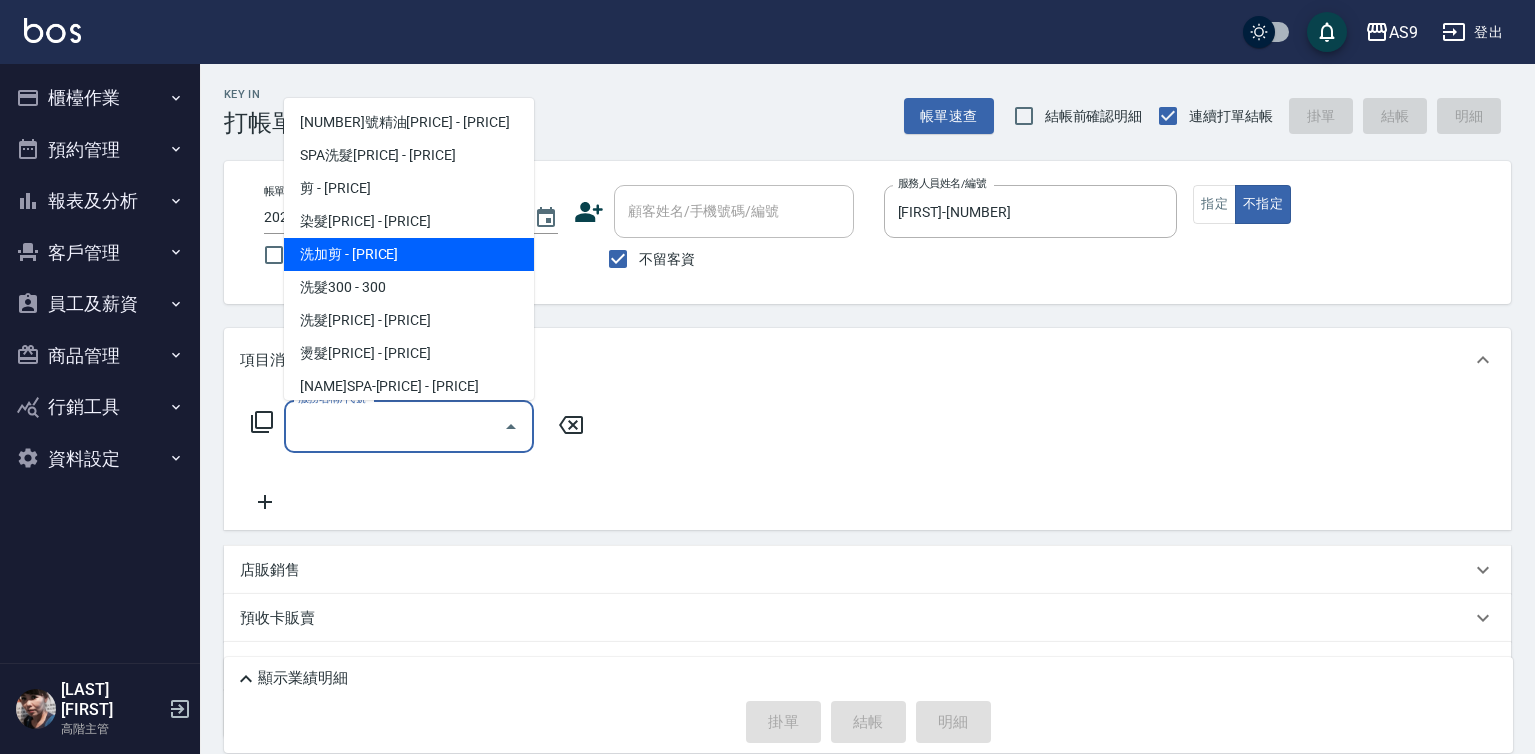 click on "洗加剪 - 499" at bounding box center [409, 254] 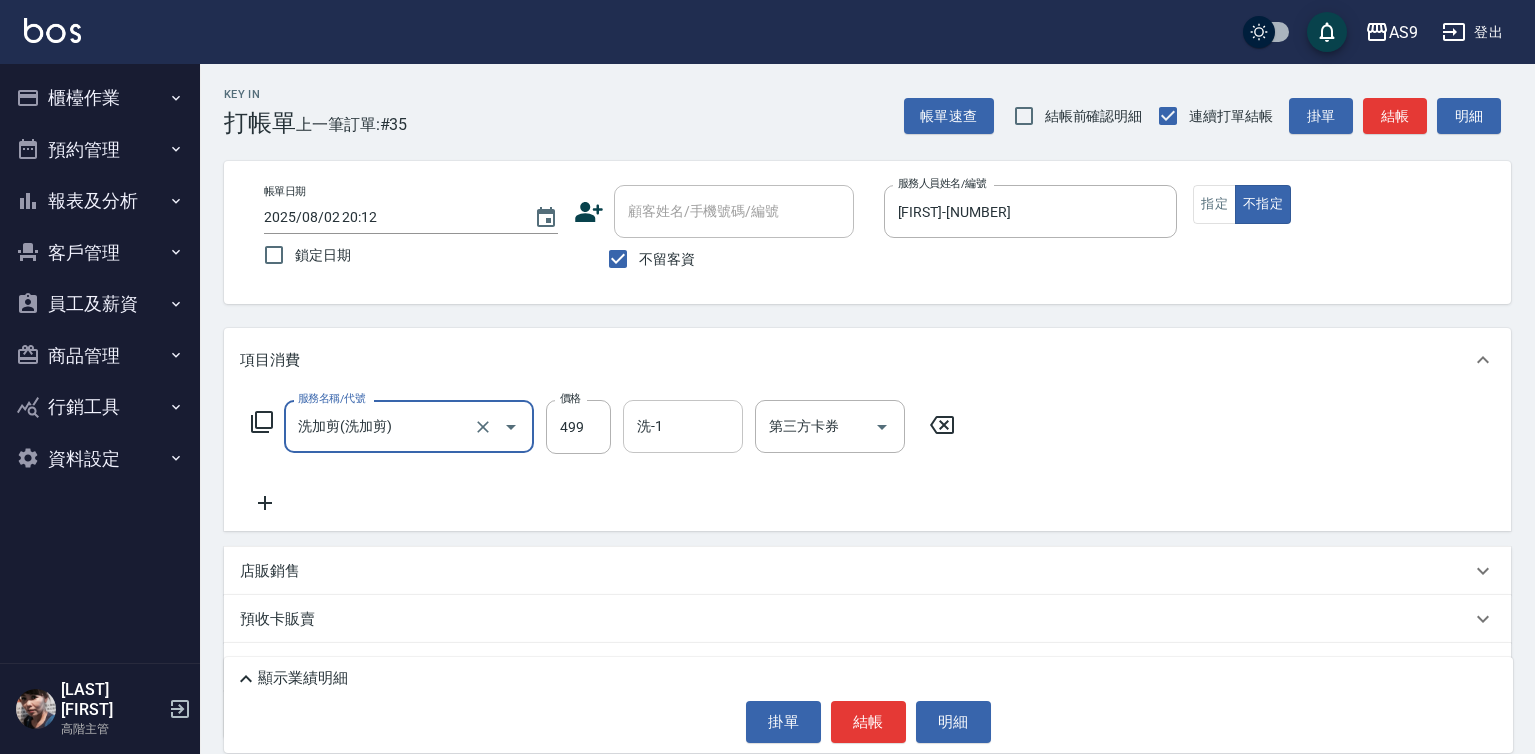 click on "洗-1 洗-1" at bounding box center [683, 426] 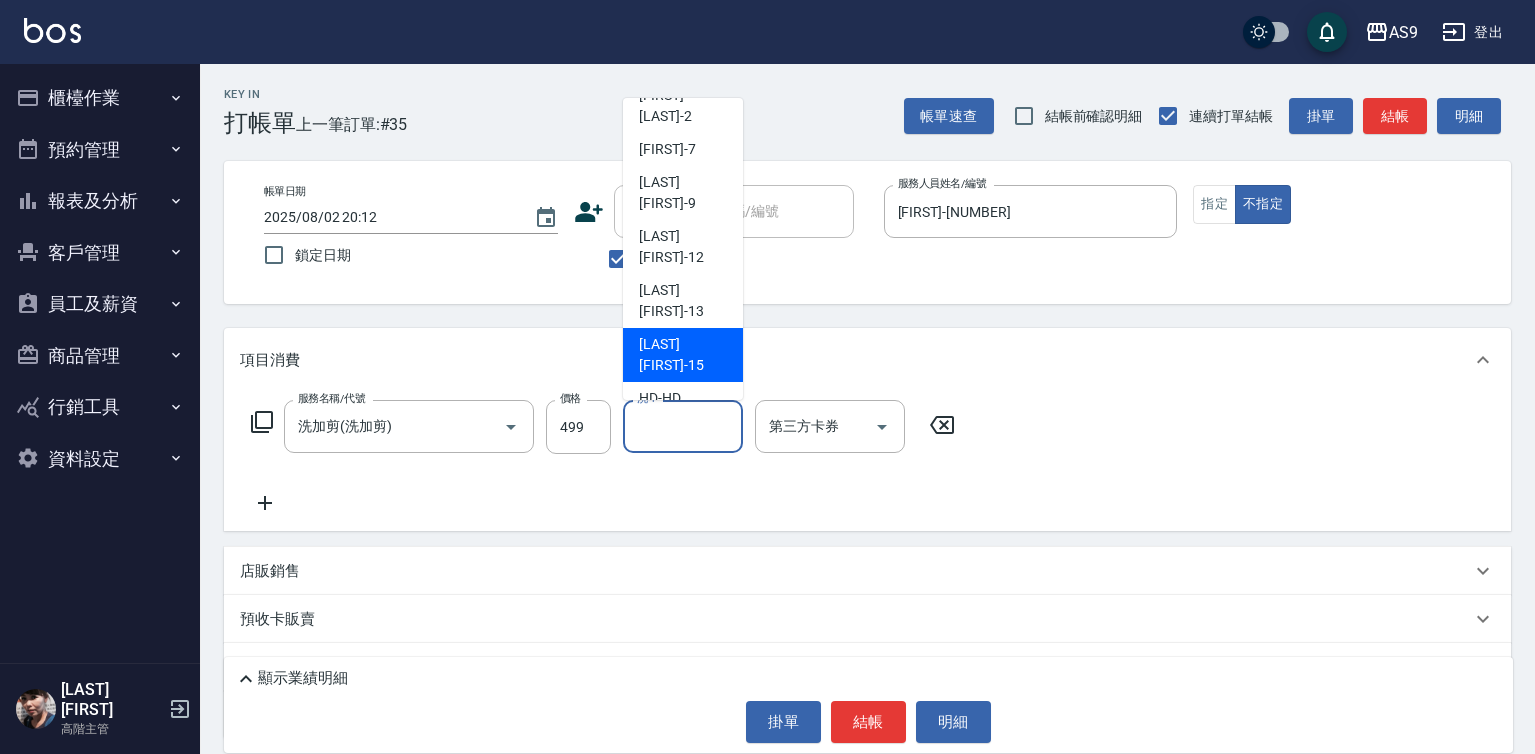 scroll, scrollTop: 128, scrollLeft: 0, axis: vertical 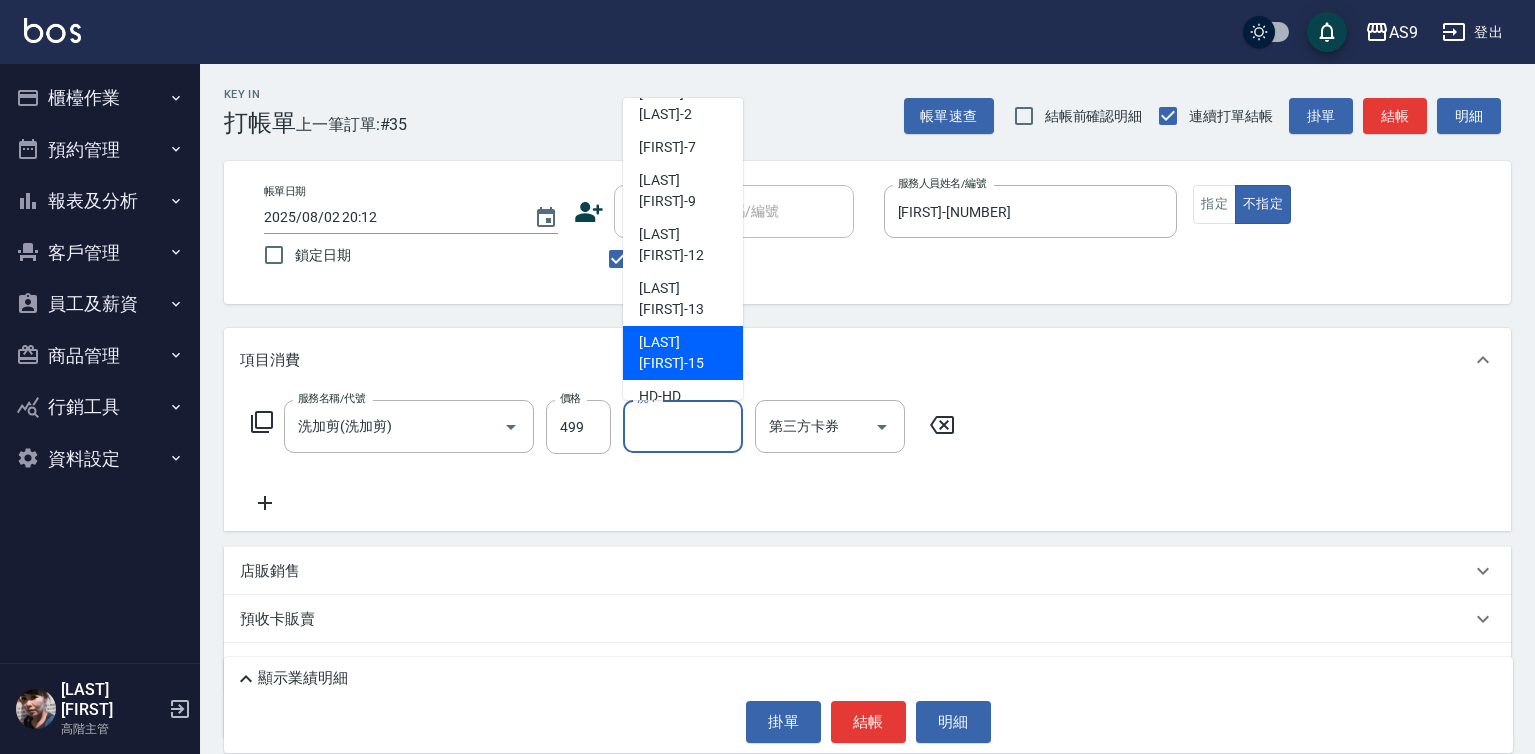 click on "遲婷而 -15" at bounding box center (683, 353) 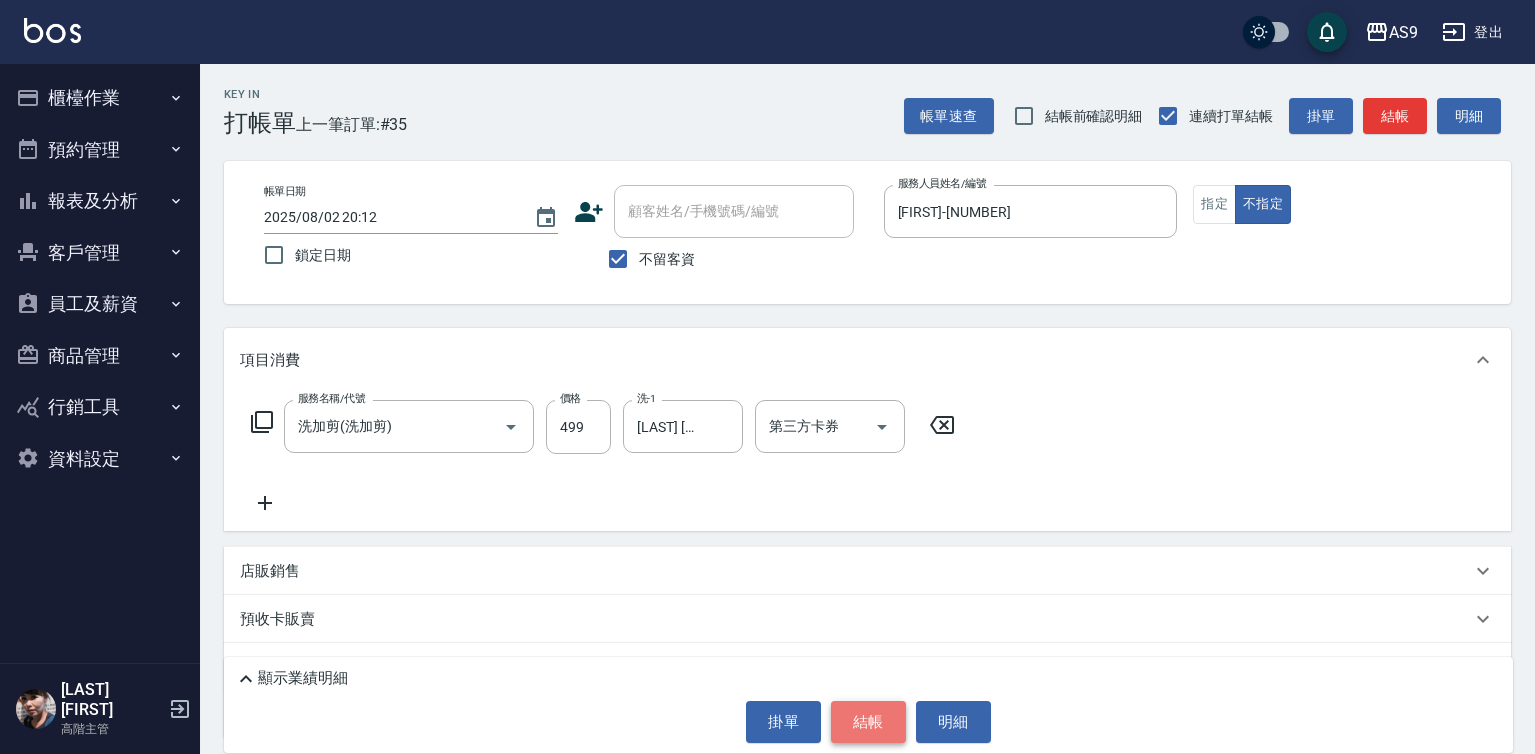 click on "結帳" at bounding box center (868, 722) 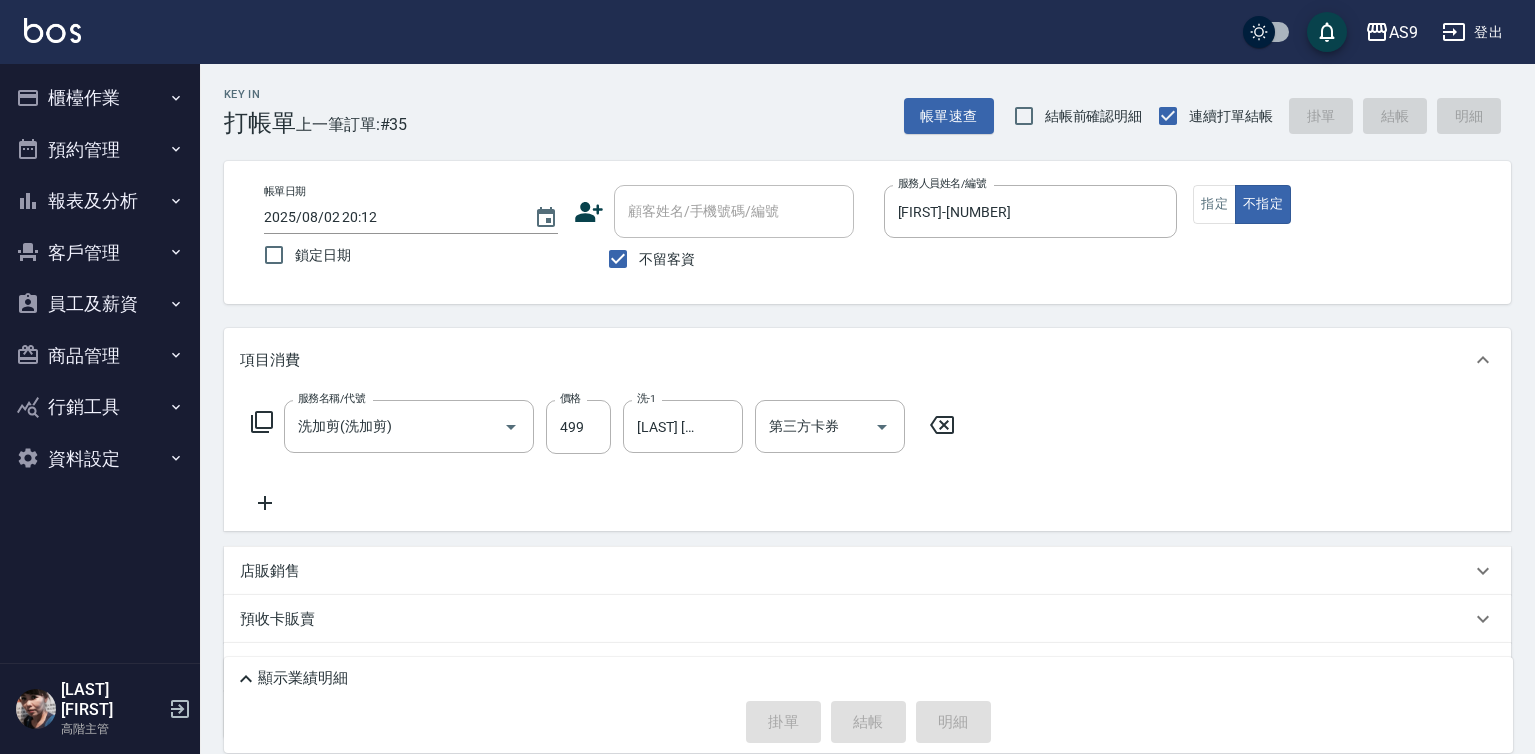 type 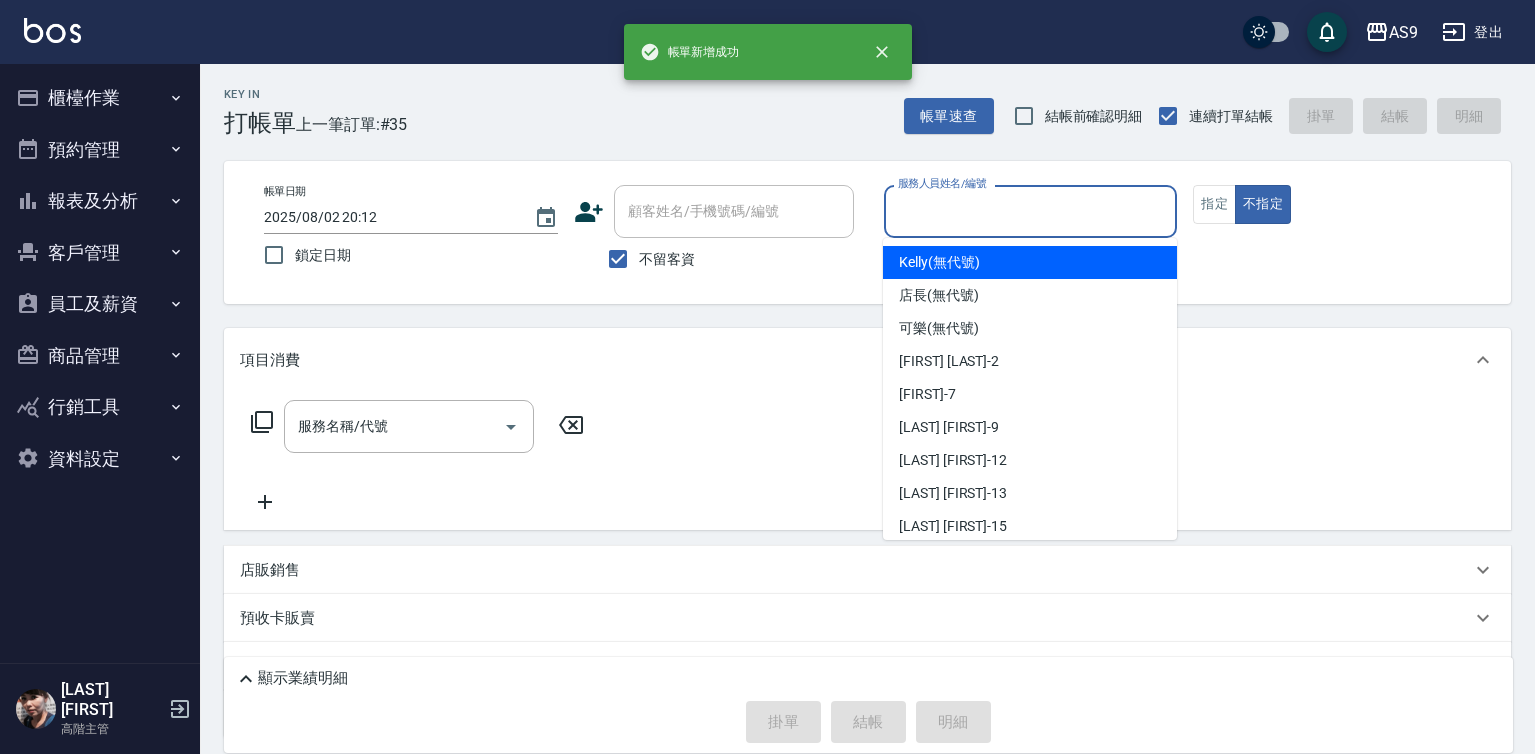 click on "服務人員姓名/編號" at bounding box center [1031, 211] 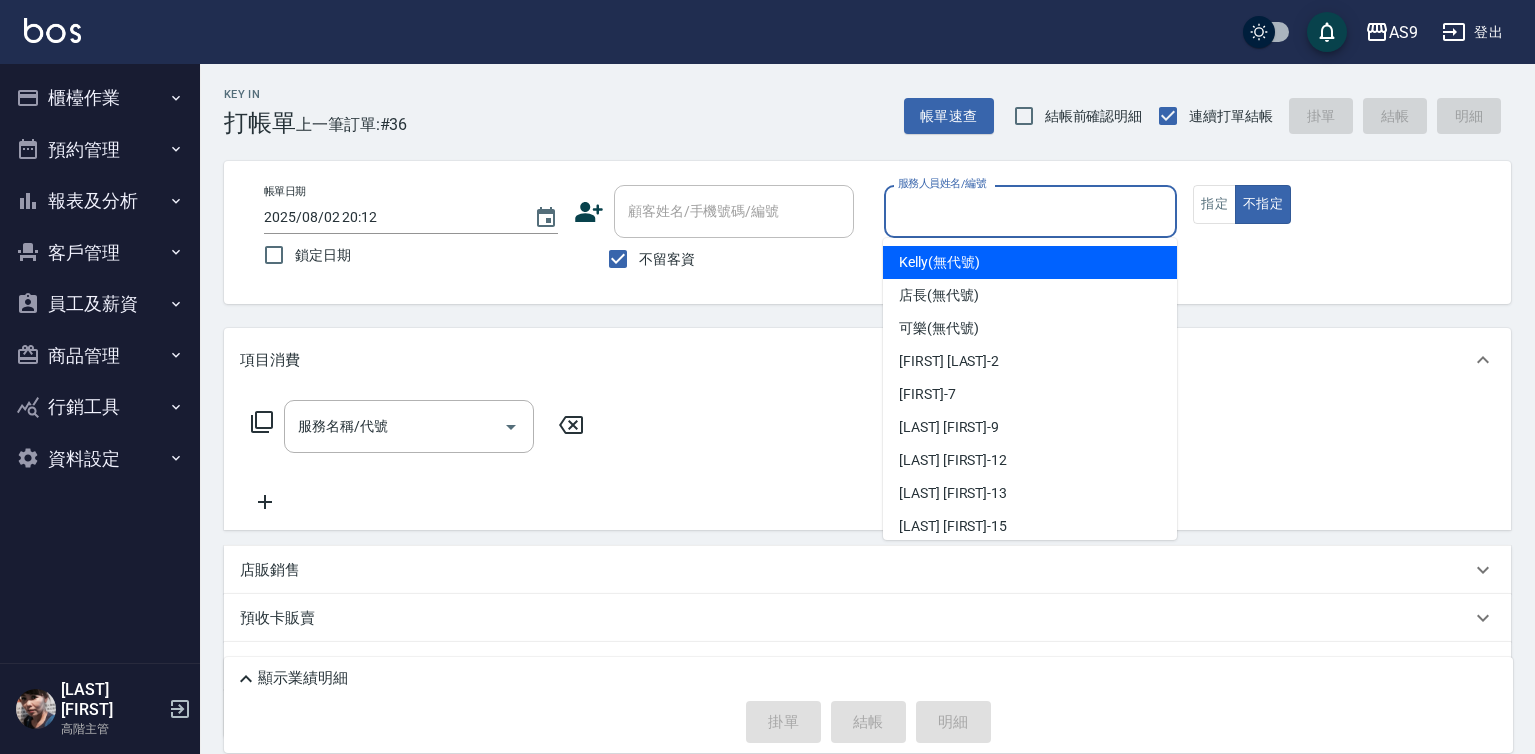 click on "Kelly (無代號)" at bounding box center (939, 262) 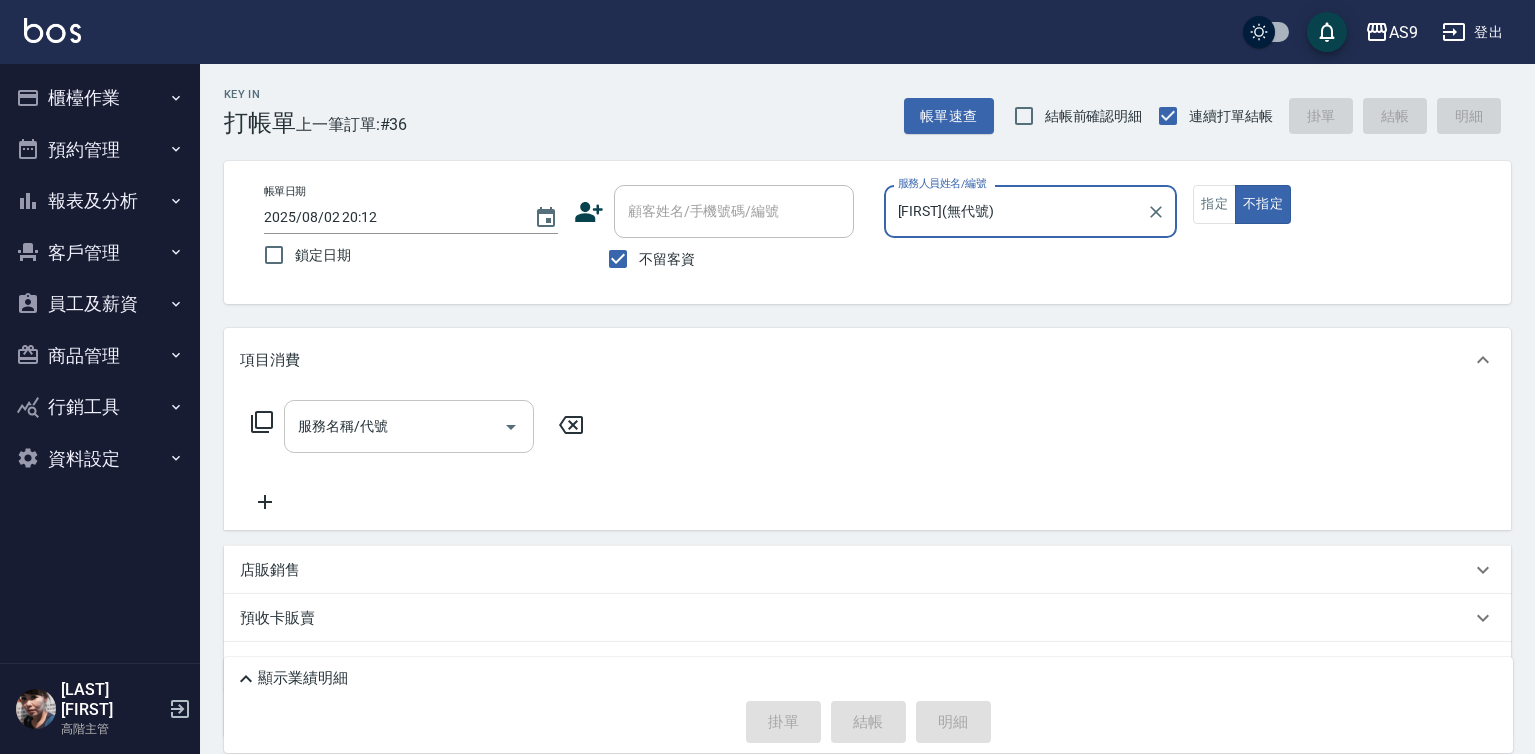 drag, startPoint x: 409, startPoint y: 428, endPoint x: 443, endPoint y: 412, distance: 37.576588 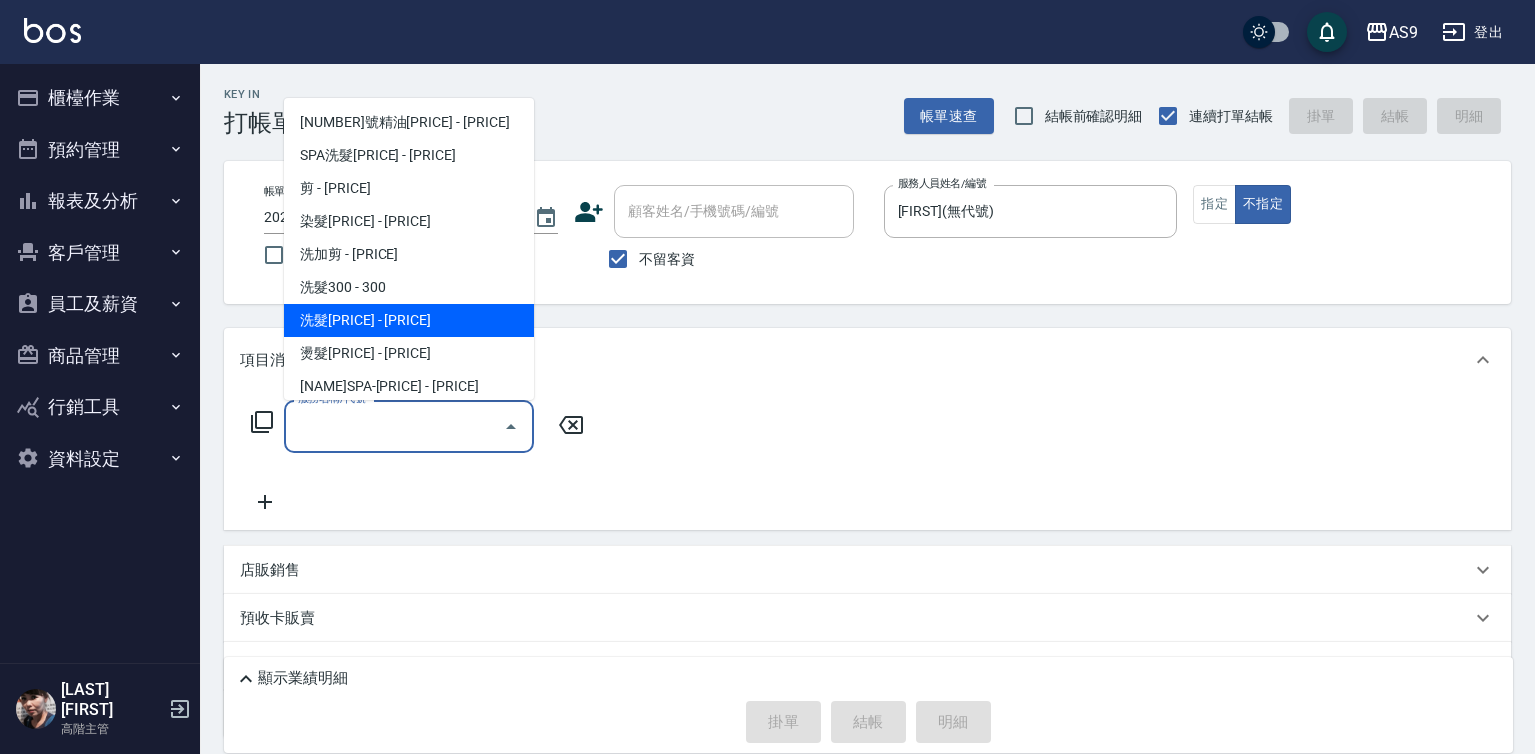 click on "洗髮320 - 320" at bounding box center [409, 320] 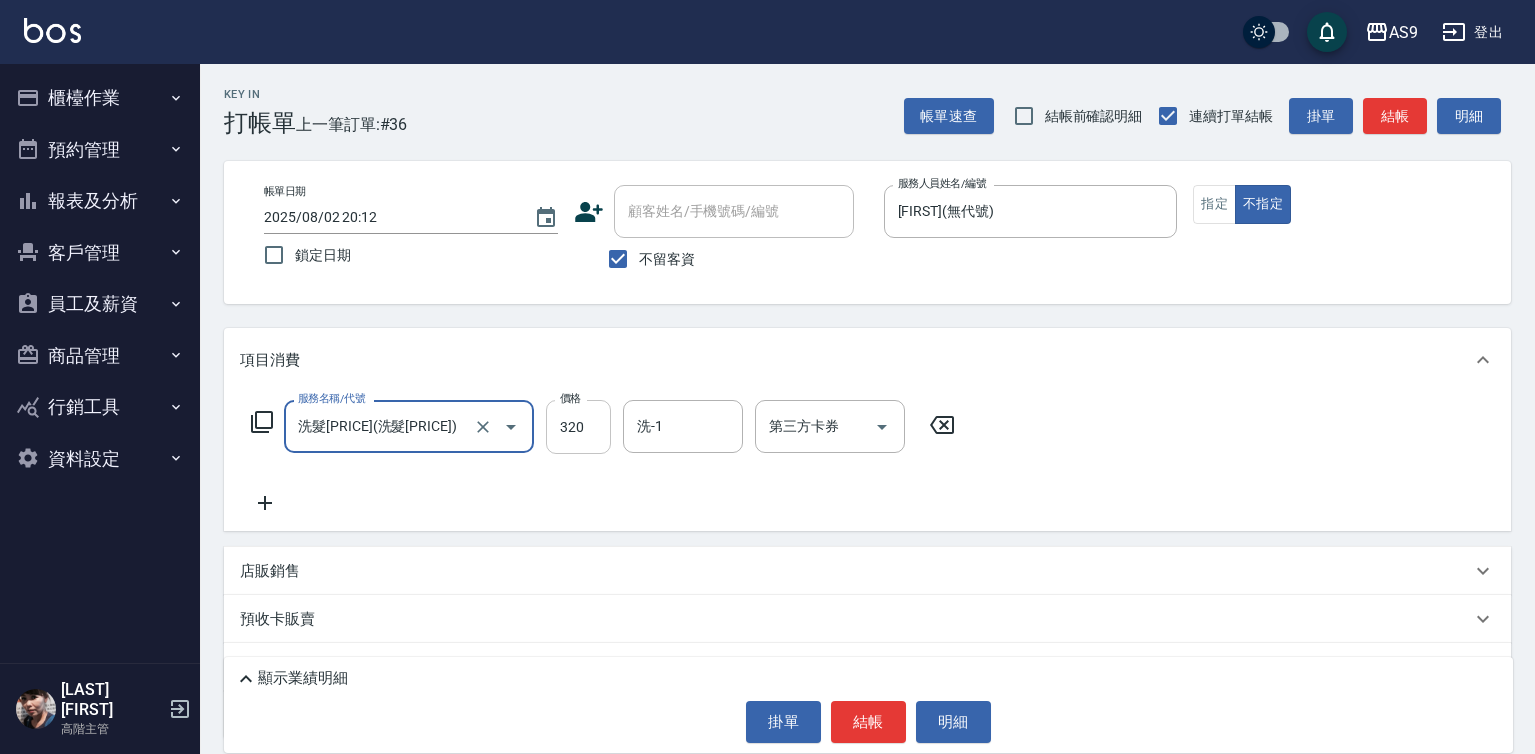 click on "320" at bounding box center (578, 427) 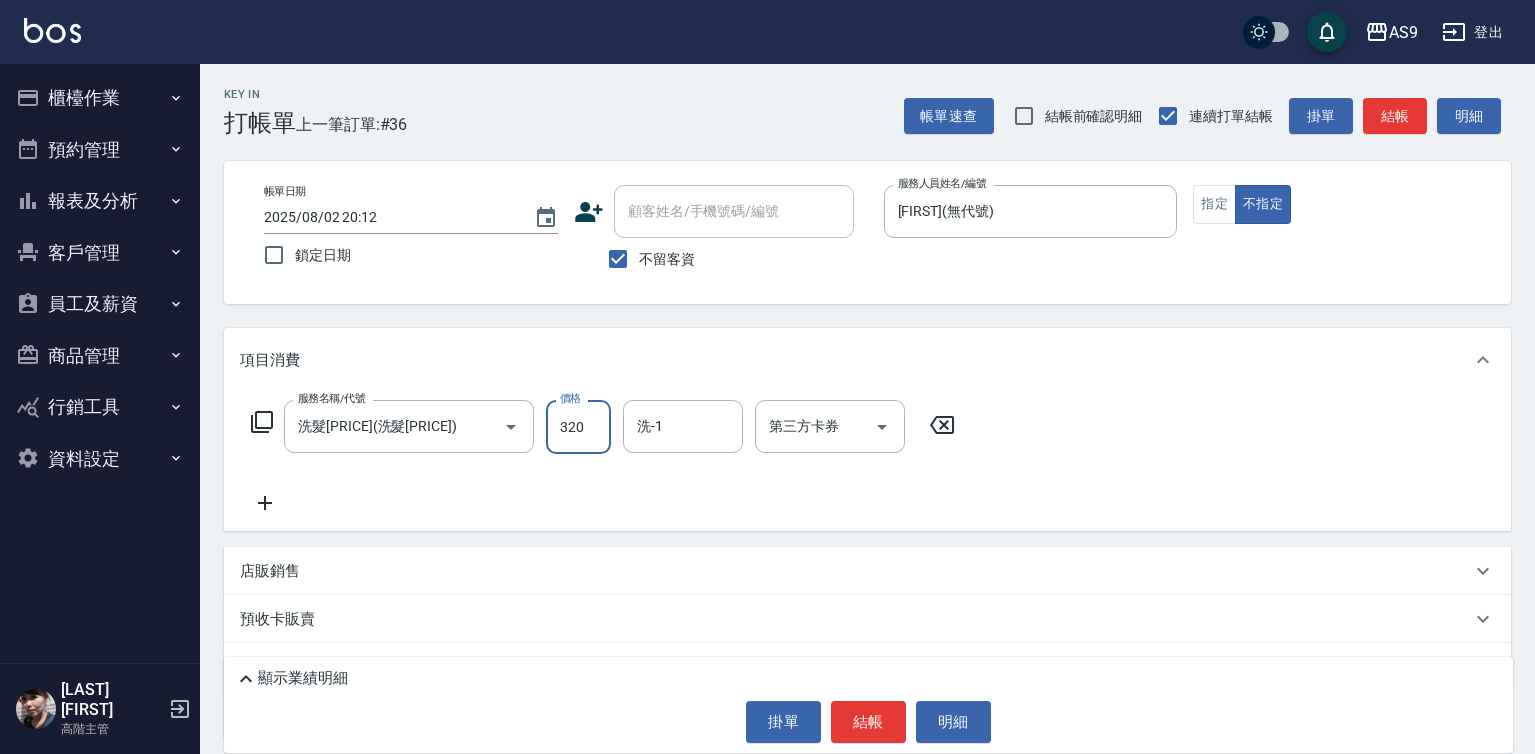 click on "320" at bounding box center [578, 427] 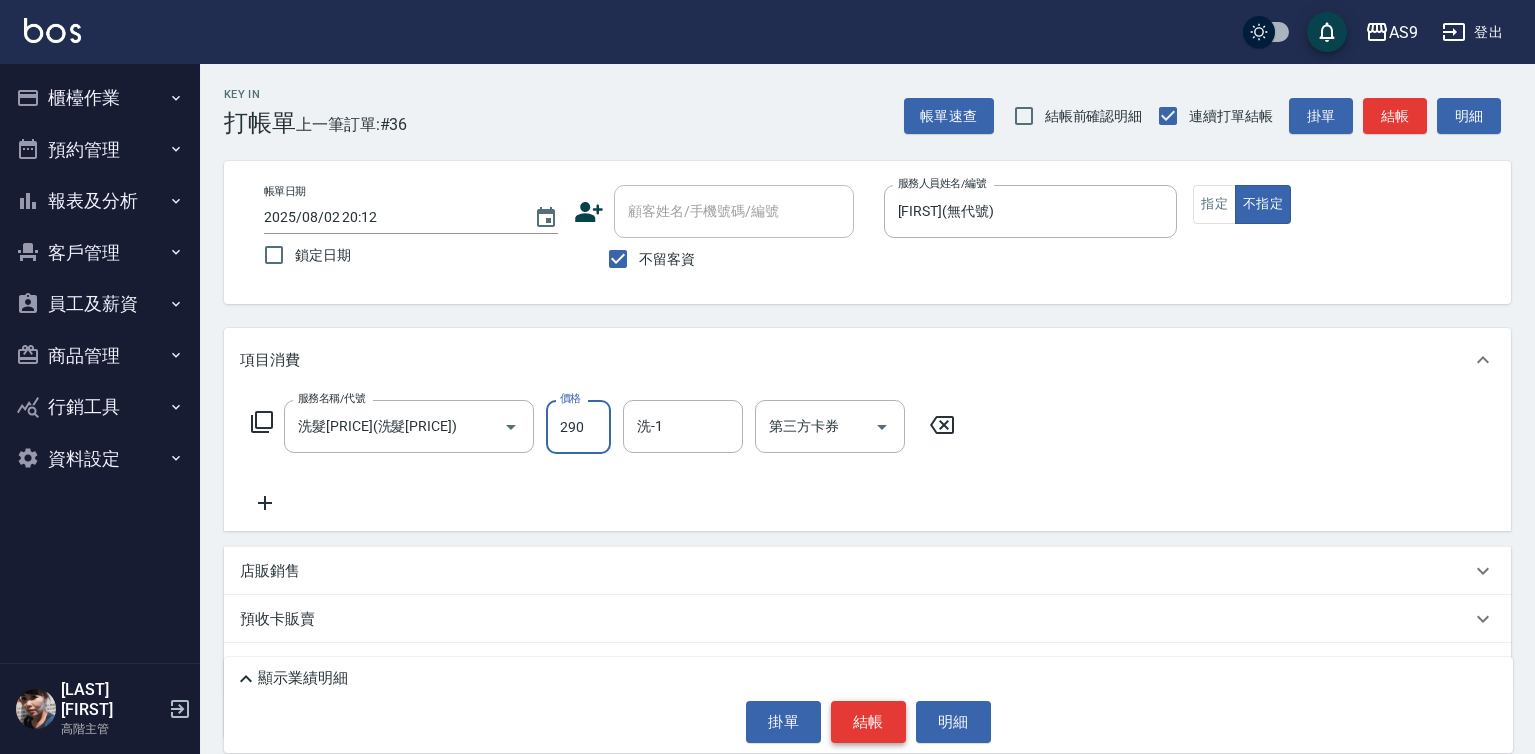 type on "290" 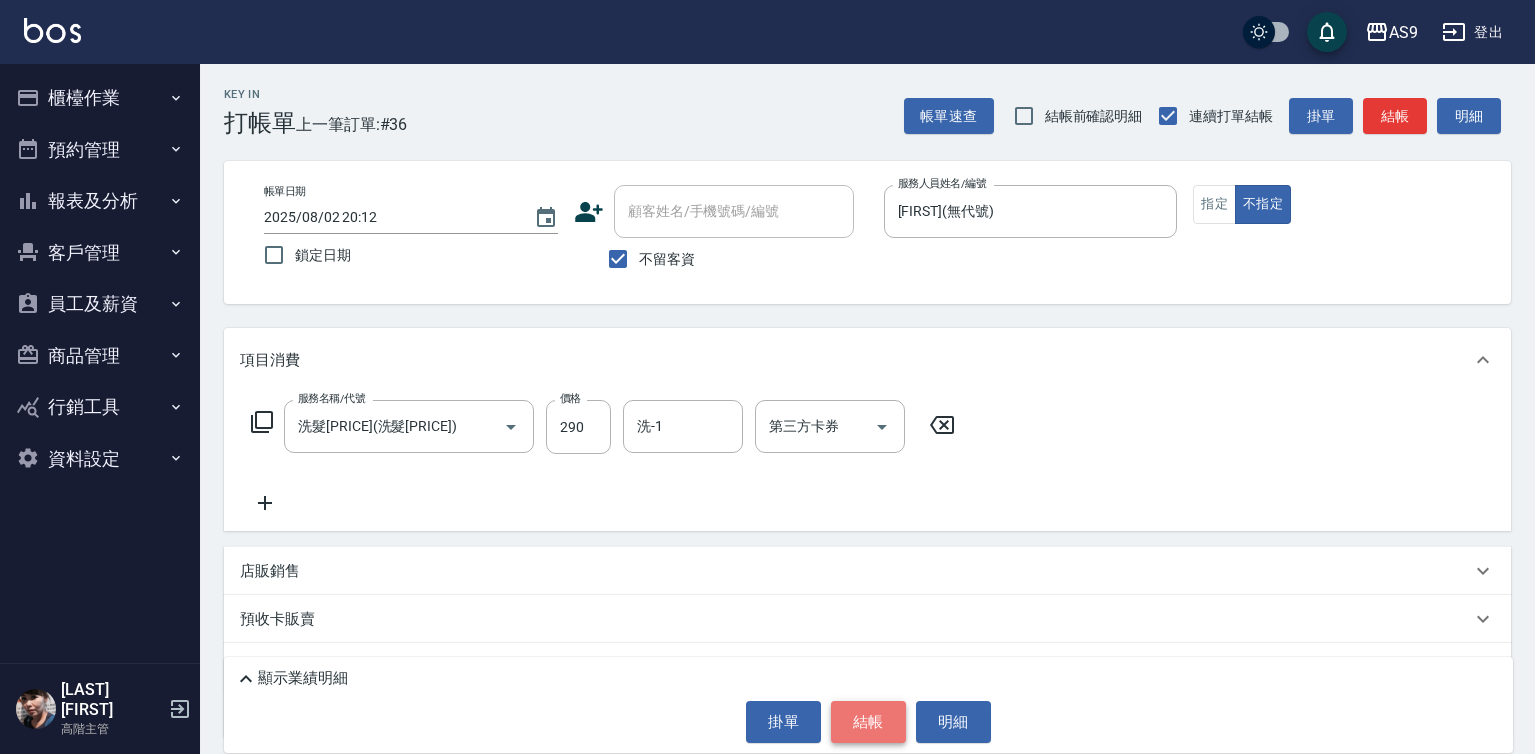 click on "結帳" at bounding box center (868, 722) 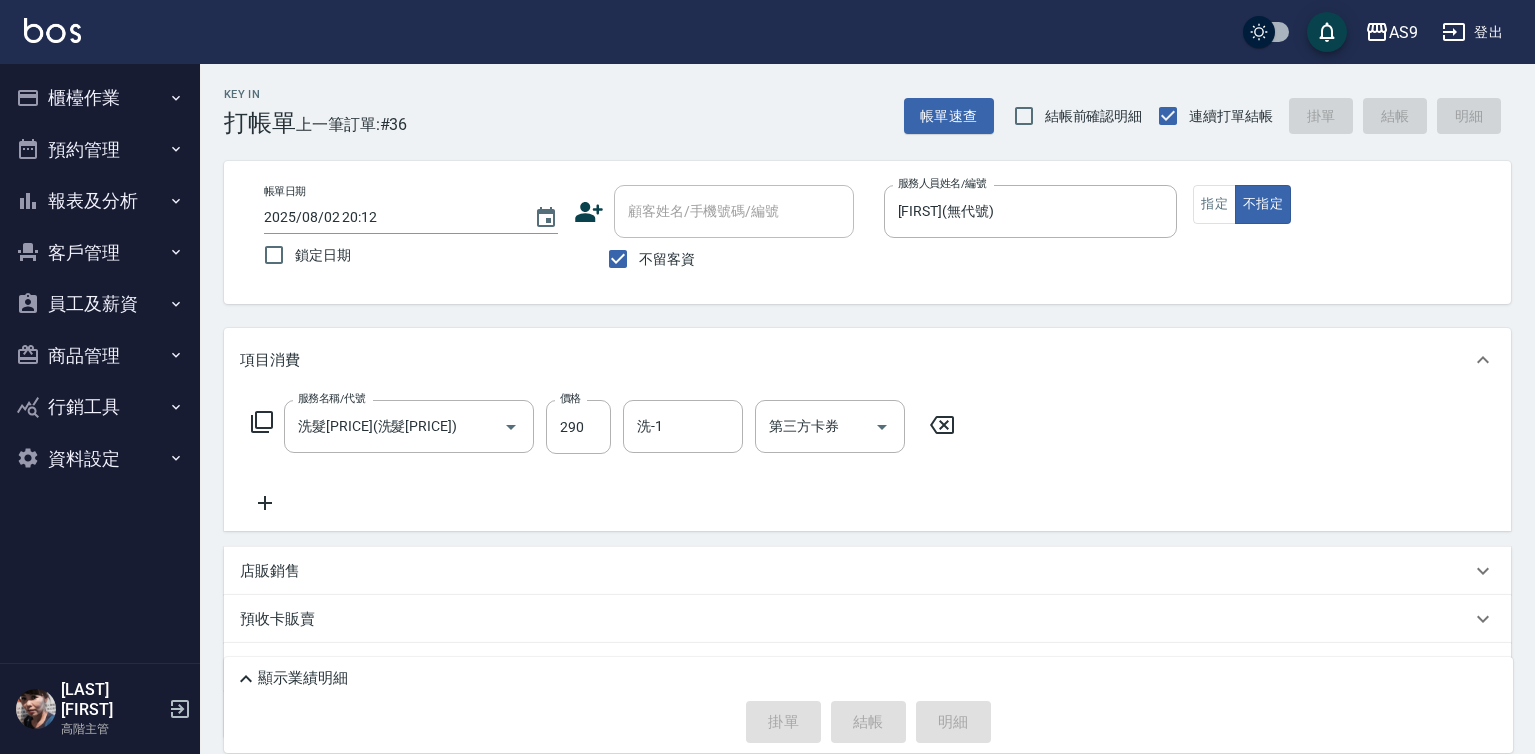 type 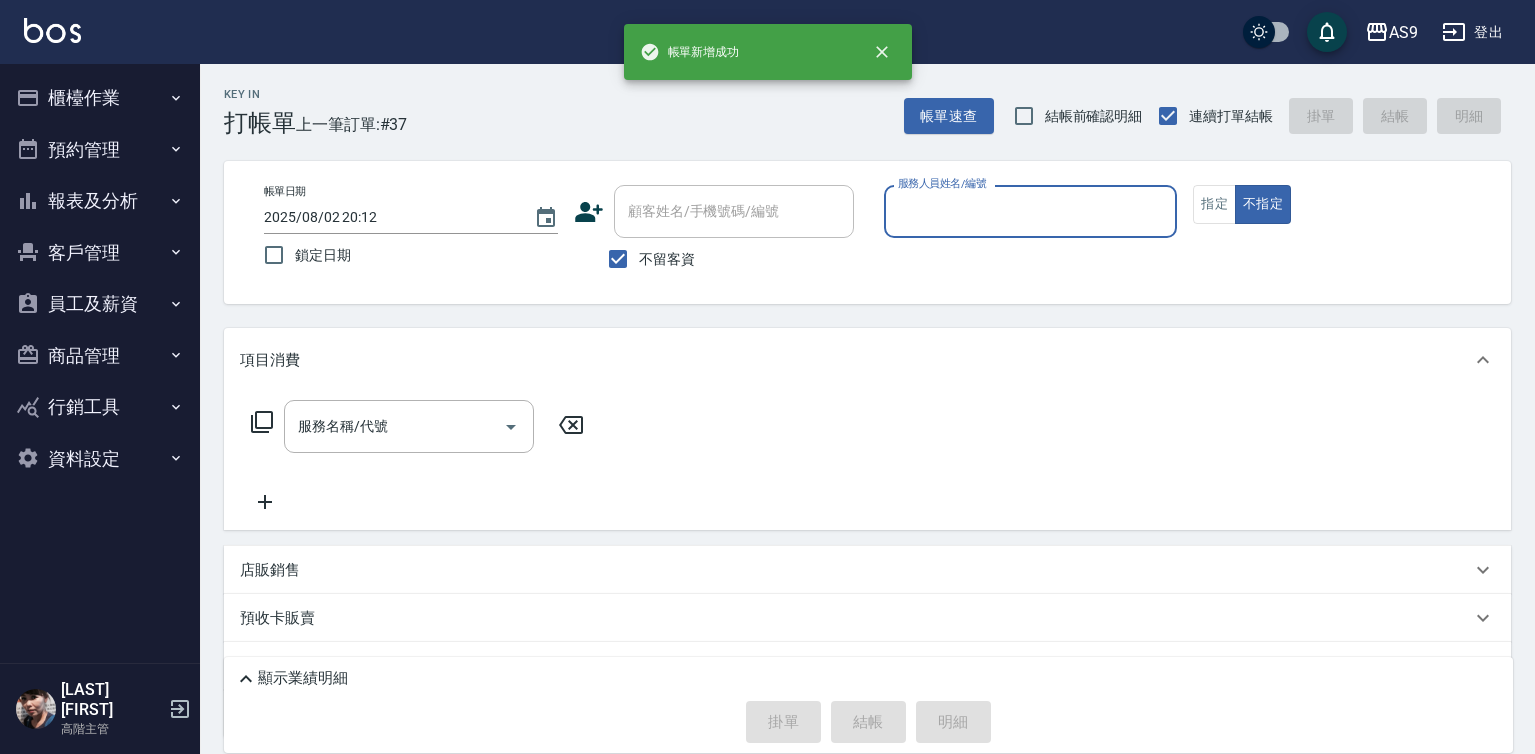 click on "服務人員姓名/編號" at bounding box center [1031, 211] 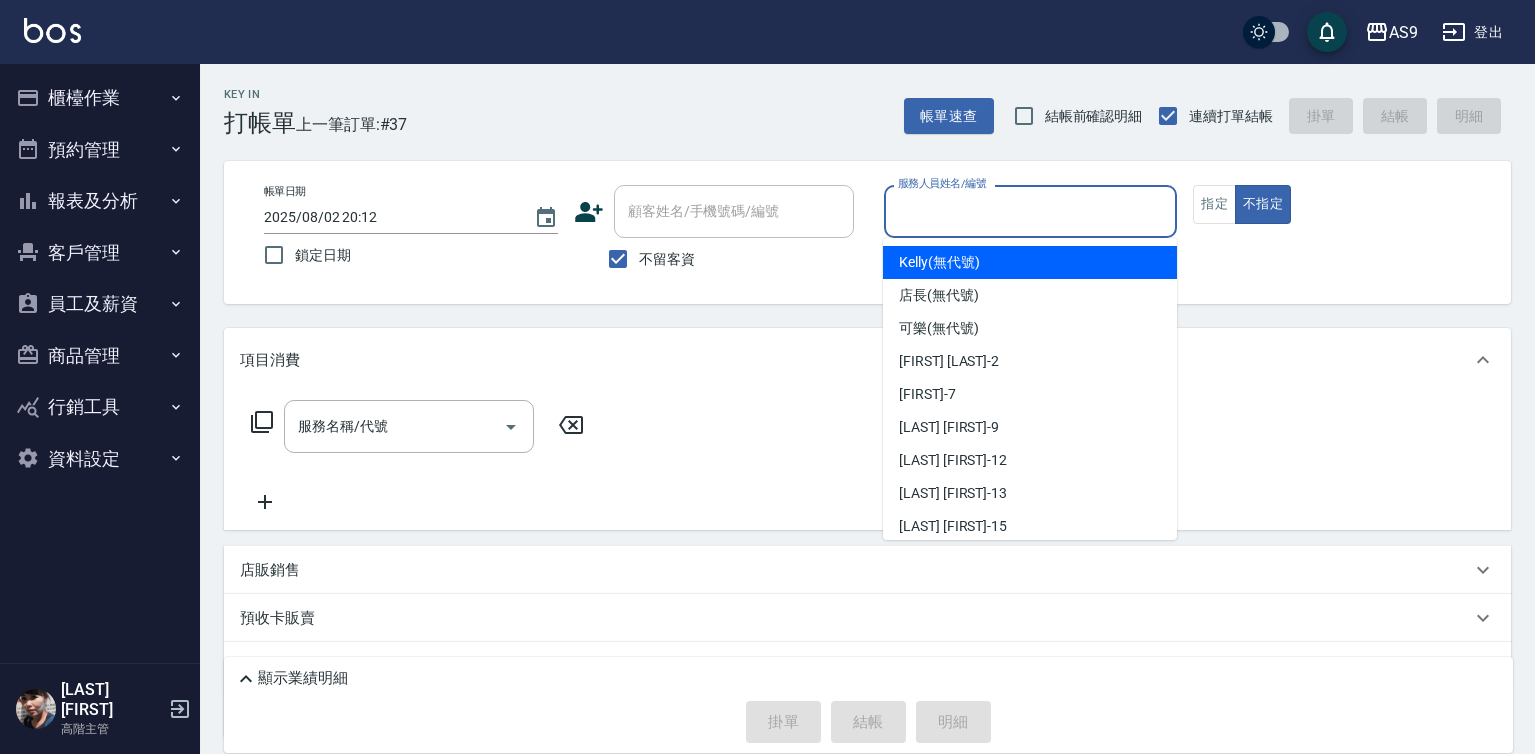 click on "服務人員姓名/編號" at bounding box center (1031, 211) 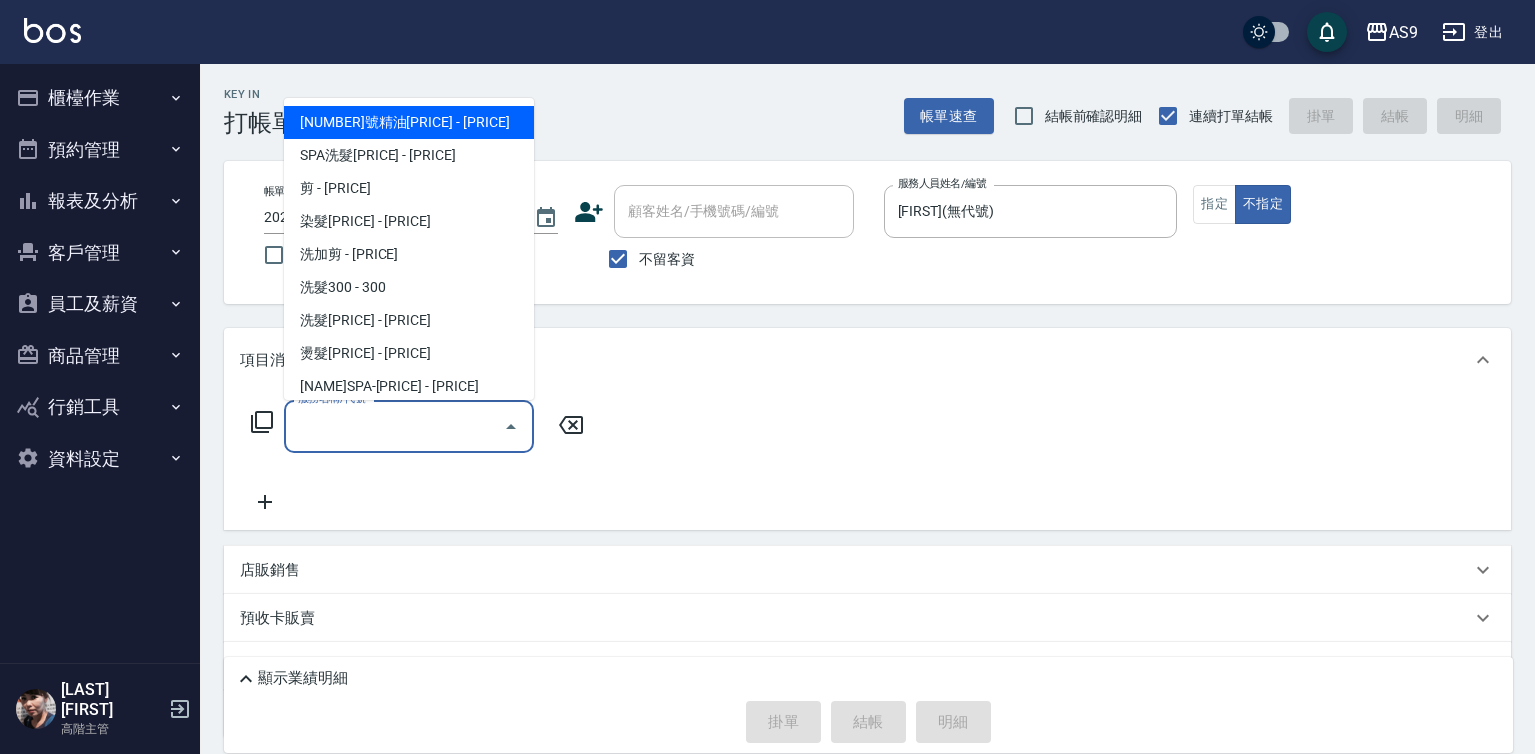 click on "服務名稱/代號" at bounding box center (394, 426) 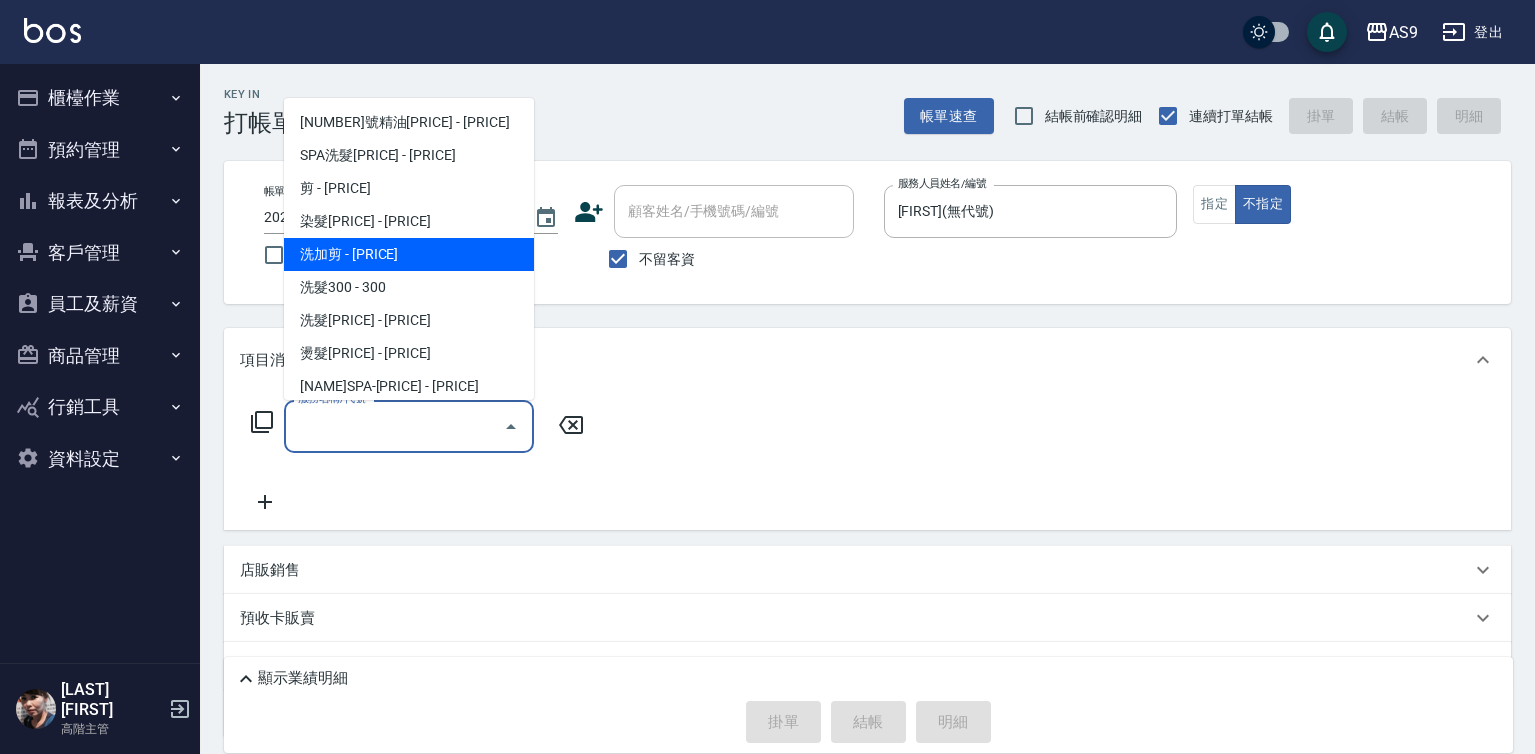 click on "洗加剪 - 499" at bounding box center (409, 254) 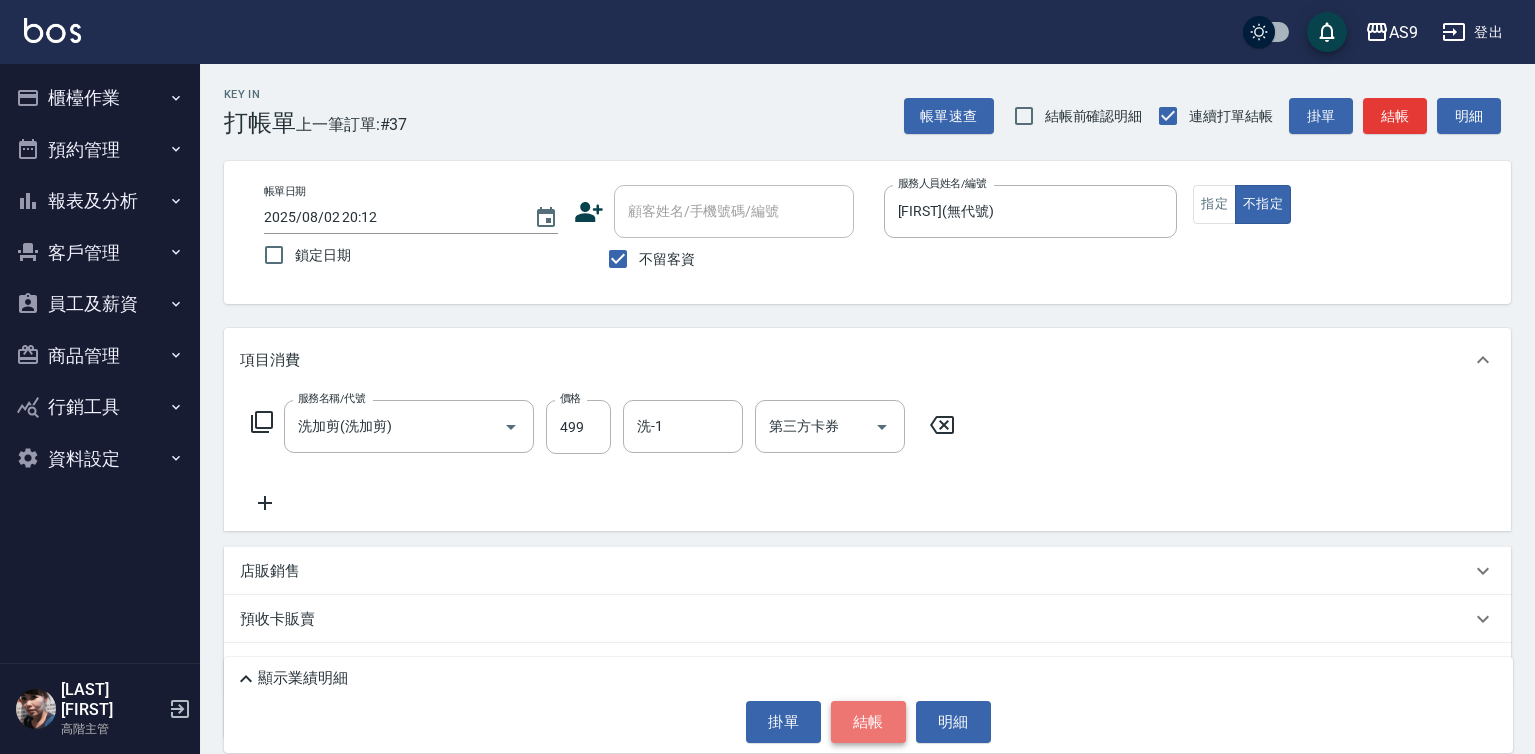 click on "結帳" at bounding box center (868, 722) 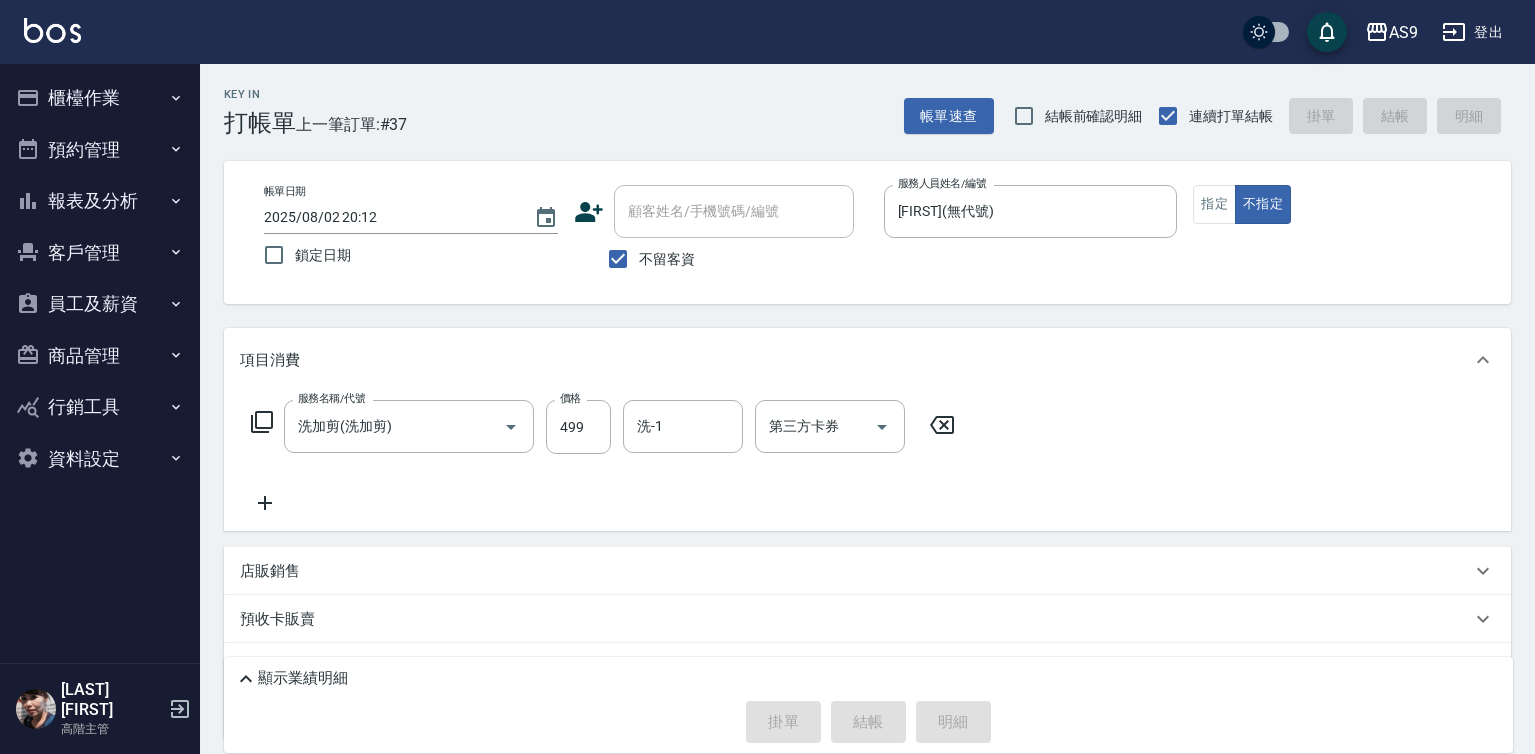 type on "2025/08/02 20:13" 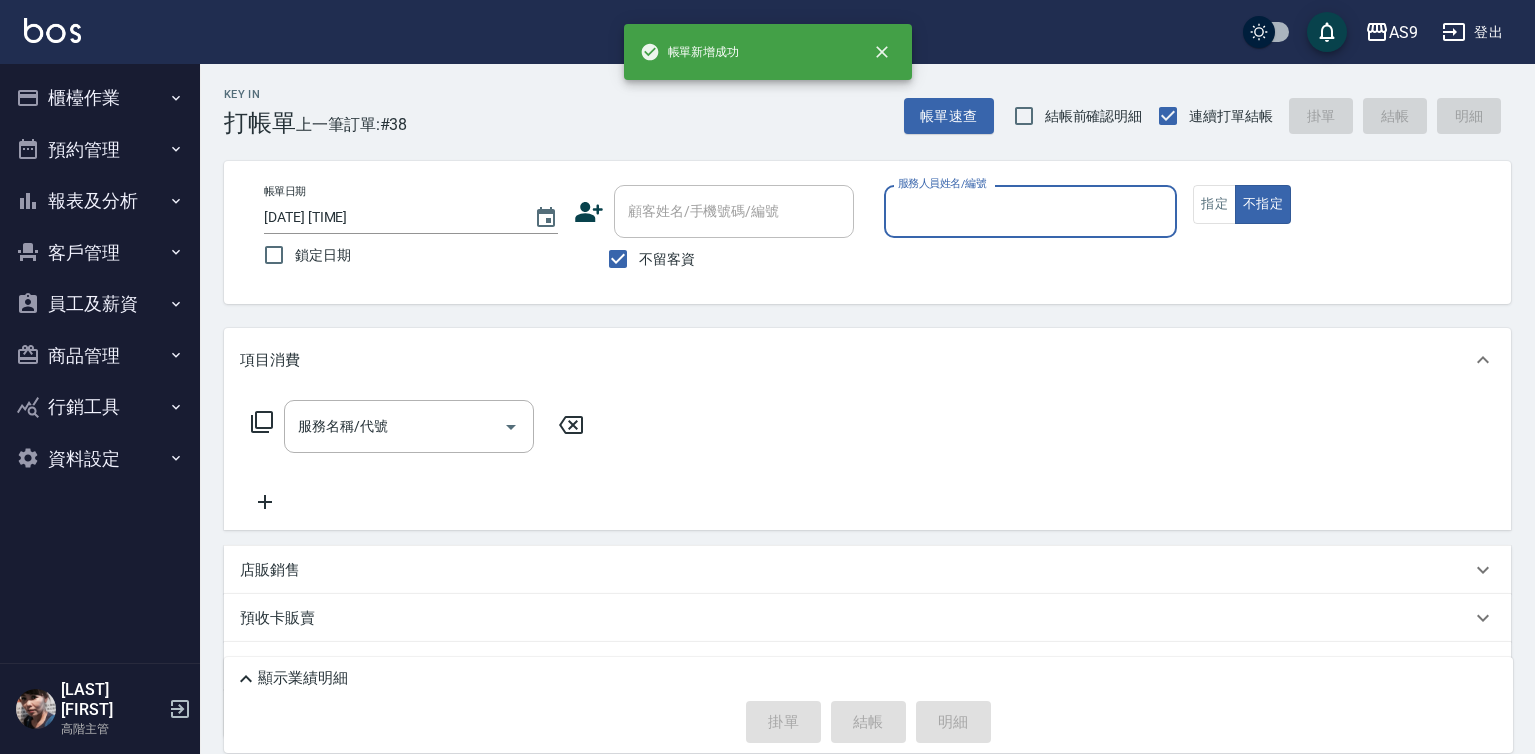 click on "服務人員姓名/編號" at bounding box center [1031, 211] 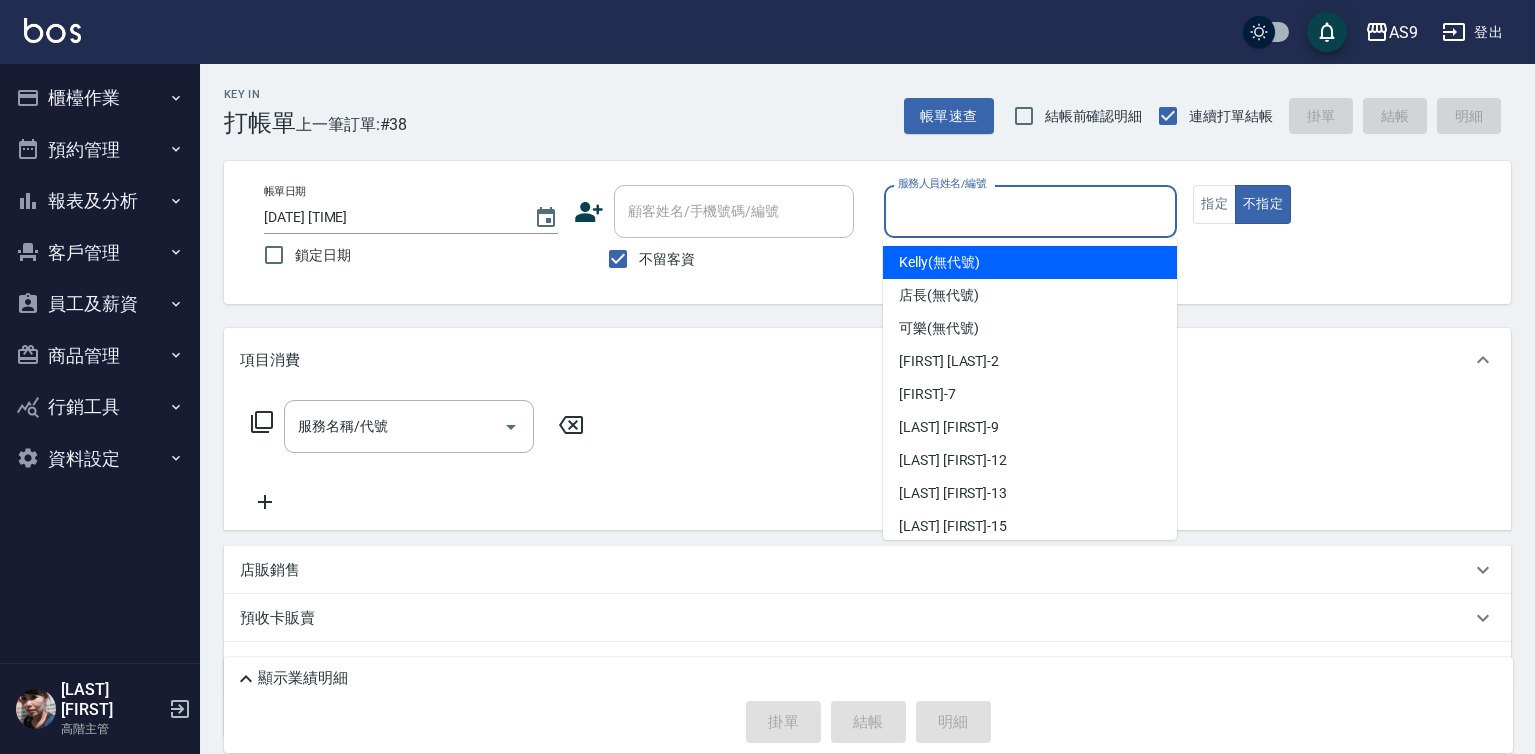 click on "Kelly (無代號)" at bounding box center (939, 262) 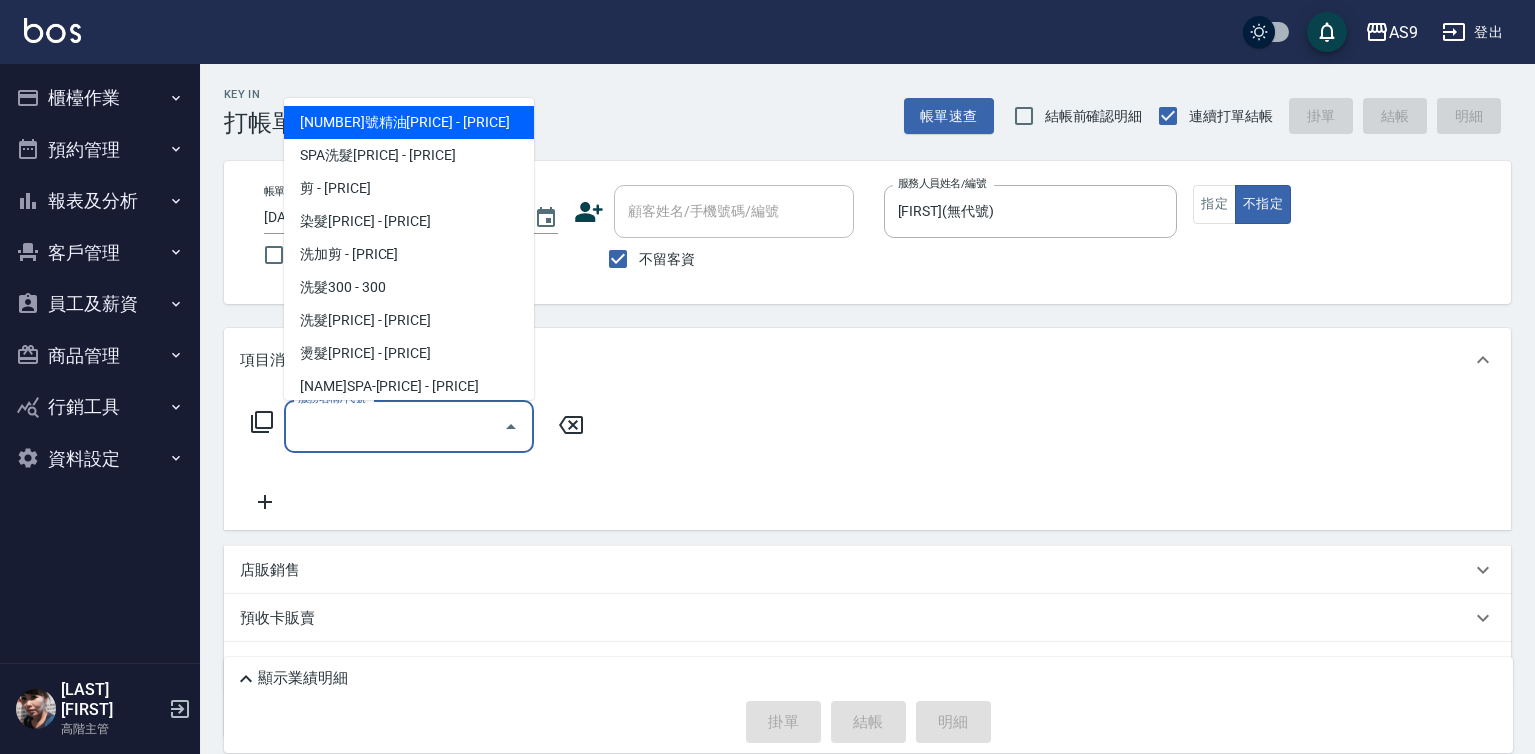 click on "服務名稱/代號" at bounding box center (394, 426) 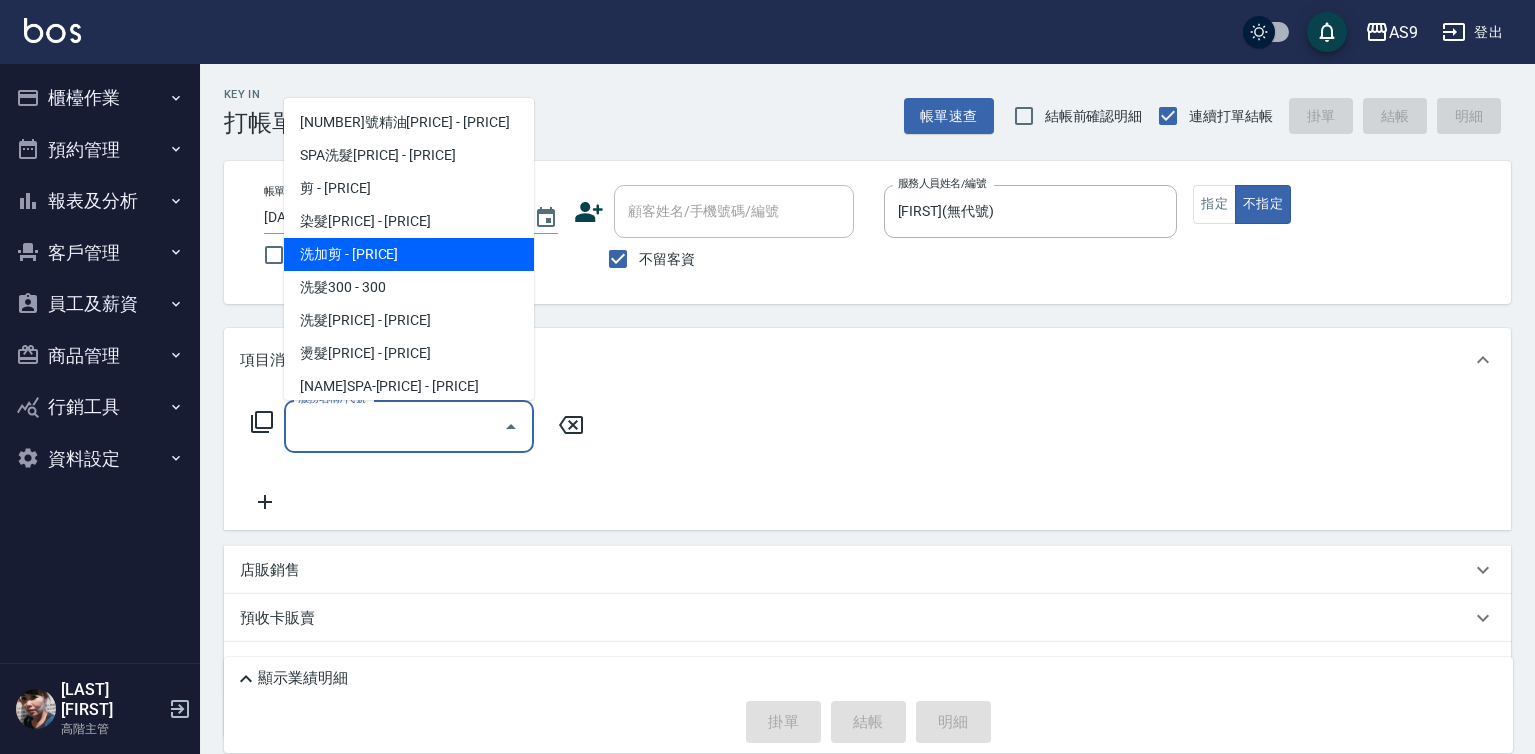 click on "洗加剪 - 499" at bounding box center [409, 254] 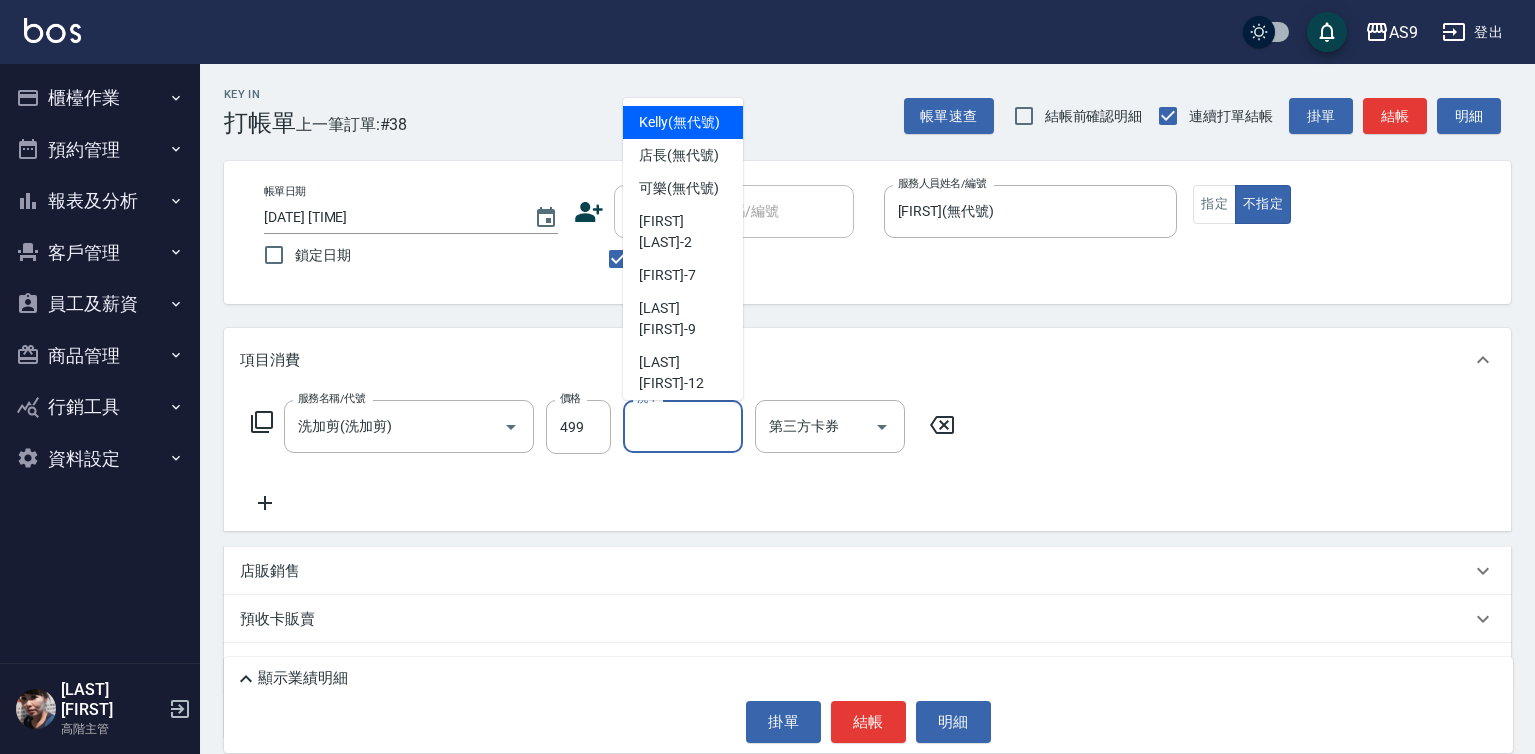 click on "洗-1" at bounding box center [683, 426] 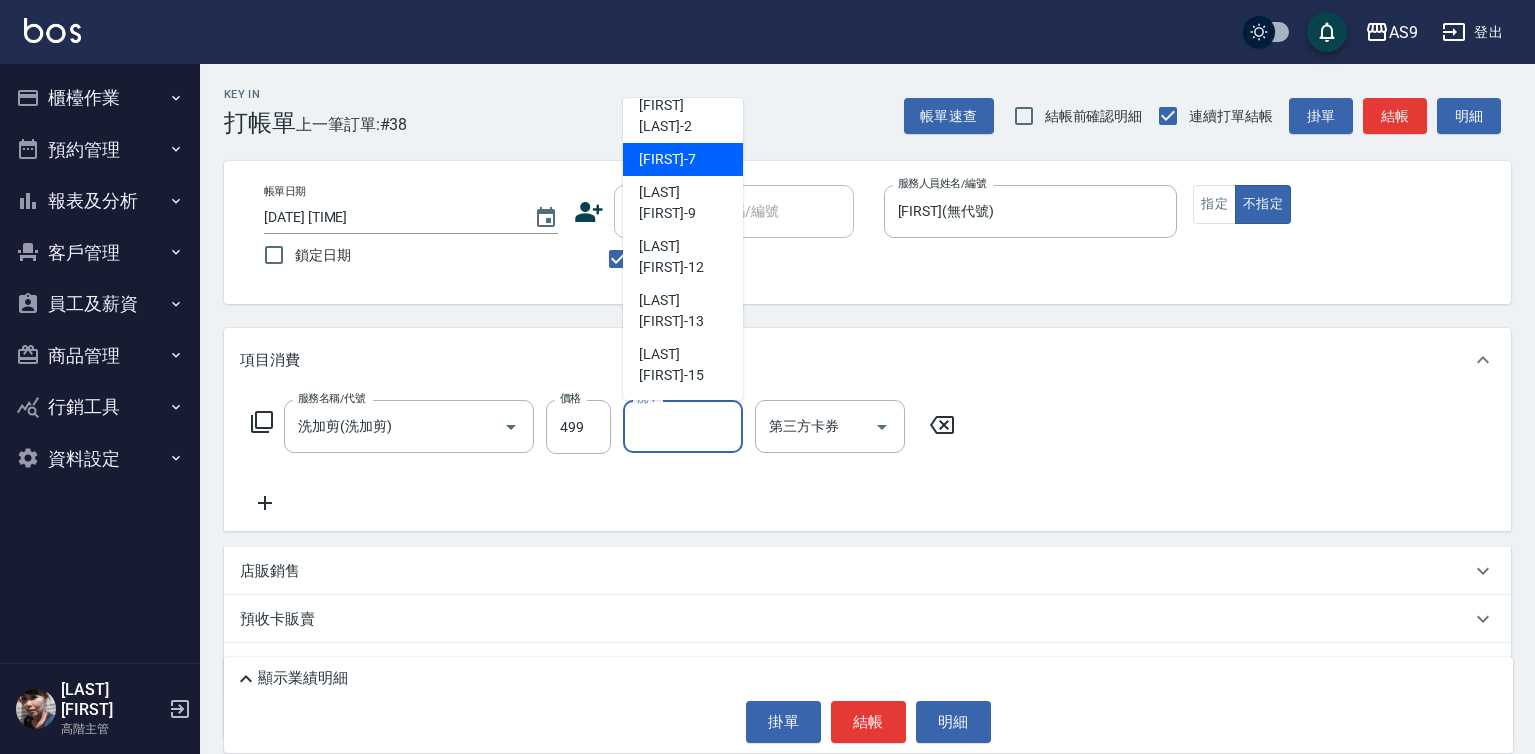 scroll, scrollTop: 128, scrollLeft: 0, axis: vertical 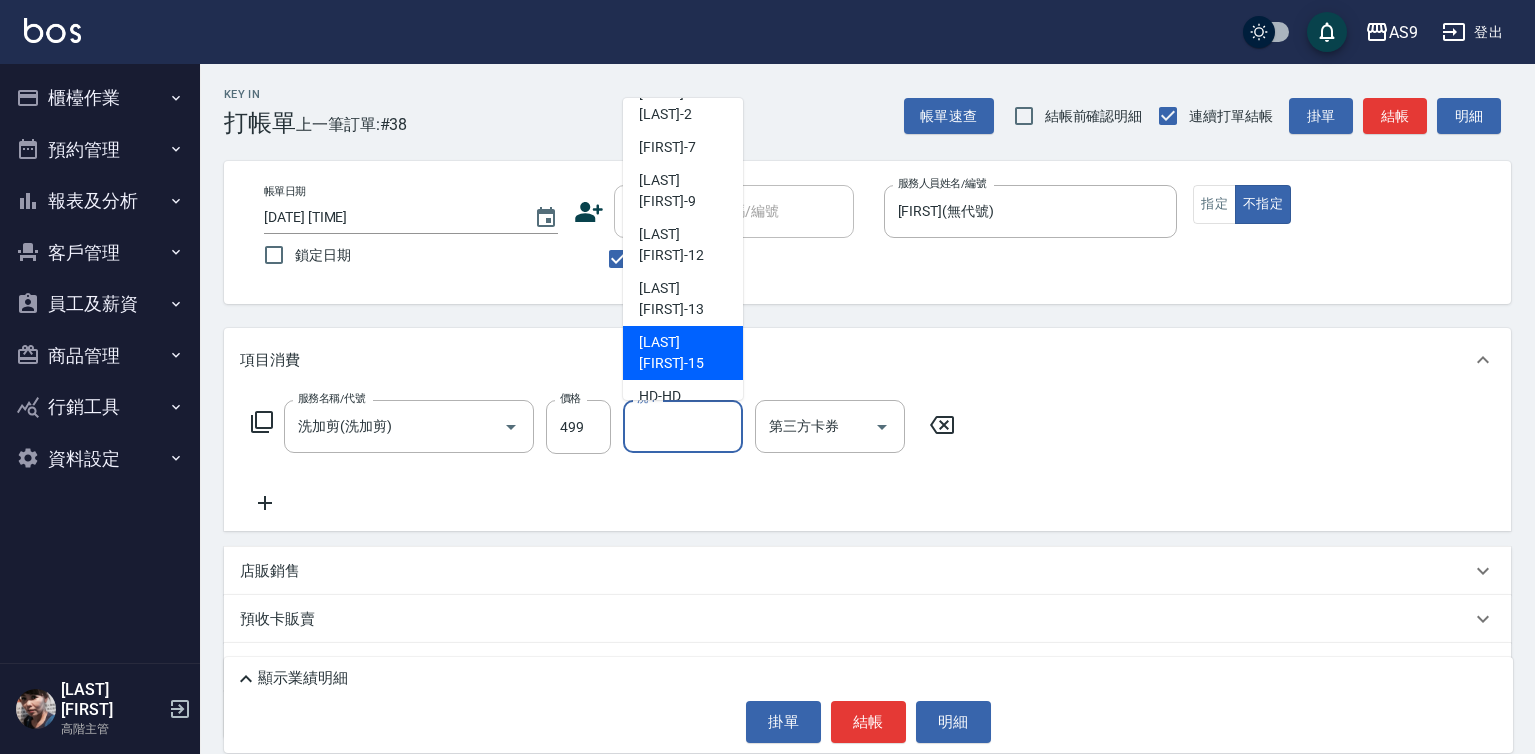 click on "遲婷而 -15" at bounding box center (683, 353) 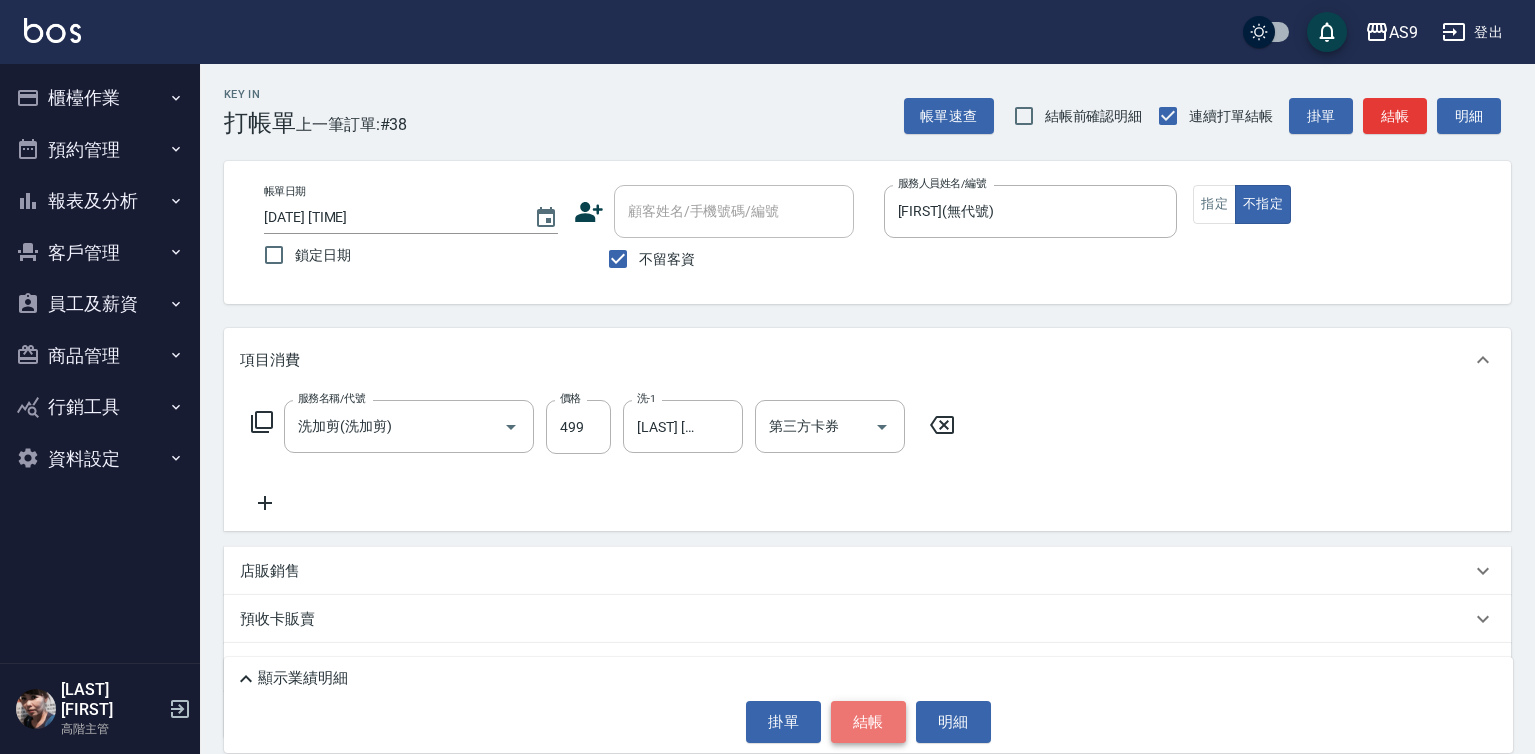 click on "結帳" at bounding box center (868, 722) 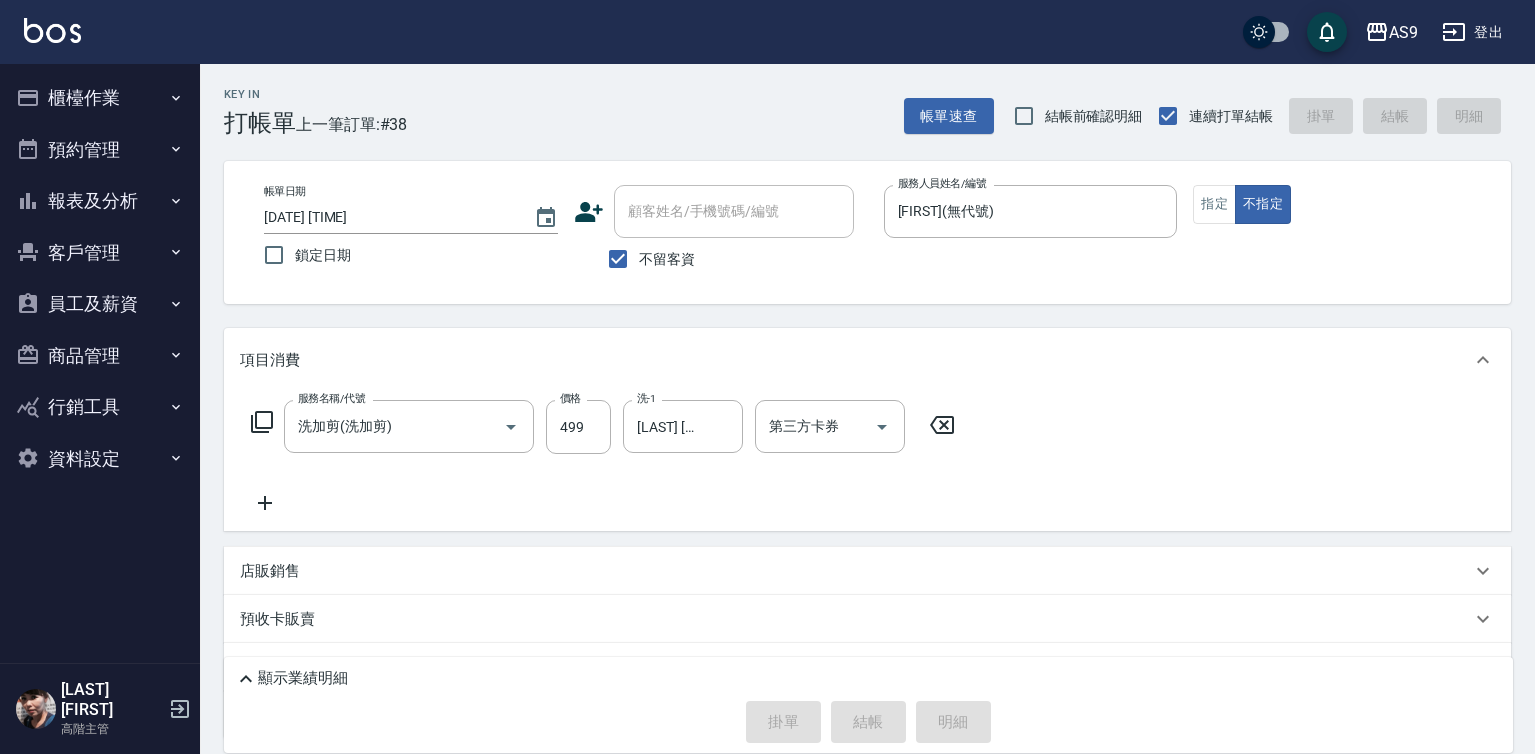 type 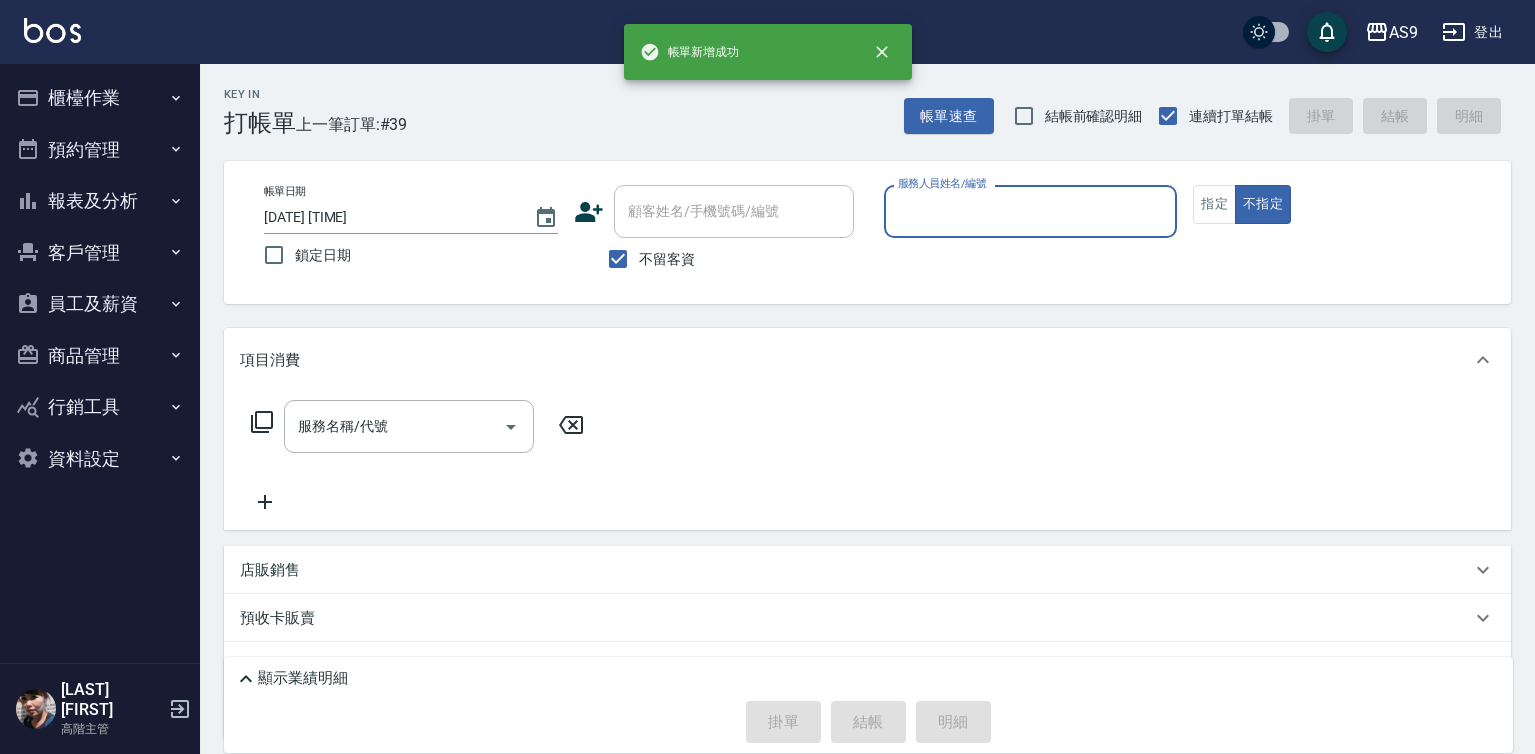 drag, startPoint x: 947, startPoint y: 184, endPoint x: 962, endPoint y: 250, distance: 67.68308 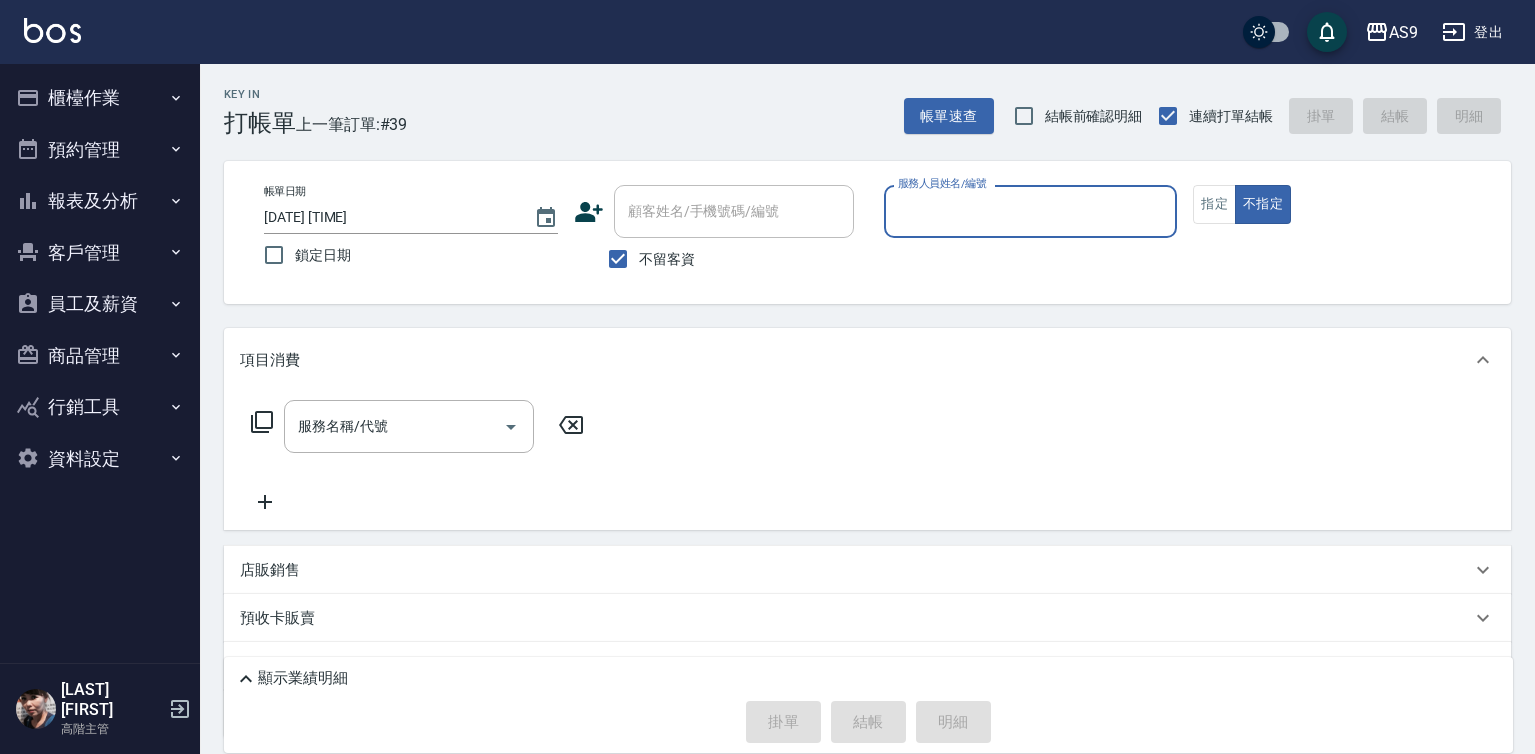 click on "服務人員姓名/編號" at bounding box center (1031, 211) 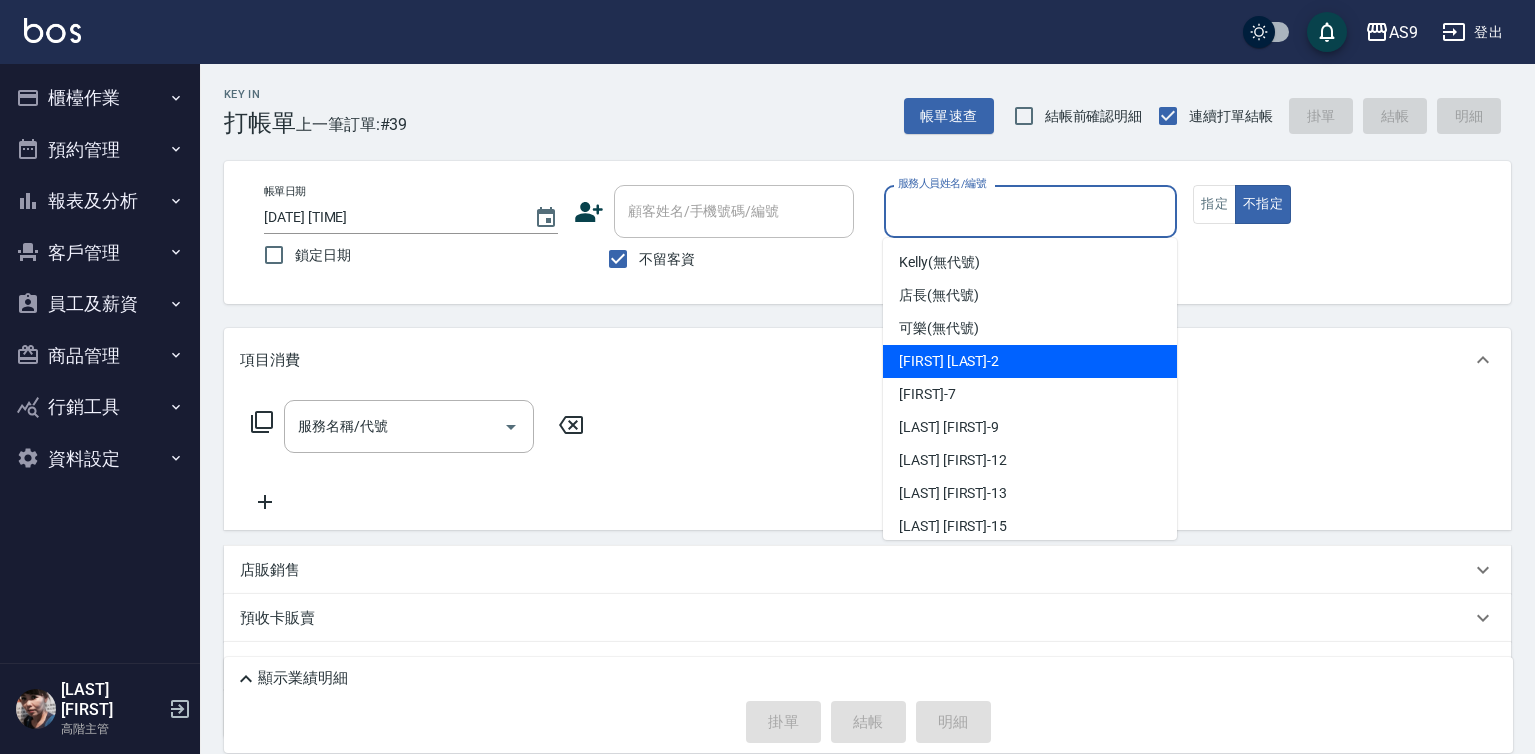 click on "Wendy怡蘭 -2" at bounding box center [949, 361] 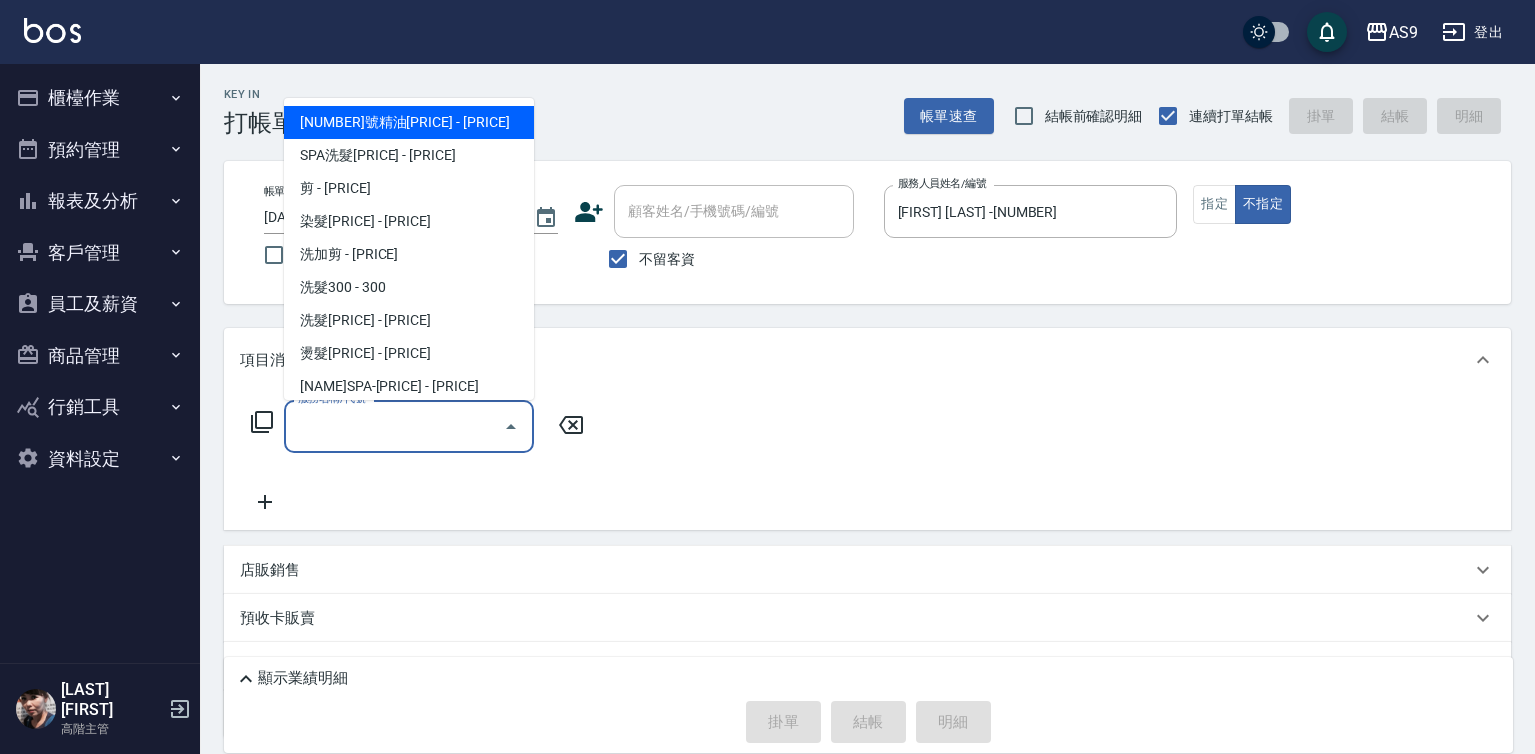 click on "服務名稱/代號" at bounding box center (394, 426) 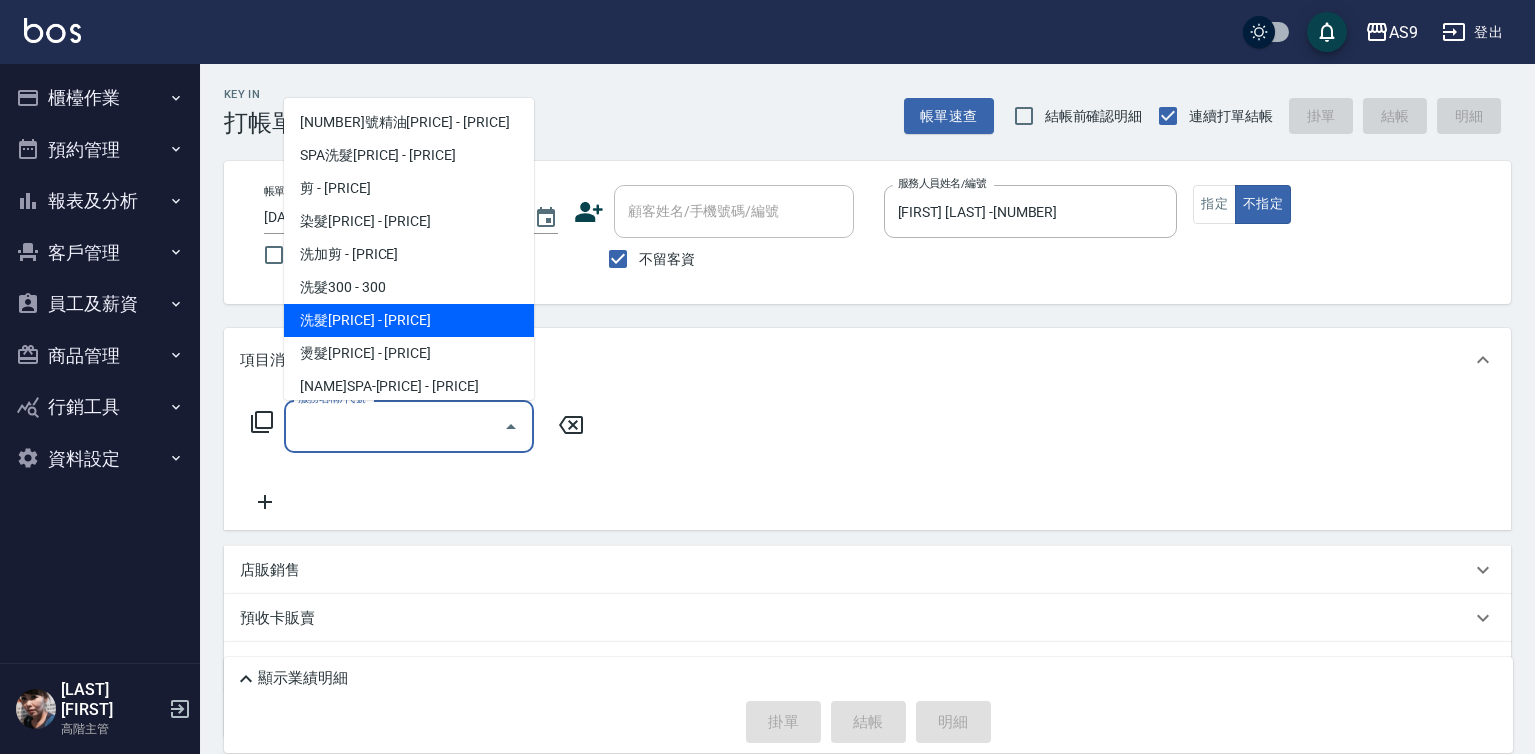 click on "洗髮320 - 320" at bounding box center (409, 320) 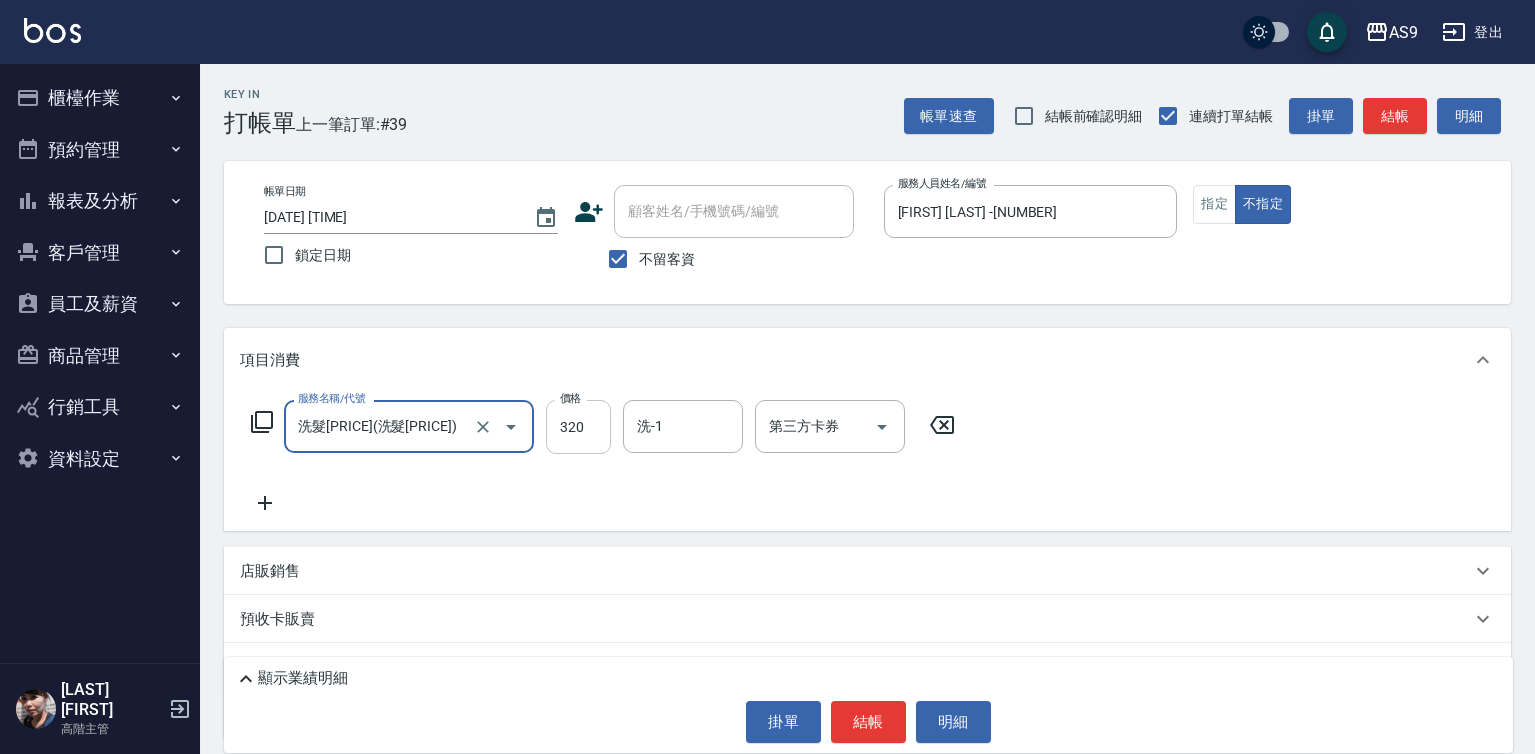 click on "320" at bounding box center (578, 427) 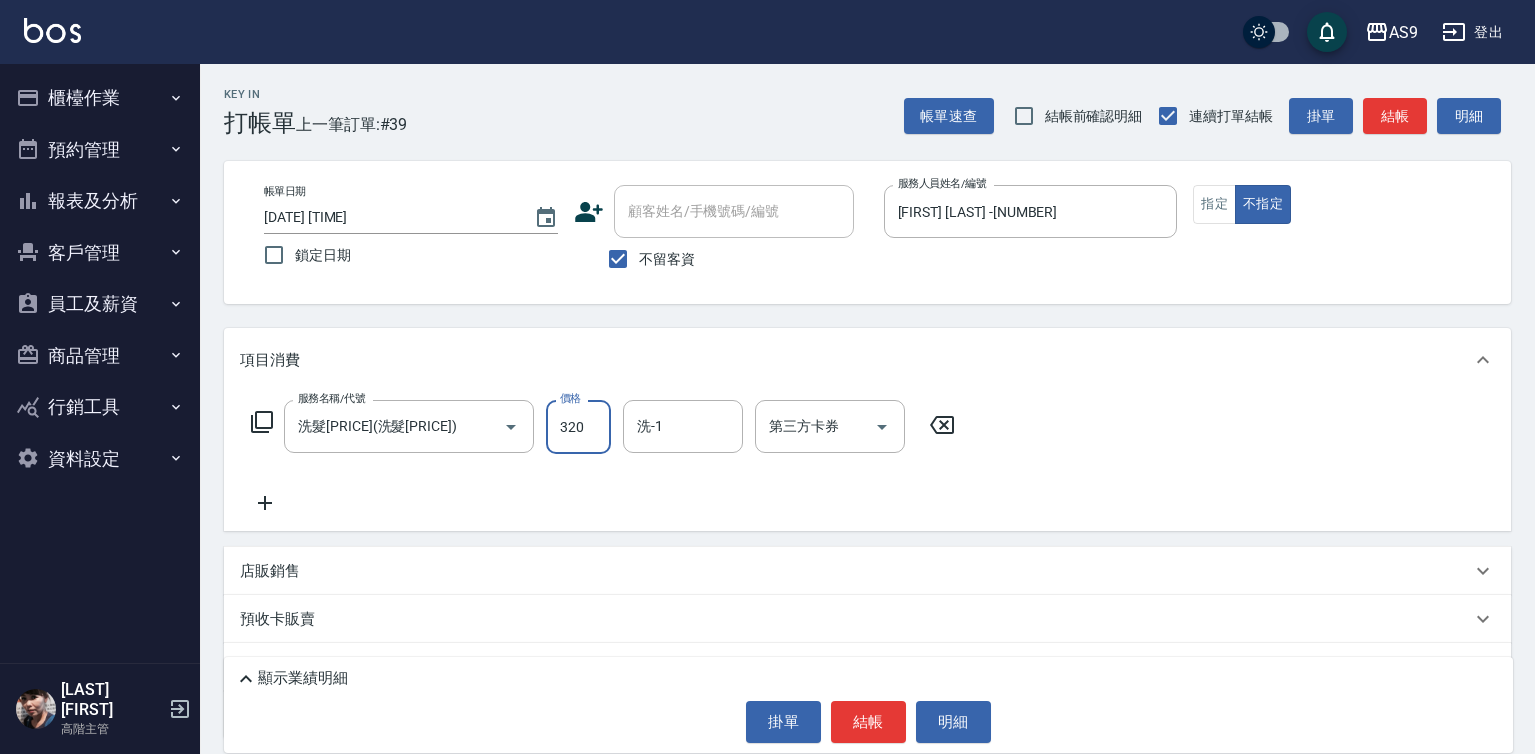 click on "320" at bounding box center [578, 427] 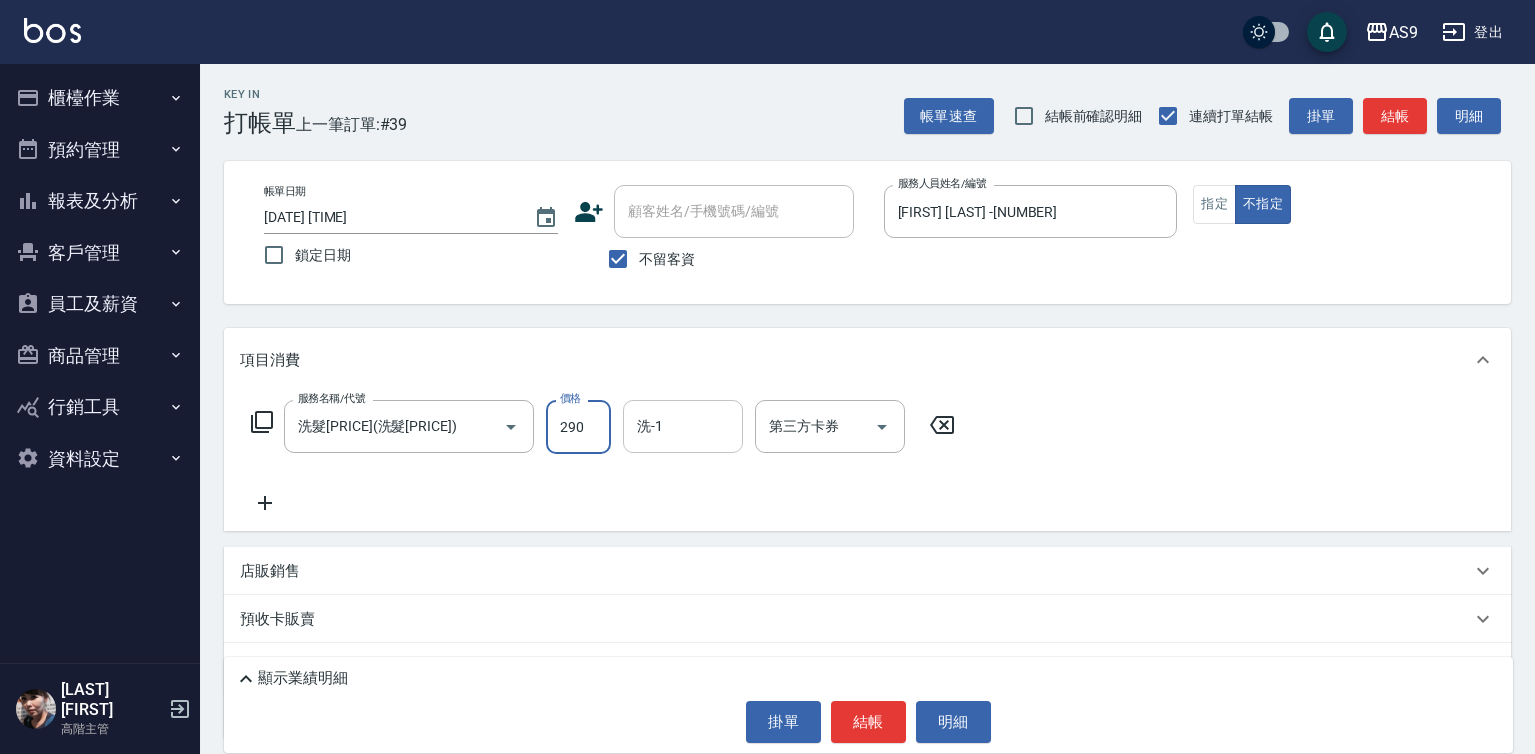 type on "290" 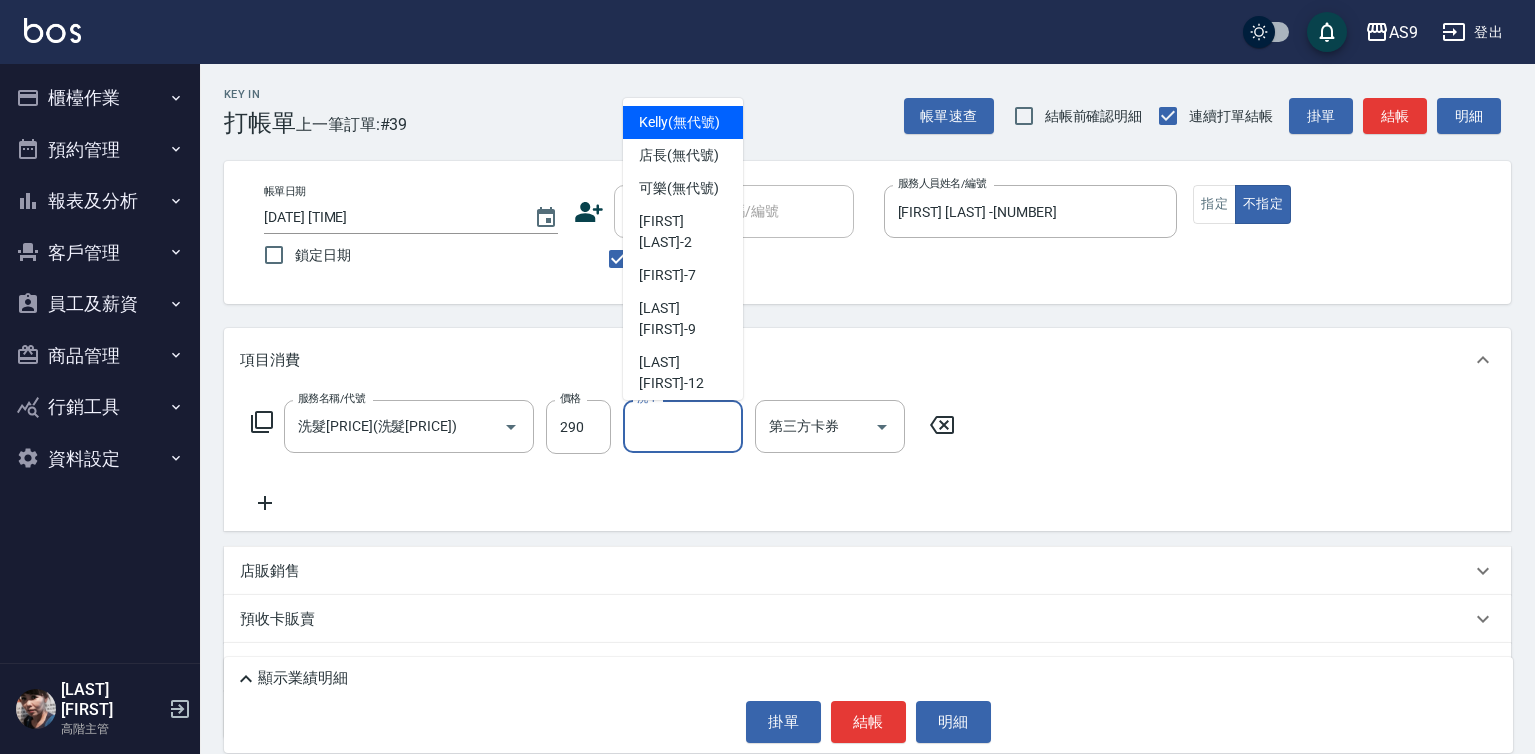 click on "洗-1" at bounding box center (683, 426) 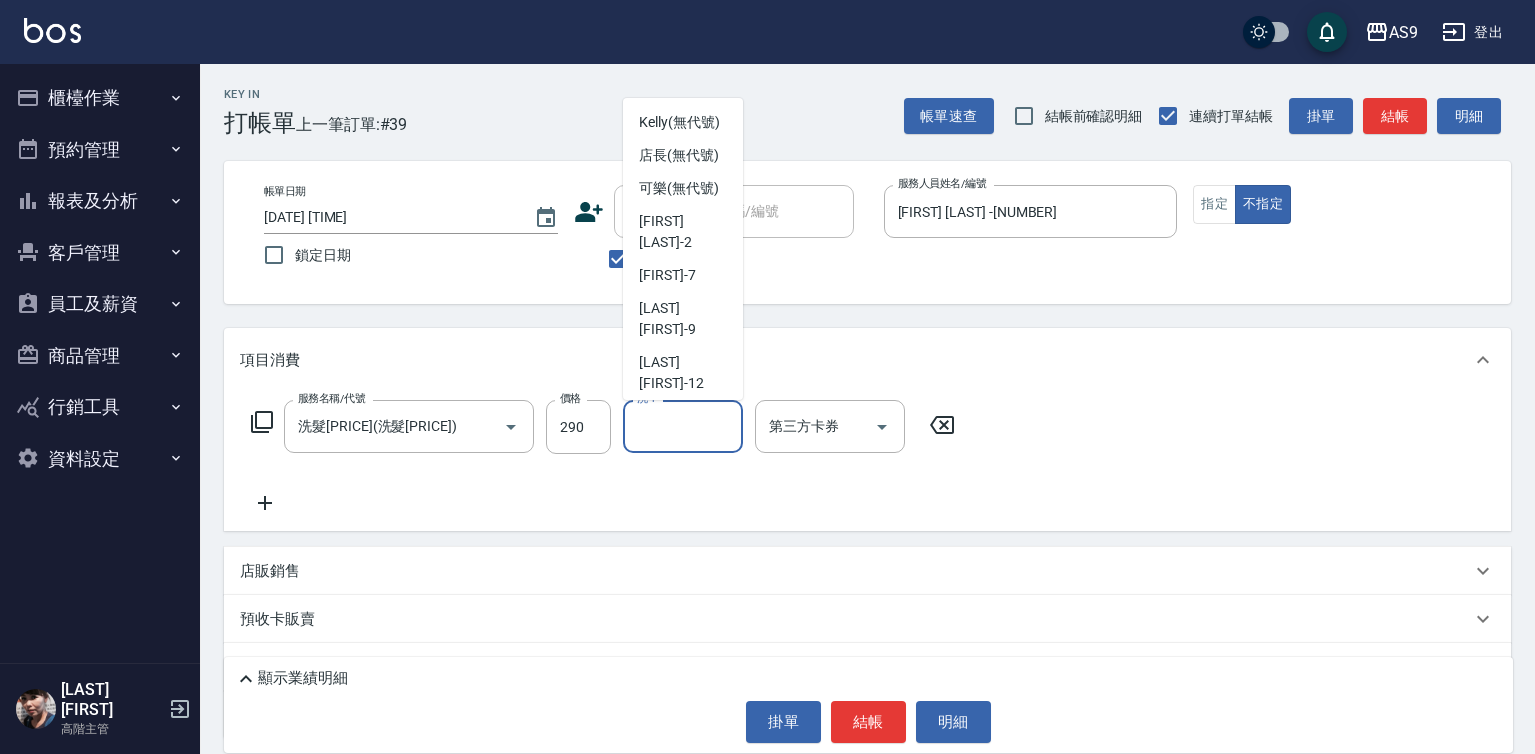 scroll, scrollTop: 128, scrollLeft: 0, axis: vertical 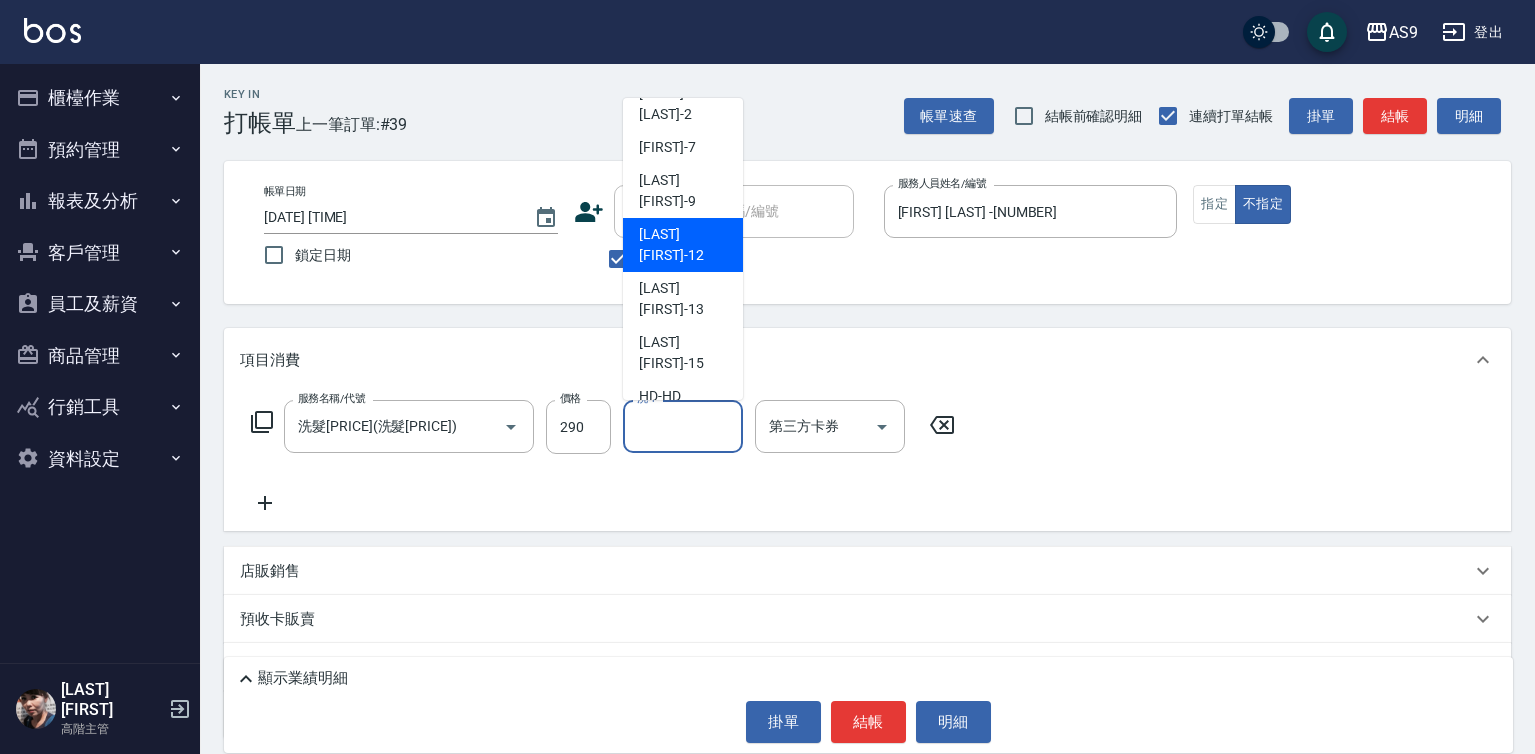 click on "戴佳慧 -12" at bounding box center (683, 245) 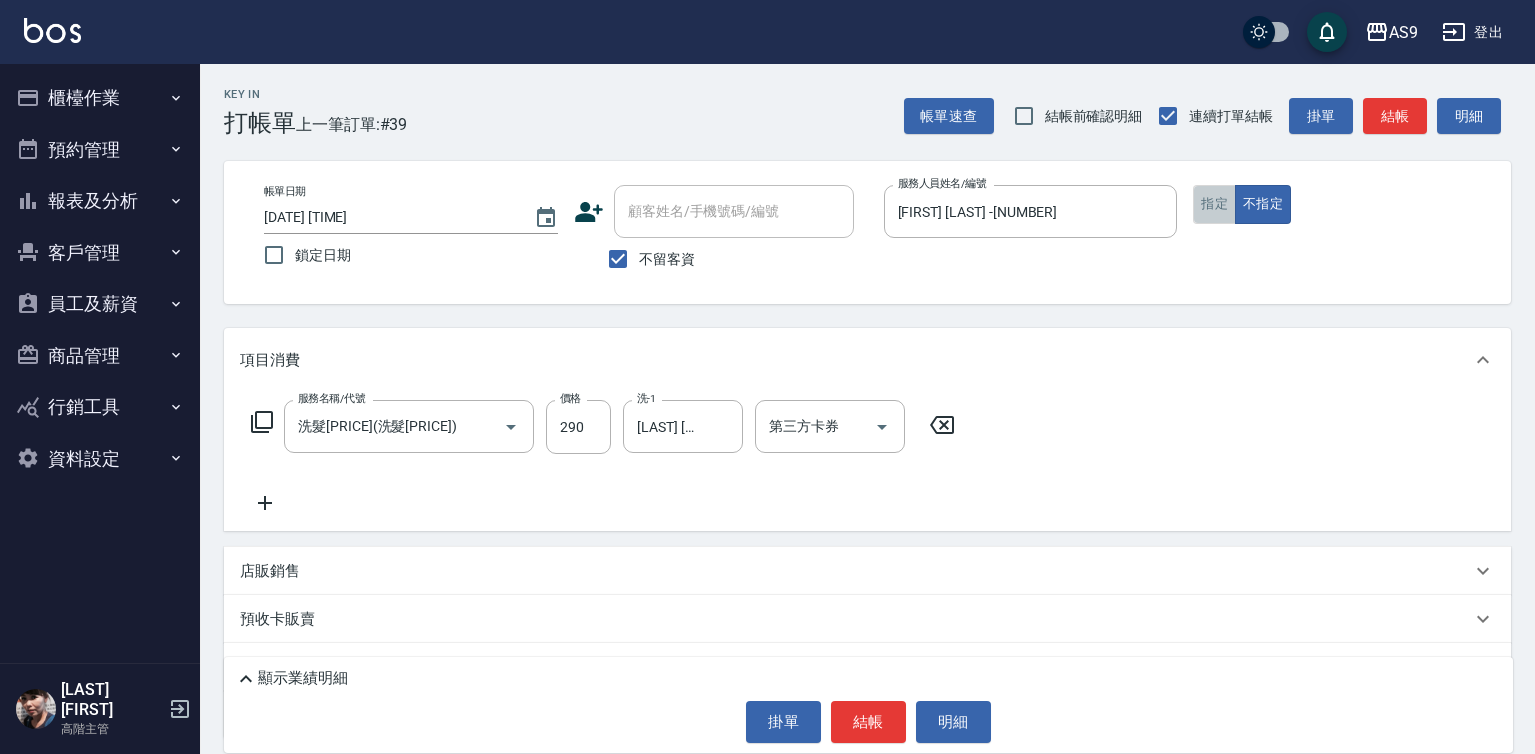 click on "指定" at bounding box center (1214, 204) 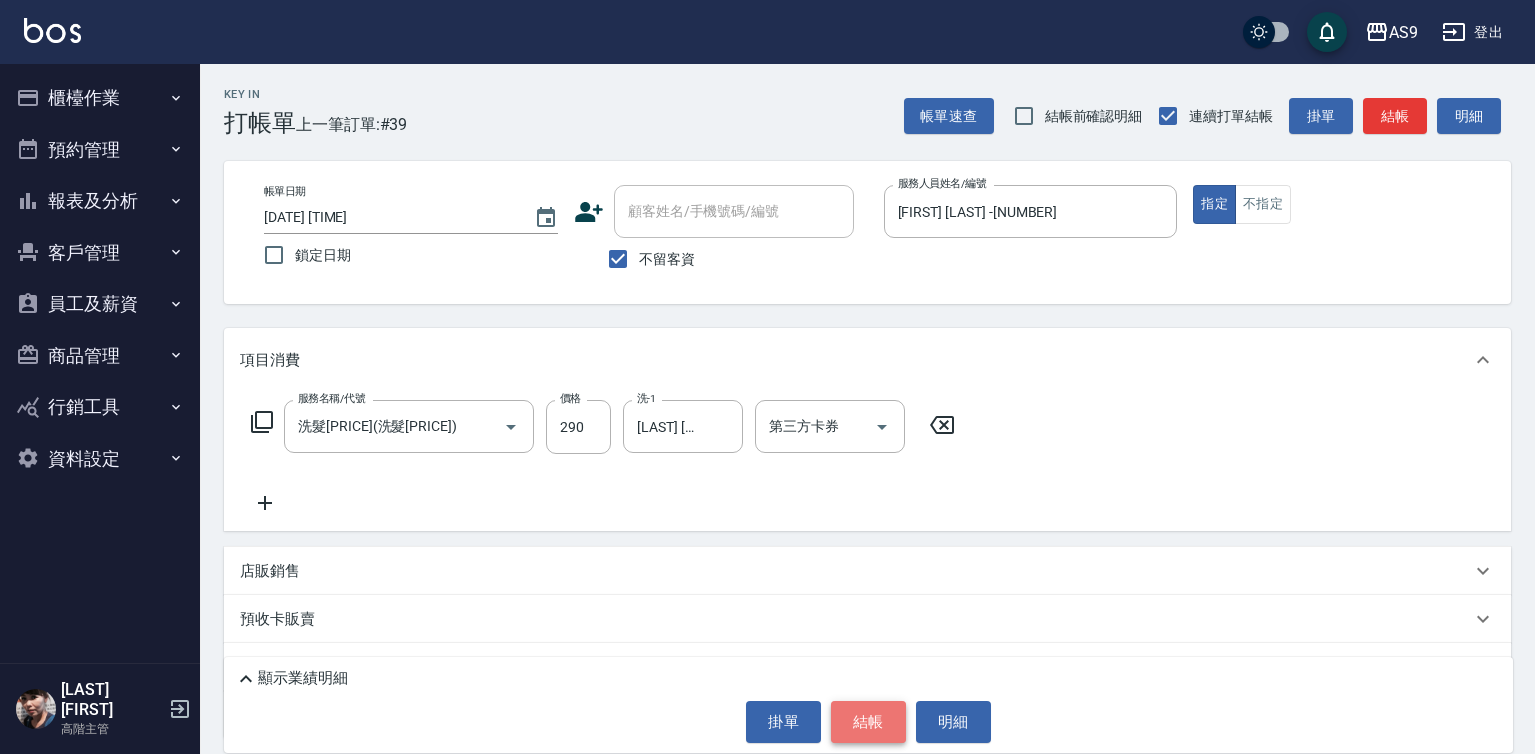 click on "結帳" at bounding box center (868, 722) 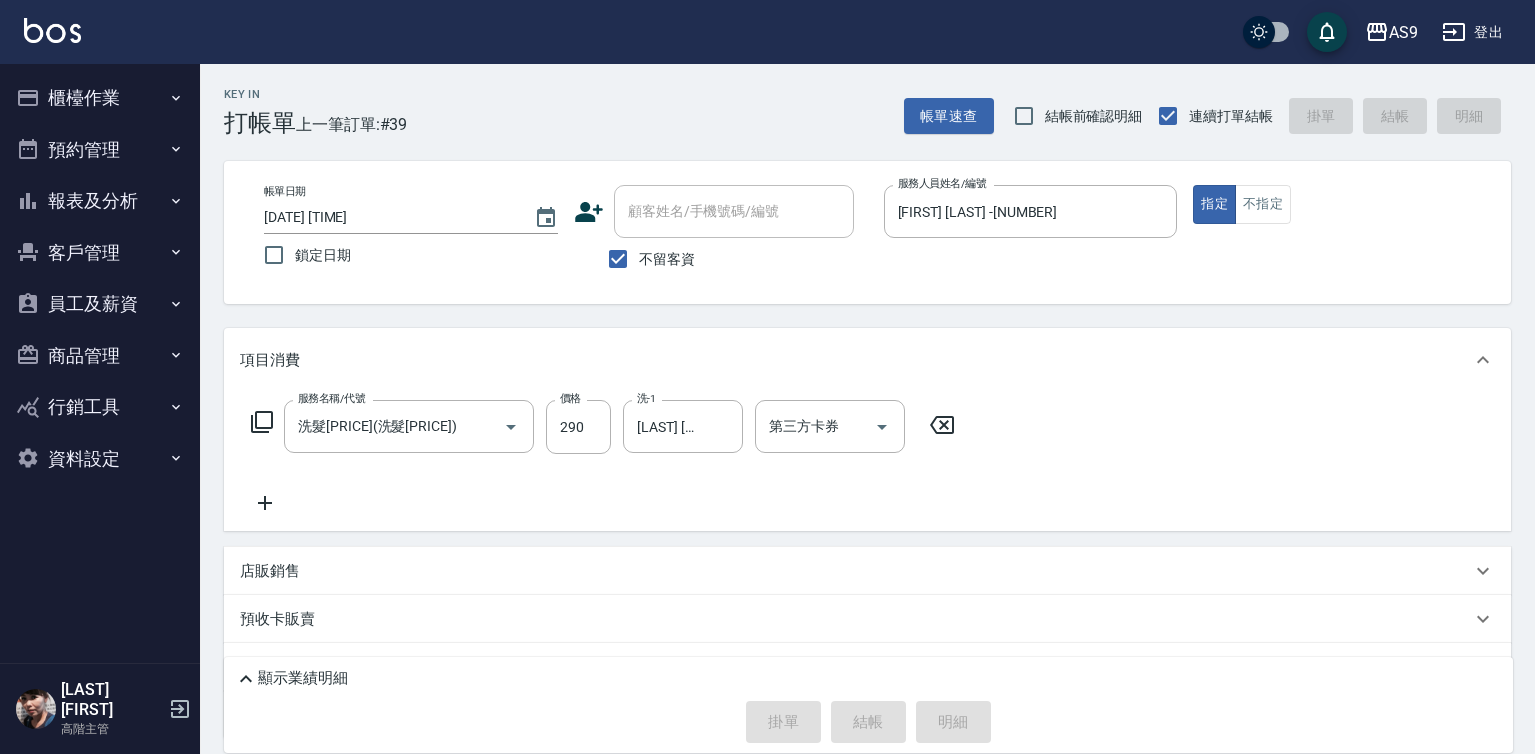 type 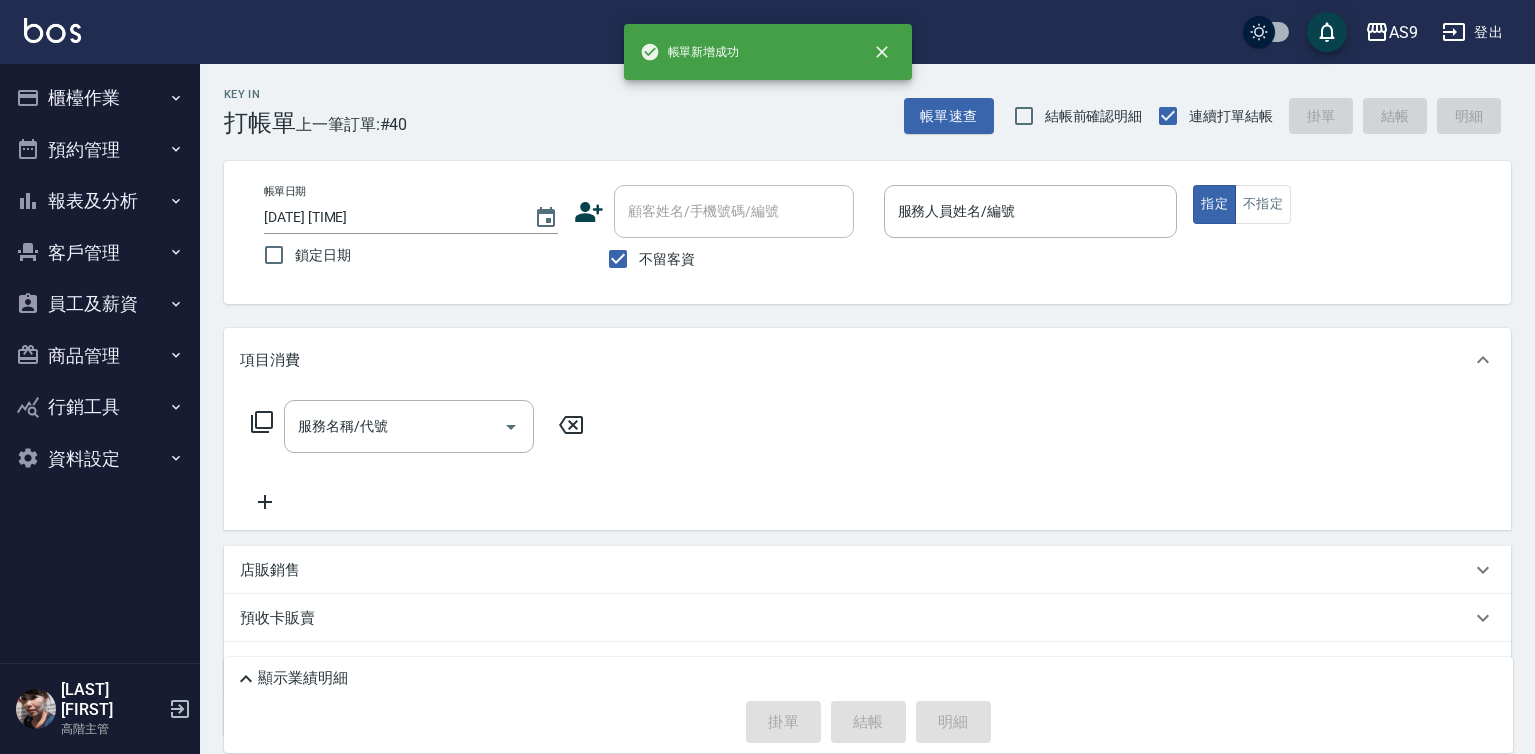 drag, startPoint x: 990, startPoint y: 181, endPoint x: 996, endPoint y: 263, distance: 82.219215 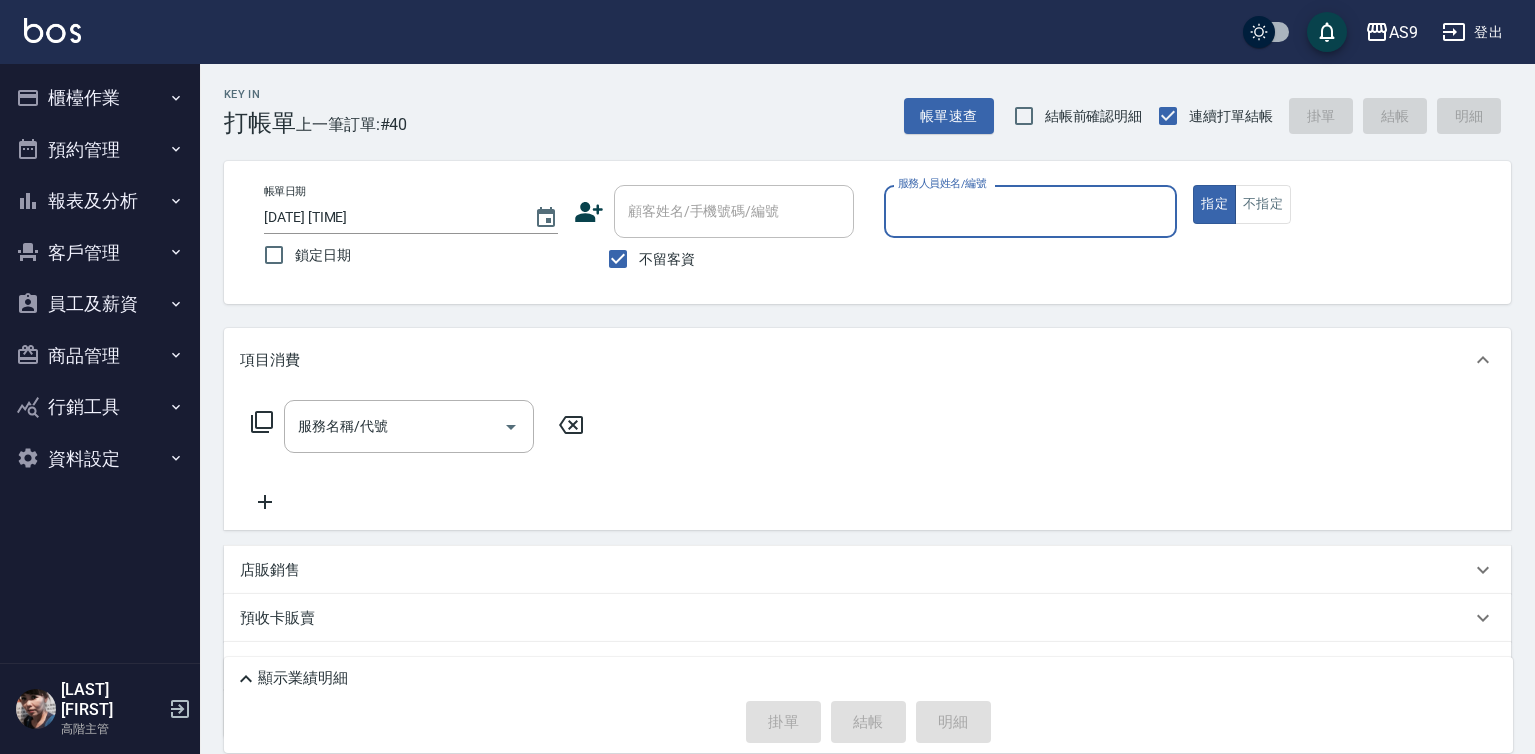click on "服務人員姓名/編號" at bounding box center (1031, 211) 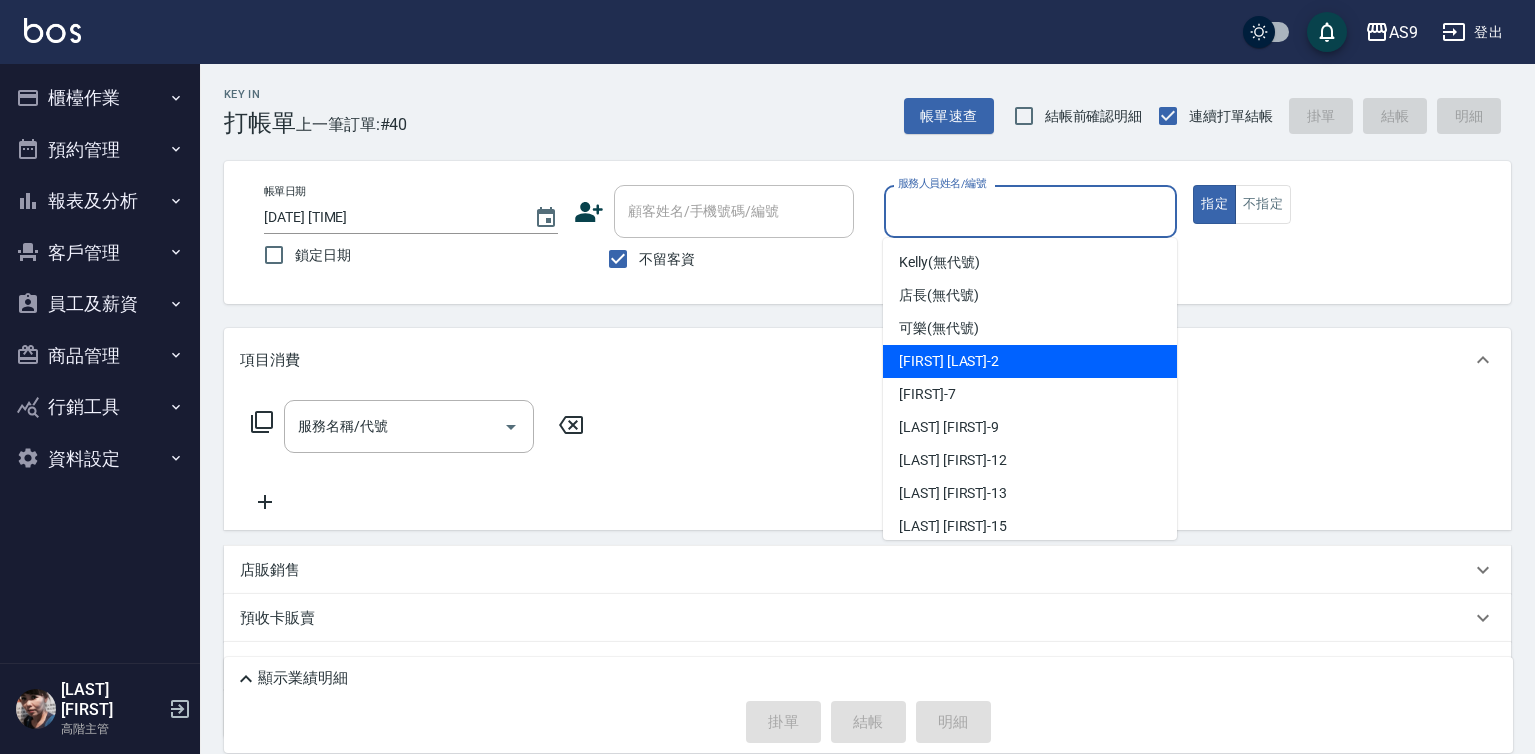 drag, startPoint x: 944, startPoint y: 358, endPoint x: 901, endPoint y: 371, distance: 44.922153 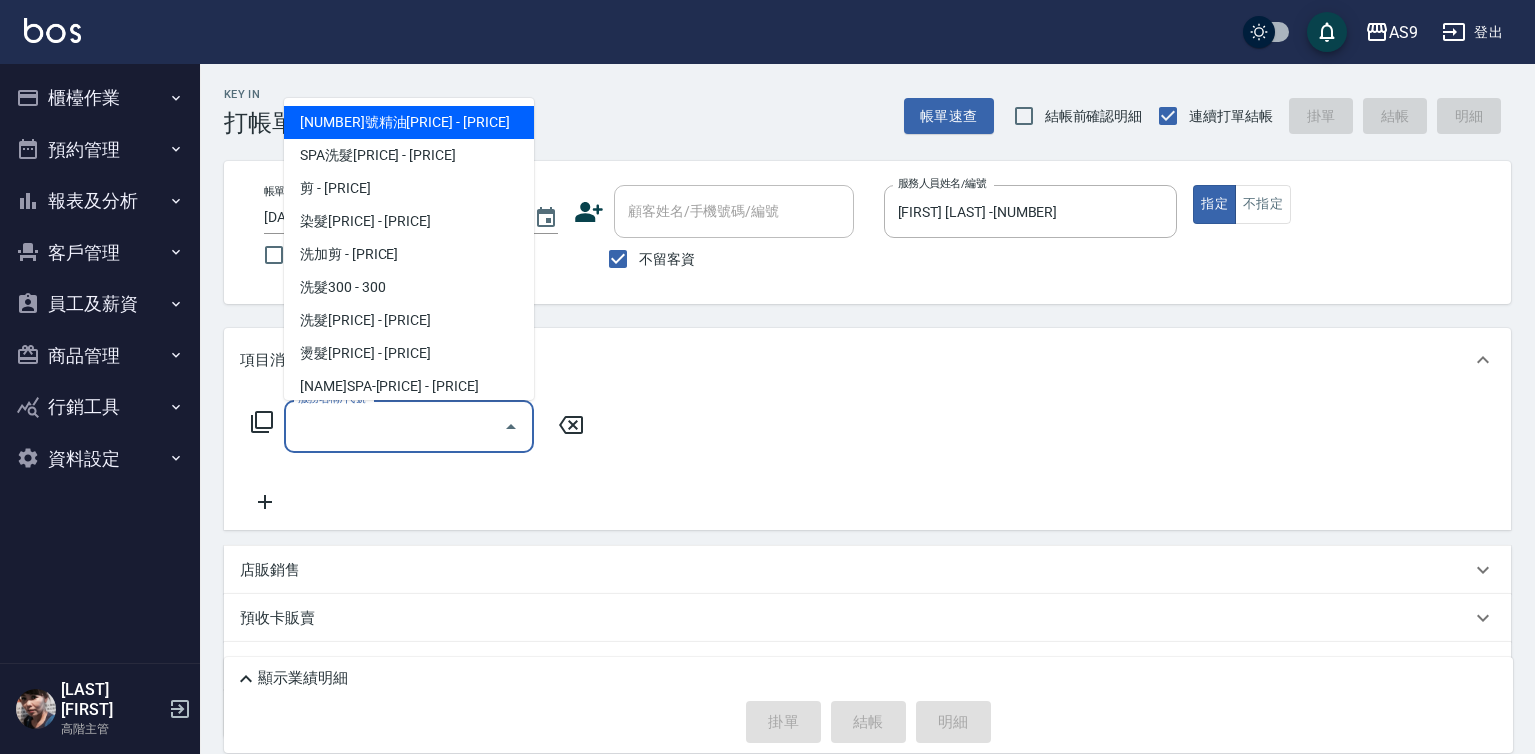 click on "服務名稱/代號" at bounding box center [394, 426] 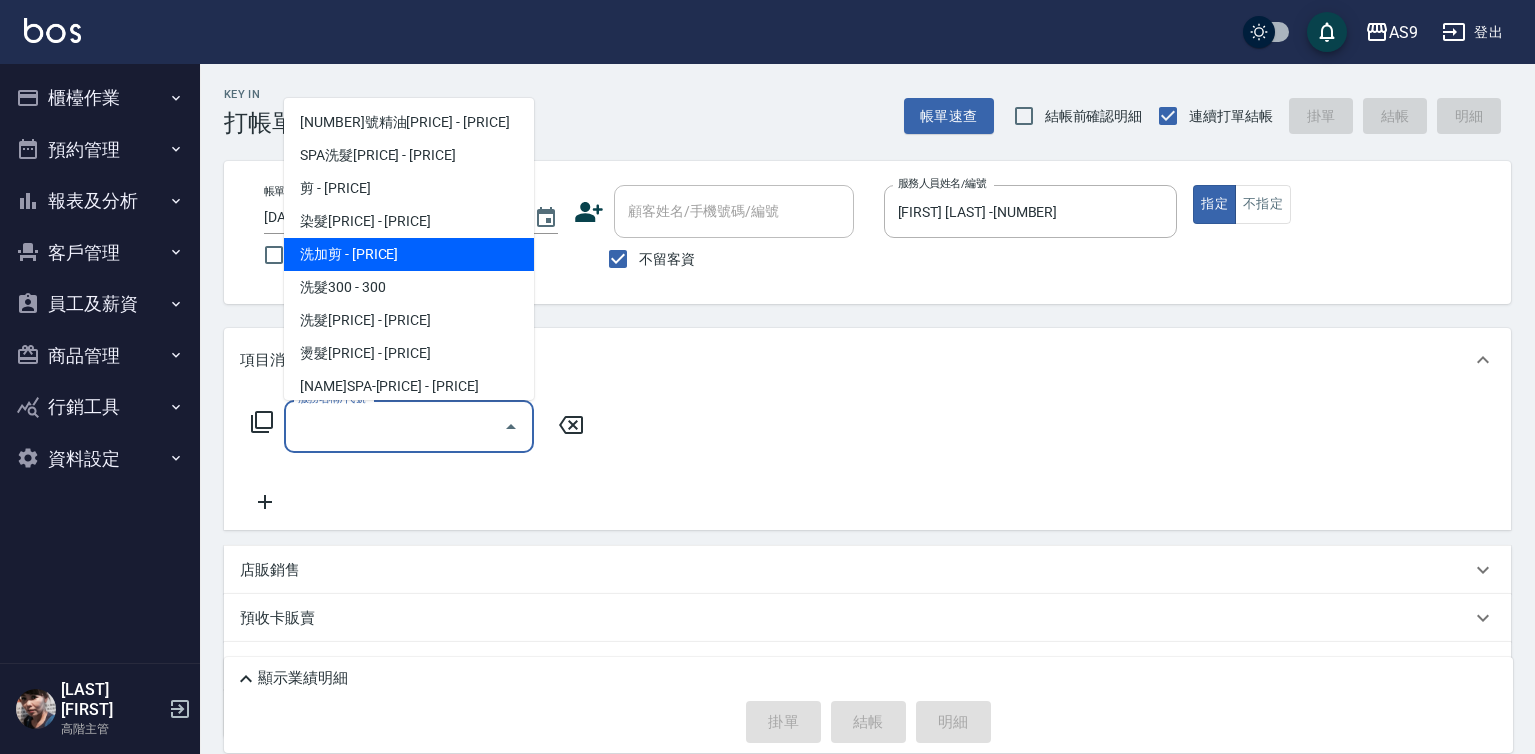 click on "洗加剪 - 499" at bounding box center [409, 254] 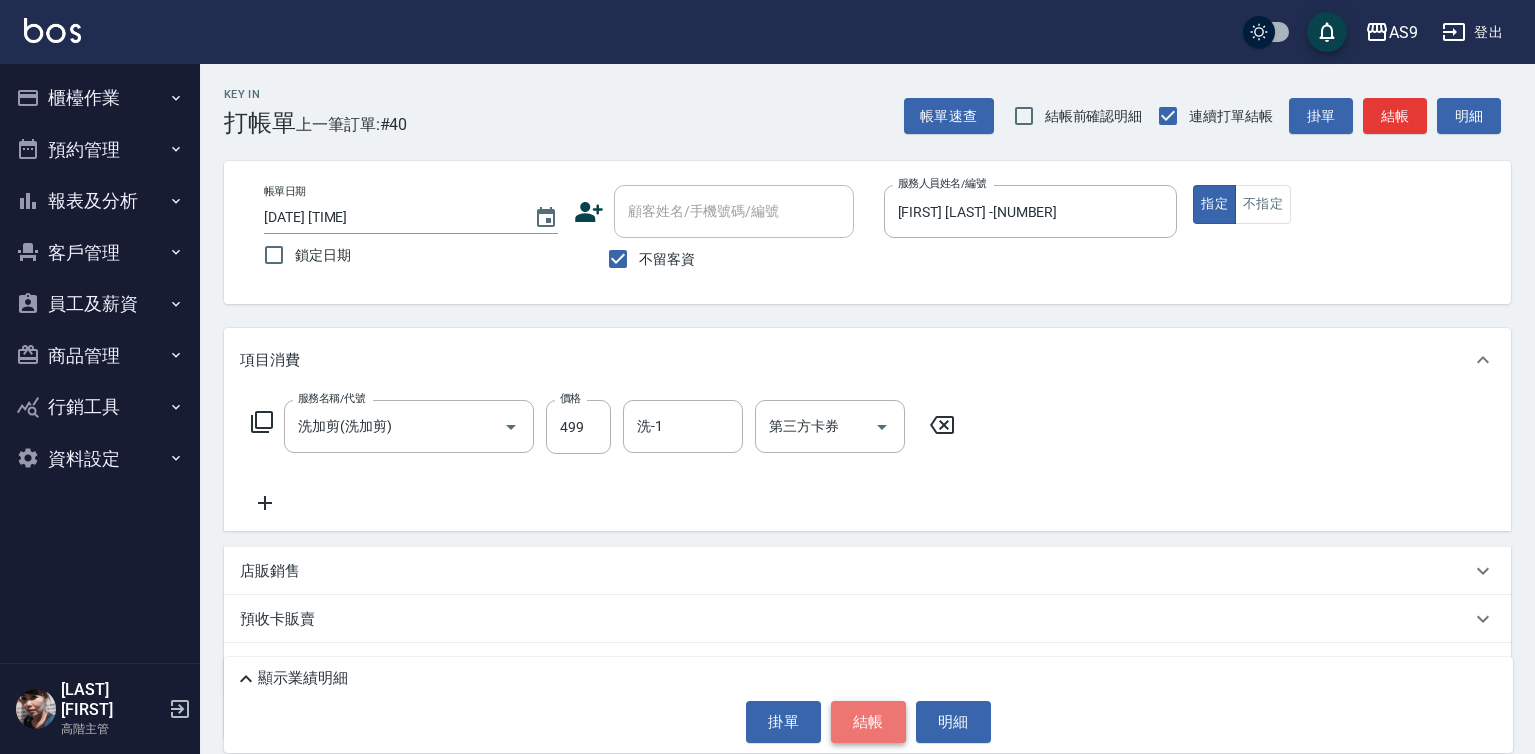 click on "結帳" at bounding box center (868, 722) 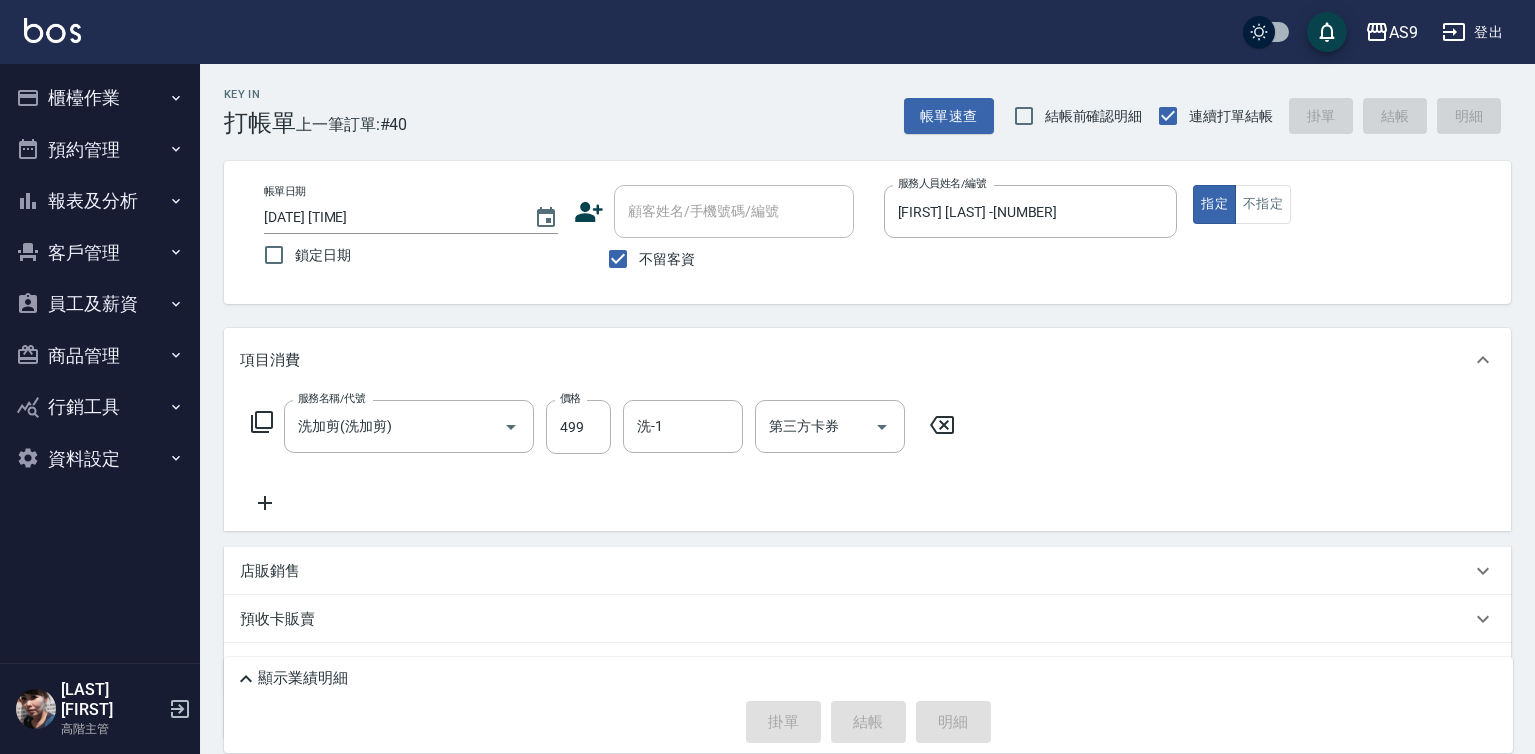 type 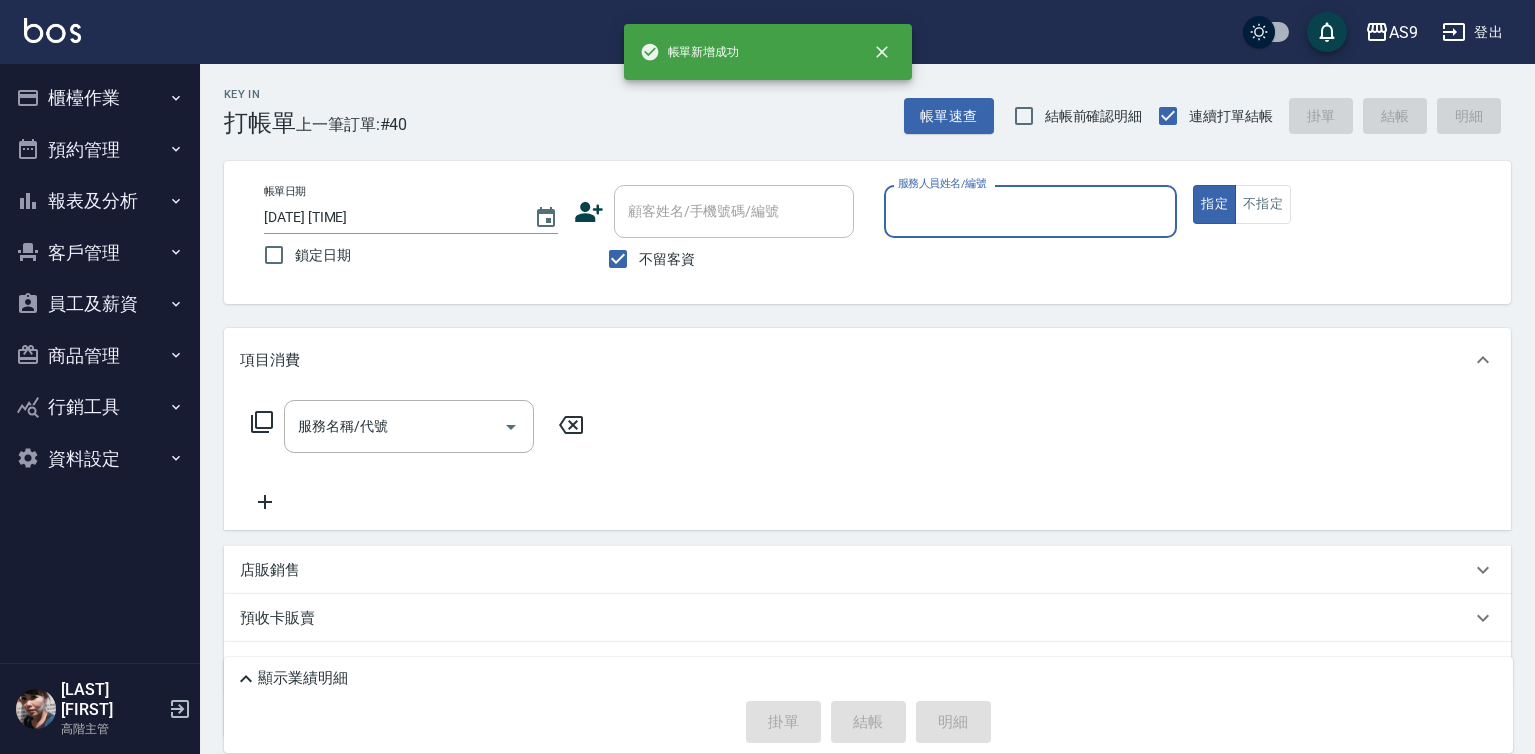 click on "服務人員姓名/編號" at bounding box center (1031, 211) 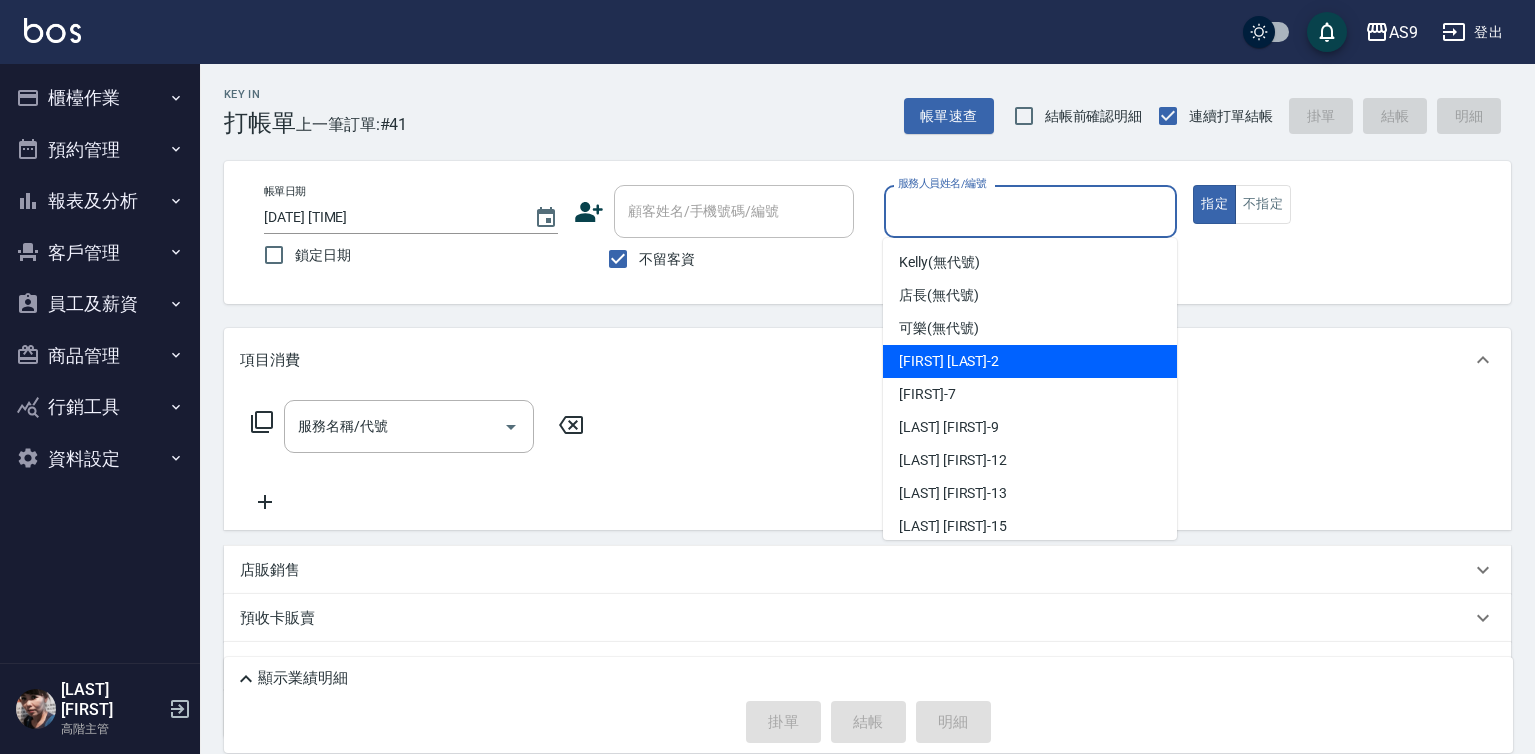 drag, startPoint x: 975, startPoint y: 371, endPoint x: 828, endPoint y: 380, distance: 147.27525 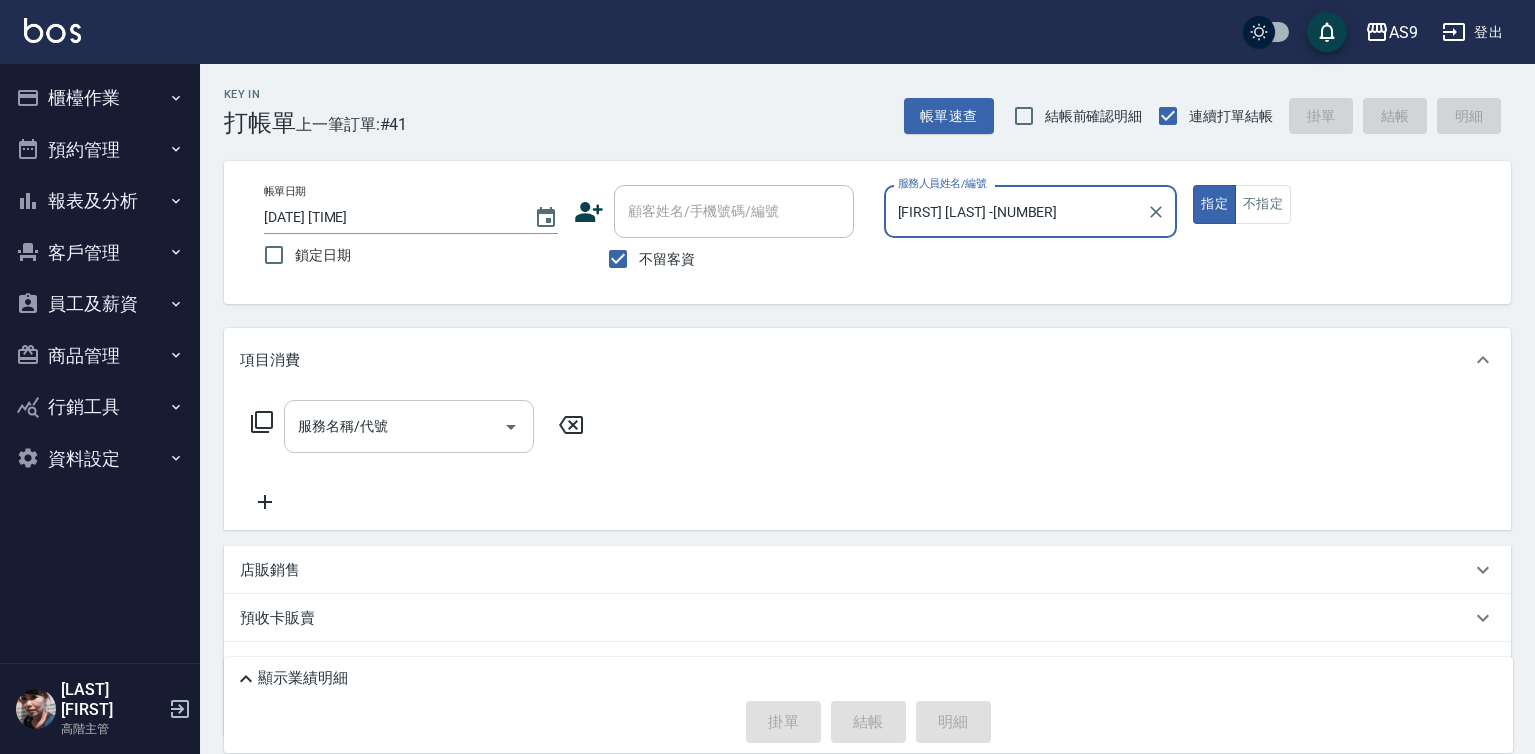 click on "服務名稱/代號" at bounding box center [394, 426] 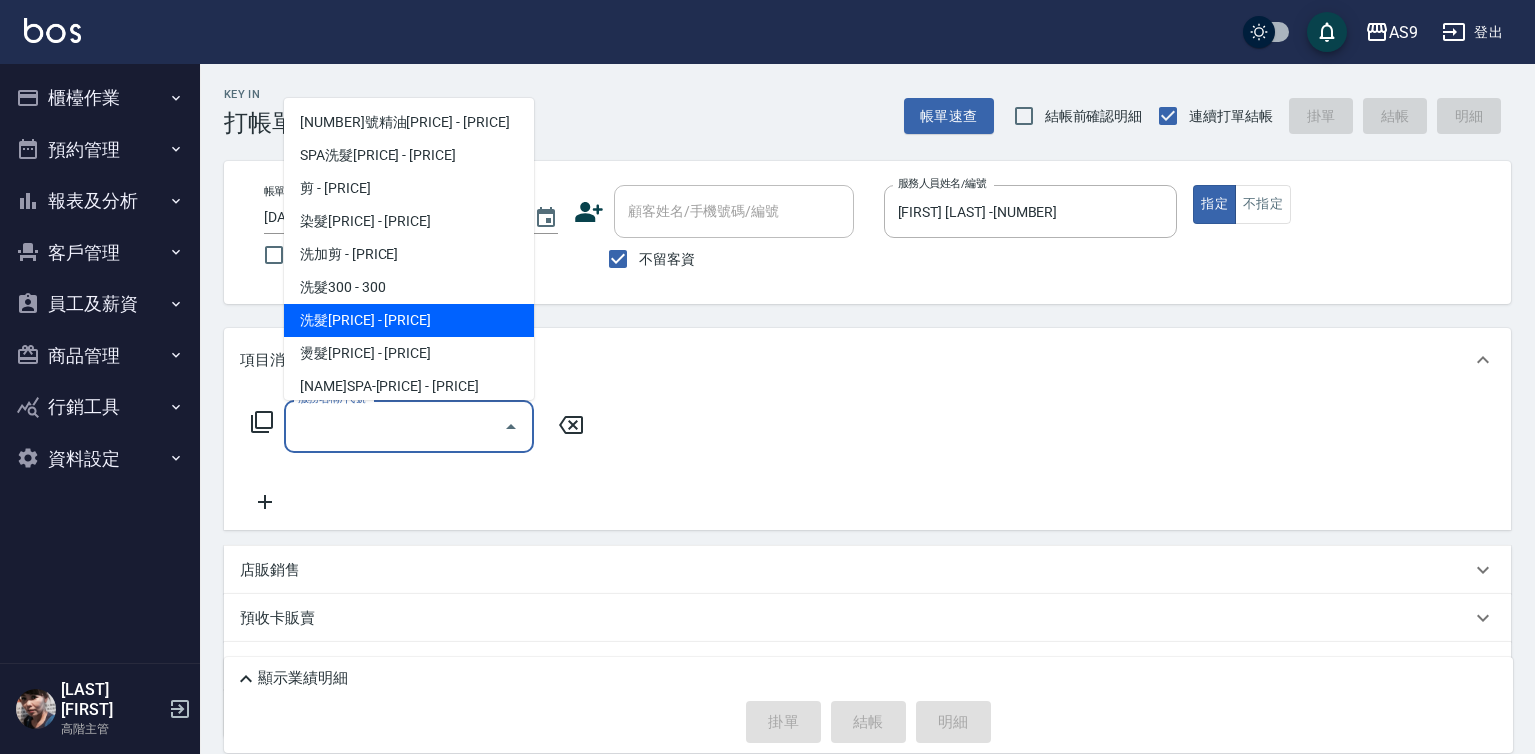 click on "洗髮320 - 320" at bounding box center (409, 320) 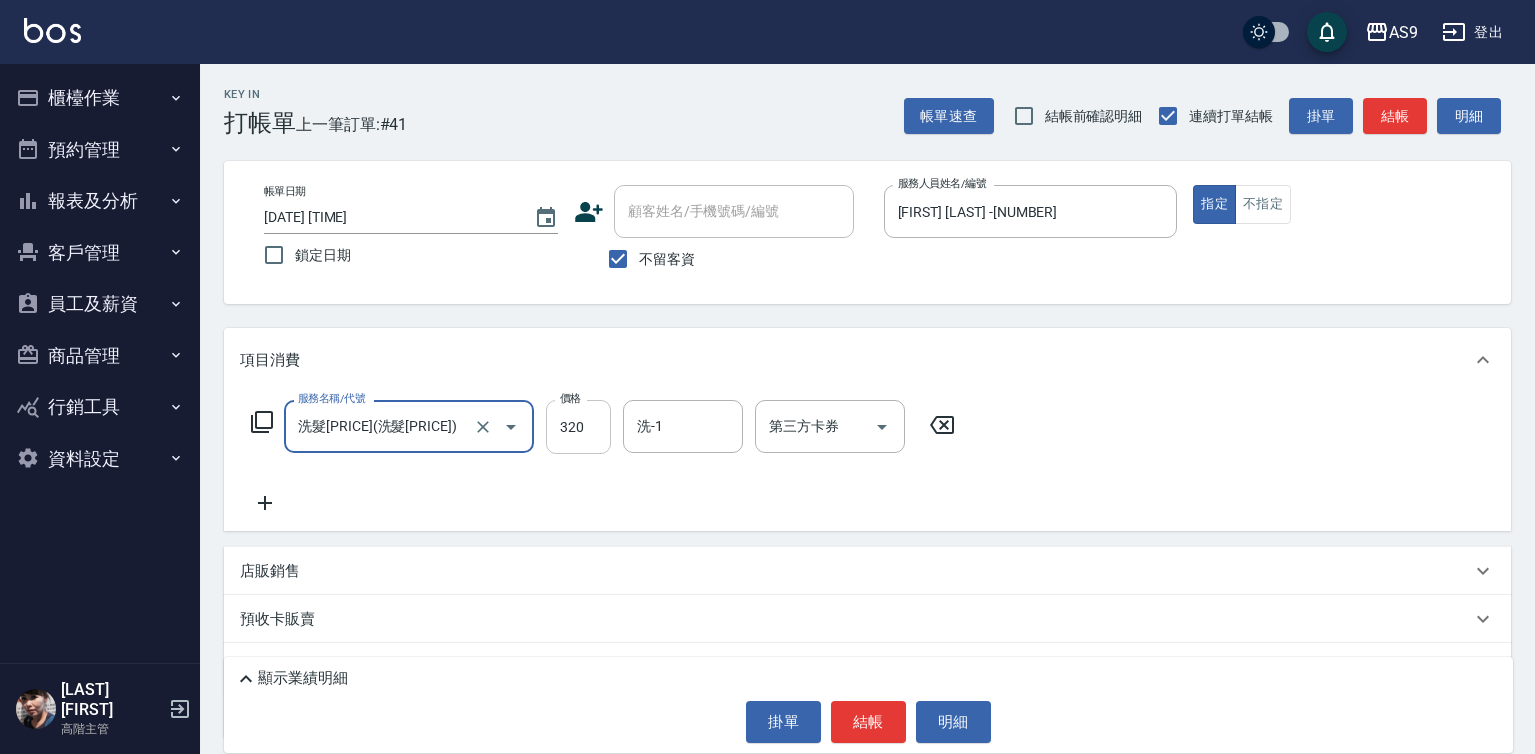 click on "320" at bounding box center (578, 427) 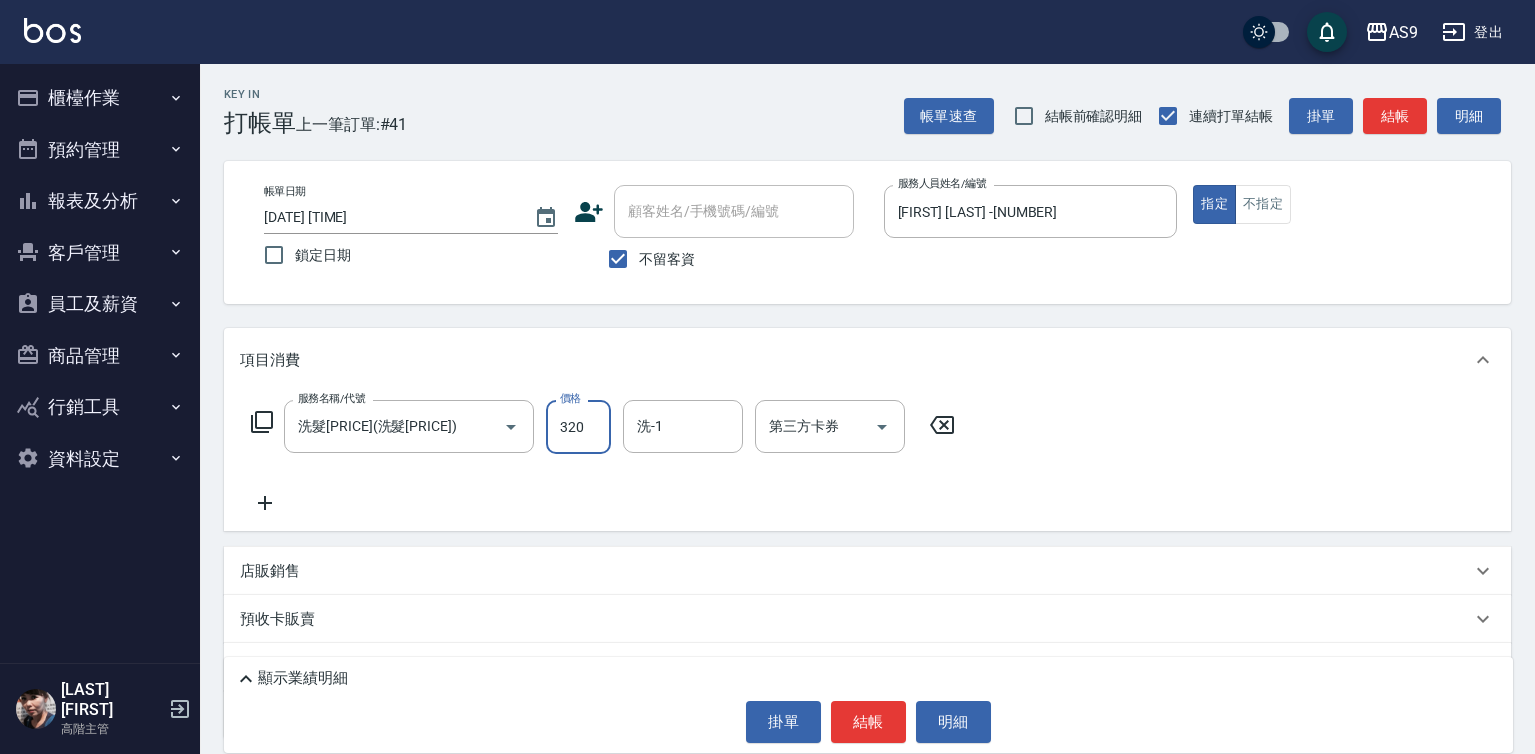click on "320" at bounding box center [578, 427] 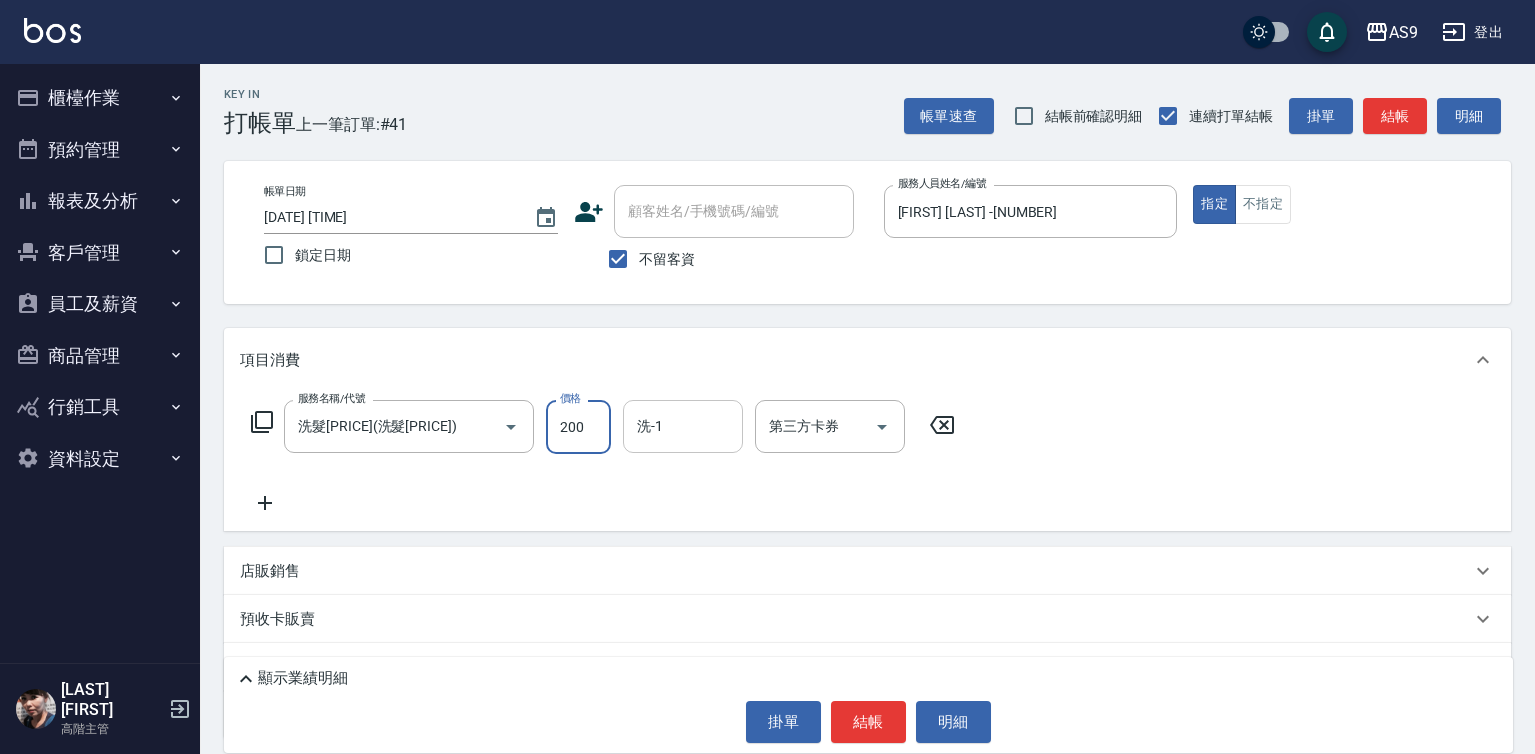 type on "200" 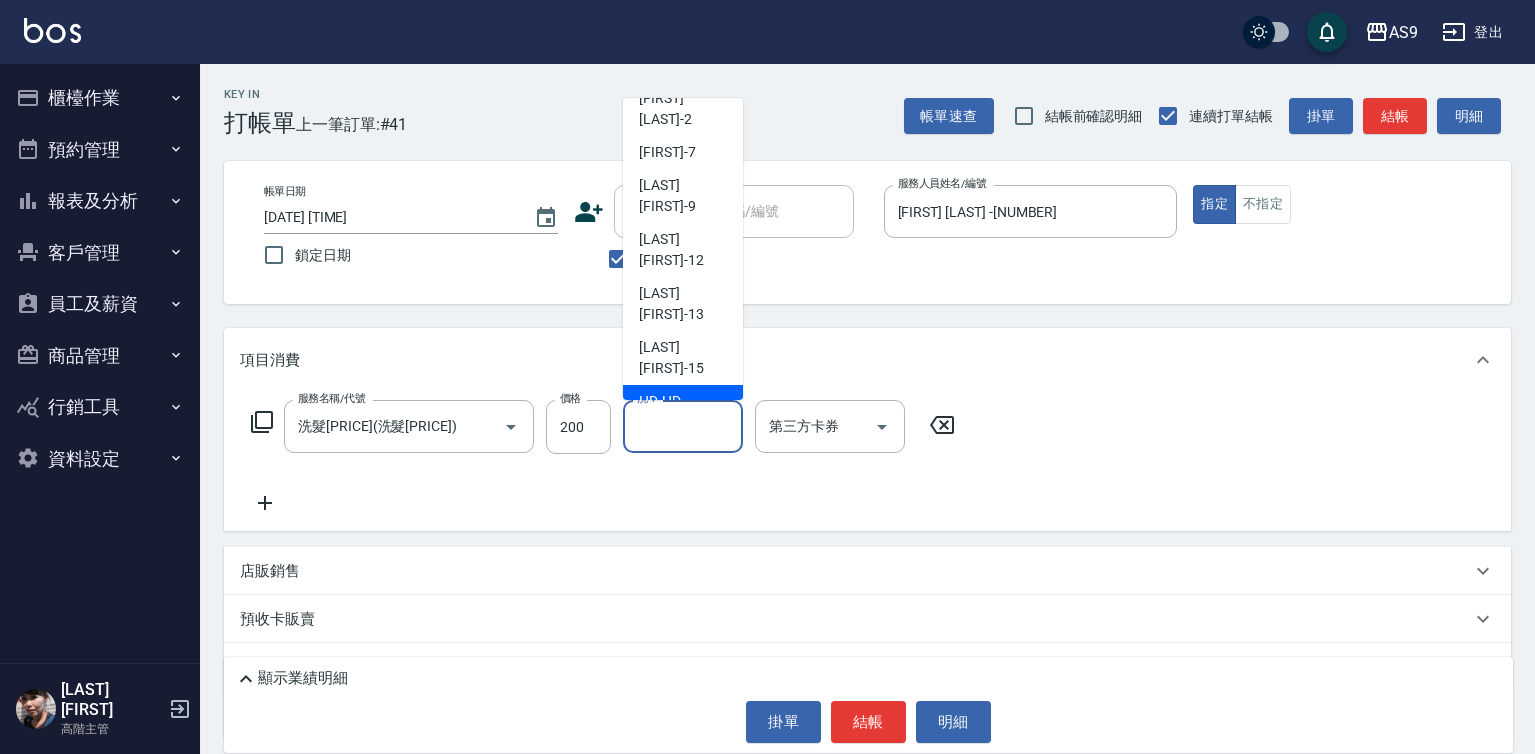 scroll, scrollTop: 128, scrollLeft: 0, axis: vertical 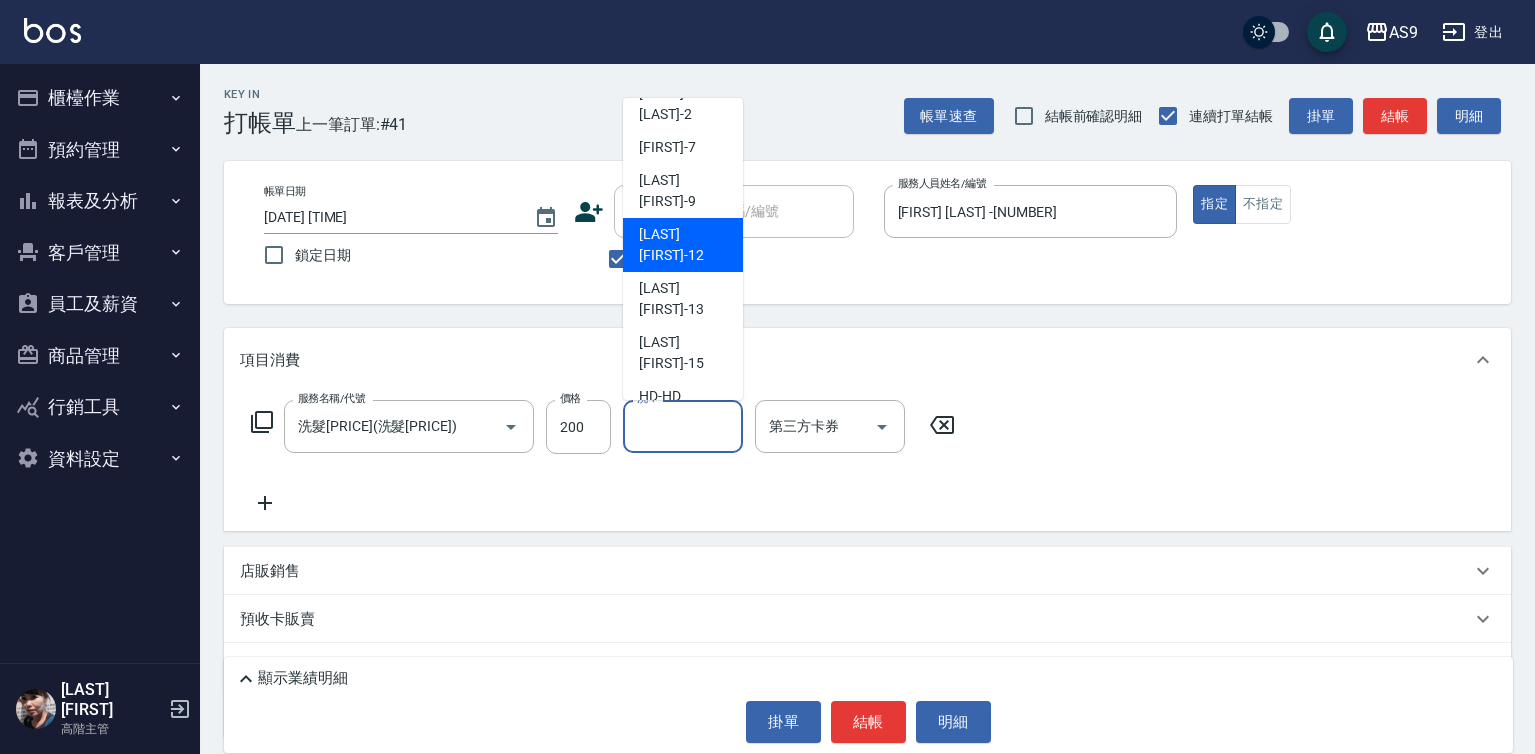 click on "戴佳慧 -12" at bounding box center [683, 245] 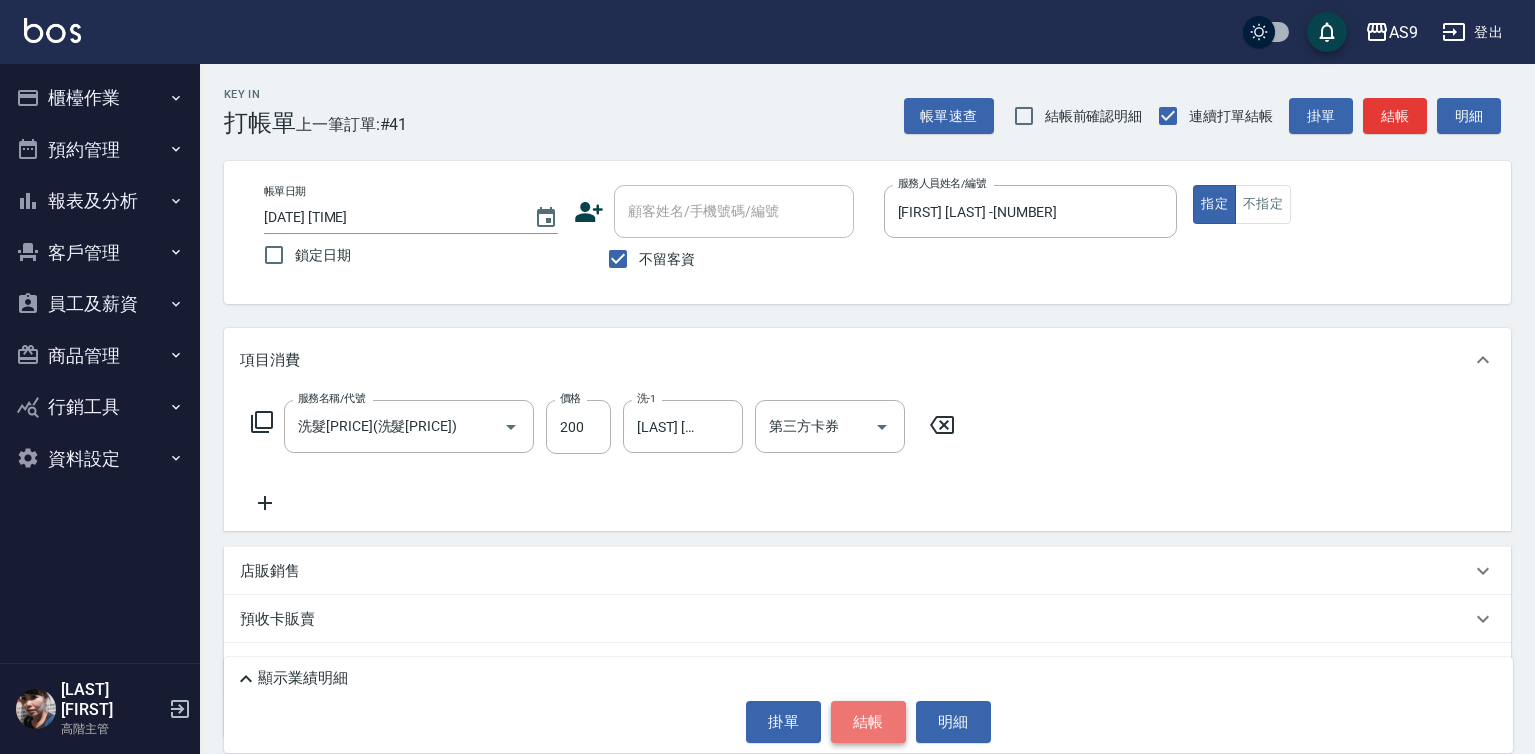 click on "結帳" at bounding box center [868, 722] 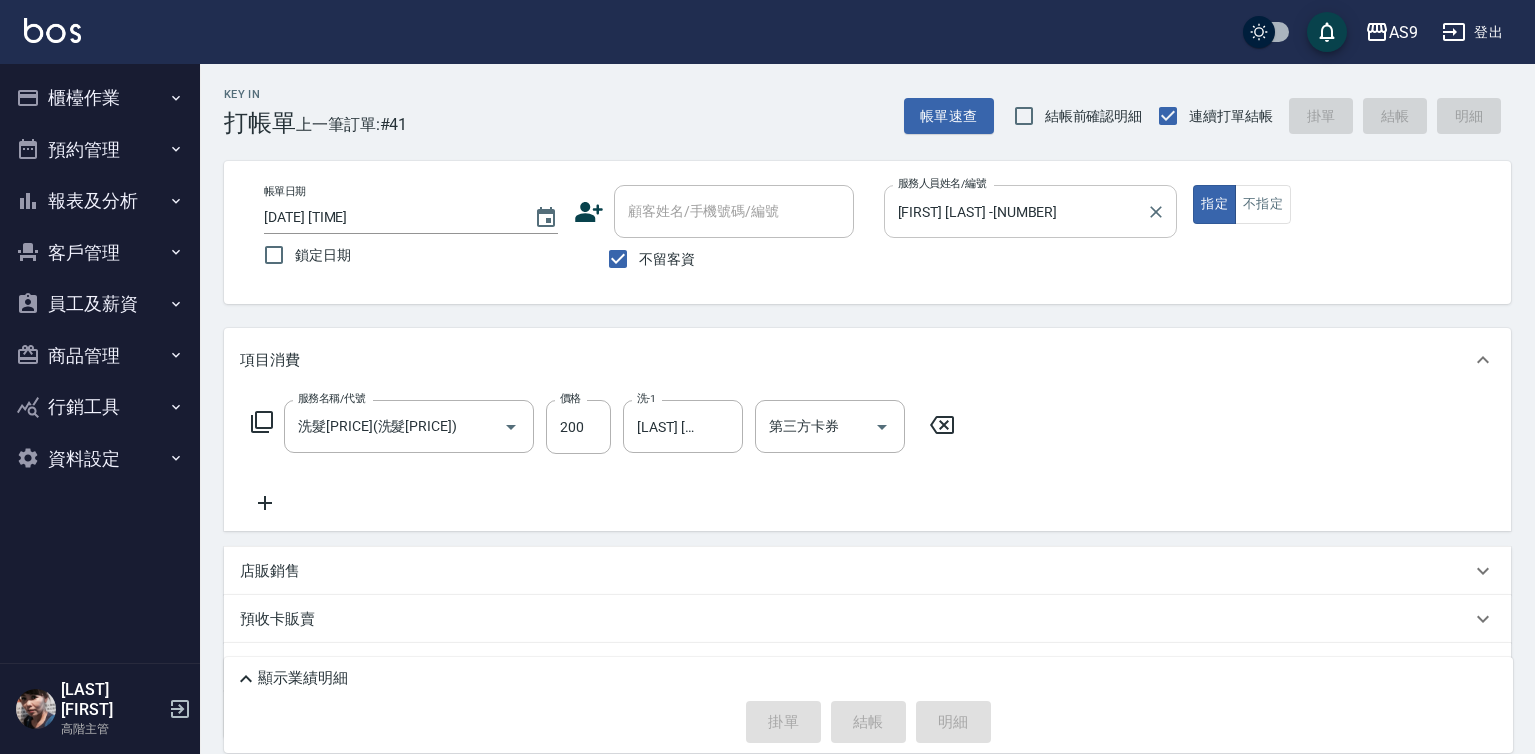type 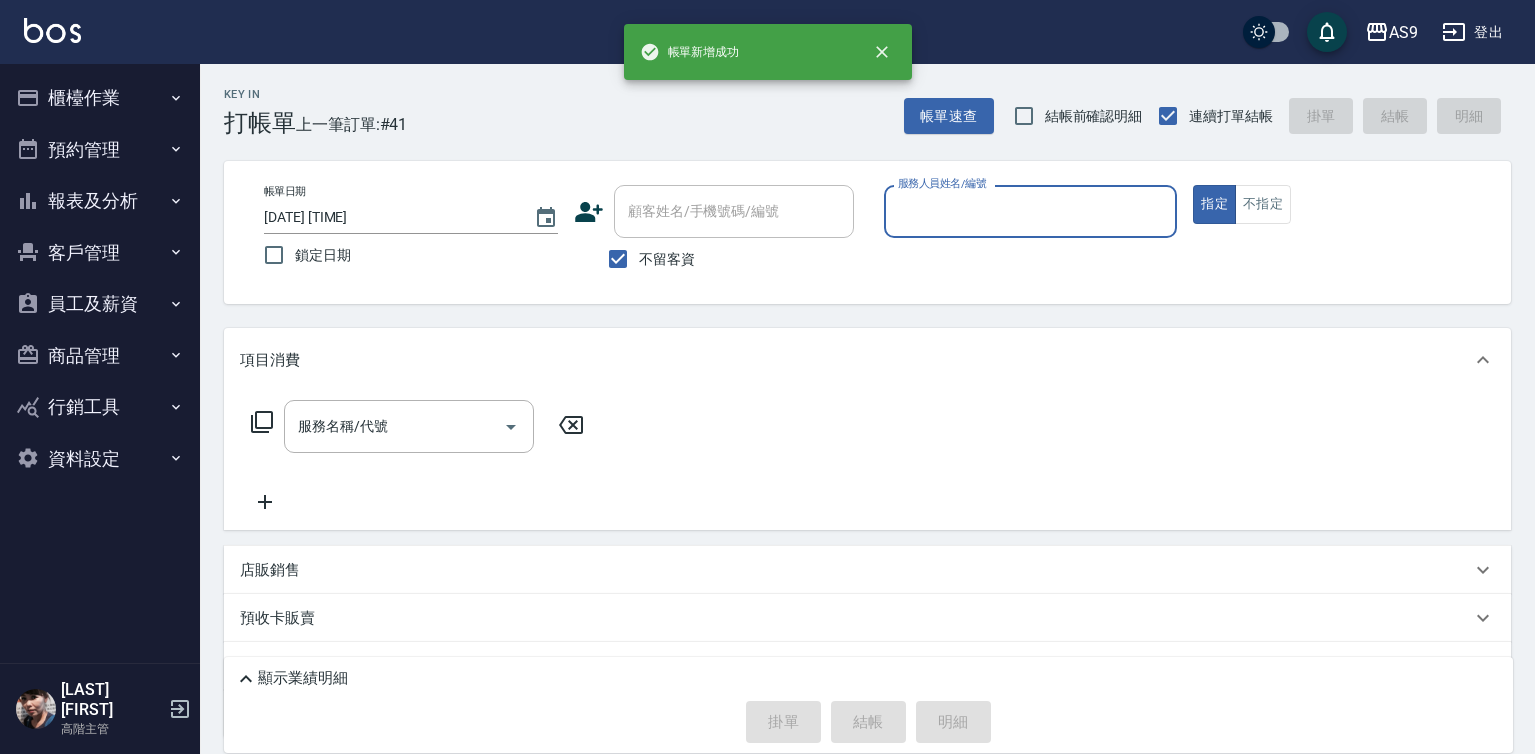 click on "服務人員姓名/編號" at bounding box center (1031, 211) 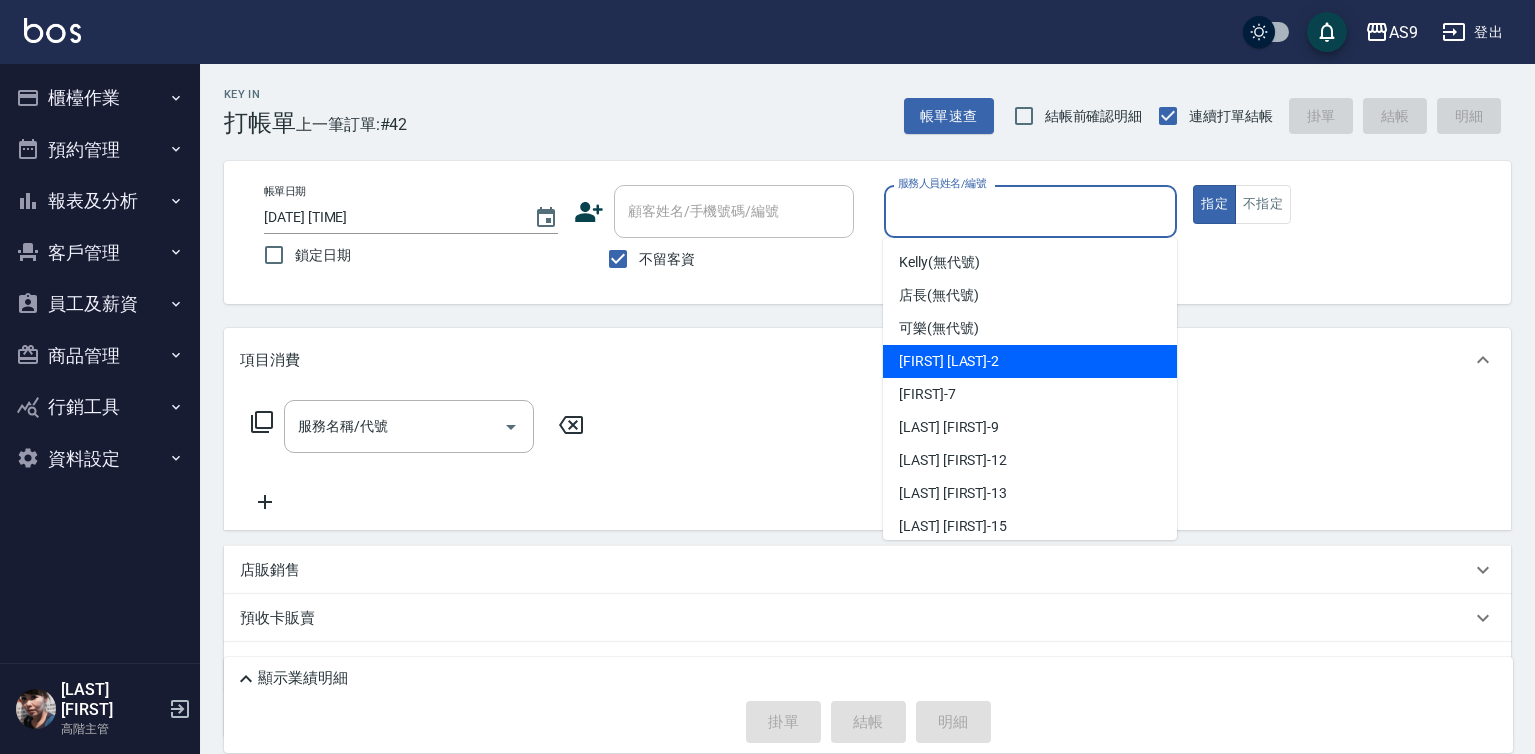 click on "Wendy怡蘭 -2" at bounding box center [949, 361] 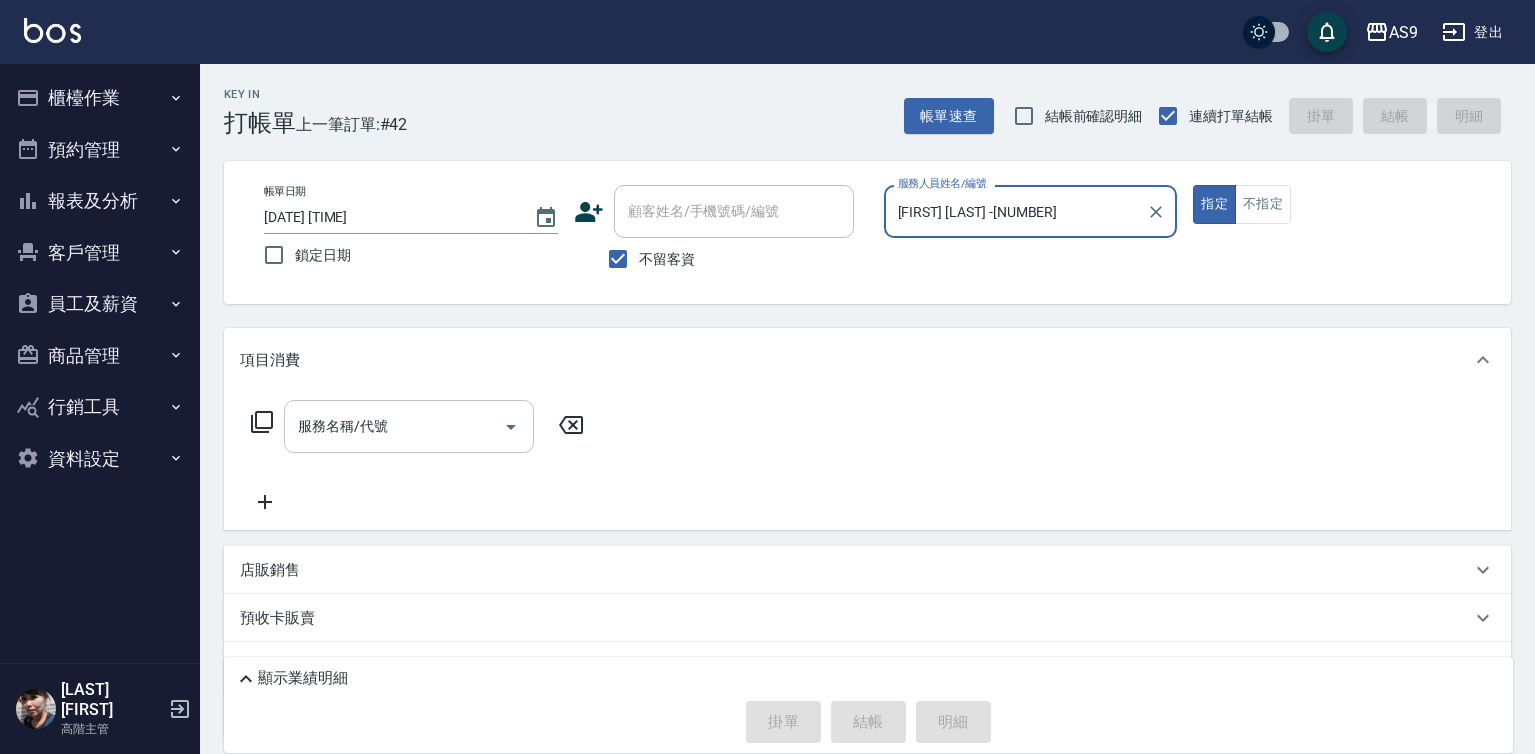 click on "服務名稱/代號" at bounding box center (394, 426) 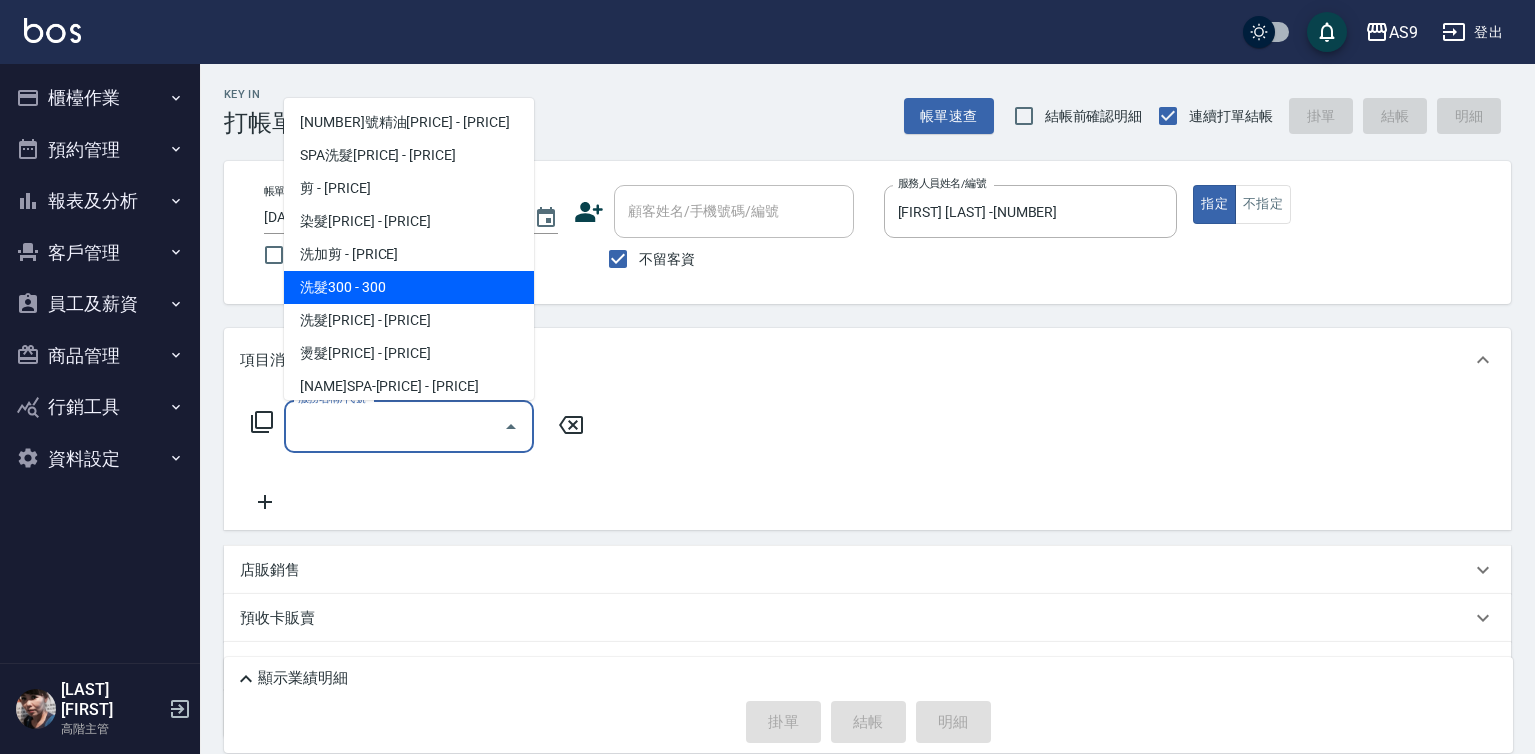 click on "洗髮300 - 300" at bounding box center (409, 287) 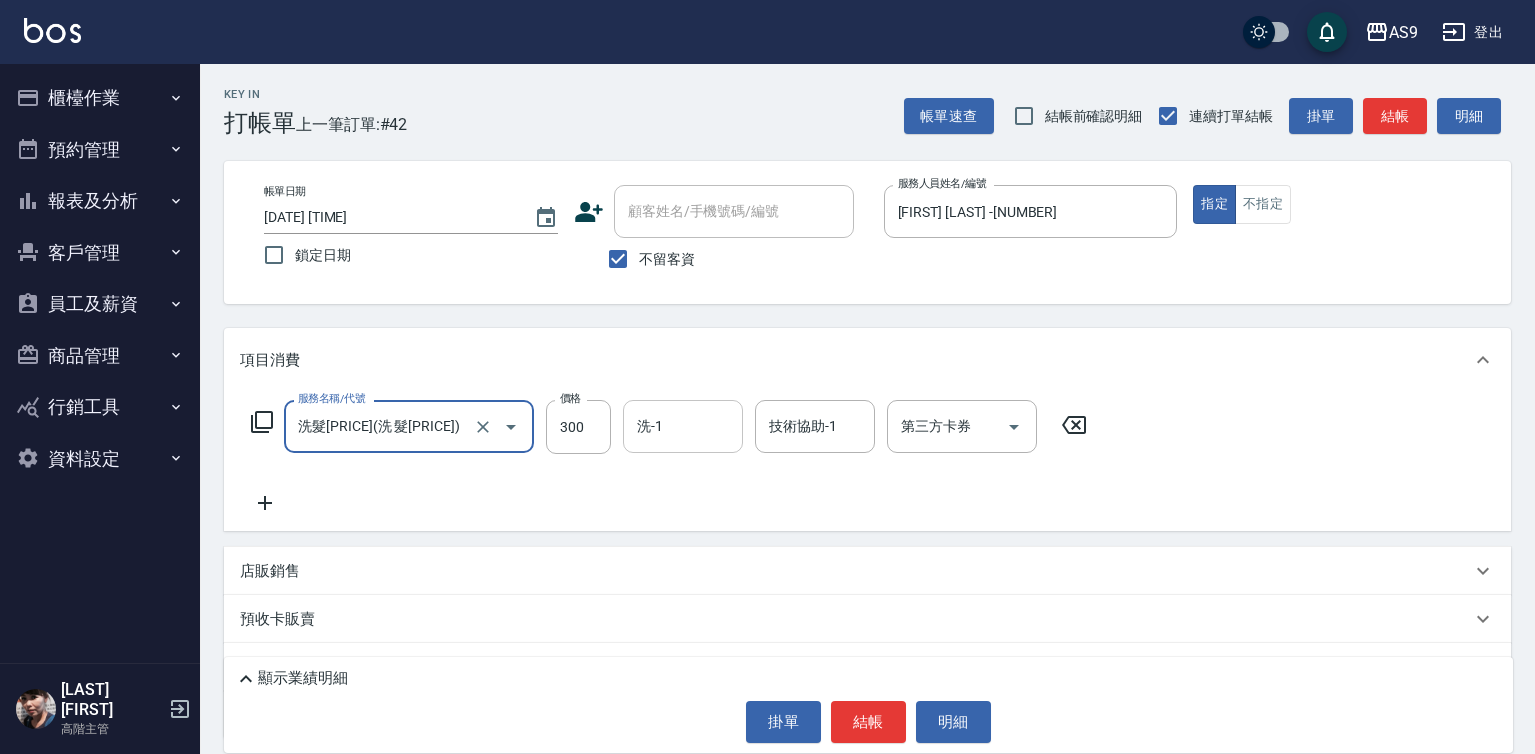click on "洗-1" at bounding box center (683, 426) 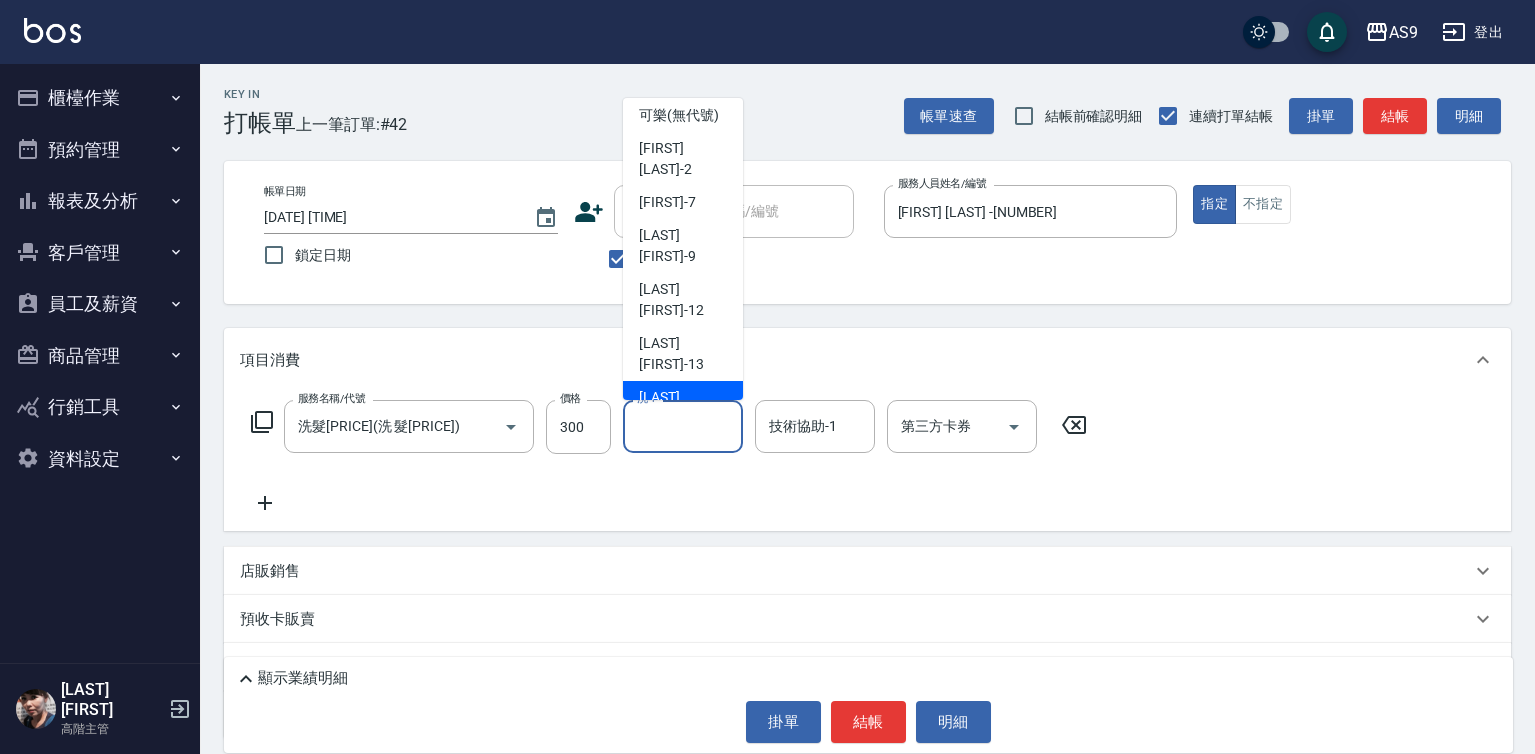 scroll, scrollTop: 128, scrollLeft: 0, axis: vertical 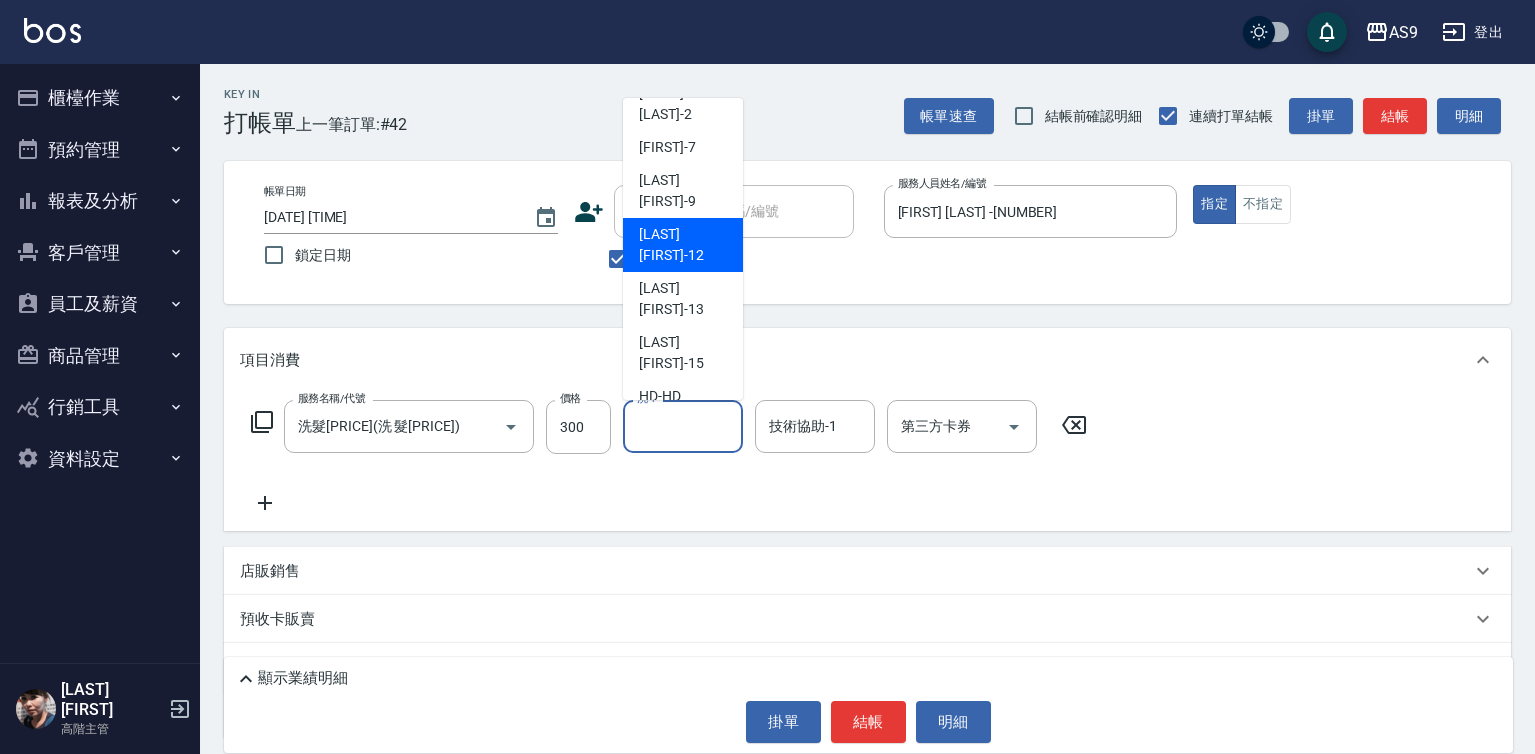click on "戴佳慧 -12" at bounding box center [683, 245] 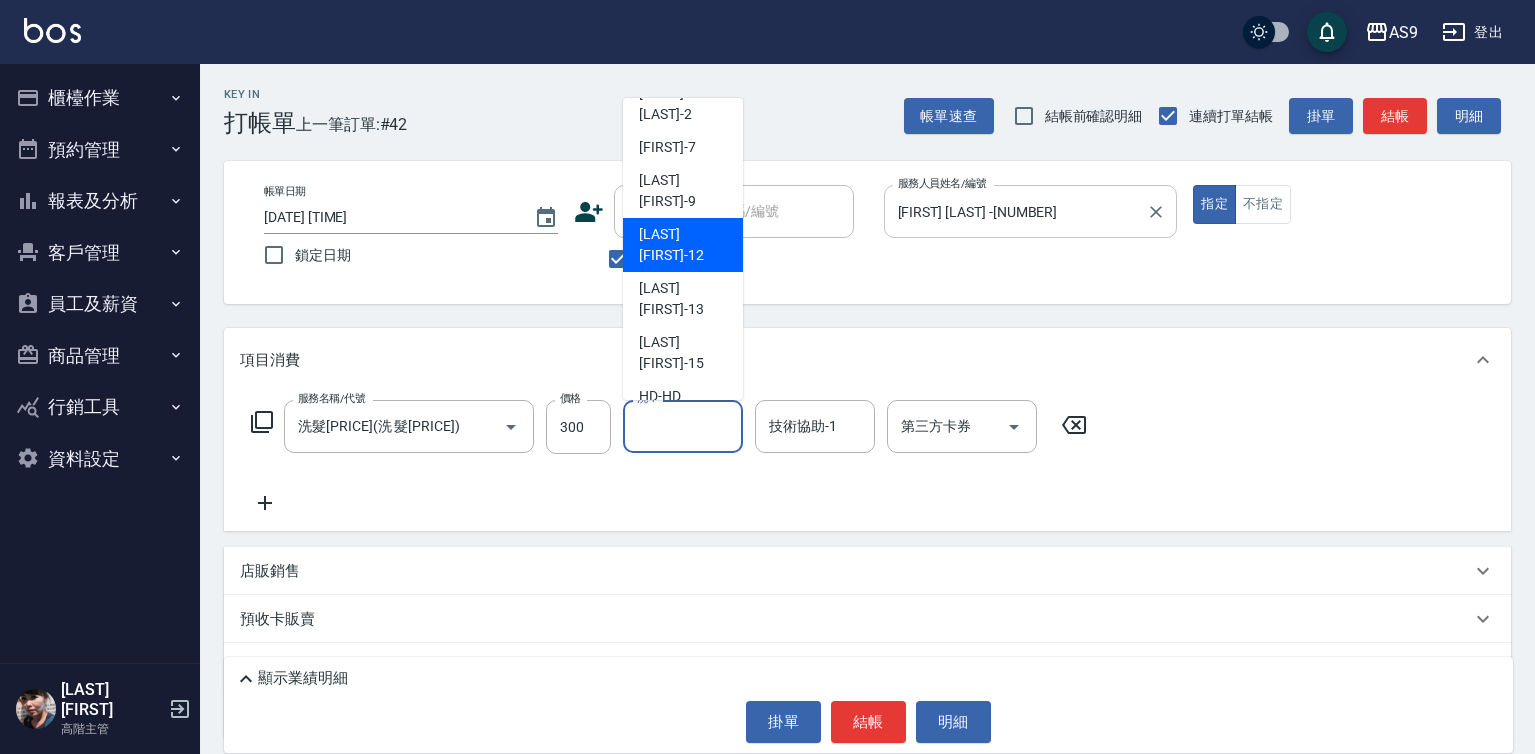 type on "戴佳慧-12" 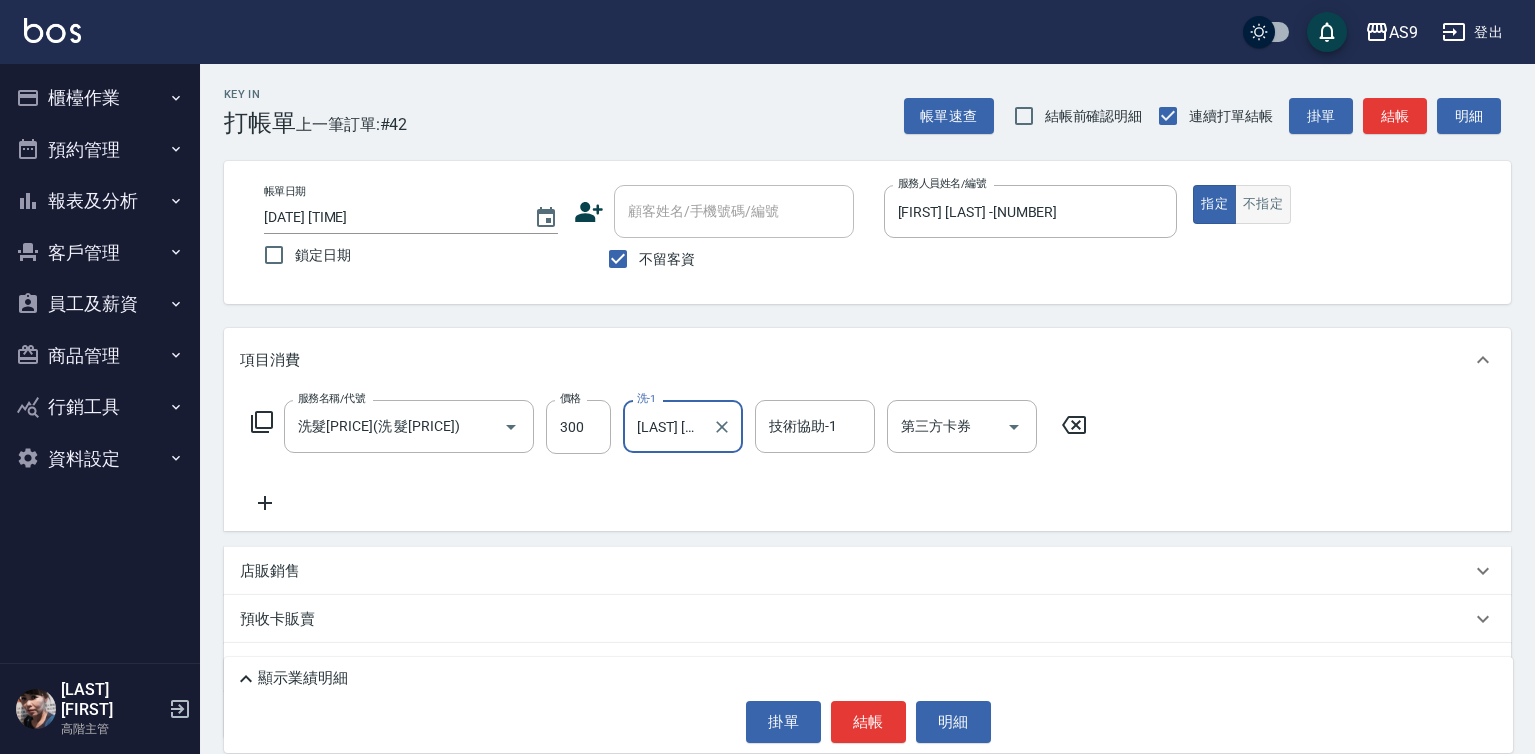 click on "不指定" at bounding box center (1263, 204) 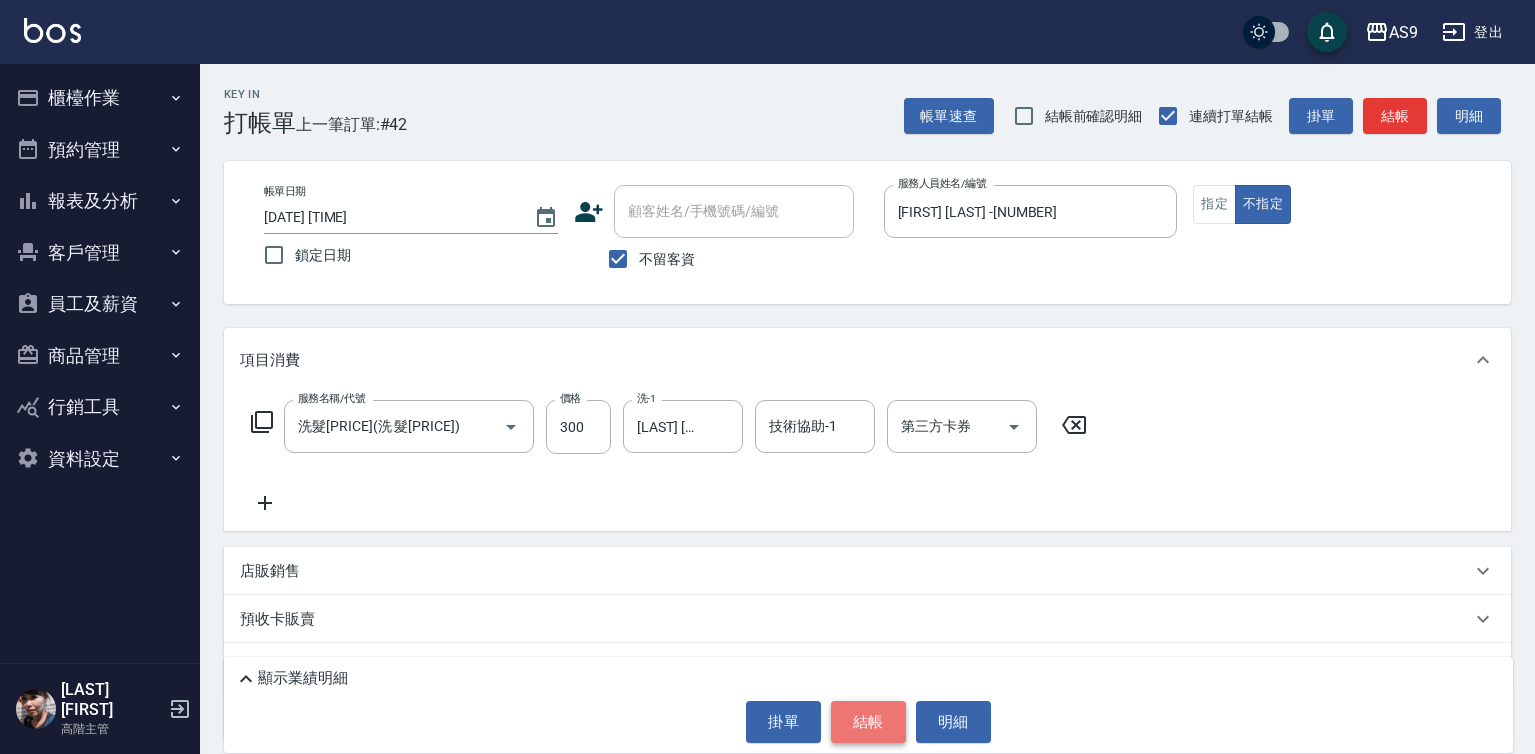 click on "結帳" at bounding box center [868, 722] 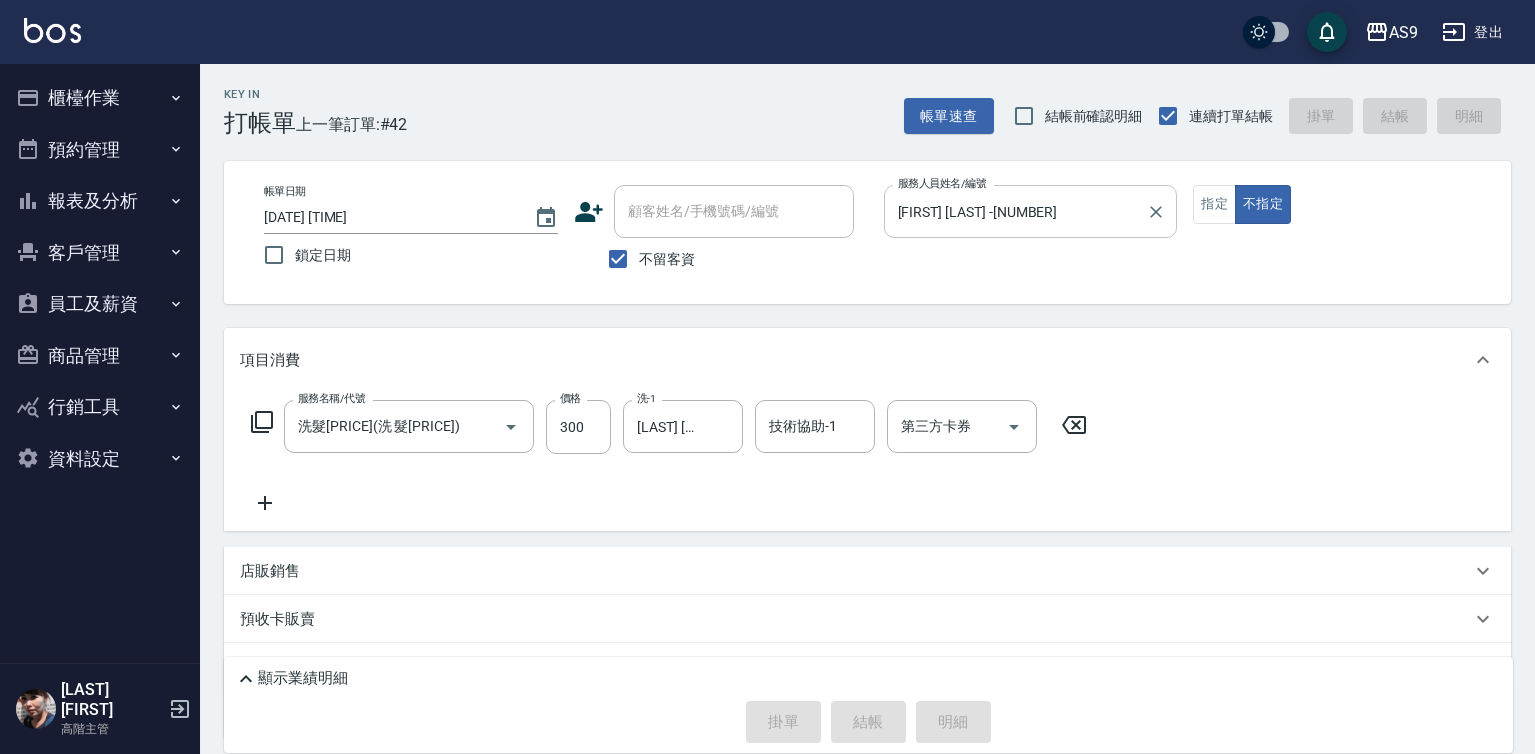 type 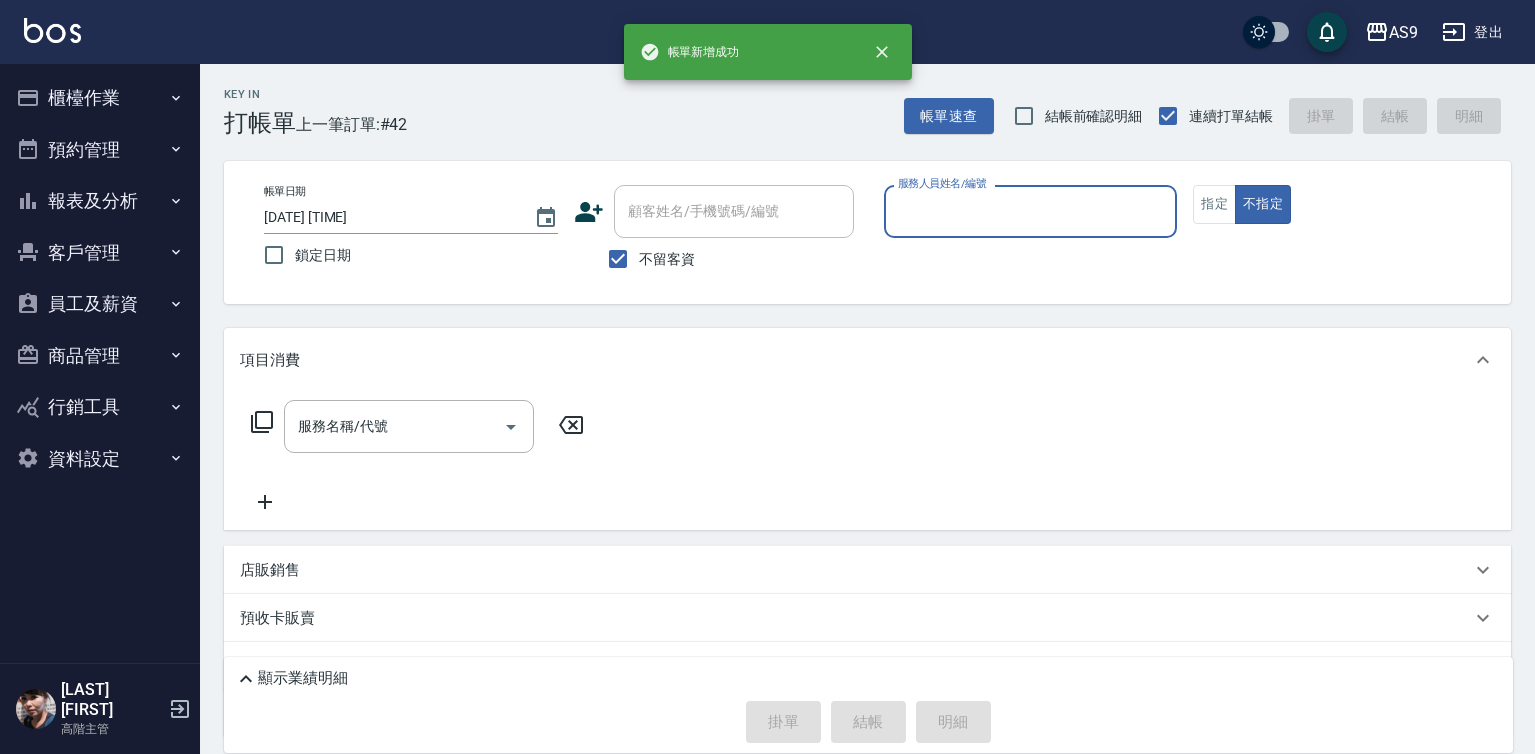 click on "服務人員姓名/編號" at bounding box center [1031, 211] 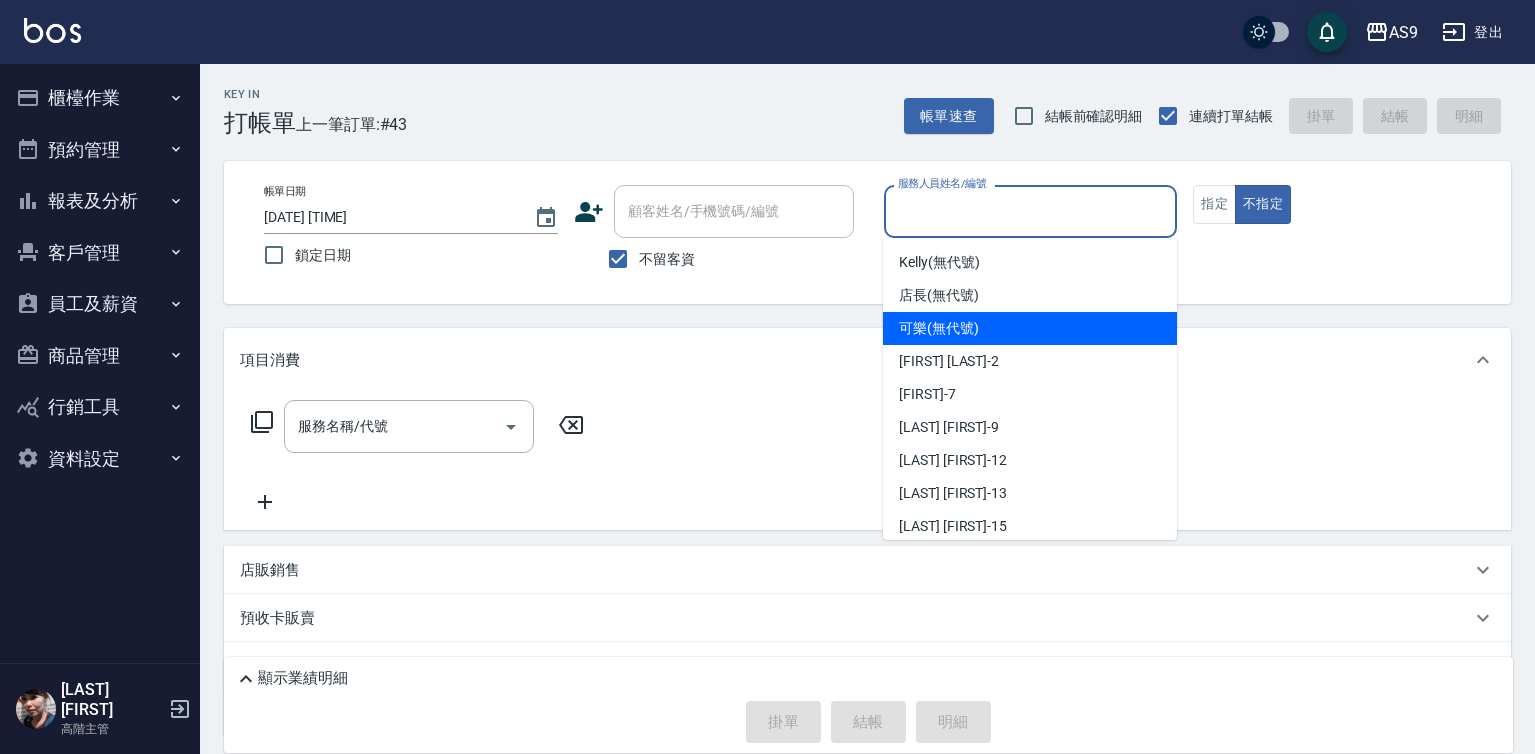 drag, startPoint x: 972, startPoint y: 324, endPoint x: 960, endPoint y: 337, distance: 17.691807 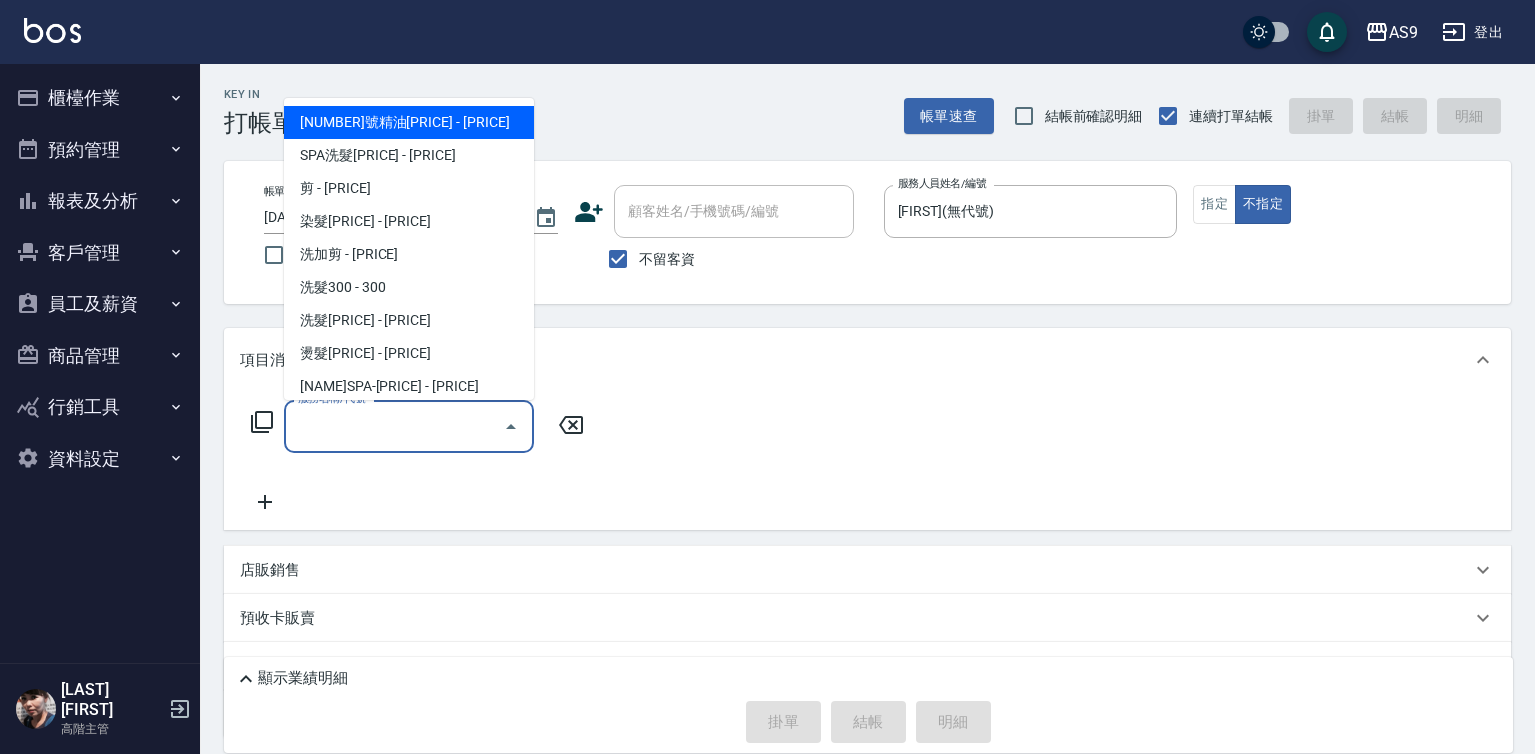 click on "服務名稱/代號" at bounding box center [394, 426] 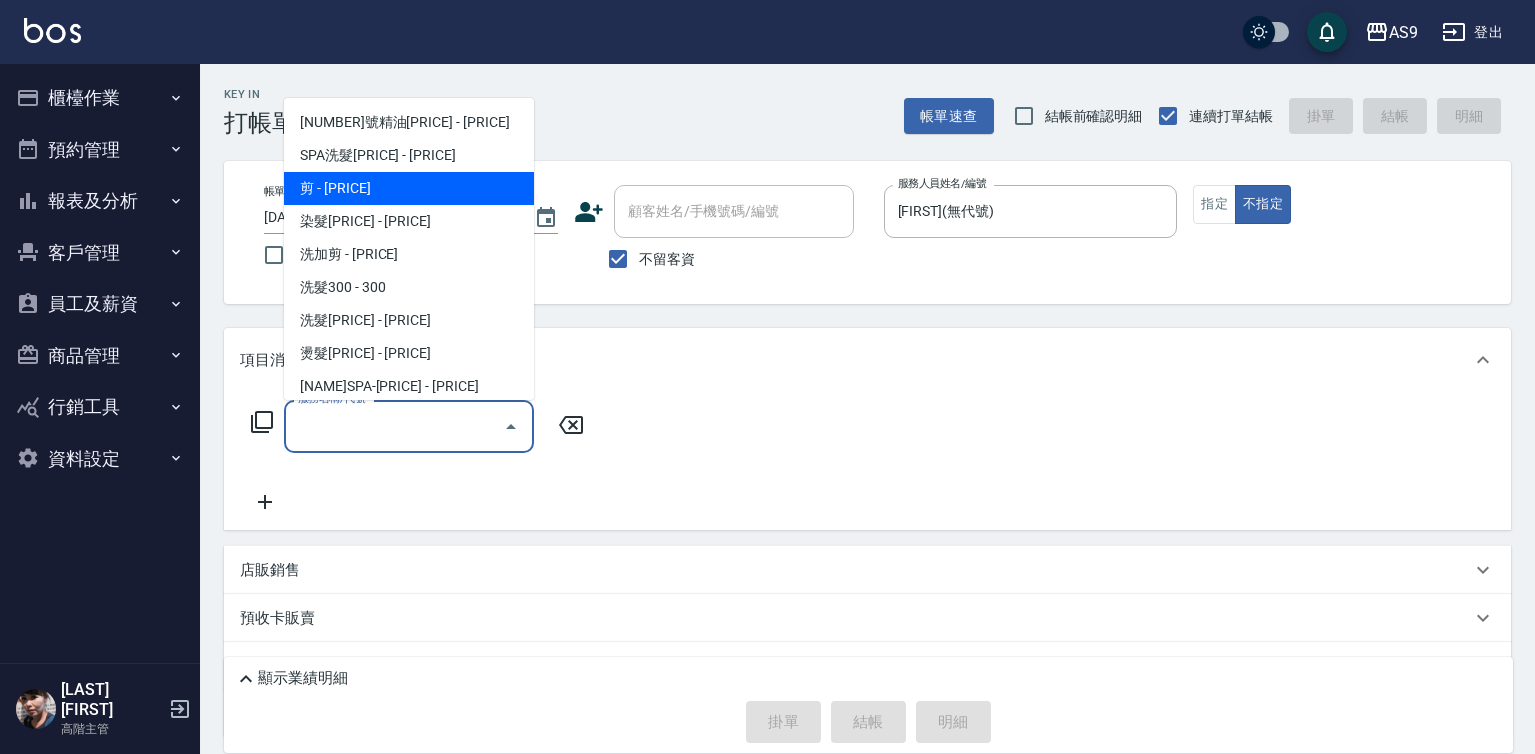 click on "剪 - 500" at bounding box center (409, 188) 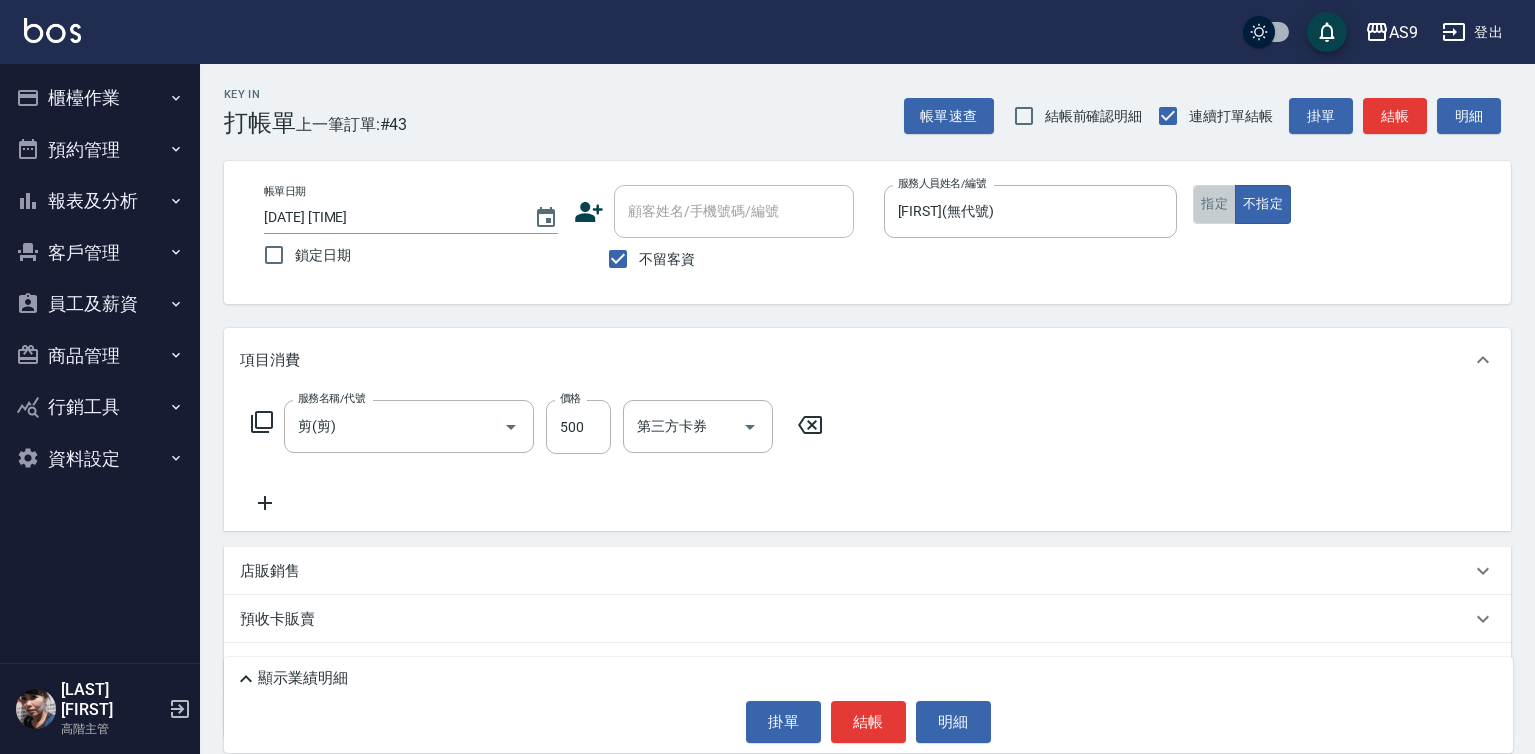 click on "指定" at bounding box center [1214, 204] 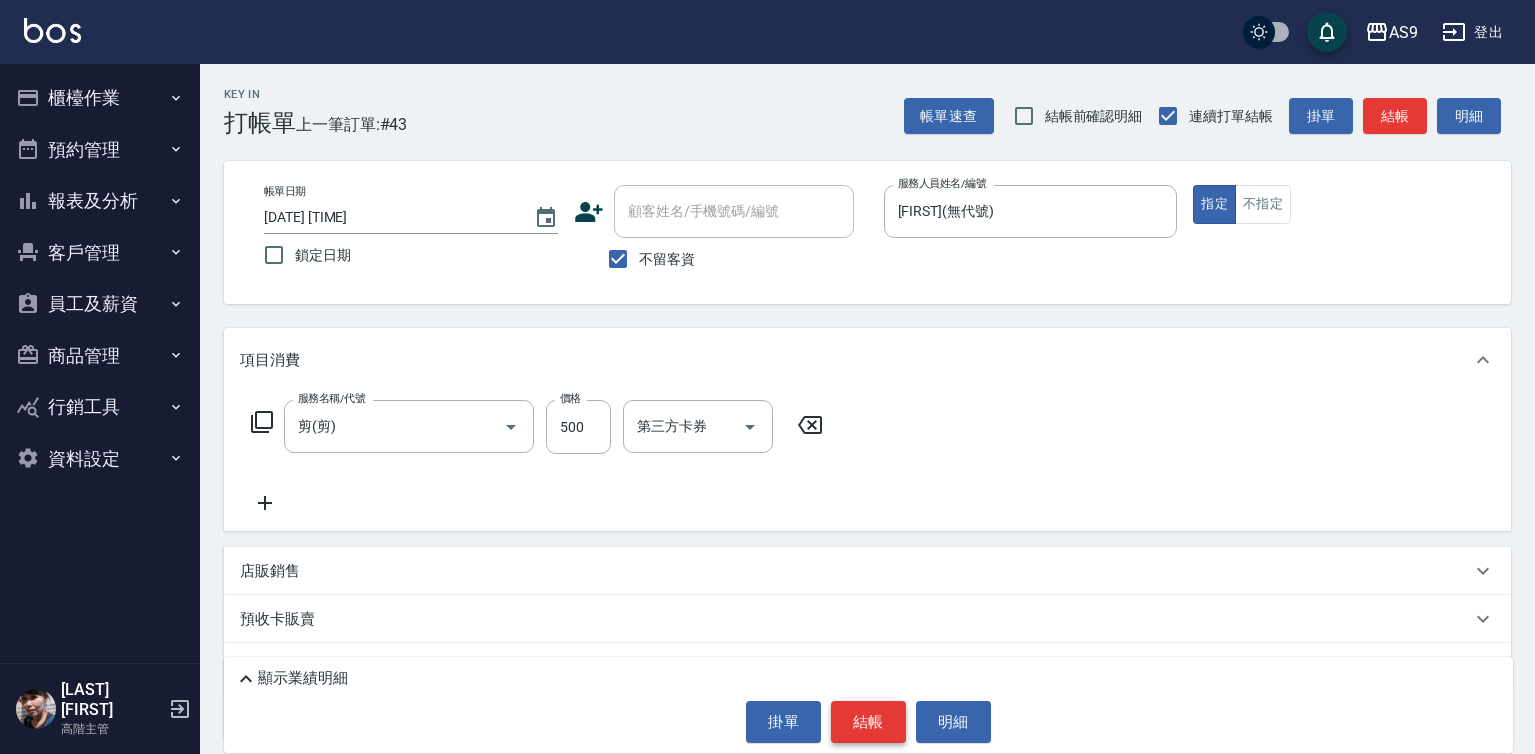 click on "結帳" at bounding box center [868, 722] 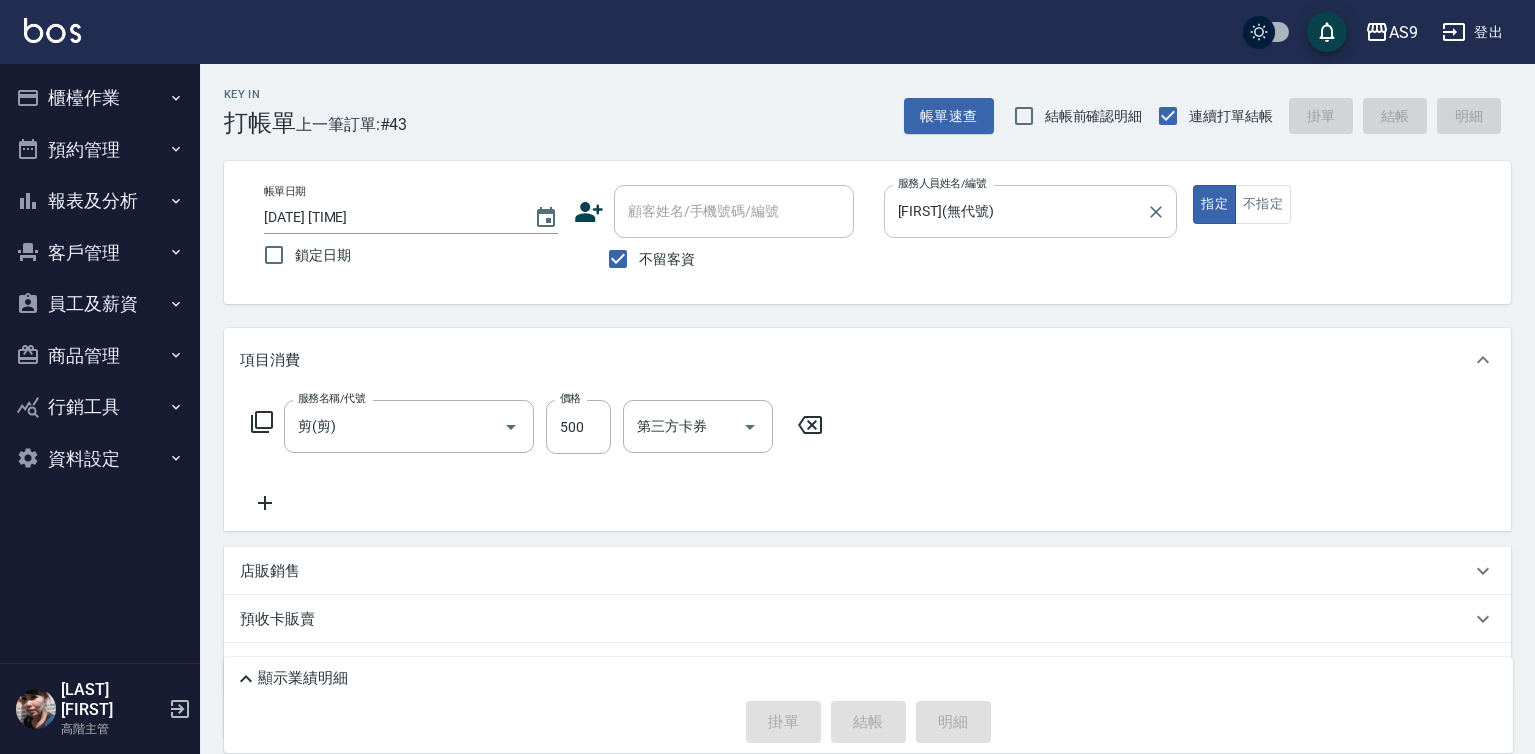 type on "2025/08/02 20:14" 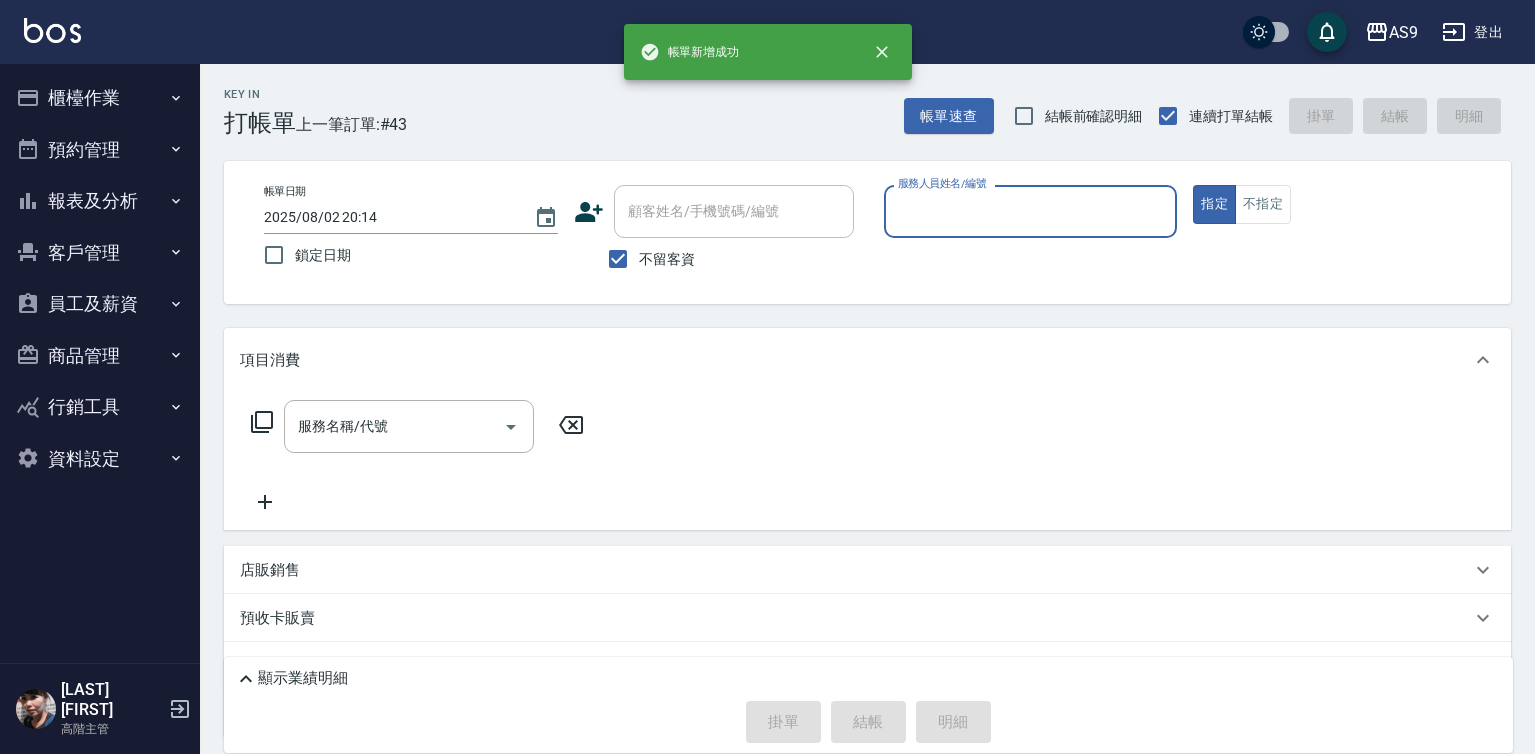 click on "服務人員姓名/編號" at bounding box center [1031, 211] 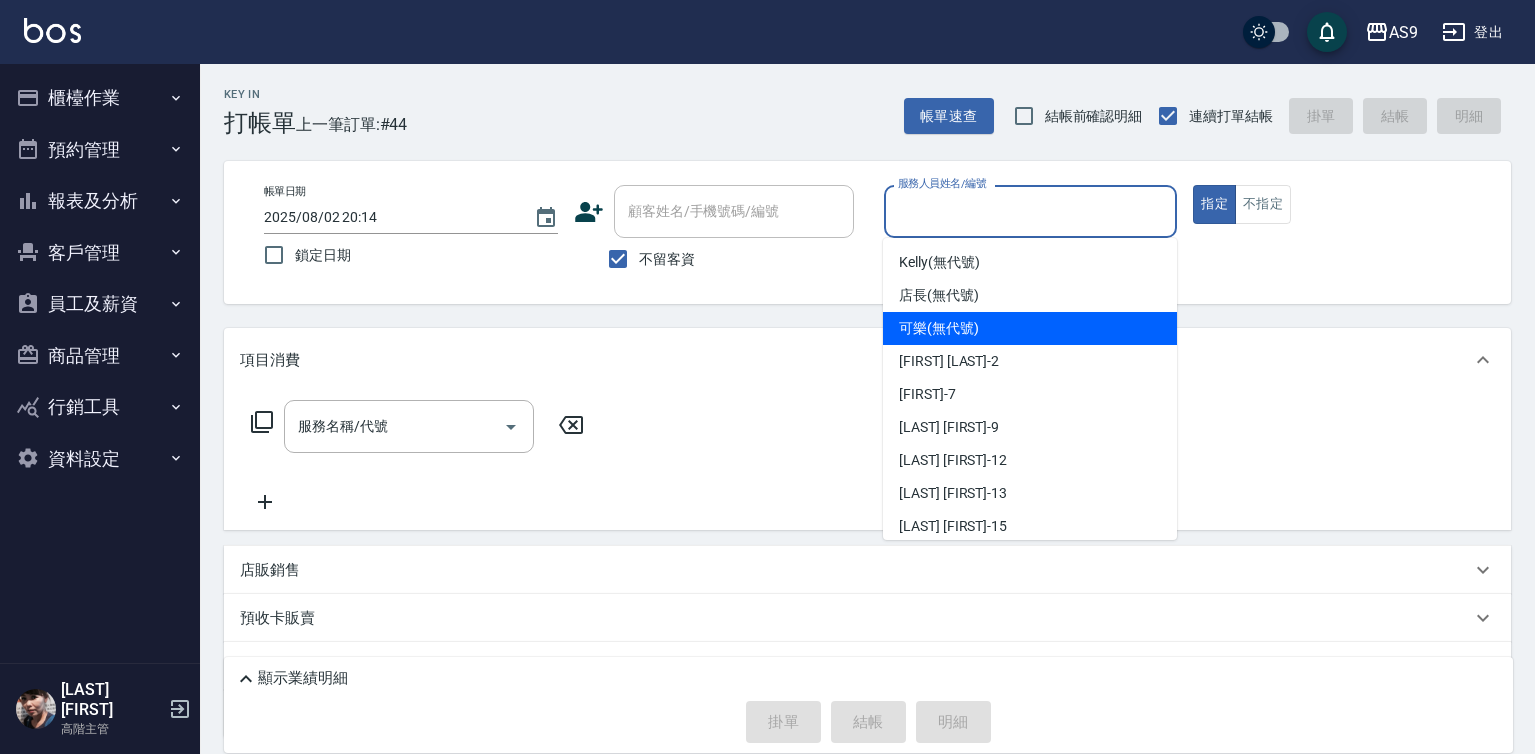 drag, startPoint x: 973, startPoint y: 336, endPoint x: 678, endPoint y: 360, distance: 295.97467 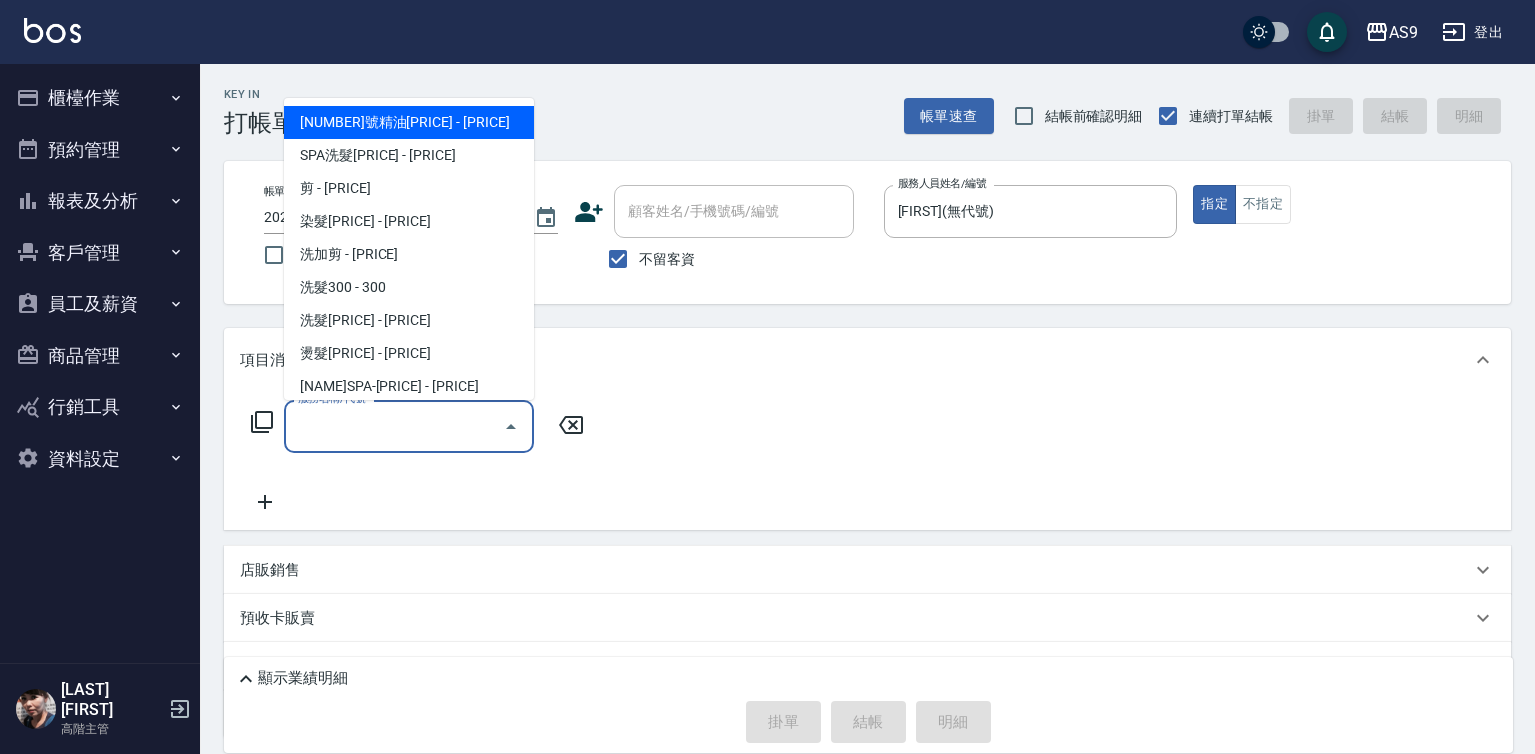 click on "服務名稱/代號" at bounding box center (394, 426) 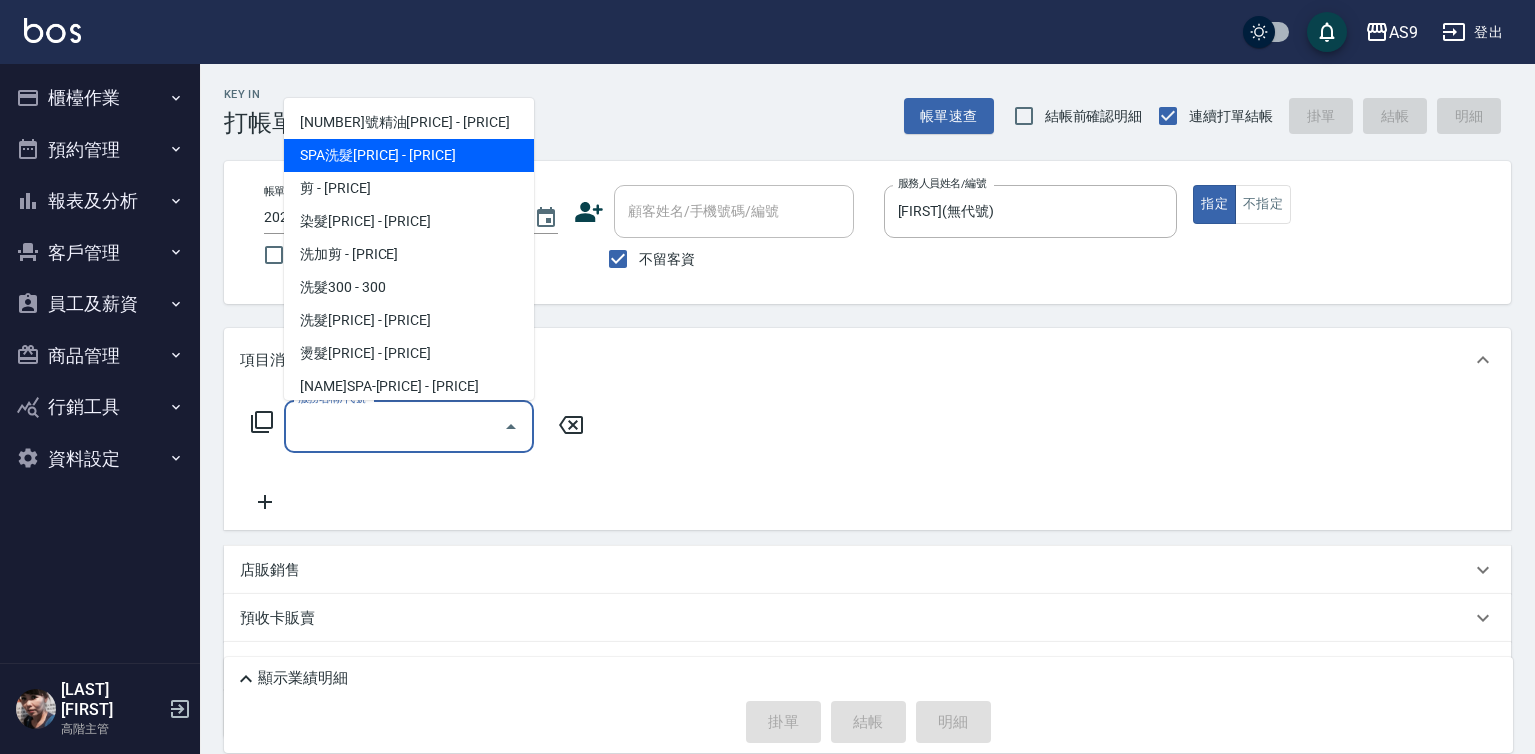 click on "SPA洗髮400 - 400" at bounding box center [409, 155] 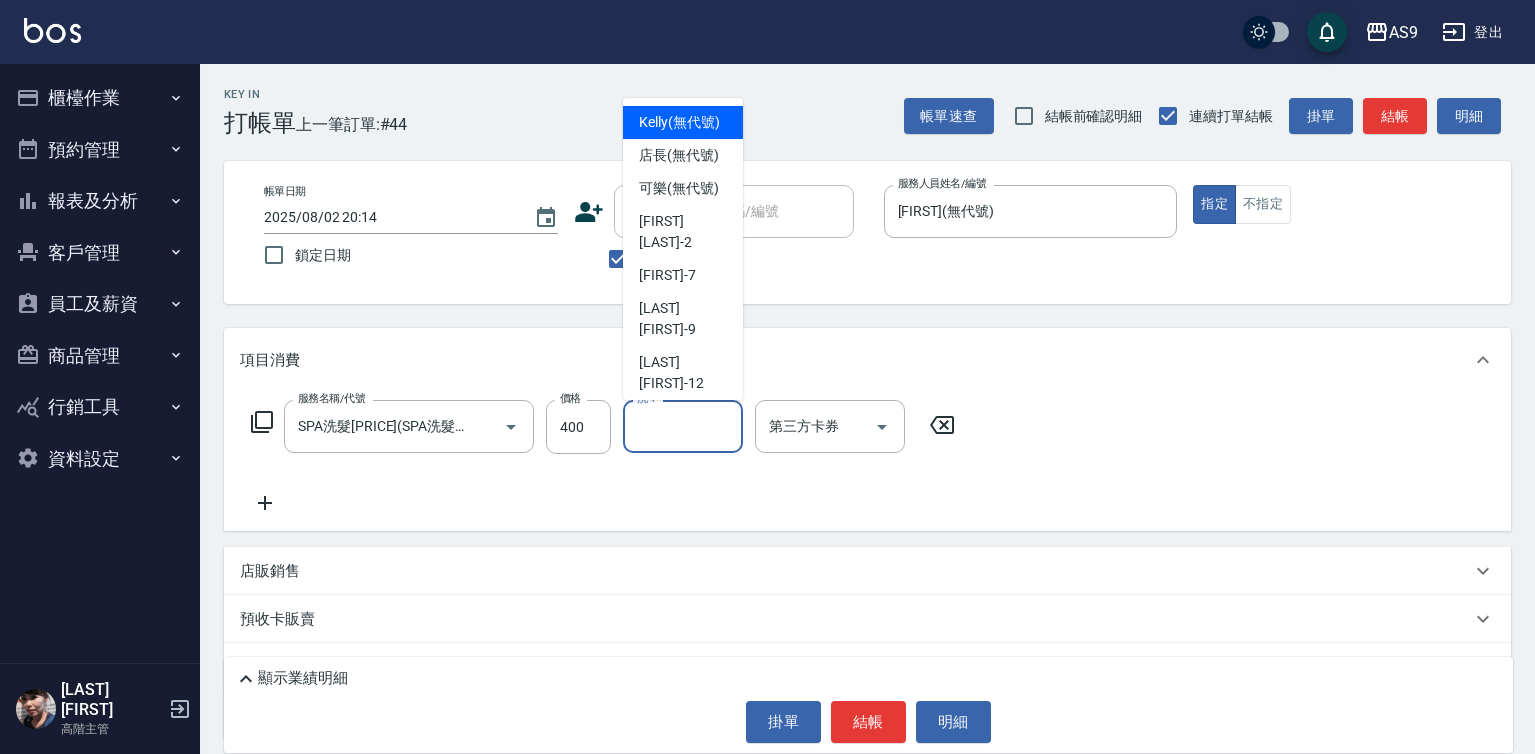 click on "洗-1" at bounding box center (683, 426) 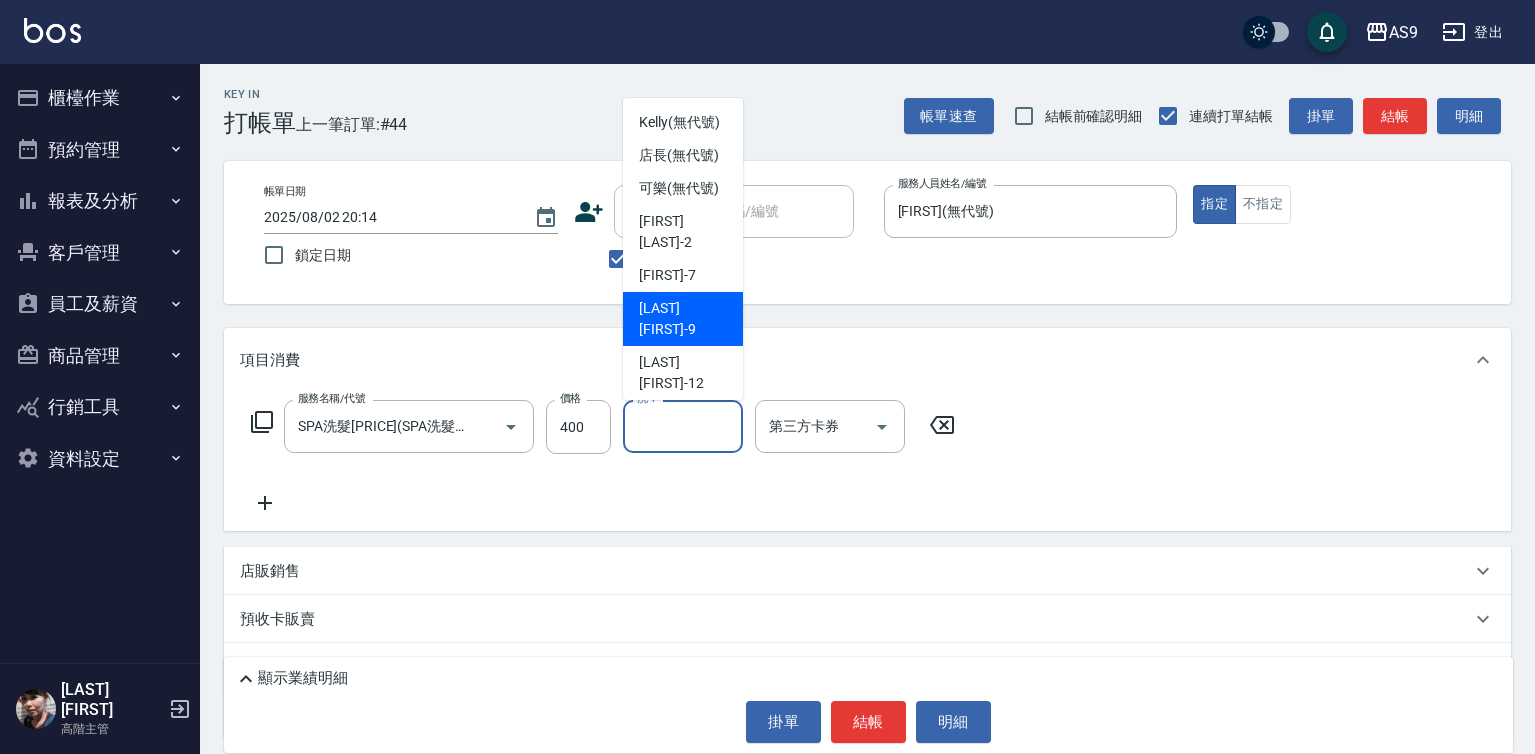 scroll, scrollTop: 128, scrollLeft: 0, axis: vertical 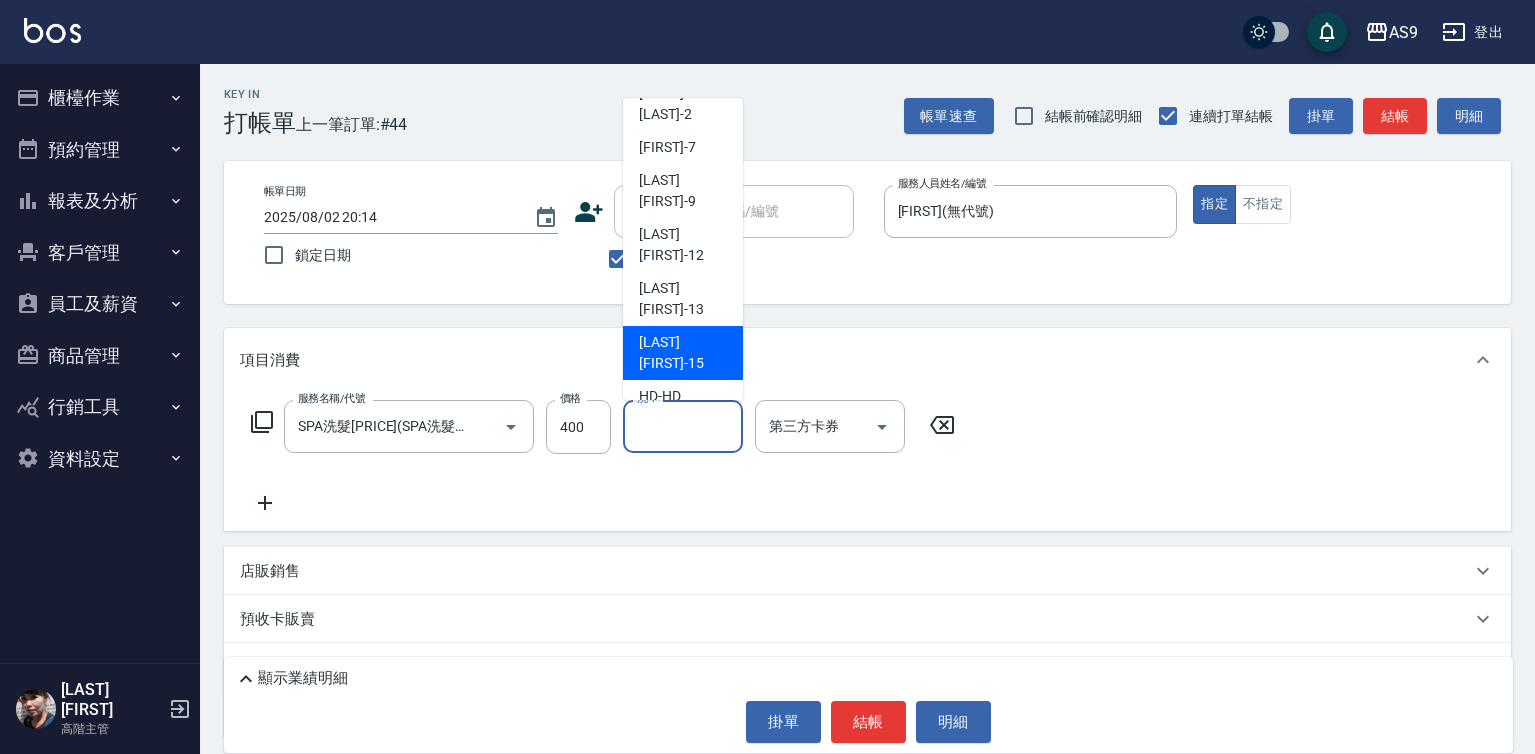click on "遲婷而 -15" at bounding box center (683, 353) 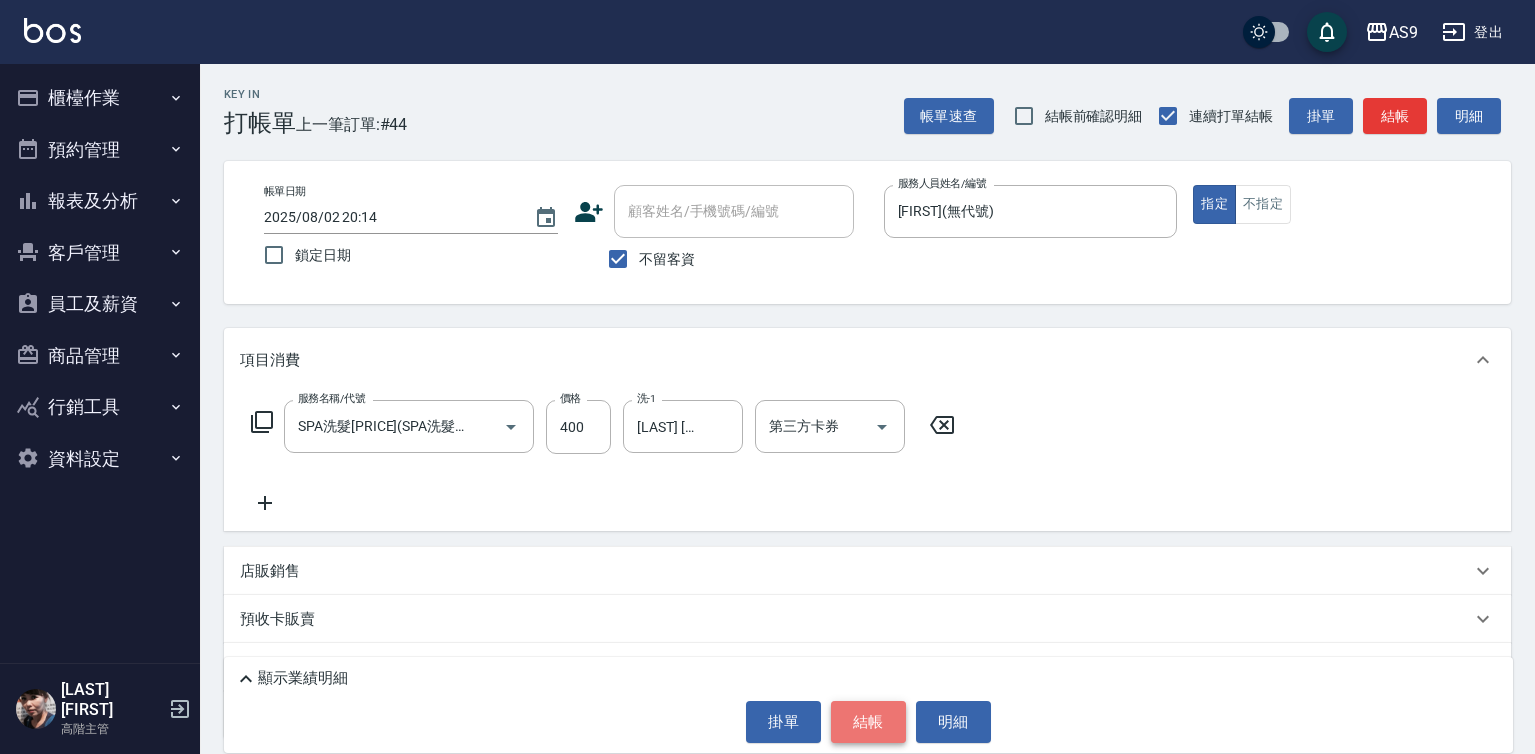 click on "結帳" at bounding box center (868, 722) 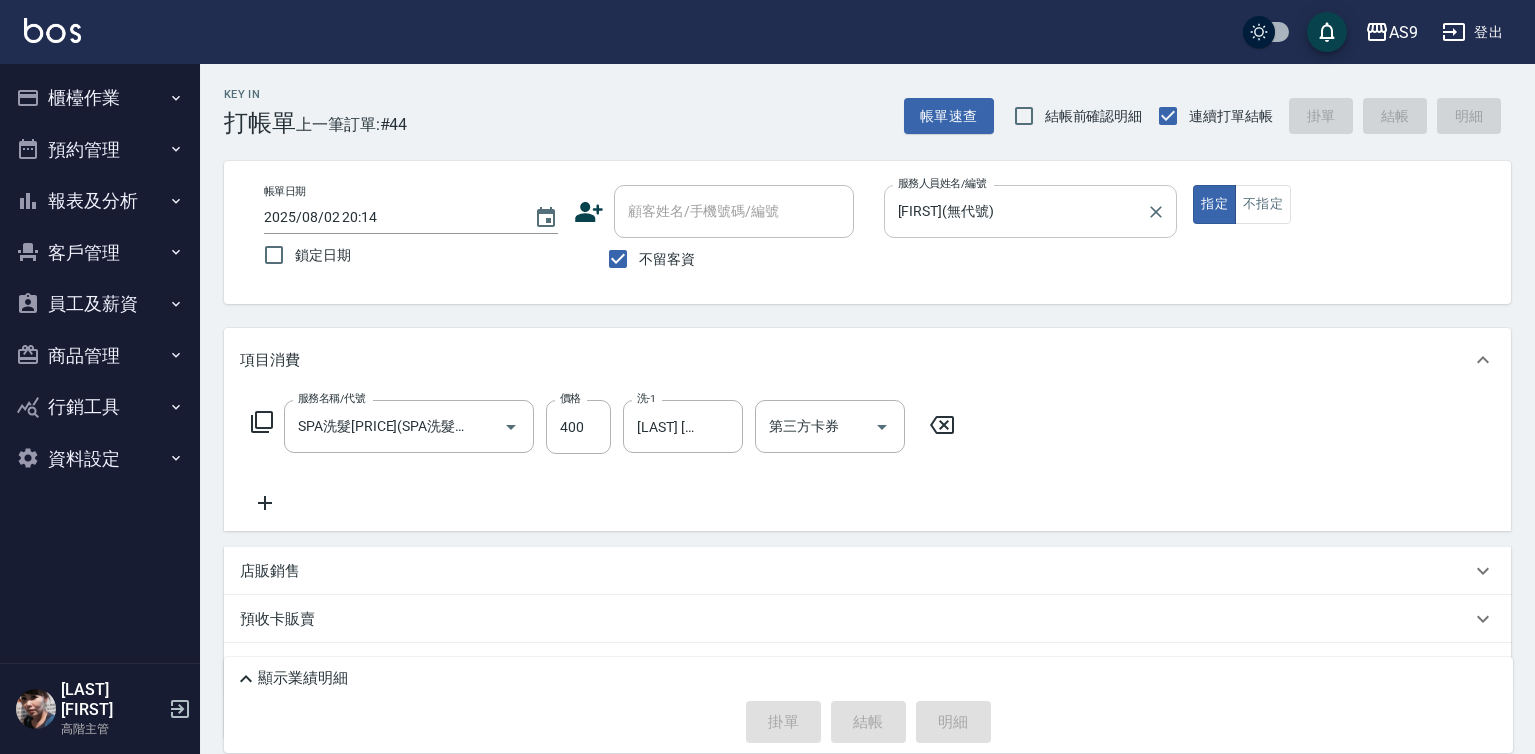 type 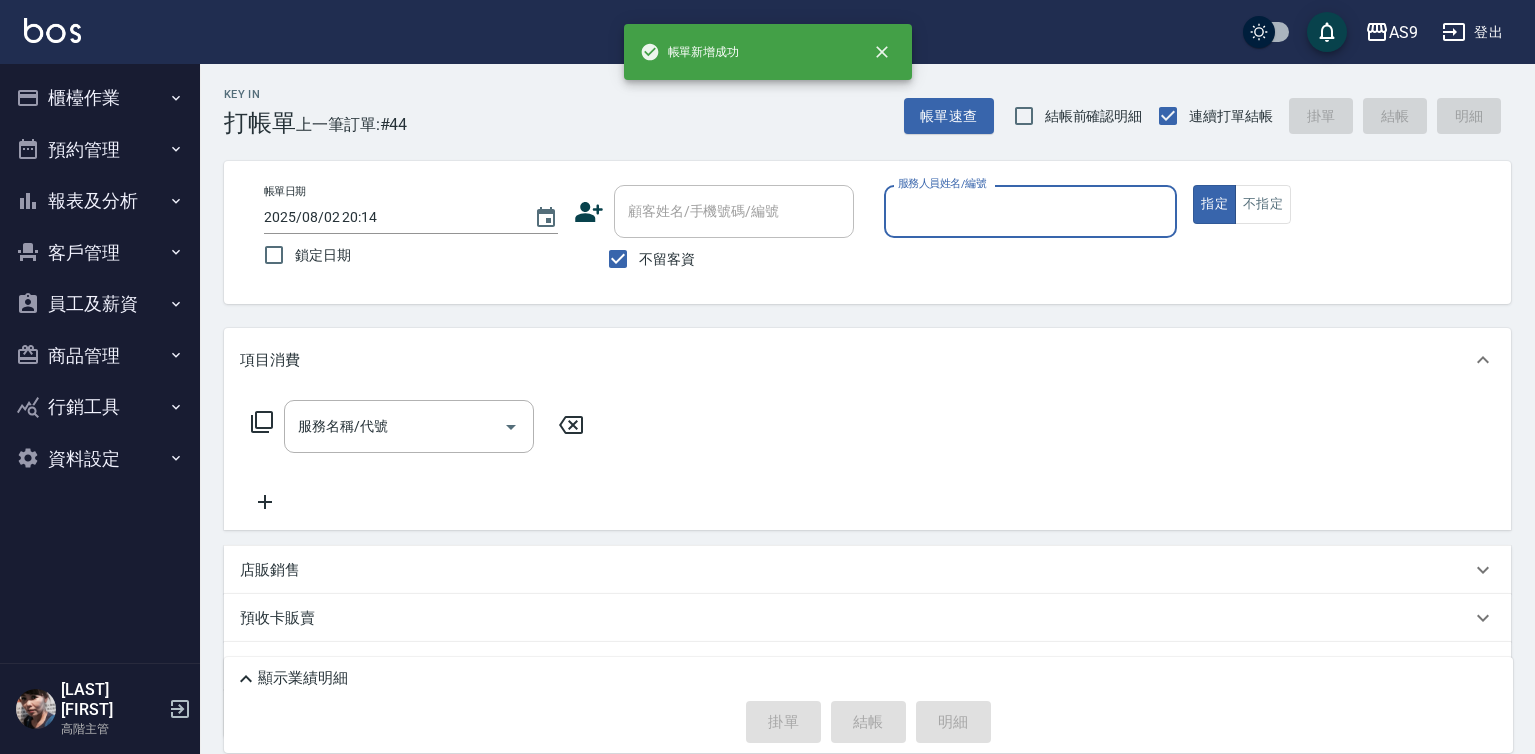 drag, startPoint x: 986, startPoint y: 199, endPoint x: 986, endPoint y: 214, distance: 15 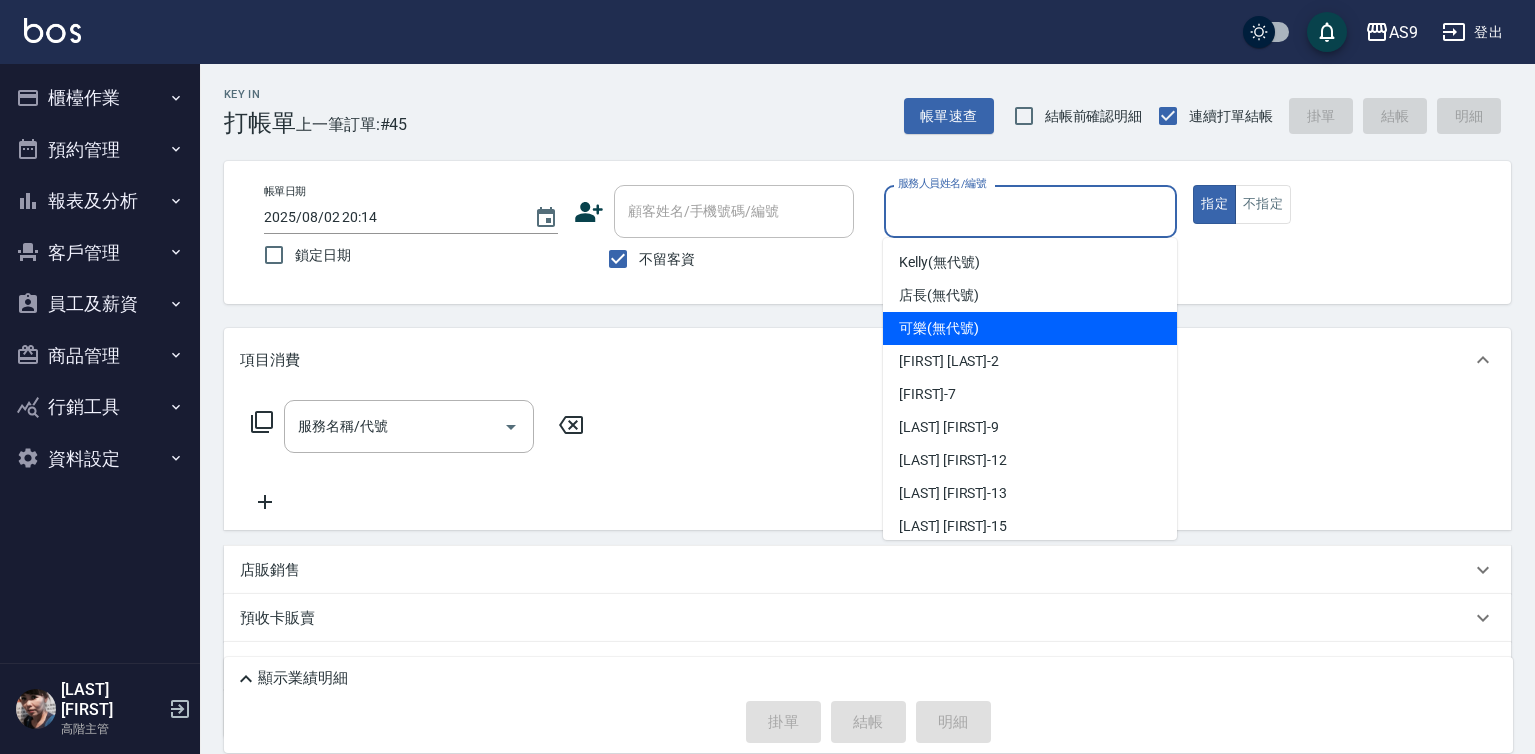 drag, startPoint x: 964, startPoint y: 338, endPoint x: 845, endPoint y: 346, distance: 119.26861 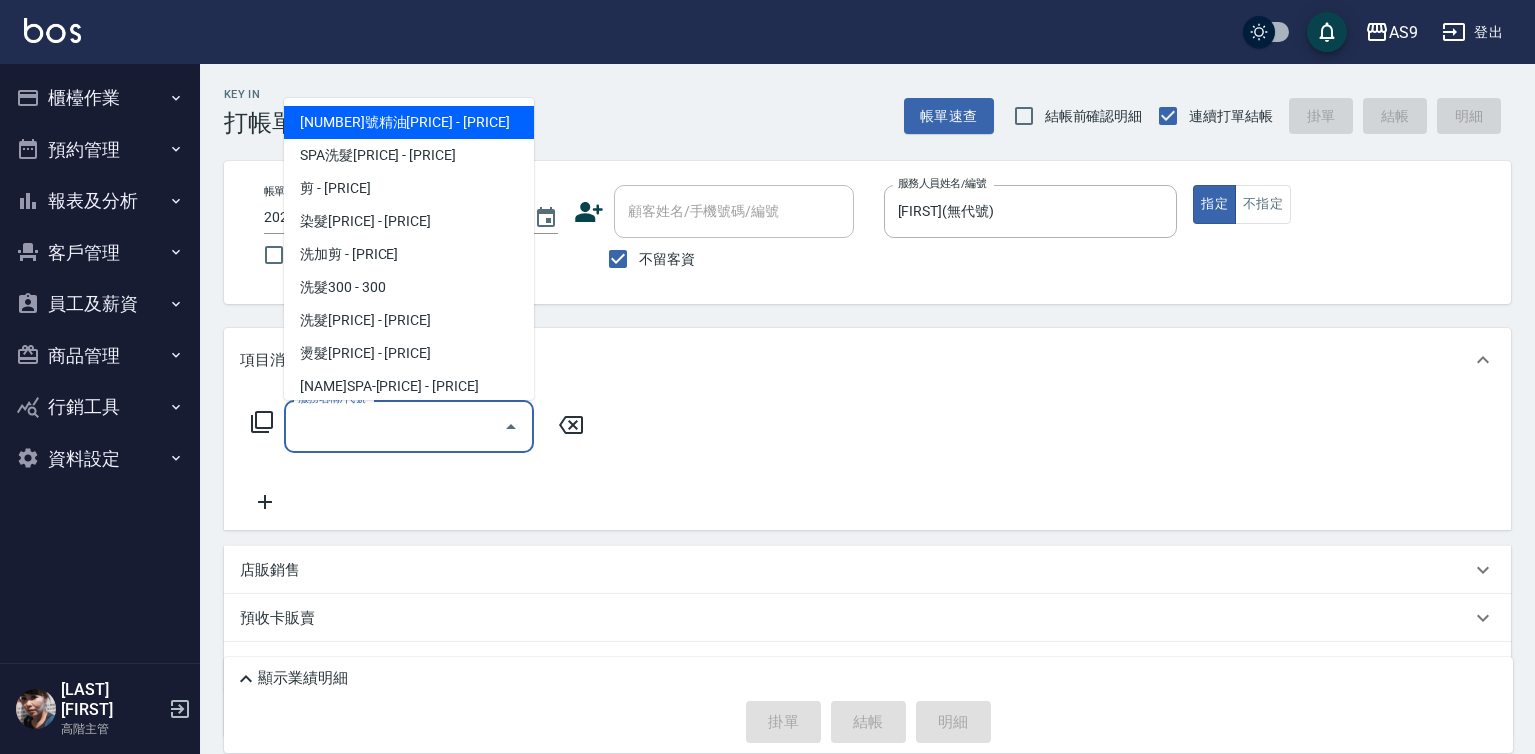 click on "服務名稱/代號" at bounding box center [394, 426] 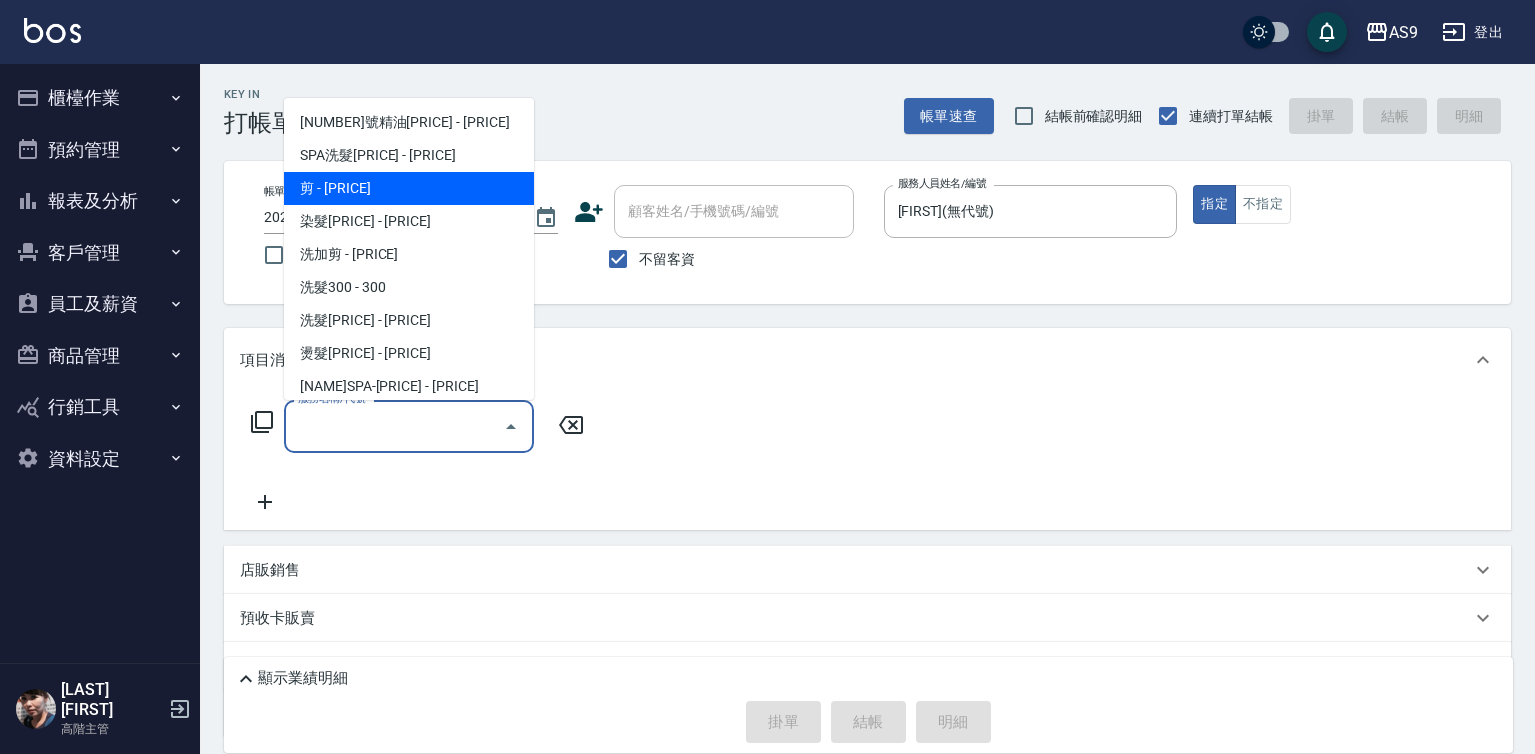 click on "剪 - 500" at bounding box center [409, 188] 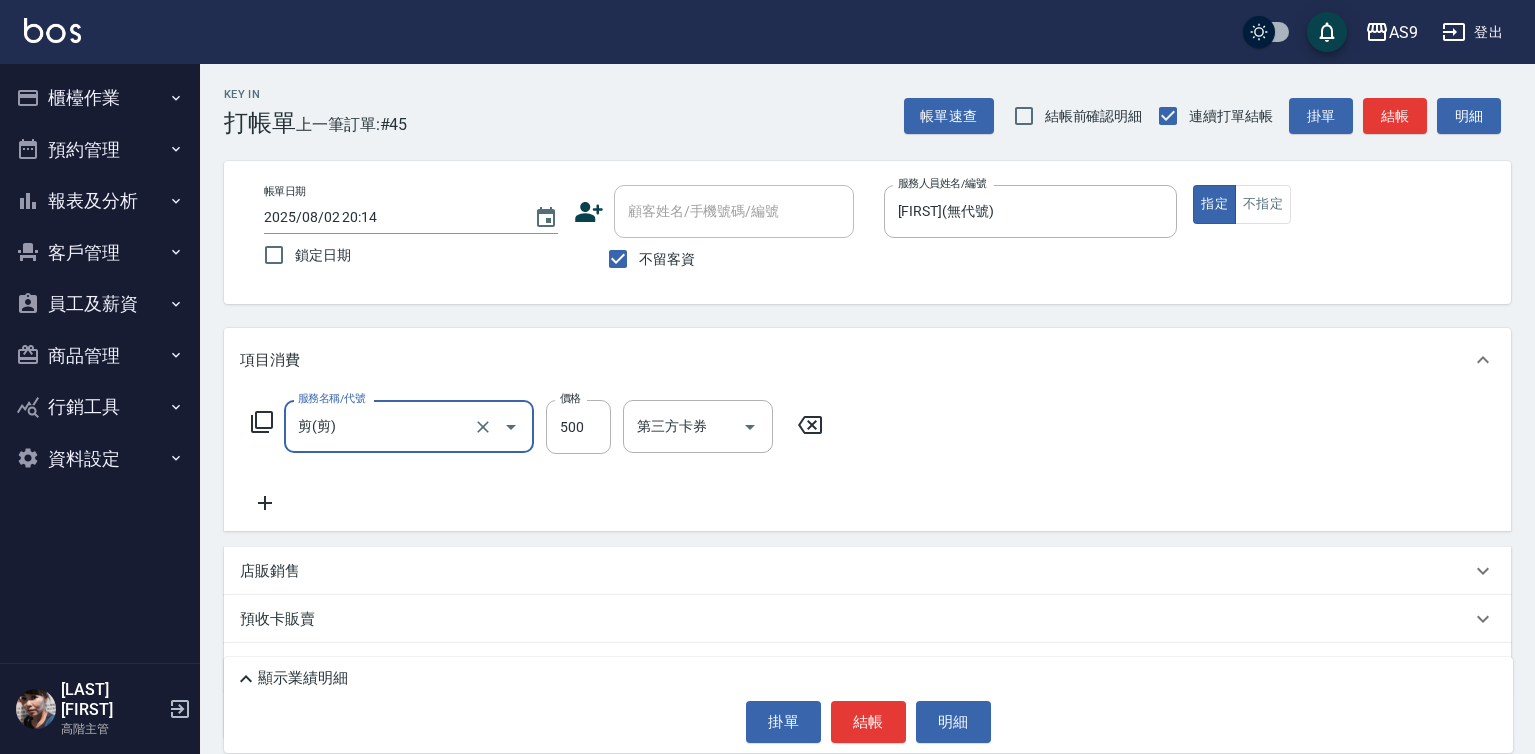 click 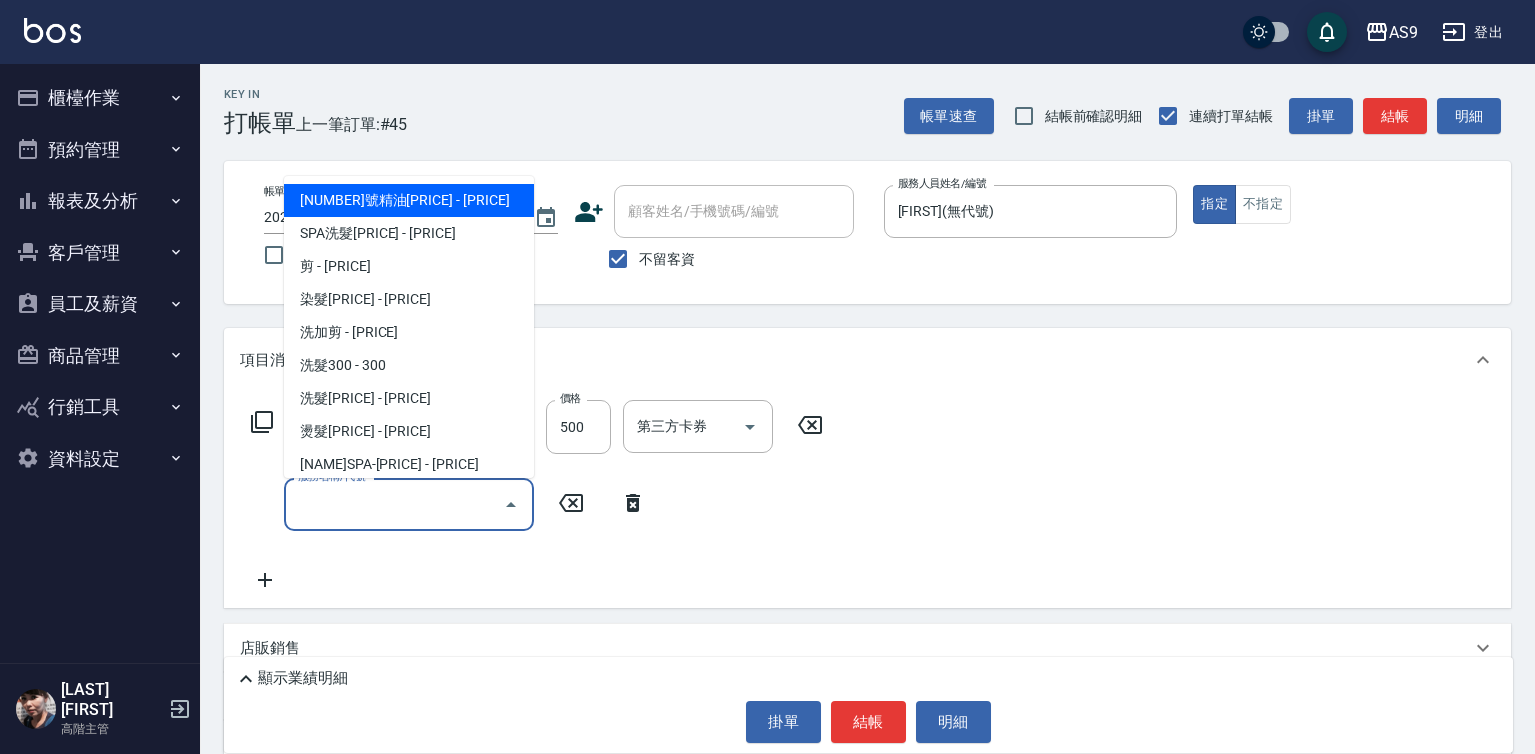 drag, startPoint x: 266, startPoint y: 506, endPoint x: 347, endPoint y: 462, distance: 92.17918 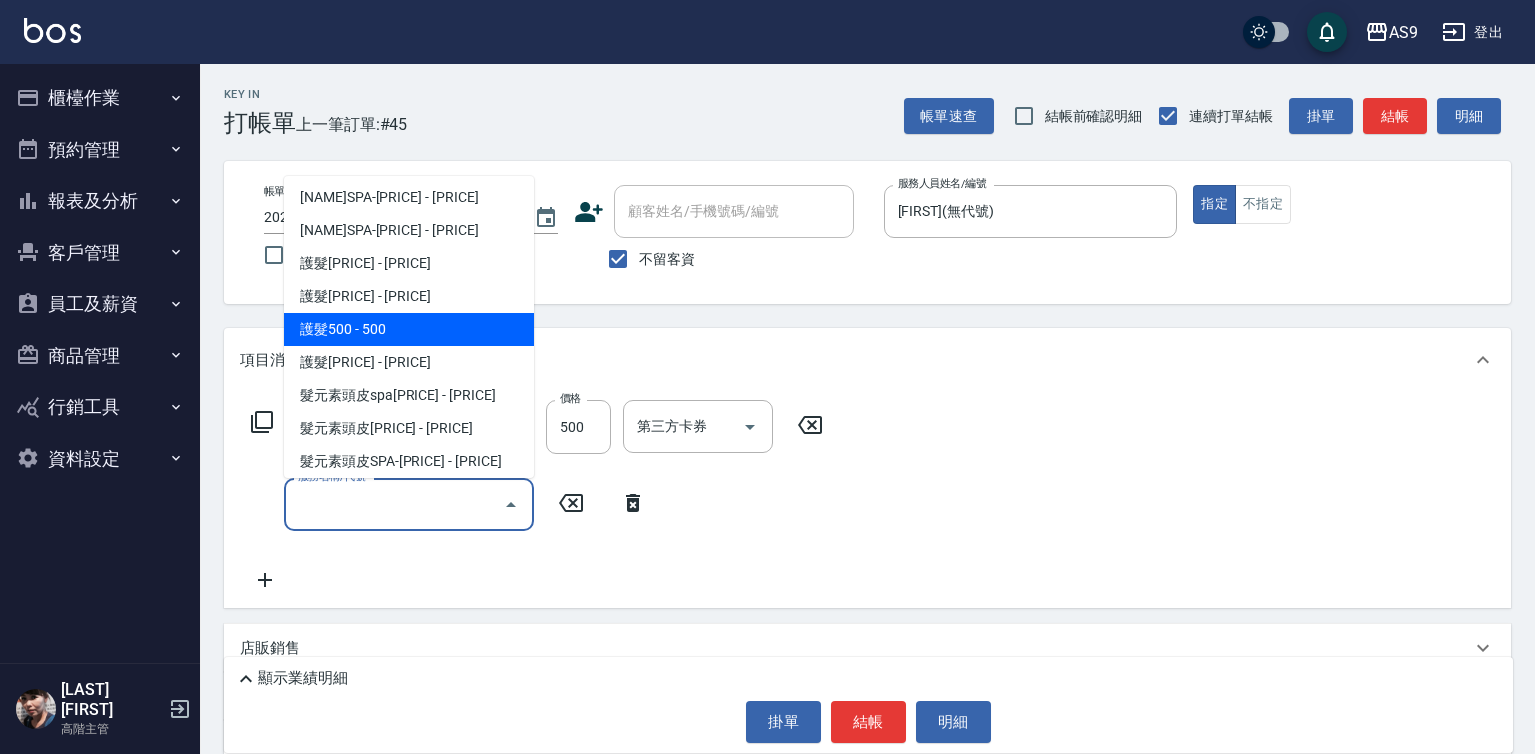 scroll, scrollTop: 308, scrollLeft: 0, axis: vertical 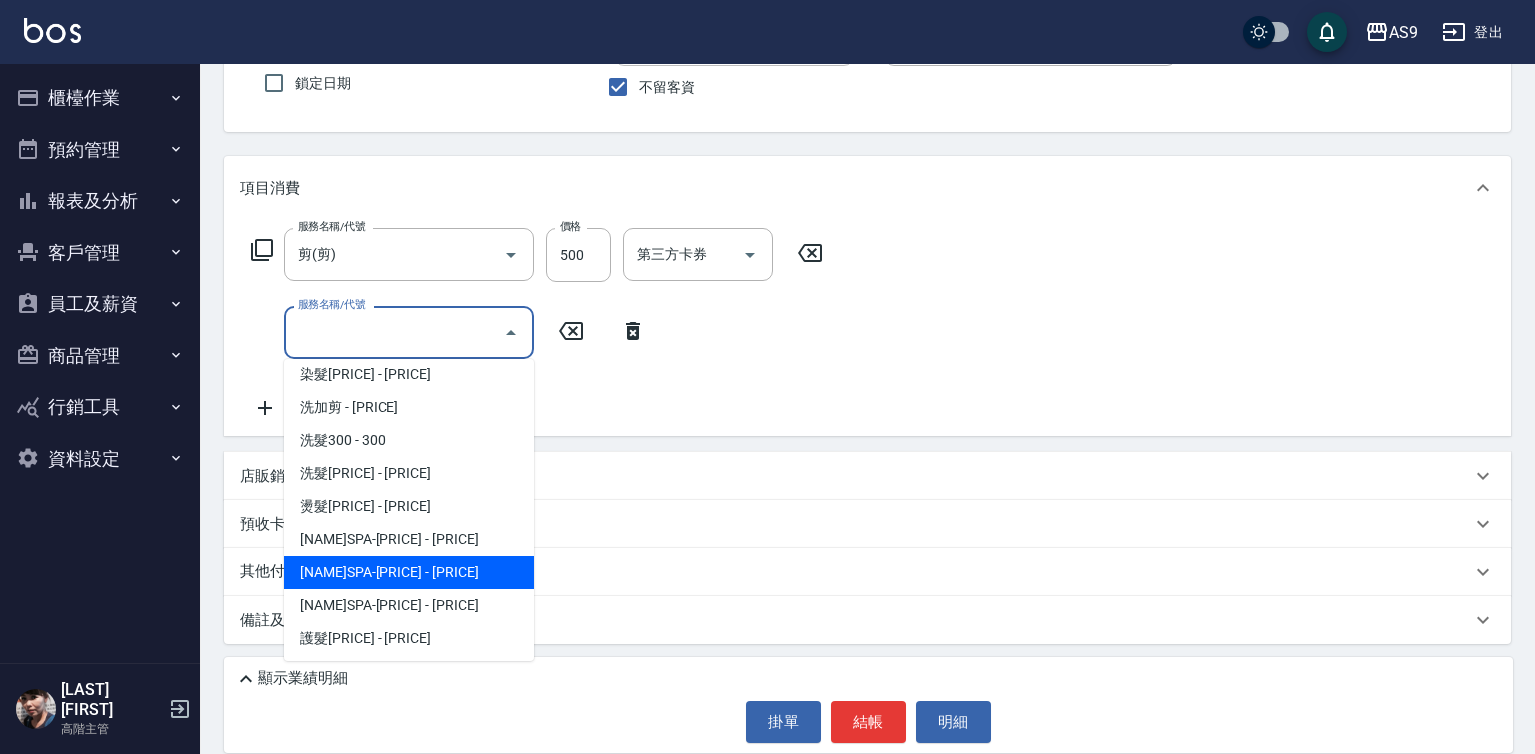 click on "胜肽SPA-1599 - 1599" at bounding box center [409, 572] 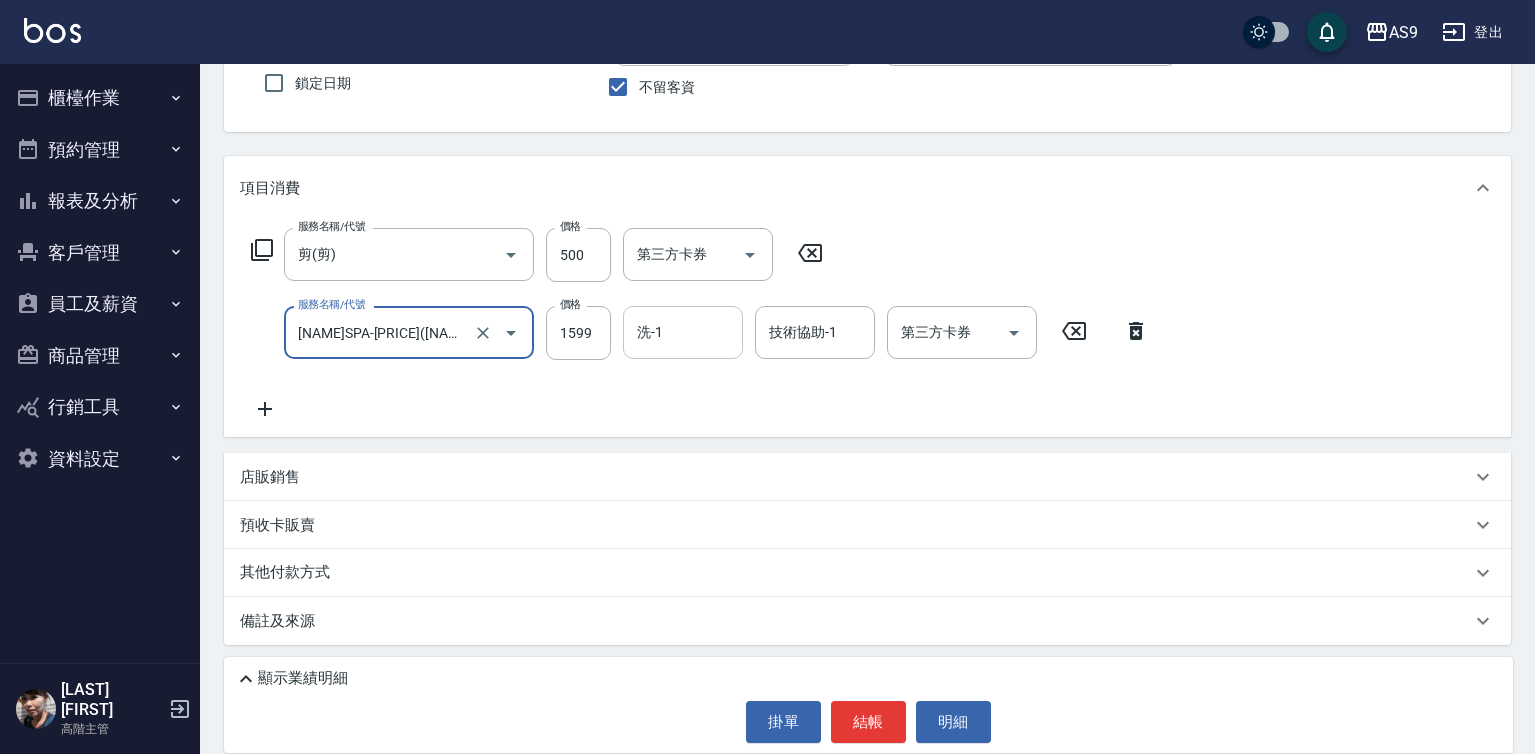 type on "胜肽SPA-1599" 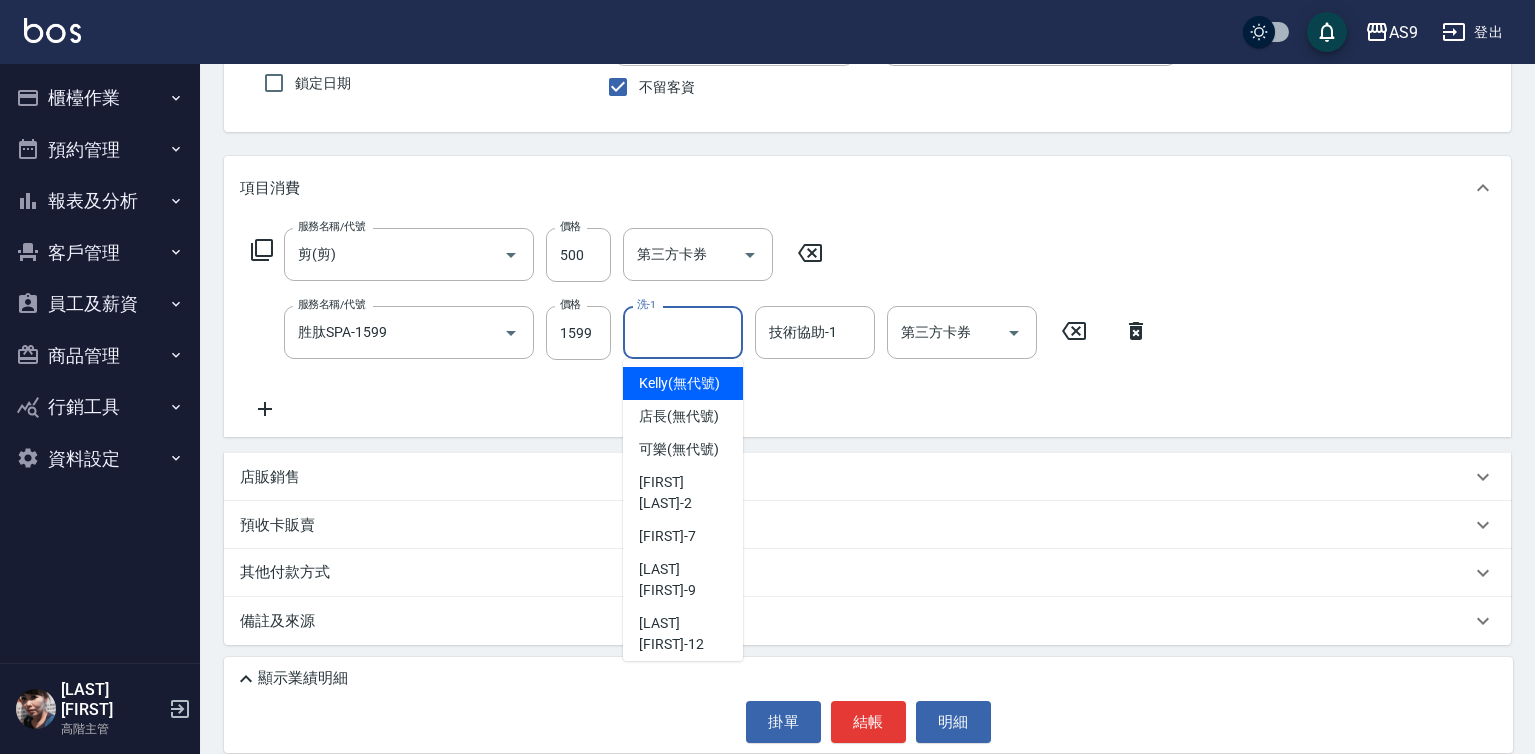 click on "洗-1 洗-1" at bounding box center (683, 332) 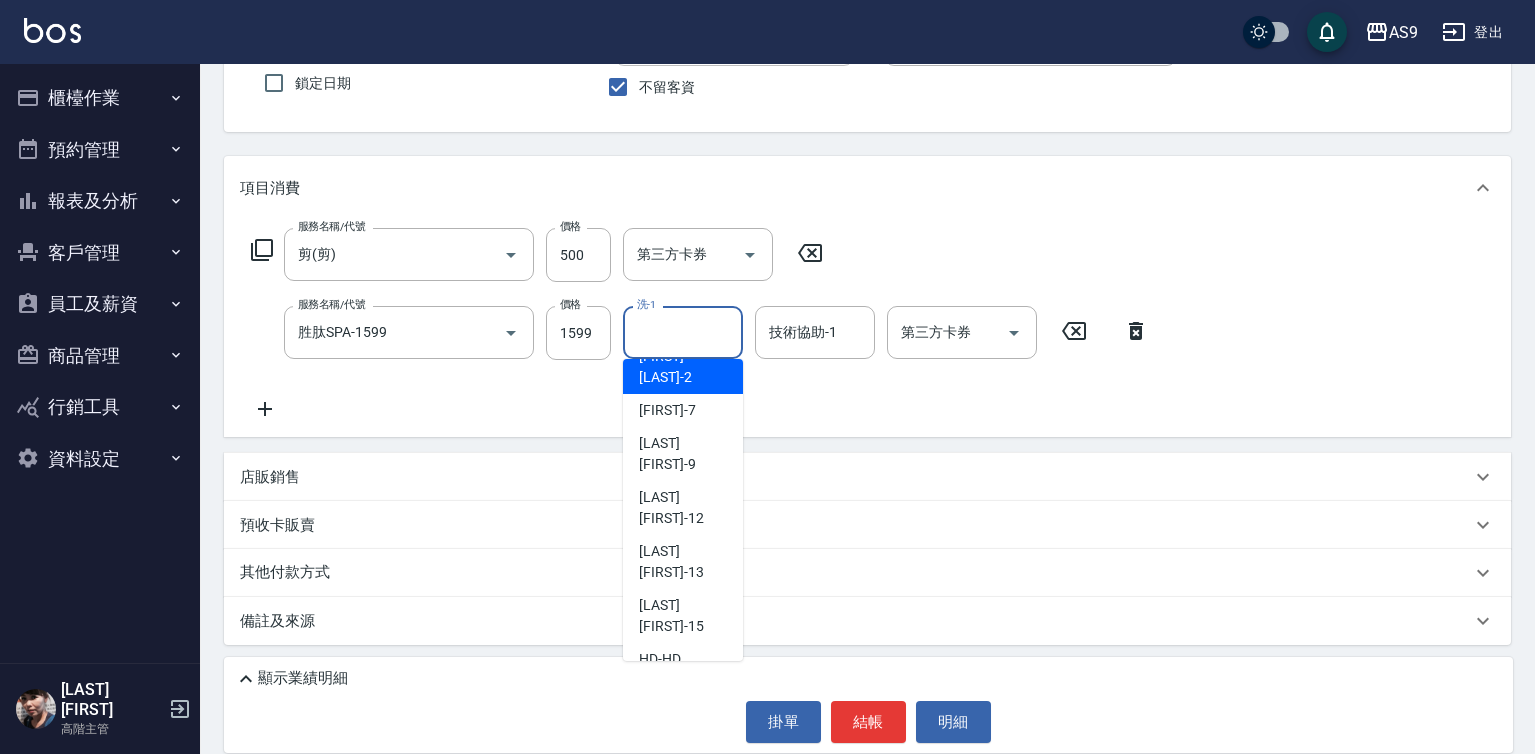scroll, scrollTop: 128, scrollLeft: 0, axis: vertical 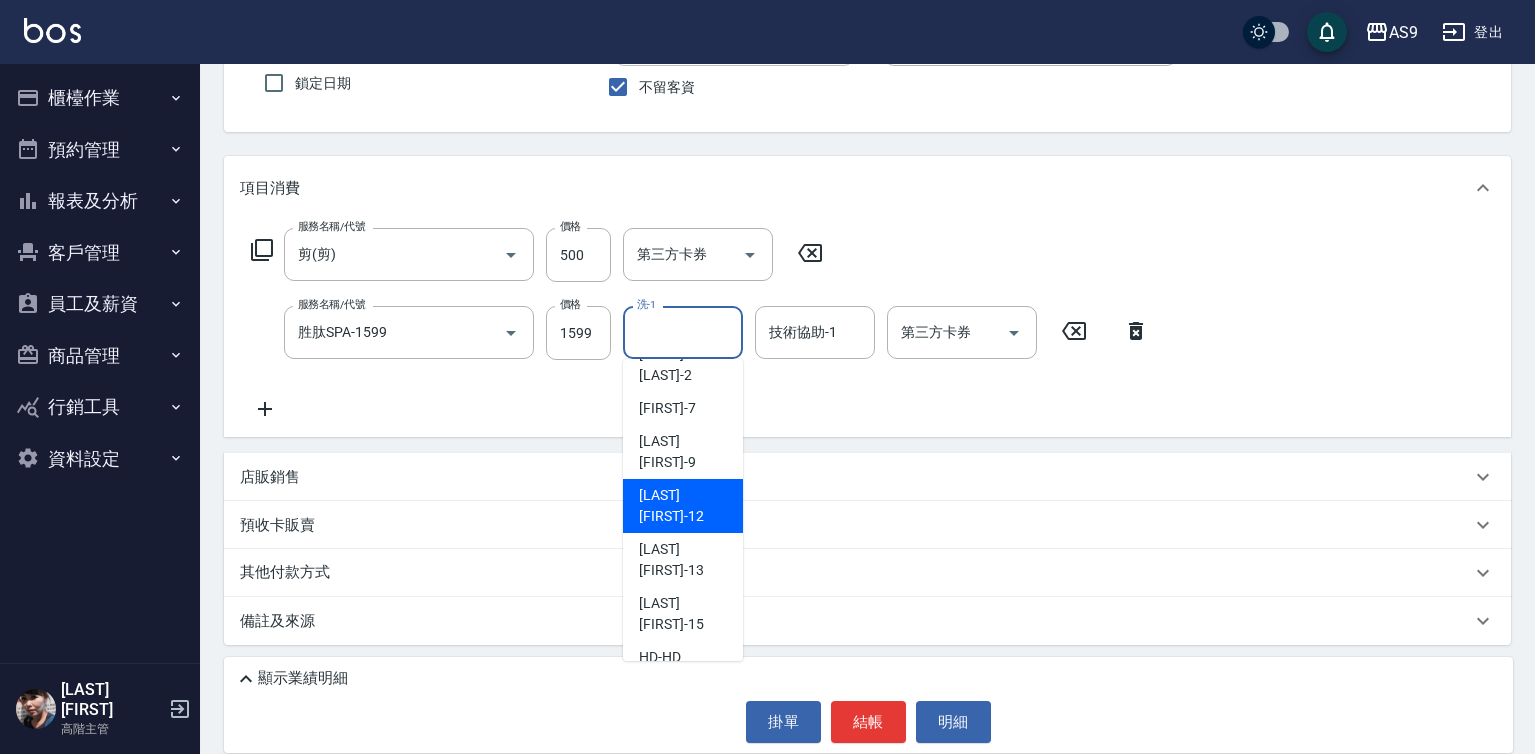 drag, startPoint x: 703, startPoint y: 535, endPoint x: 784, endPoint y: 373, distance: 181.1215 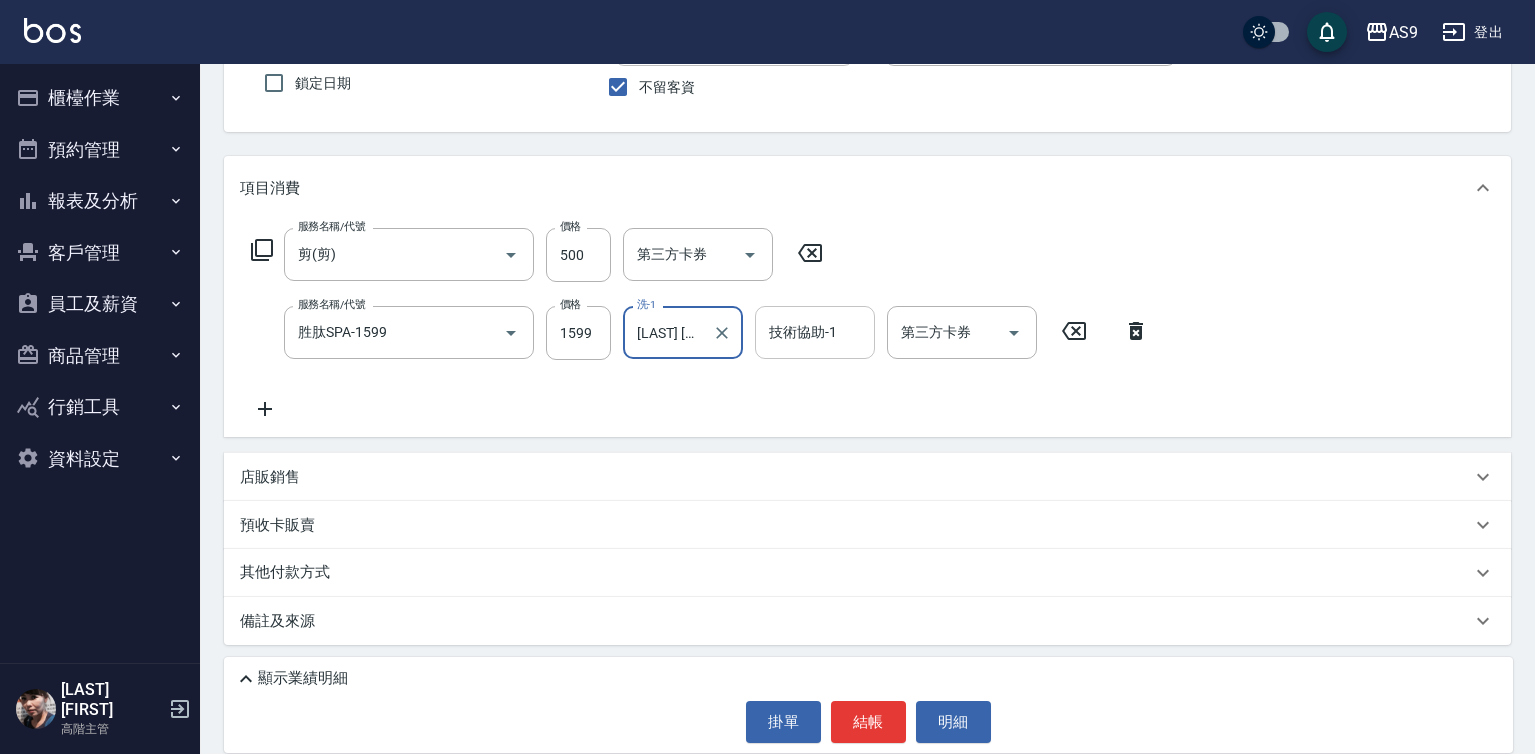 click on "技術協助-1 技術協助-1" at bounding box center (815, 332) 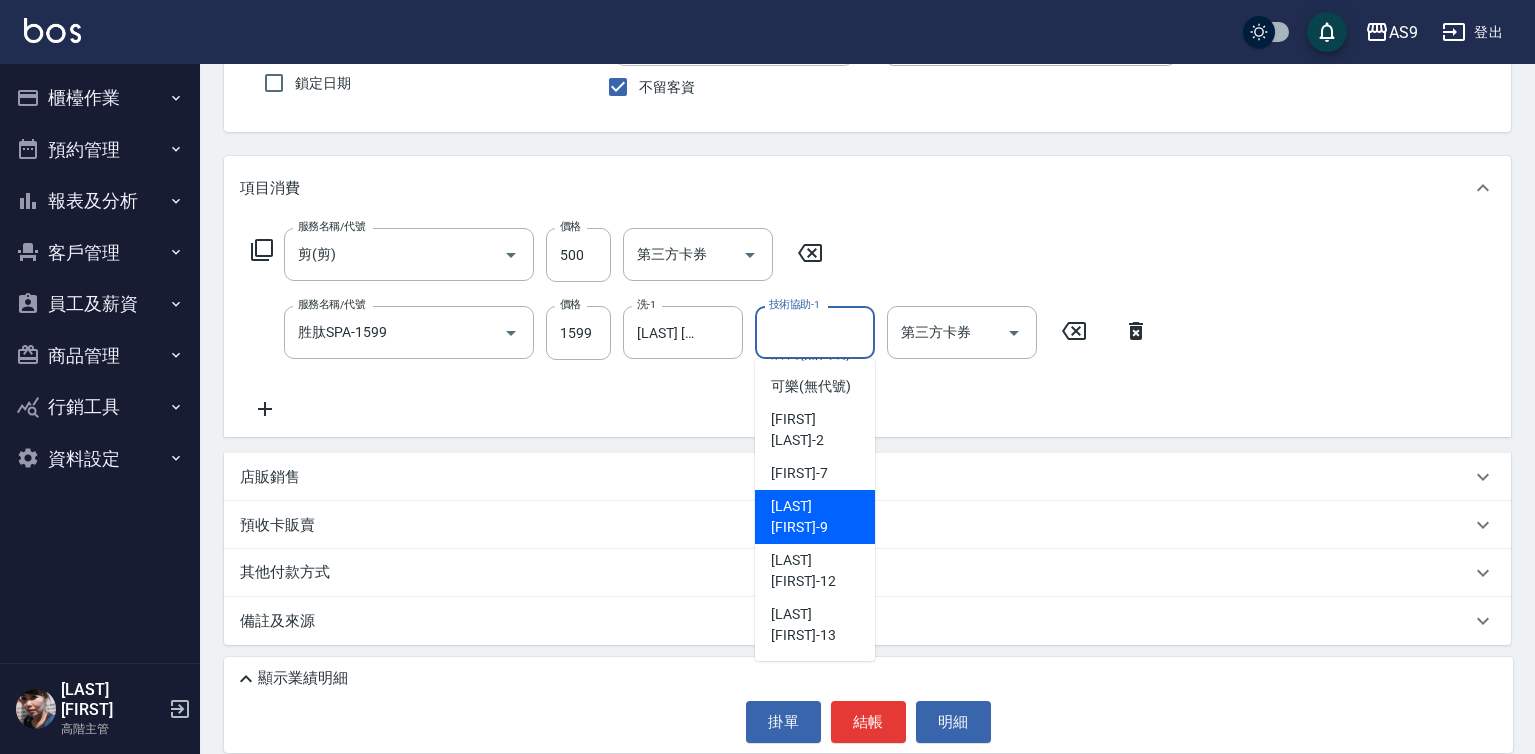 scroll, scrollTop: 128, scrollLeft: 0, axis: vertical 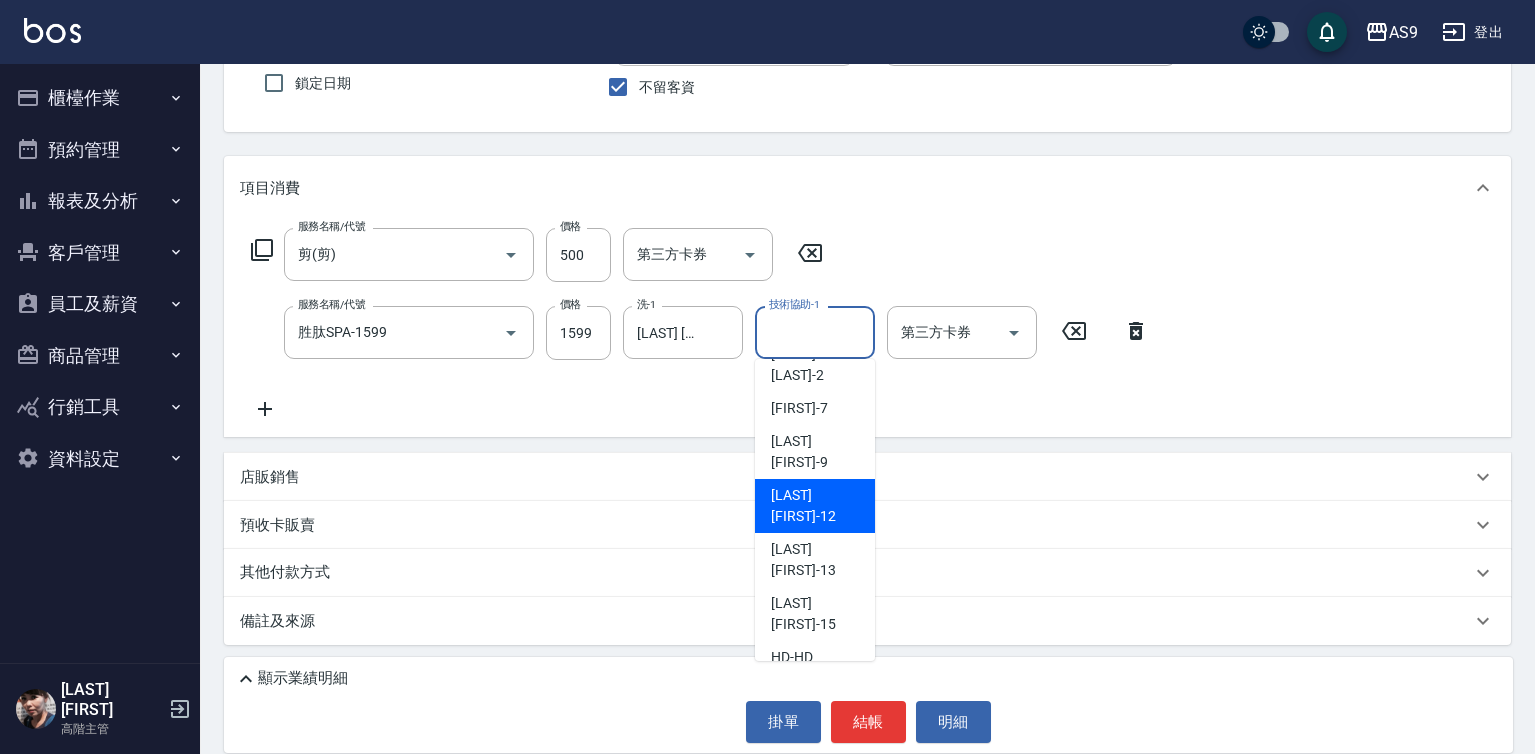 click on "戴佳慧 -12" at bounding box center (815, 506) 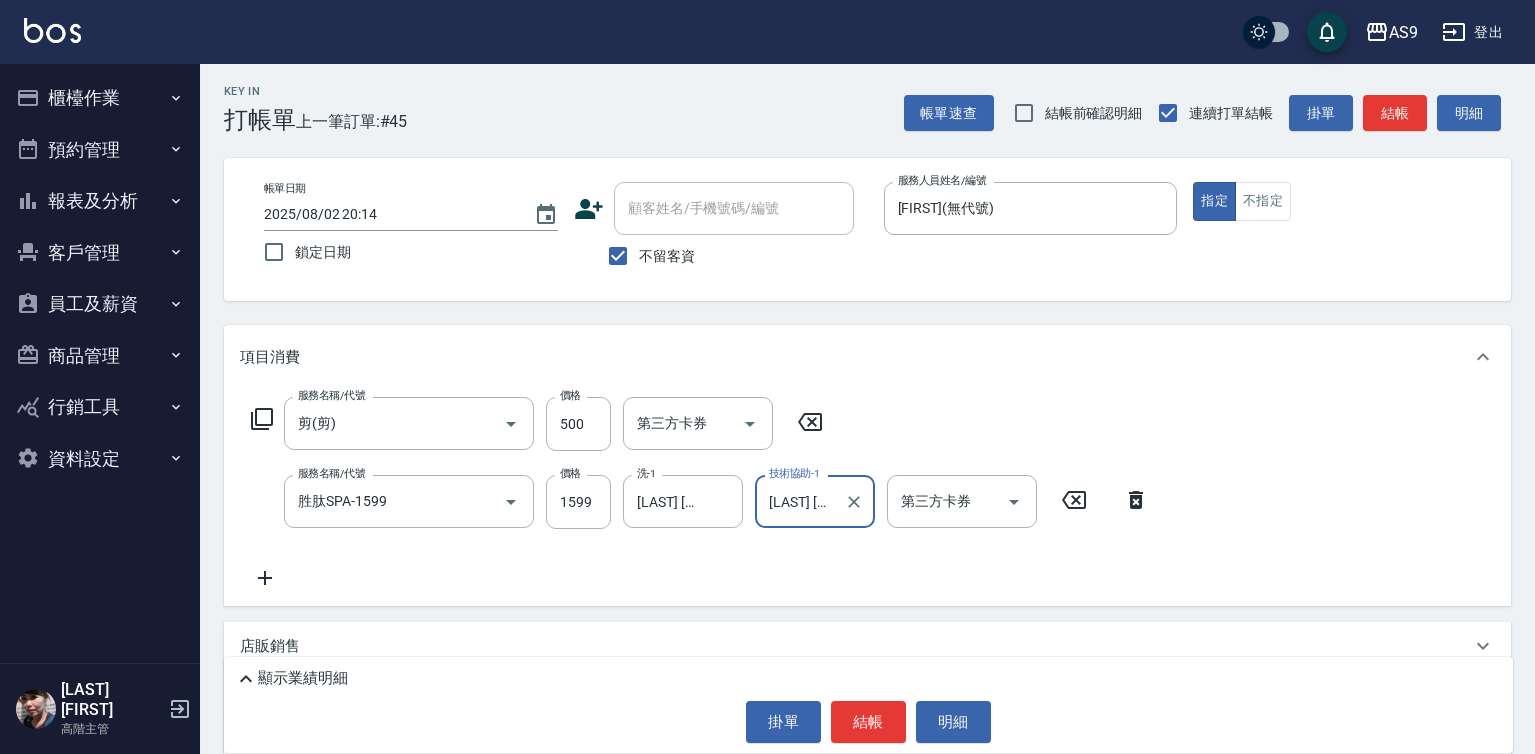 scroll, scrollTop: 0, scrollLeft: 0, axis: both 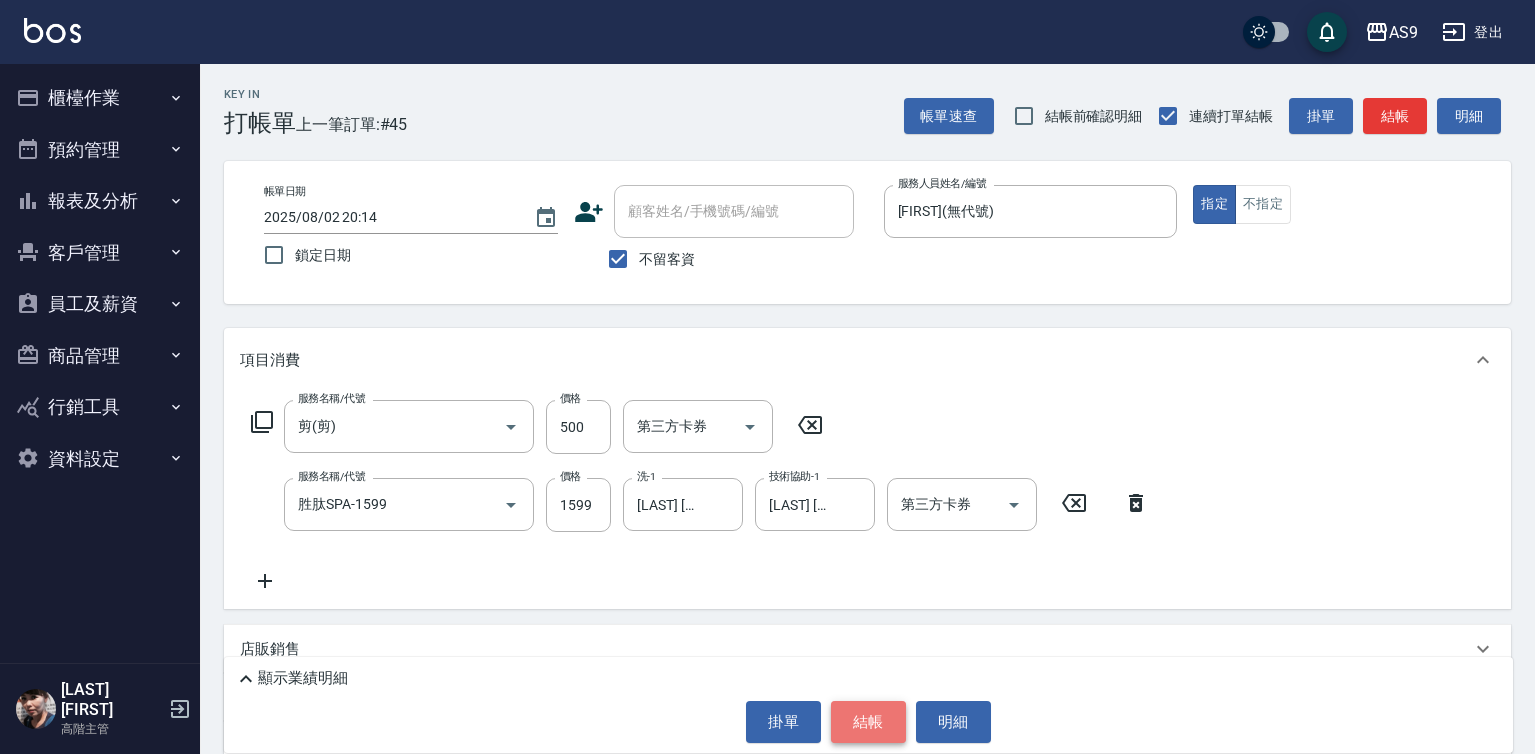 click on "結帳" at bounding box center [868, 722] 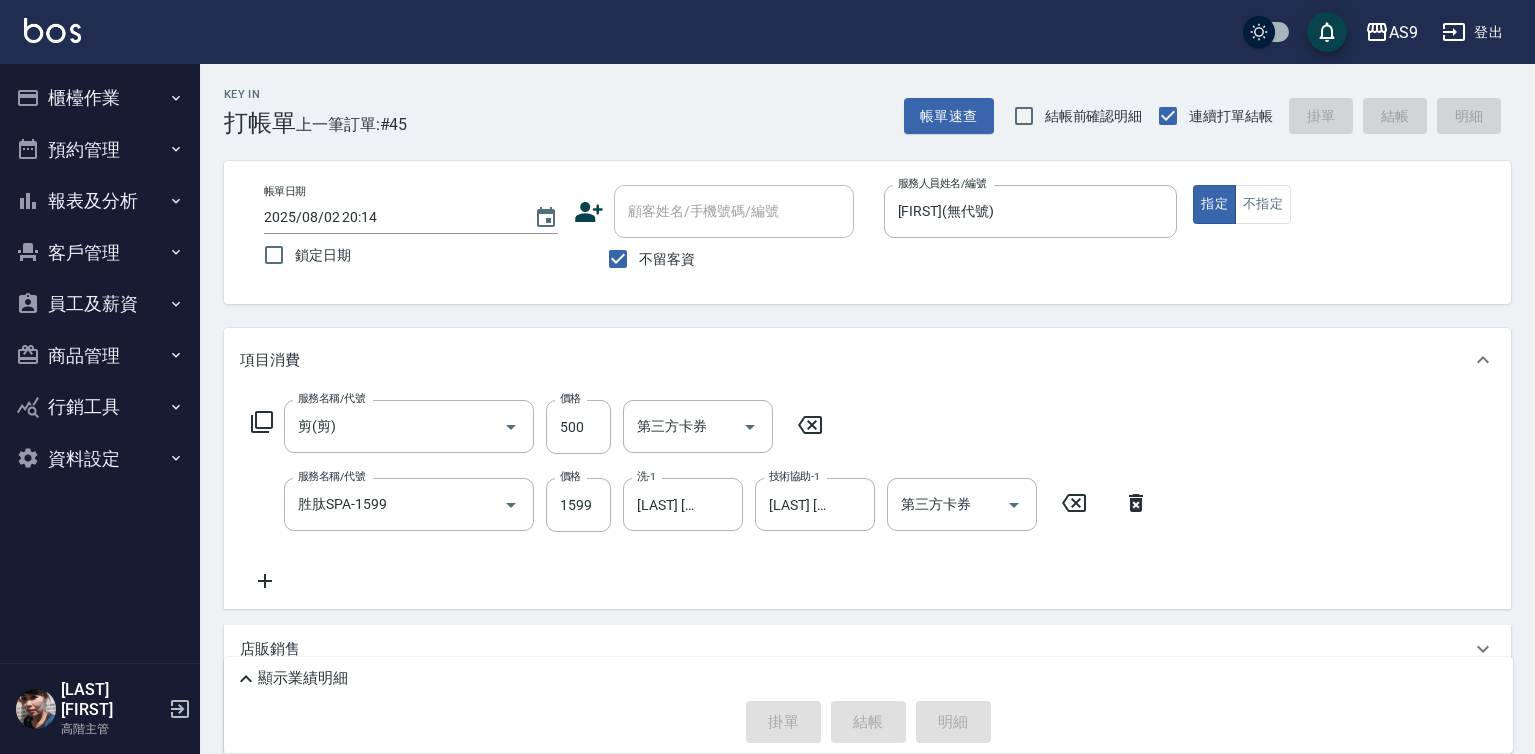 type 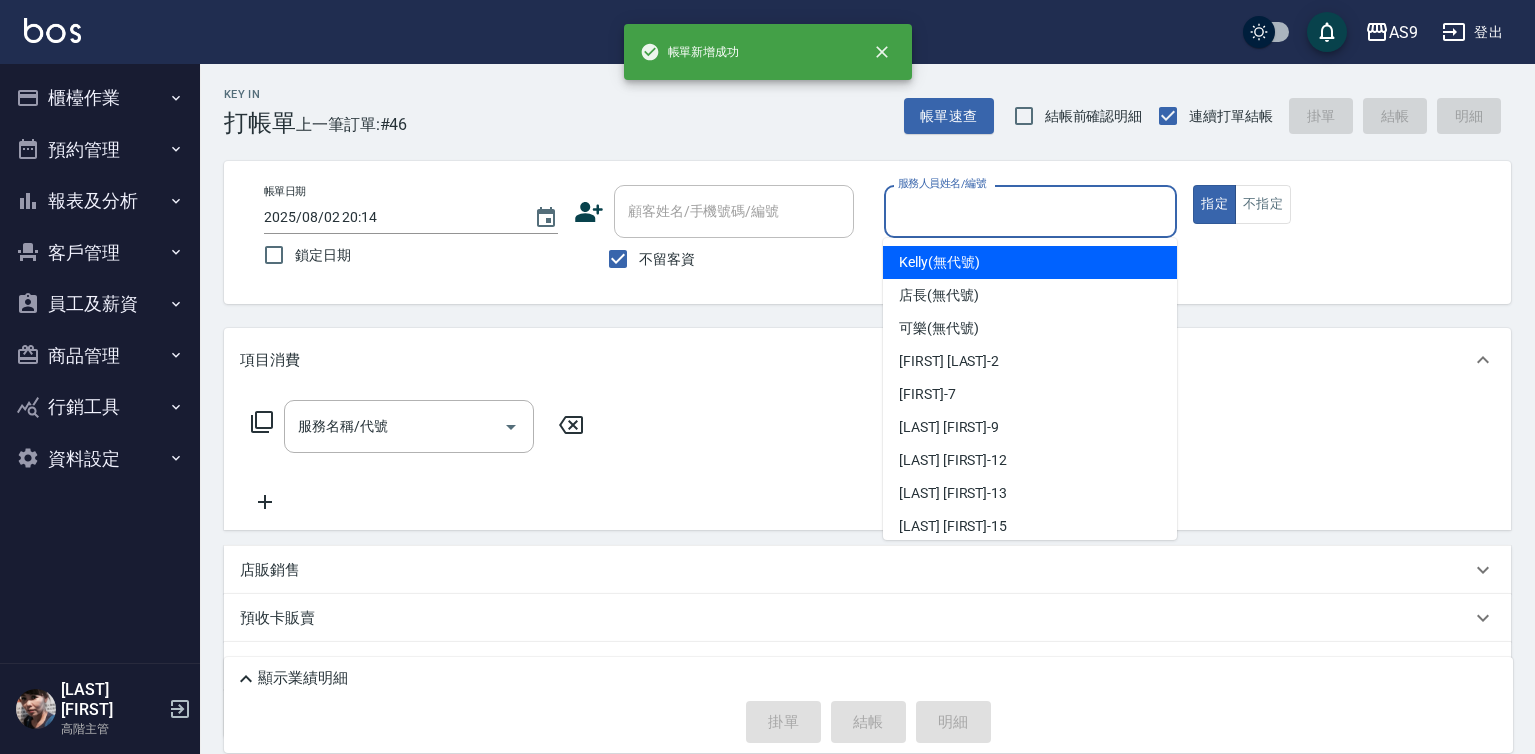drag, startPoint x: 957, startPoint y: 220, endPoint x: 963, endPoint y: 326, distance: 106.16968 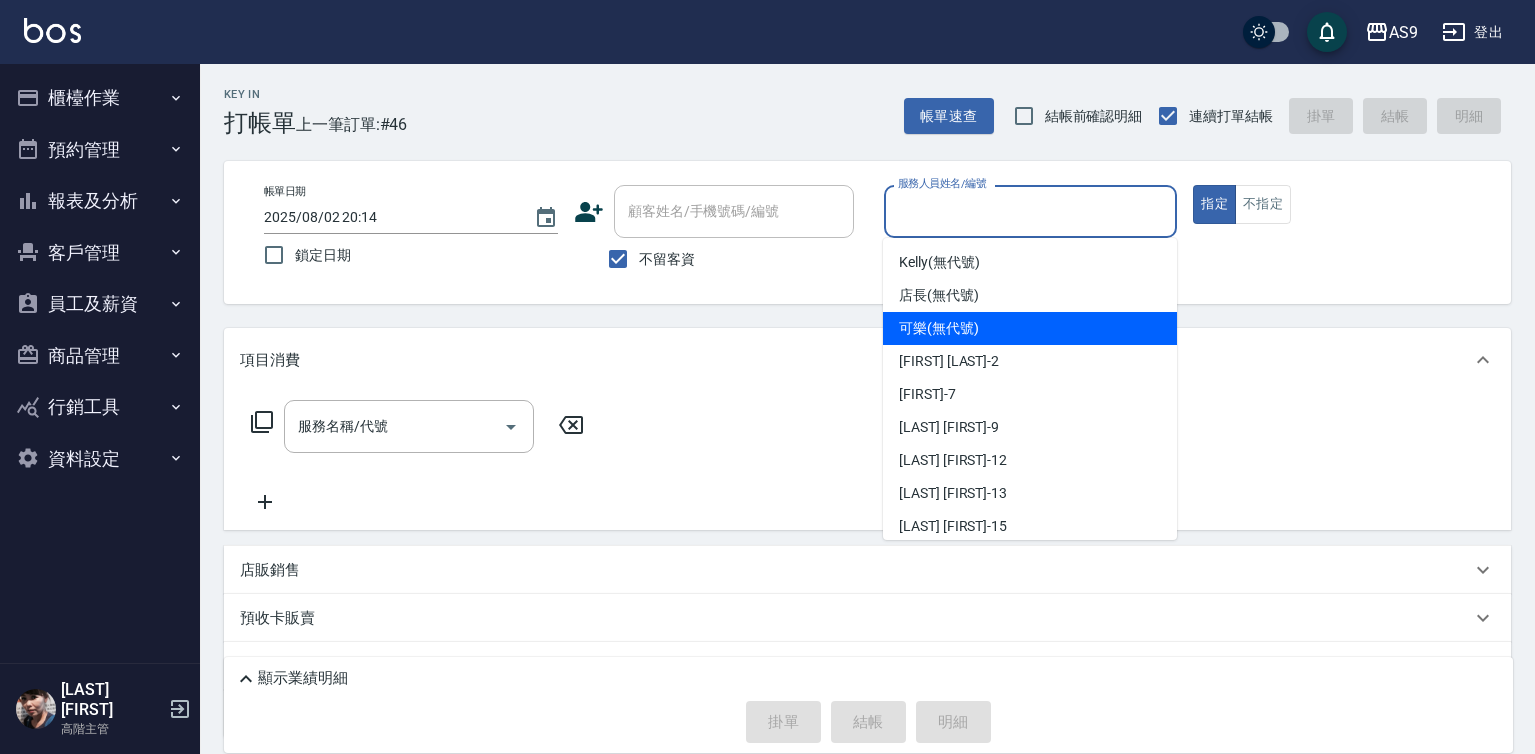 drag, startPoint x: 946, startPoint y: 316, endPoint x: 792, endPoint y: 363, distance: 161.01242 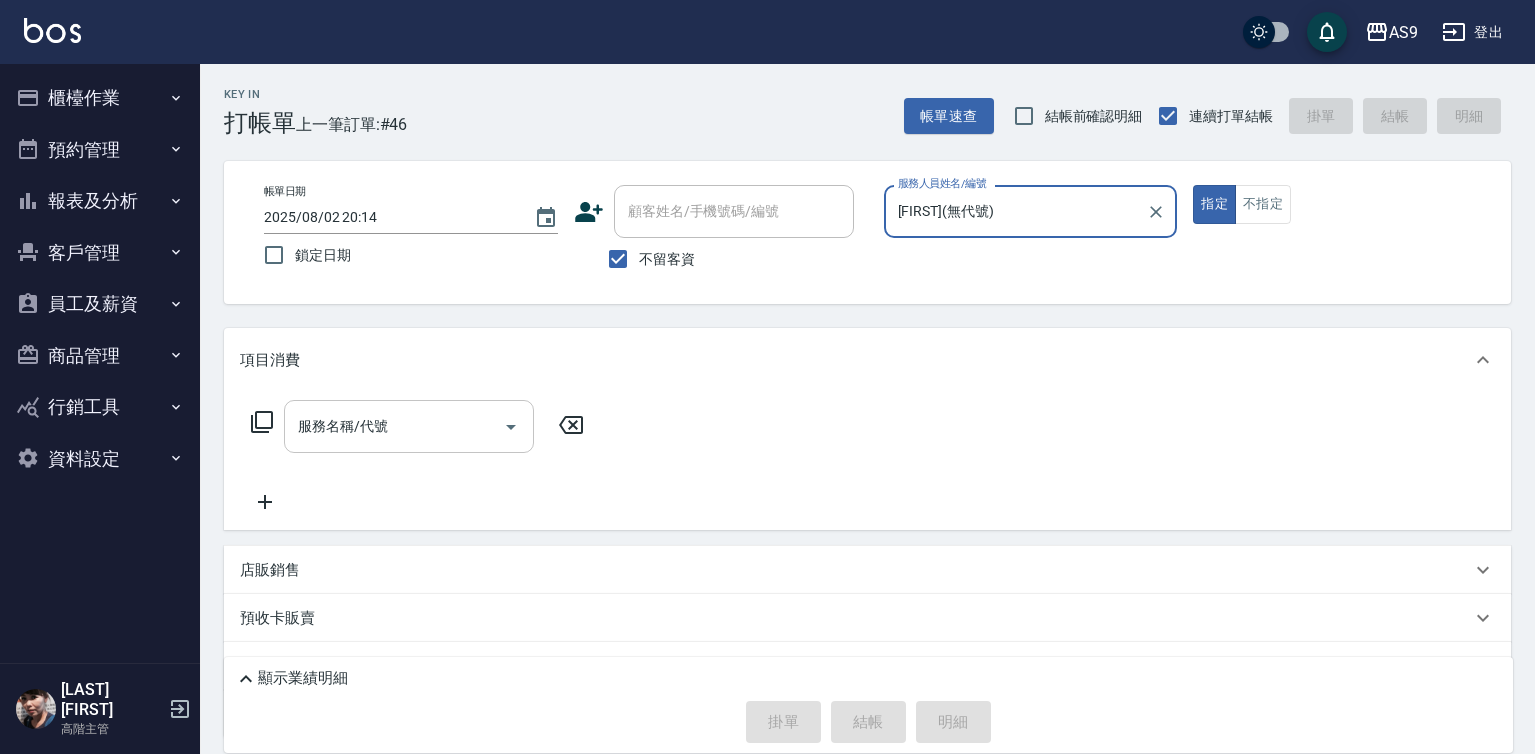 click on "服務名稱/代號" at bounding box center (394, 426) 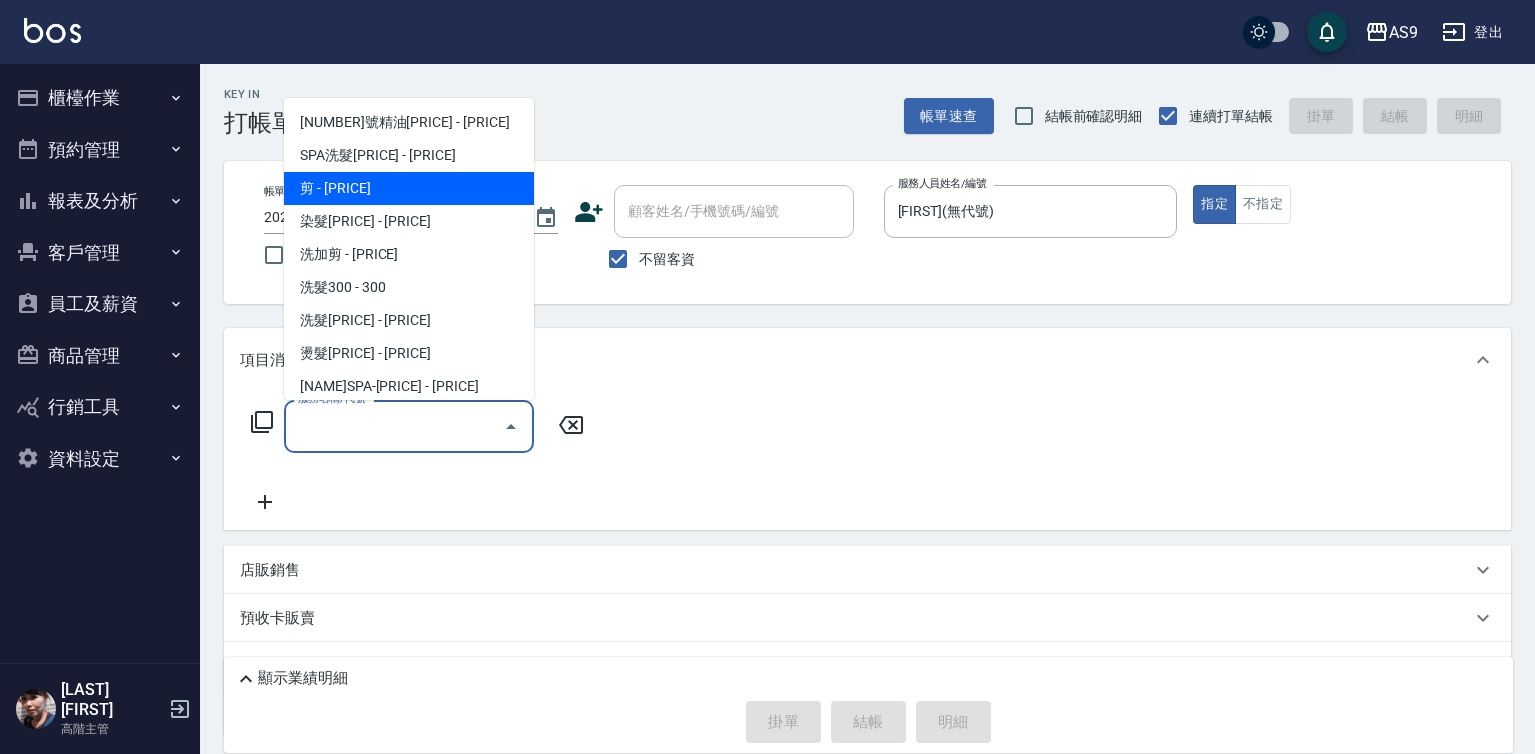 drag, startPoint x: 358, startPoint y: 188, endPoint x: 309, endPoint y: 392, distance: 209.80229 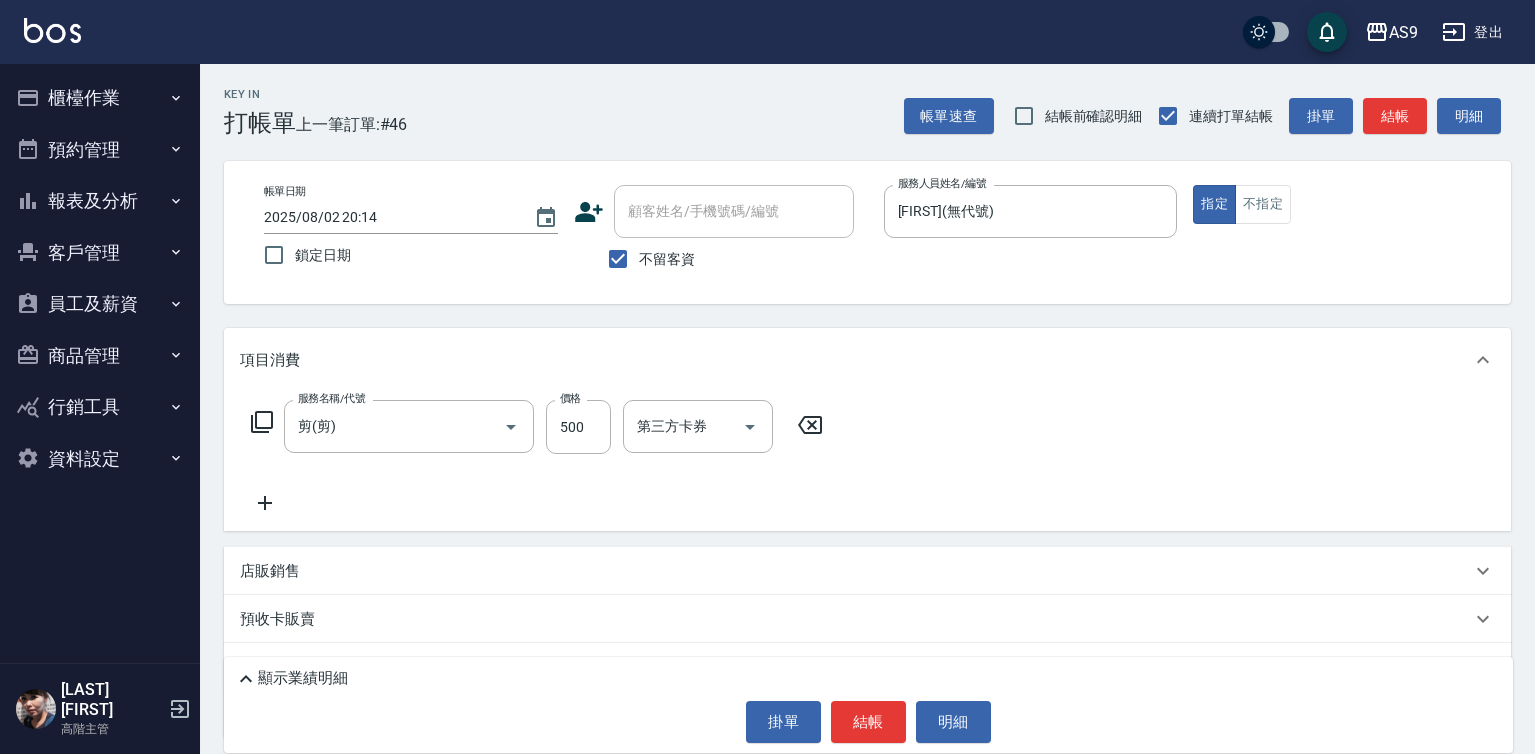 click 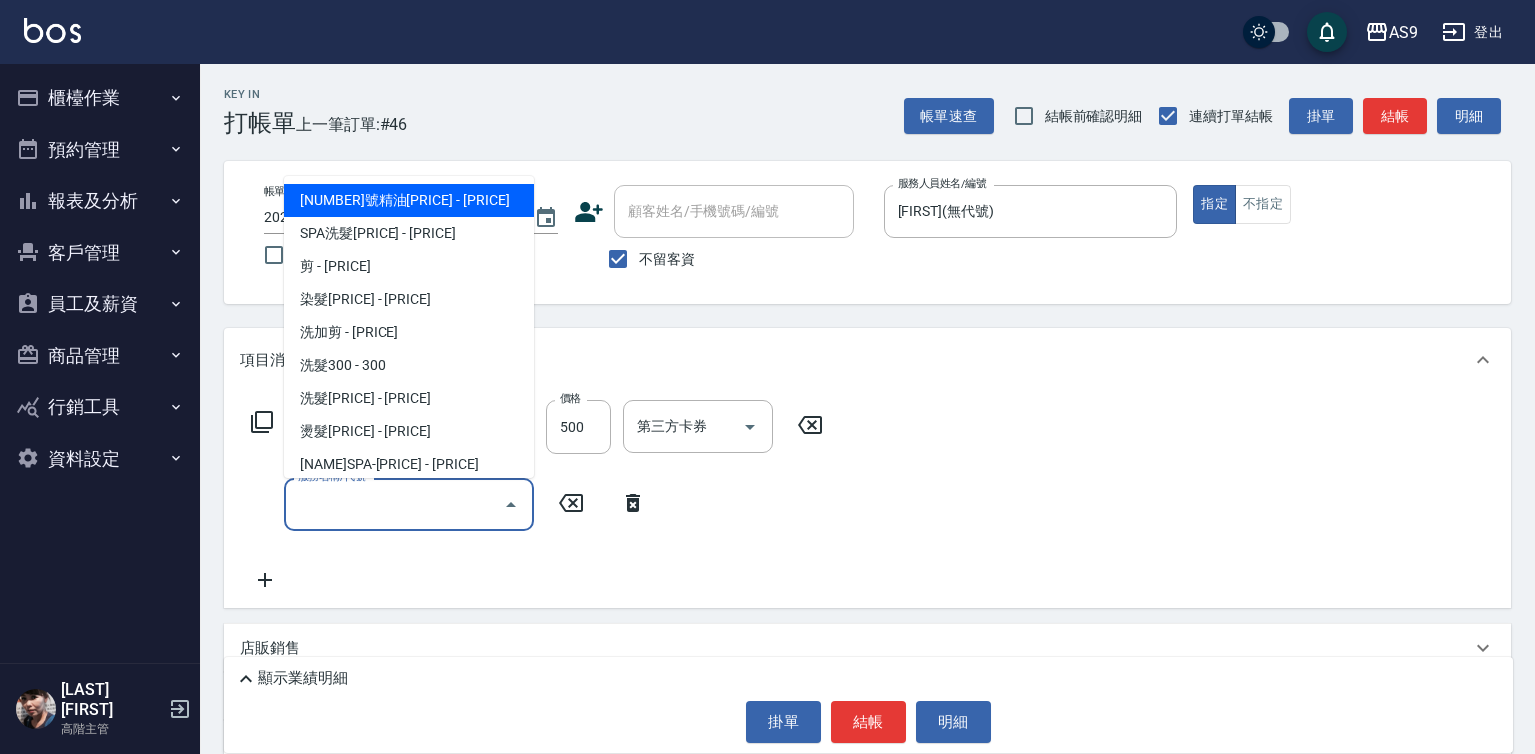 click on "服務名稱/代號" at bounding box center [394, 504] 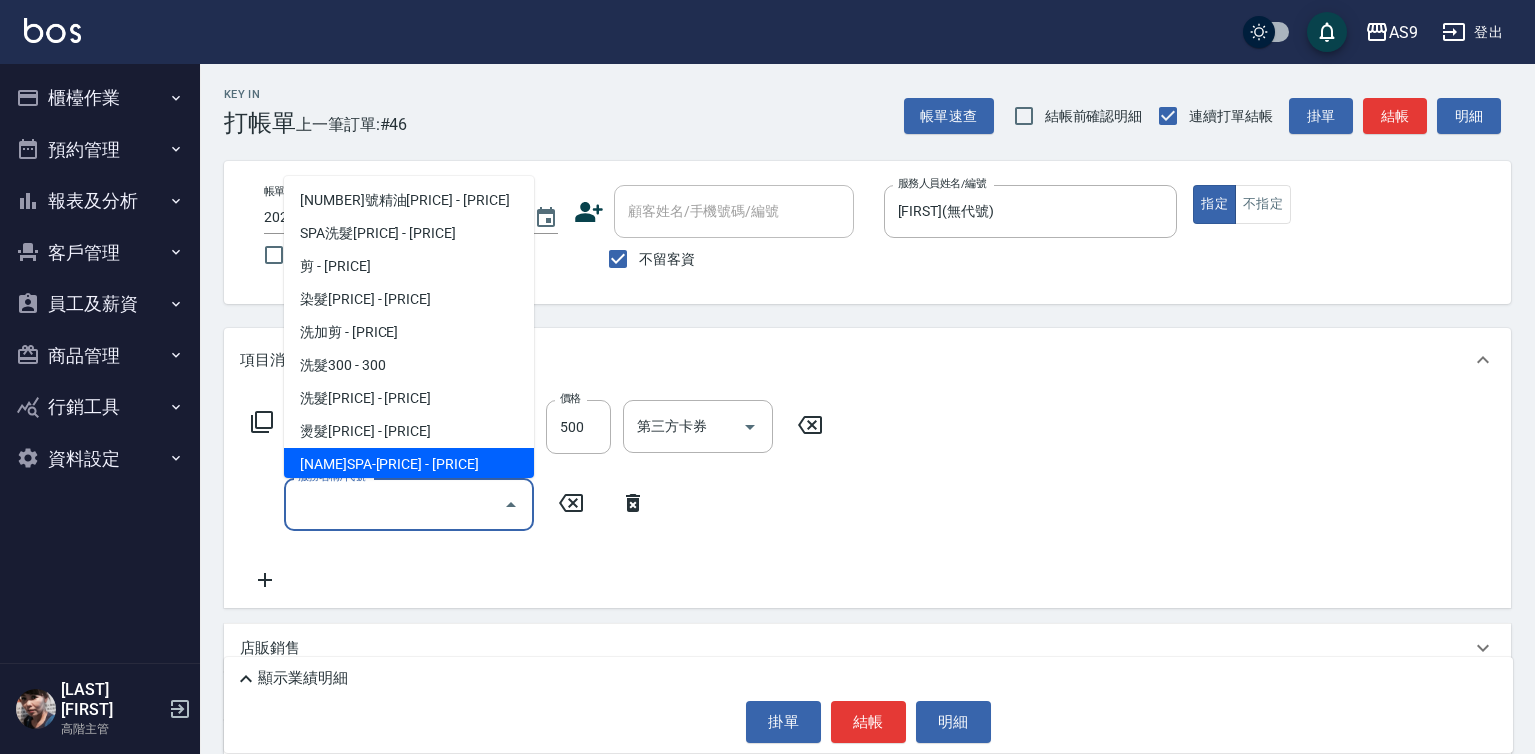 scroll, scrollTop: 100, scrollLeft: 0, axis: vertical 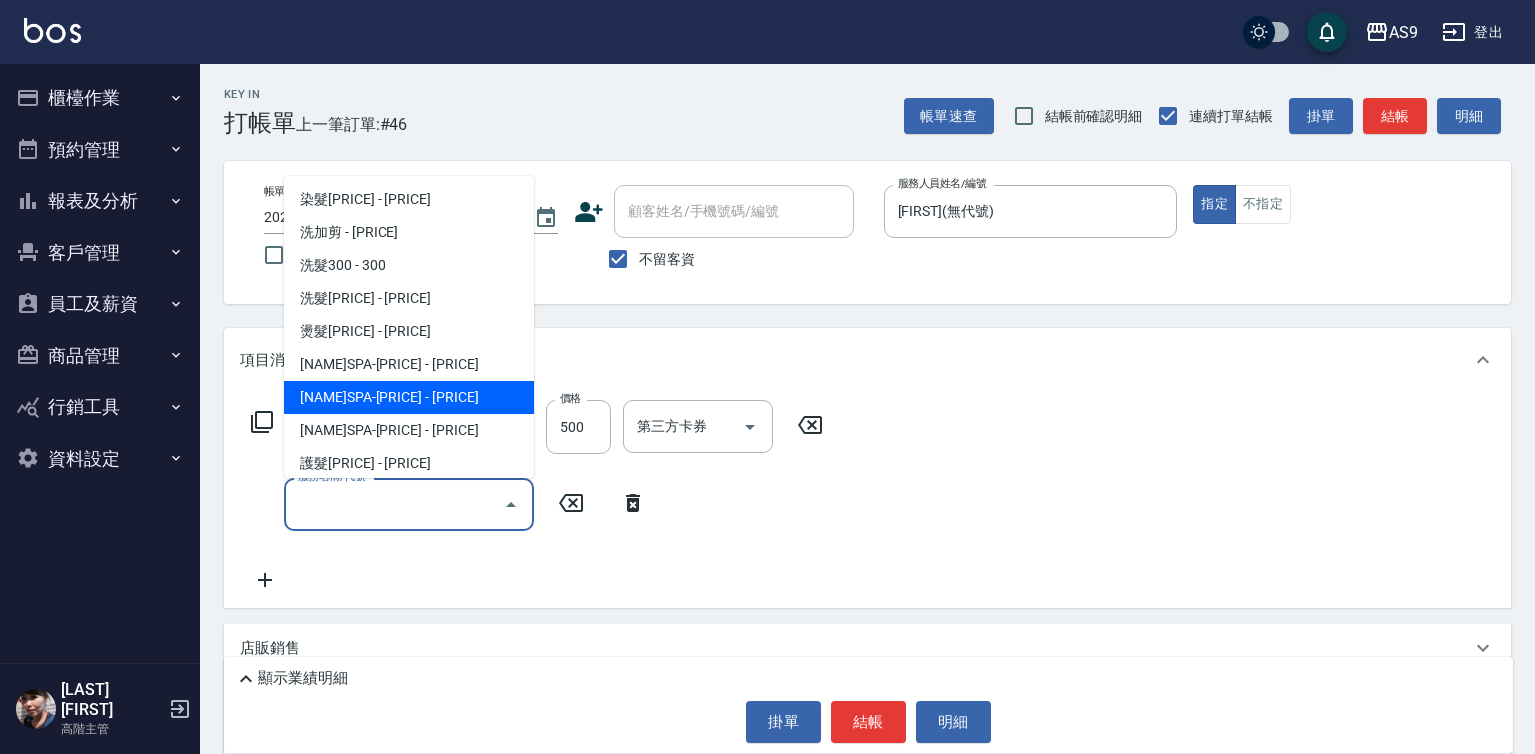 click on "胜肽SPA-1599 - 1599" at bounding box center (409, 397) 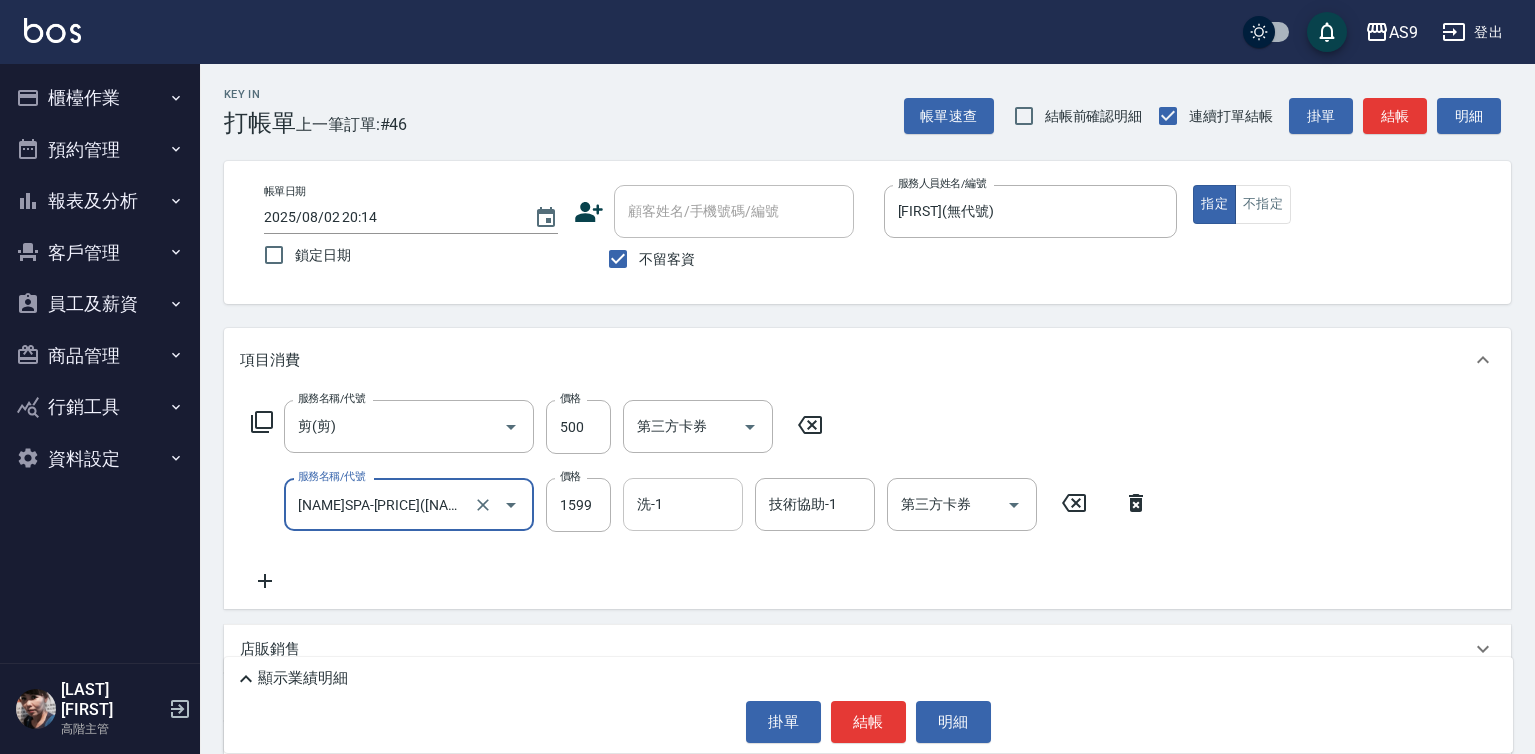 type on "胜肽SPA-1599" 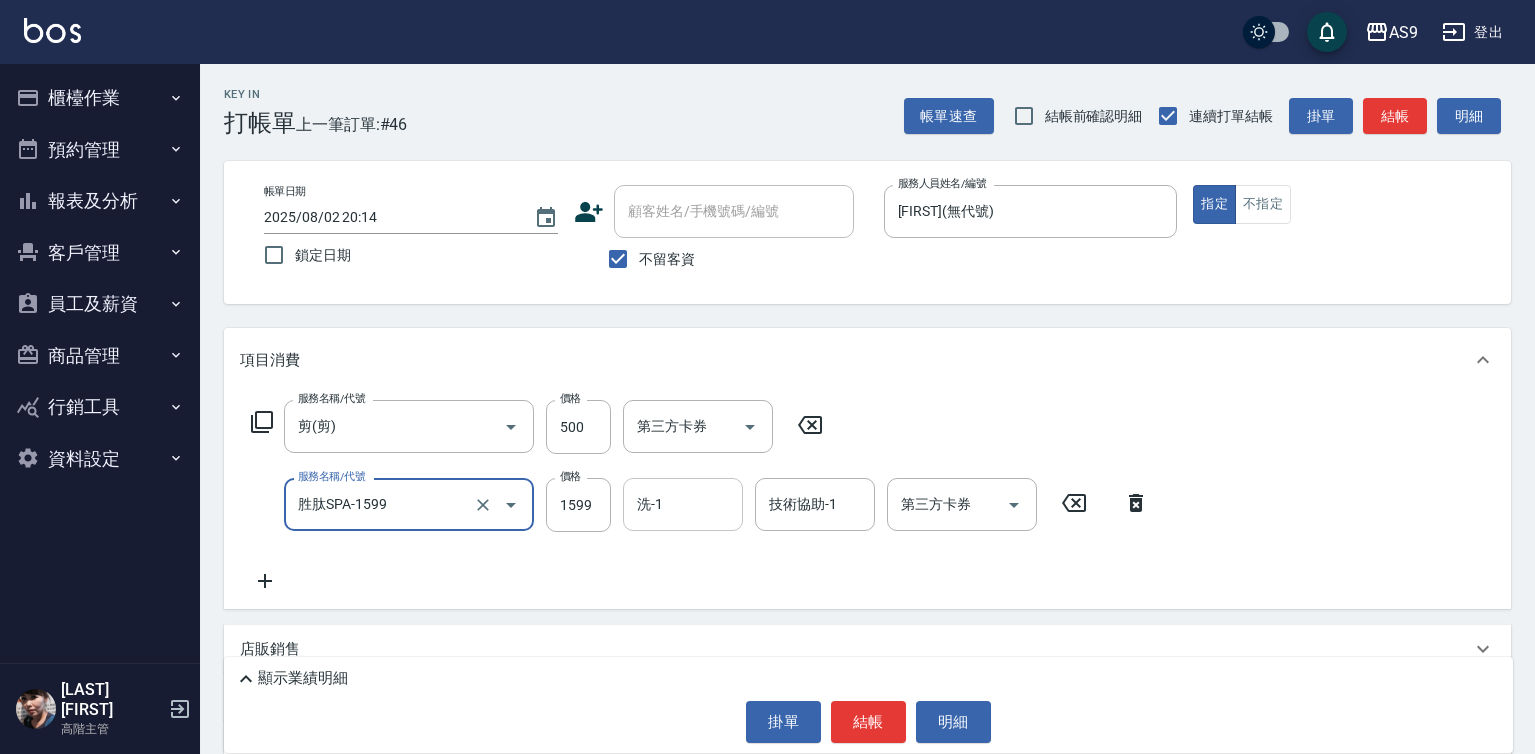 click on "洗-1" at bounding box center [683, 504] 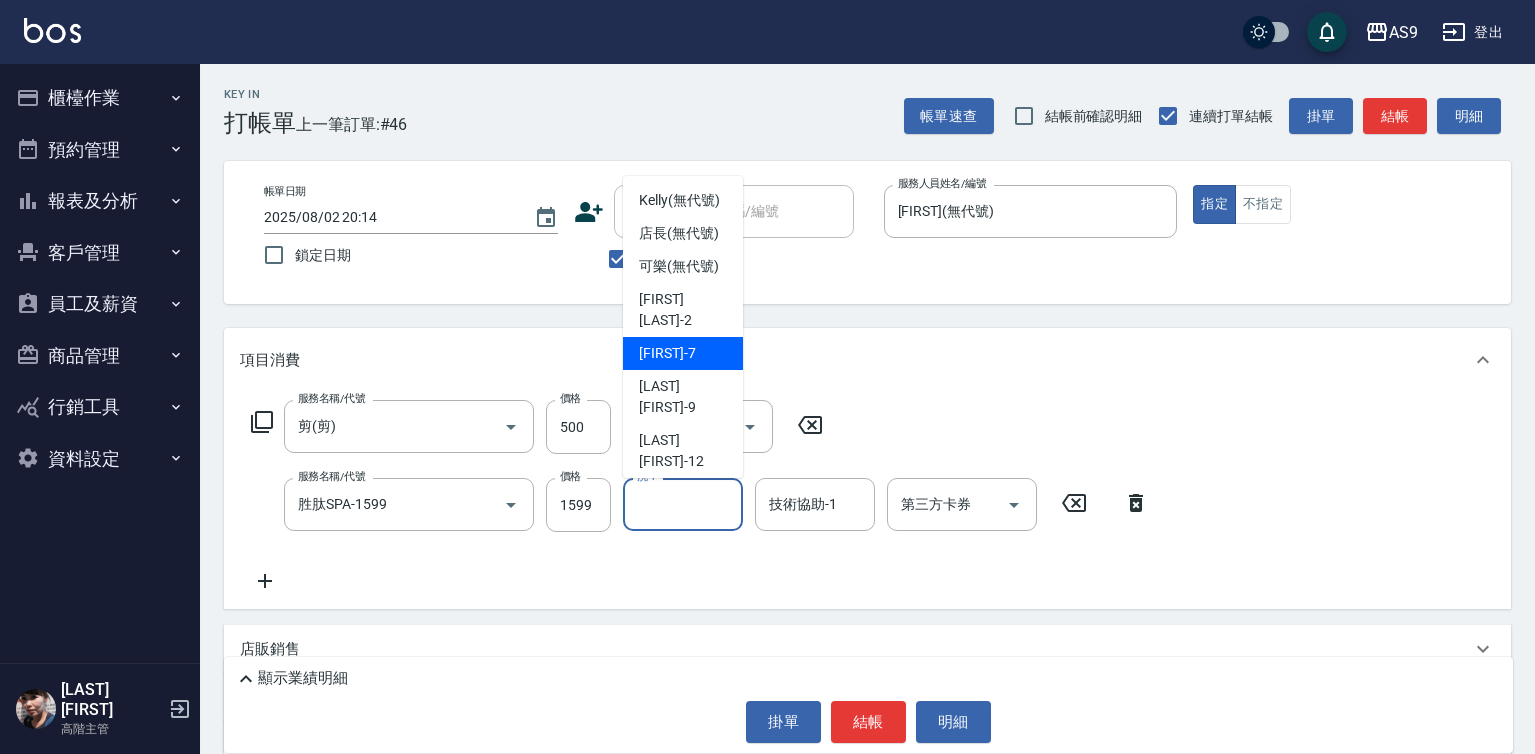 scroll, scrollTop: 128, scrollLeft: 0, axis: vertical 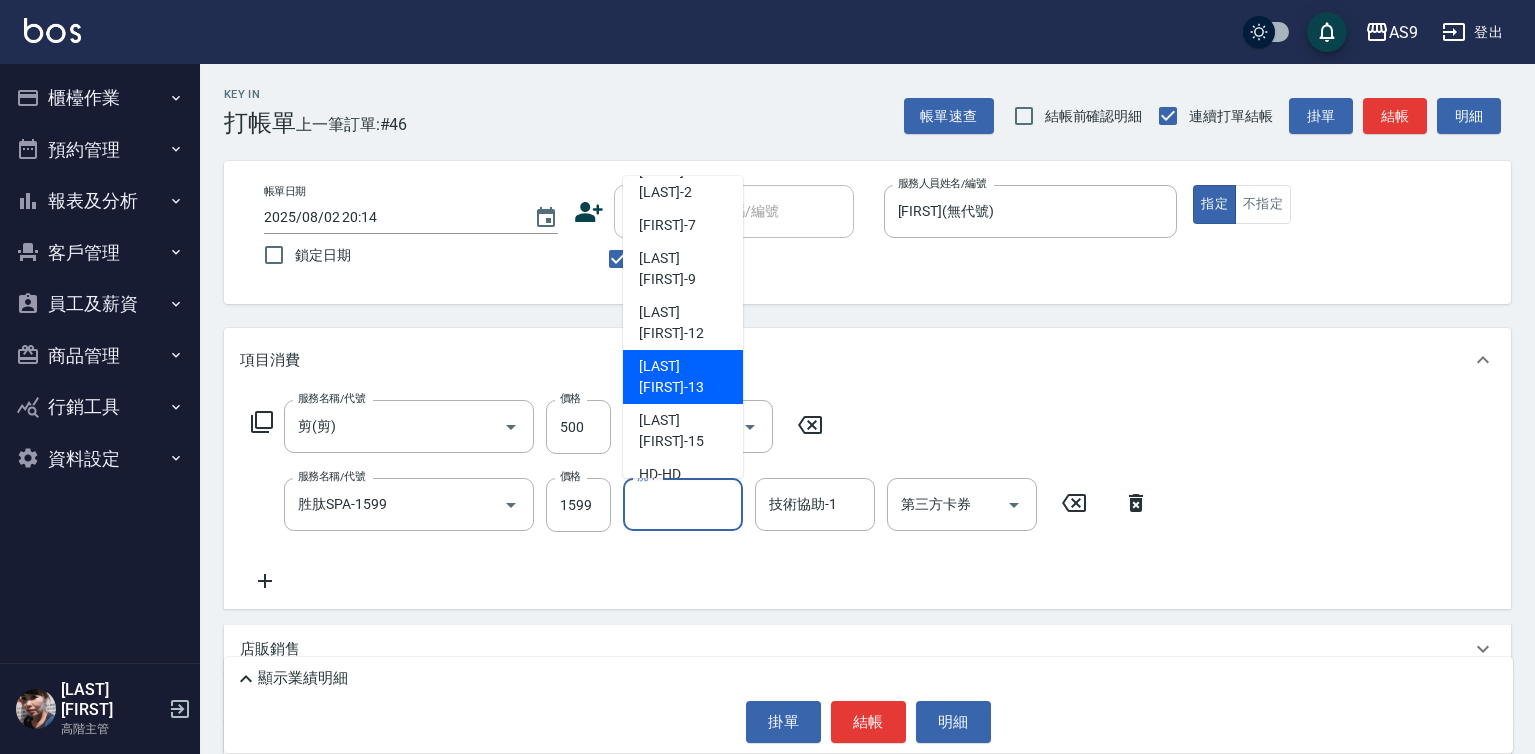 click on "林葦葦 -13" at bounding box center (683, 377) 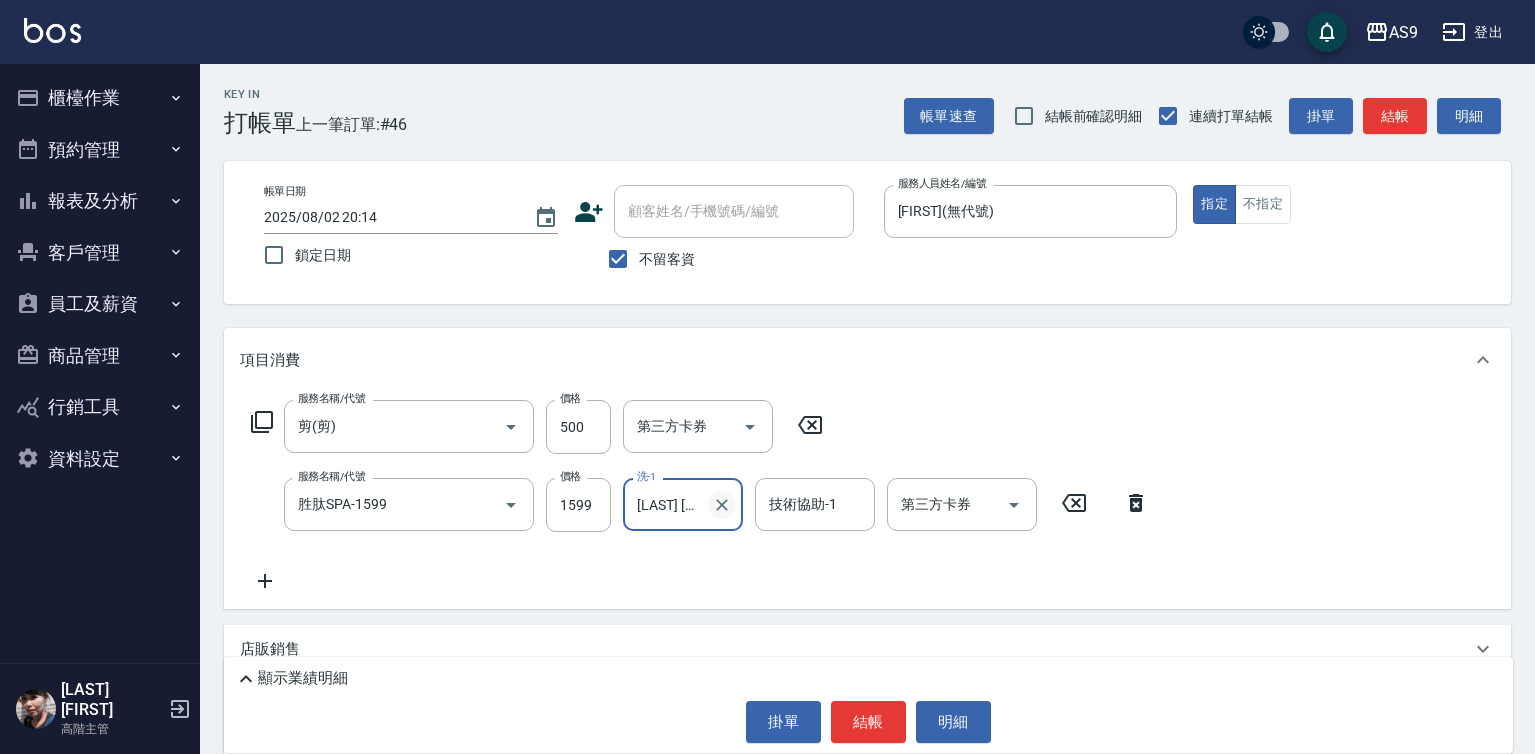 click 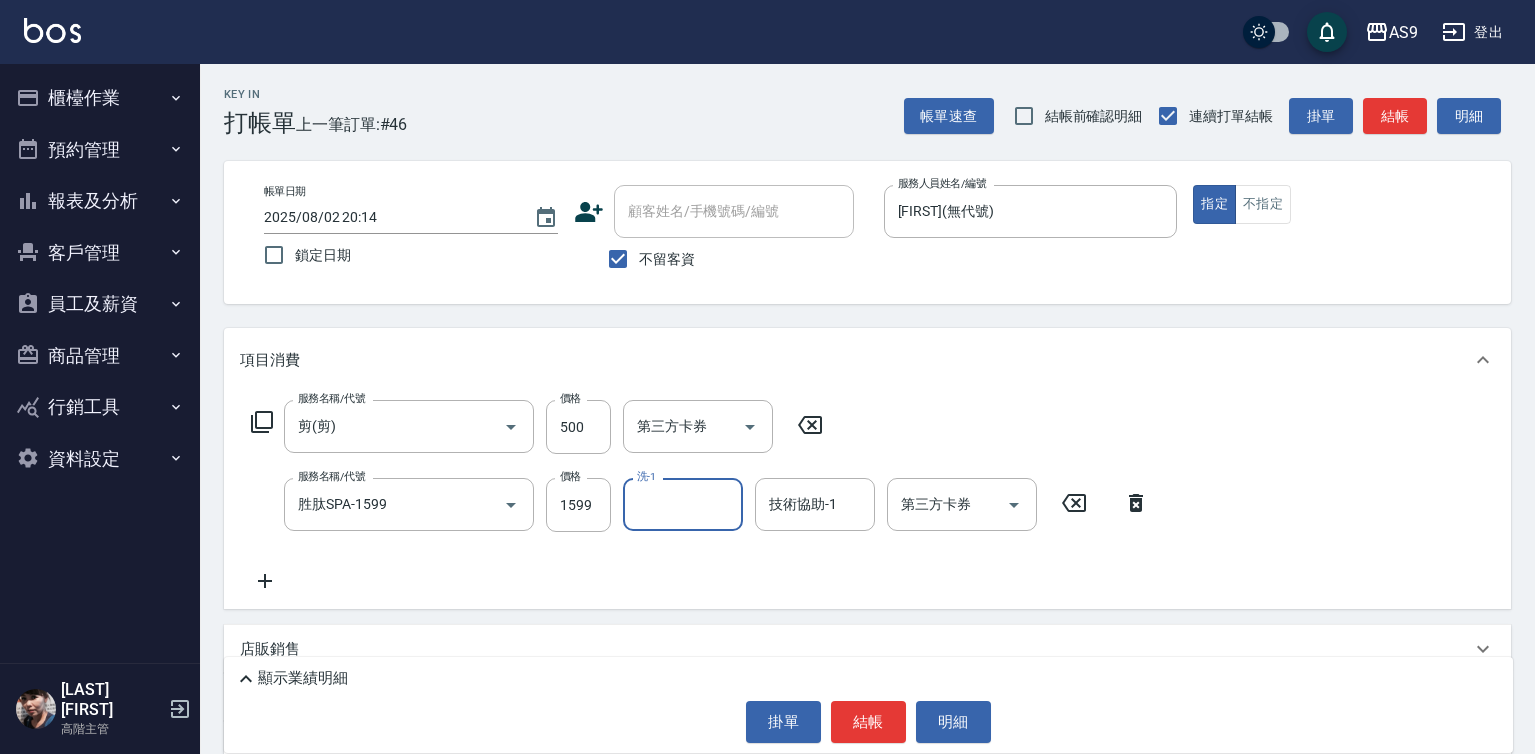 click on "洗-1" at bounding box center (683, 504) 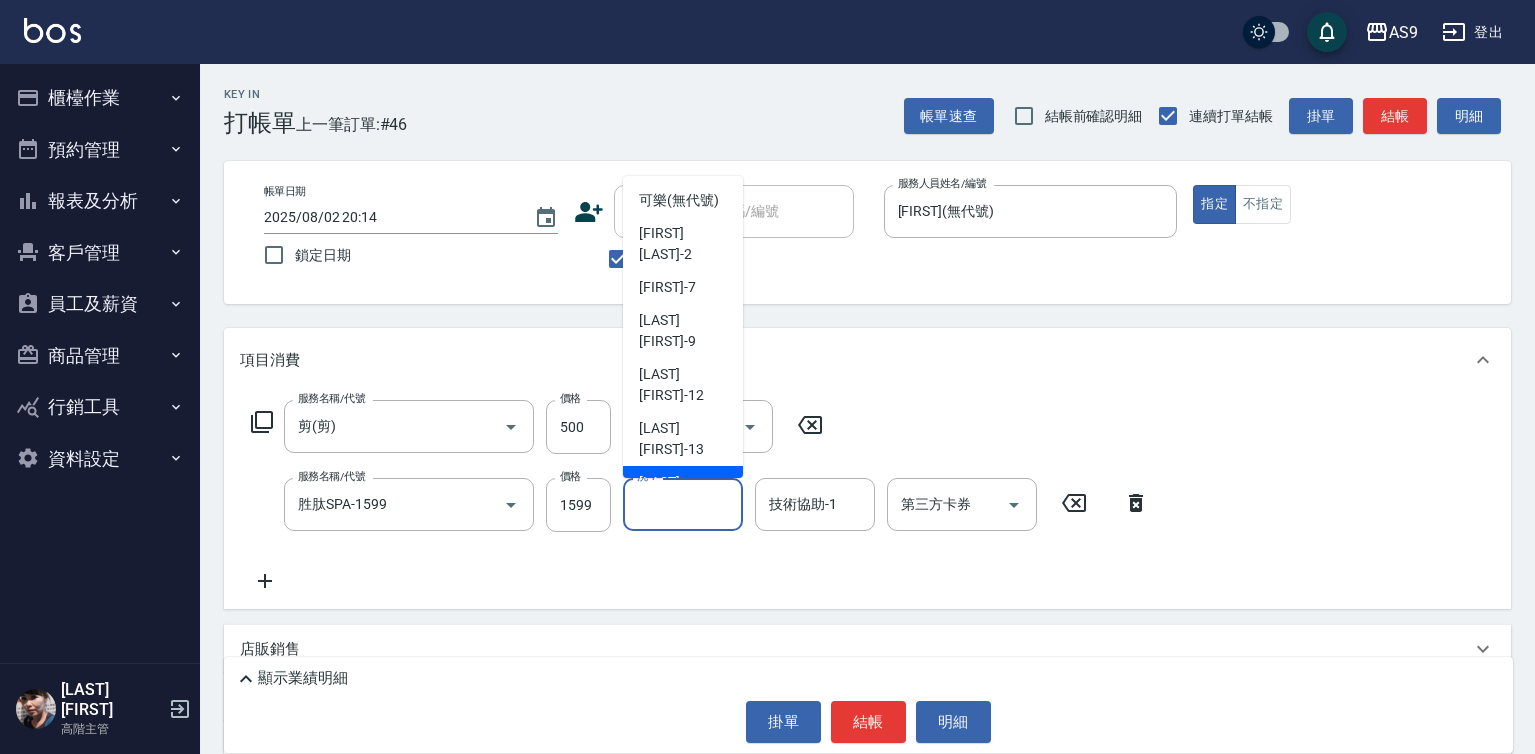 scroll, scrollTop: 100, scrollLeft: 0, axis: vertical 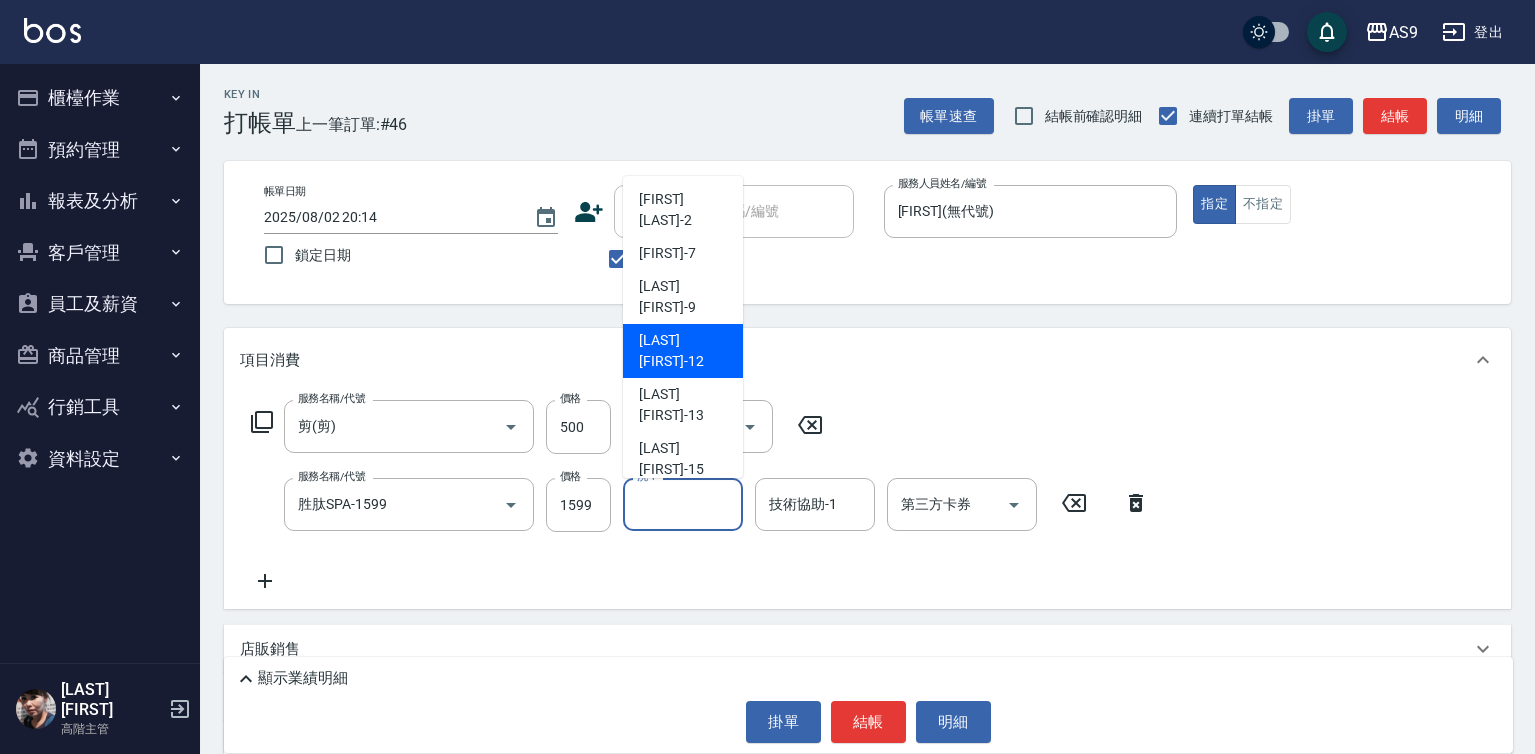 click on "戴佳慧 -12" at bounding box center [683, 351] 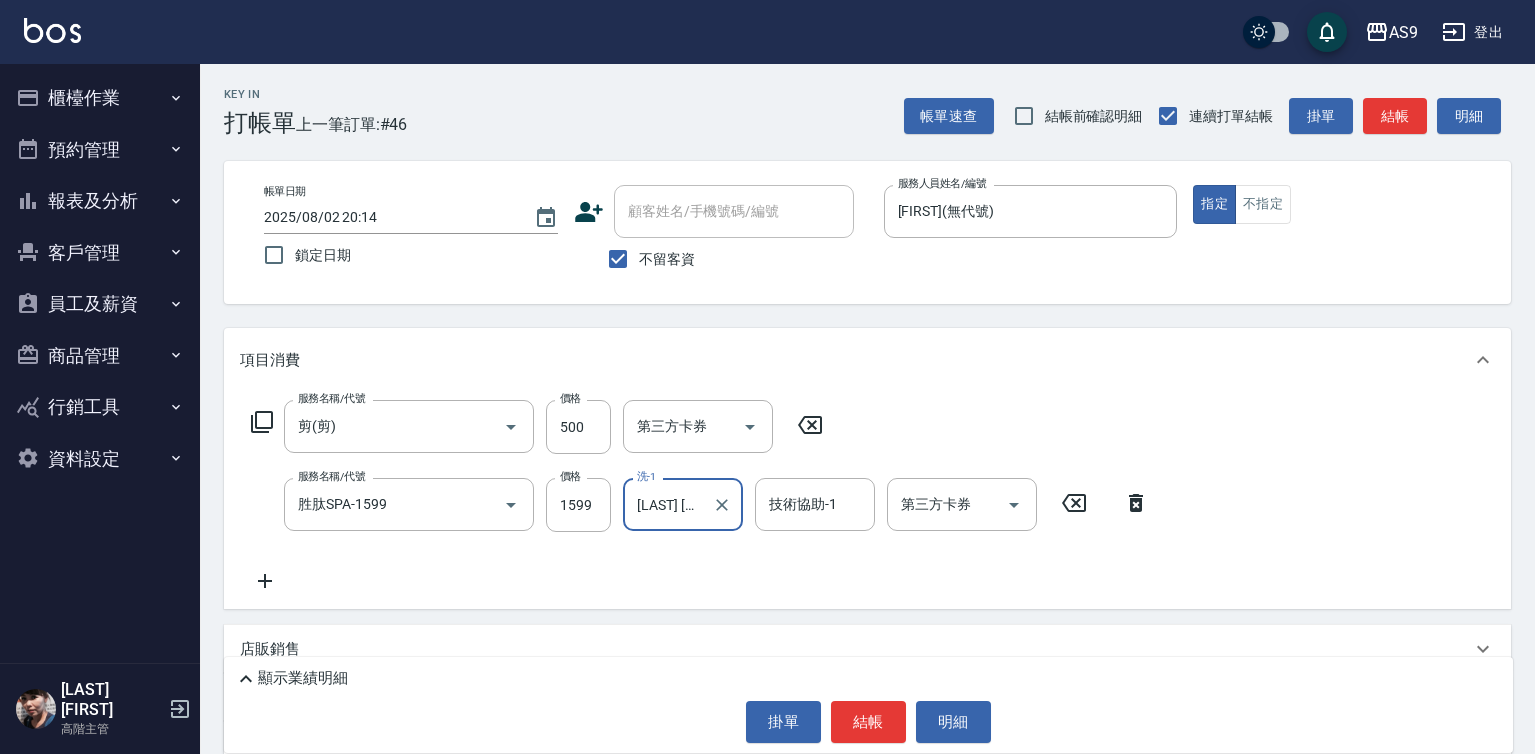 click on "技術協助-1 技術協助-1" at bounding box center [815, 504] 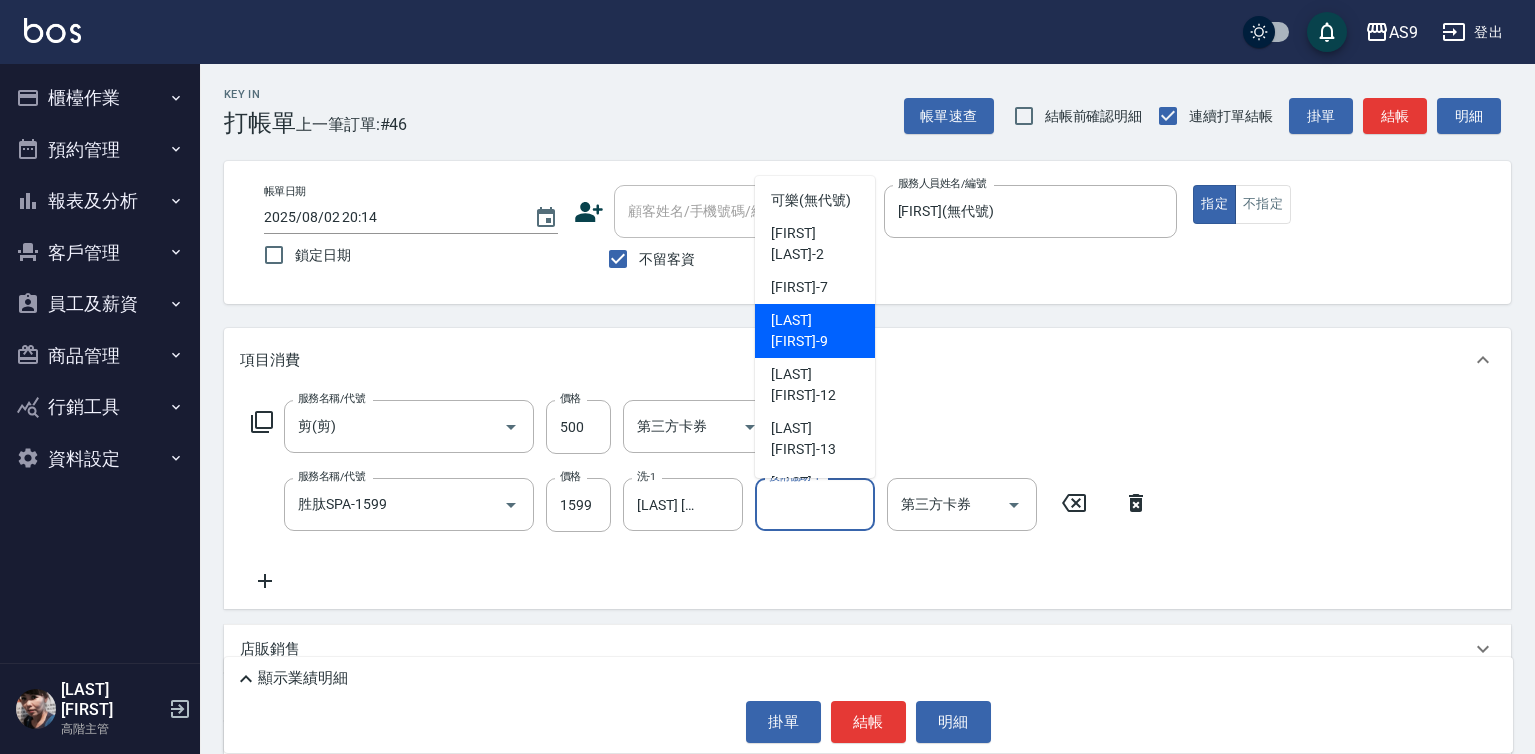 scroll, scrollTop: 100, scrollLeft: 0, axis: vertical 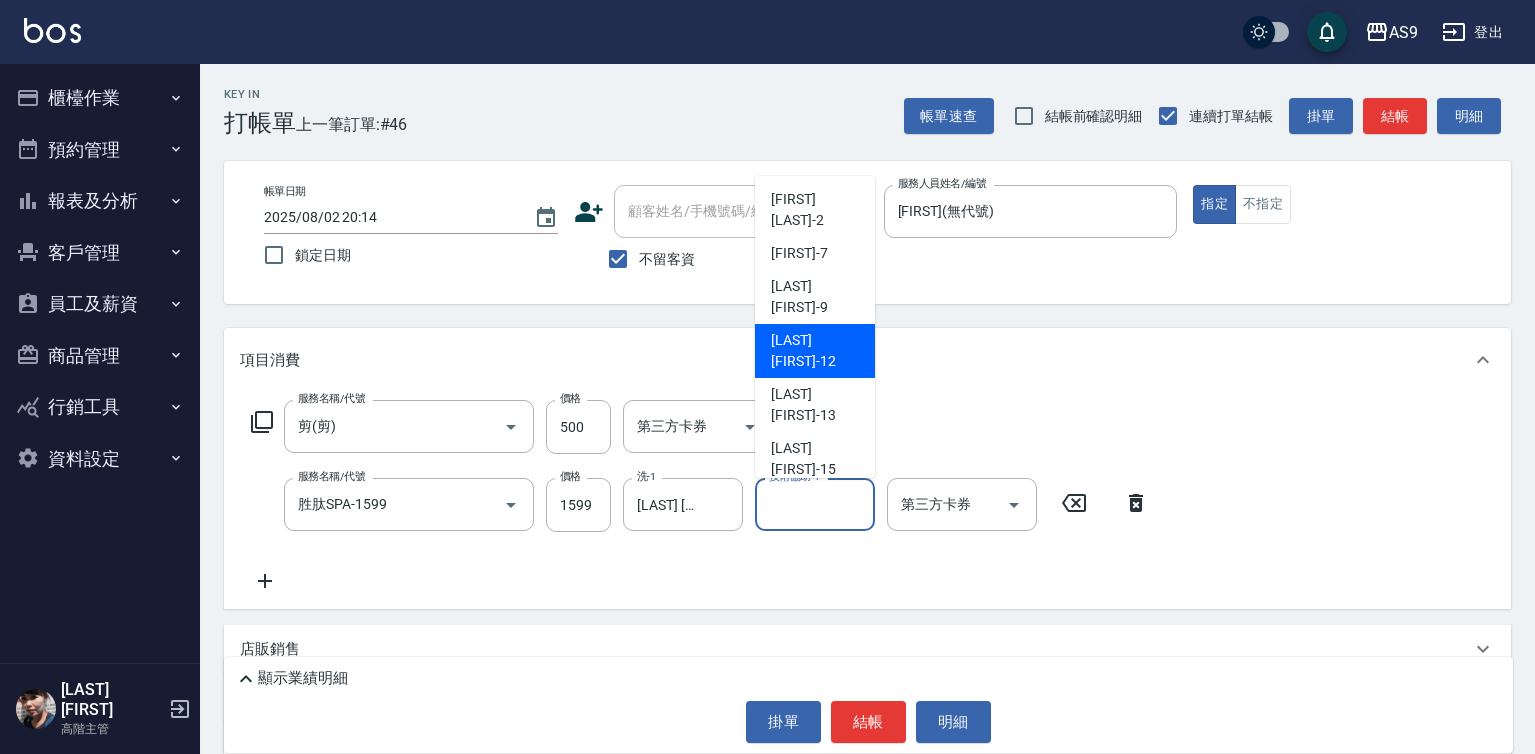 click on "戴佳慧 -12" at bounding box center (815, 351) 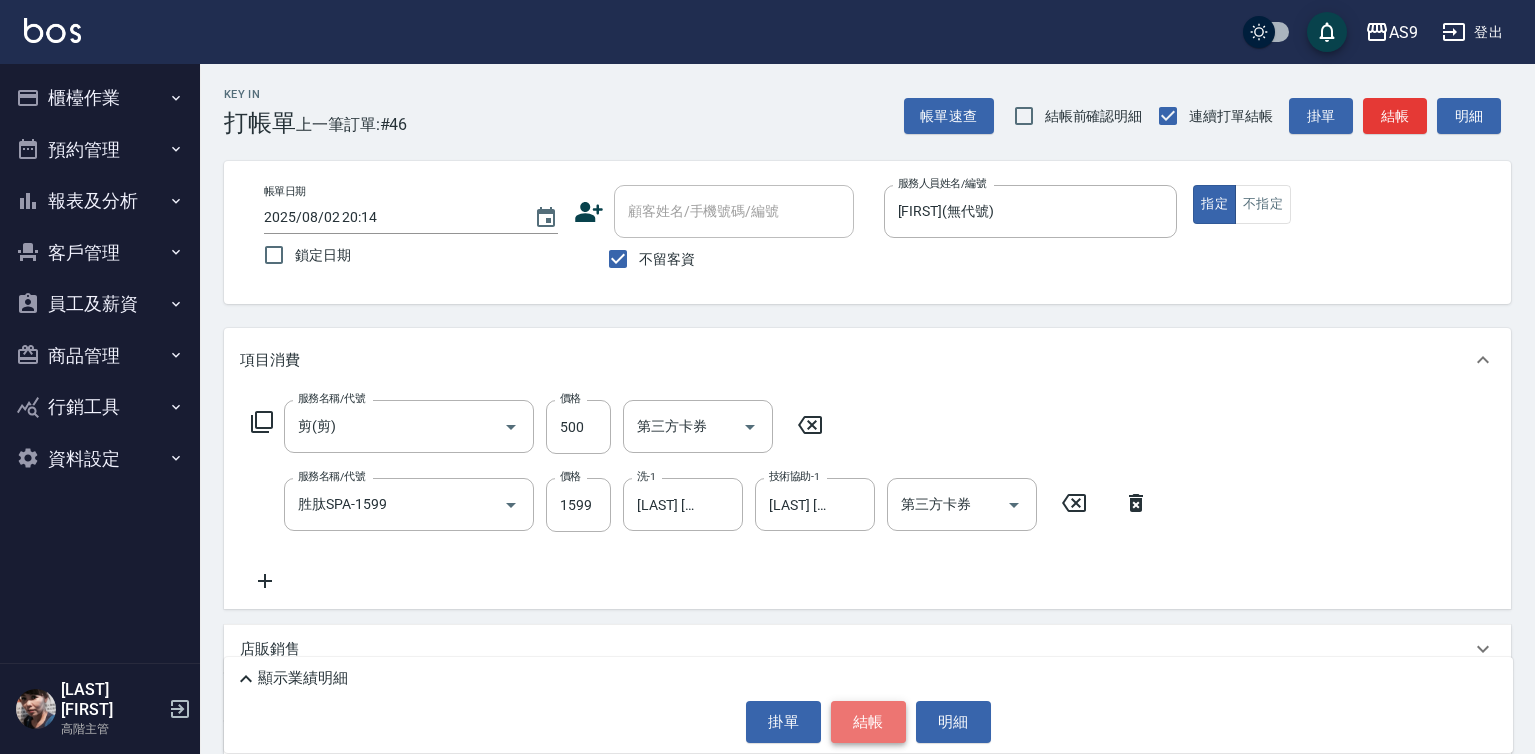 click on "結帳" at bounding box center (868, 722) 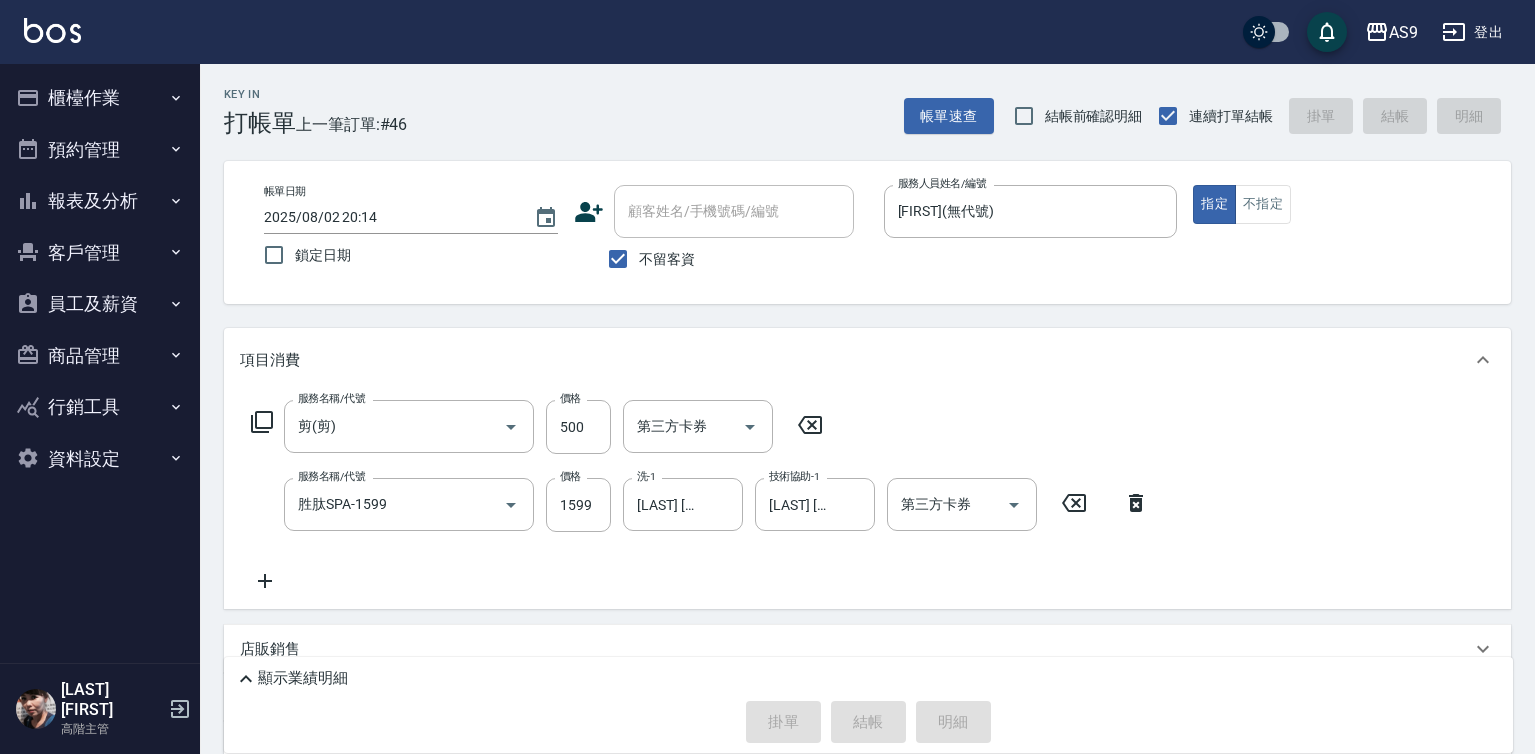 type 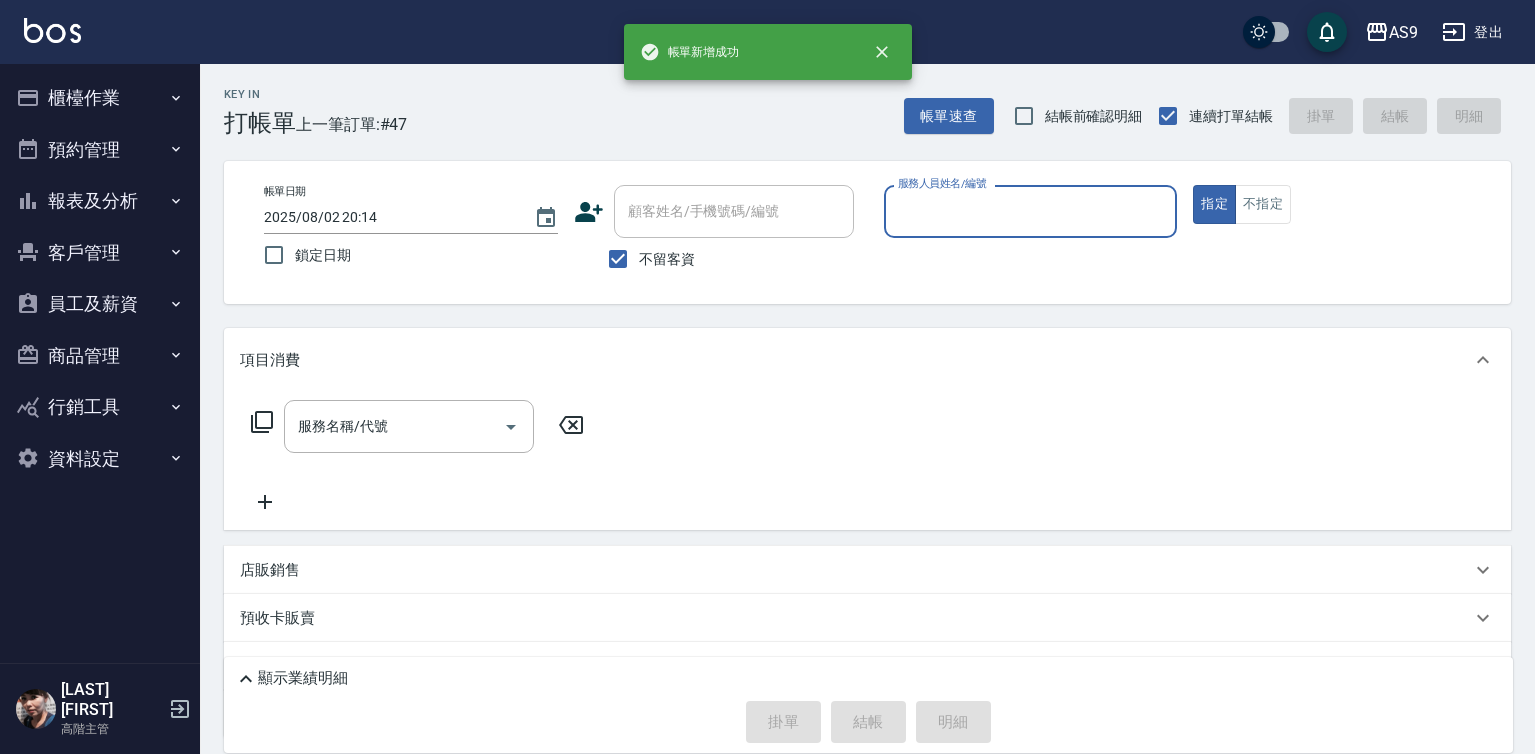 click on "服務人員姓名/編號" at bounding box center [1031, 211] 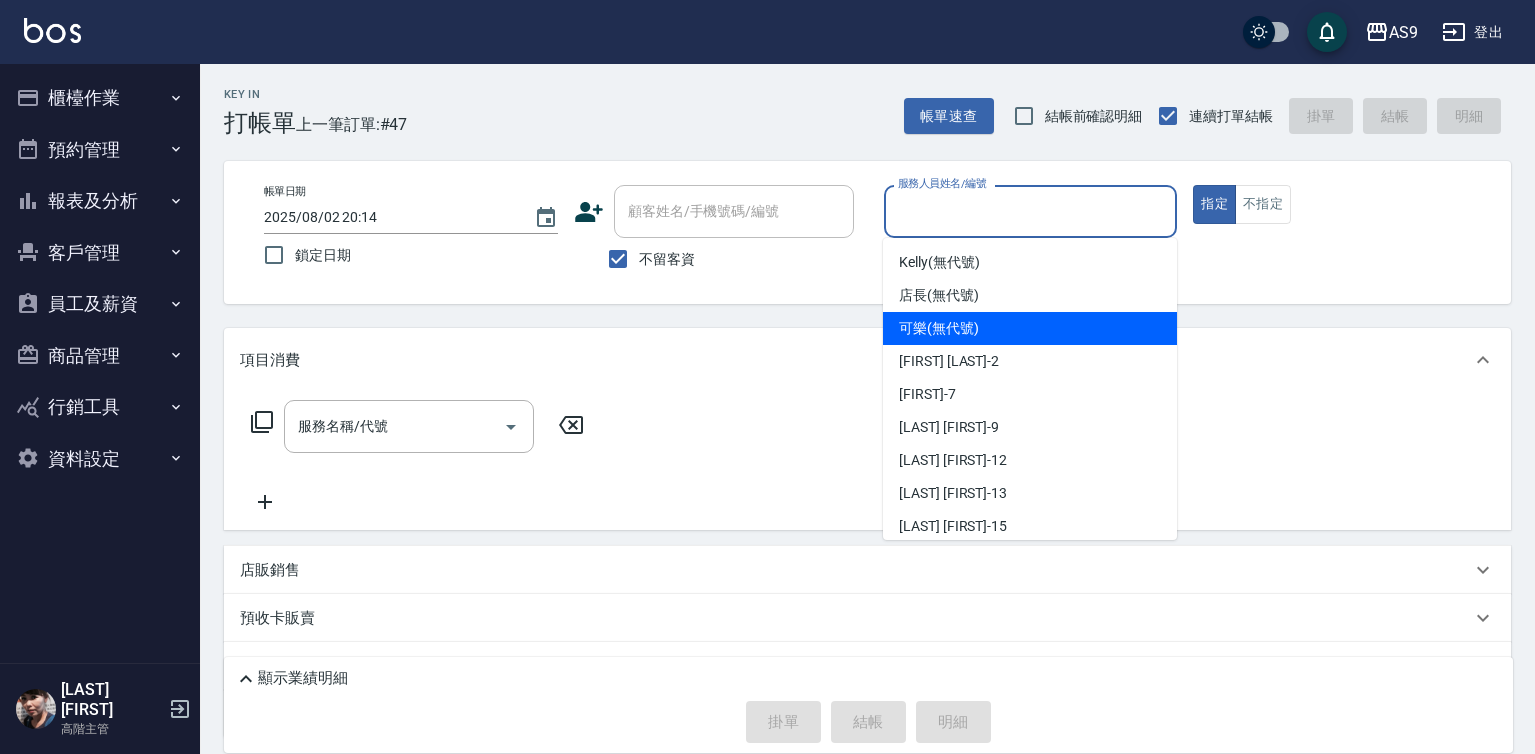 click on "可樂 (無代號)" at bounding box center [939, 328] 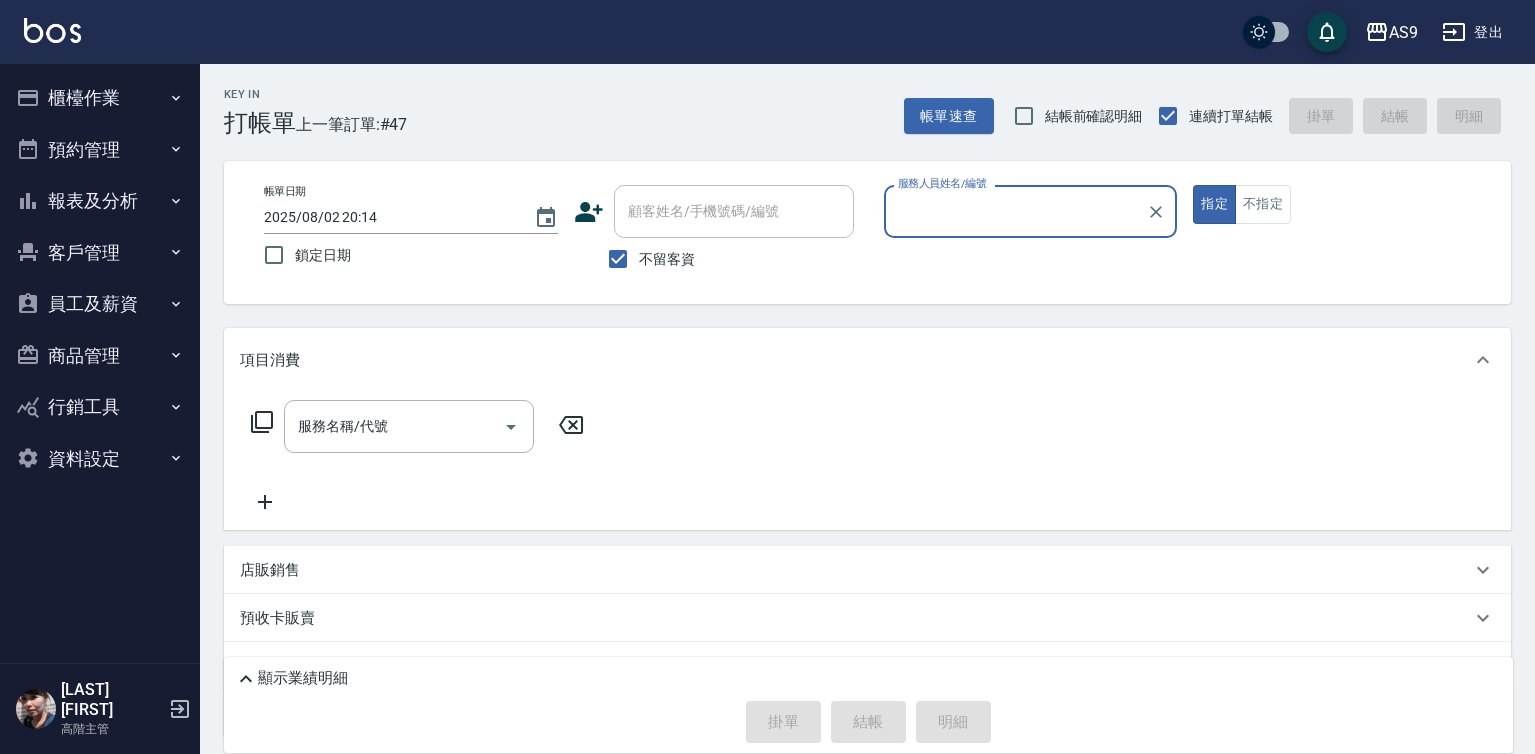 type on "可樂(無代號)" 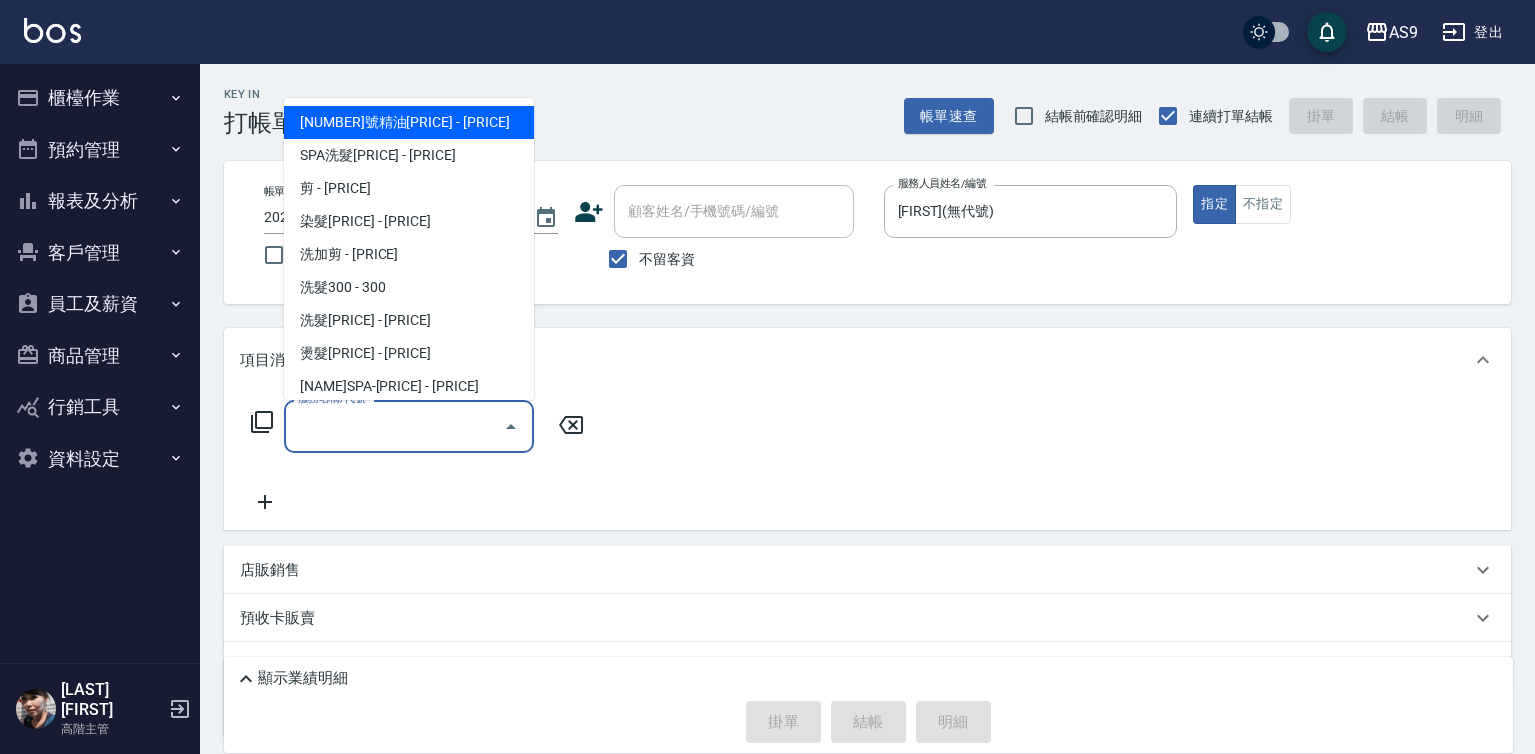 click on "服務名稱/代號" at bounding box center [394, 426] 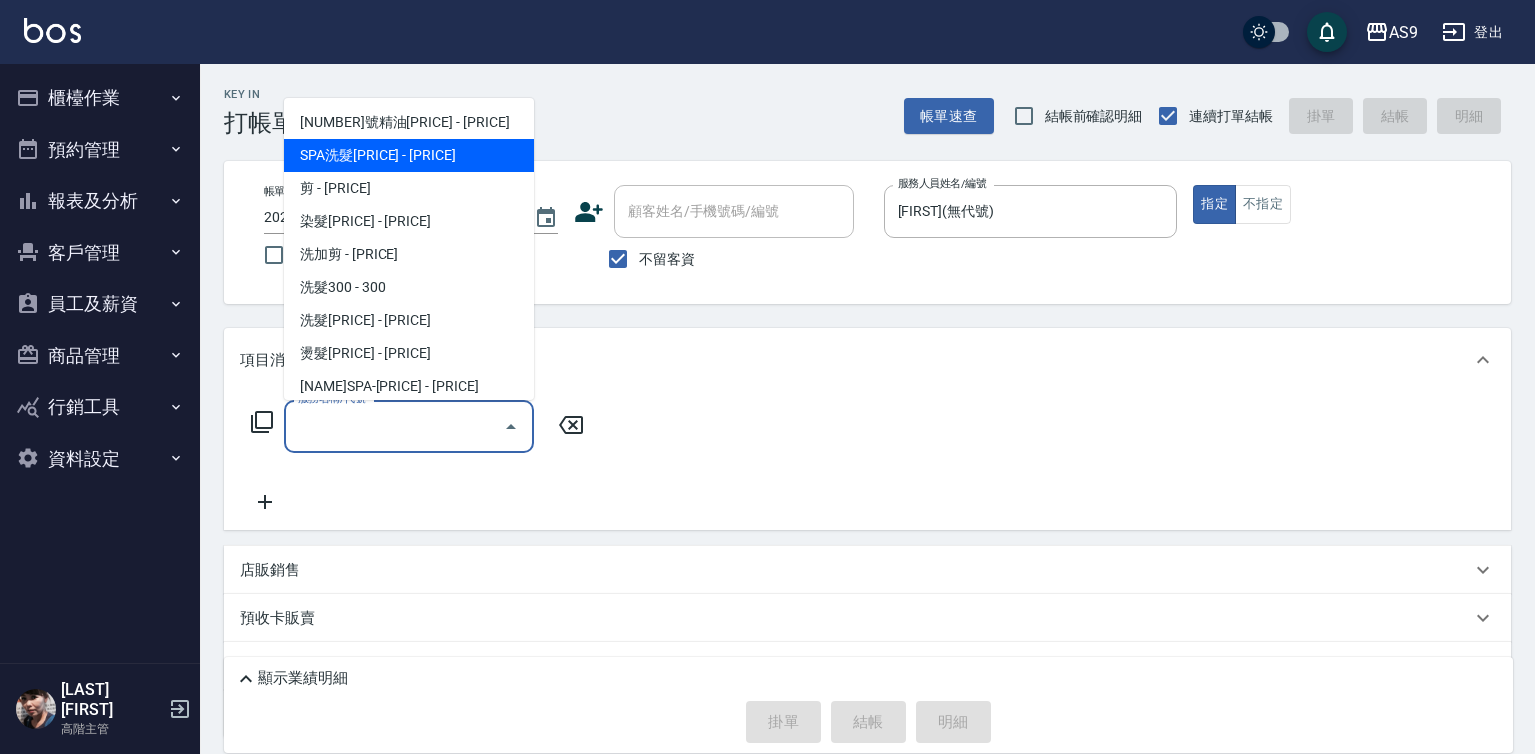 click on "SPA洗髮400 - 400" at bounding box center (409, 155) 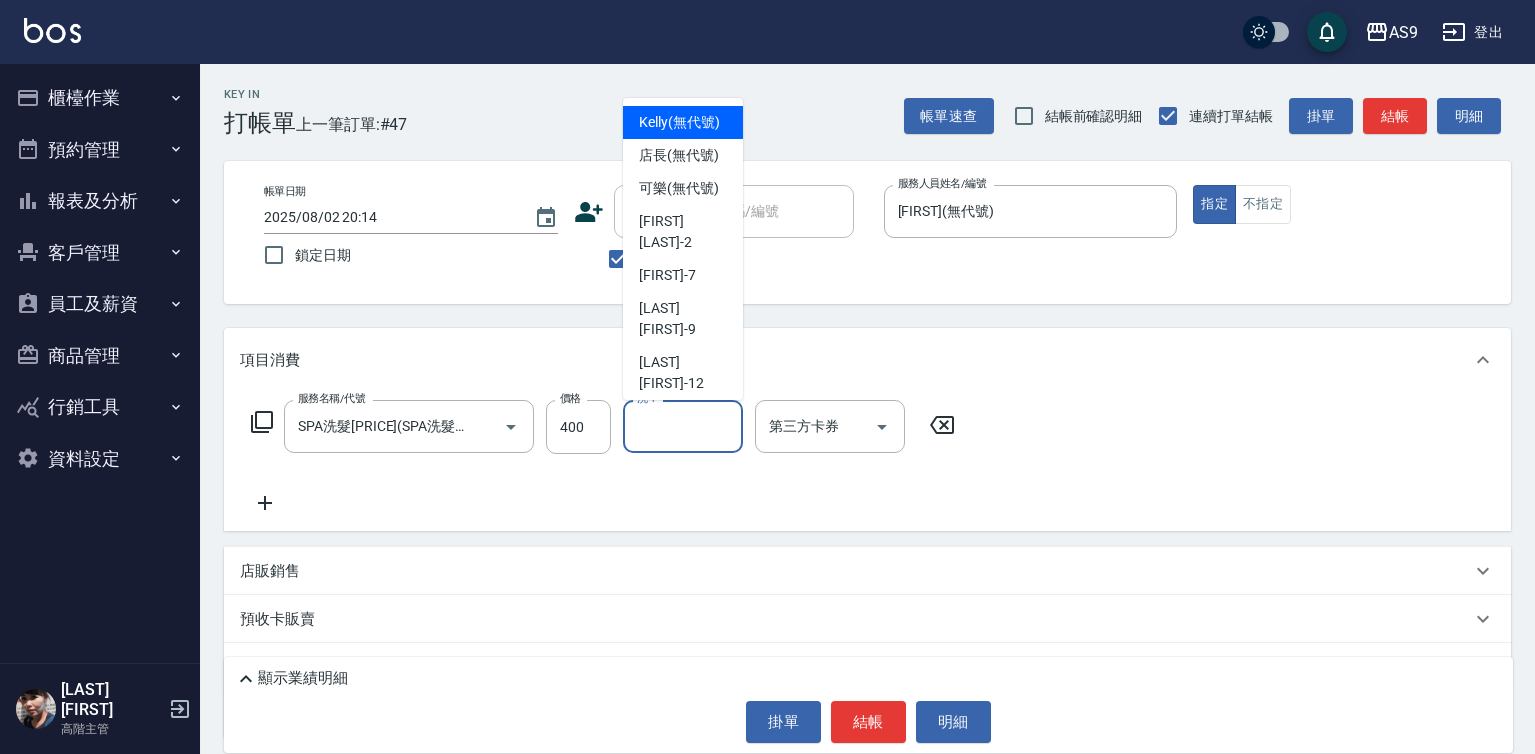 click on "洗-1" at bounding box center [683, 426] 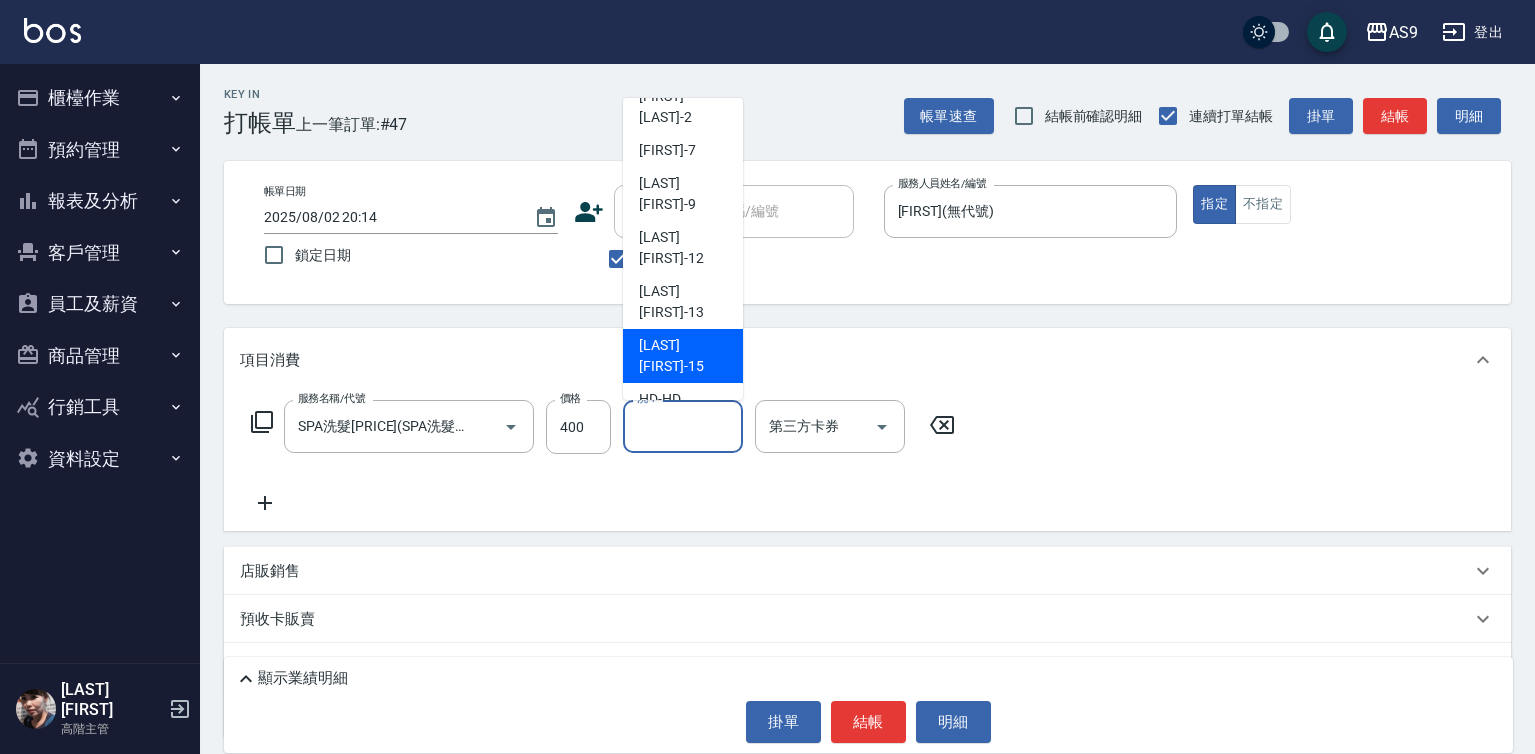 scroll, scrollTop: 128, scrollLeft: 0, axis: vertical 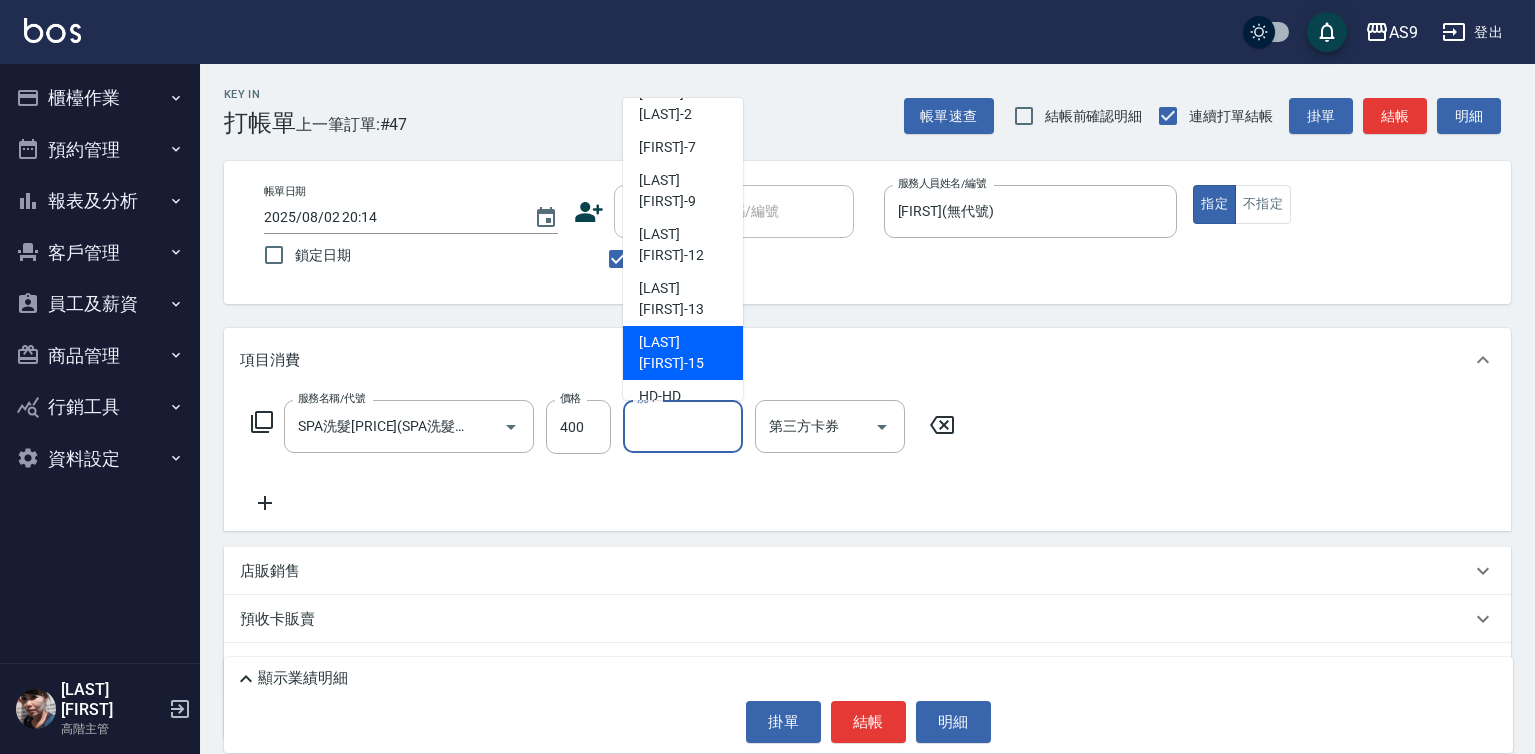 click on "遲婷而 -15" at bounding box center (683, 353) 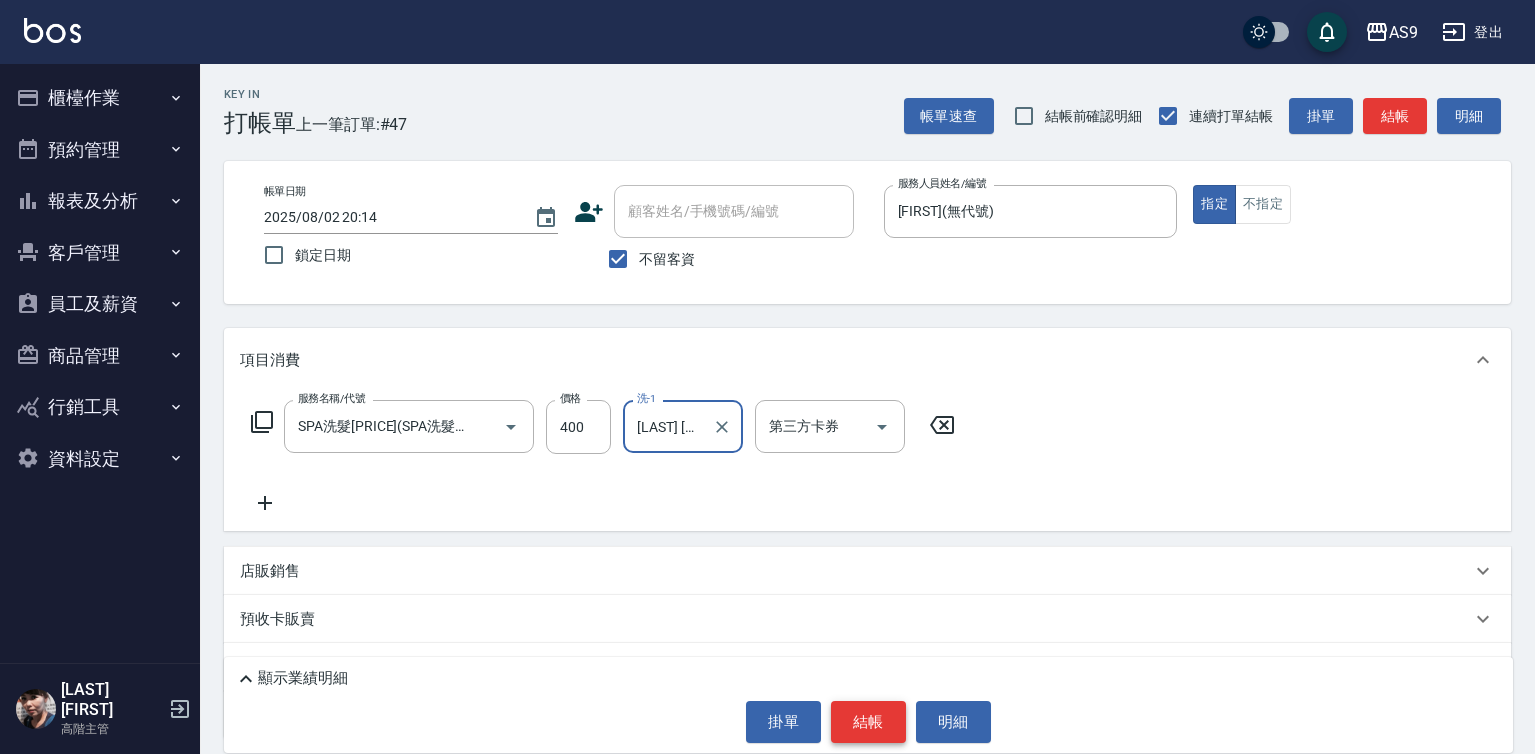 click on "結帳" at bounding box center [868, 722] 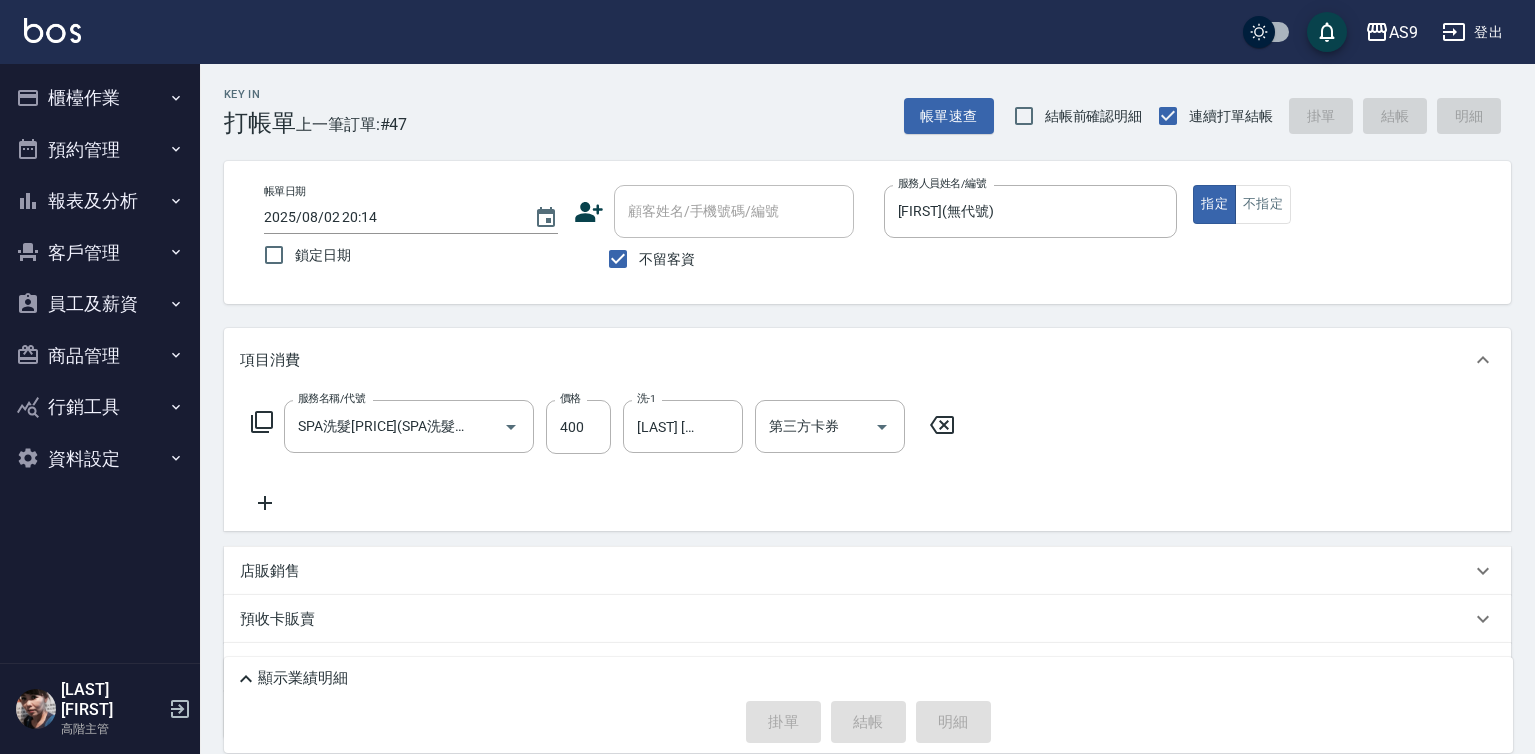type on "2025/08/02 20:15" 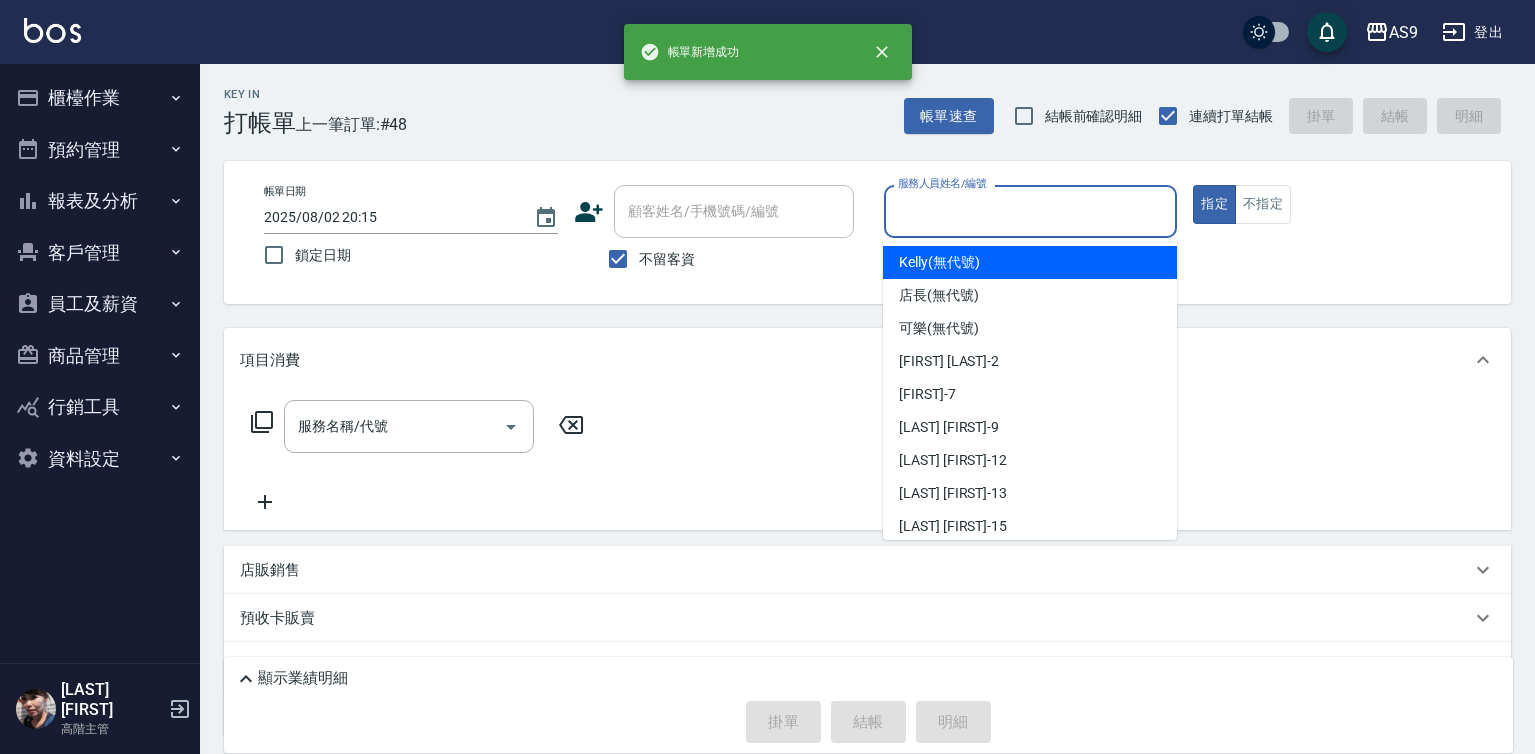 click on "服務人員姓名/編號" at bounding box center (1031, 211) 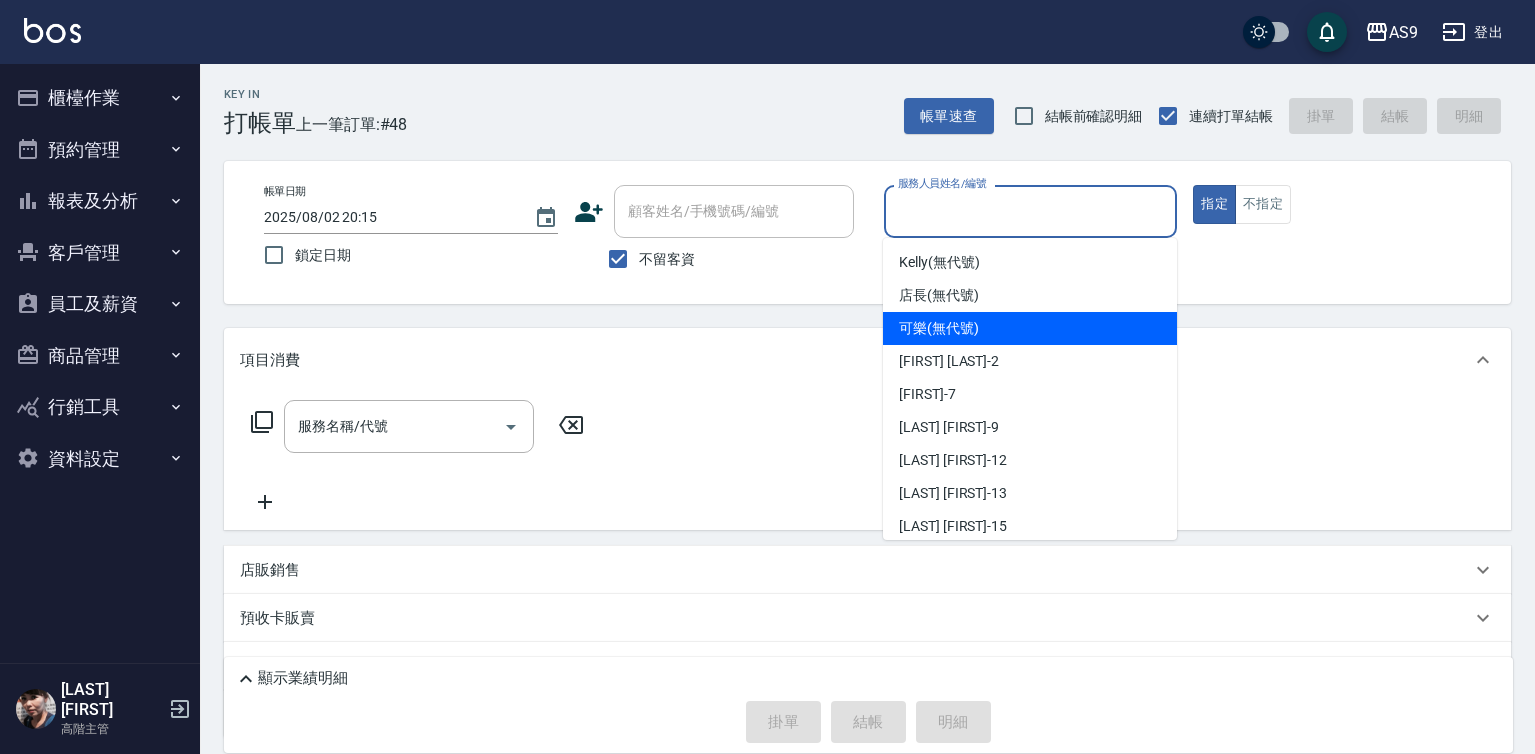 click on "可樂 (無代號)" at bounding box center [939, 328] 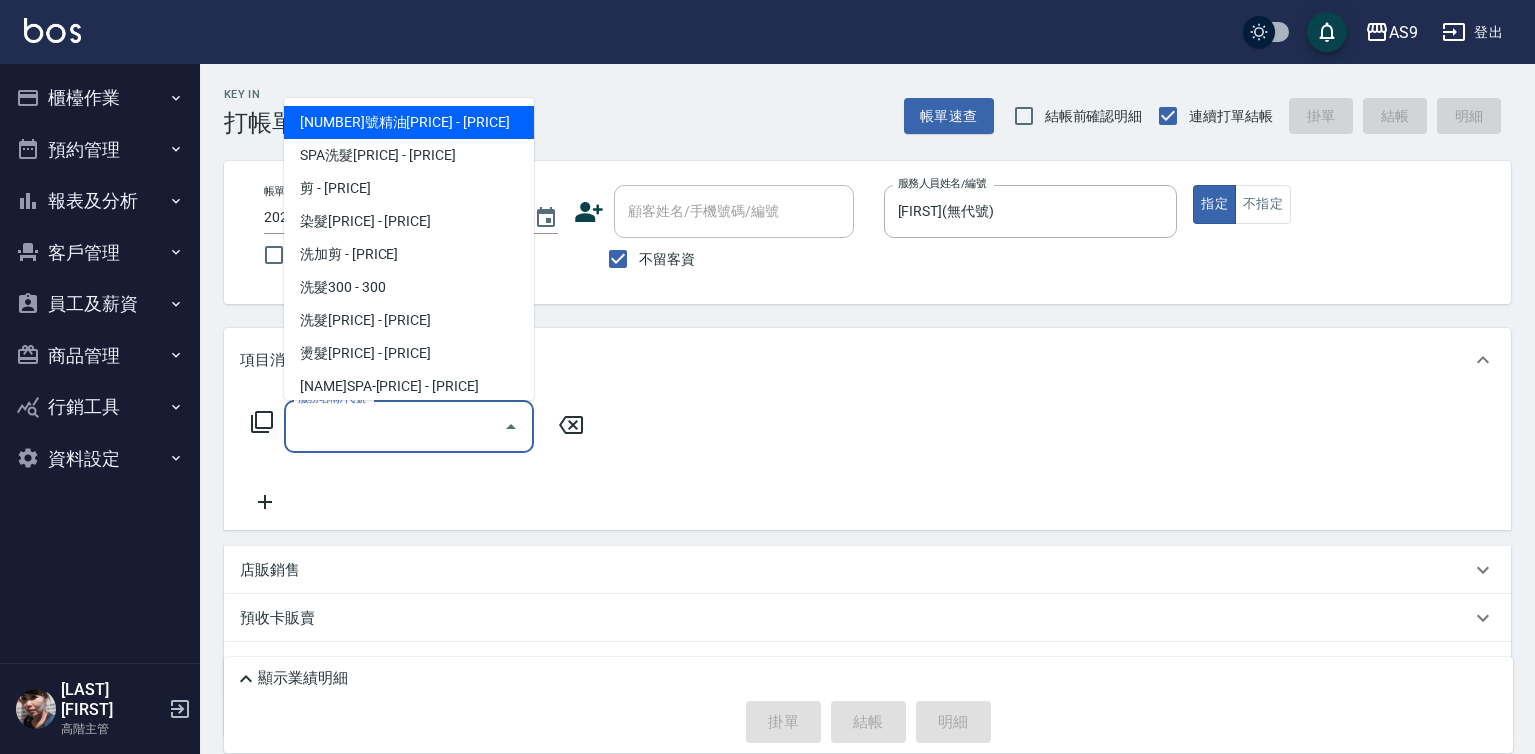click on "服務名稱/代號" at bounding box center [394, 426] 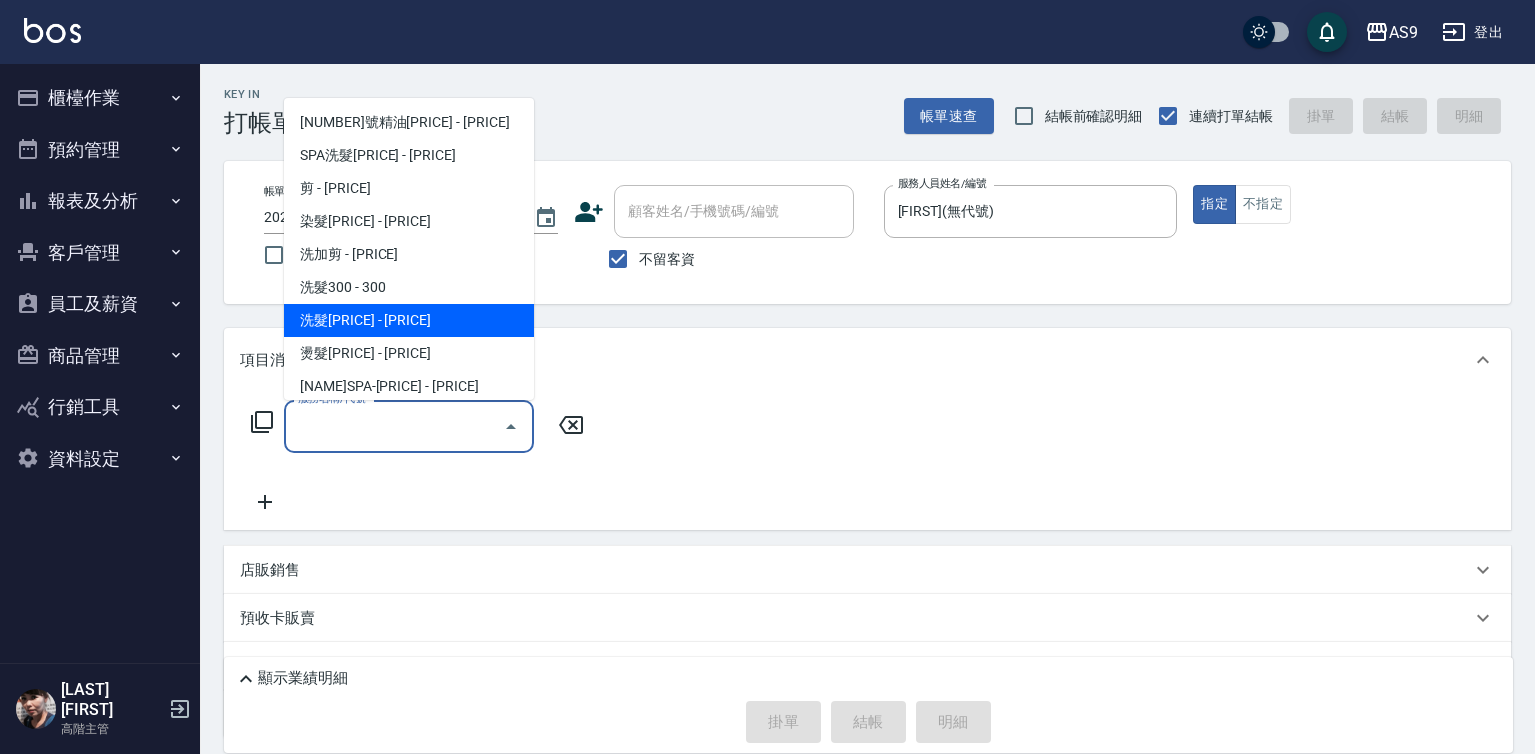scroll, scrollTop: 100, scrollLeft: 0, axis: vertical 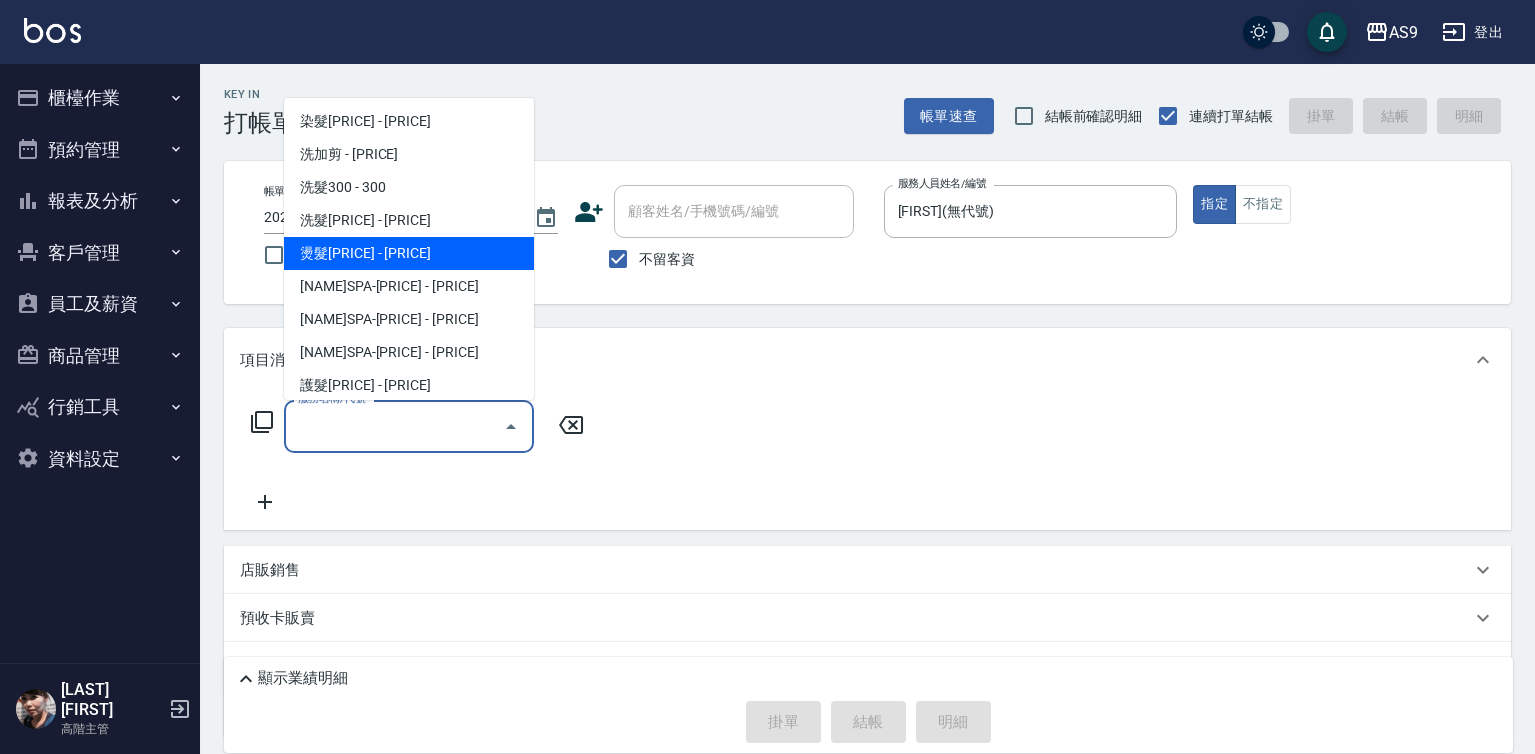 click on "燙髮2299 - 2299" at bounding box center (409, 253) 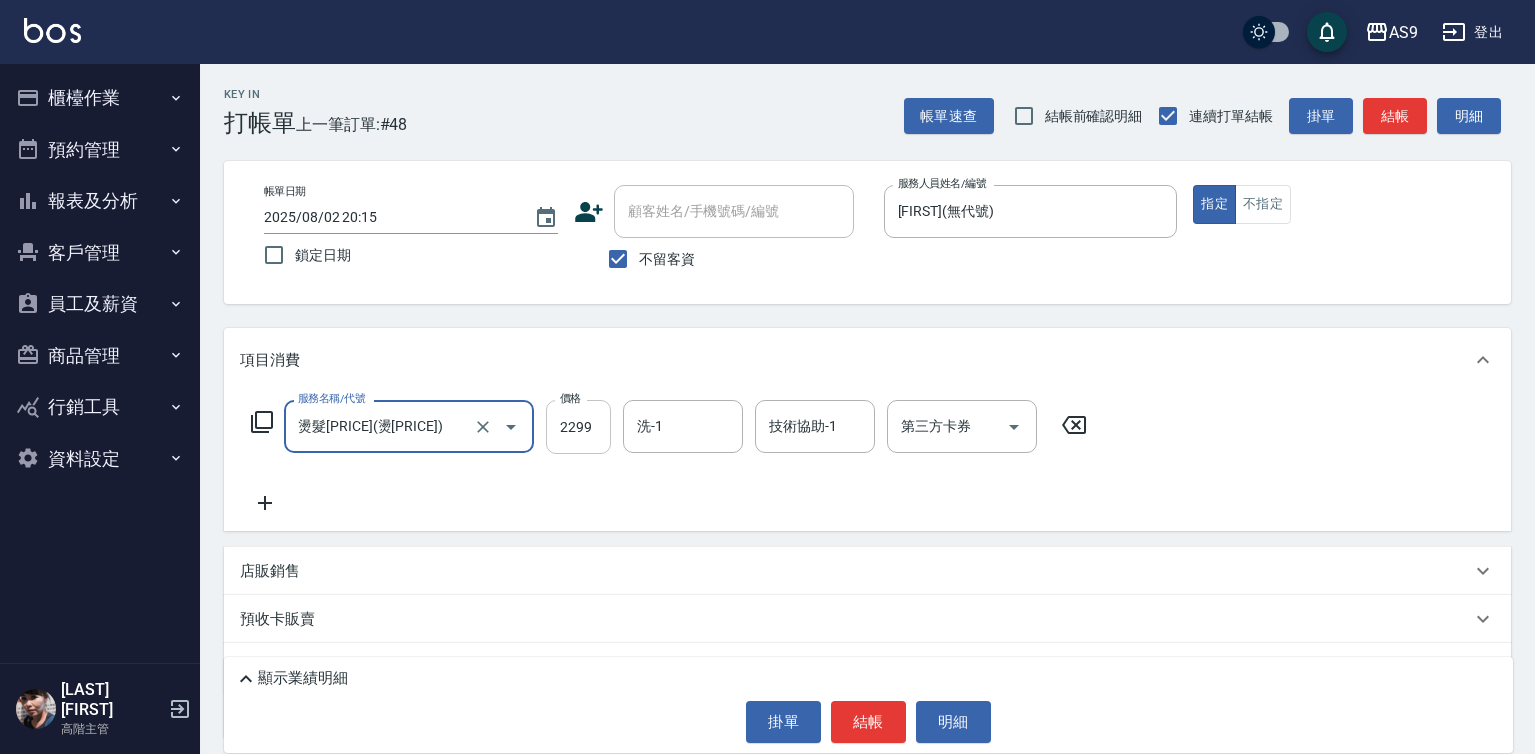click on "2299" at bounding box center (578, 427) 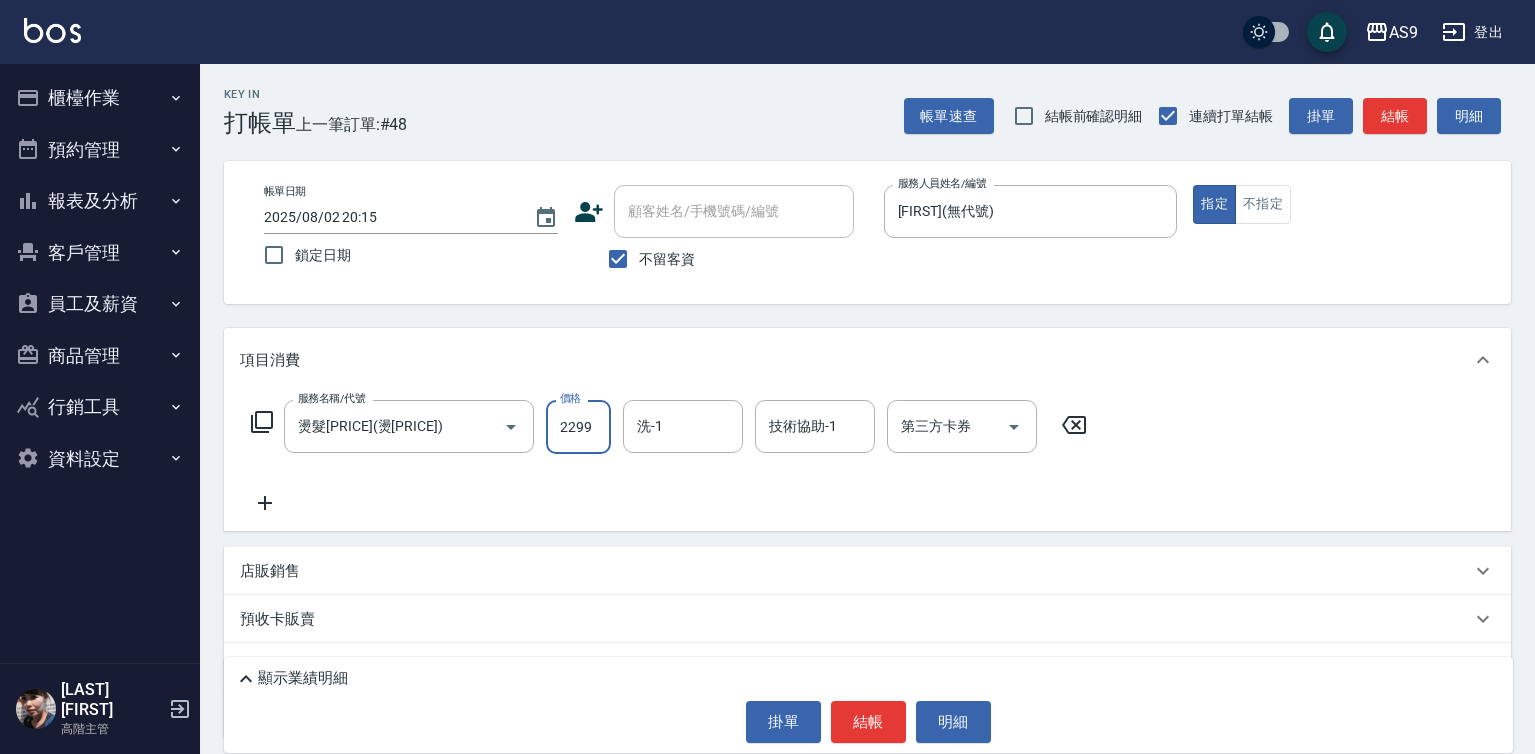 click on "2299" at bounding box center (578, 427) 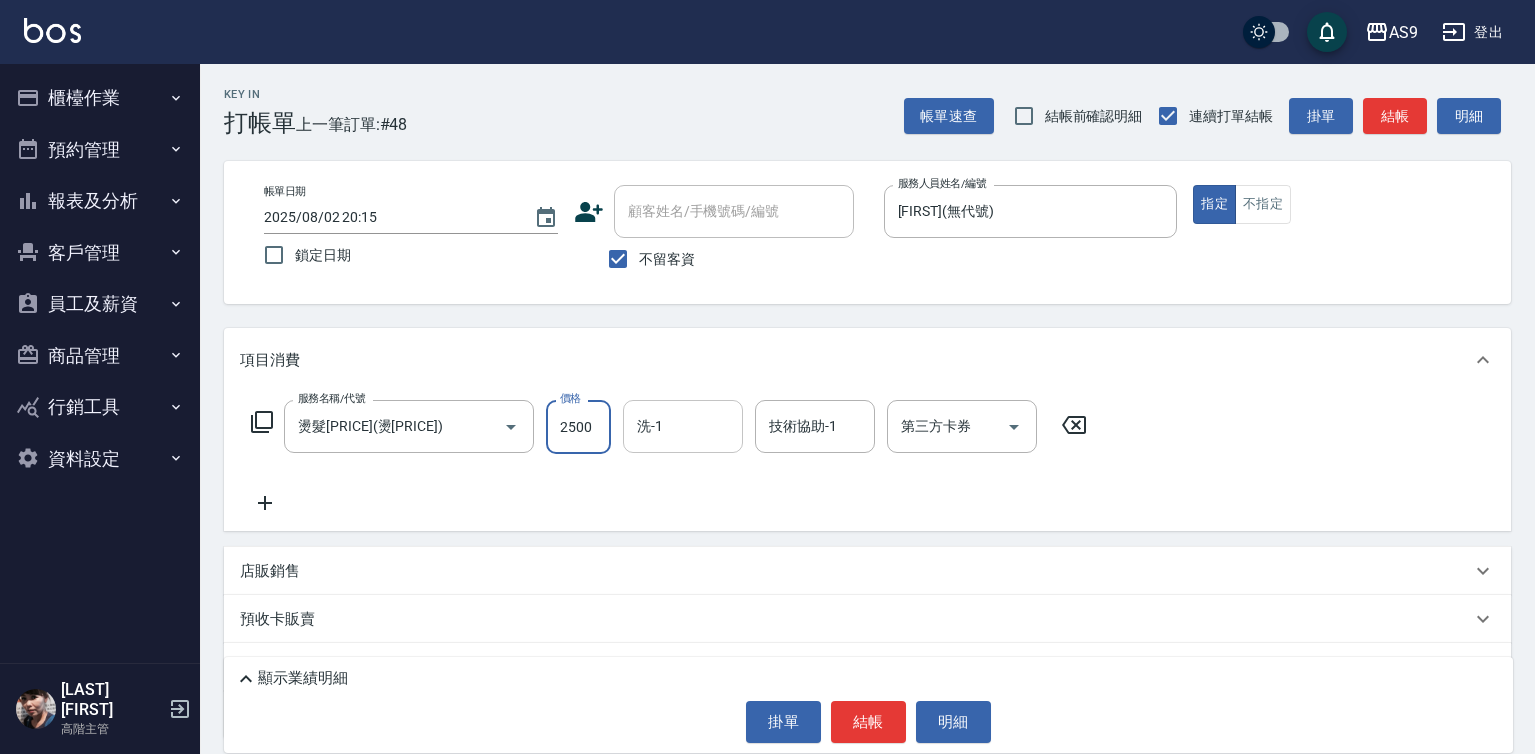 type on "2500" 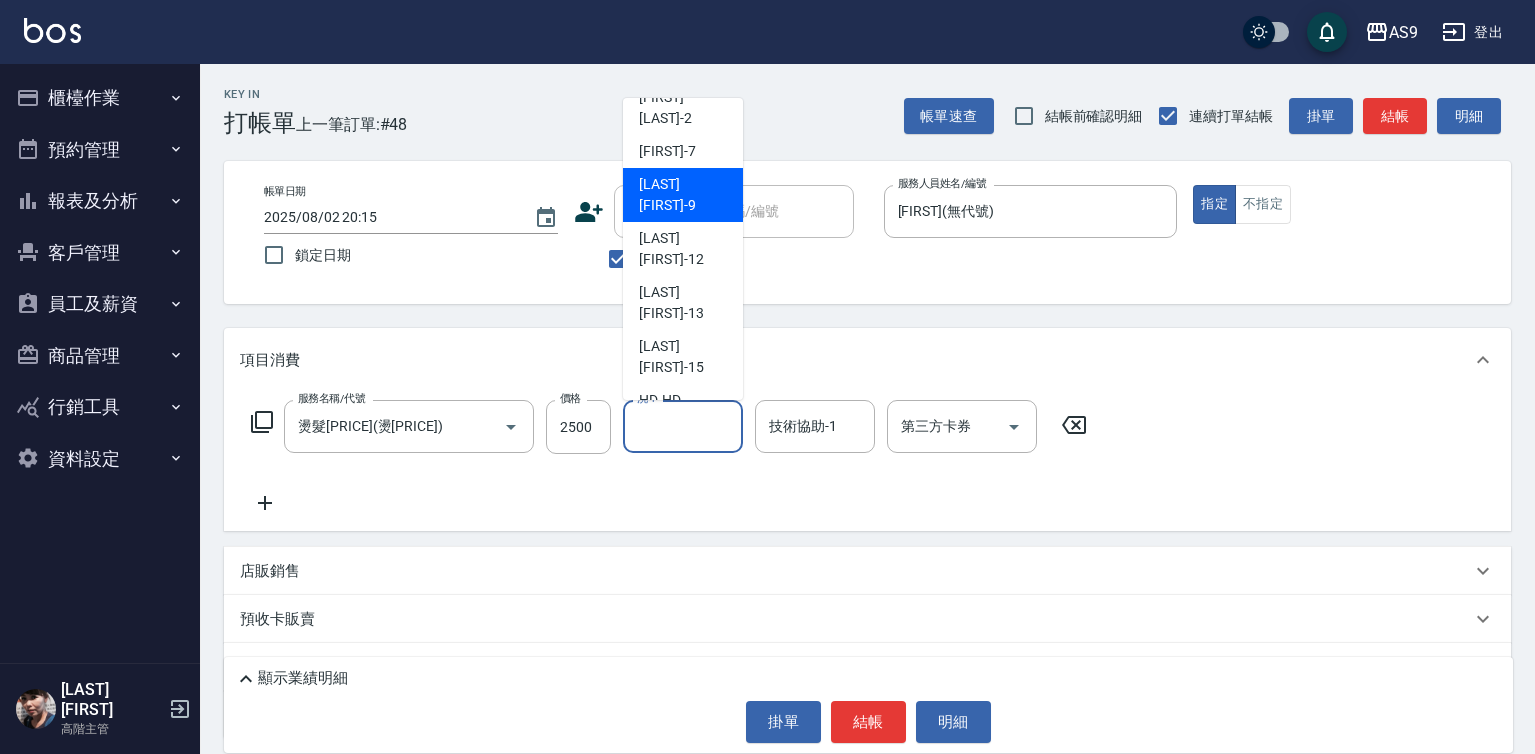 scroll, scrollTop: 128, scrollLeft: 0, axis: vertical 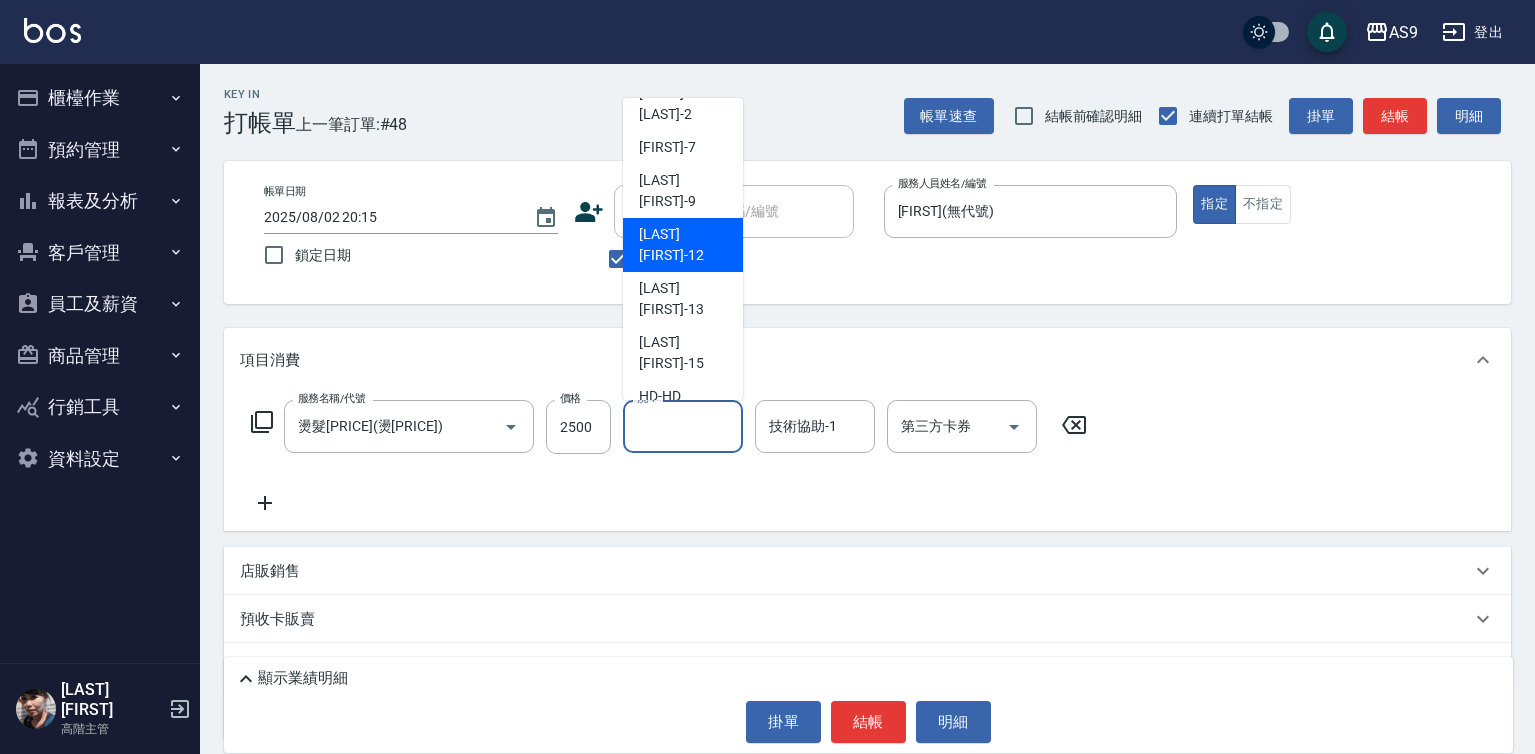 click on "戴佳慧 -12" at bounding box center [683, 245] 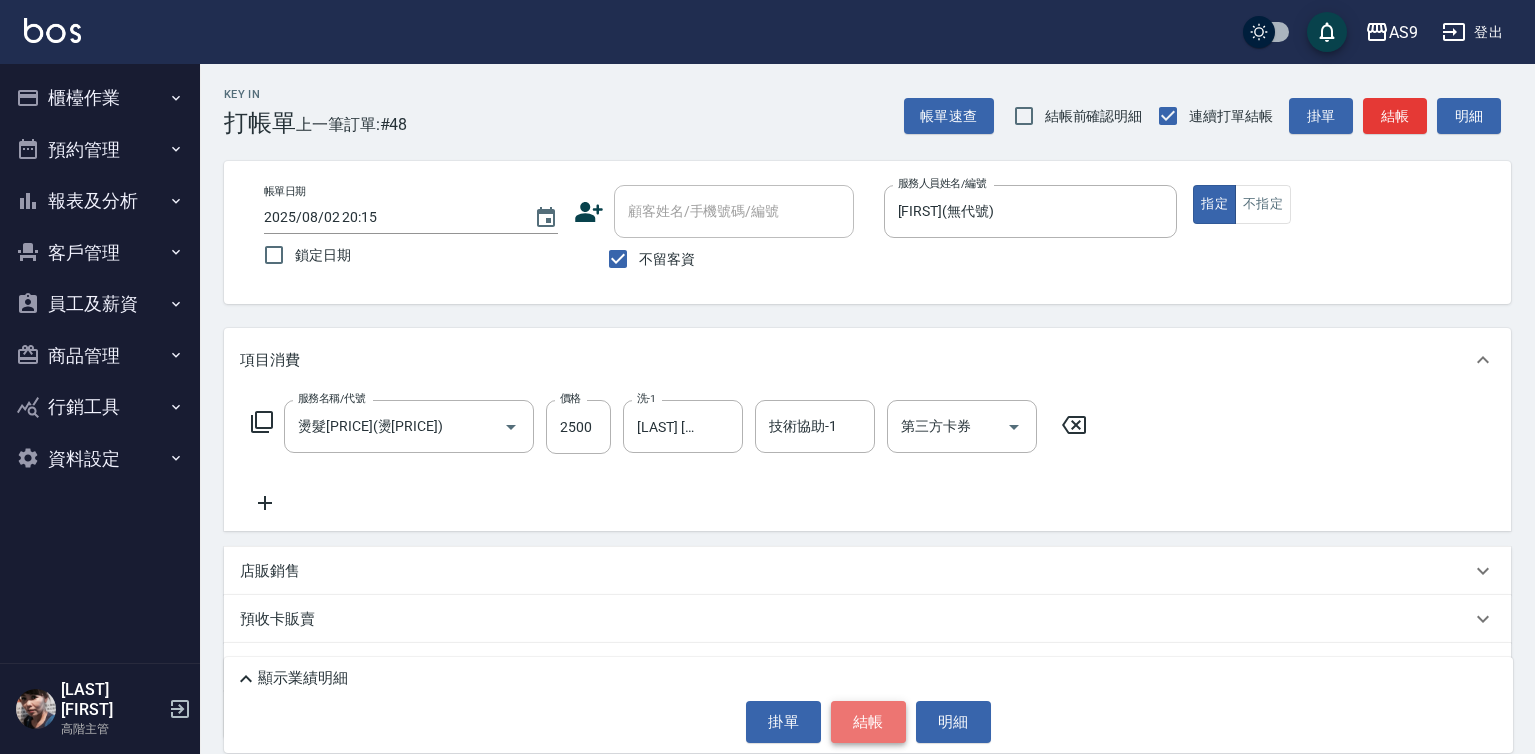 click on "結帳" at bounding box center (868, 722) 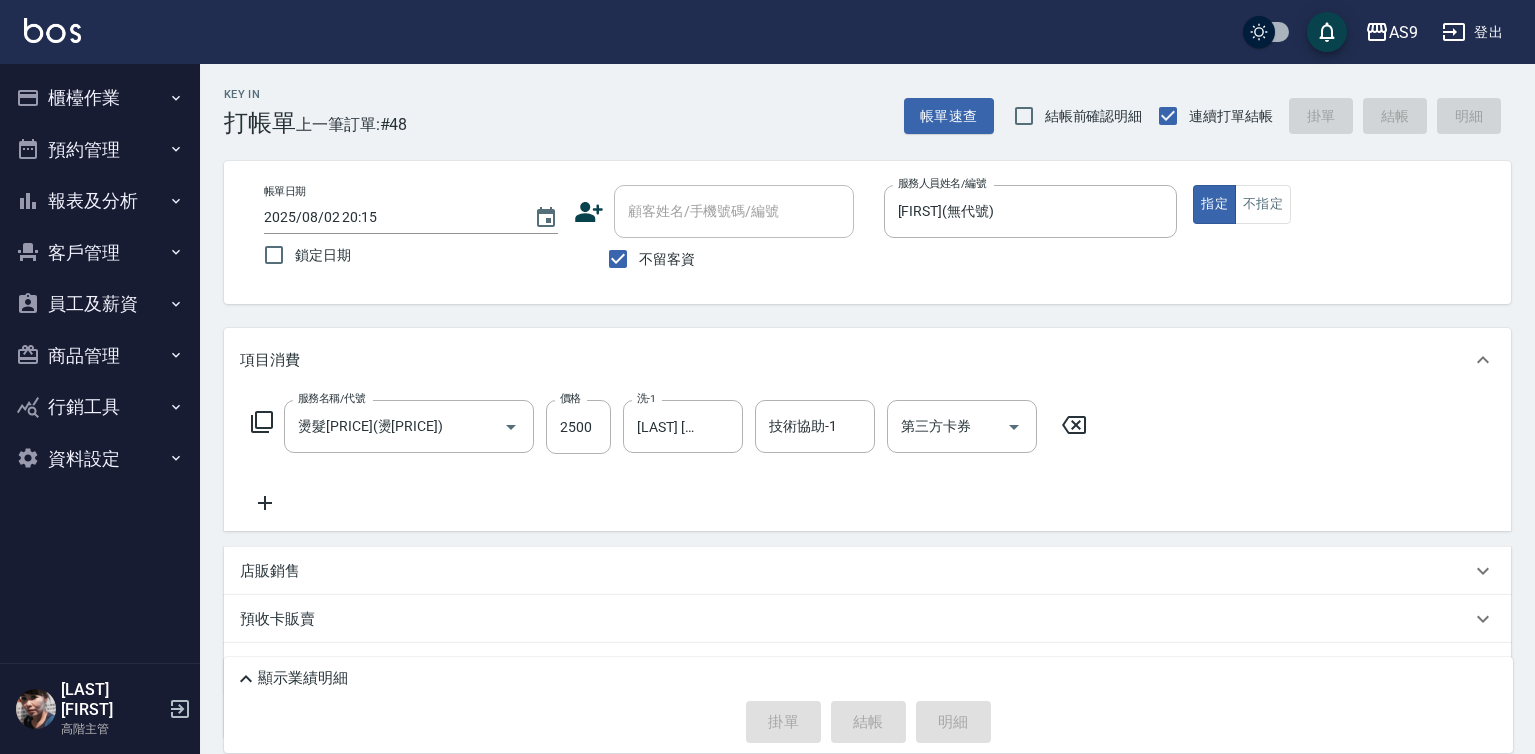 type 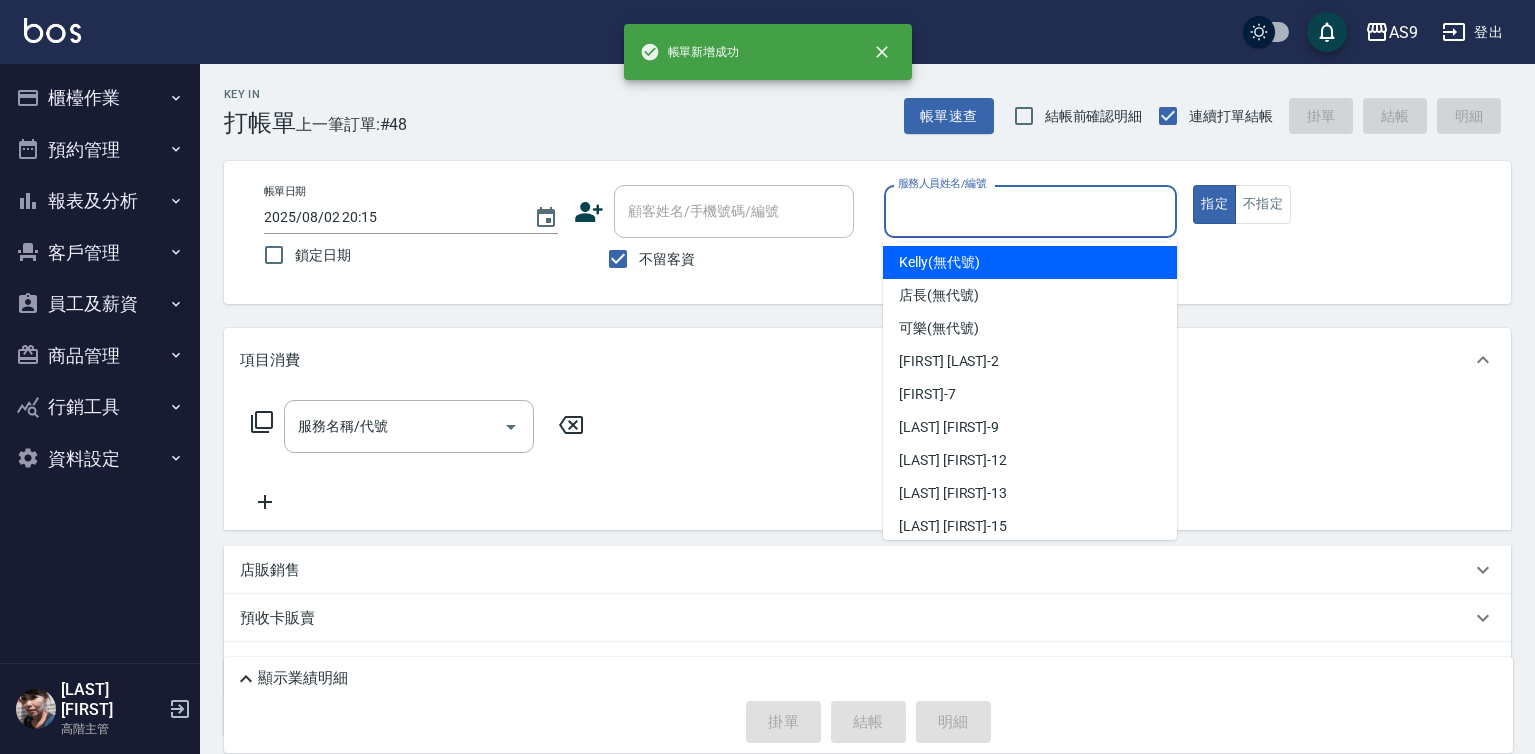 drag, startPoint x: 954, startPoint y: 206, endPoint x: 953, endPoint y: 272, distance: 66.007576 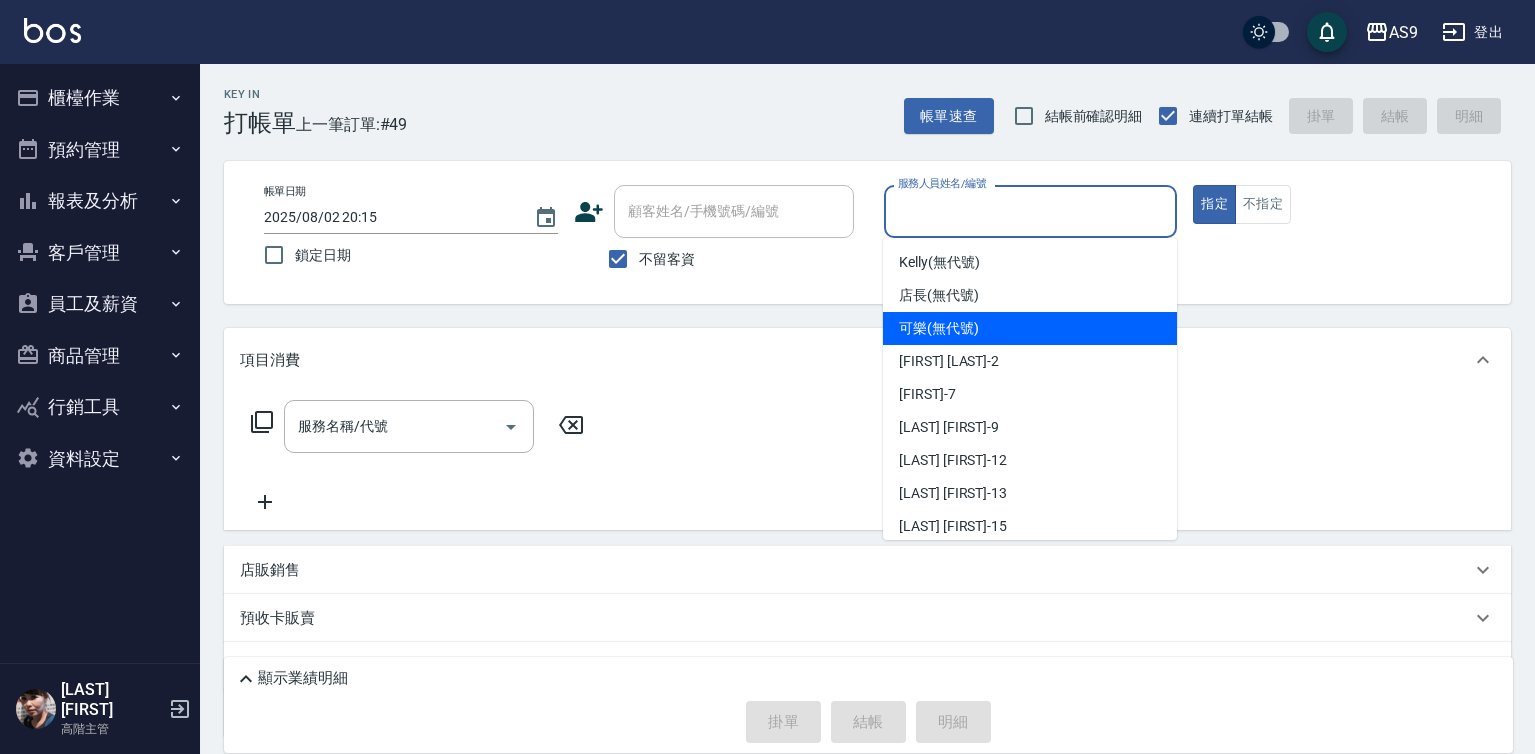 click on "可樂 (無代號)" at bounding box center (939, 328) 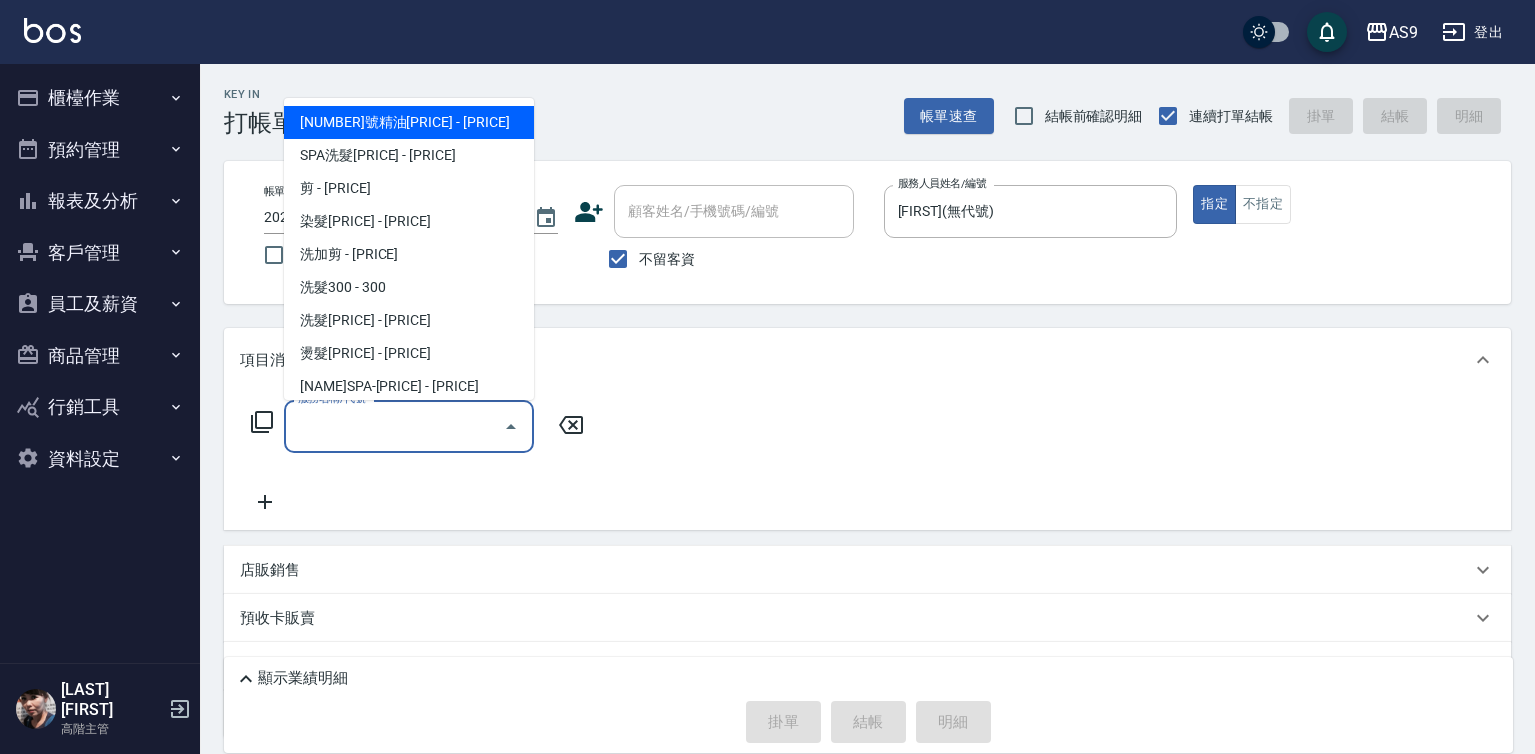 click on "服務名稱/代號" at bounding box center (394, 426) 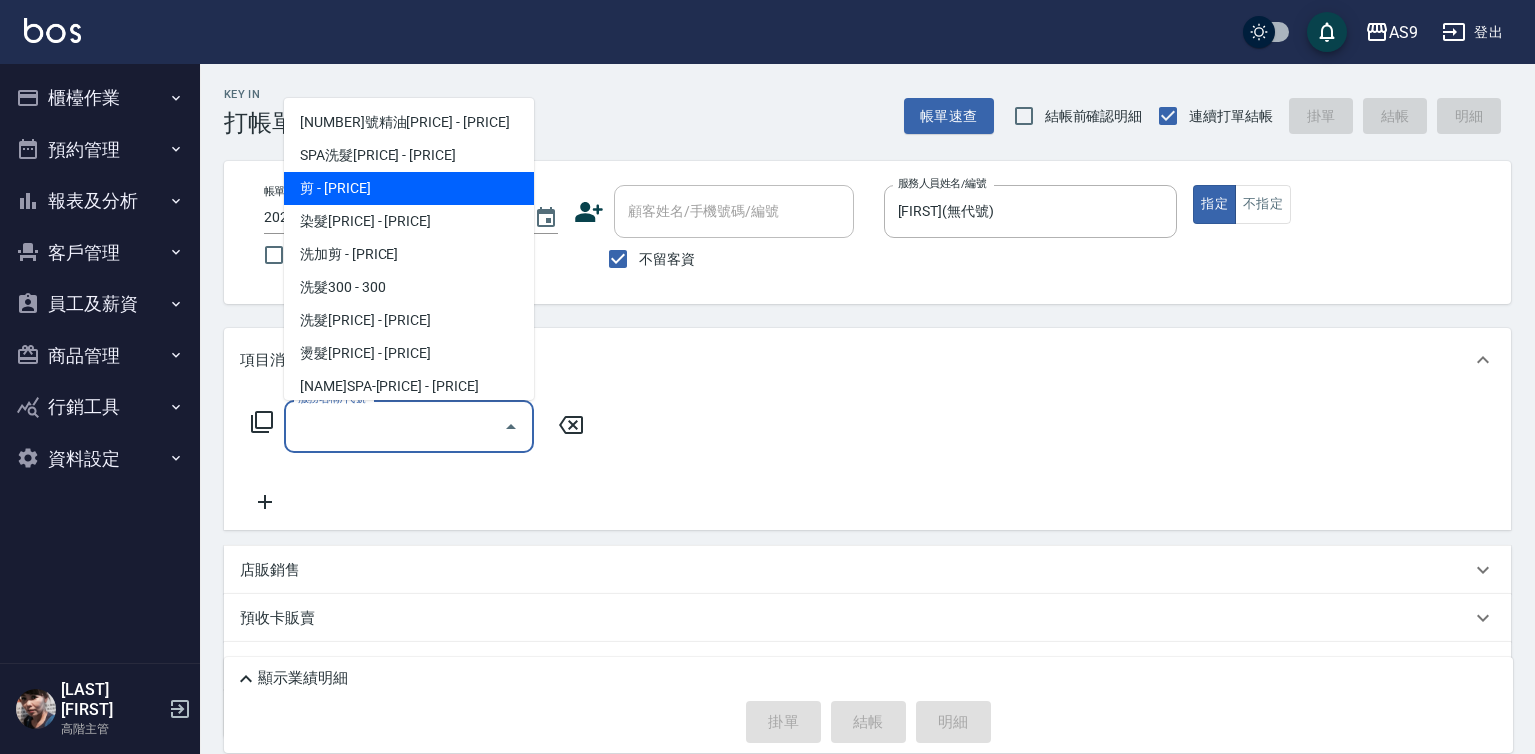 click on "剪 - 500" at bounding box center [409, 188] 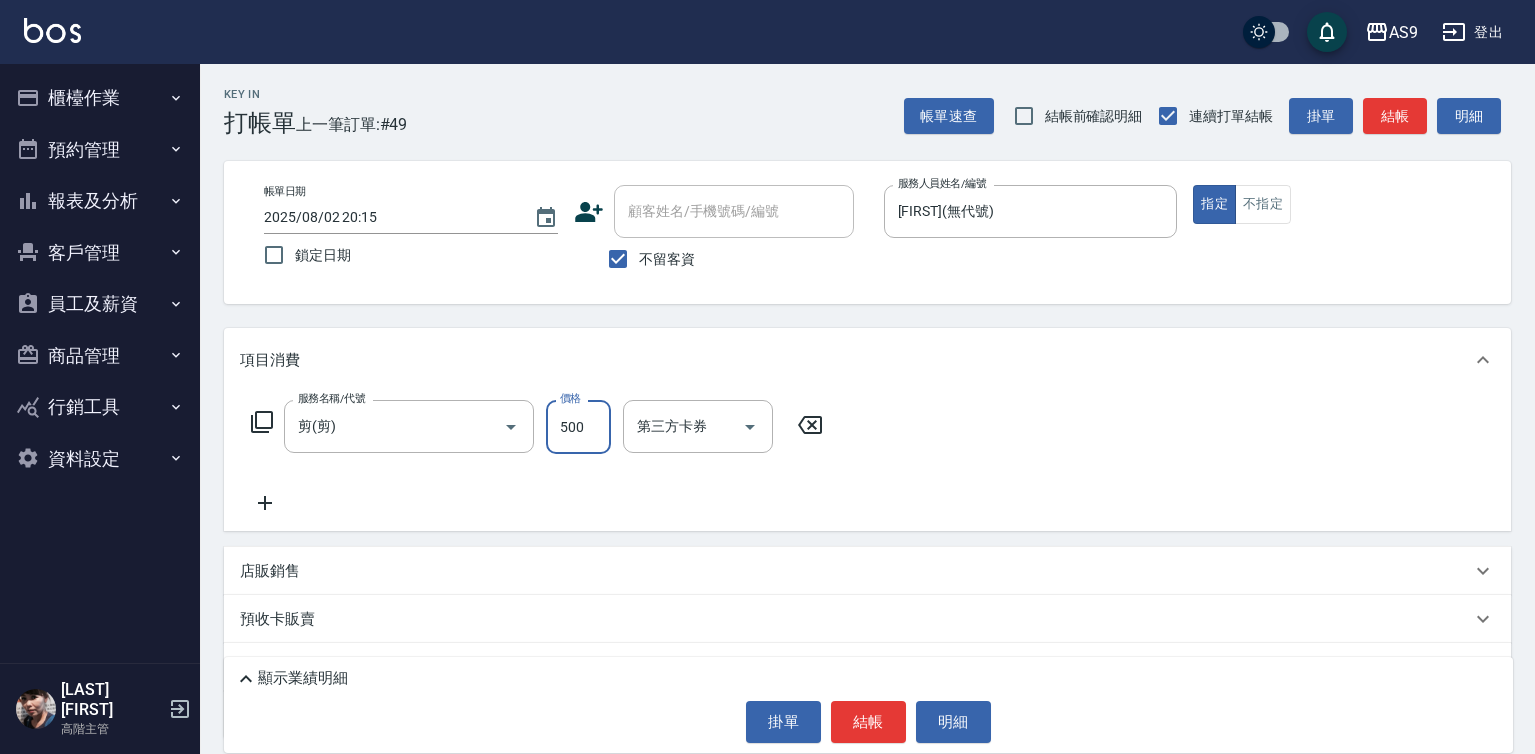 click on "500" at bounding box center (578, 427) 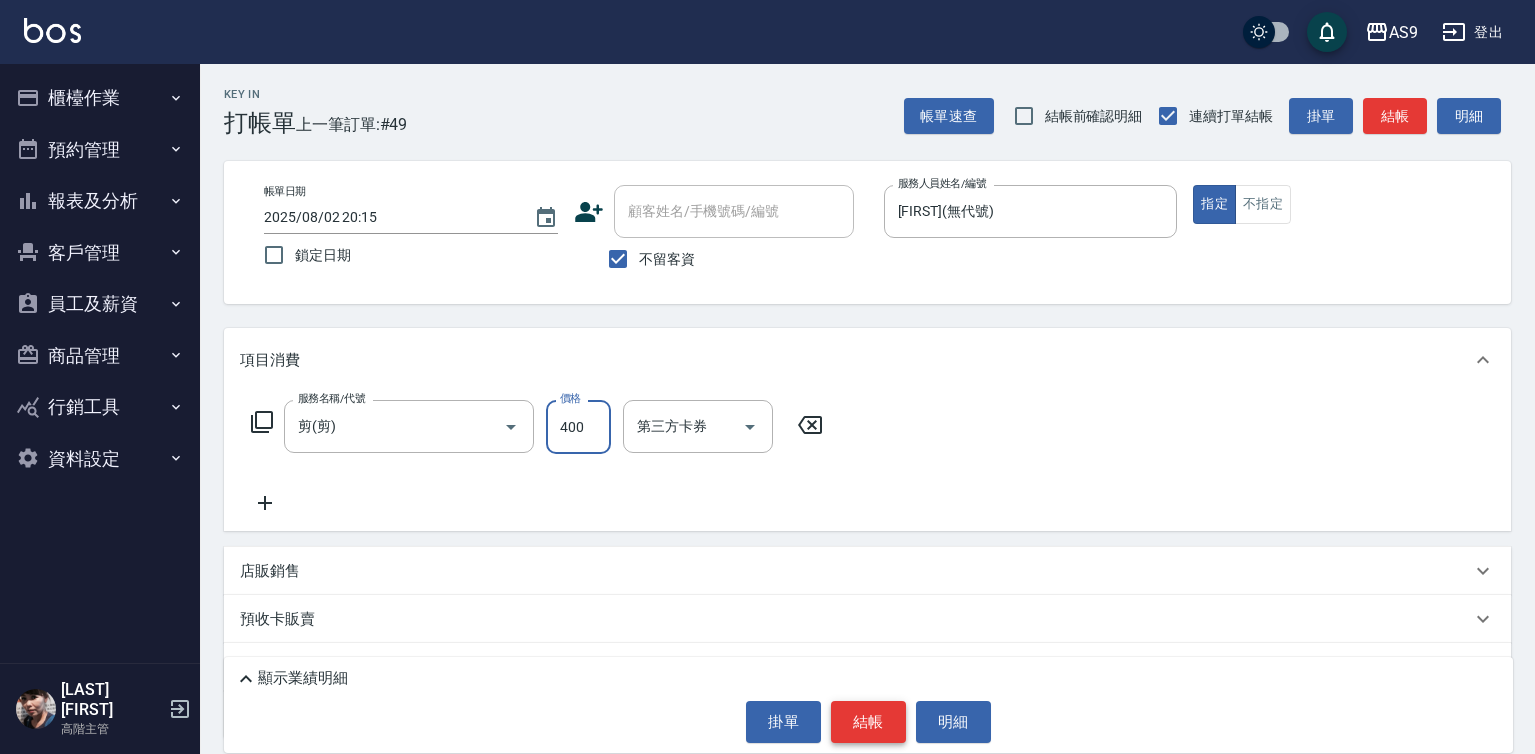 type on "400" 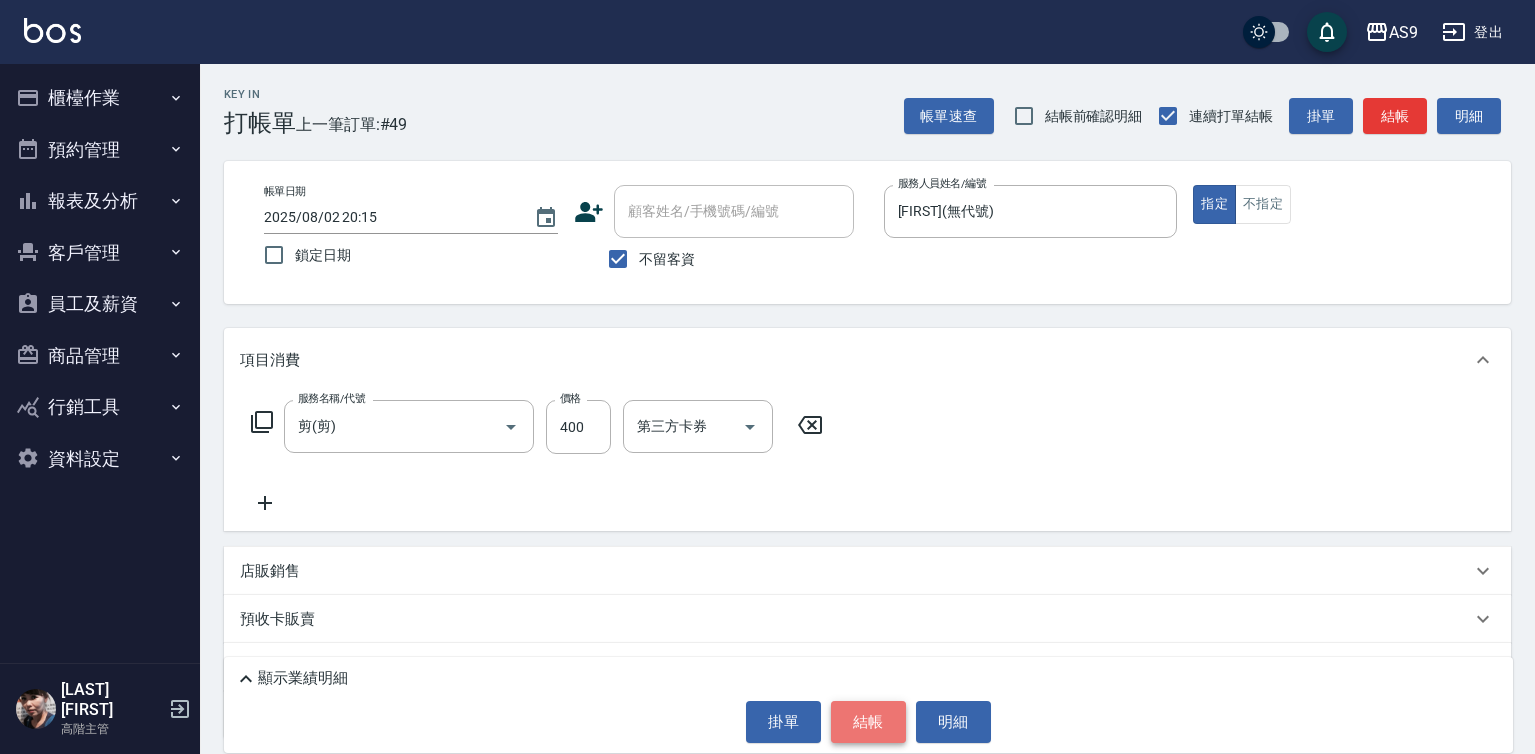 click on "結帳" at bounding box center [868, 722] 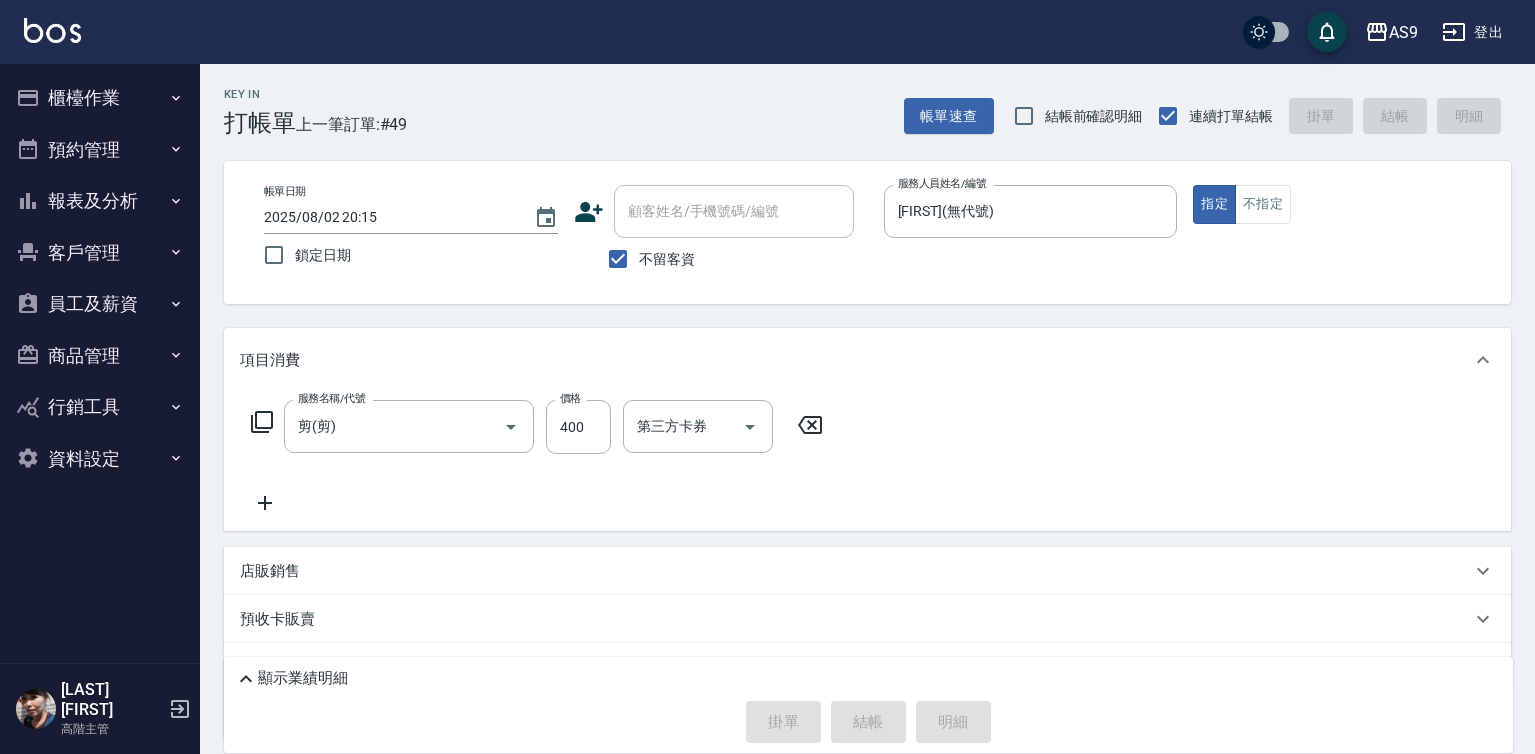 type 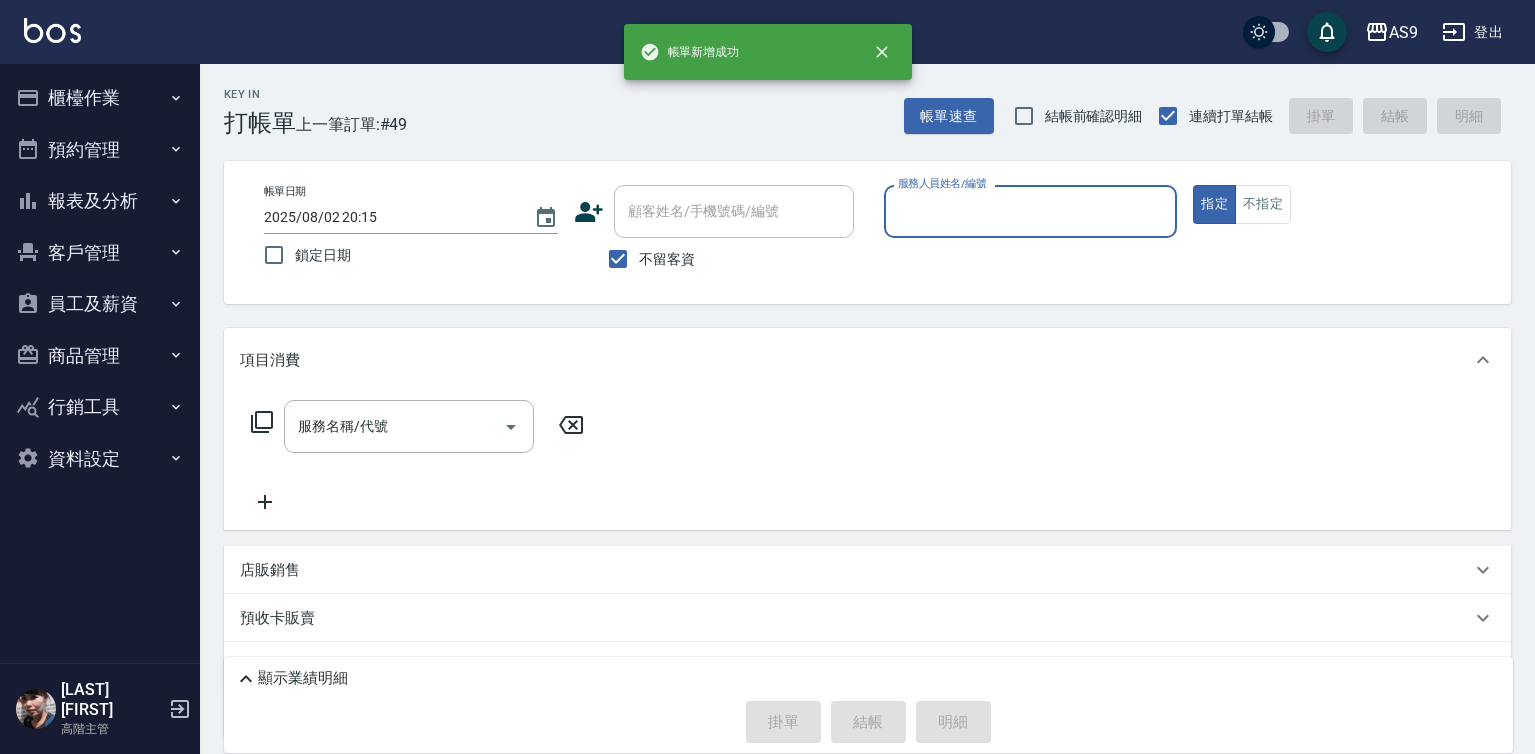 click on "服務人員姓名/編號" at bounding box center [1031, 211] 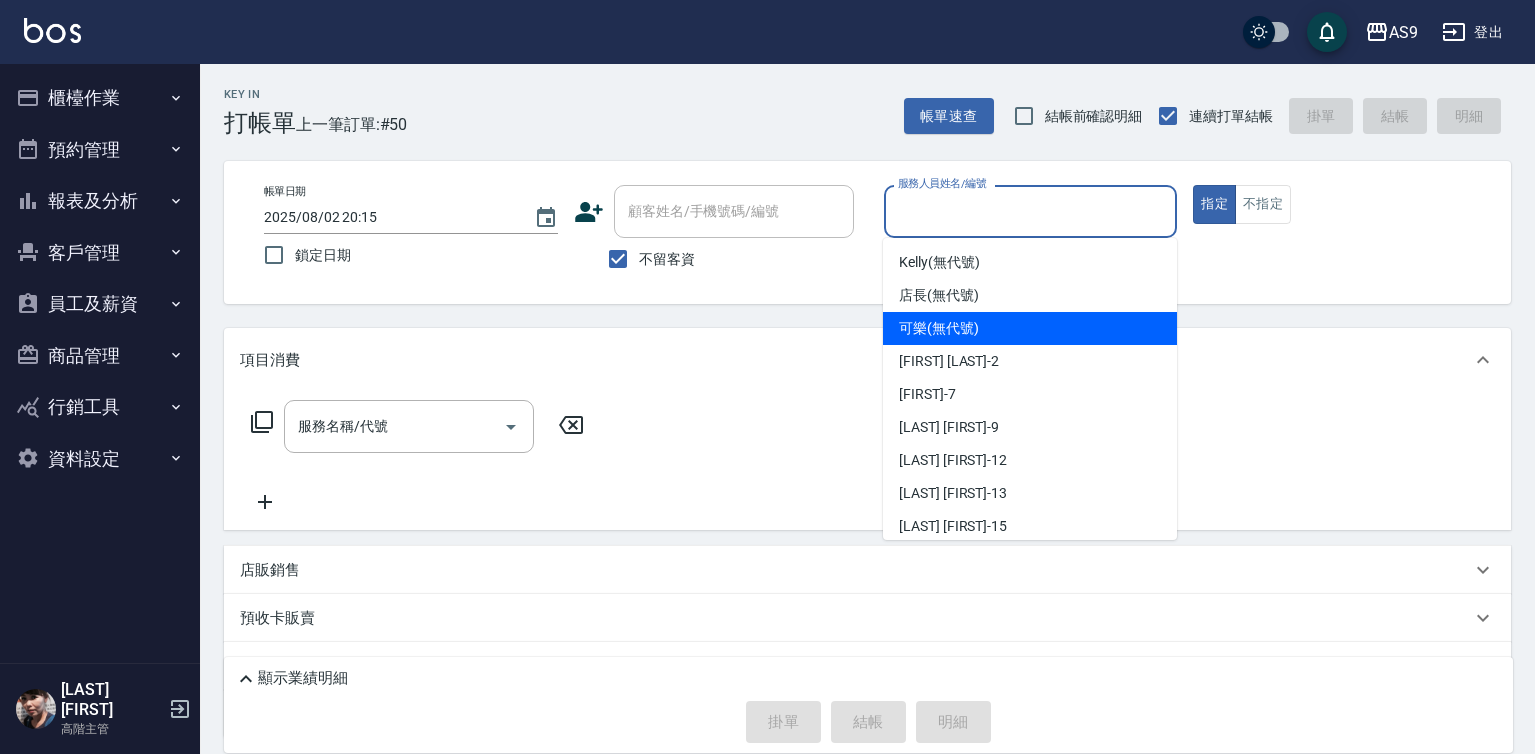 click on "可樂 (無代號)" at bounding box center [1030, 328] 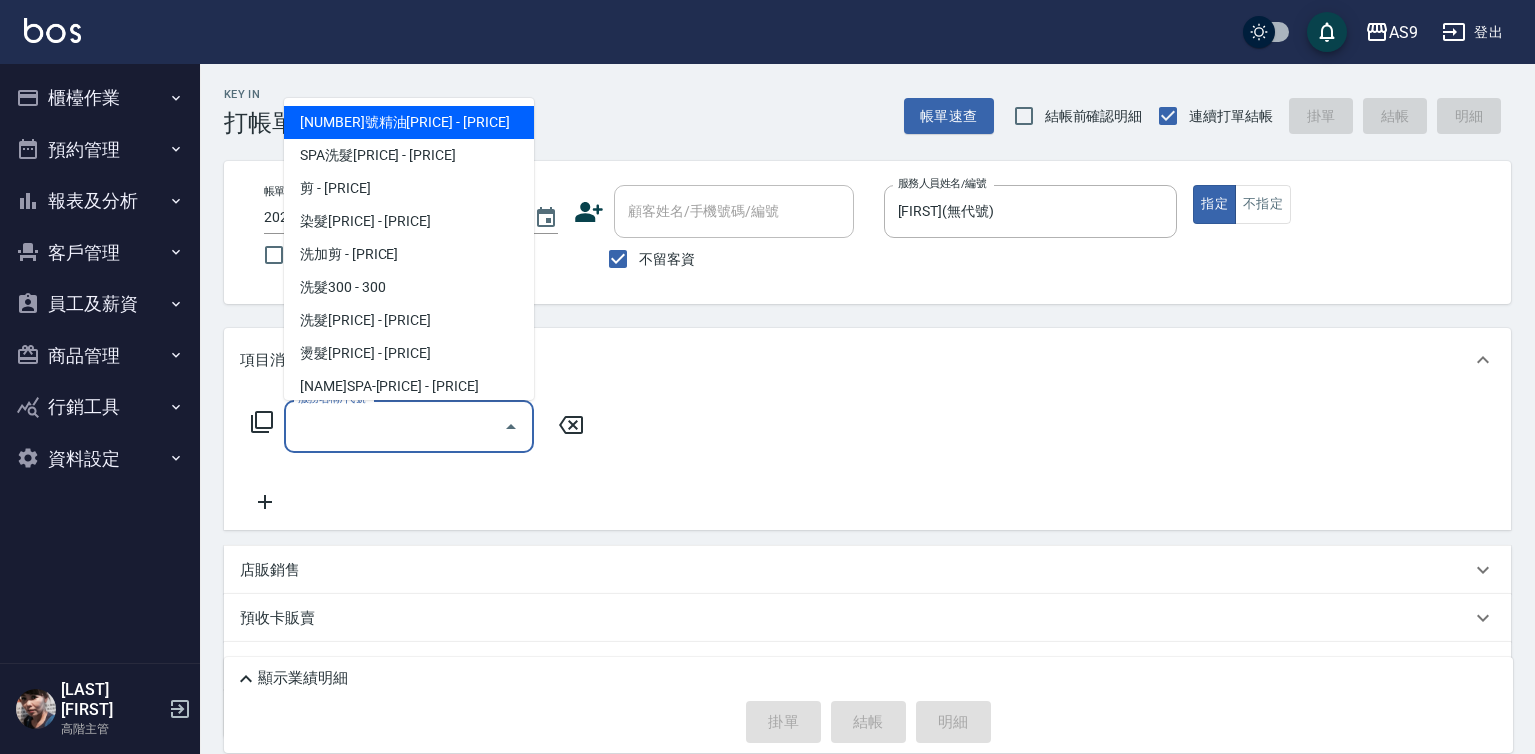 click on "服務名稱/代號" at bounding box center [394, 426] 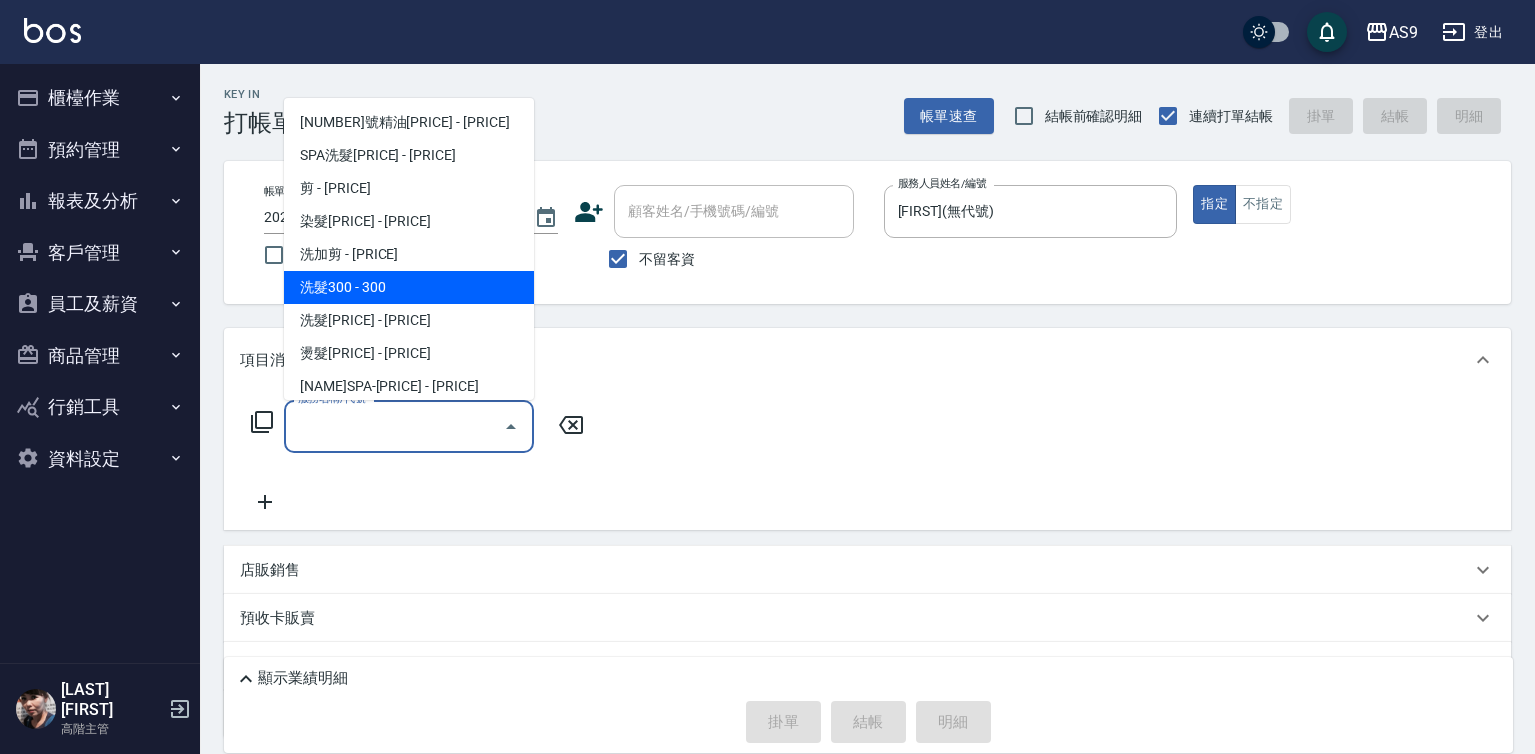 click on "洗髮300 - 300" at bounding box center [409, 287] 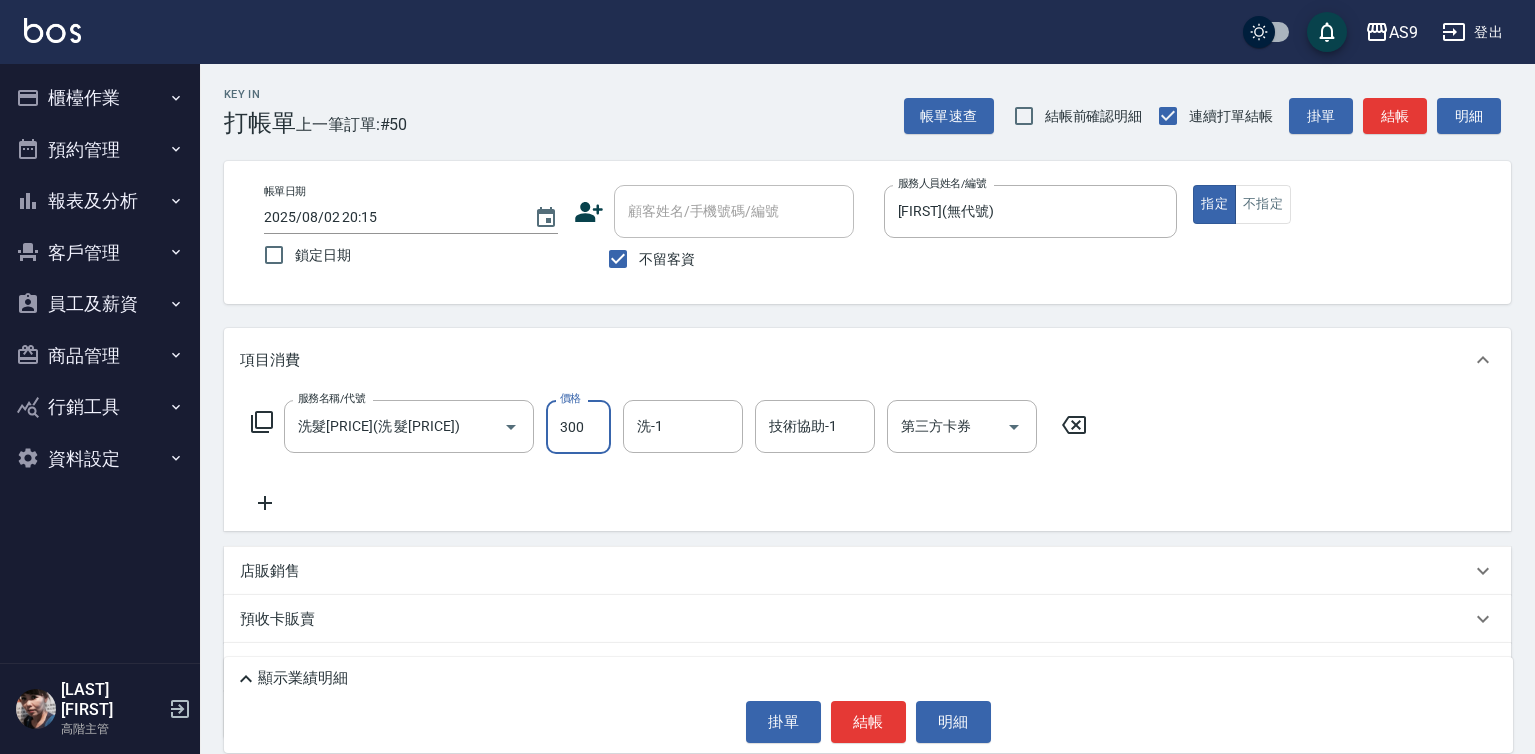 click on "300" at bounding box center [578, 427] 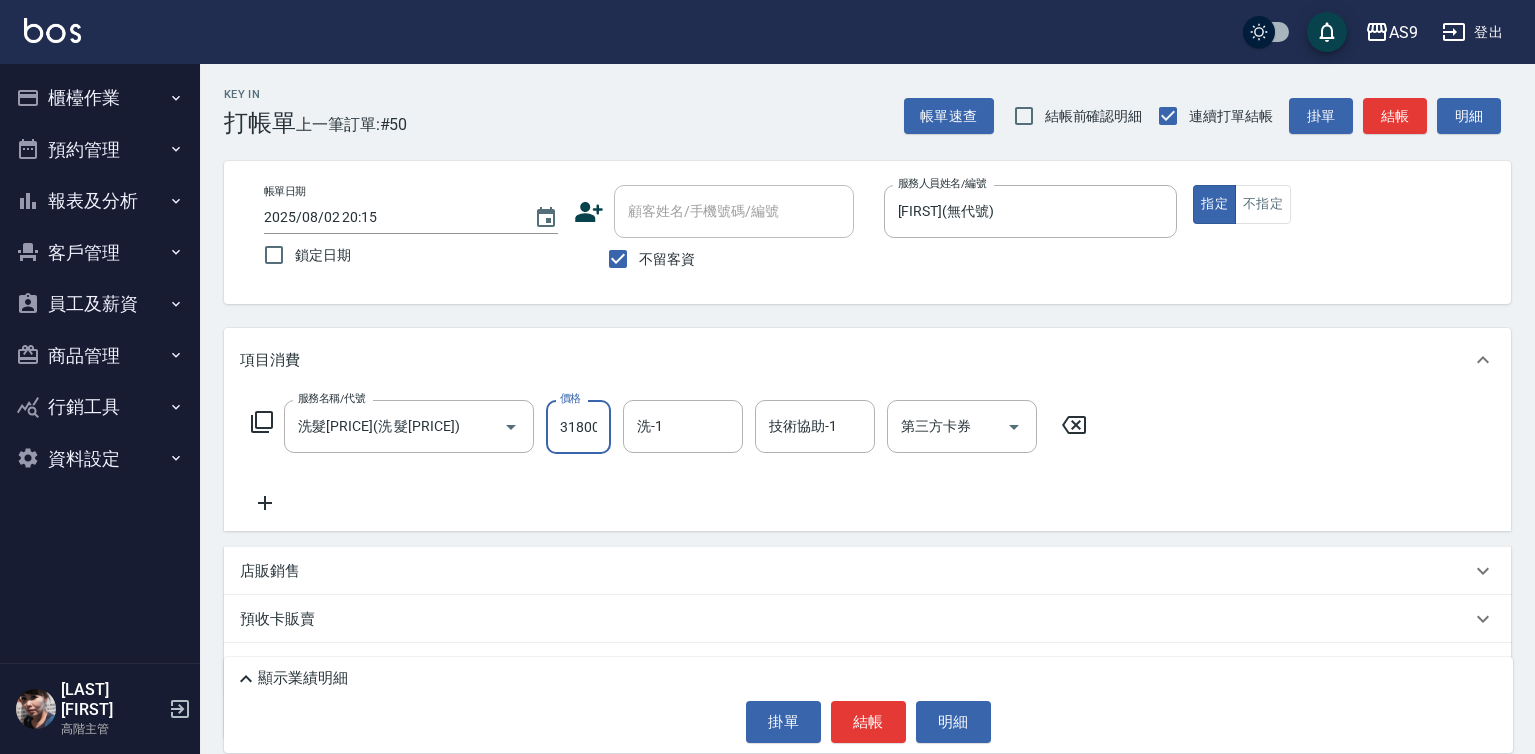 click on "31800" at bounding box center (578, 427) 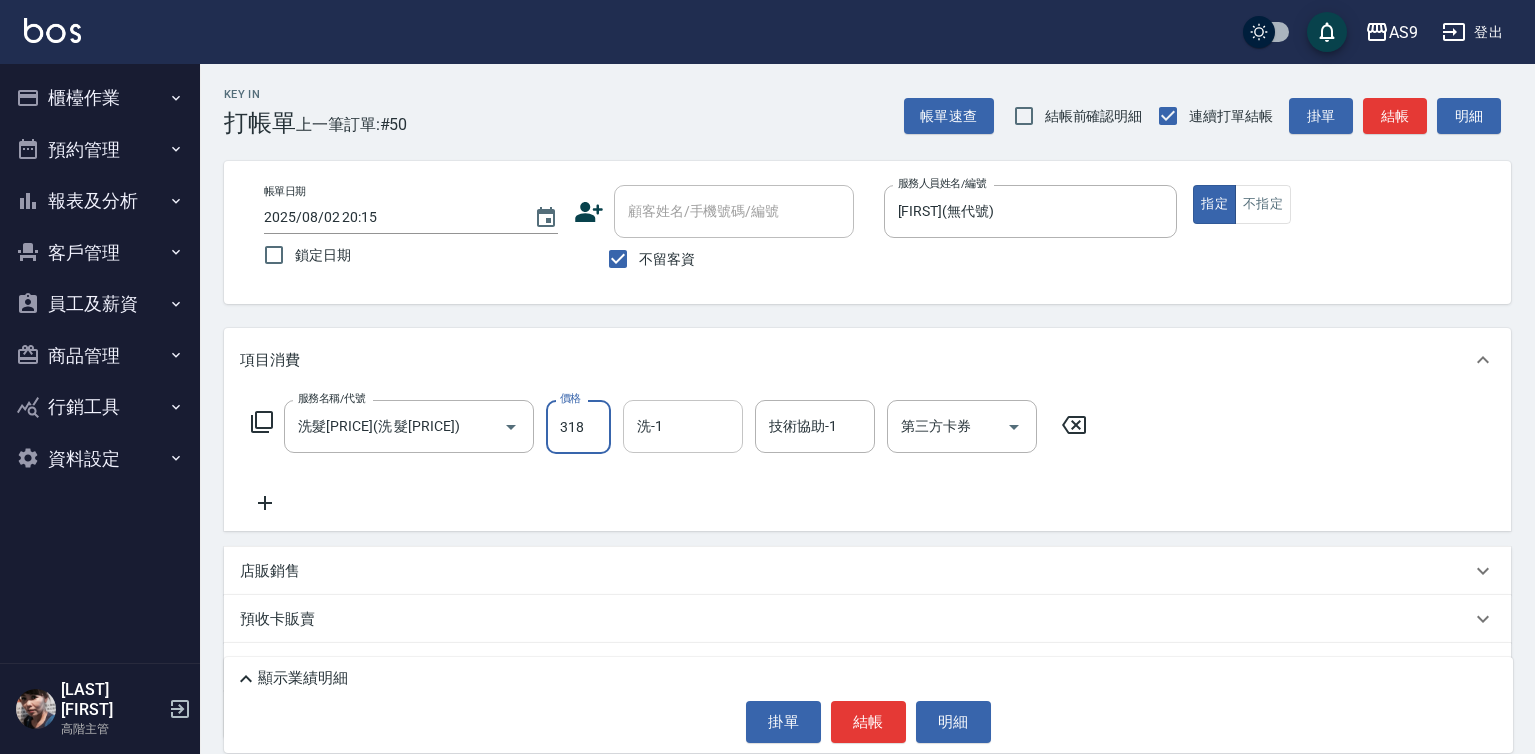 type on "318" 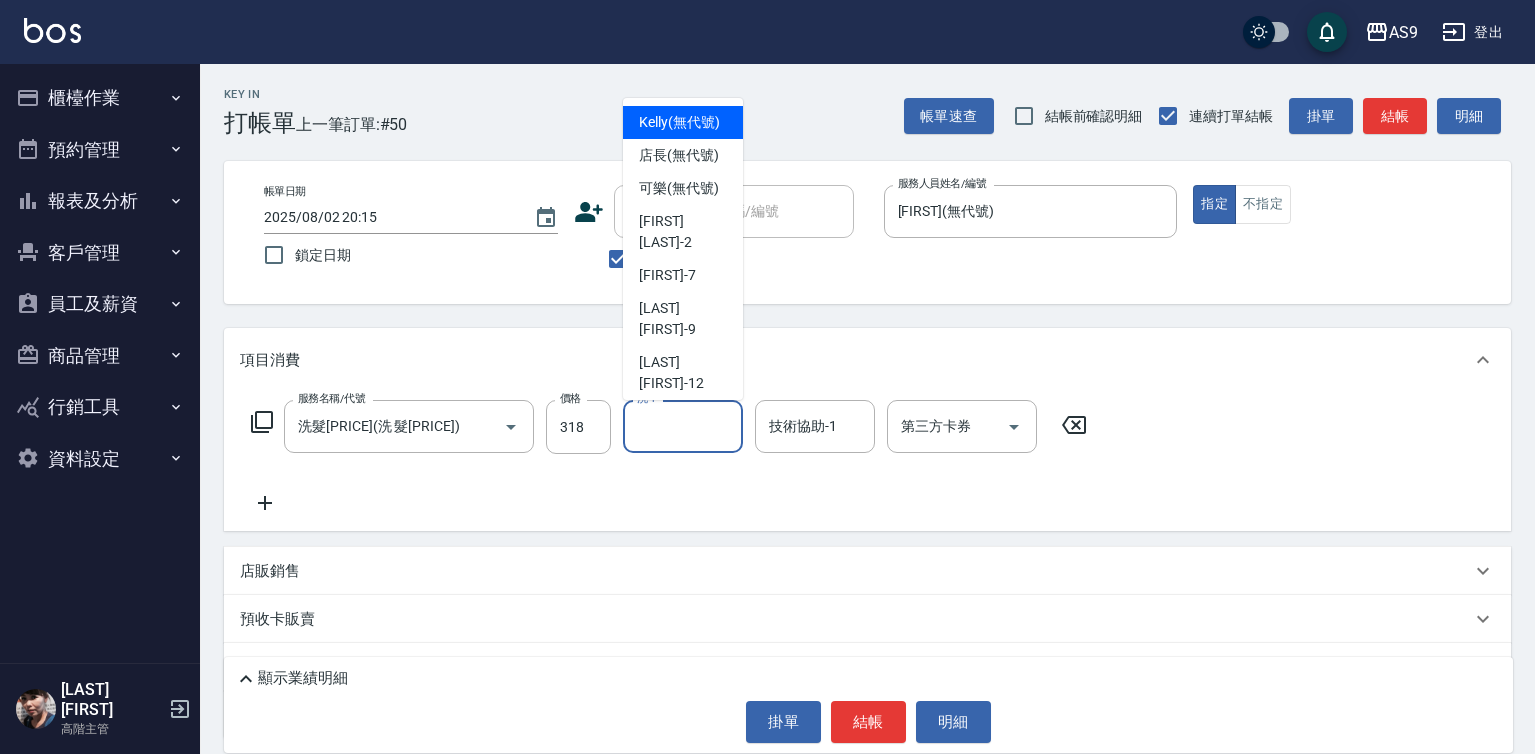 click on "洗-1" at bounding box center [683, 426] 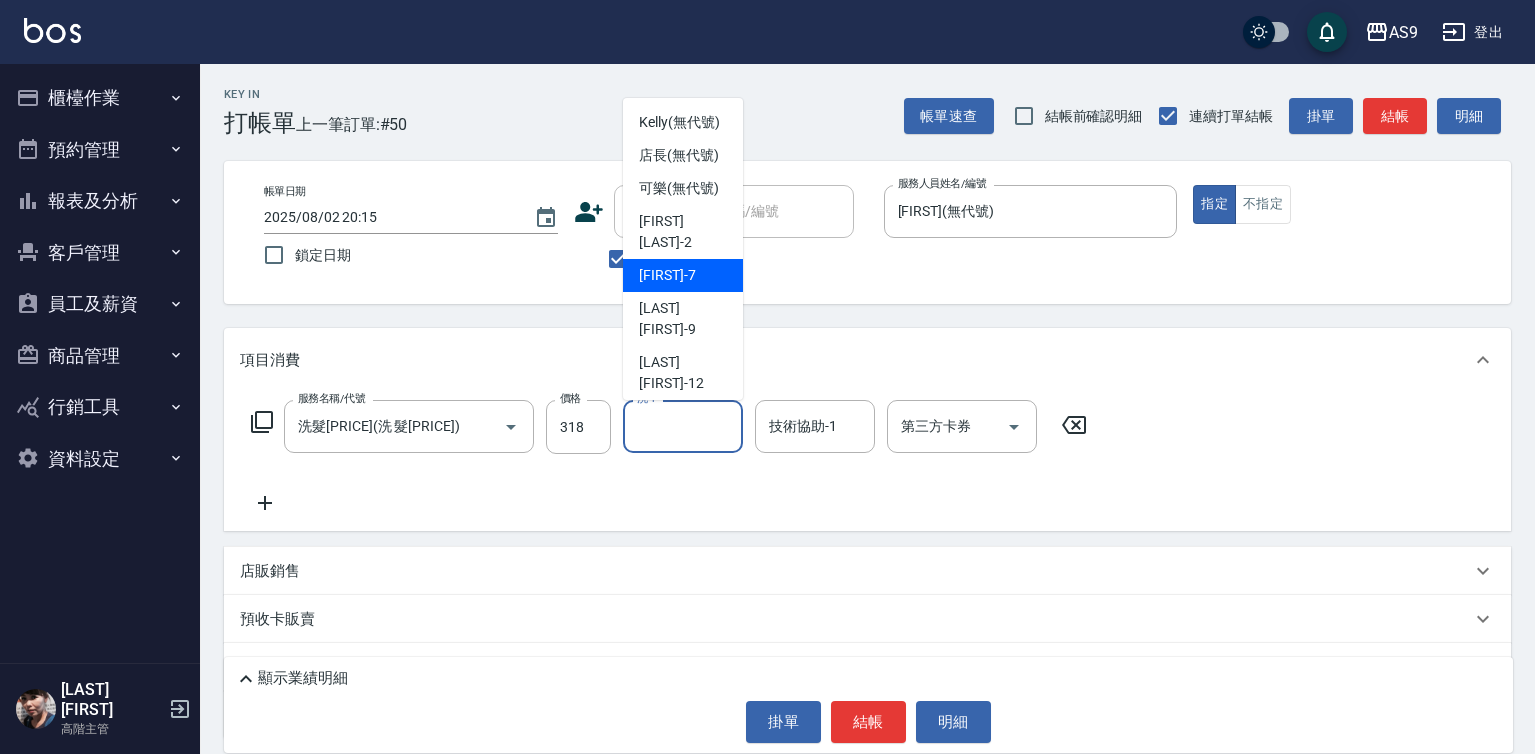 scroll, scrollTop: 100, scrollLeft: 0, axis: vertical 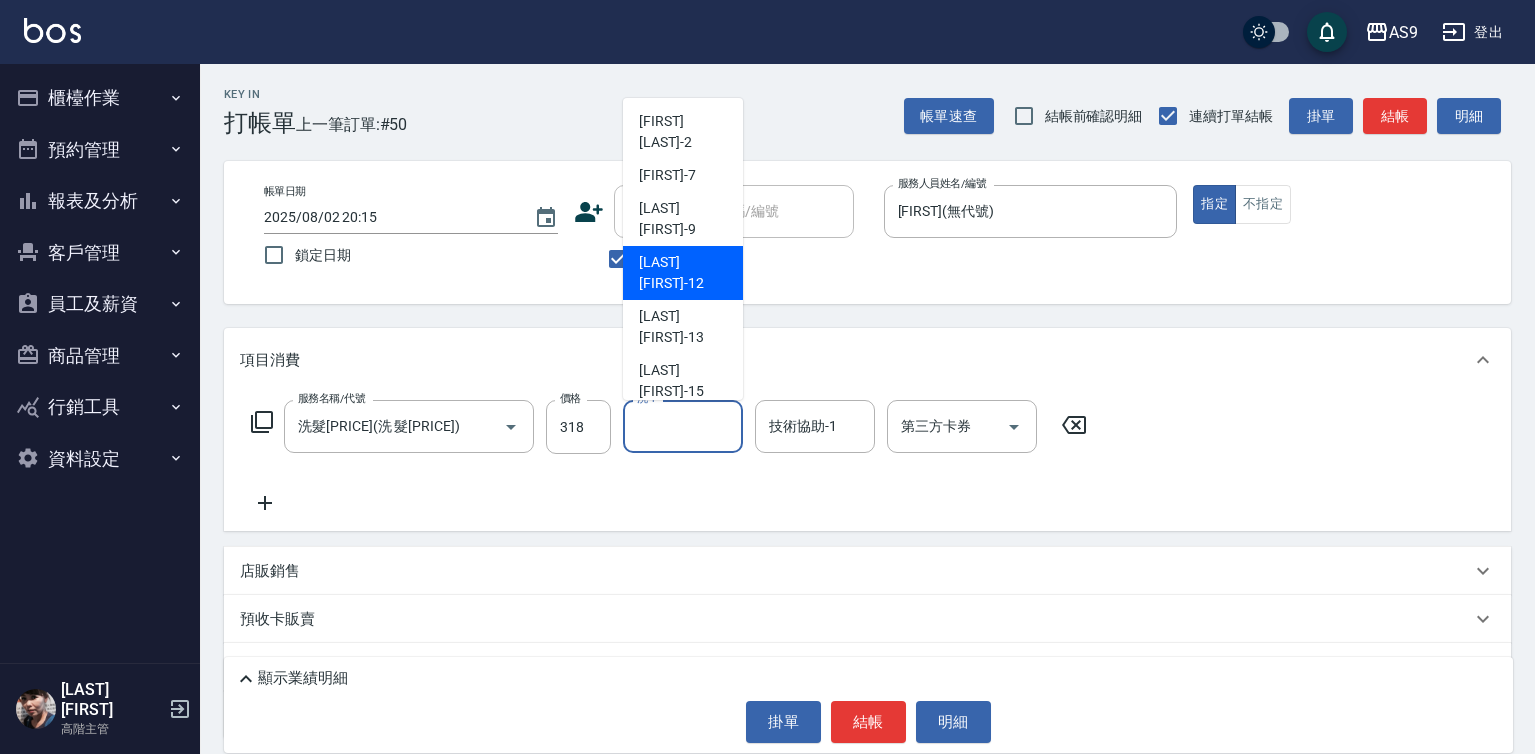 click on "戴佳慧 -12" at bounding box center (683, 273) 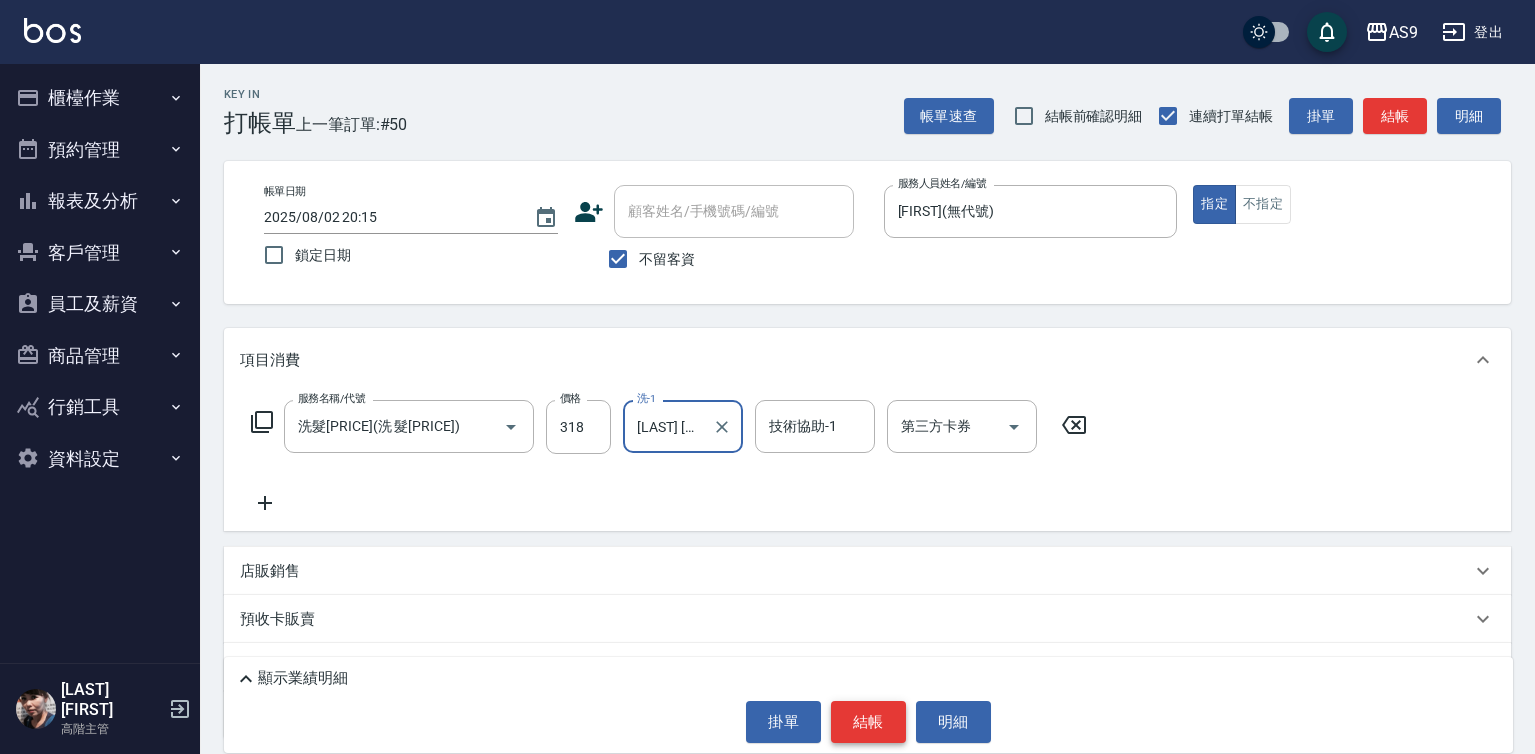 click on "結帳" at bounding box center [868, 722] 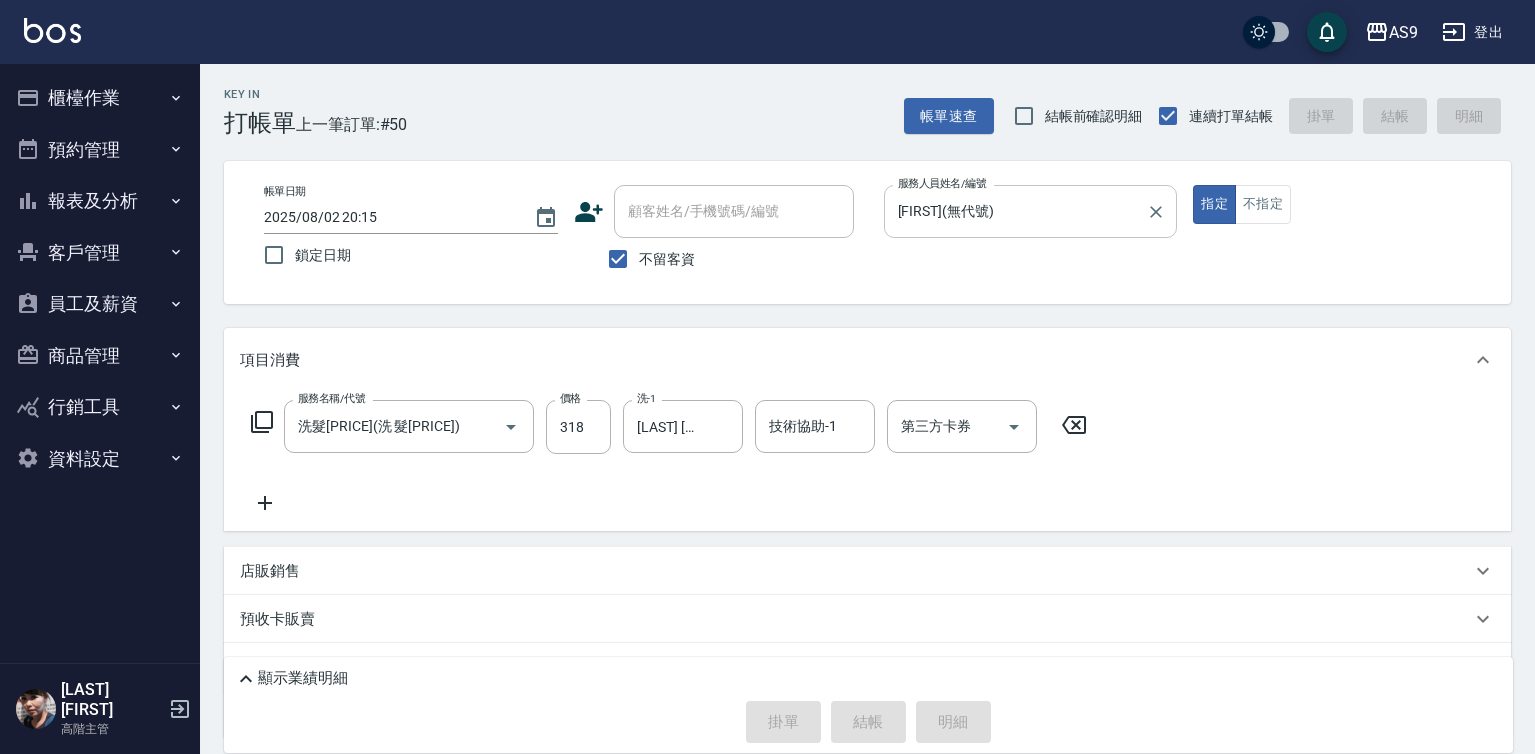 type 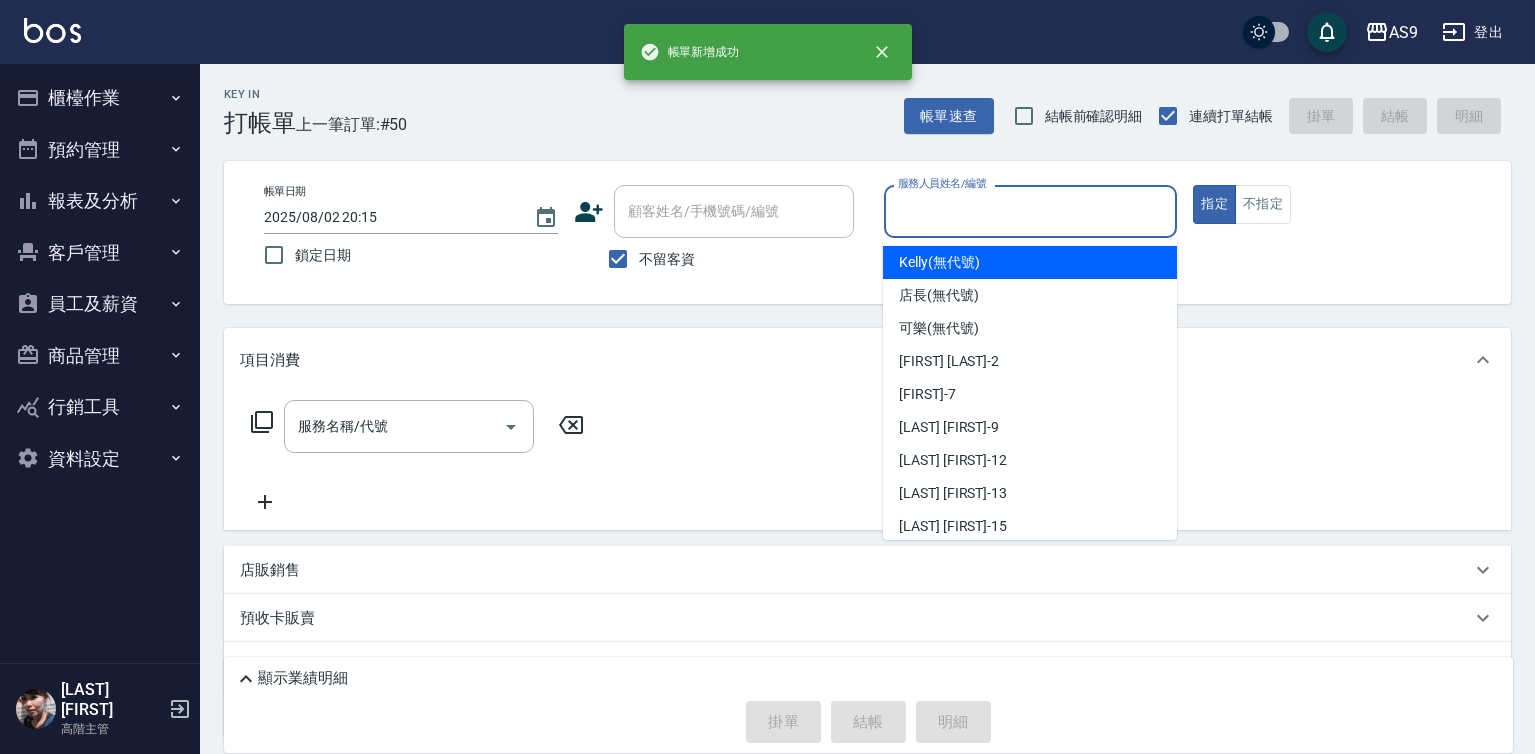click on "服務人員姓名/編號" at bounding box center (1031, 211) 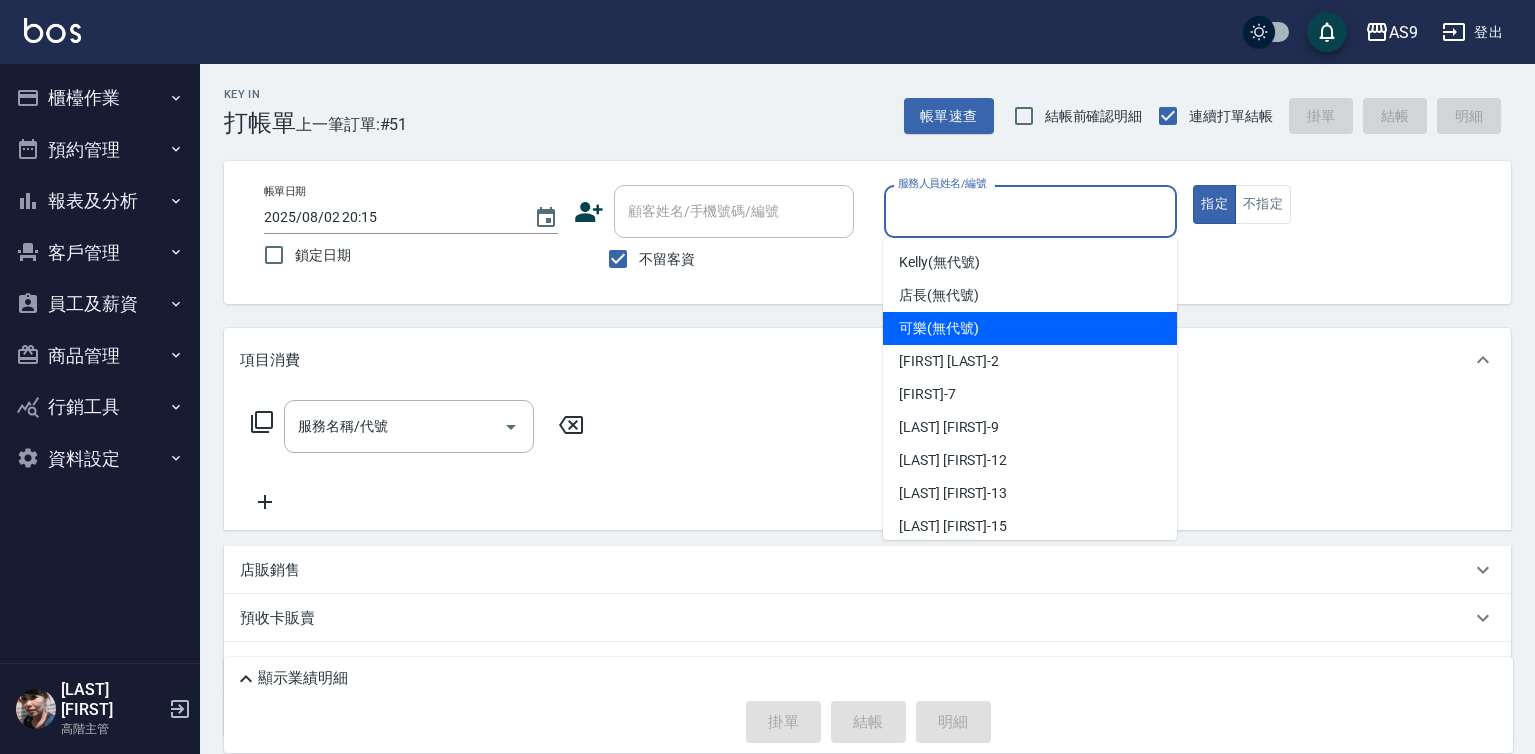 click on "可樂 (無代號)" at bounding box center (1030, 328) 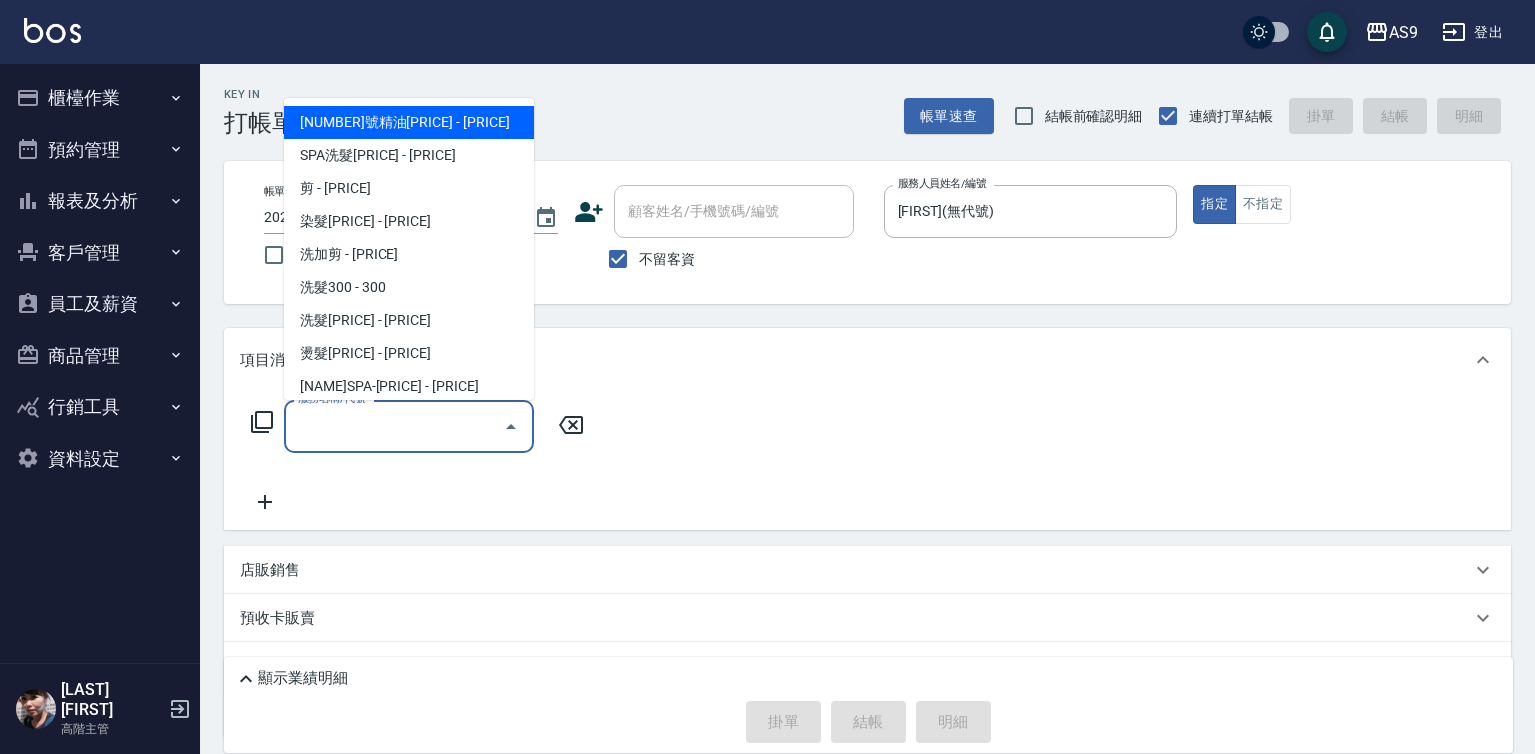 click on "服務名稱/代號" at bounding box center [394, 426] 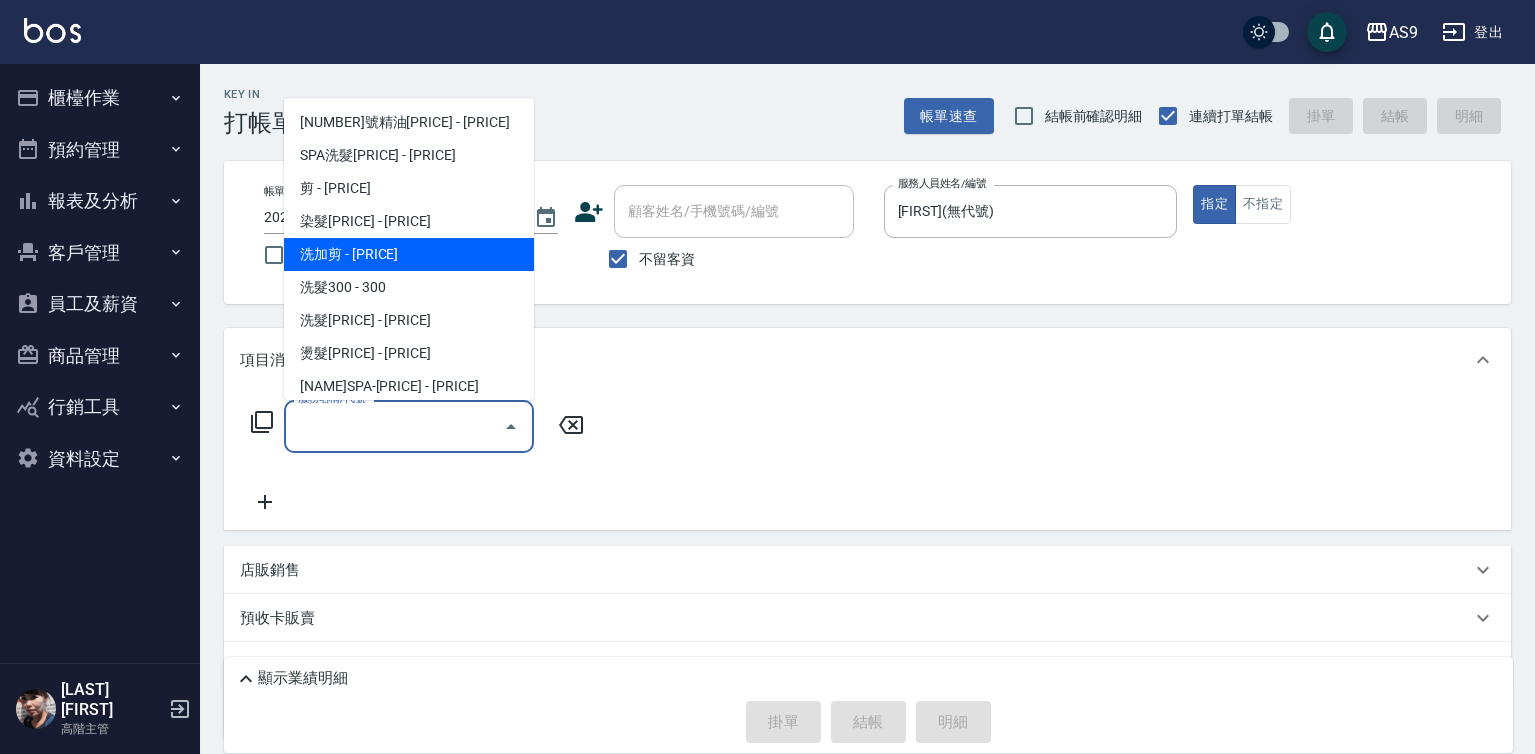 click on "洗加剪 - 499" at bounding box center [409, 254] 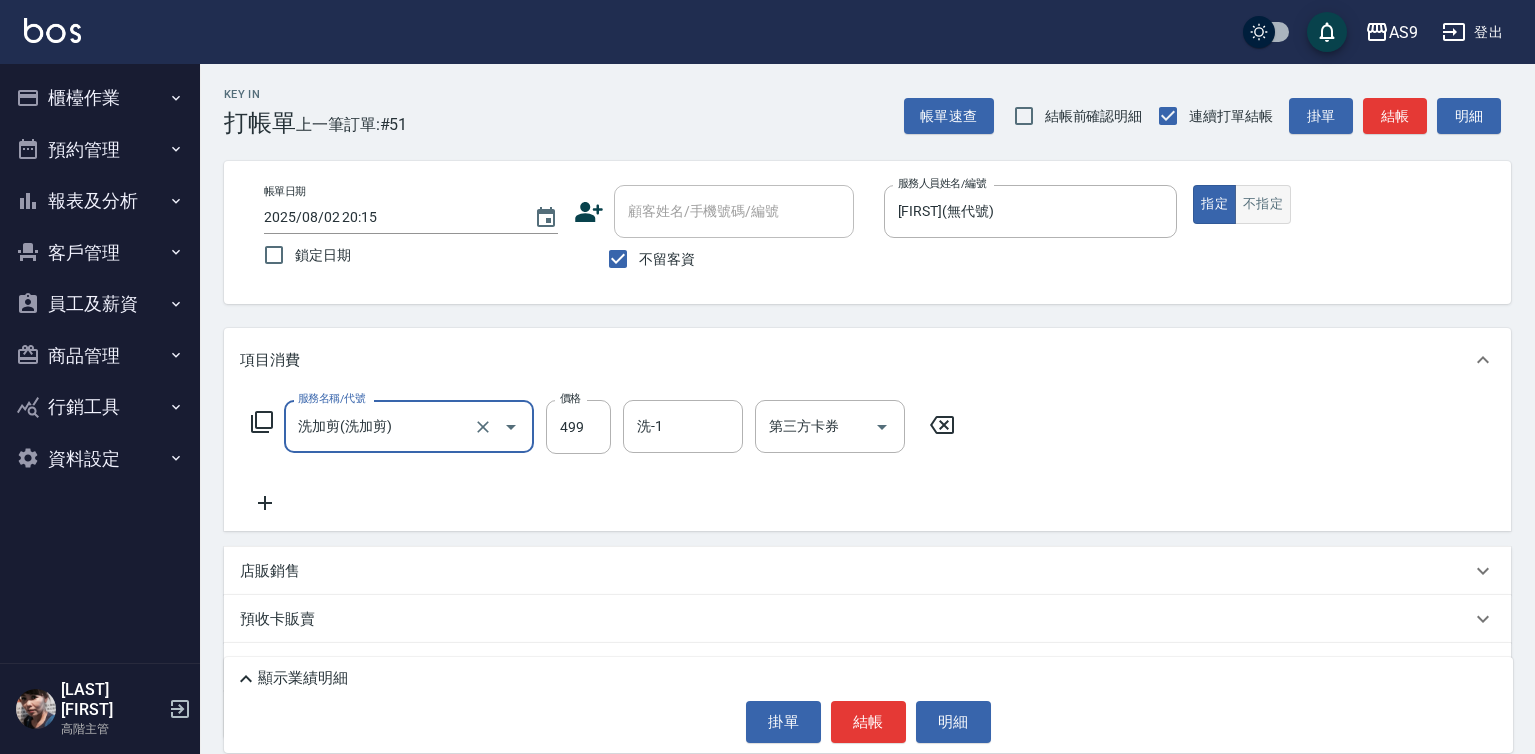click on "不指定" at bounding box center (1263, 204) 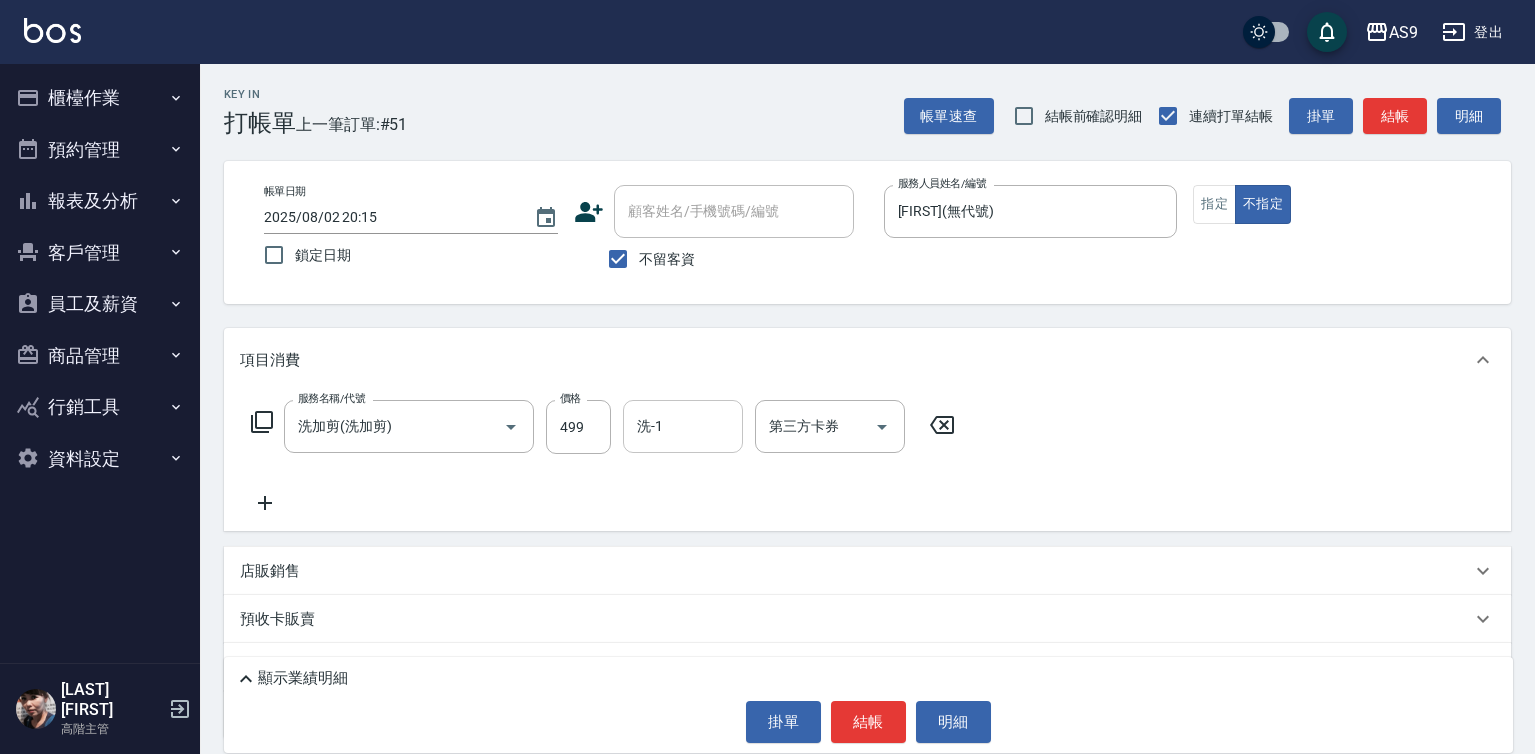 click on "洗-1" at bounding box center (683, 426) 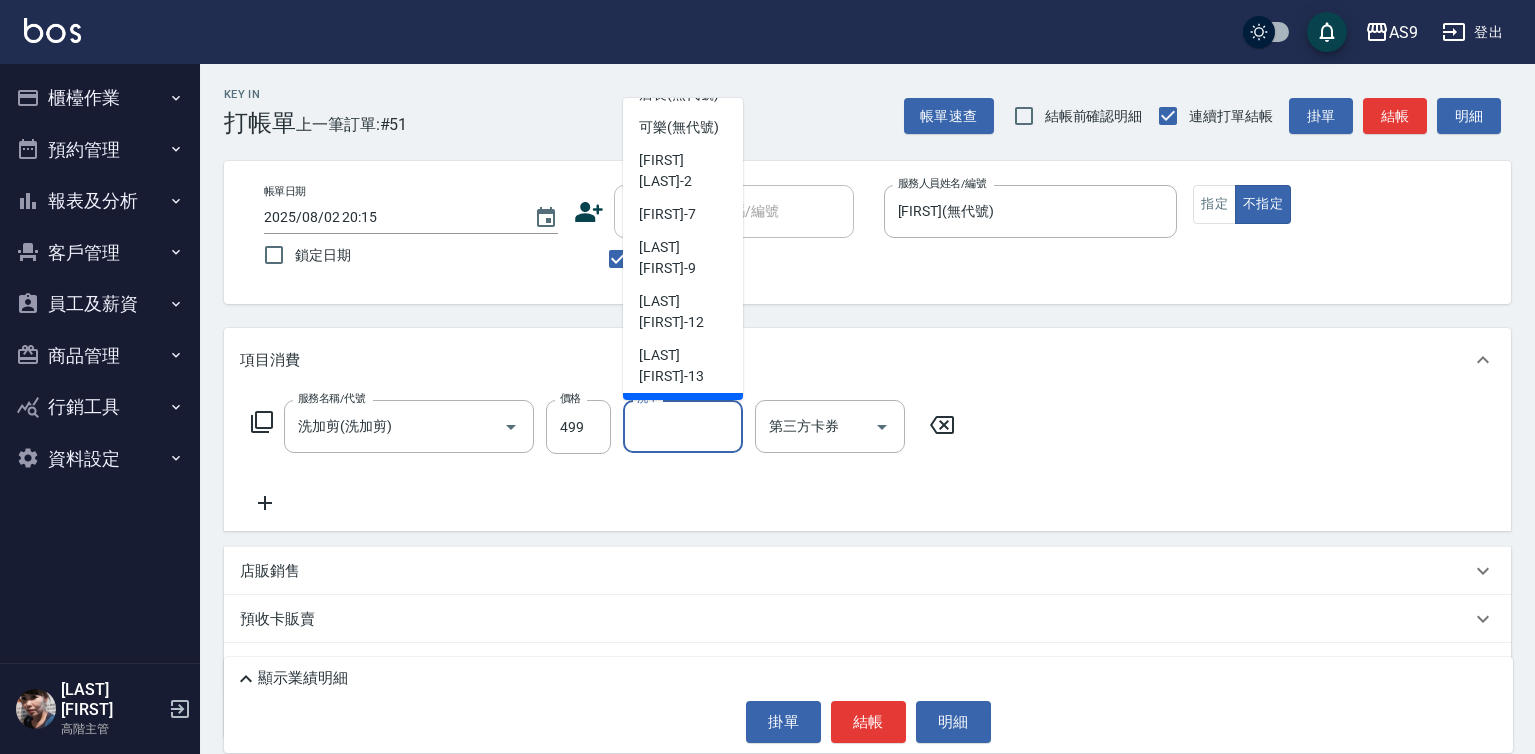 scroll, scrollTop: 128, scrollLeft: 0, axis: vertical 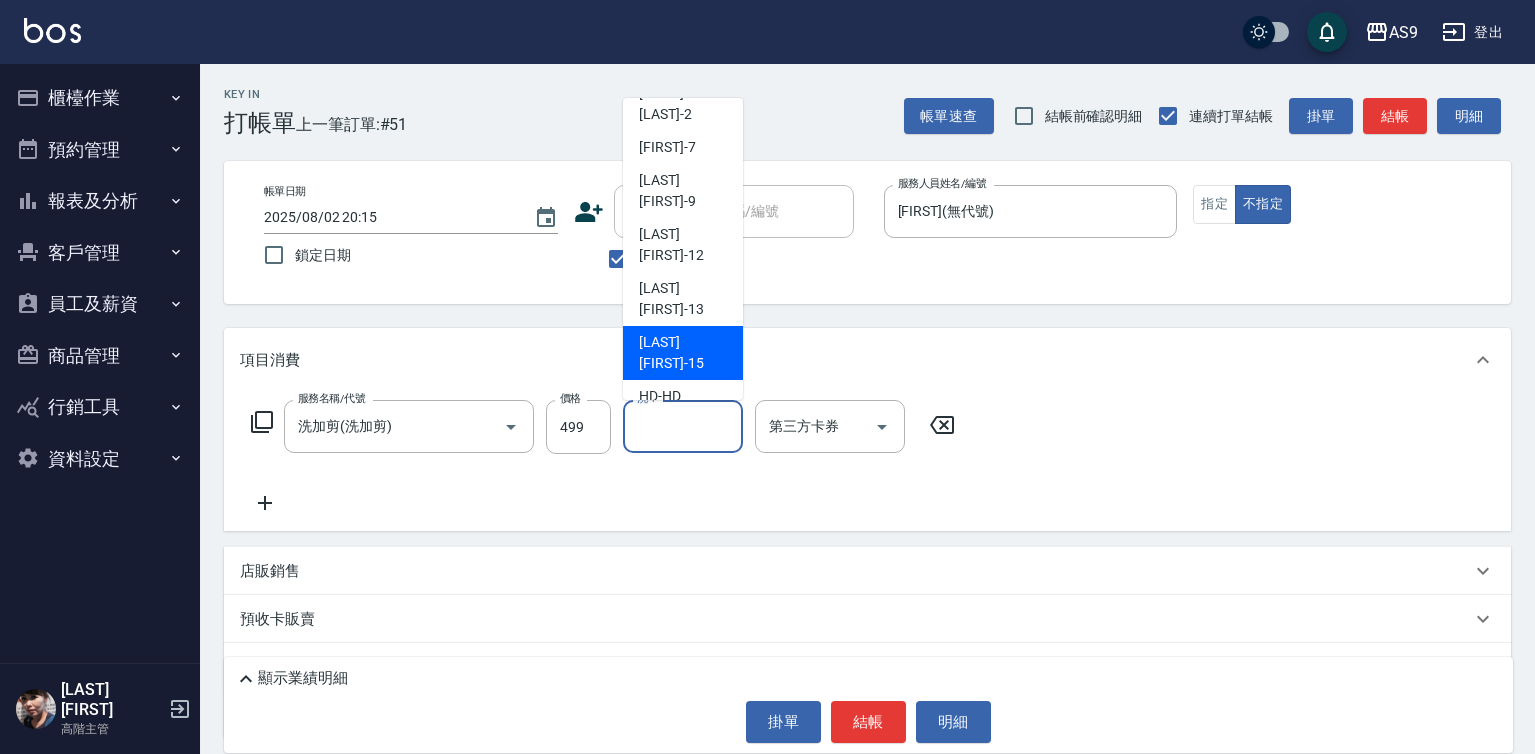 click on "遲婷而 -15" at bounding box center (683, 353) 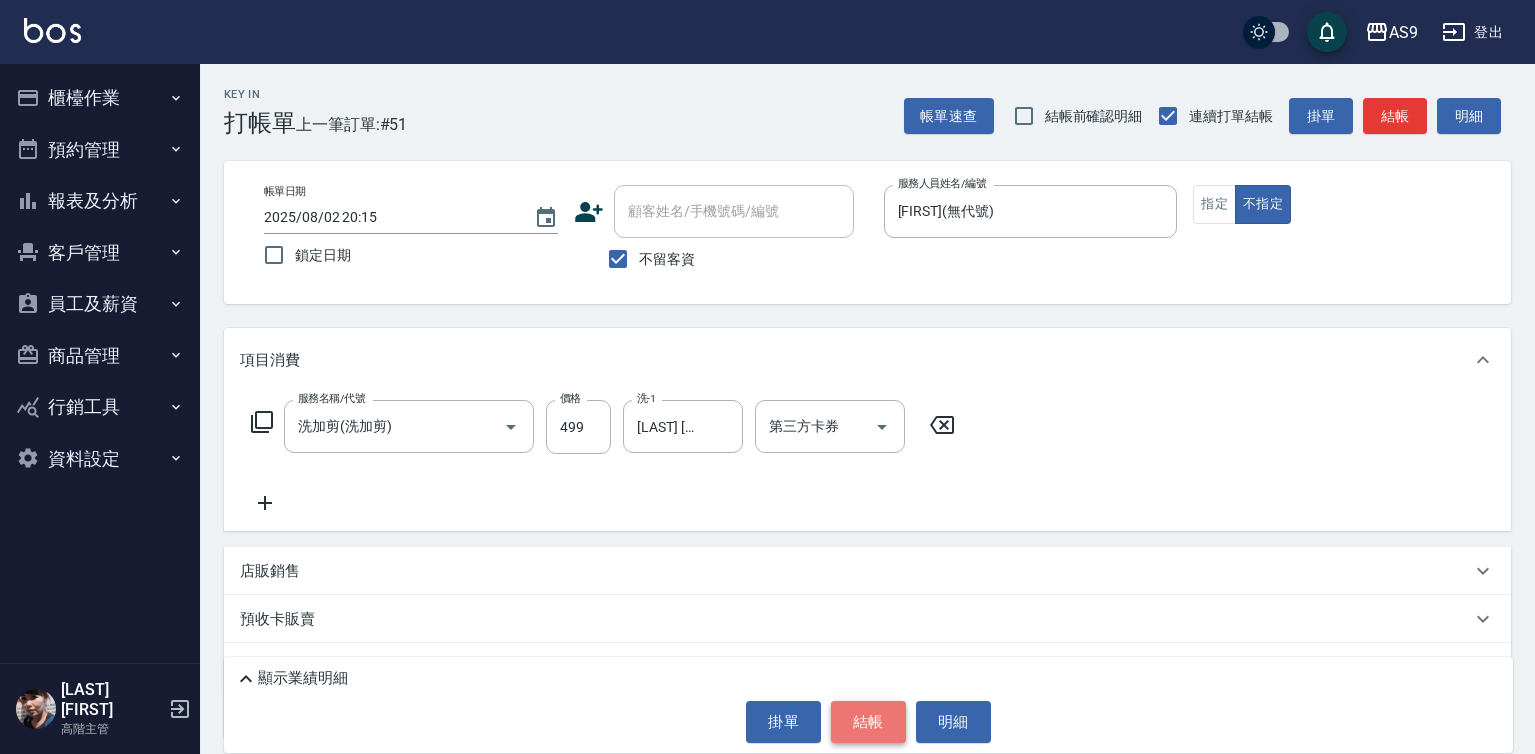 click on "結帳" at bounding box center [868, 722] 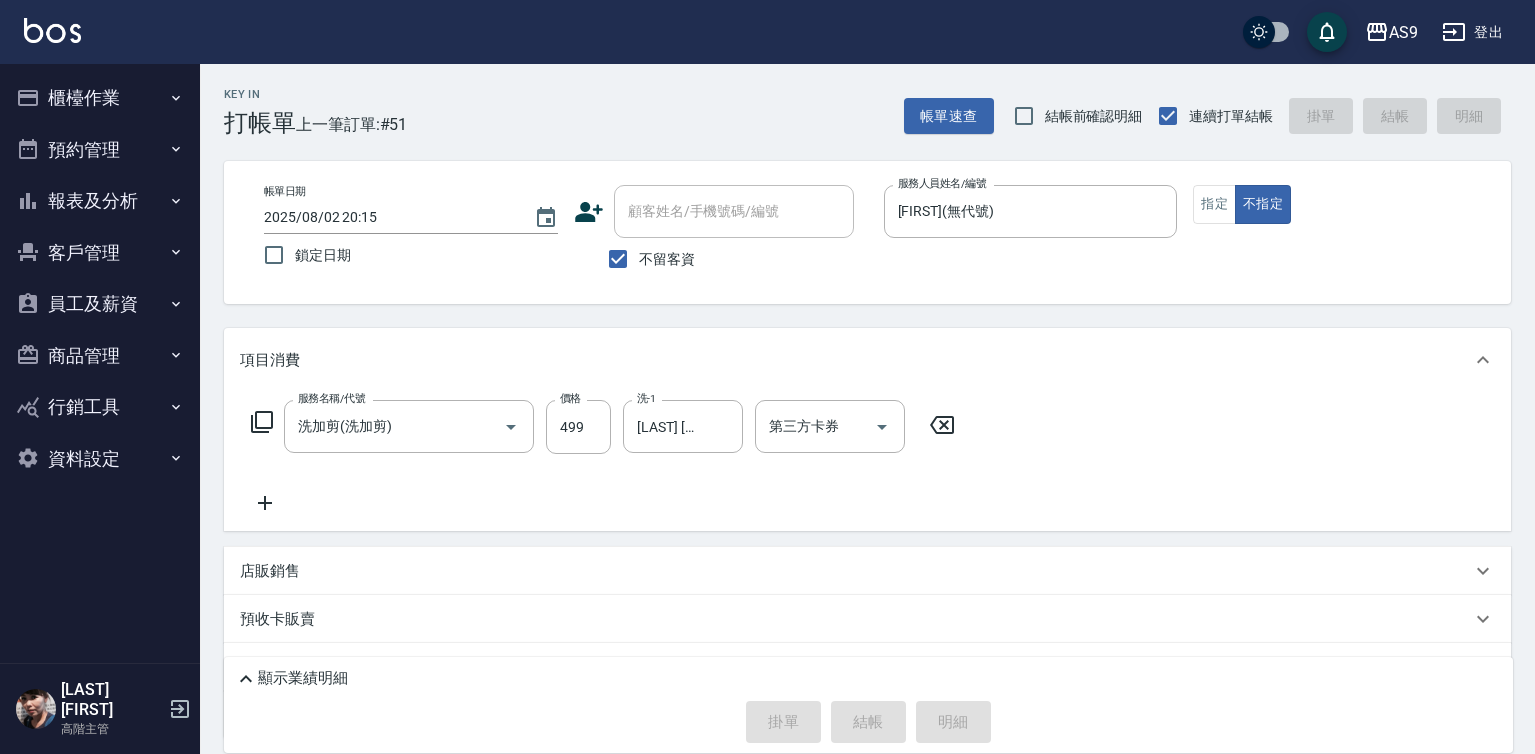 type 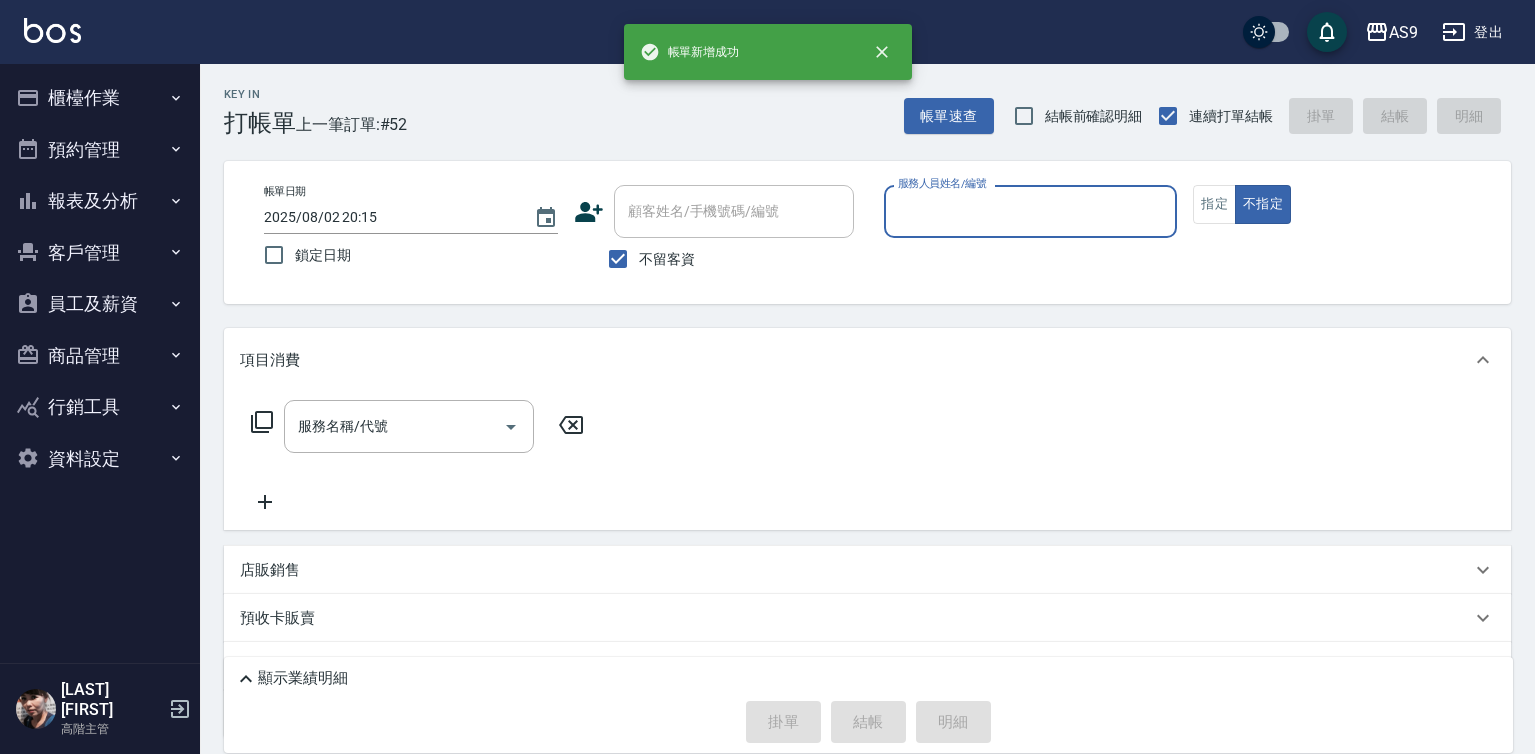 drag, startPoint x: 989, startPoint y: 193, endPoint x: 990, endPoint y: 207, distance: 14.035668 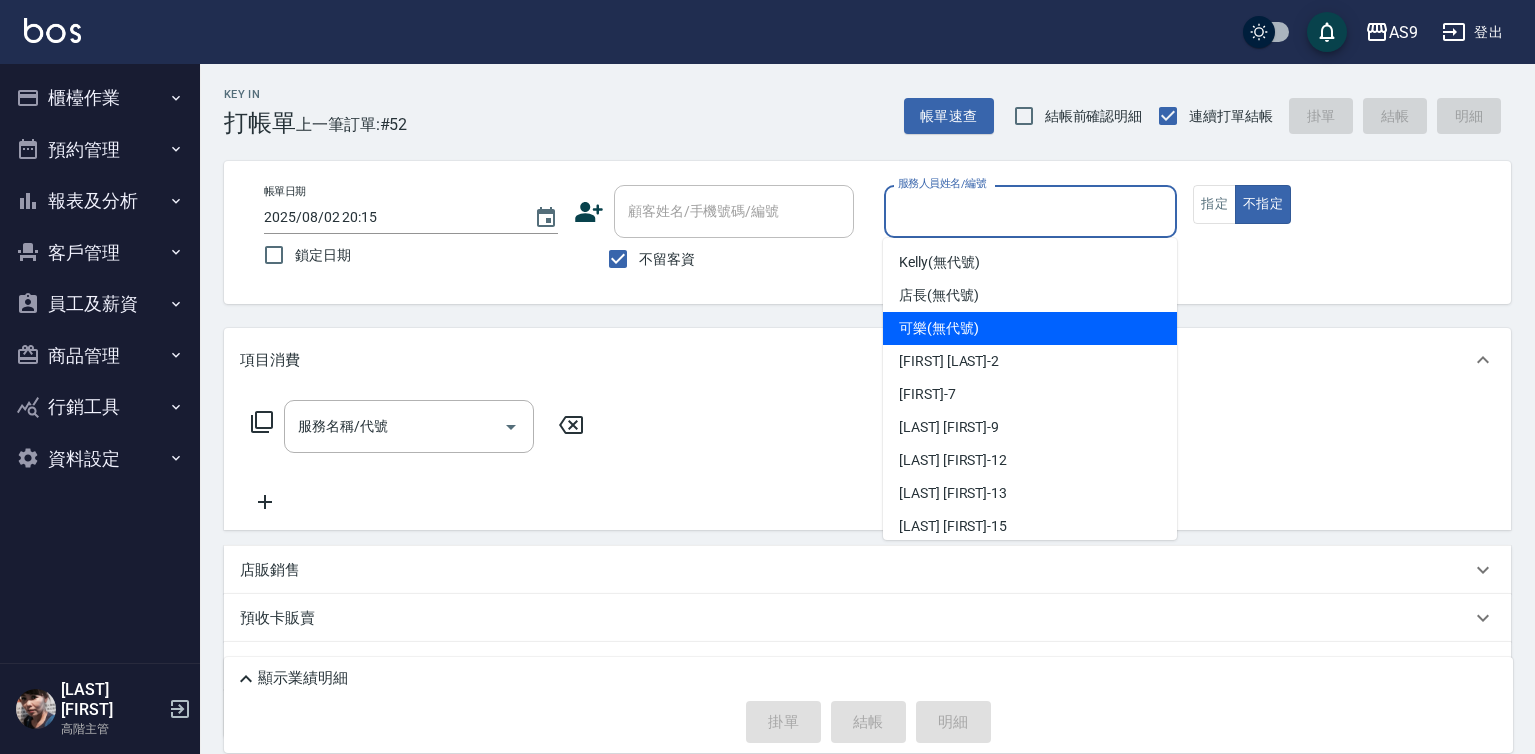 click on "可樂 (無代號)" at bounding box center (939, 328) 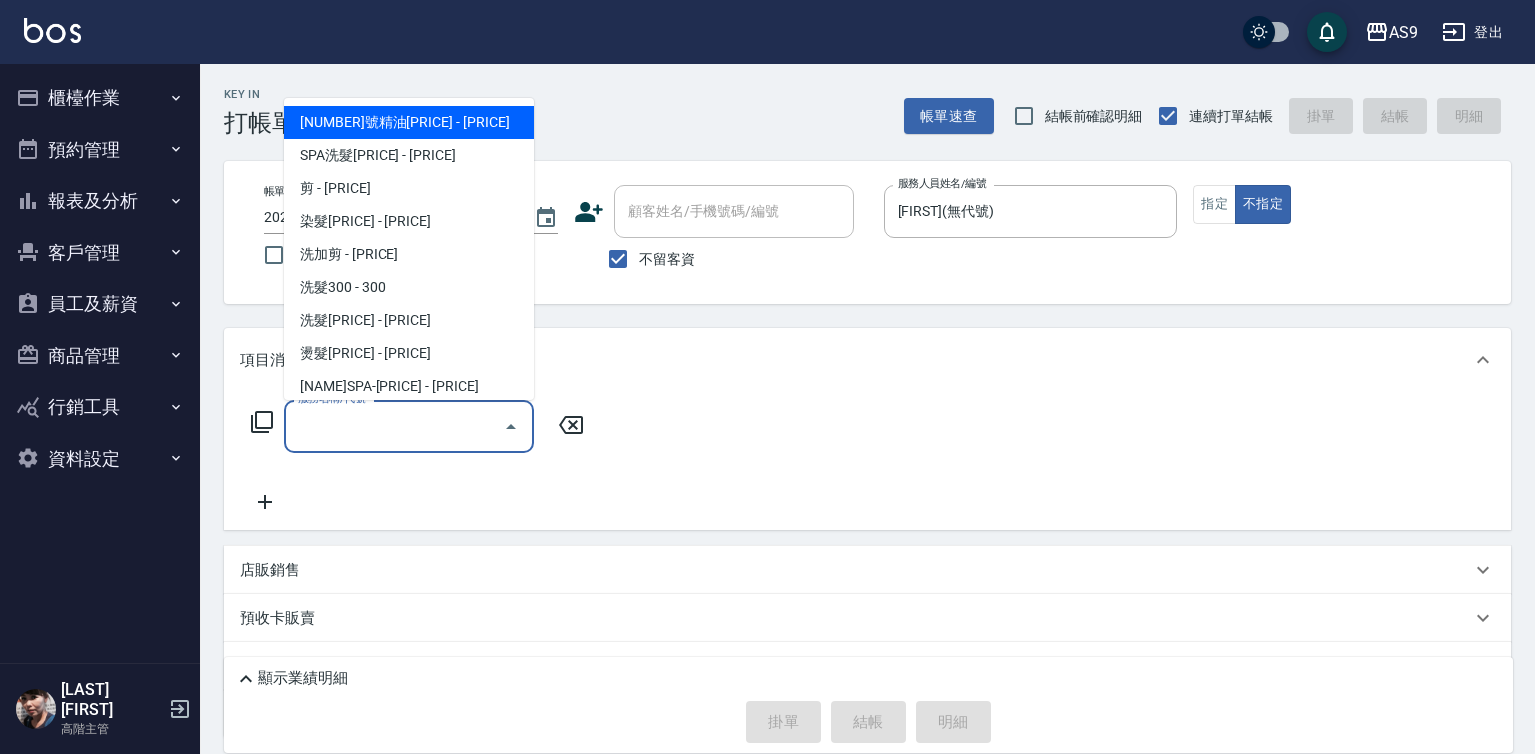 click on "服務名稱/代號" at bounding box center [394, 426] 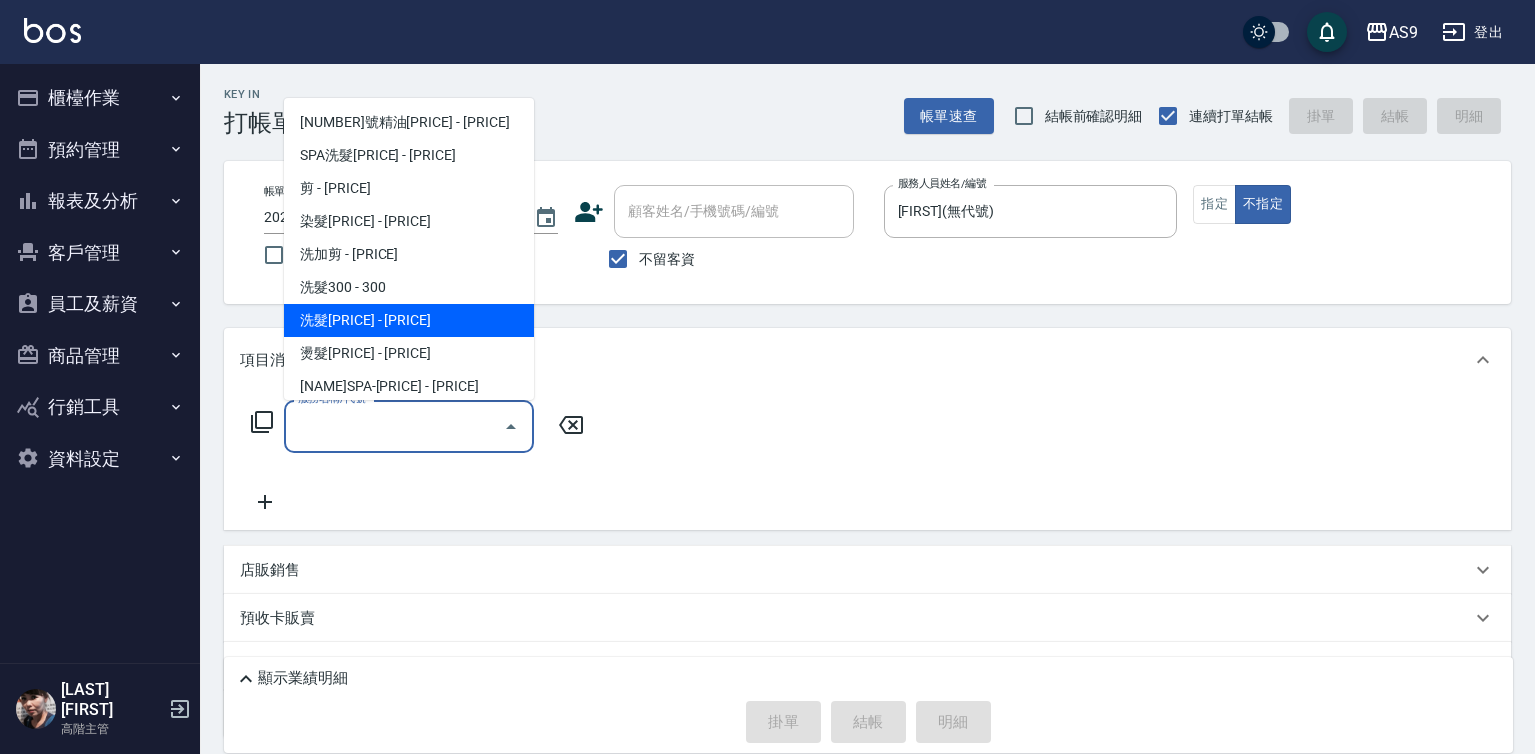 click on "洗髮320 - 320" at bounding box center (409, 320) 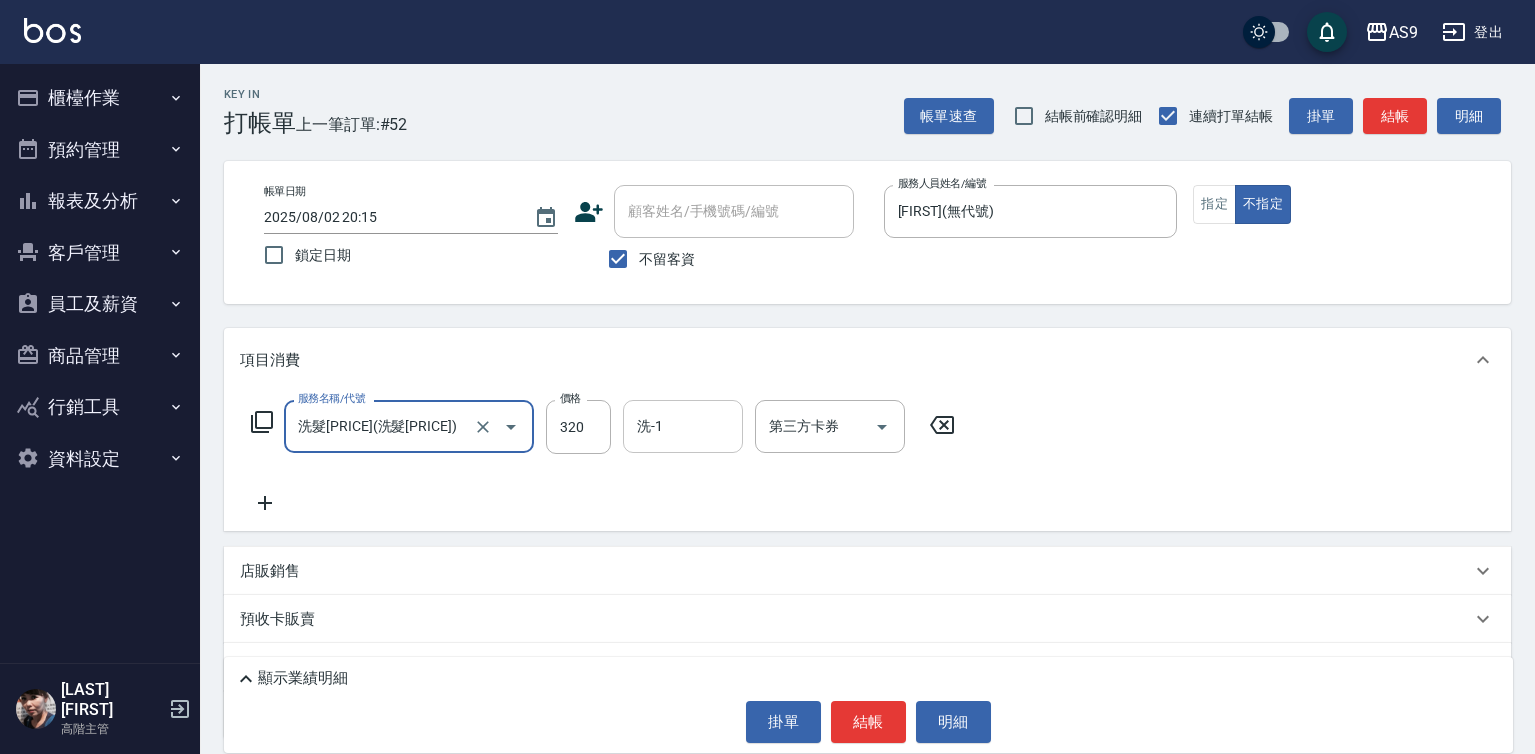 click on "洗-1 洗-1" at bounding box center (683, 426) 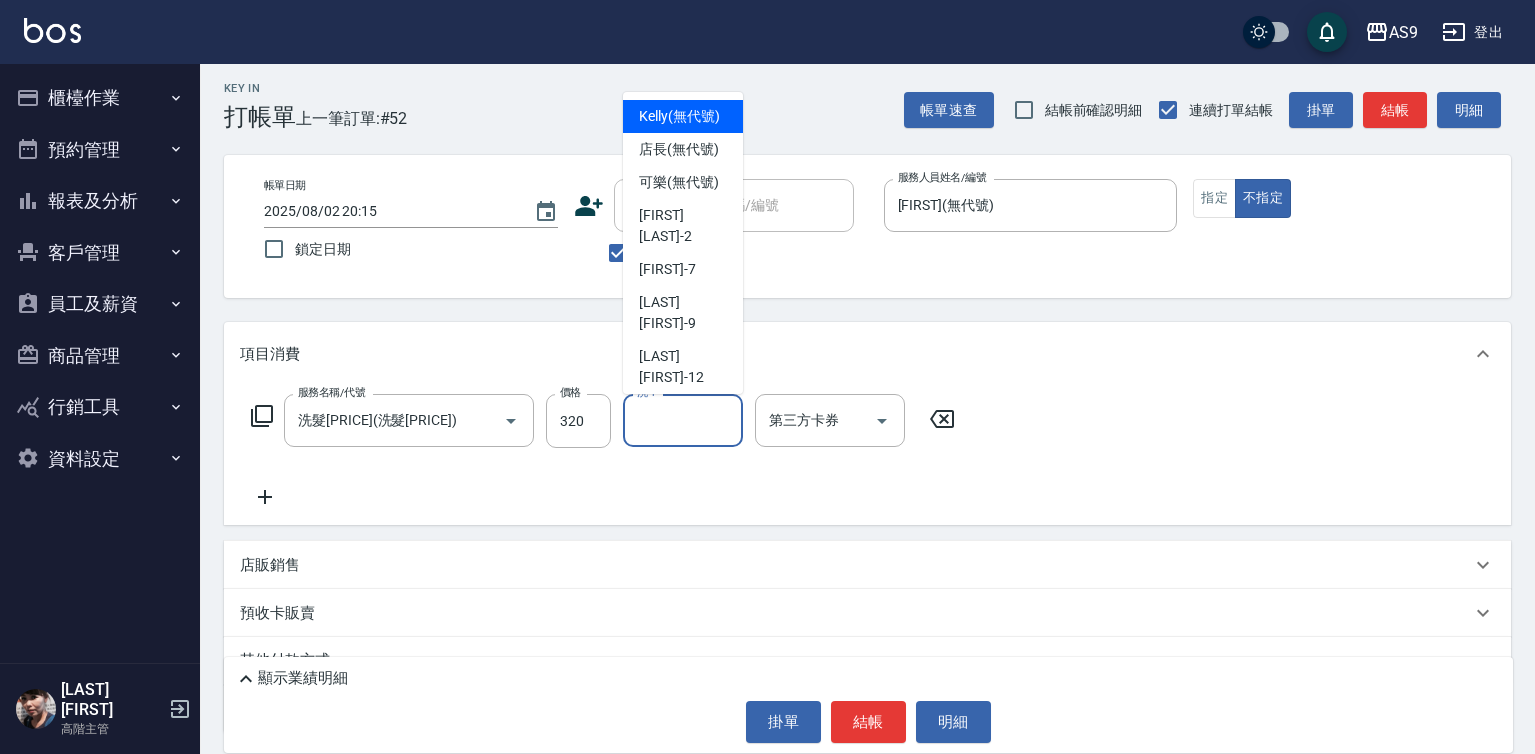 scroll, scrollTop: 95, scrollLeft: 0, axis: vertical 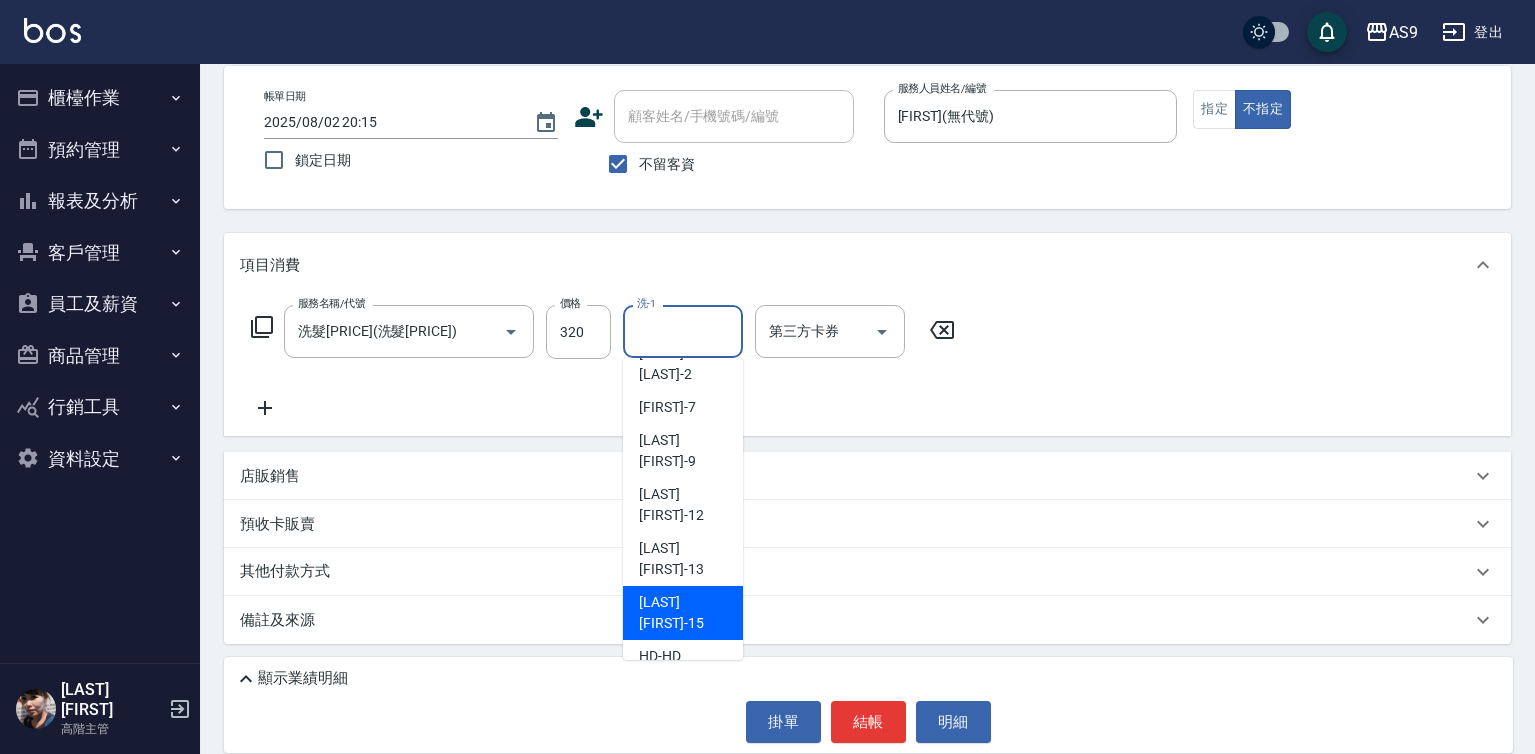 click on "遲婷而 -15" at bounding box center [683, 613] 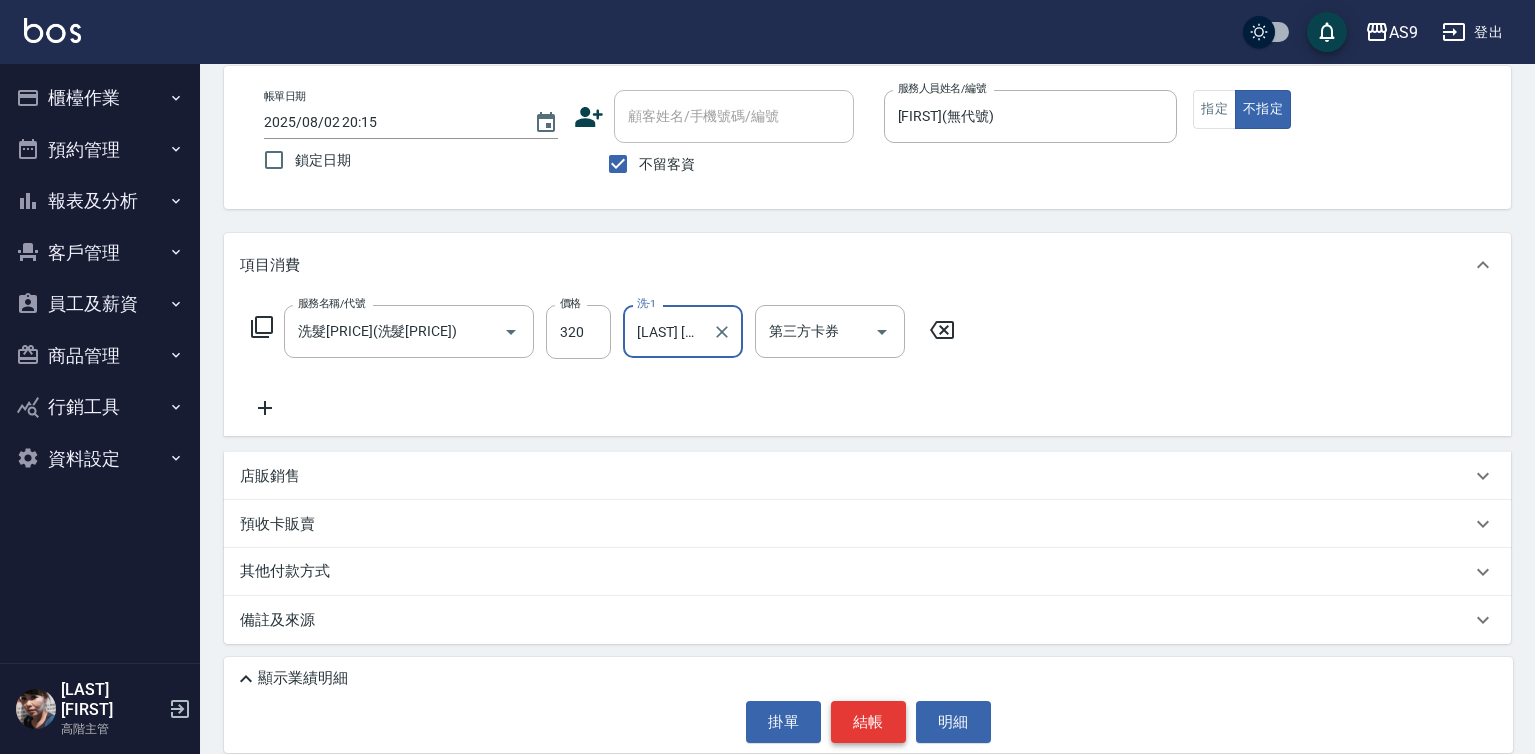click on "結帳" at bounding box center [868, 722] 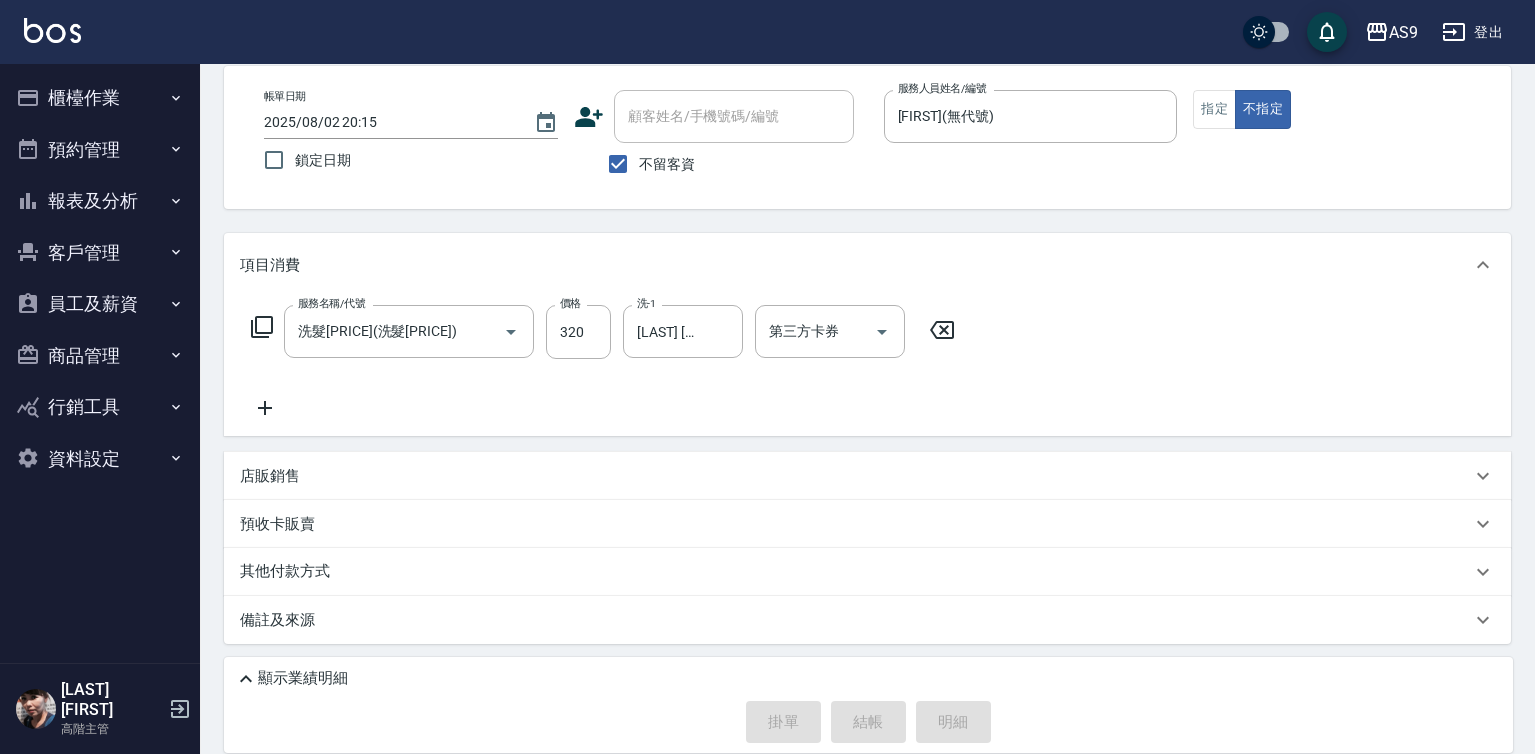 type on "2025/08/02 20:16" 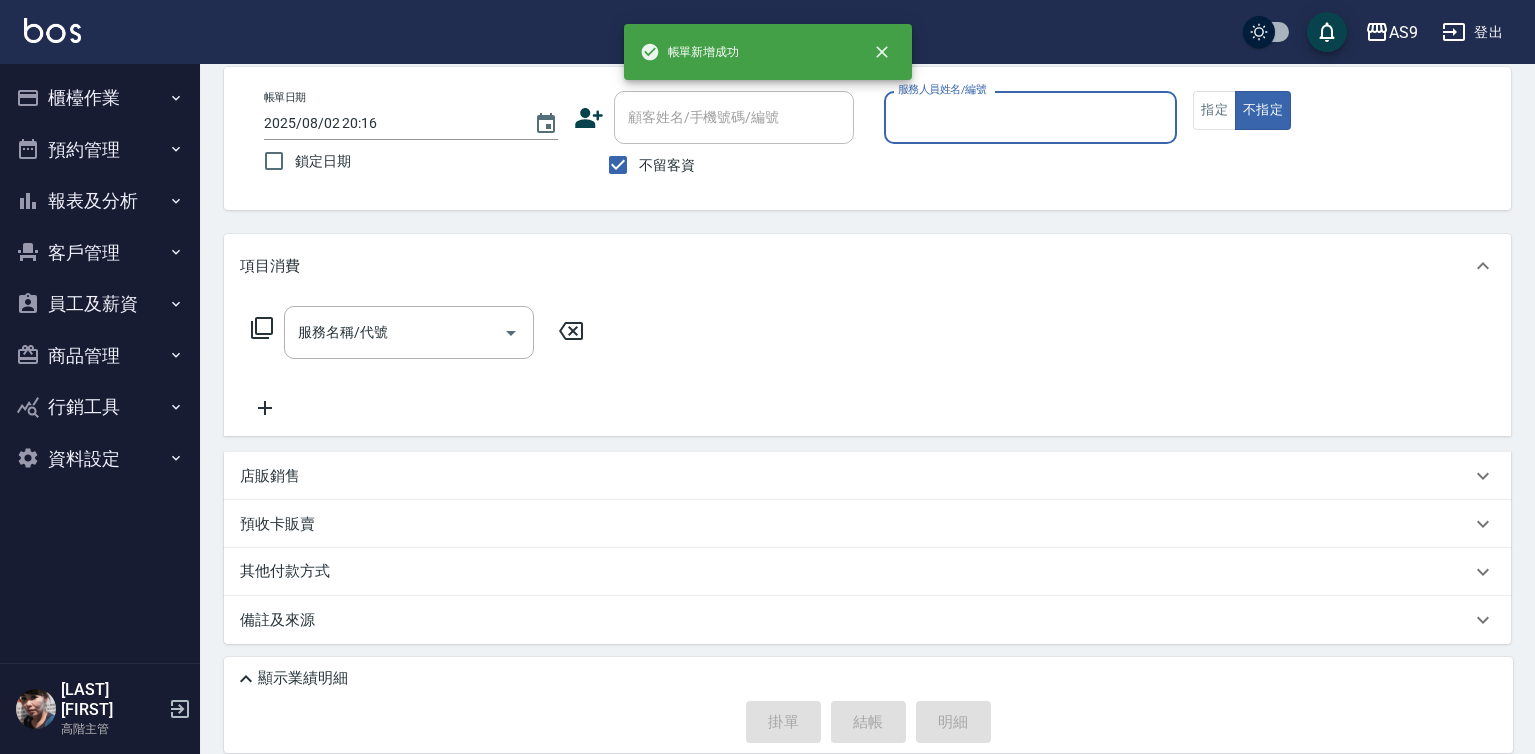scroll, scrollTop: 94, scrollLeft: 0, axis: vertical 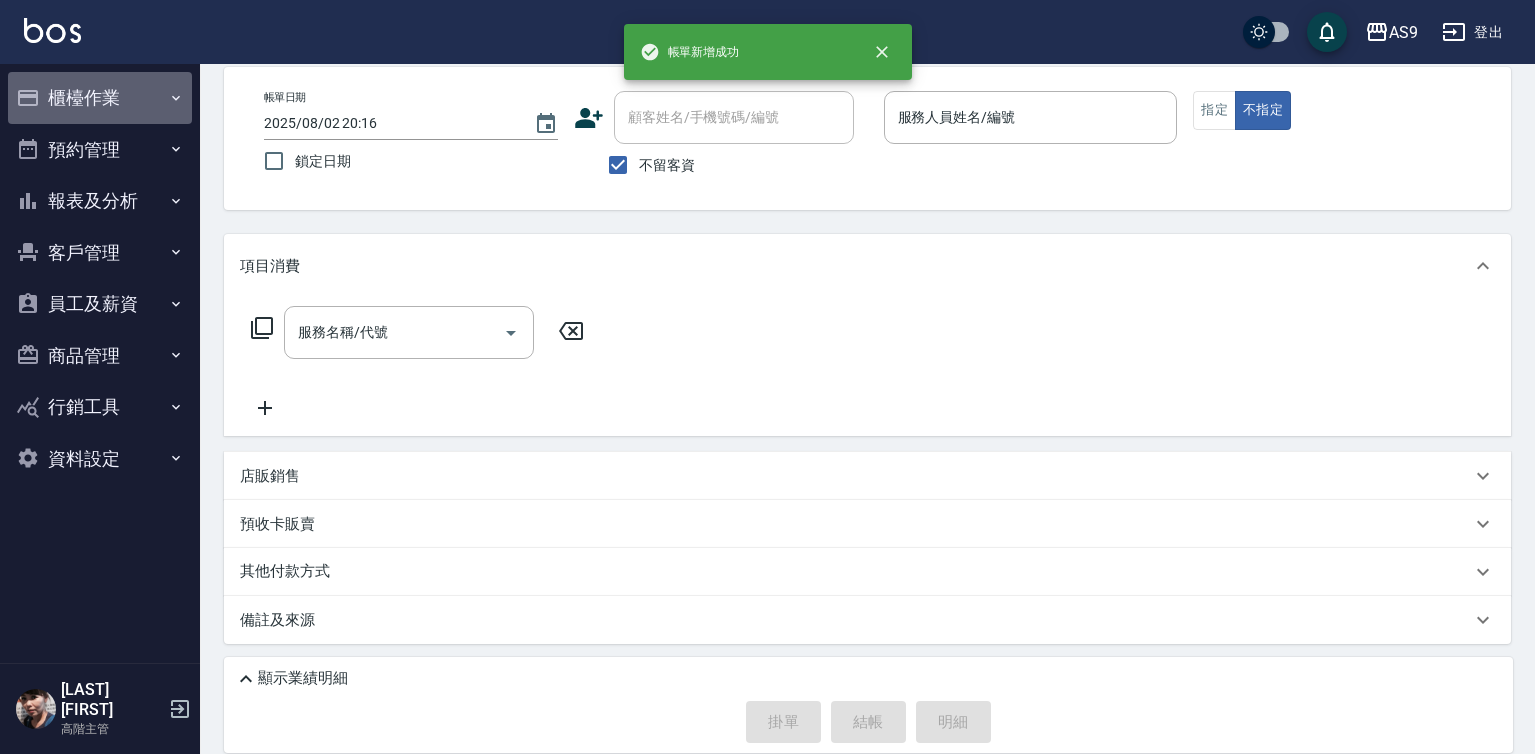 drag, startPoint x: 108, startPoint y: 90, endPoint x: 135, endPoint y: 336, distance: 247.47726 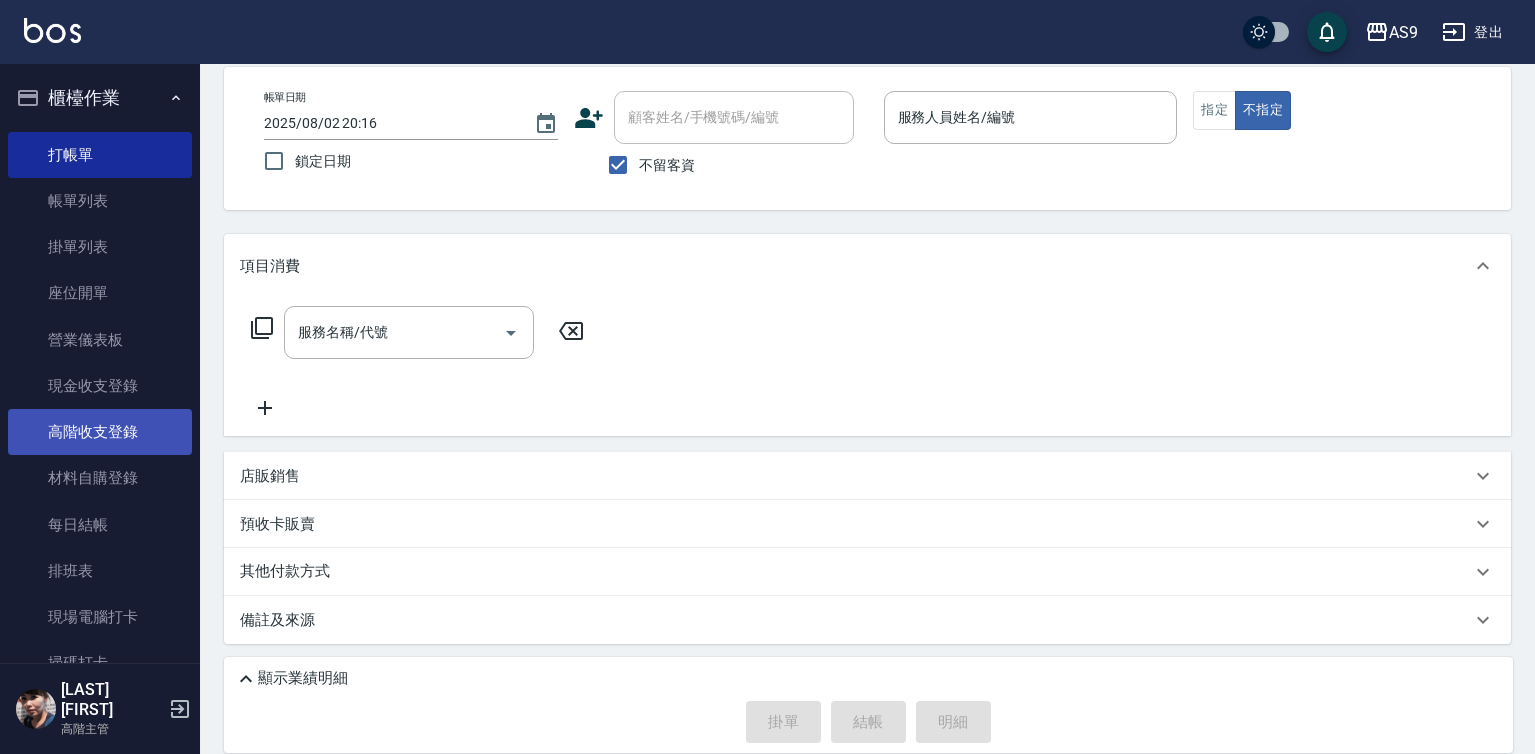 scroll, scrollTop: 300, scrollLeft: 0, axis: vertical 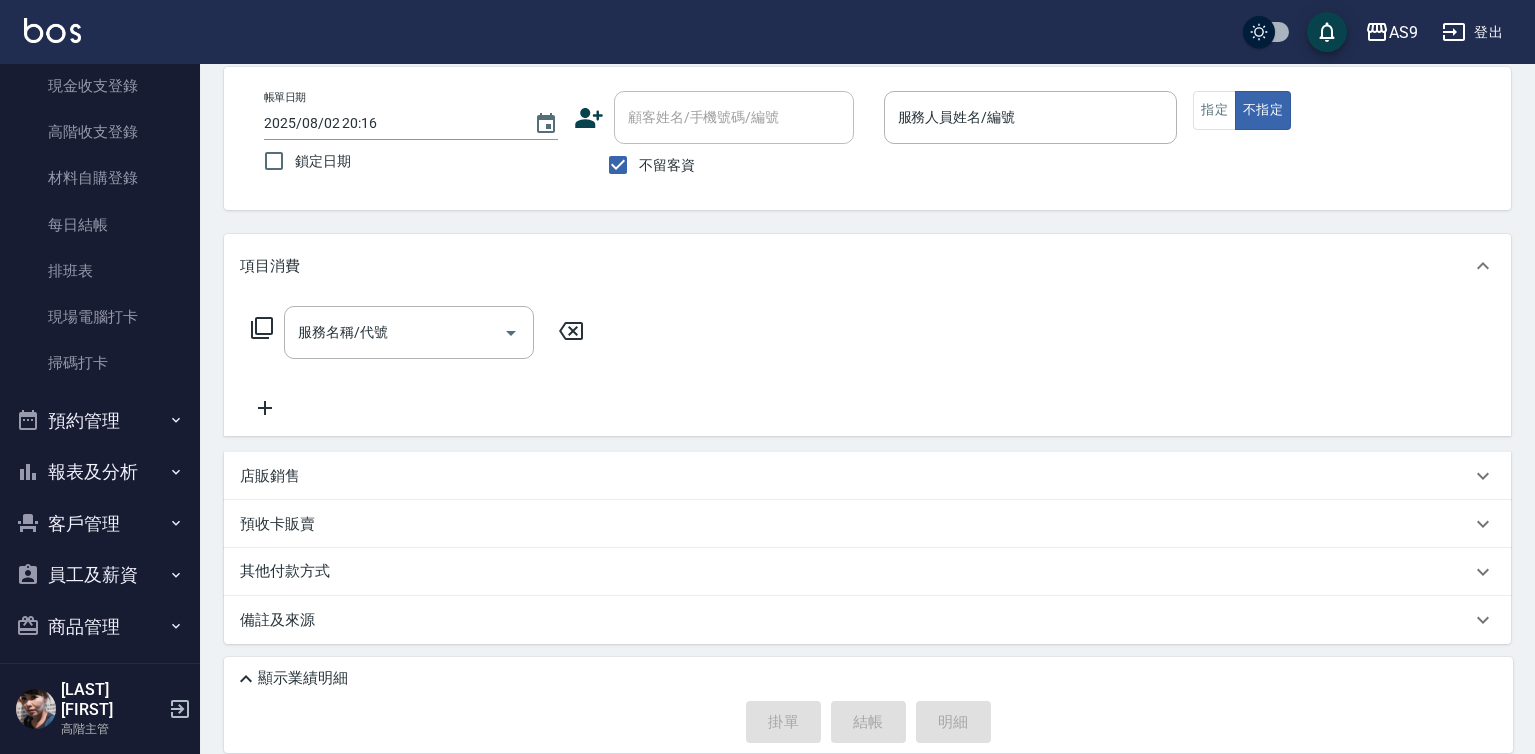 click on "報表及分析" at bounding box center (100, 472) 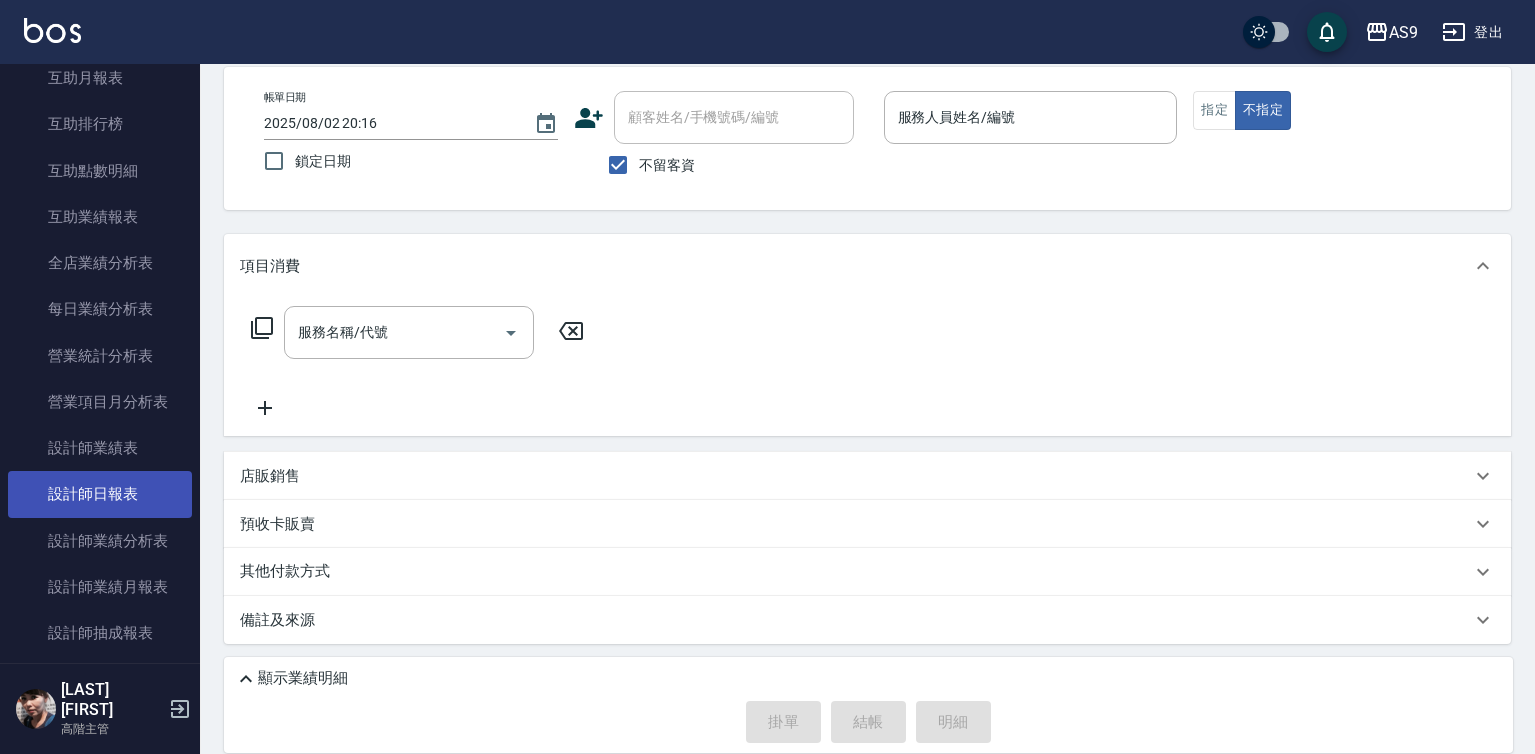 scroll, scrollTop: 1200, scrollLeft: 0, axis: vertical 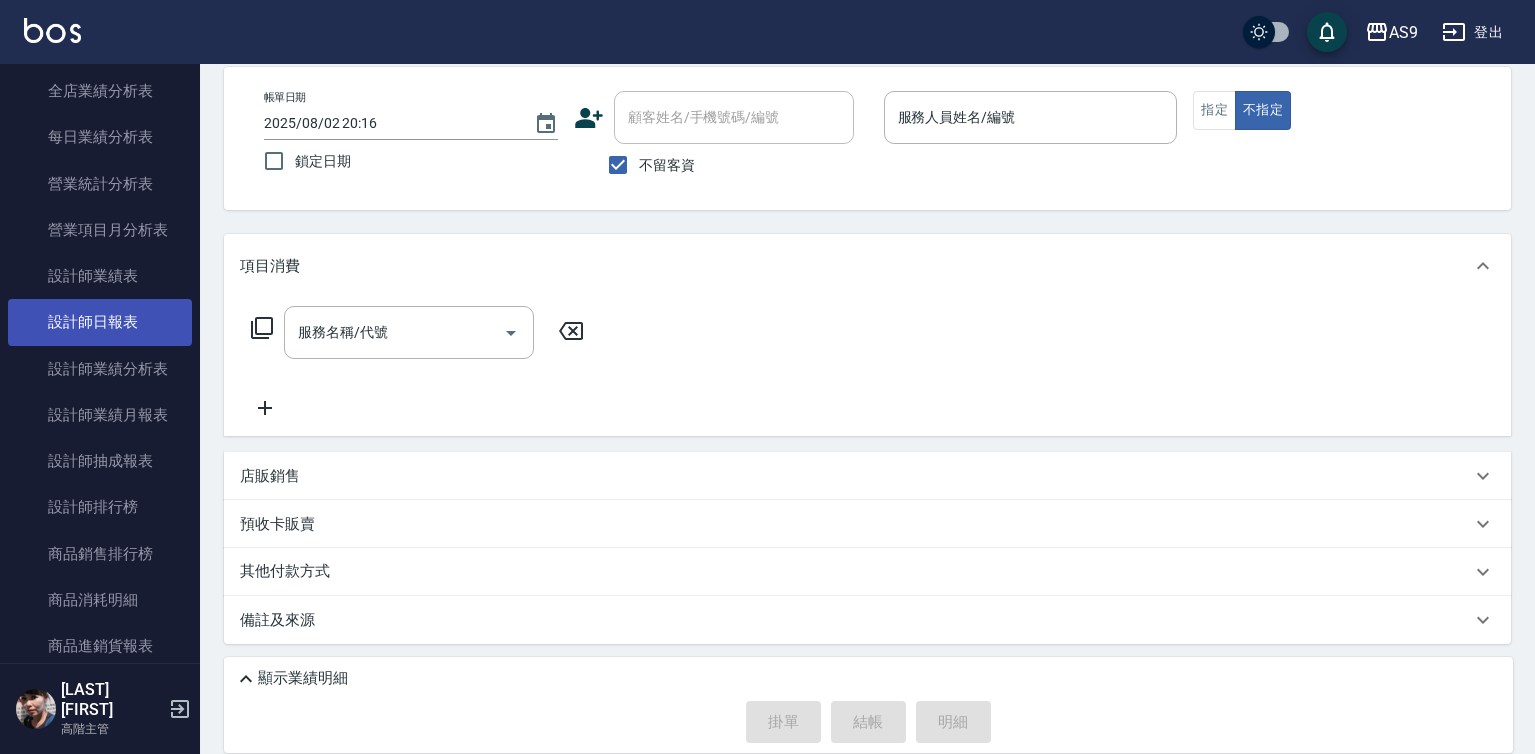 click on "設計師日報表" at bounding box center (100, 322) 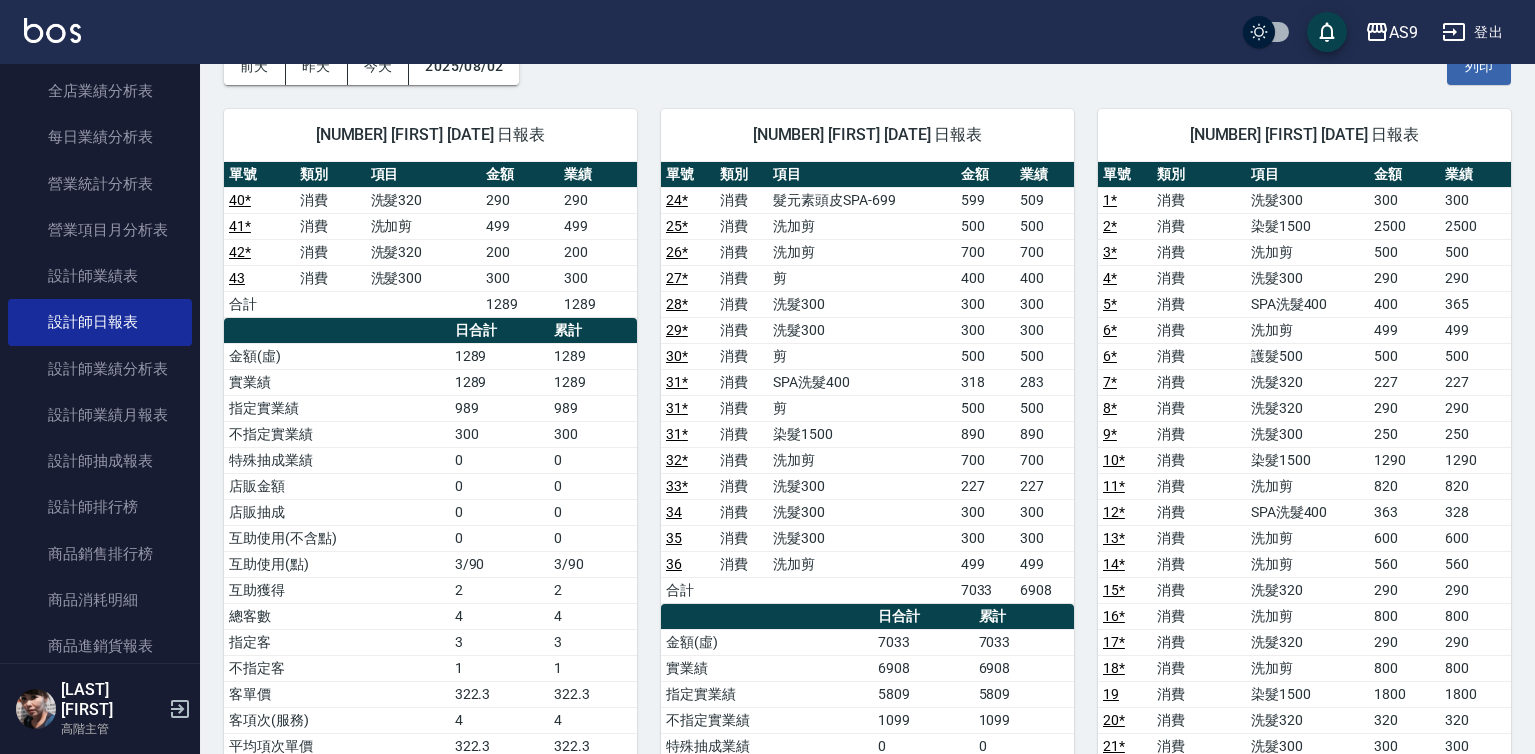 scroll, scrollTop: 100, scrollLeft: 0, axis: vertical 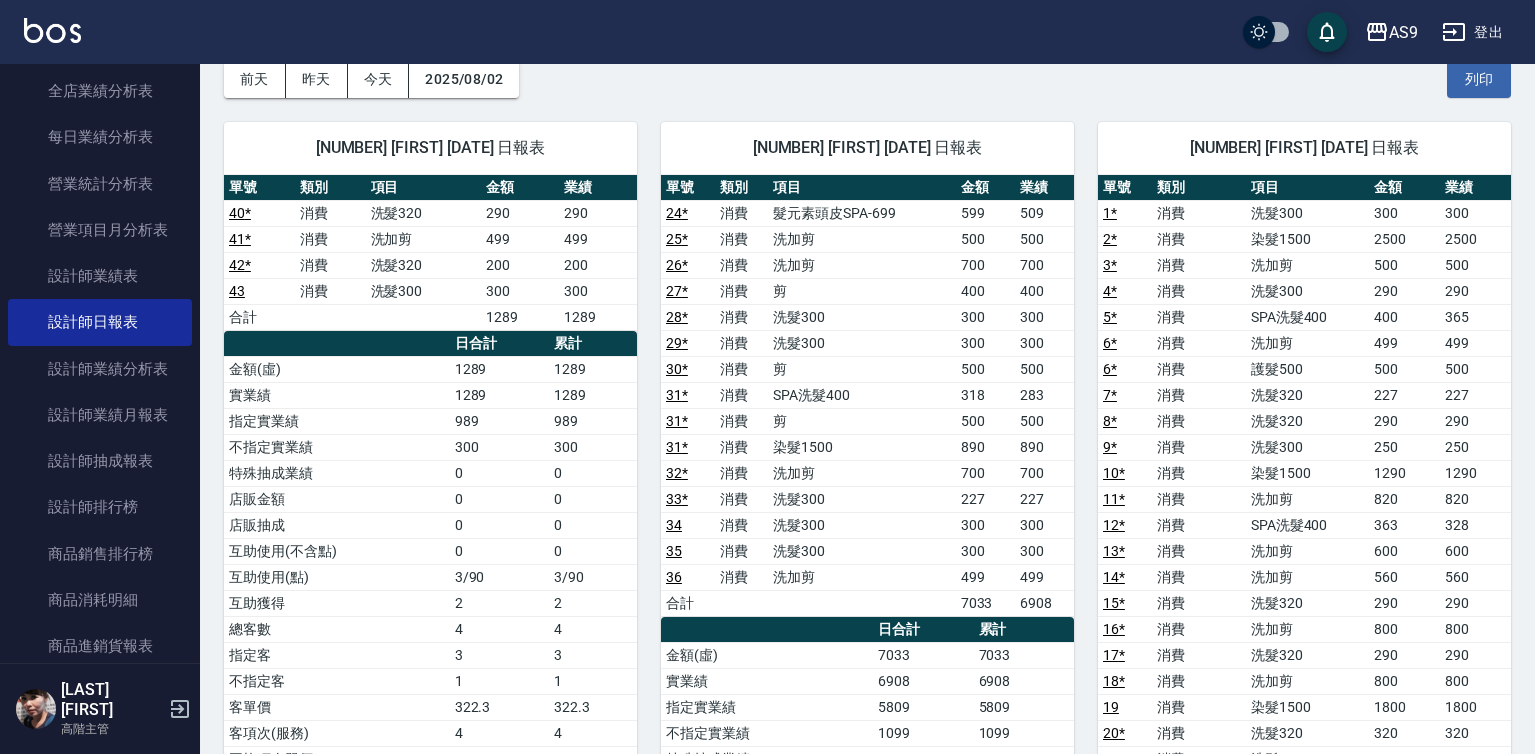 click on "6 *" at bounding box center (1110, 343) 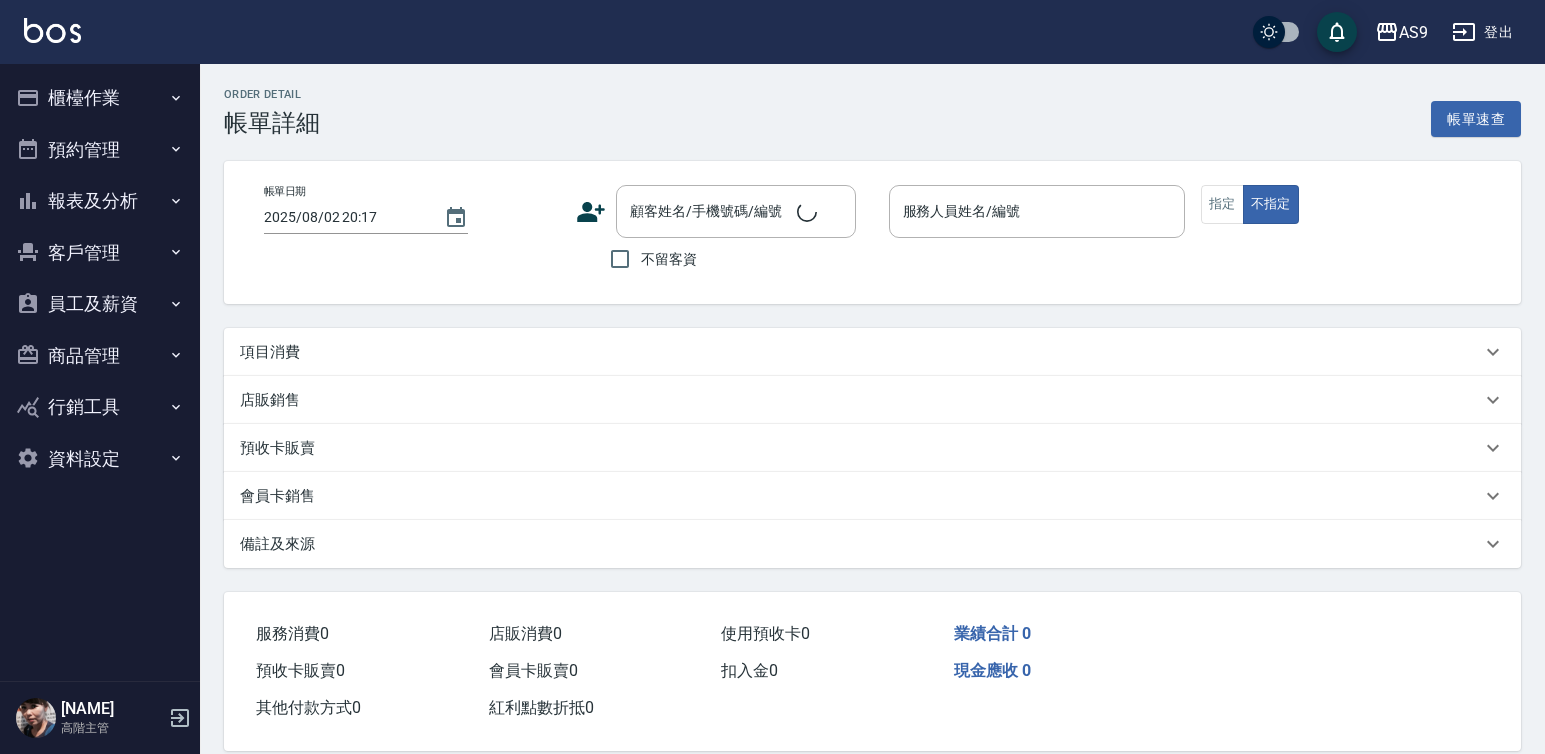 type on "[DATE] [TIME]" 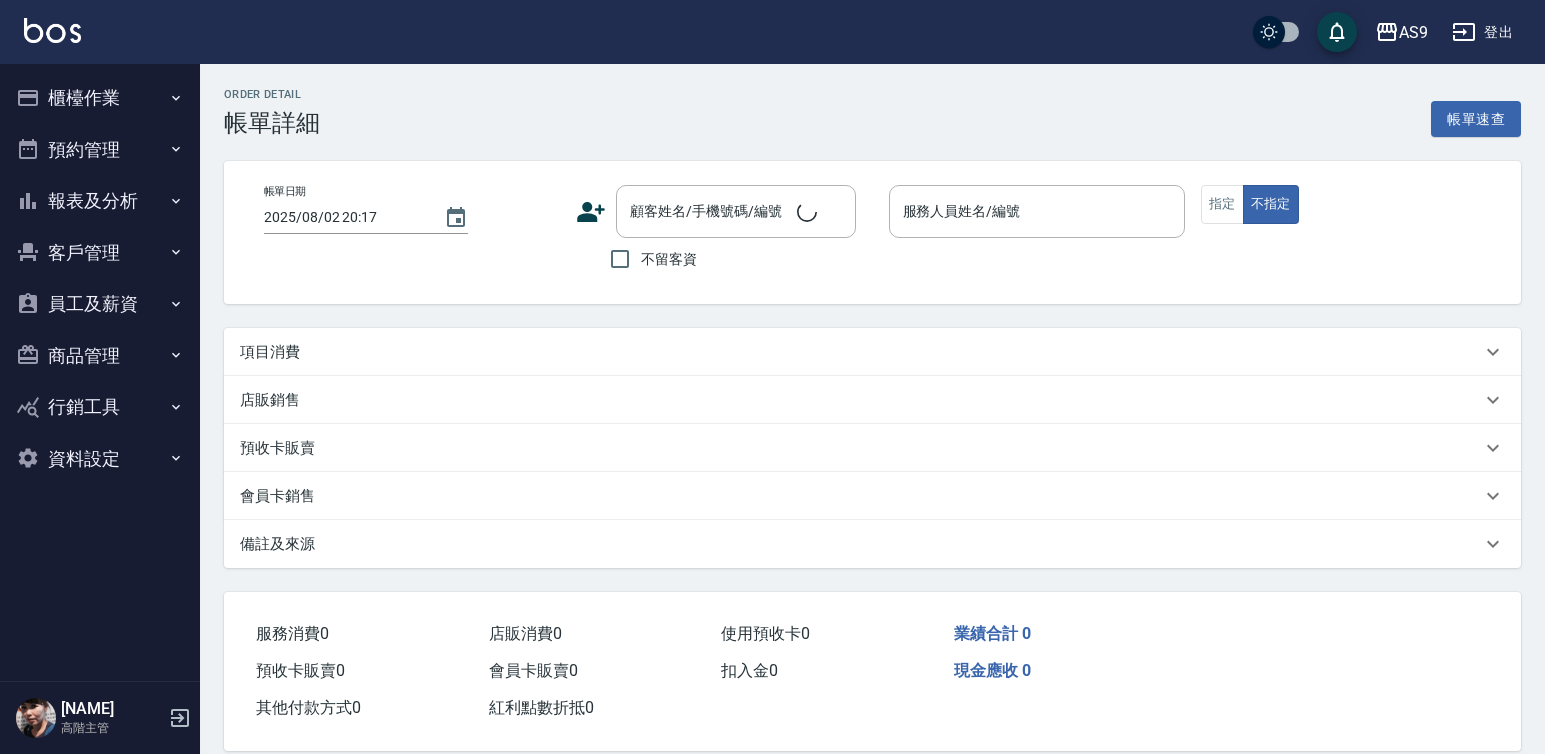 checkbox on "true" 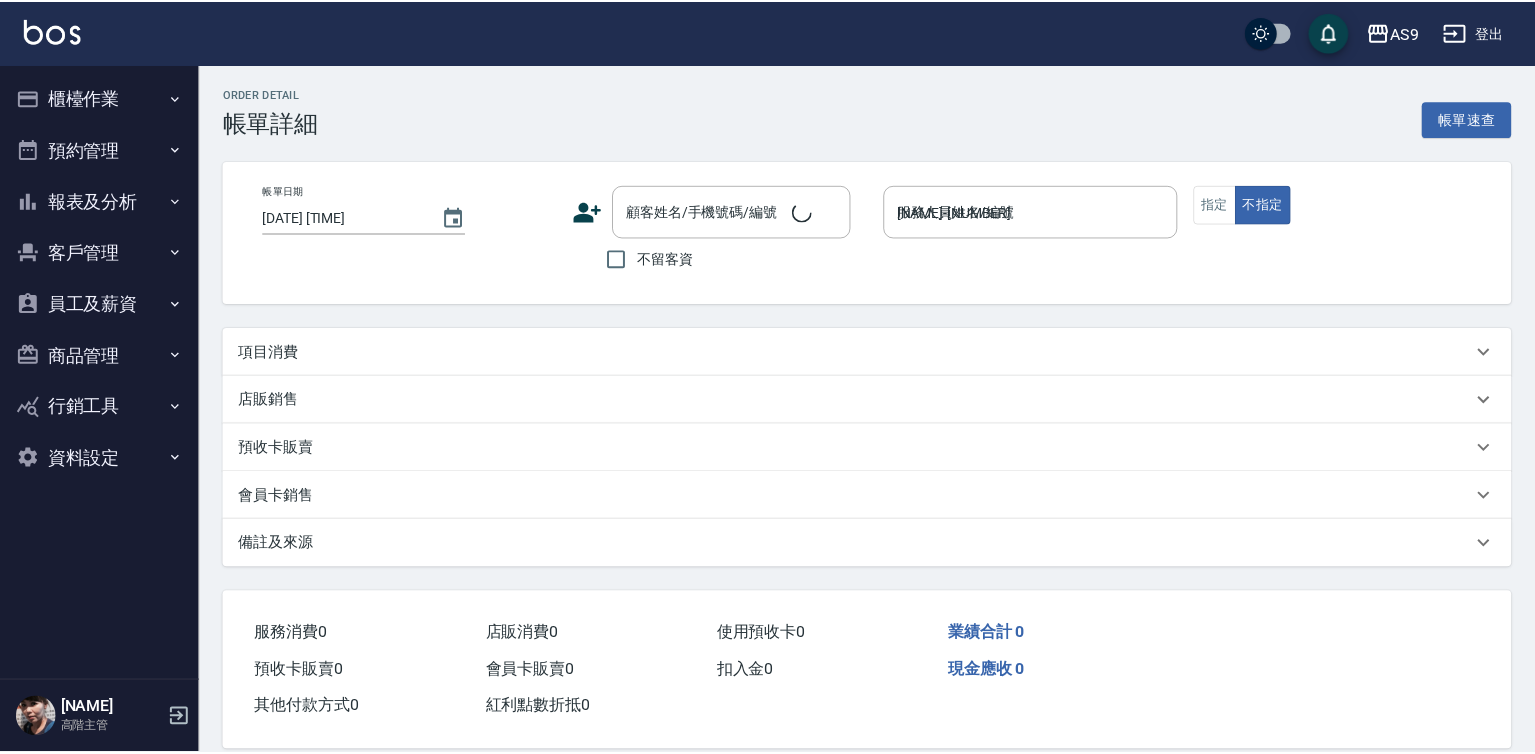 scroll, scrollTop: 0, scrollLeft: 0, axis: both 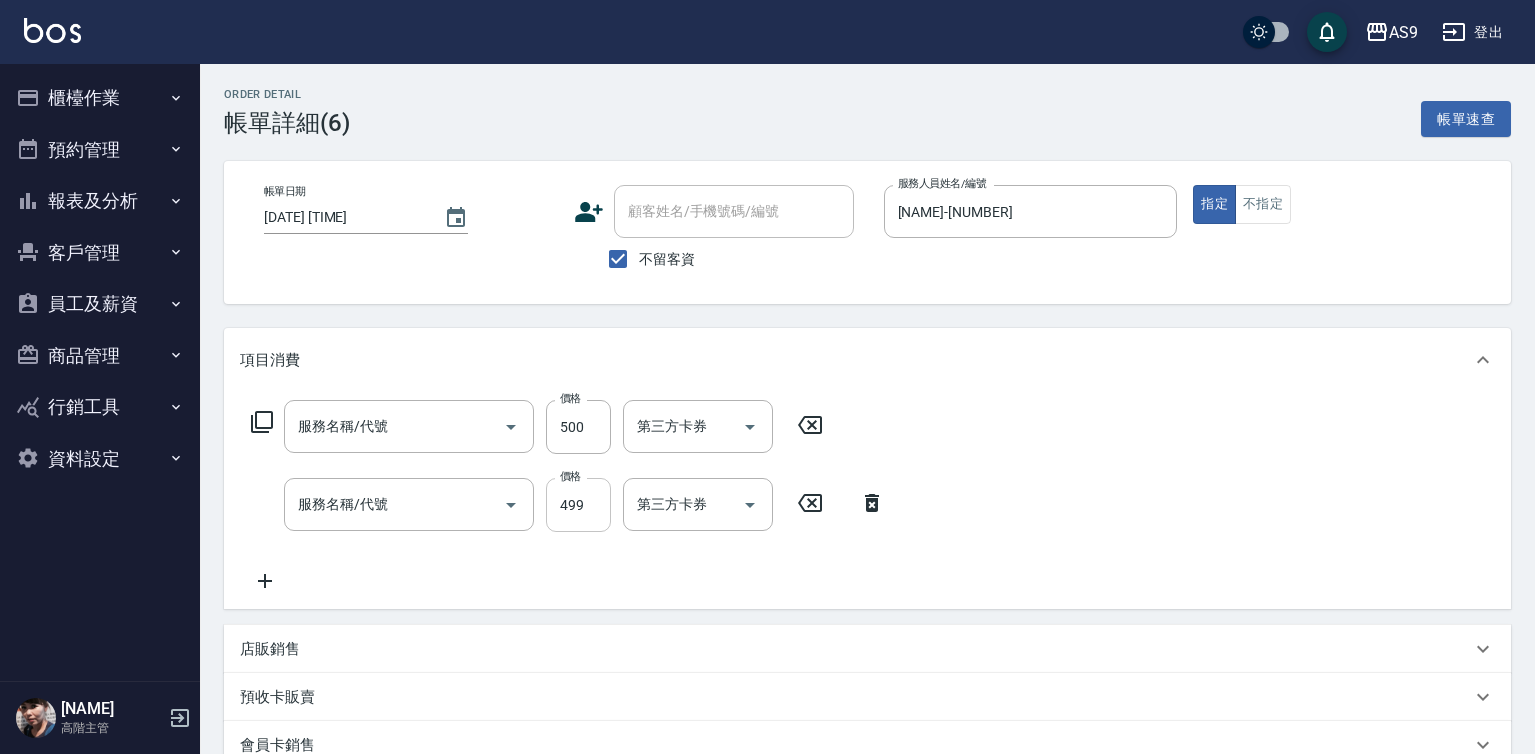 type on "護髮500" 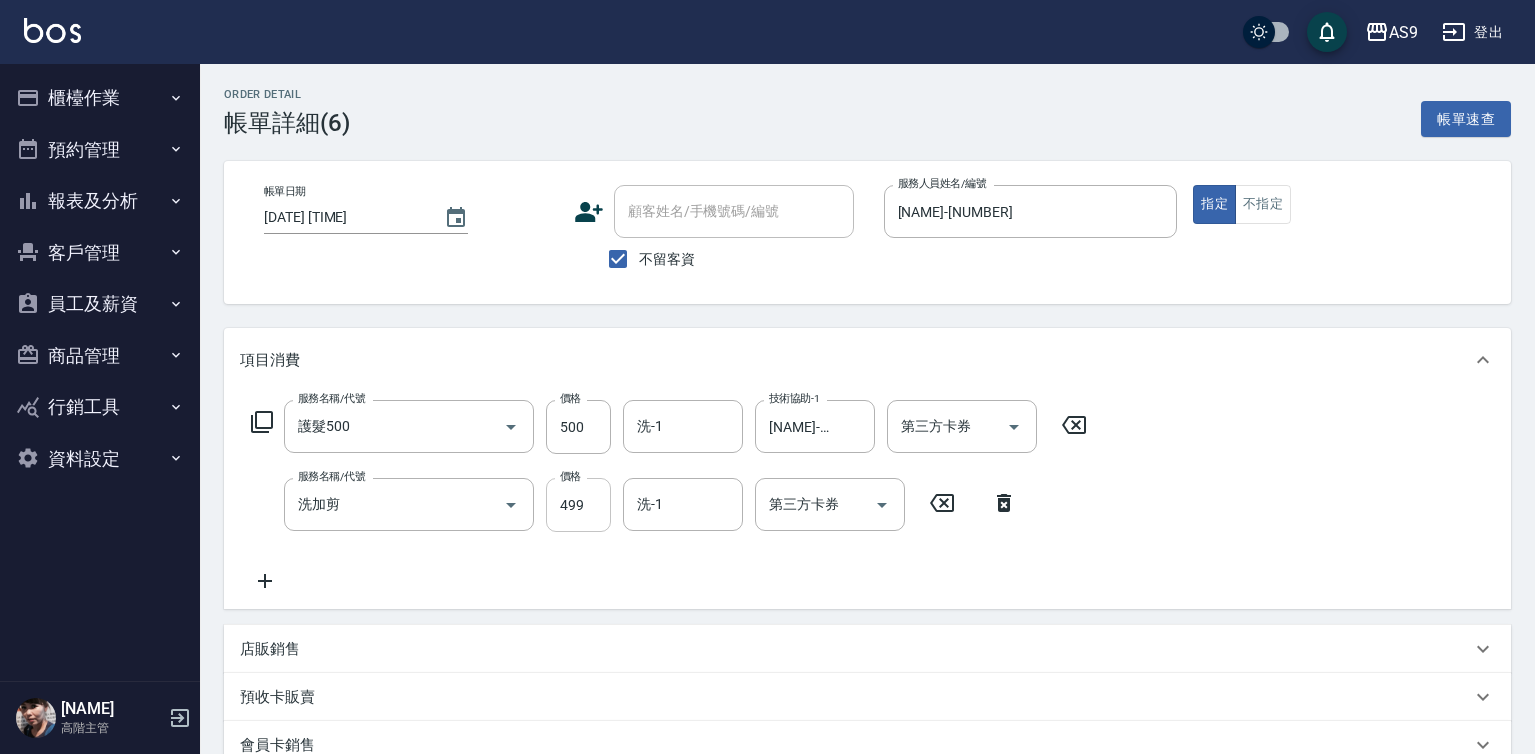 click on "499" at bounding box center (578, 505) 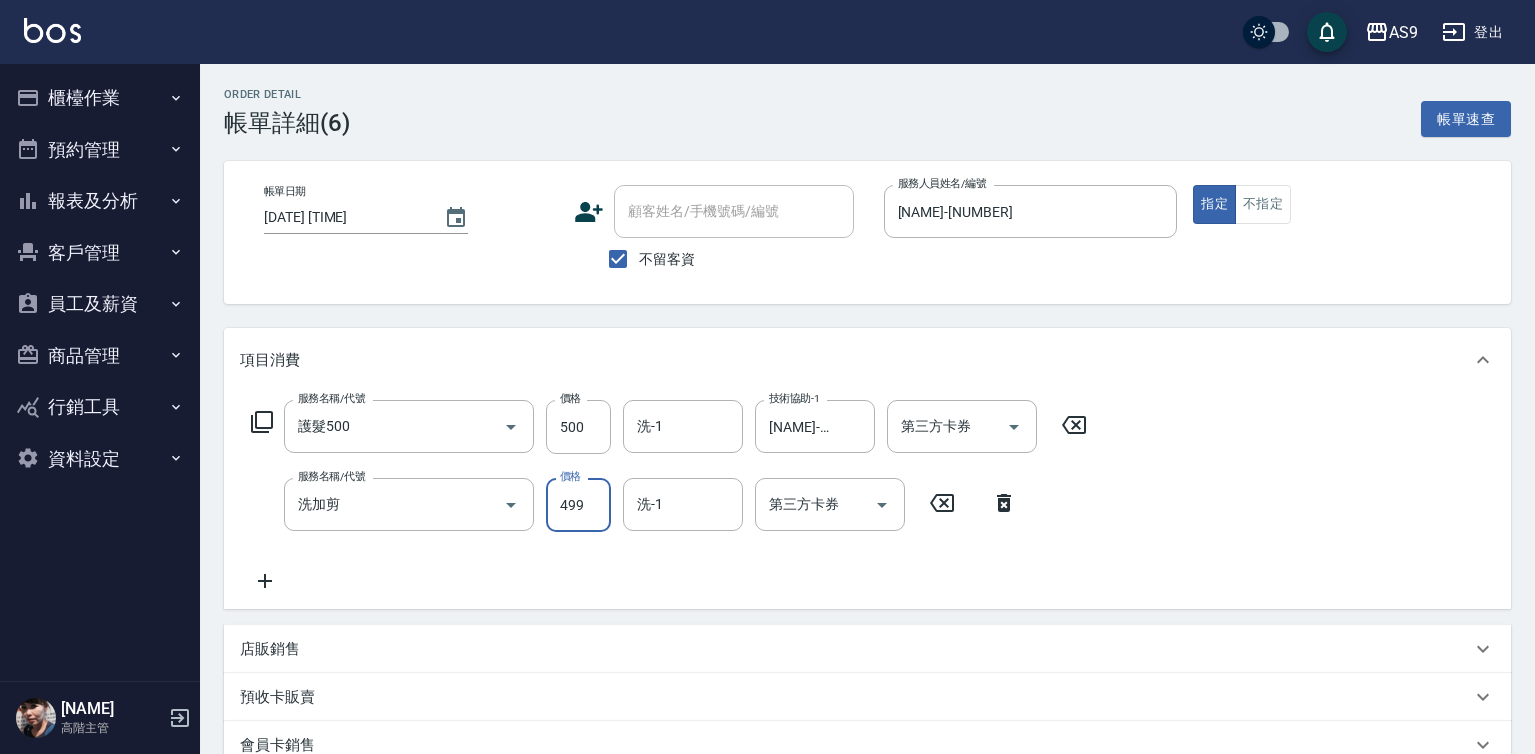 click on "499" at bounding box center [578, 505] 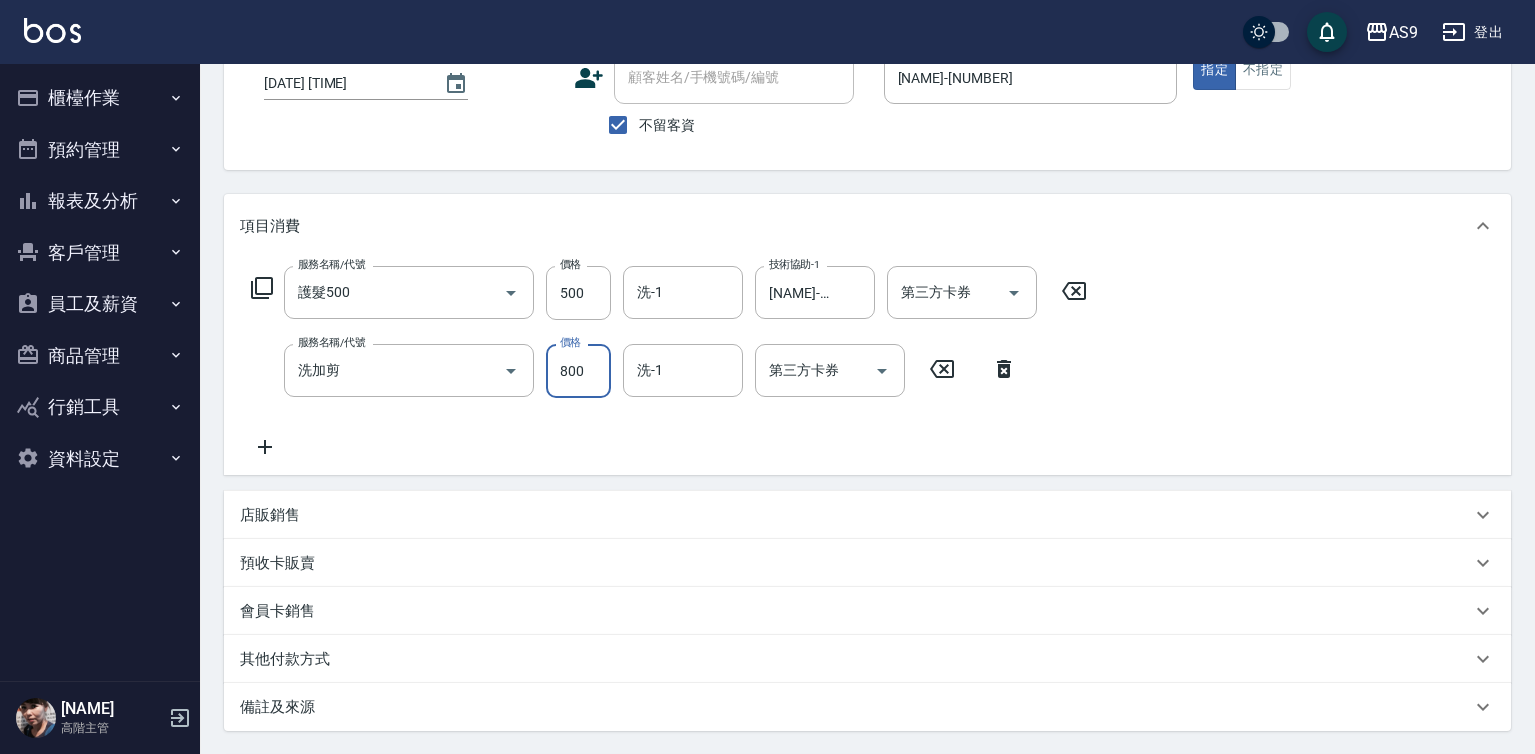 scroll, scrollTop: 327, scrollLeft: 0, axis: vertical 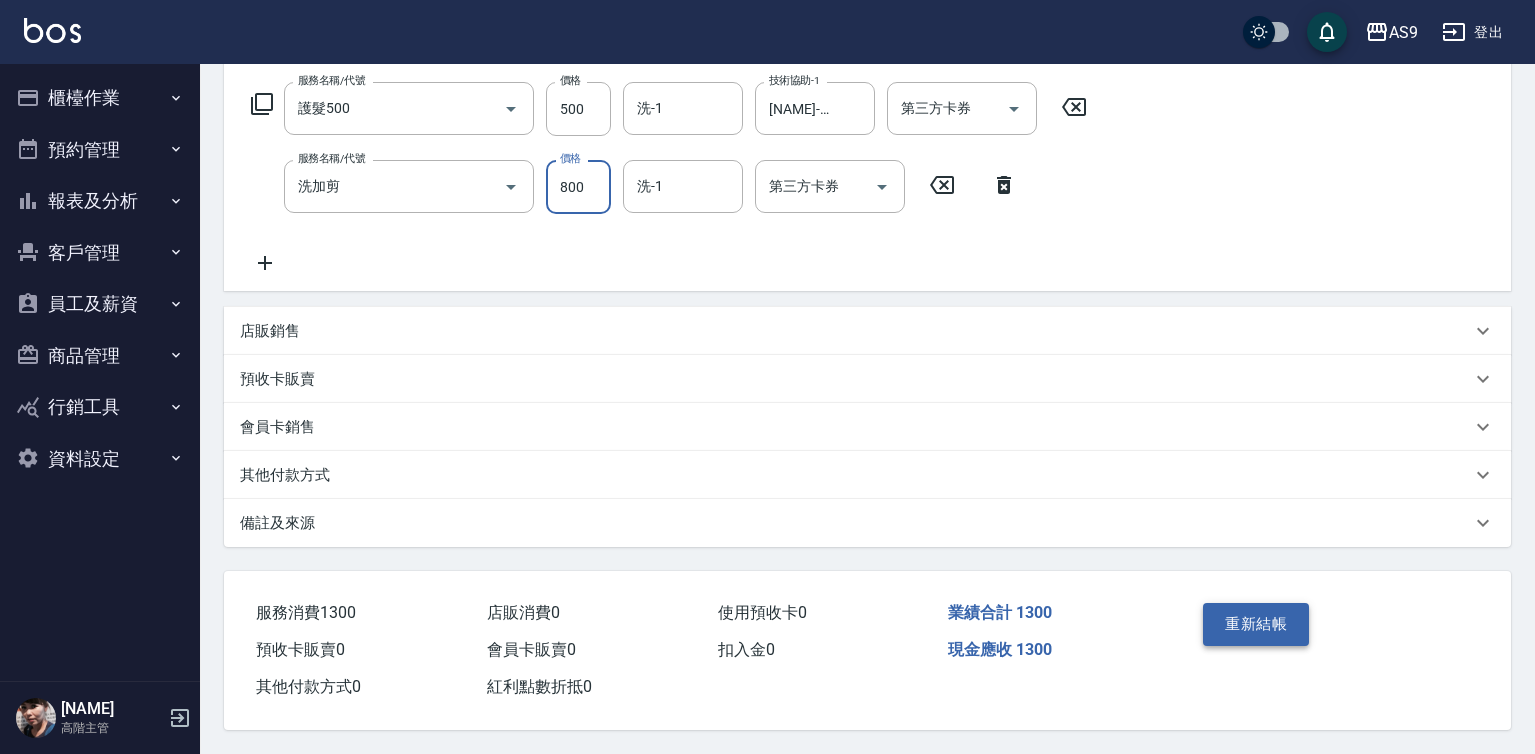 type on "800" 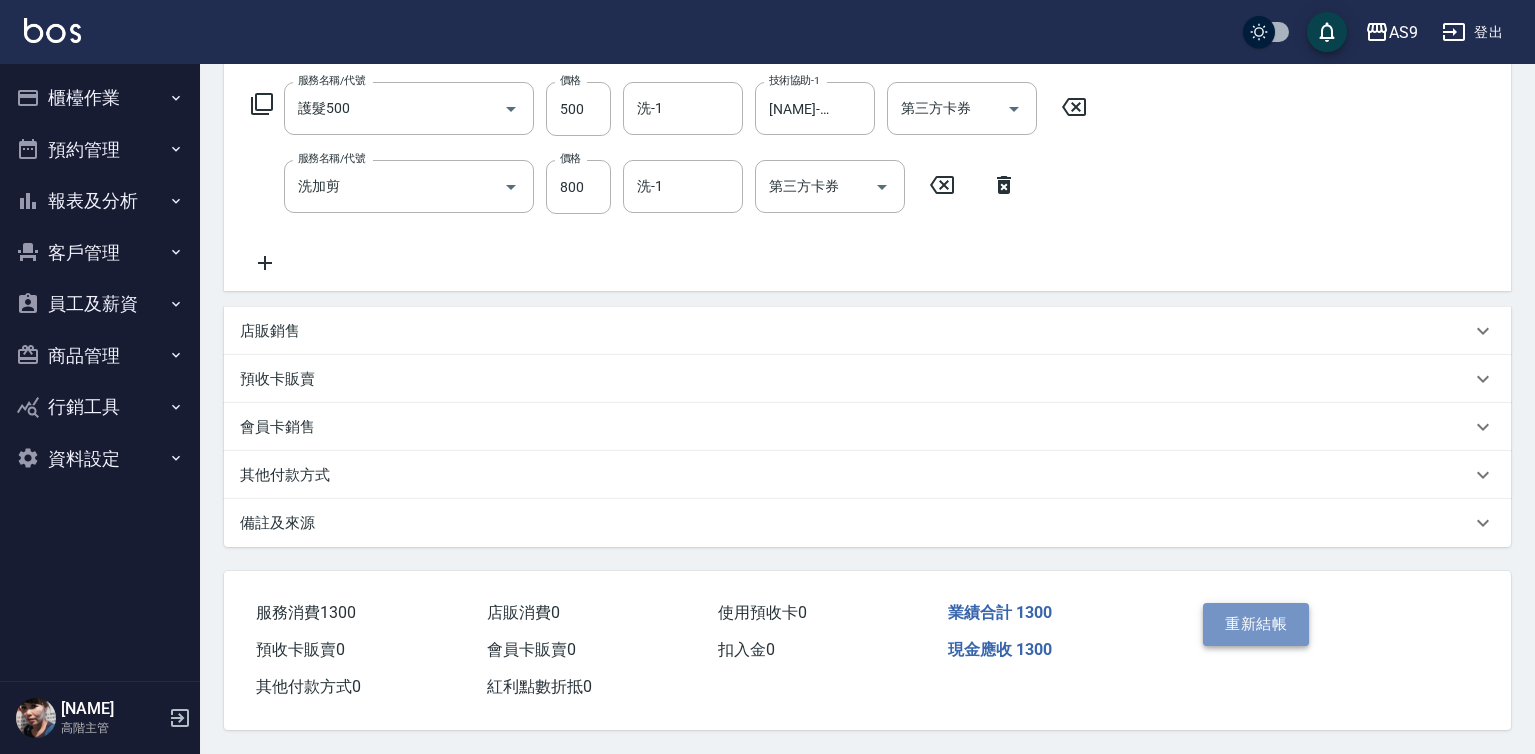 click on "重新結帳" at bounding box center (1256, 624) 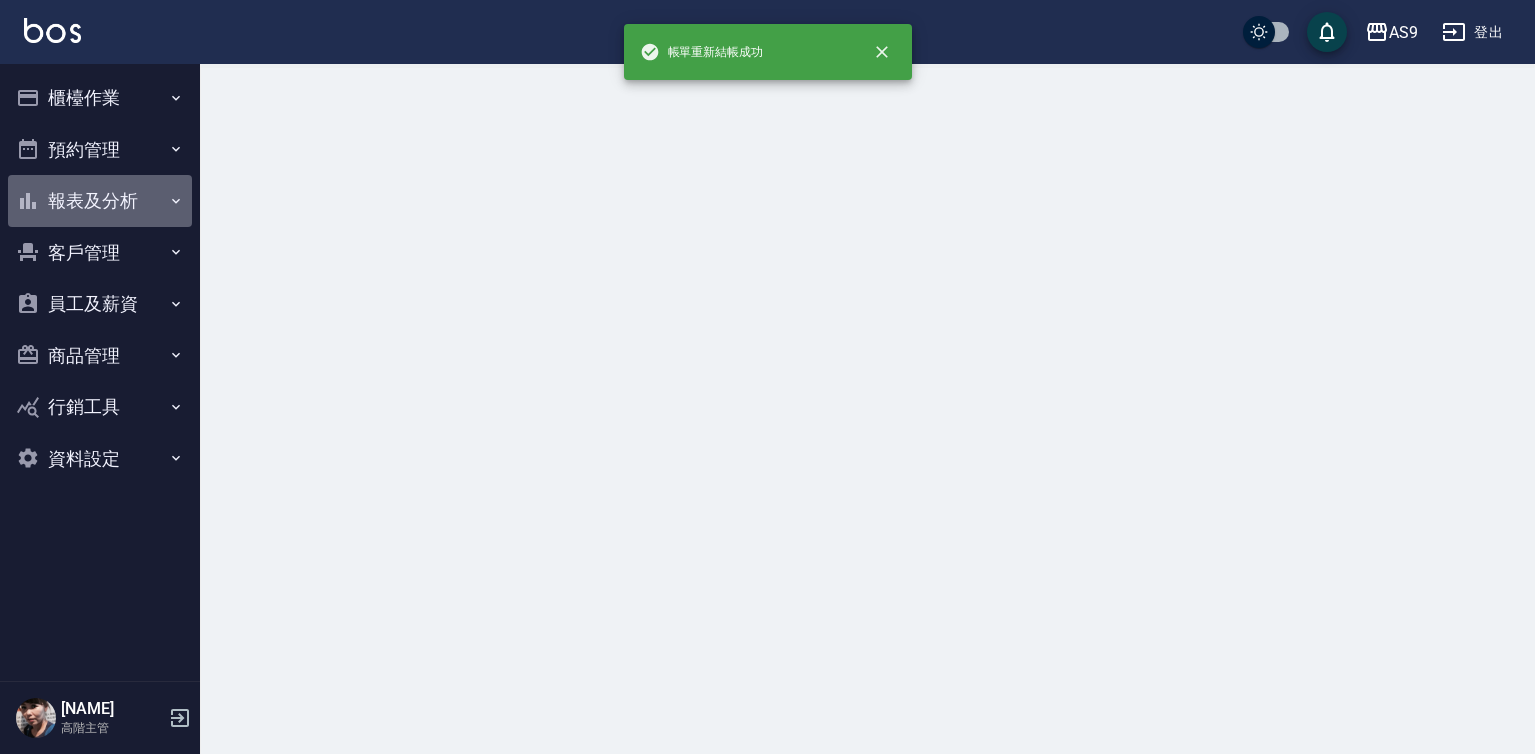 click on "報表及分析" at bounding box center (100, 201) 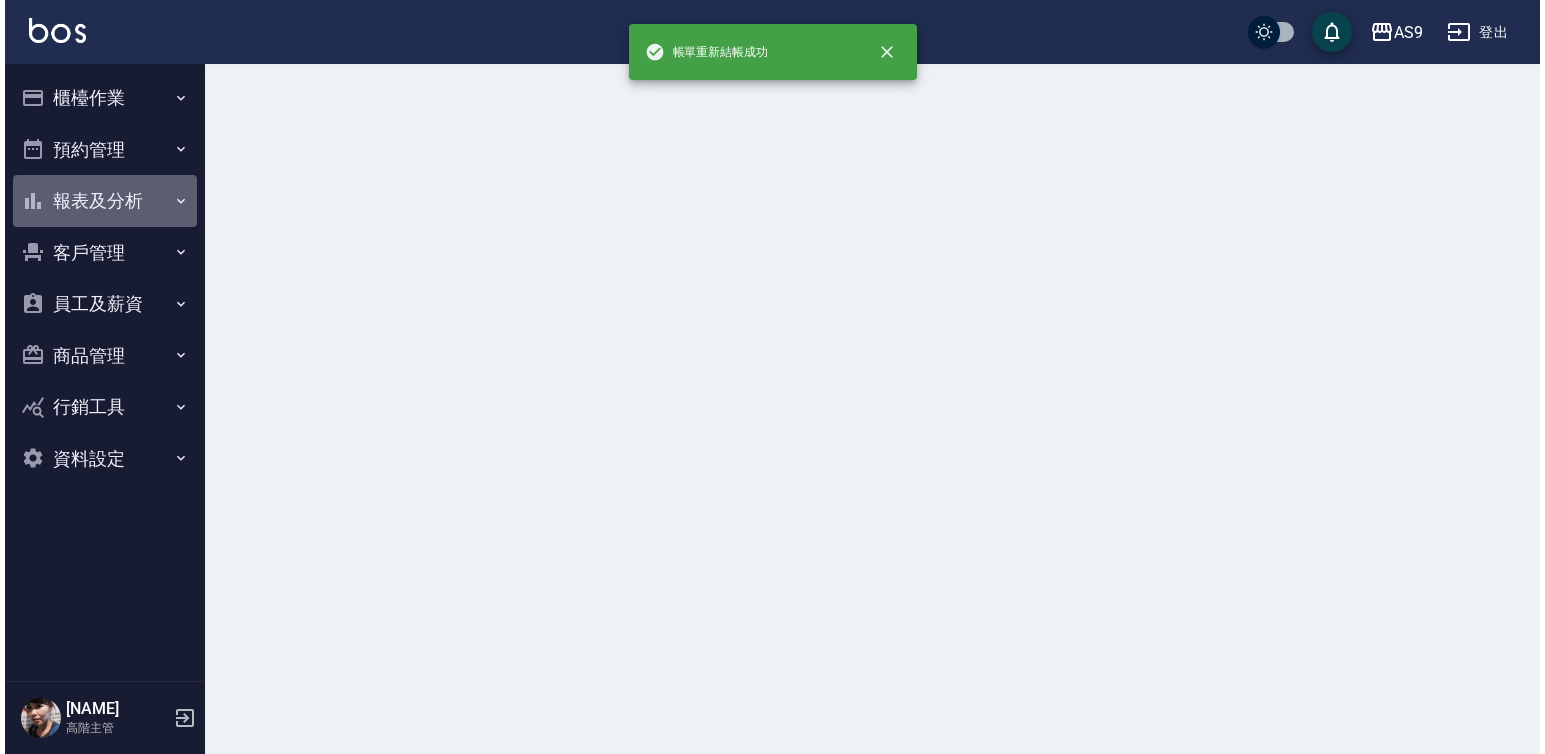 scroll, scrollTop: 0, scrollLeft: 0, axis: both 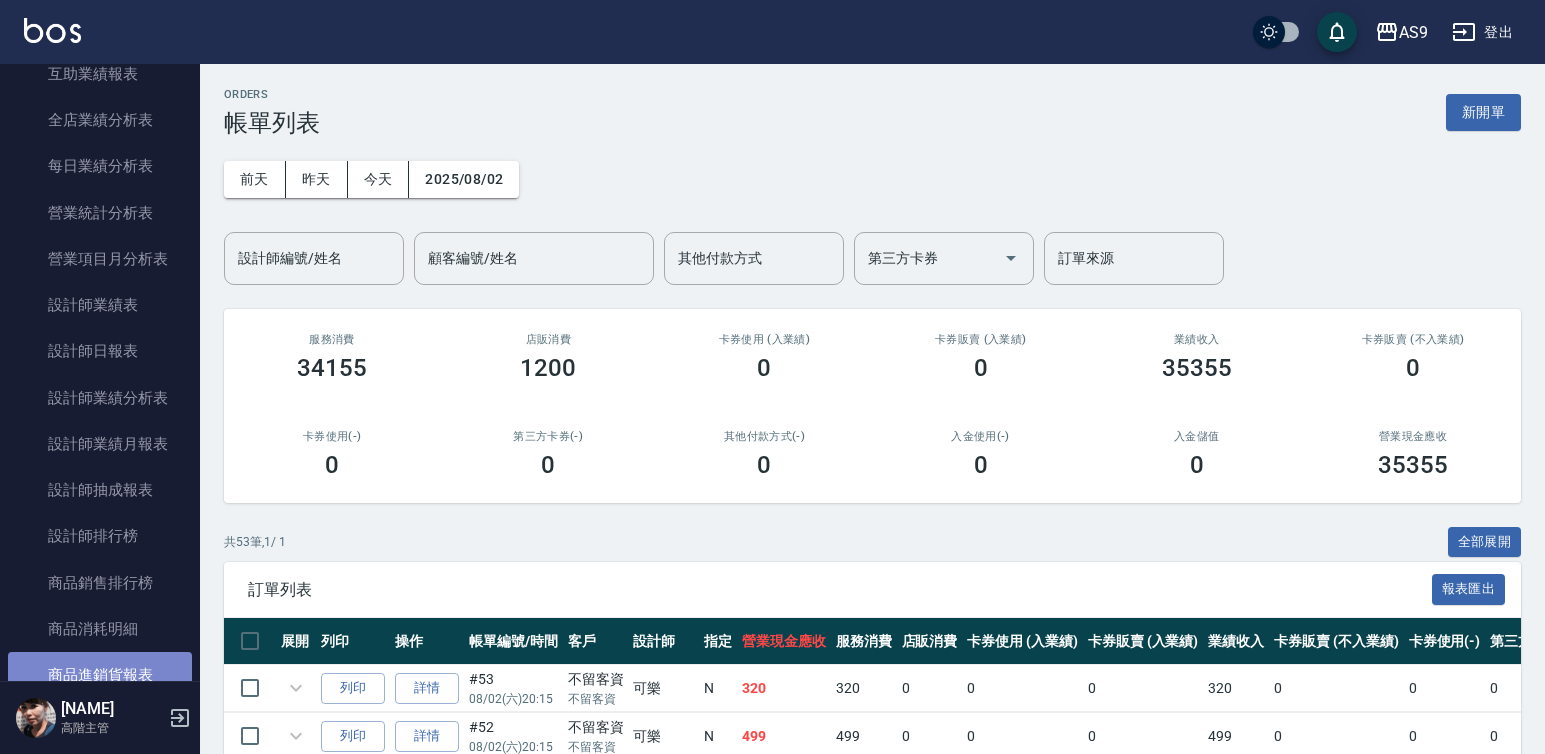 click on "商品進銷貨報表" at bounding box center [100, 675] 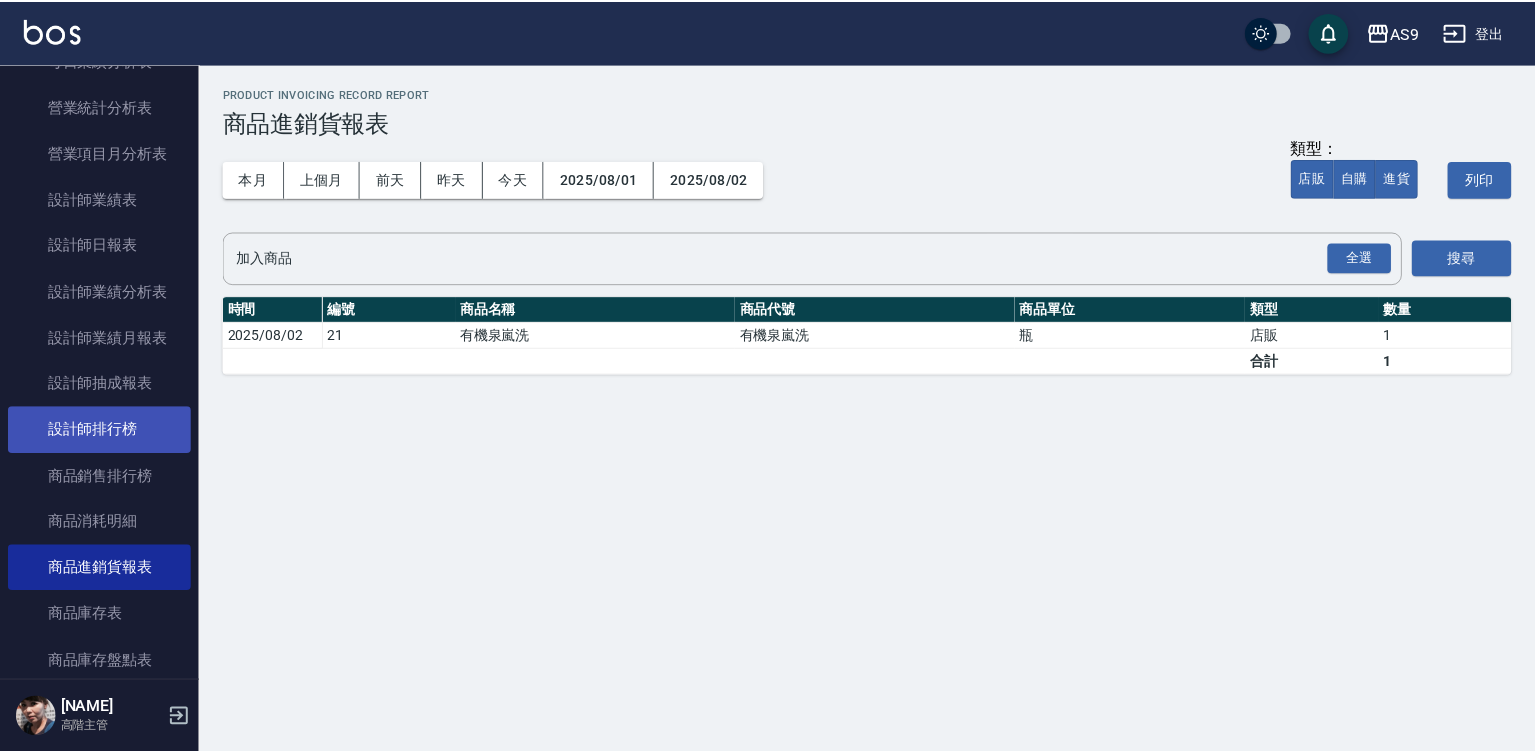 scroll, scrollTop: 700, scrollLeft: 0, axis: vertical 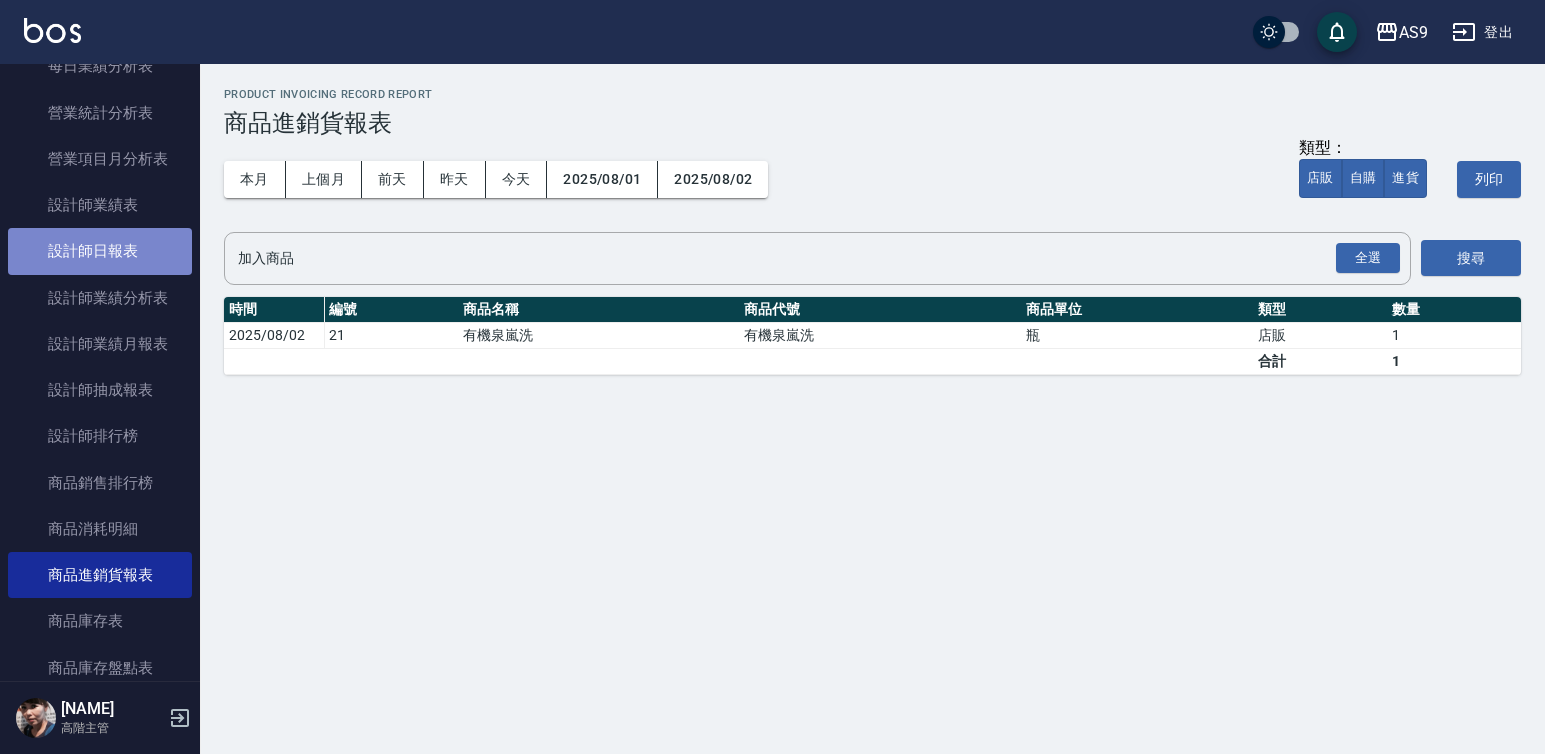 click on "設計師日報表" at bounding box center [100, 251] 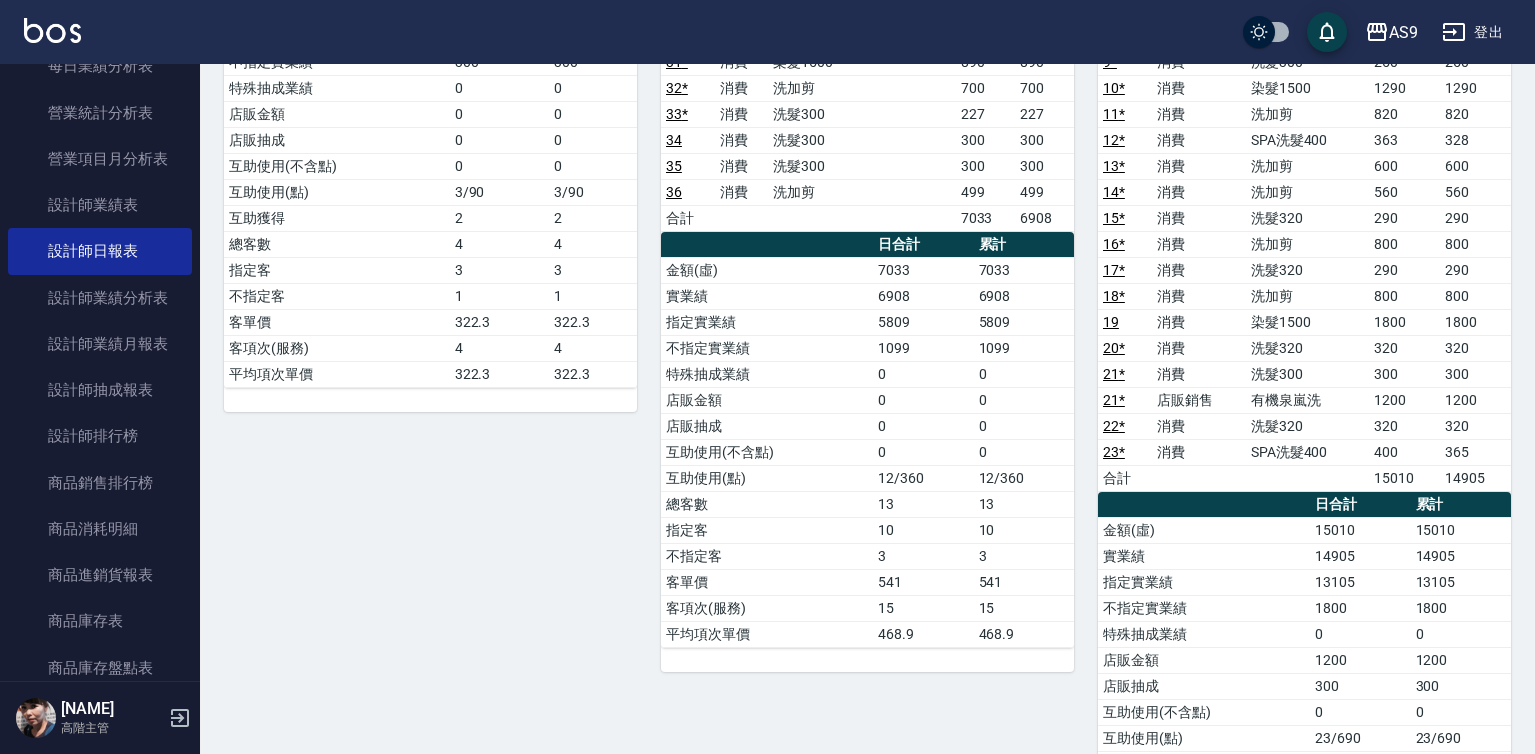 scroll, scrollTop: 500, scrollLeft: 0, axis: vertical 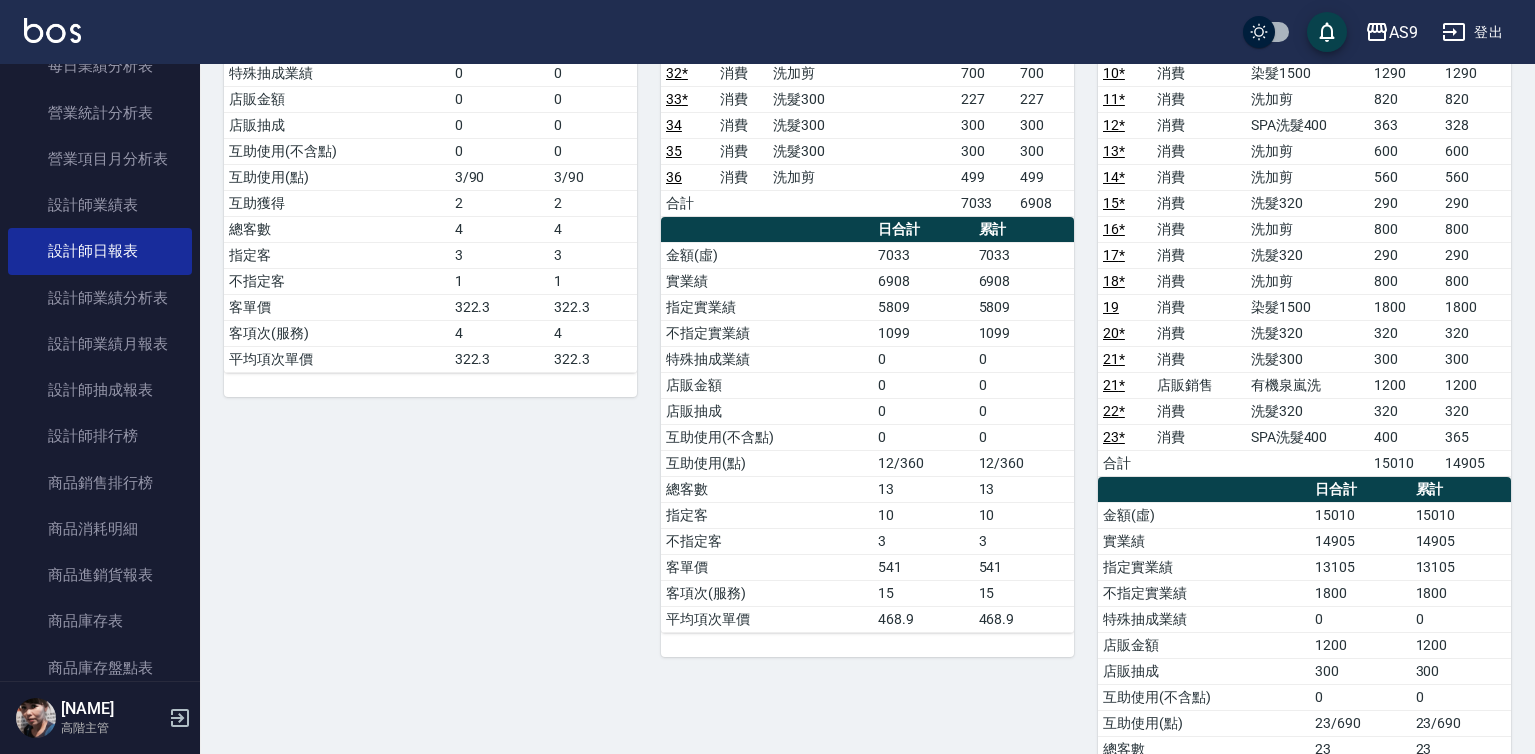 click on "12/360" at bounding box center [923, 463] 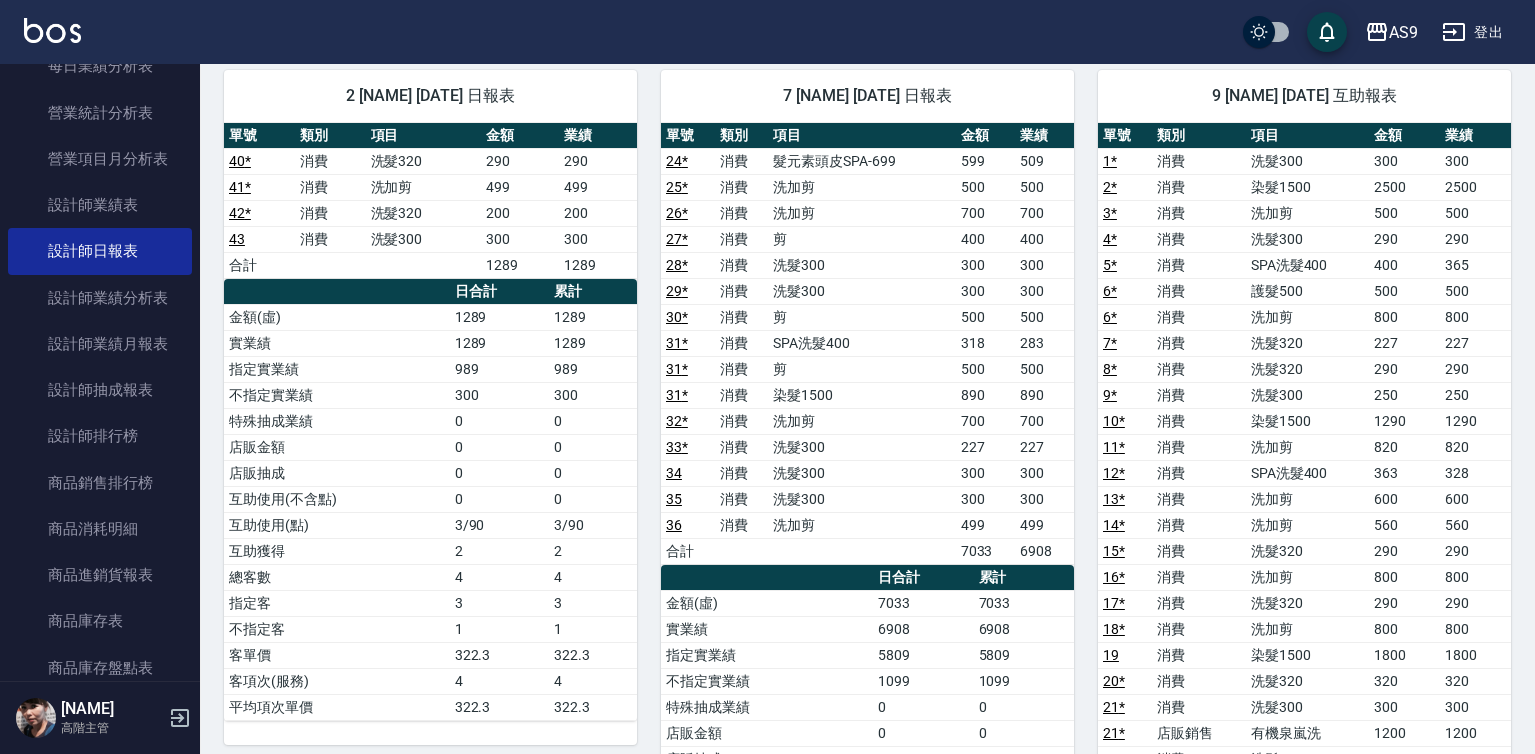 scroll, scrollTop: 158, scrollLeft: 0, axis: vertical 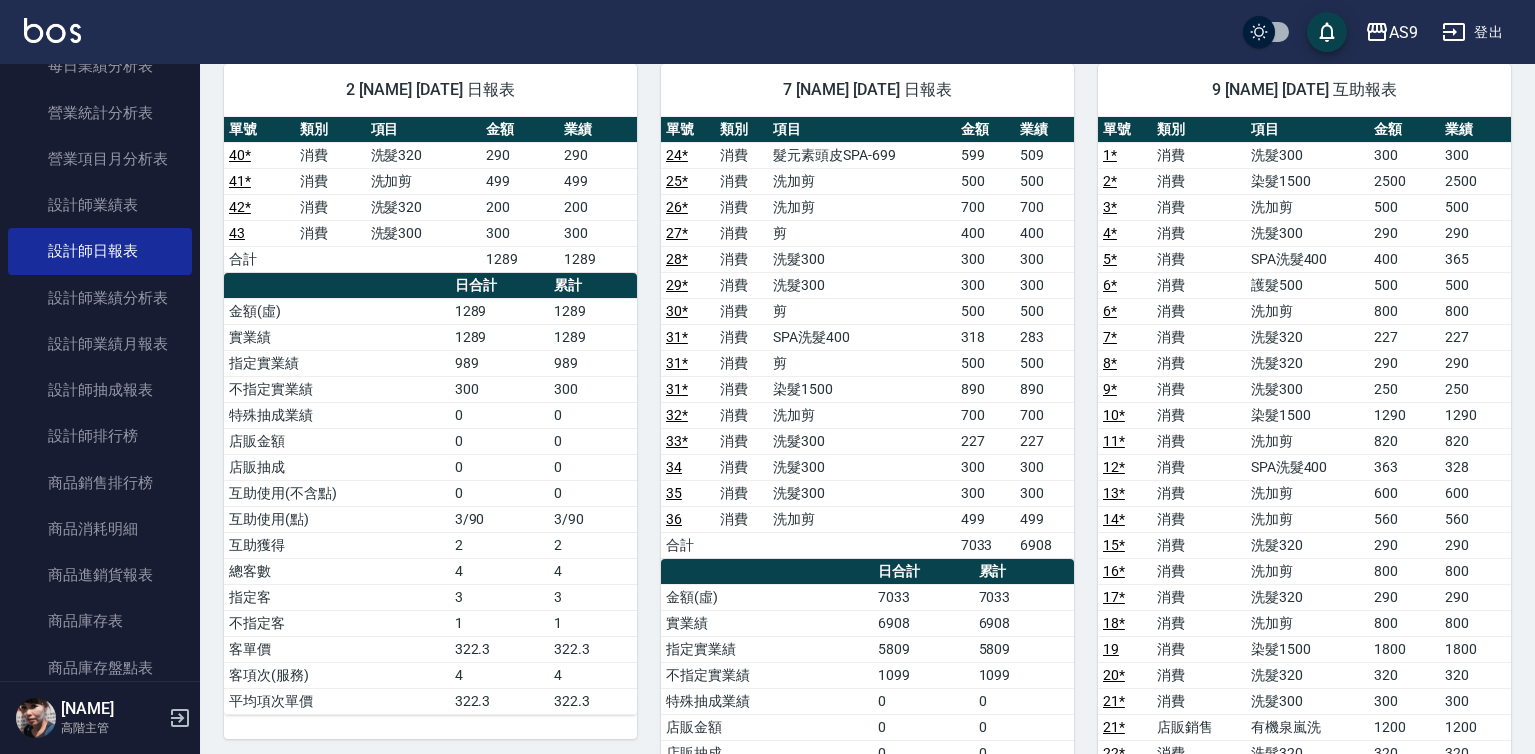 click on "820" at bounding box center (1404, 441) 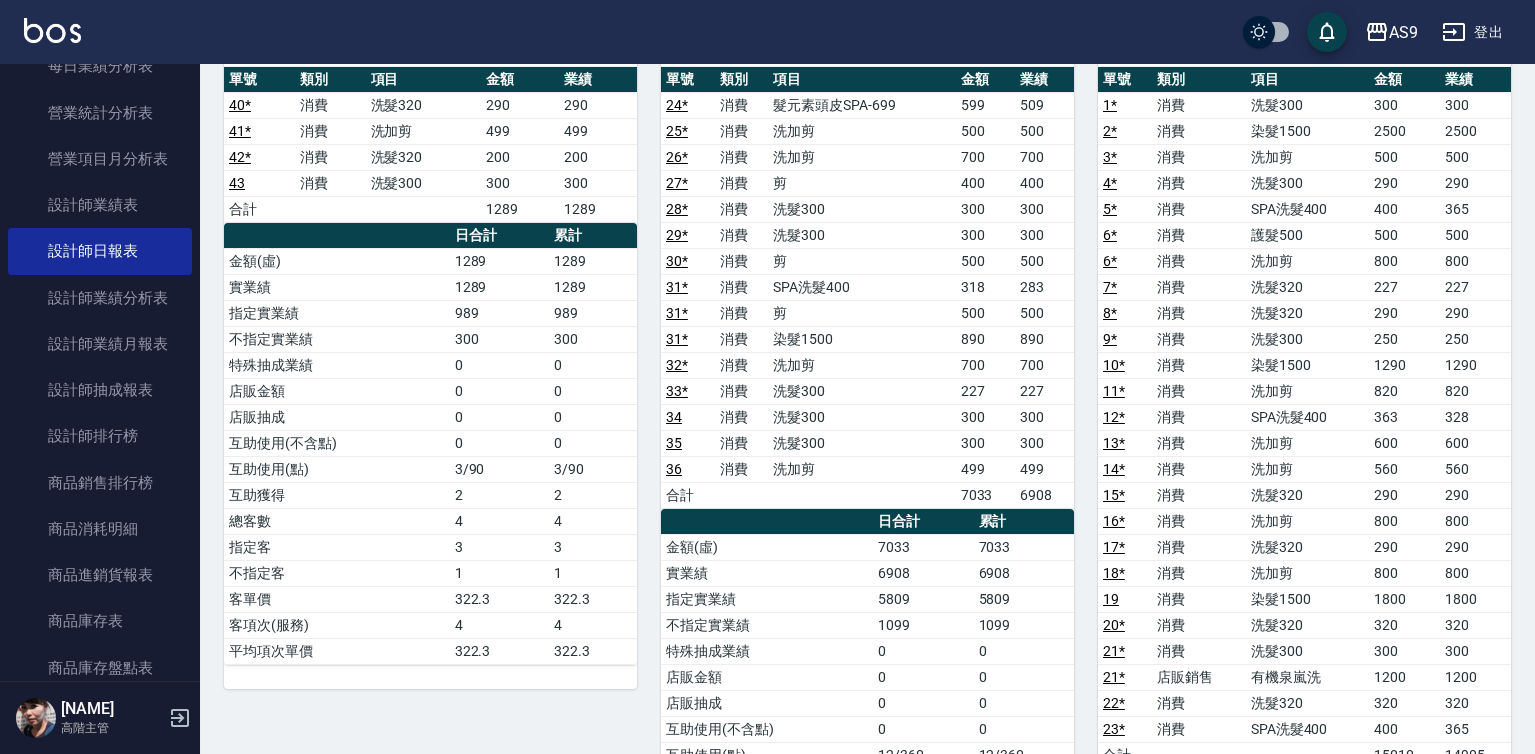 scroll, scrollTop: 200, scrollLeft: 0, axis: vertical 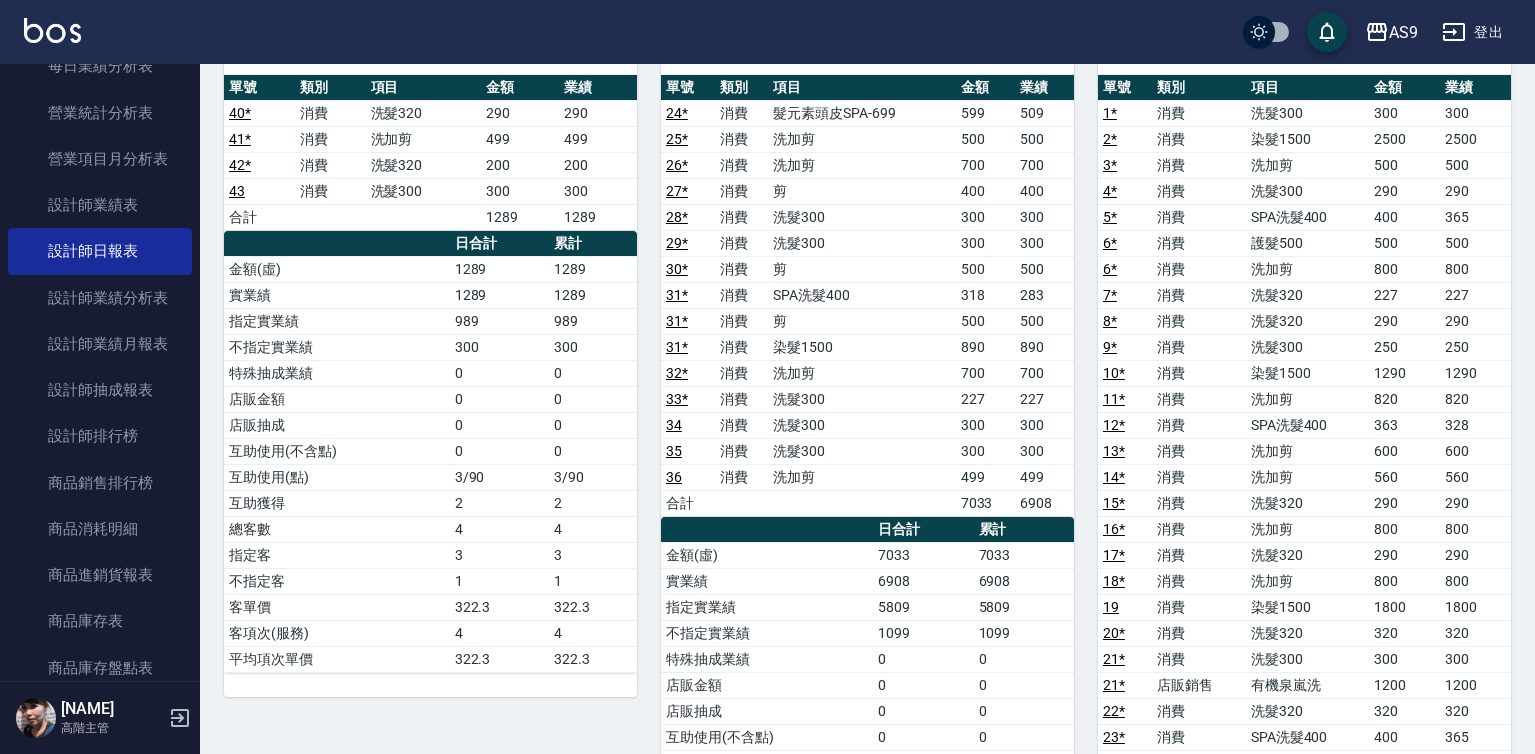 click on "600" at bounding box center [1404, 451] 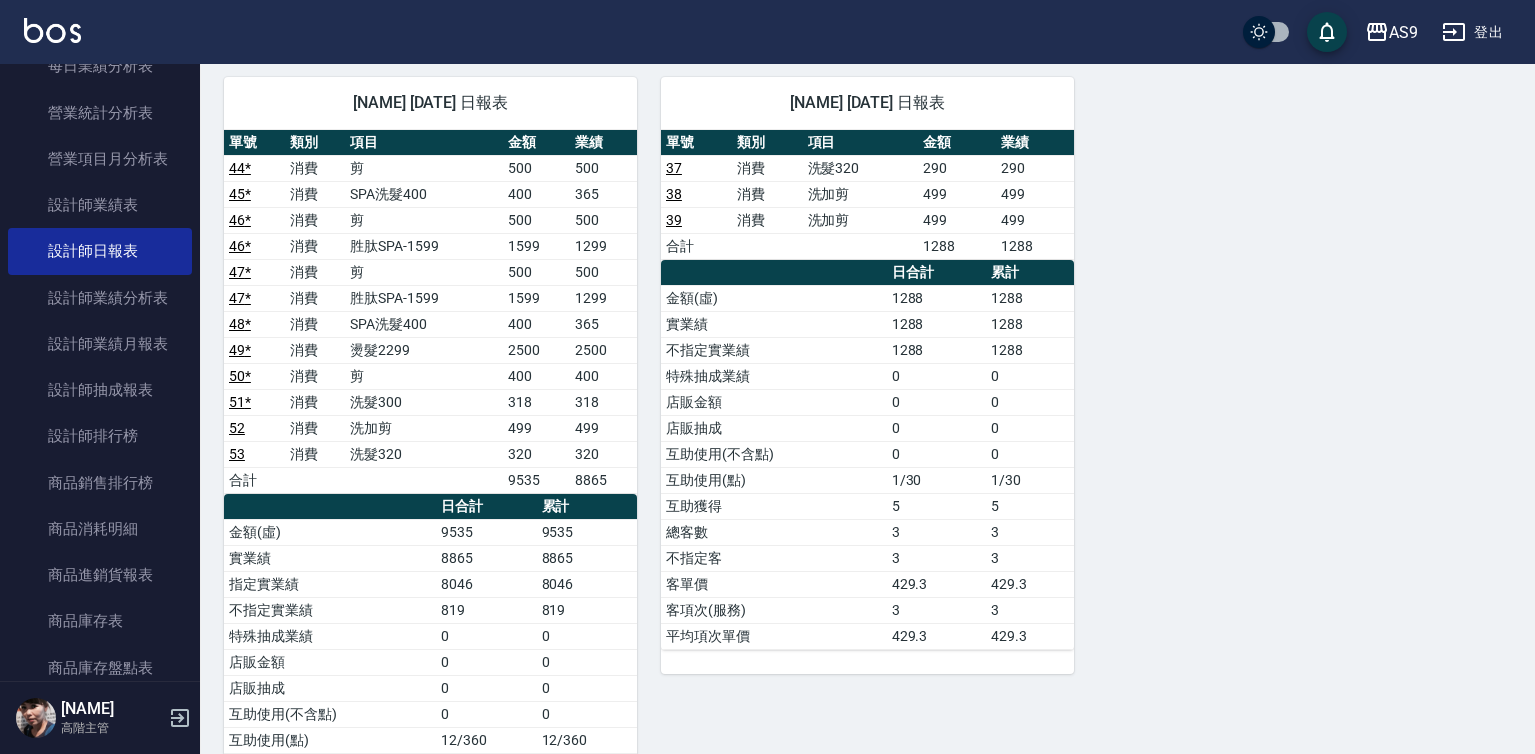 scroll, scrollTop: 1359, scrollLeft: 0, axis: vertical 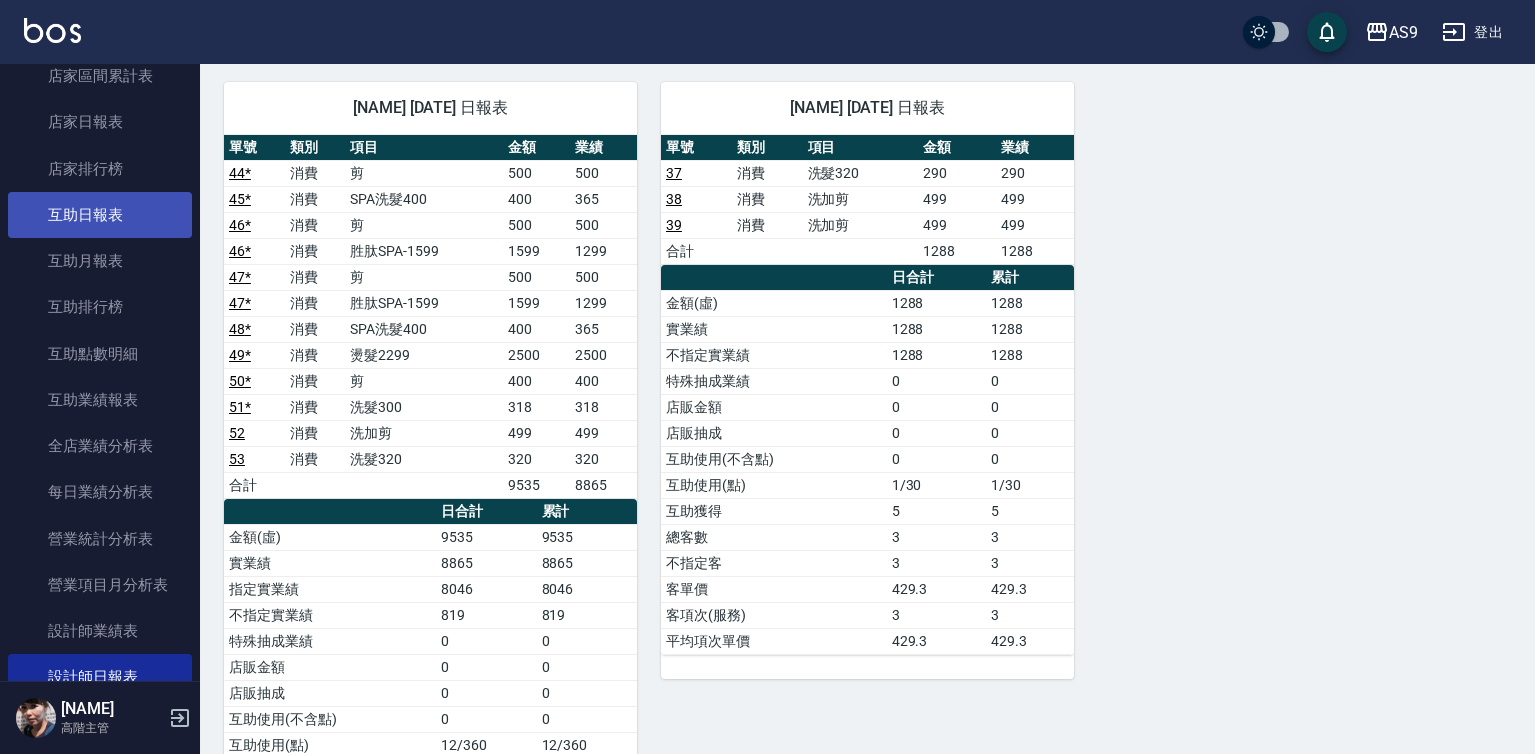 click on "互助日報表" at bounding box center (100, 215) 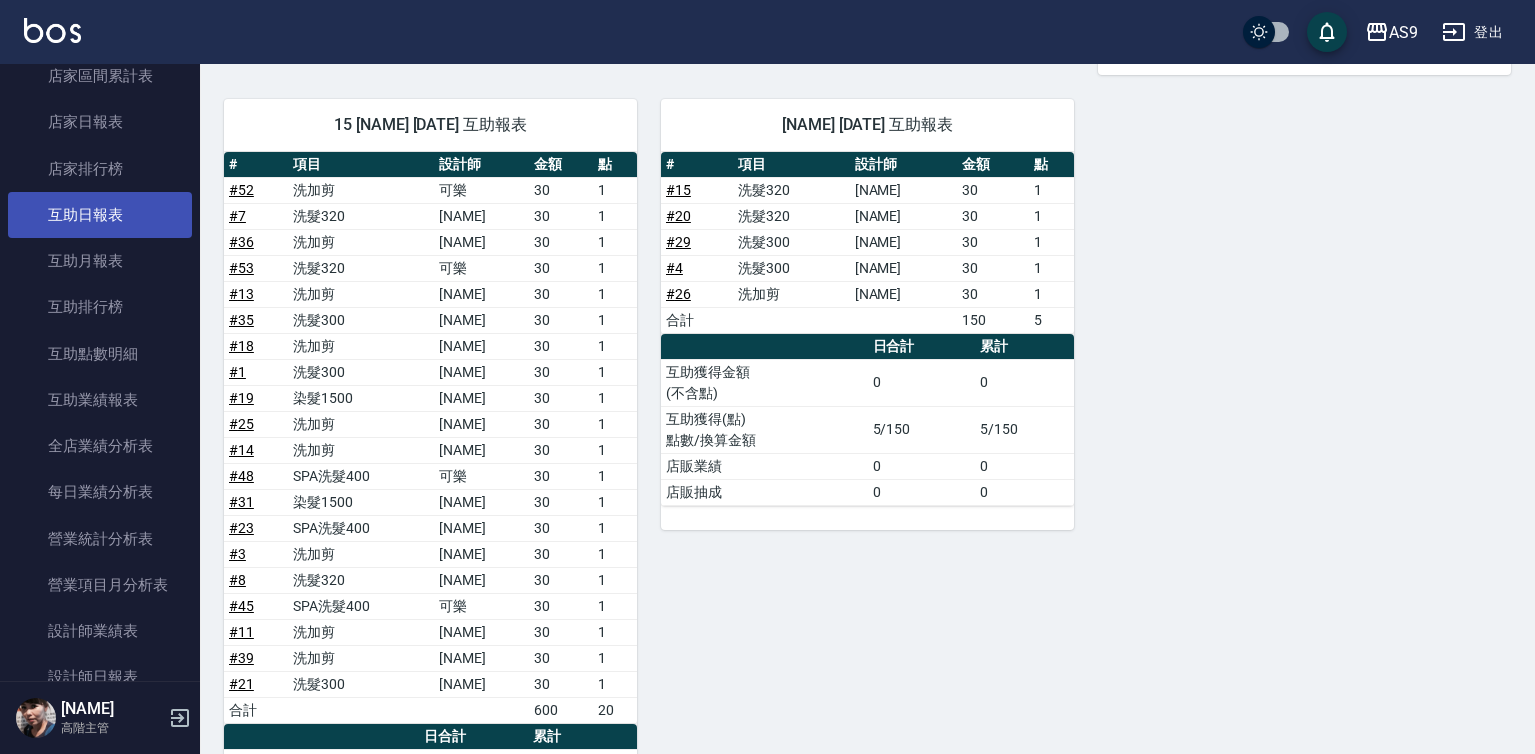 scroll, scrollTop: 1090, scrollLeft: 0, axis: vertical 